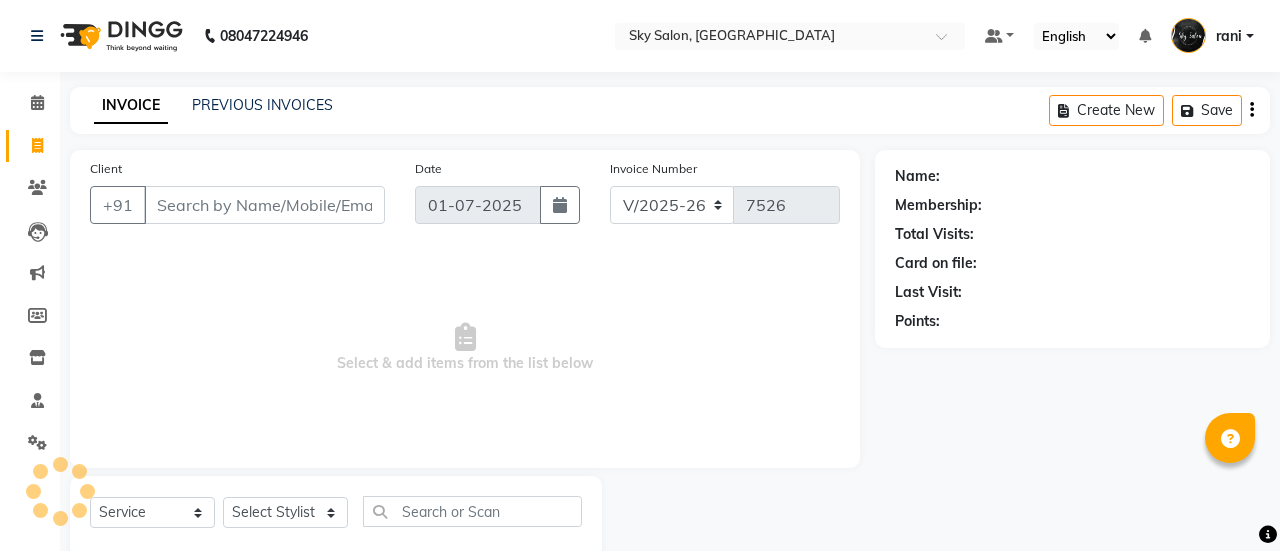 select on "3537" 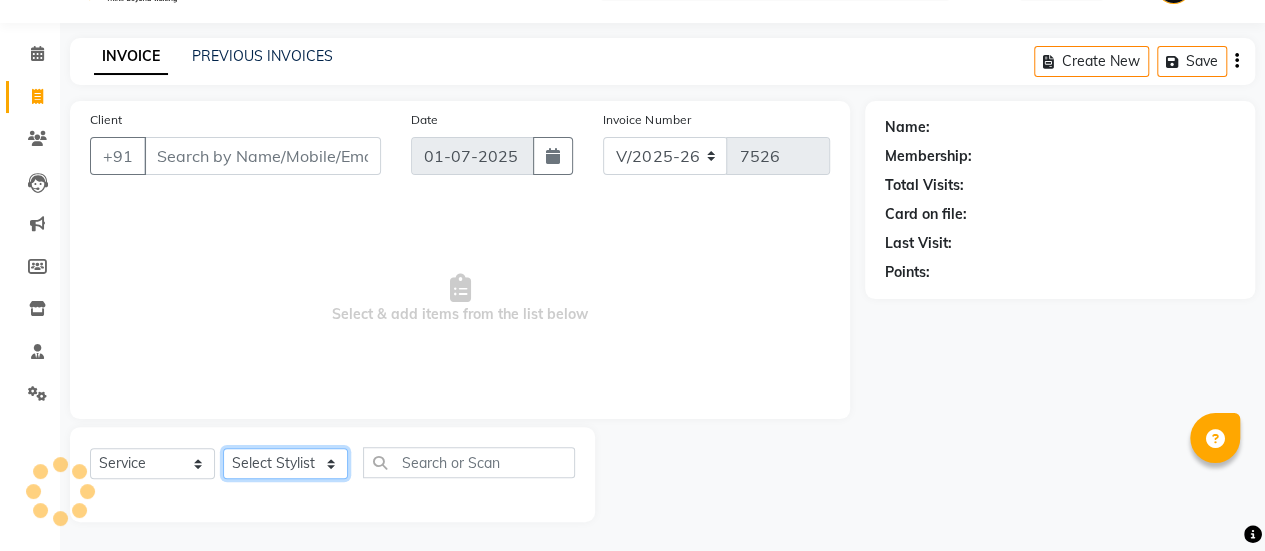 scroll, scrollTop: 49, scrollLeft: 0, axis: vertical 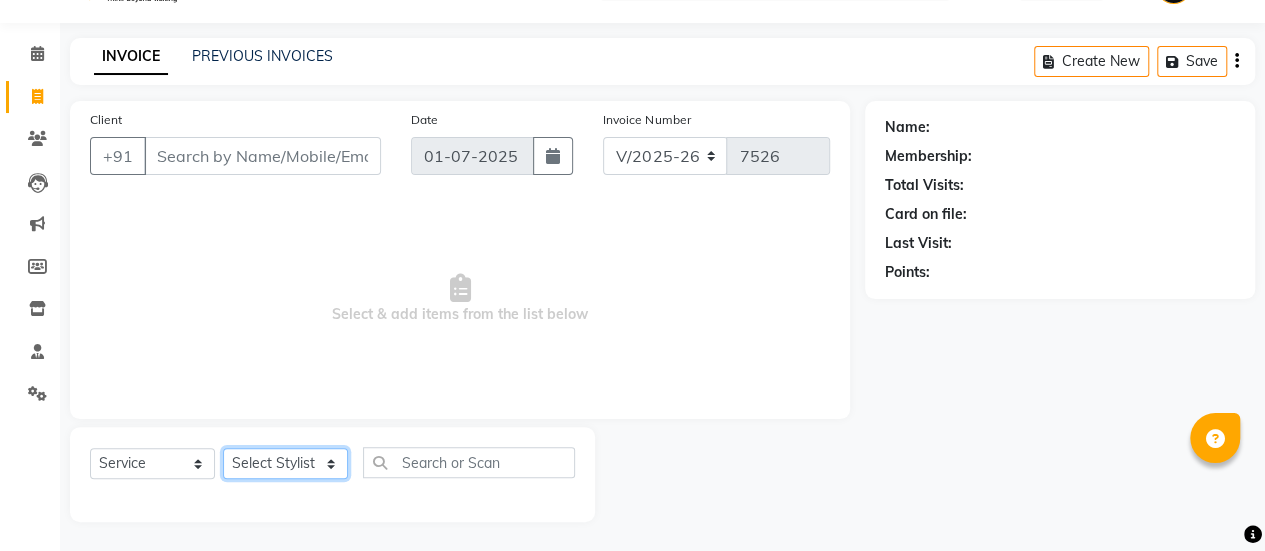 click on "Select Stylist" 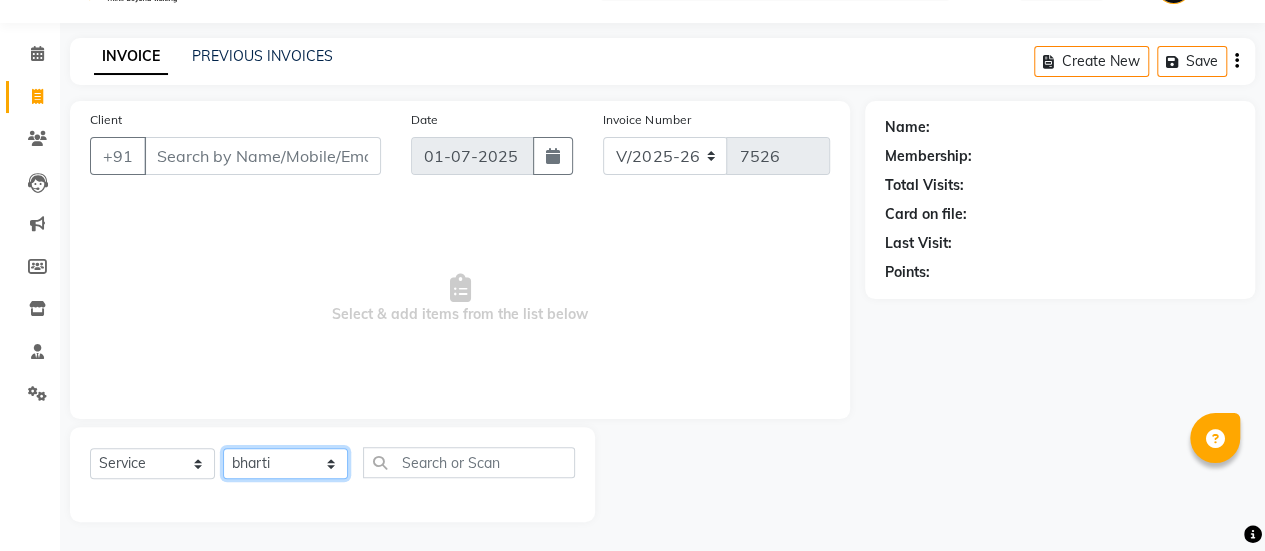 click on "Select Stylist afreen [PERSON_NAME] saha [PERSON_NAME] [PERSON_NAME] [PERSON_NAME] bharti Bunny Danish [PERSON_NAME] 1 [PERSON_NAME] [PERSON_NAME] gaurav Gulshan [PERSON_NAME] [PERSON_NAME] krishna [PERSON_NAME] [PERSON_NAME] rani [PERSON_NAME] [PERSON_NAME] sachin [PERSON_NAME] [PERSON_NAME] sameer 2 [PERSON_NAME] [PERSON_NAME] [PERSON_NAME]" 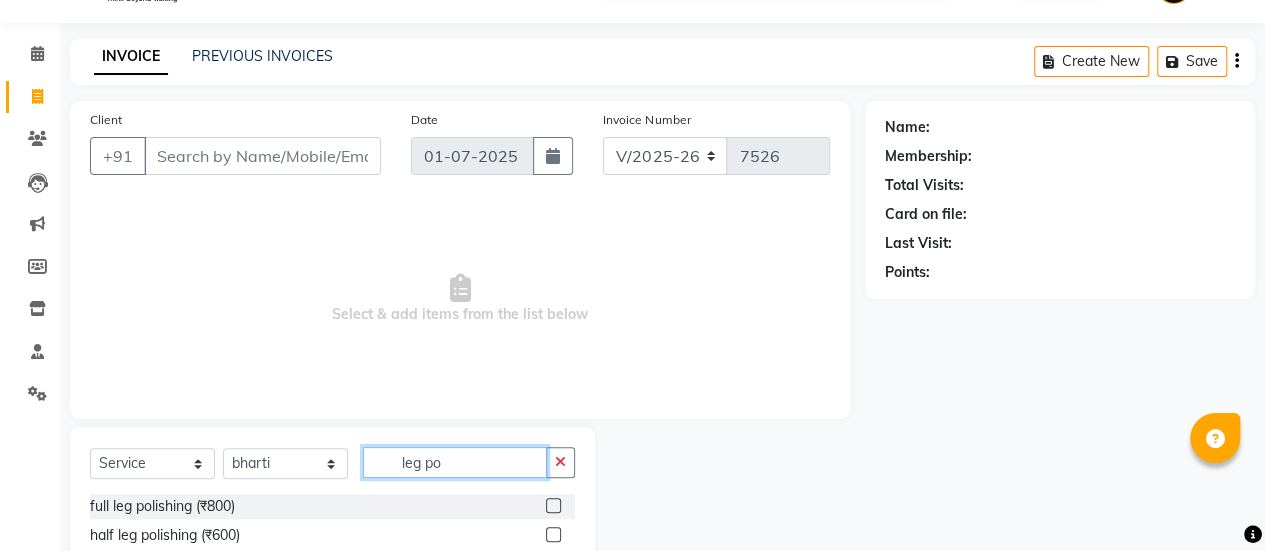 scroll, scrollTop: 107, scrollLeft: 0, axis: vertical 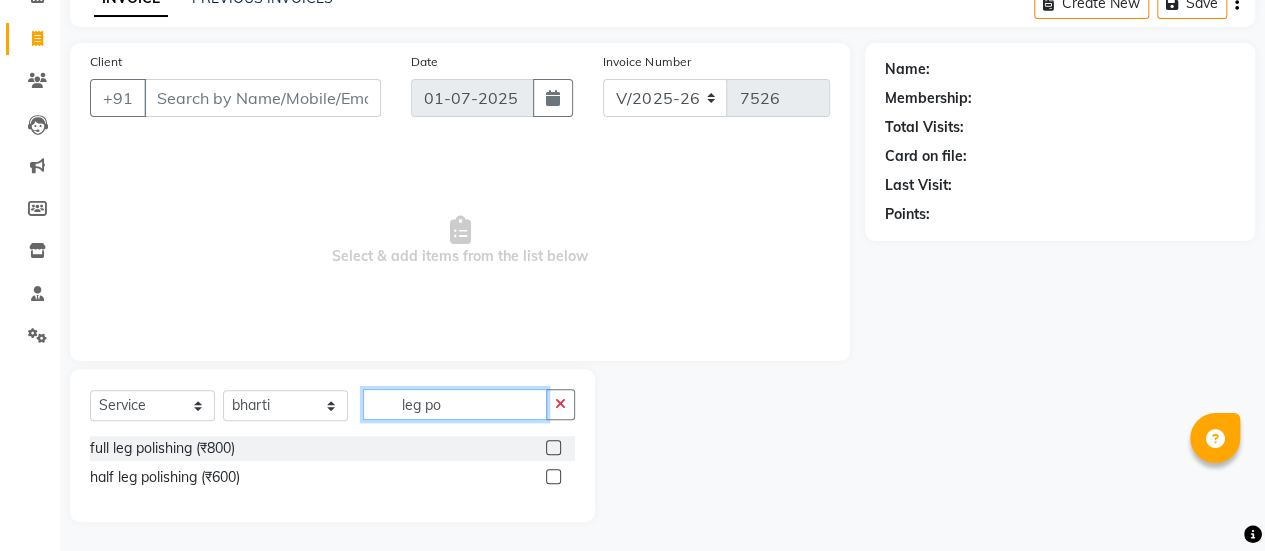 click on "leg po" 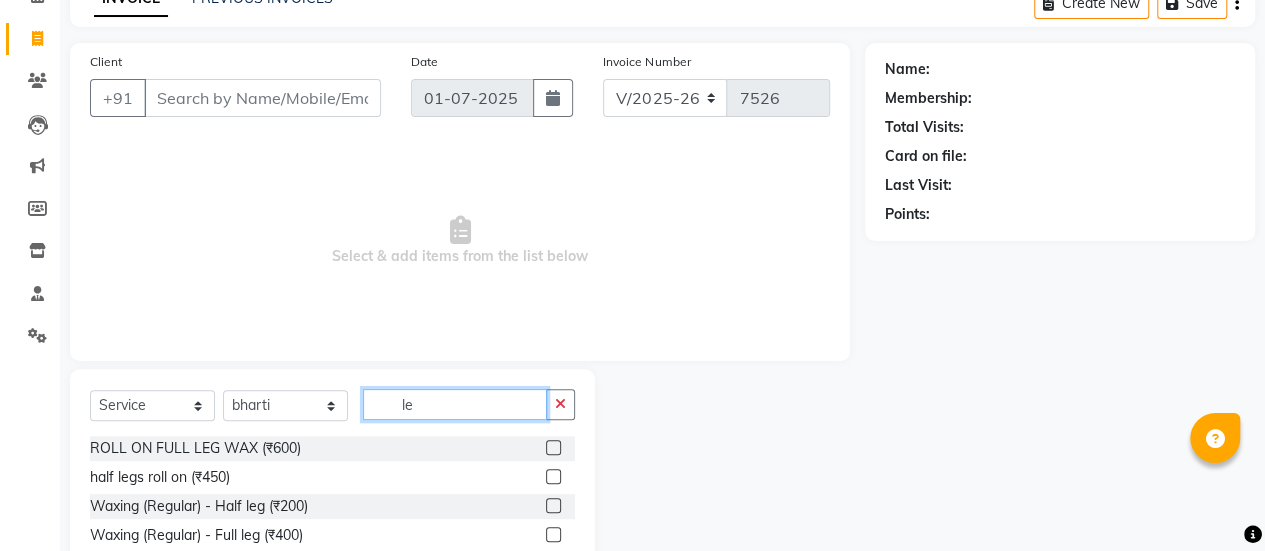 type on "l" 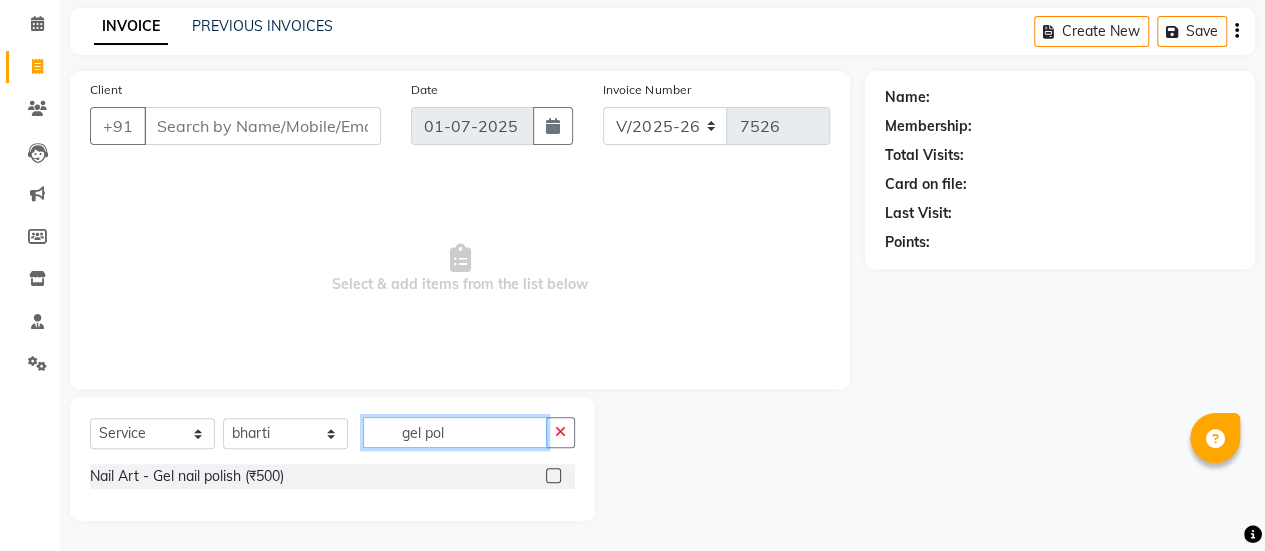 scroll, scrollTop: 78, scrollLeft: 0, axis: vertical 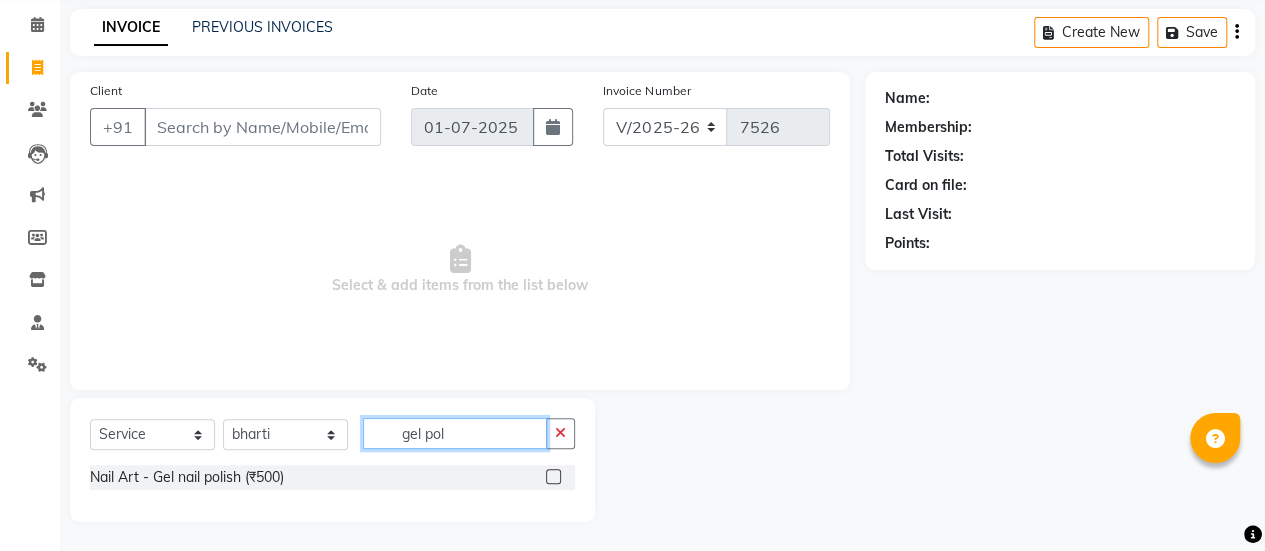 type on "gel pol" 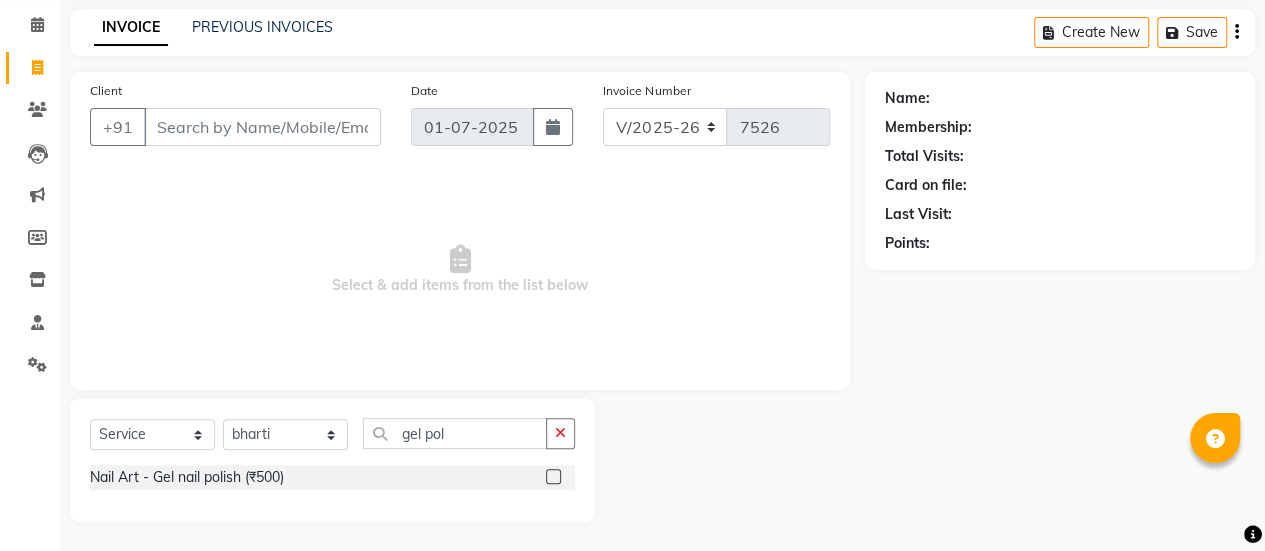 click 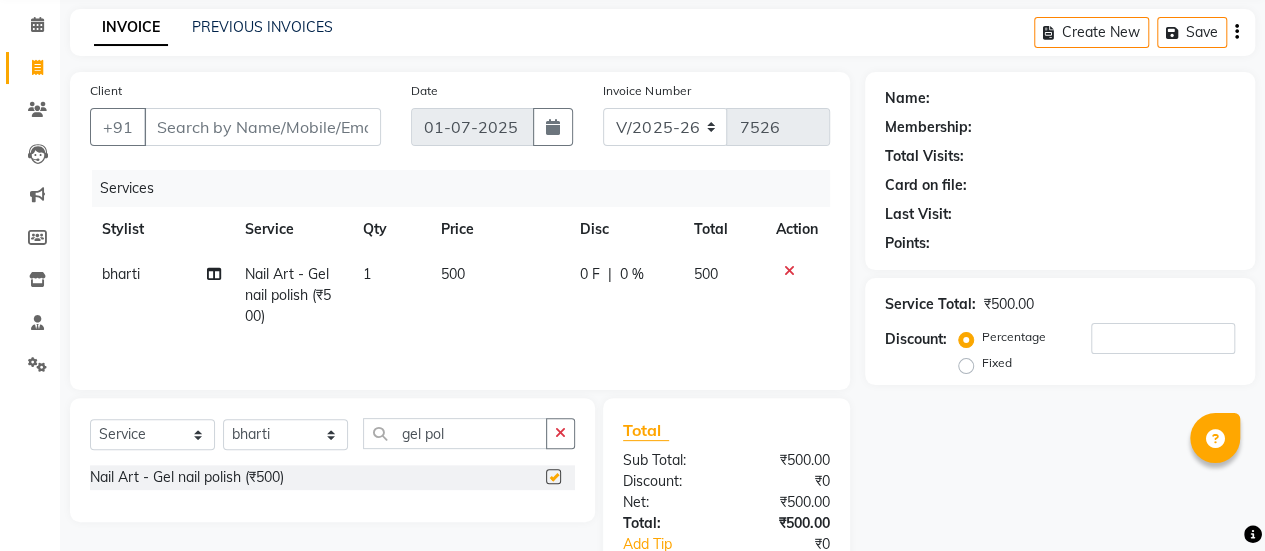 checkbox on "false" 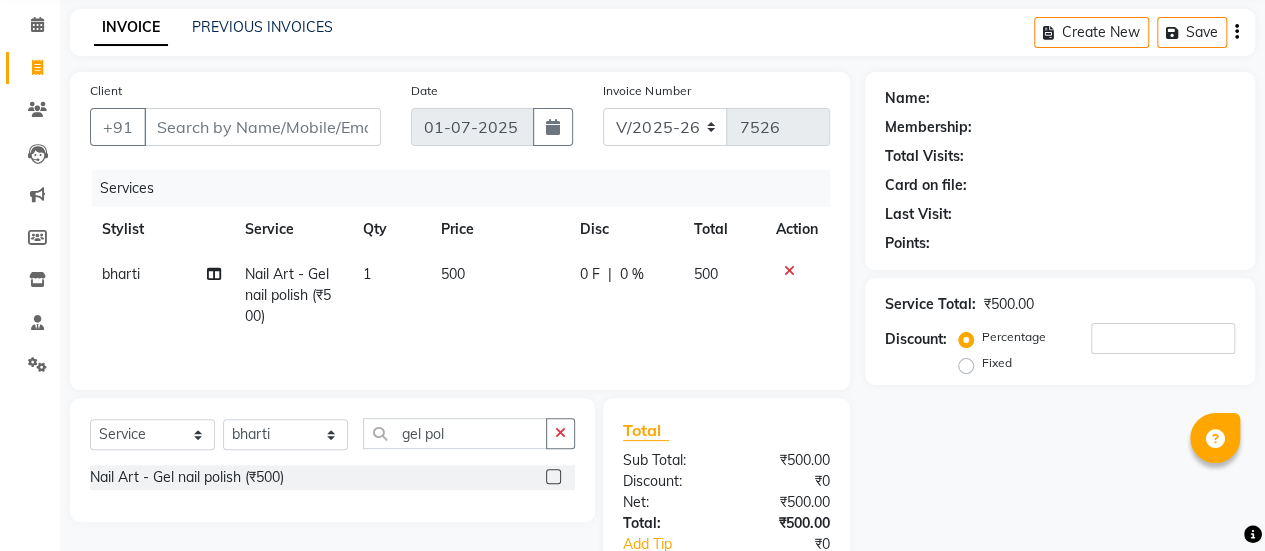 scroll, scrollTop: 114, scrollLeft: 0, axis: vertical 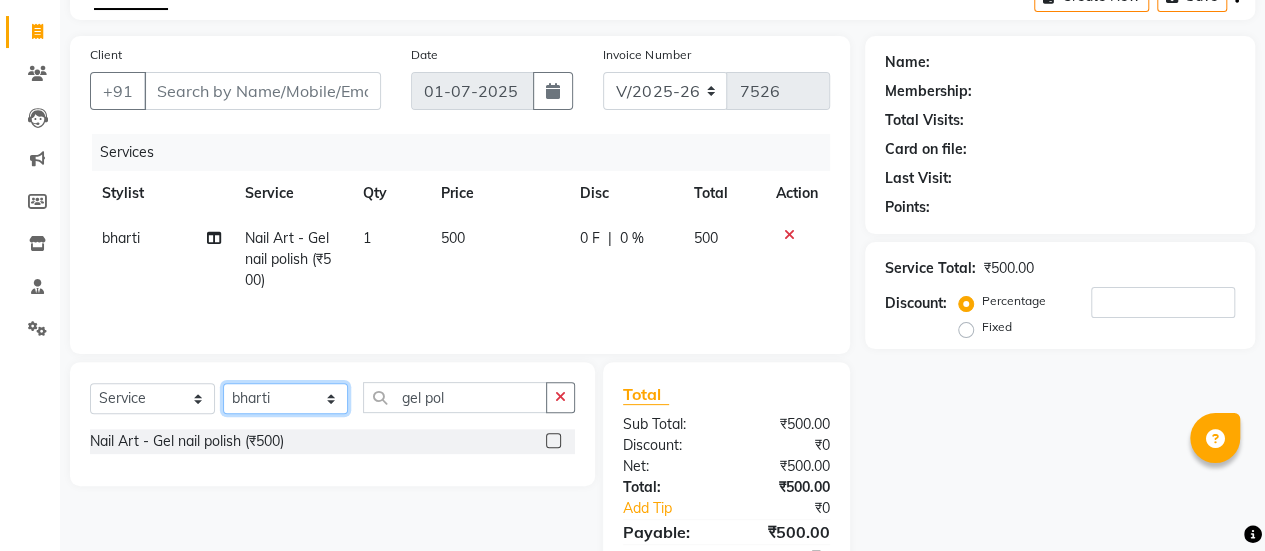 click on "Select Stylist afreen [PERSON_NAME] saha [PERSON_NAME] [PERSON_NAME] [PERSON_NAME] bharti Bunny Danish [PERSON_NAME] 1 [PERSON_NAME] [PERSON_NAME] gaurav Gulshan [PERSON_NAME] [PERSON_NAME] krishna [PERSON_NAME] [PERSON_NAME] rani [PERSON_NAME] [PERSON_NAME] sachin [PERSON_NAME] [PERSON_NAME] sameer 2 [PERSON_NAME] [PERSON_NAME] [PERSON_NAME]" 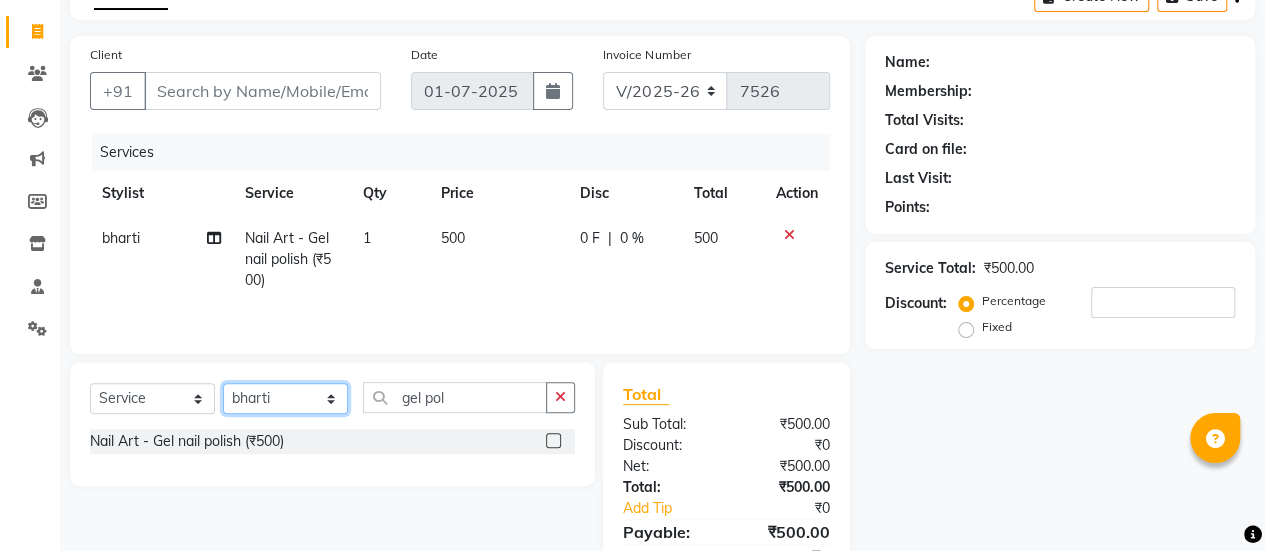 click on "Select Stylist afreen [PERSON_NAME] saha [PERSON_NAME] [PERSON_NAME] [PERSON_NAME] bharti Bunny Danish [PERSON_NAME] 1 [PERSON_NAME] [PERSON_NAME] gaurav Gulshan [PERSON_NAME] [PERSON_NAME] krishna [PERSON_NAME] [PERSON_NAME] rani [PERSON_NAME] [PERSON_NAME] sachin [PERSON_NAME] [PERSON_NAME] sameer 2 [PERSON_NAME] [PERSON_NAME] [PERSON_NAME]" 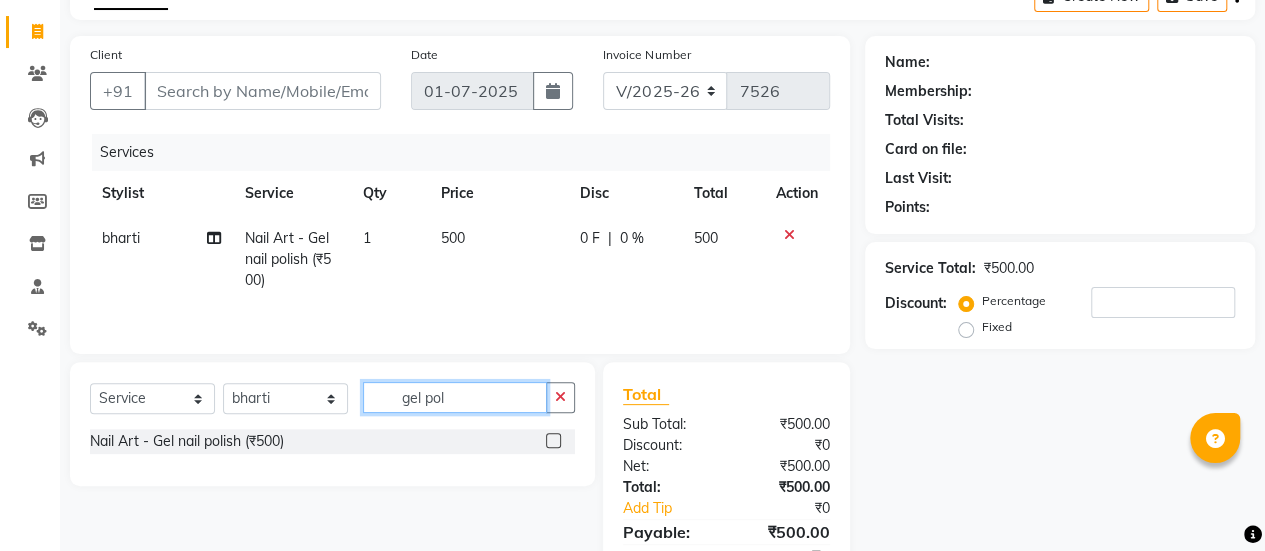 click on "gel pol" 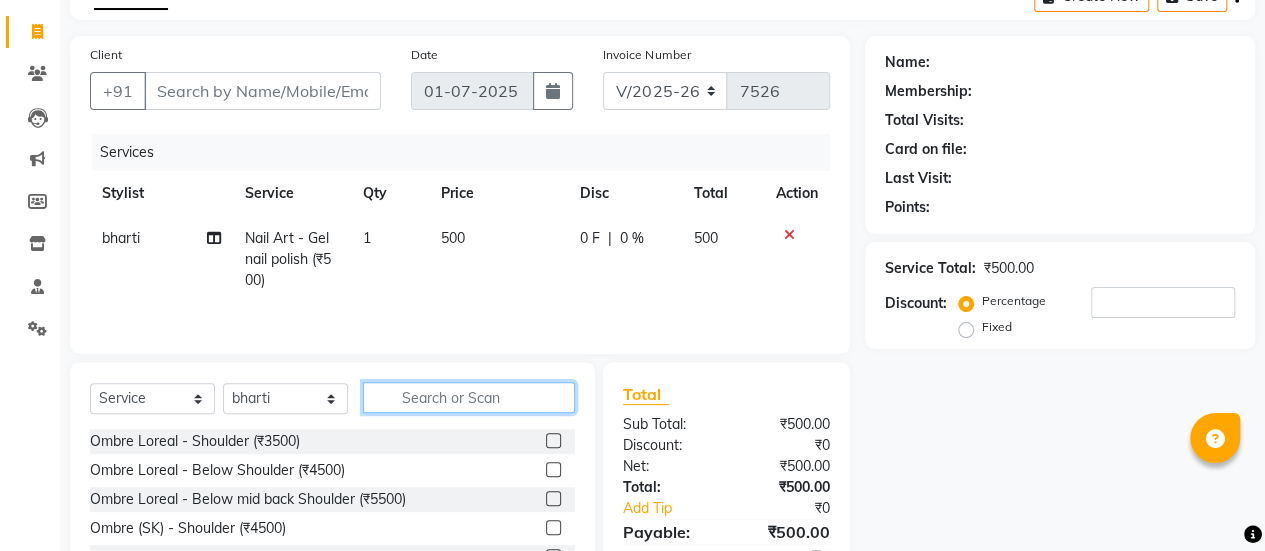 type 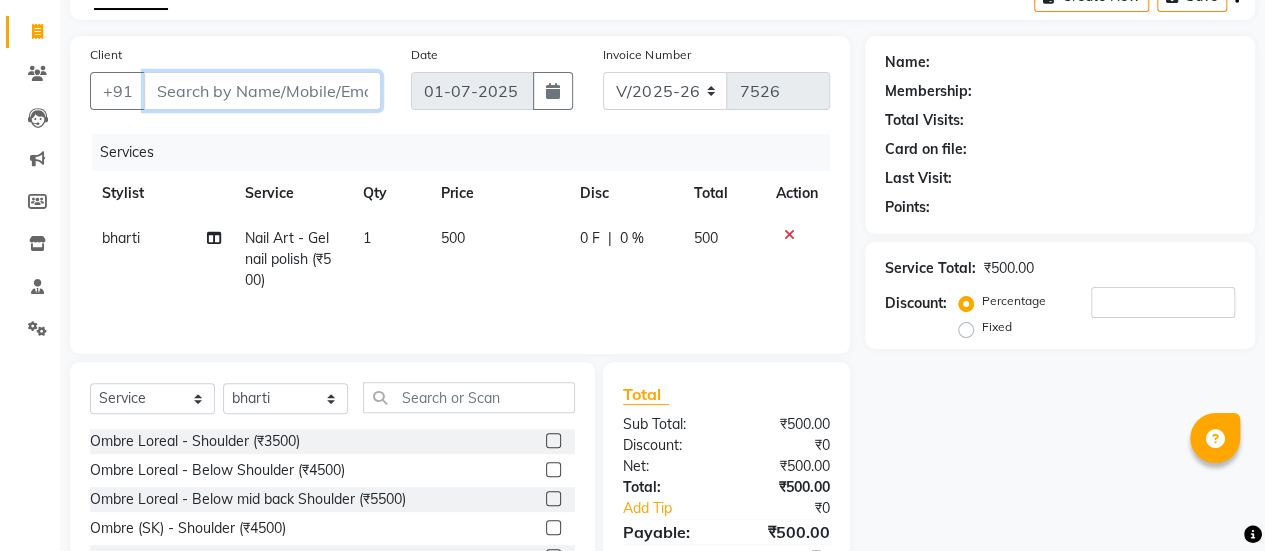 click on "Client" at bounding box center [262, 91] 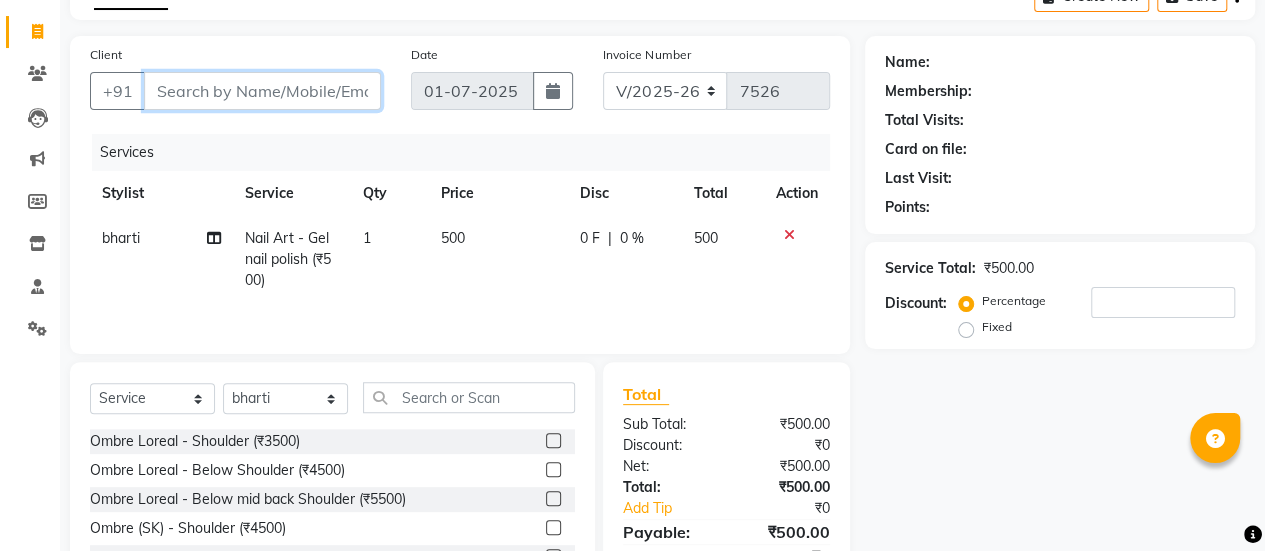type on "9" 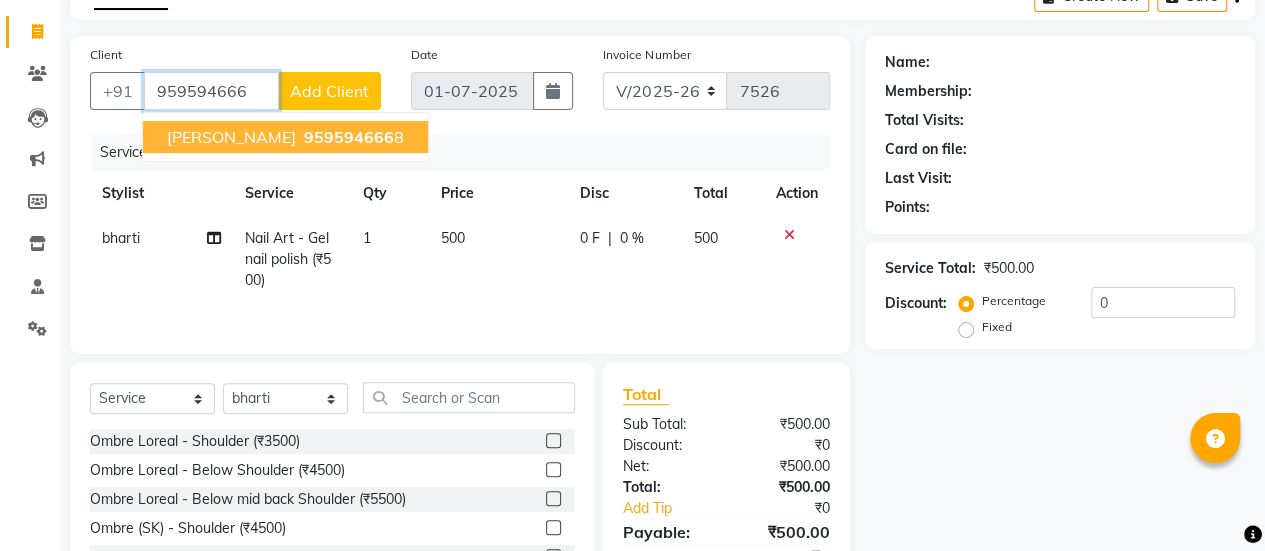 click on "[PERSON_NAME]" at bounding box center [231, 137] 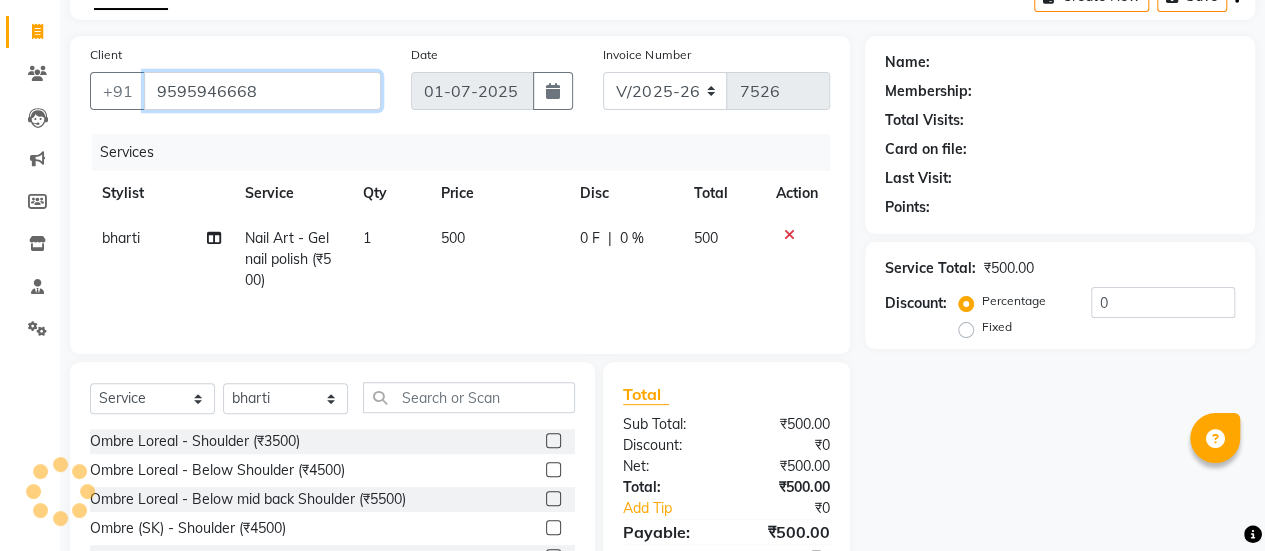 type on "9595946668" 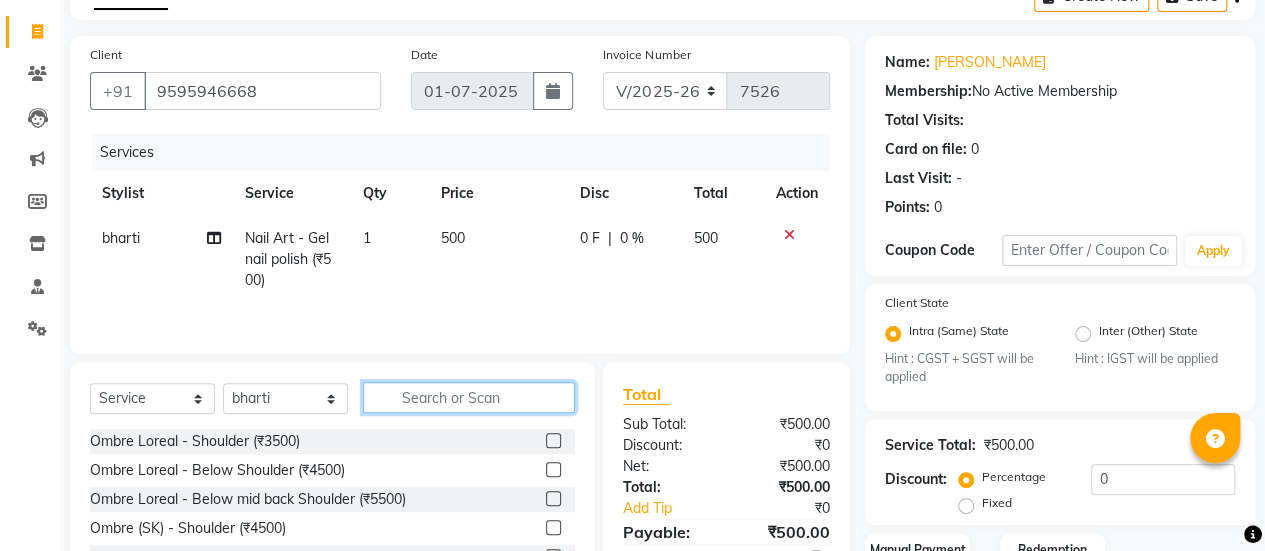 click 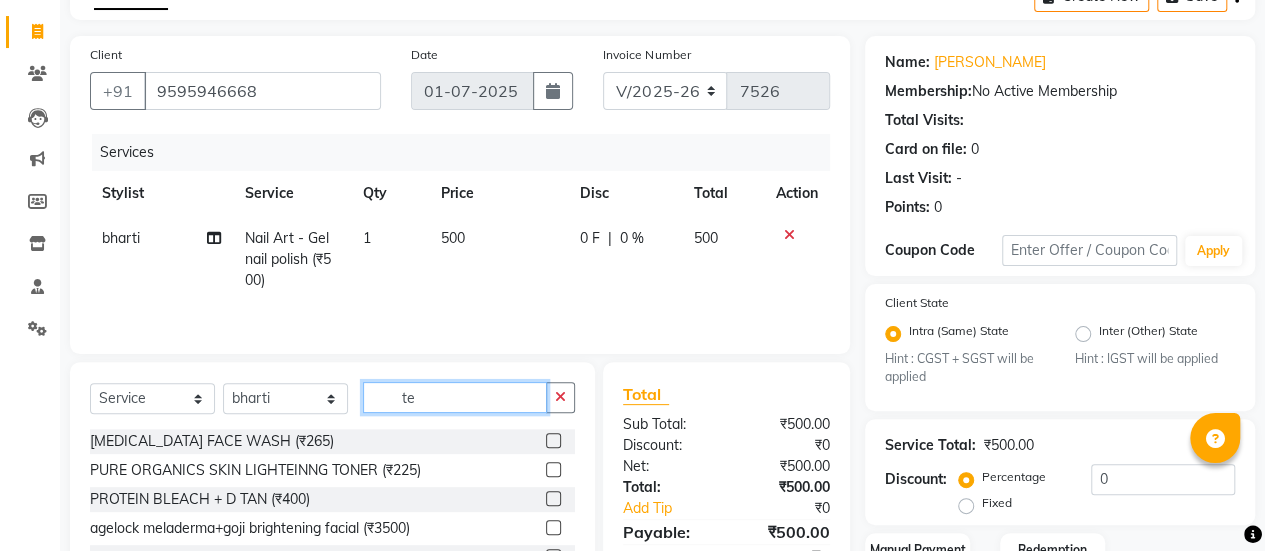 type on "t" 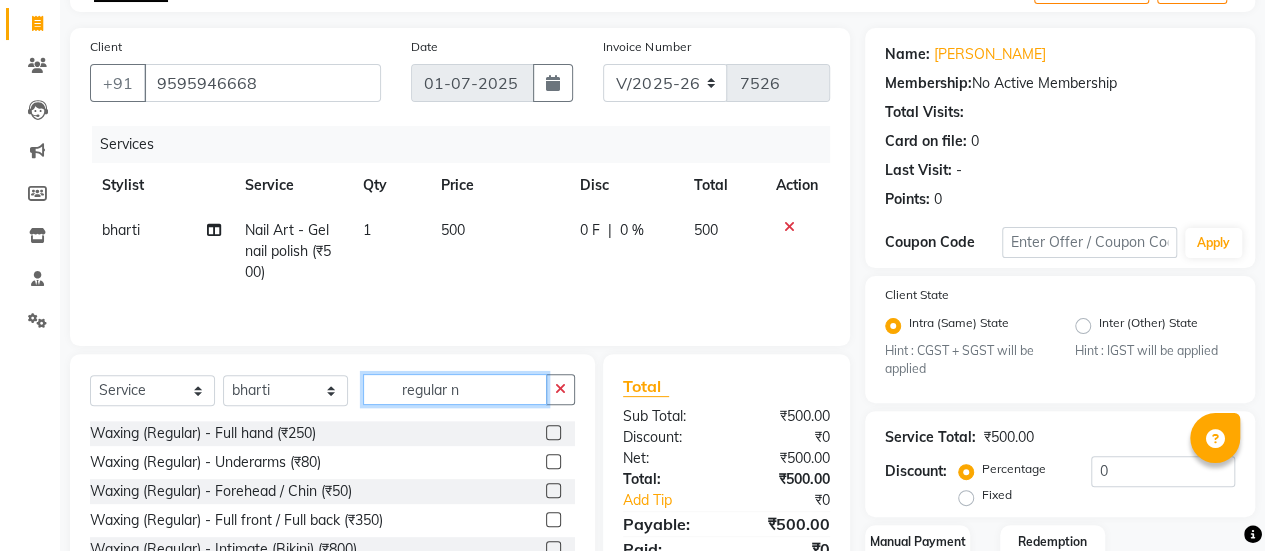 scroll, scrollTop: 254, scrollLeft: 0, axis: vertical 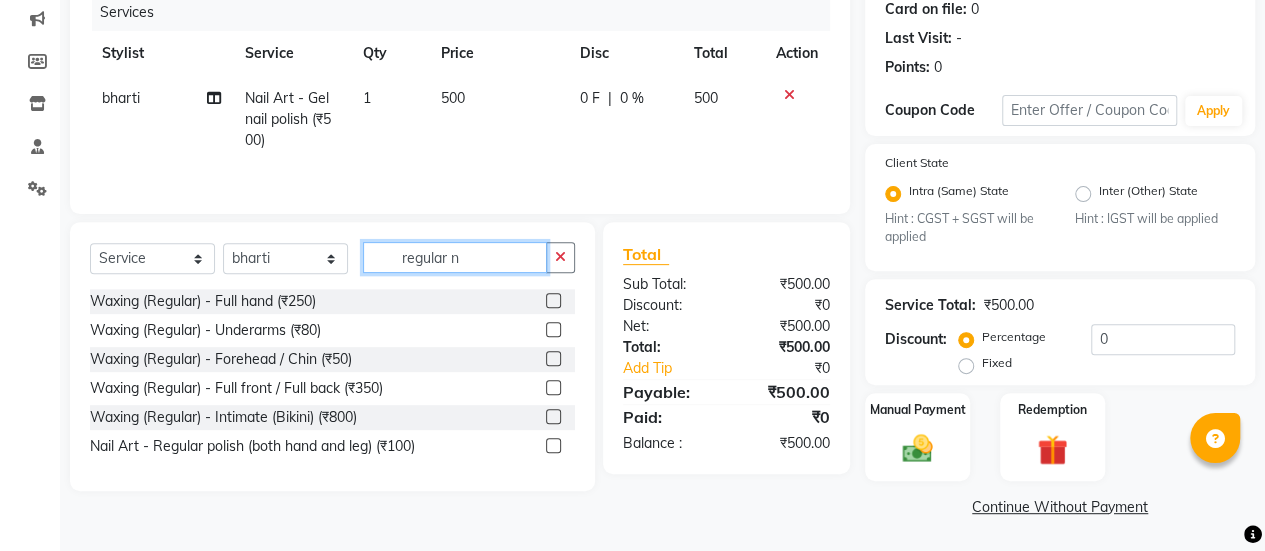 type on "regular n" 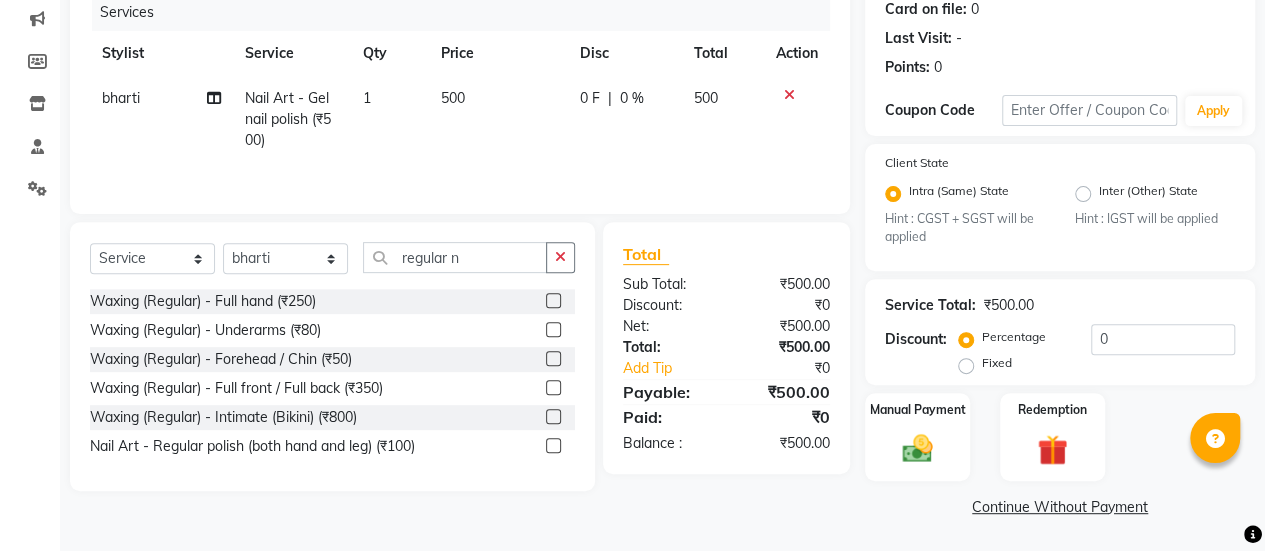 click 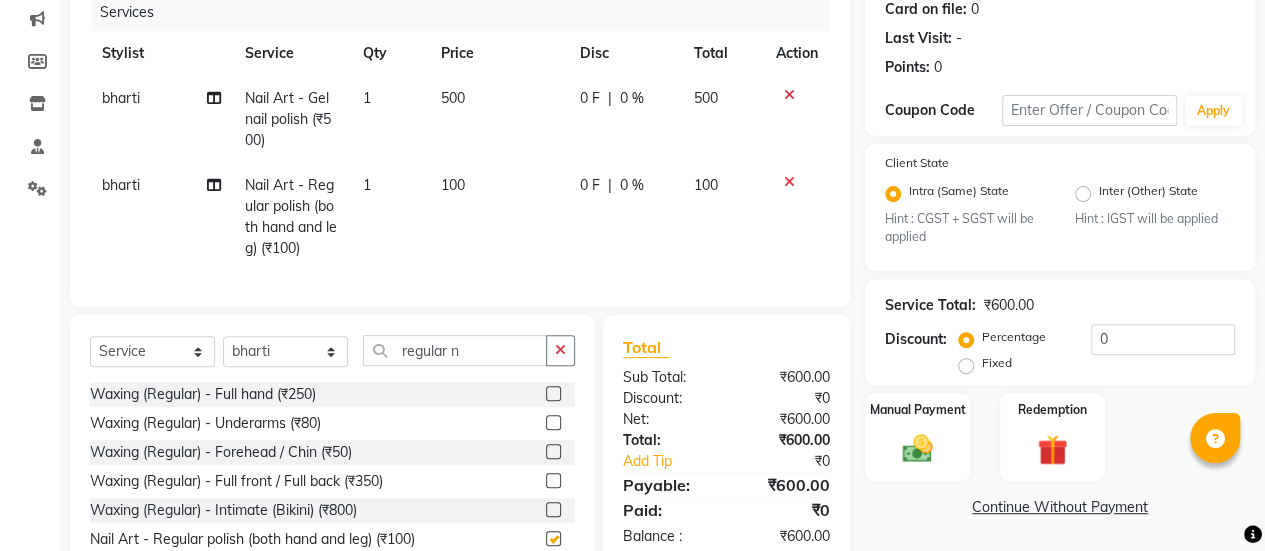 checkbox on "false" 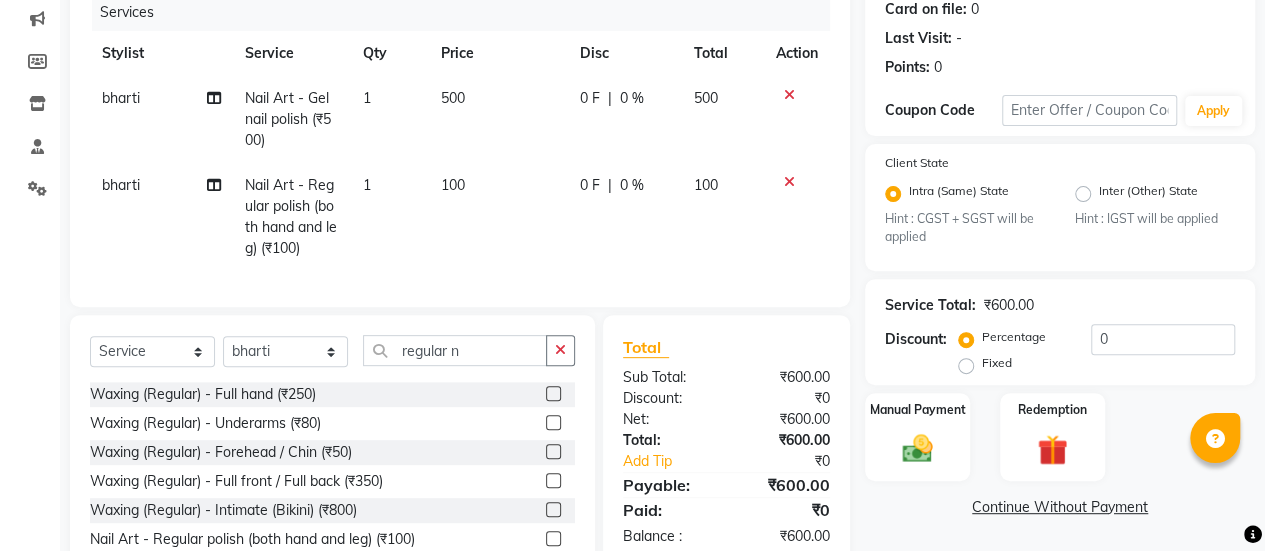 click on "100" 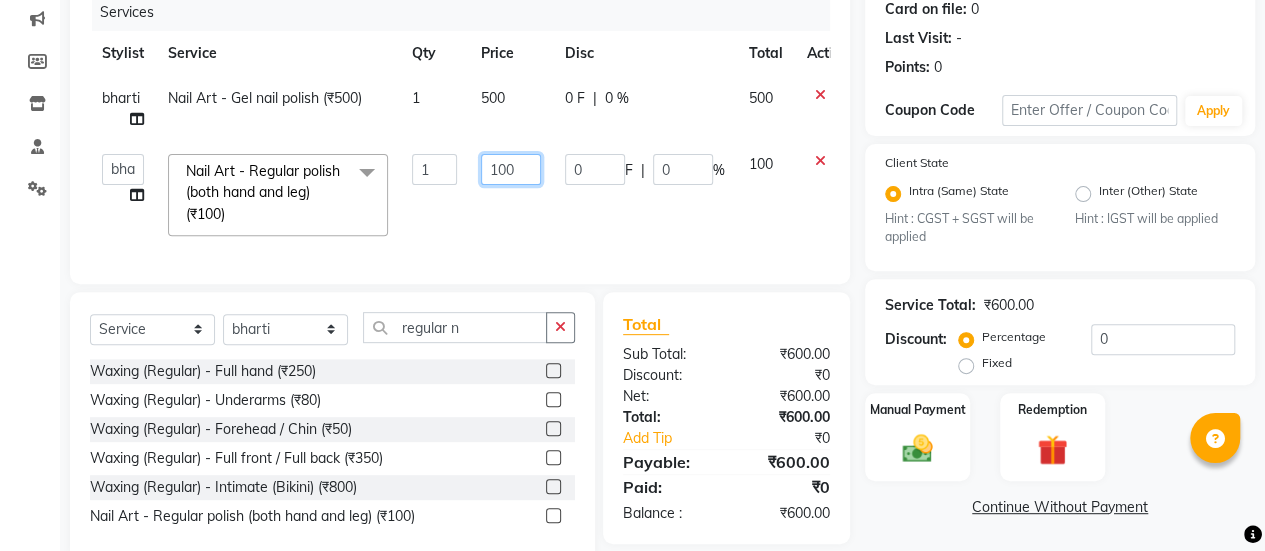 click on "100" 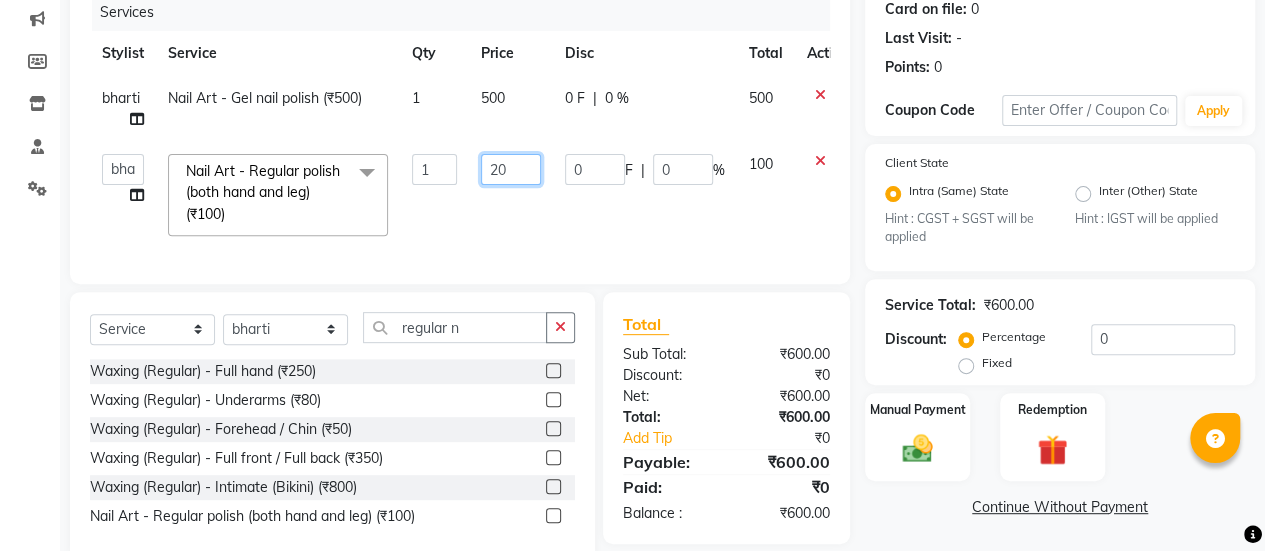 type on "200" 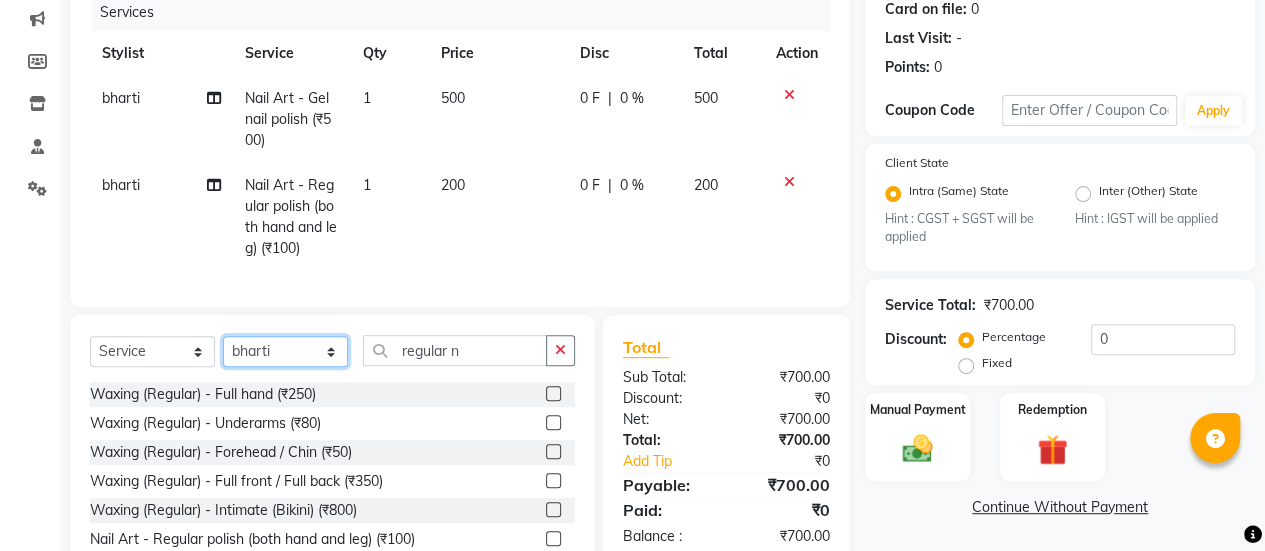 click on "Select  Service  Product  Membership  Package Voucher Prepaid Gift Card  Select Stylist afreen akshata aman saha ameer Anagha anisa arbaj bharti Bunny Danish Darshana 1 devyani dilshad gaurav Gulshan gurmeet javed jishan krishna mayuri gaikwad muskan rani rinku rocky Ronak sachin sahil sam sameer sameer 2 sandhya shabnam shakti sunny sweety vivek regular n Waxing (Regular) - Full hand (₹250)  Waxing (Regular) - Underarms (₹80)  Waxing (Regular) - Forehead / Chin (₹50)  Waxing (Regular) - Full front / Full back (₹350)  Waxing (Regular) - Intimate (Bikini) (₹800)  Nail Art - Regular polish (both hand and leg) (₹100)" 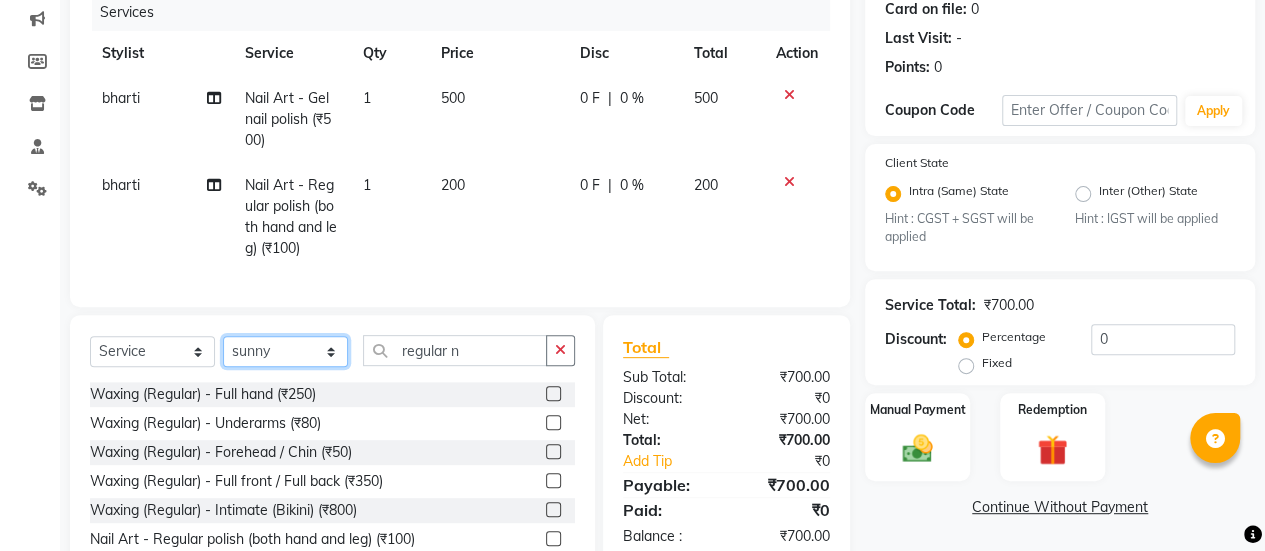 click on "Select Stylist afreen [PERSON_NAME] saha [PERSON_NAME] [PERSON_NAME] [PERSON_NAME] bharti Bunny Danish [PERSON_NAME] 1 [PERSON_NAME] [PERSON_NAME] gaurav Gulshan [PERSON_NAME] [PERSON_NAME] krishna [PERSON_NAME] [PERSON_NAME] rani [PERSON_NAME] [PERSON_NAME] sachin [PERSON_NAME] [PERSON_NAME] sameer 2 [PERSON_NAME] [PERSON_NAME] [PERSON_NAME]" 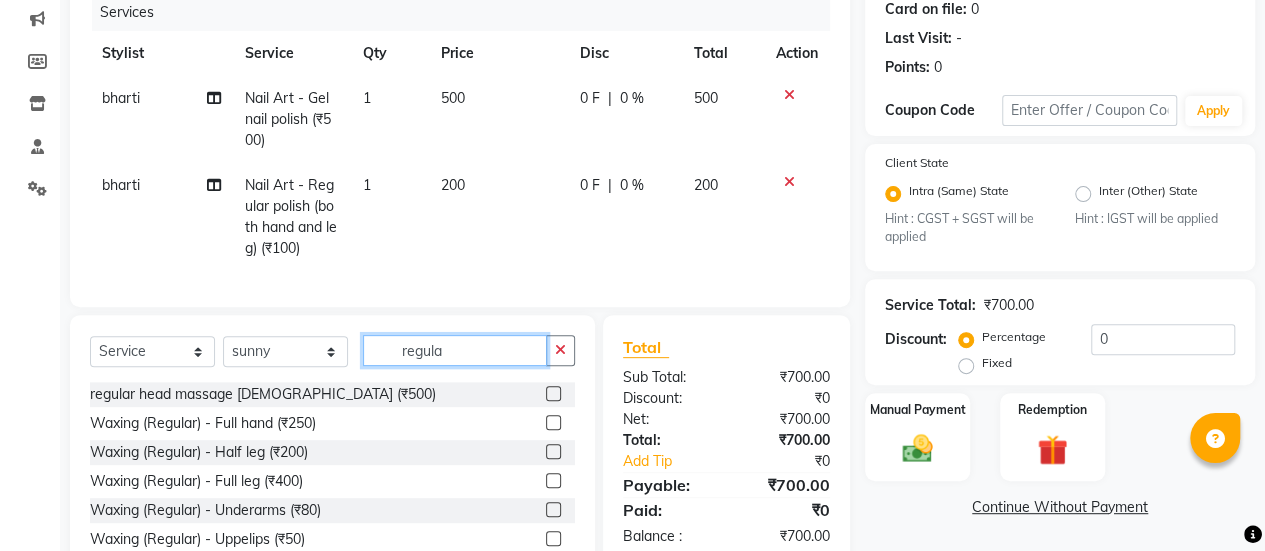 scroll, scrollTop: 293, scrollLeft: 0, axis: vertical 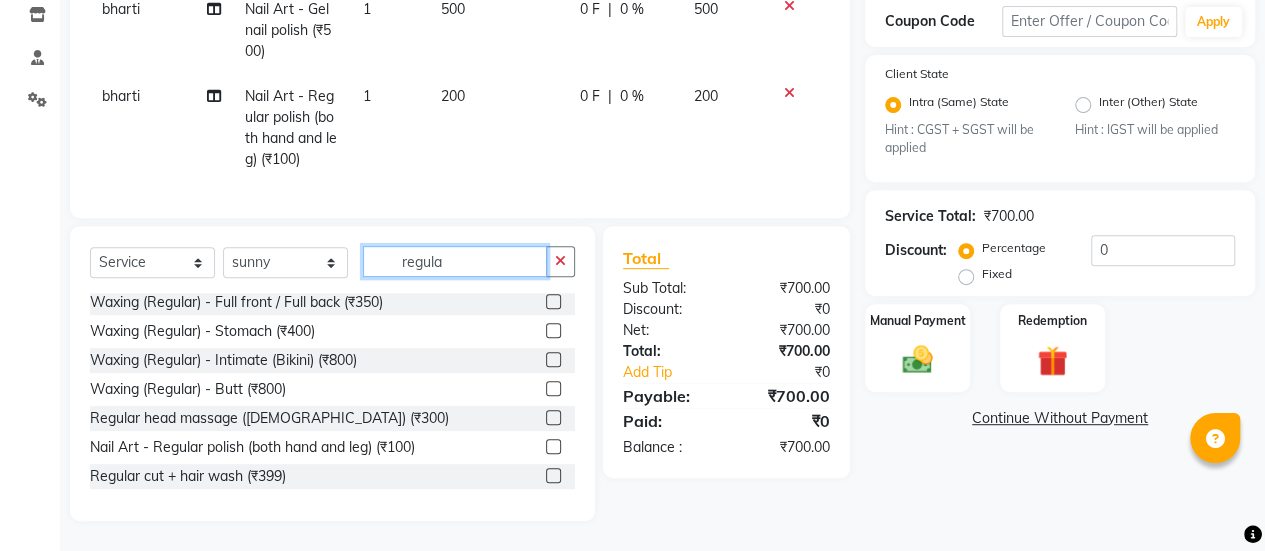 type on "regula" 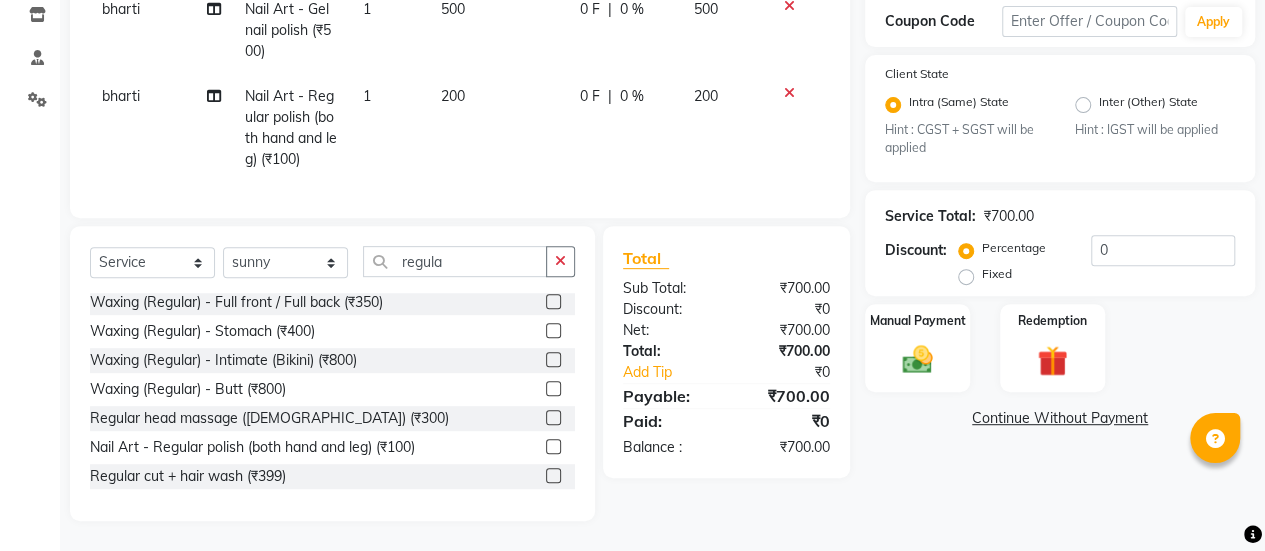 click 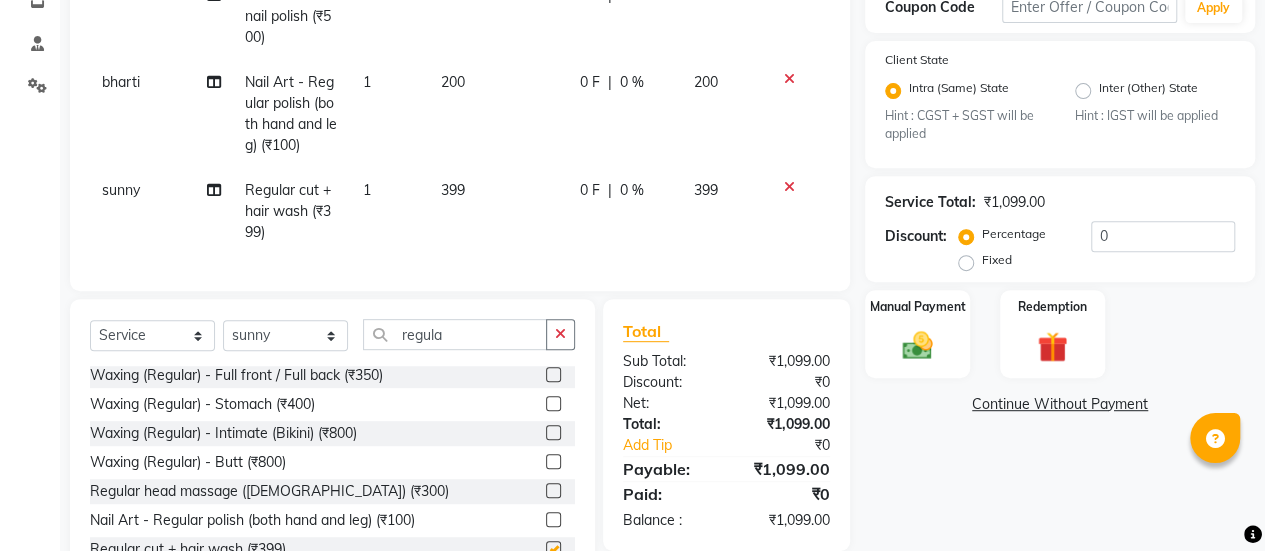 checkbox on "false" 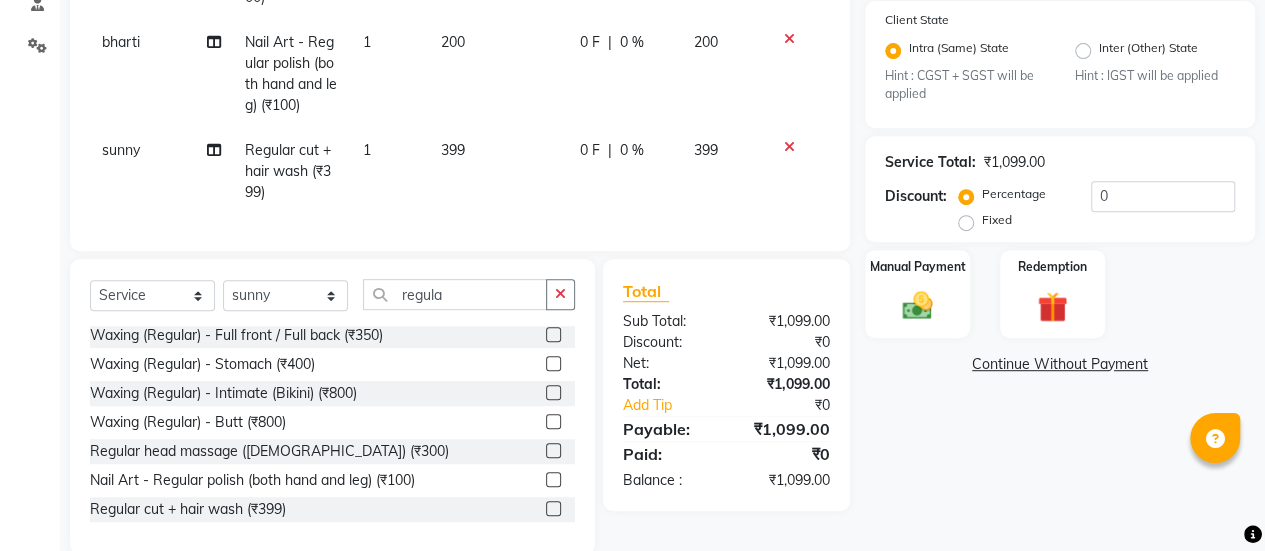 click on "399" 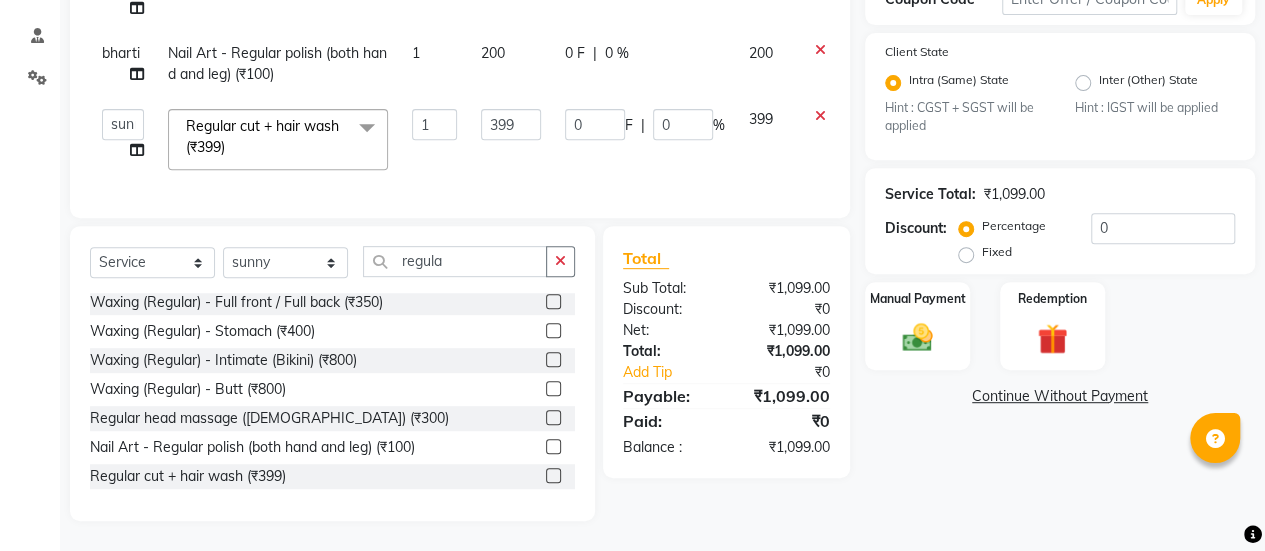 scroll, scrollTop: 378, scrollLeft: 0, axis: vertical 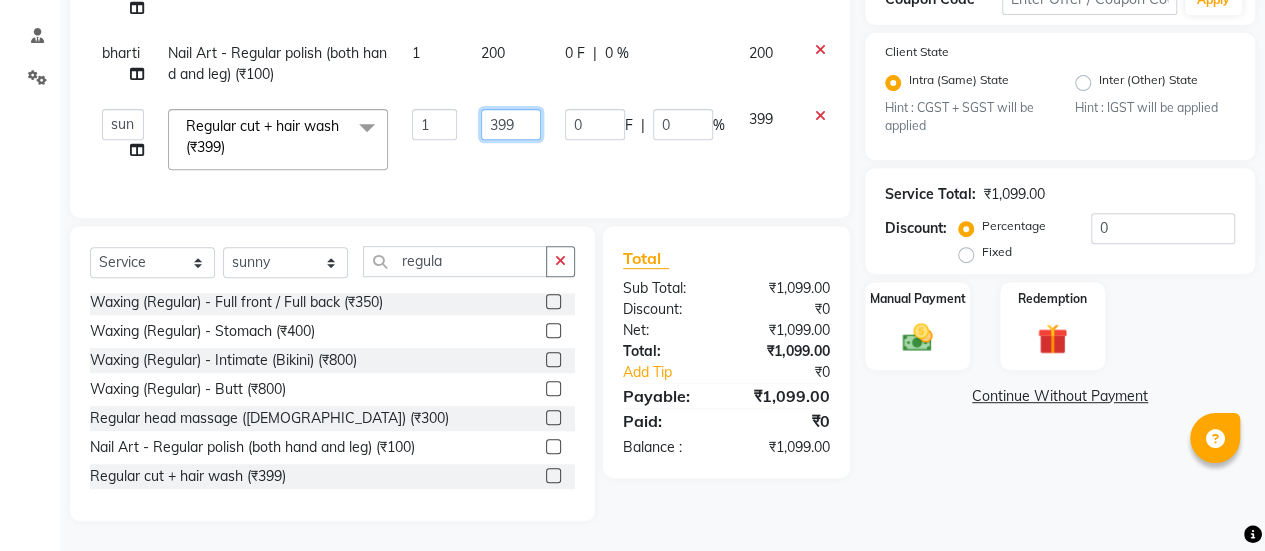 click on "399" 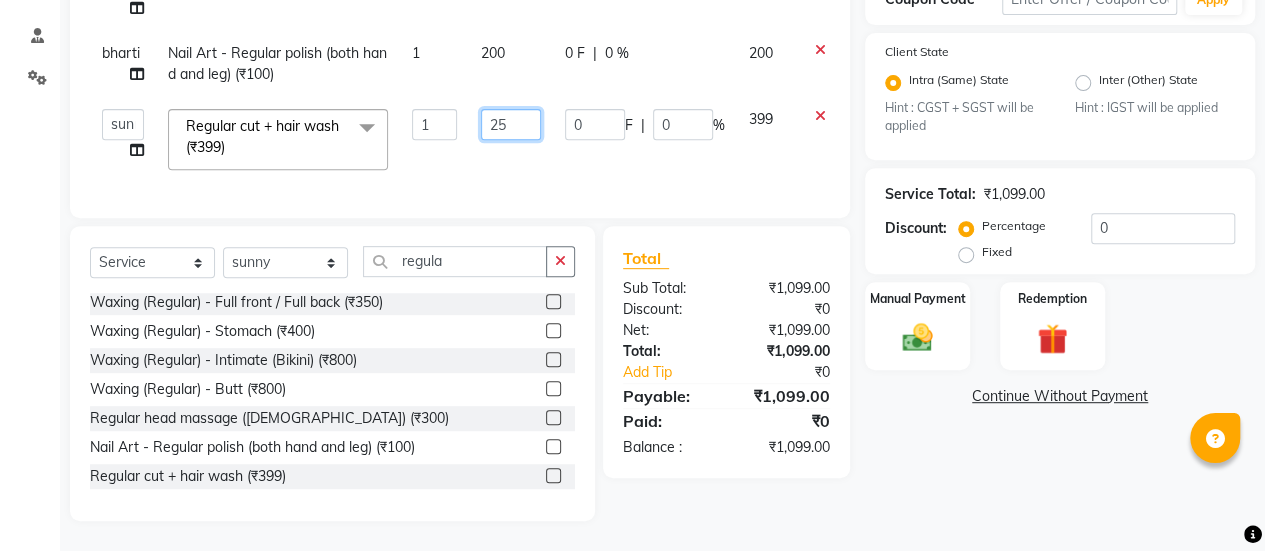 type on "250" 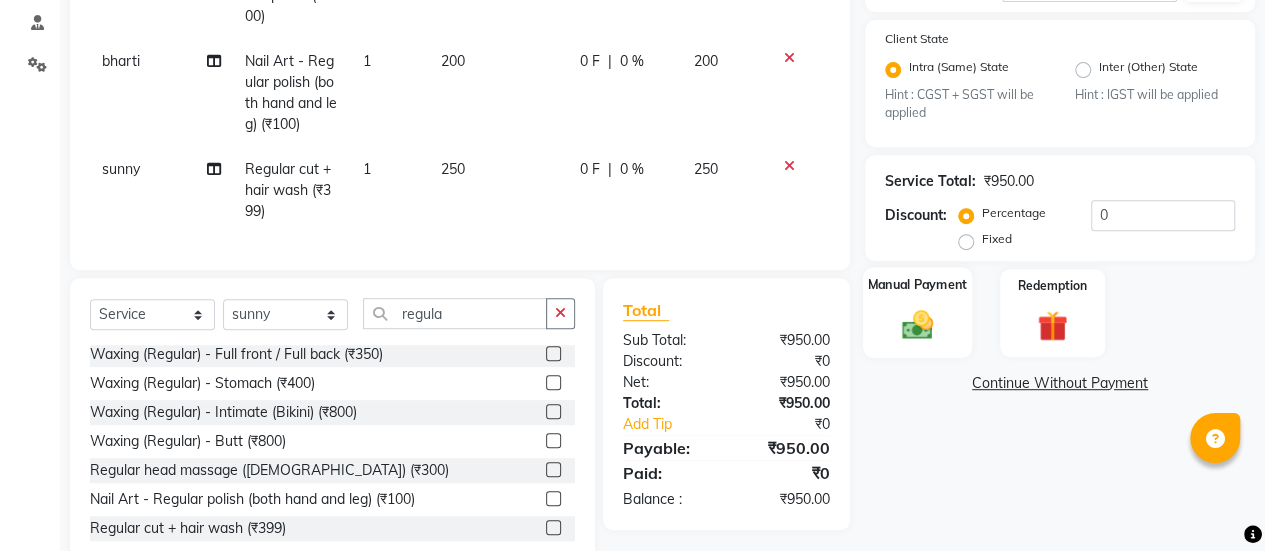 click on "Manual Payment" 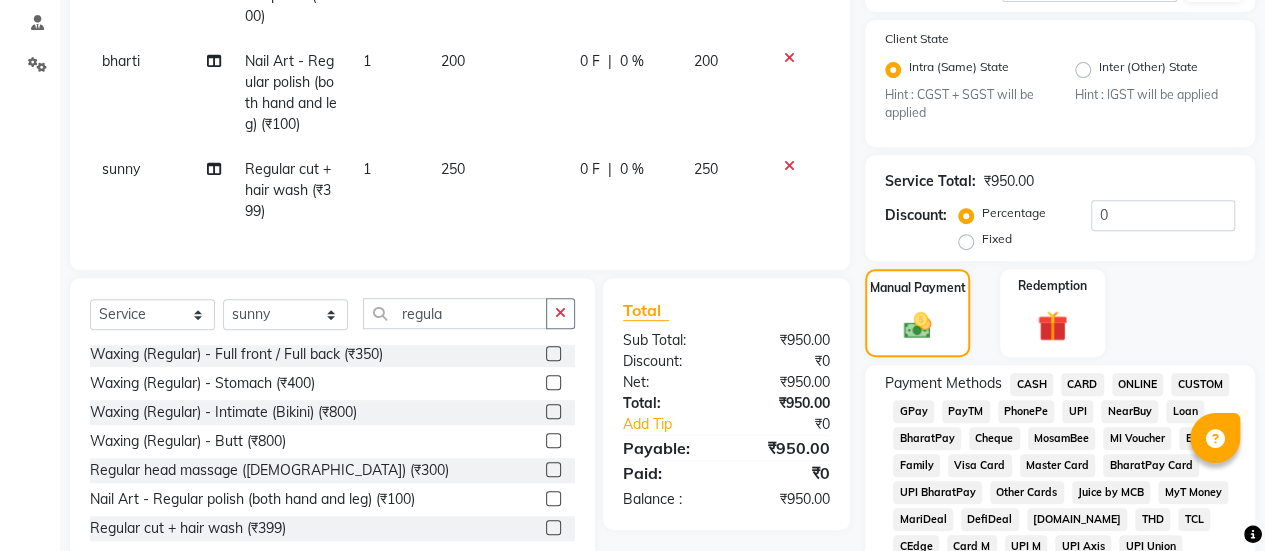 click on "GPay" 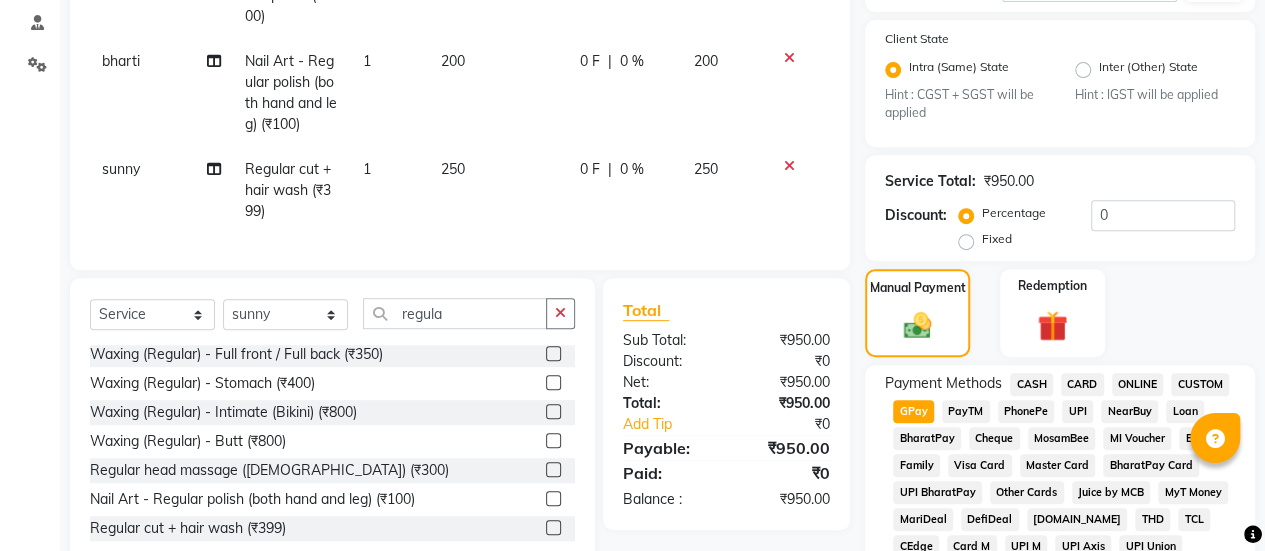 click on "GPay" 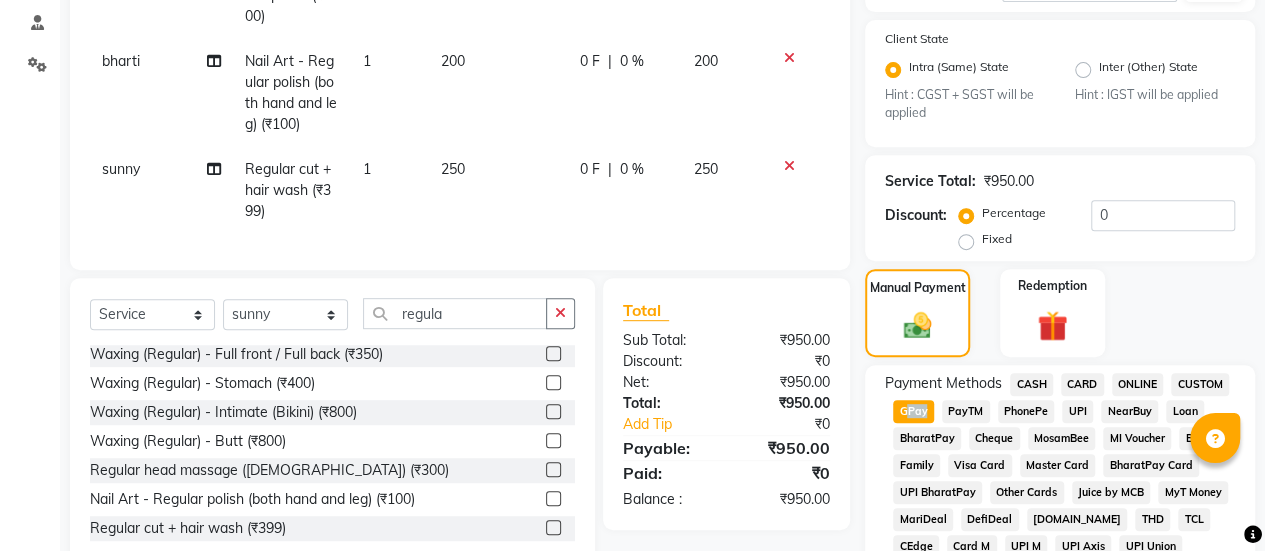 click on "GPay" 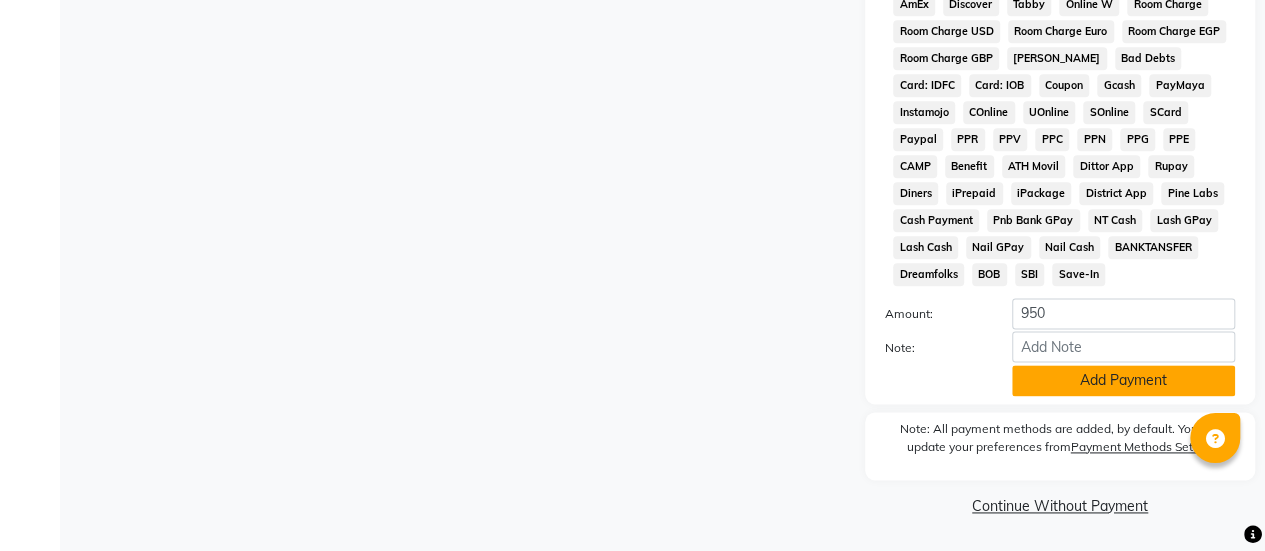click on "Add Payment" 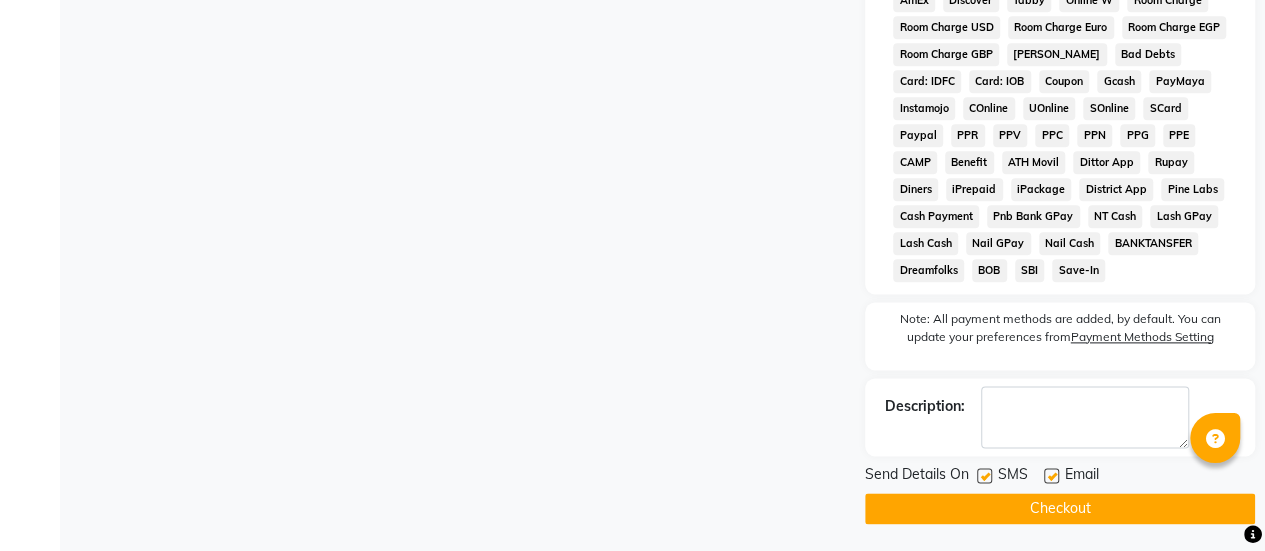 click 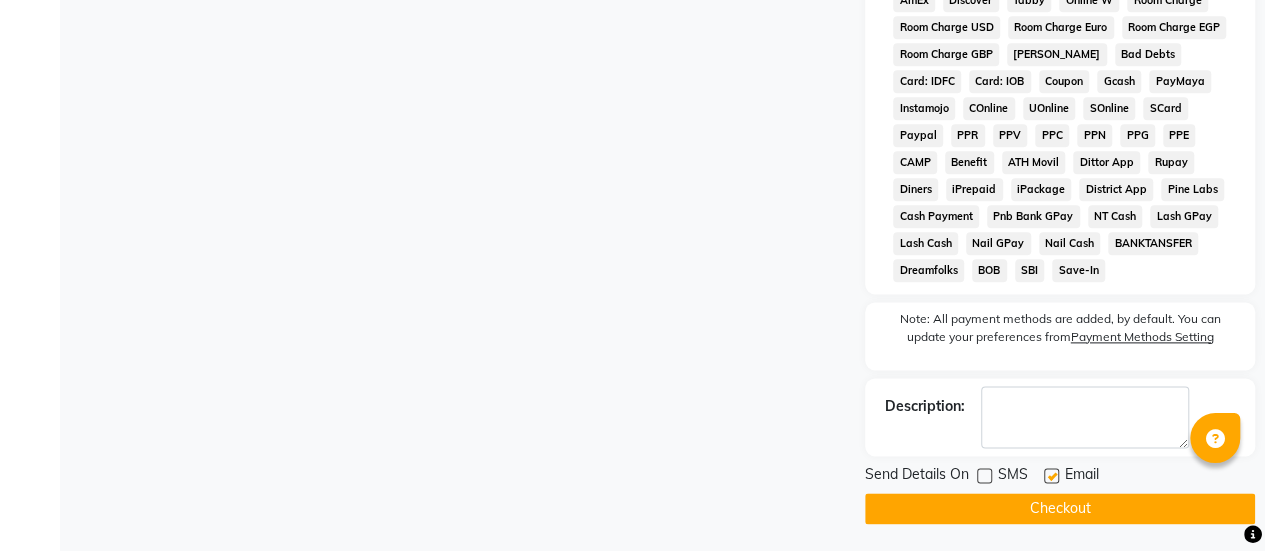 click on "Checkout" 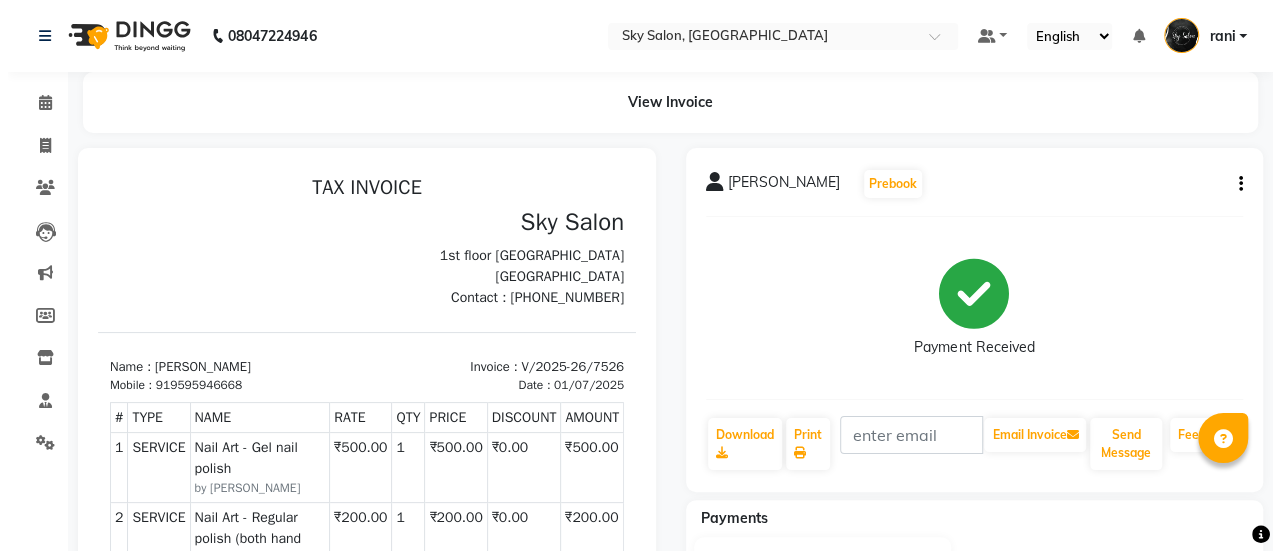 scroll, scrollTop: 0, scrollLeft: 0, axis: both 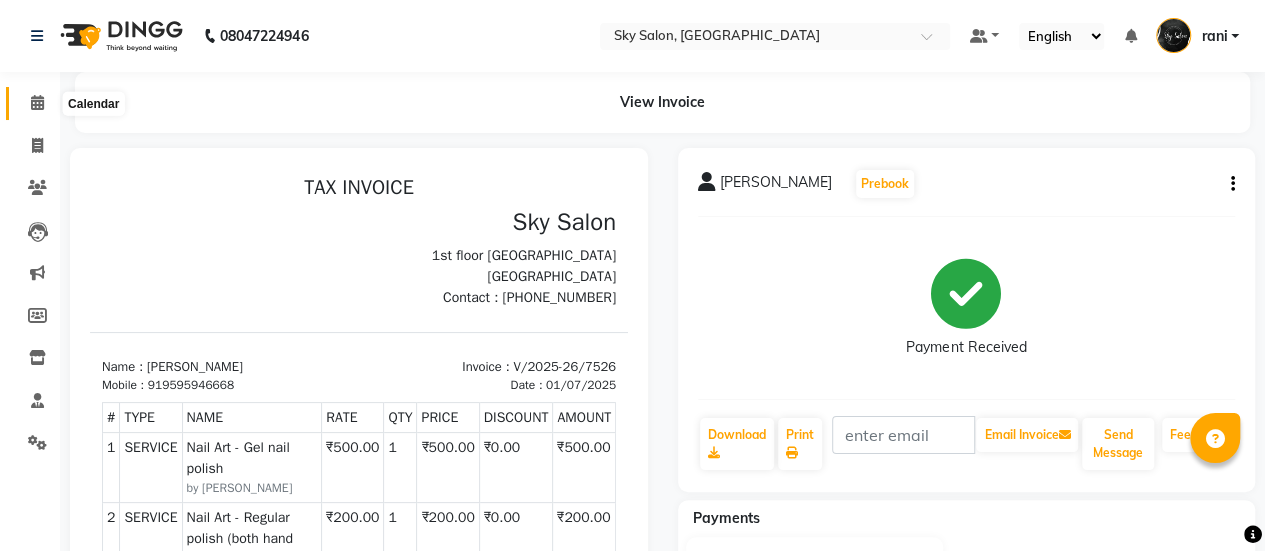 click 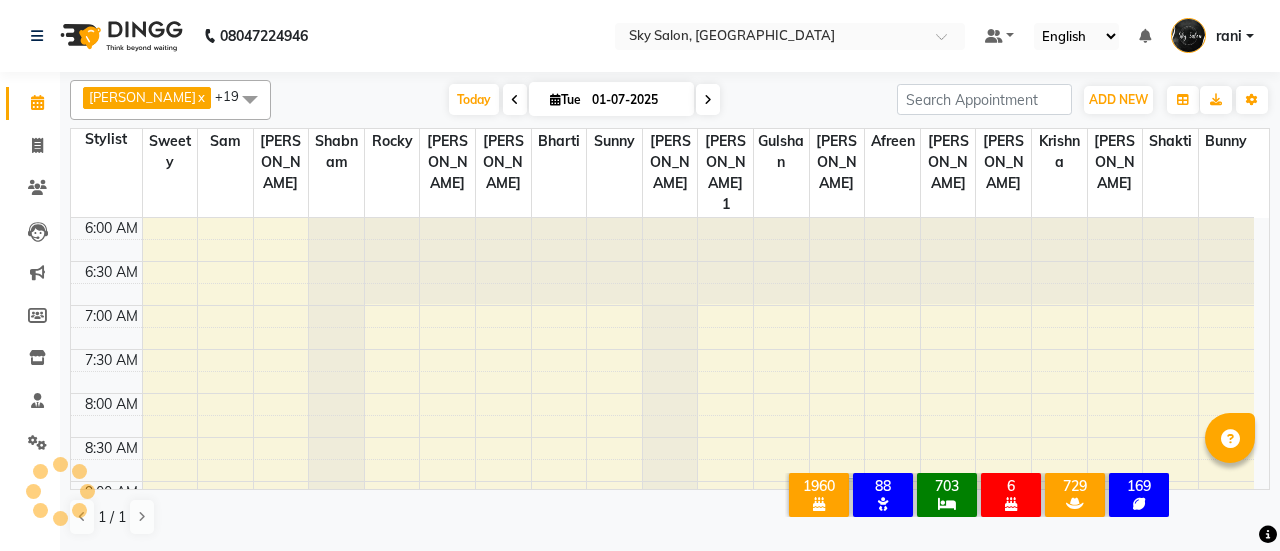 scroll, scrollTop: 0, scrollLeft: 0, axis: both 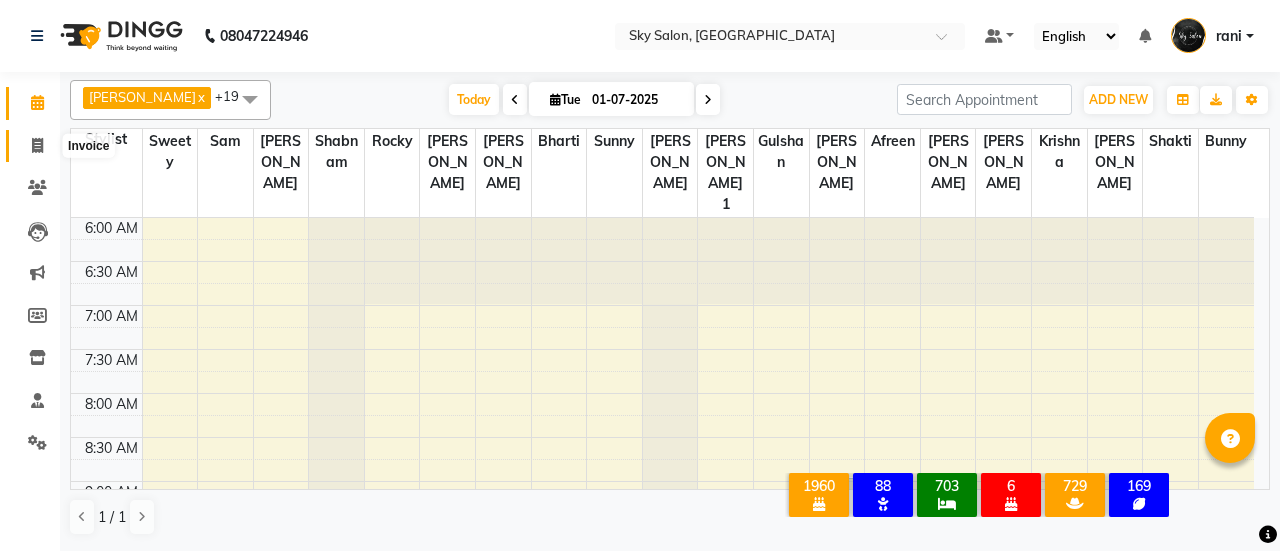click 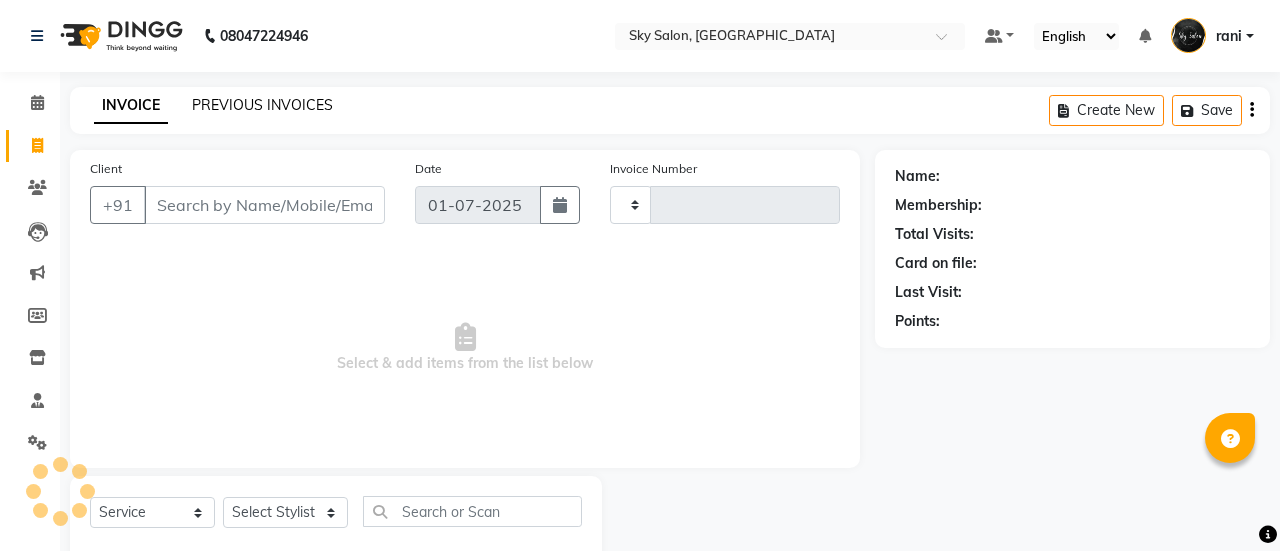 type on "7528" 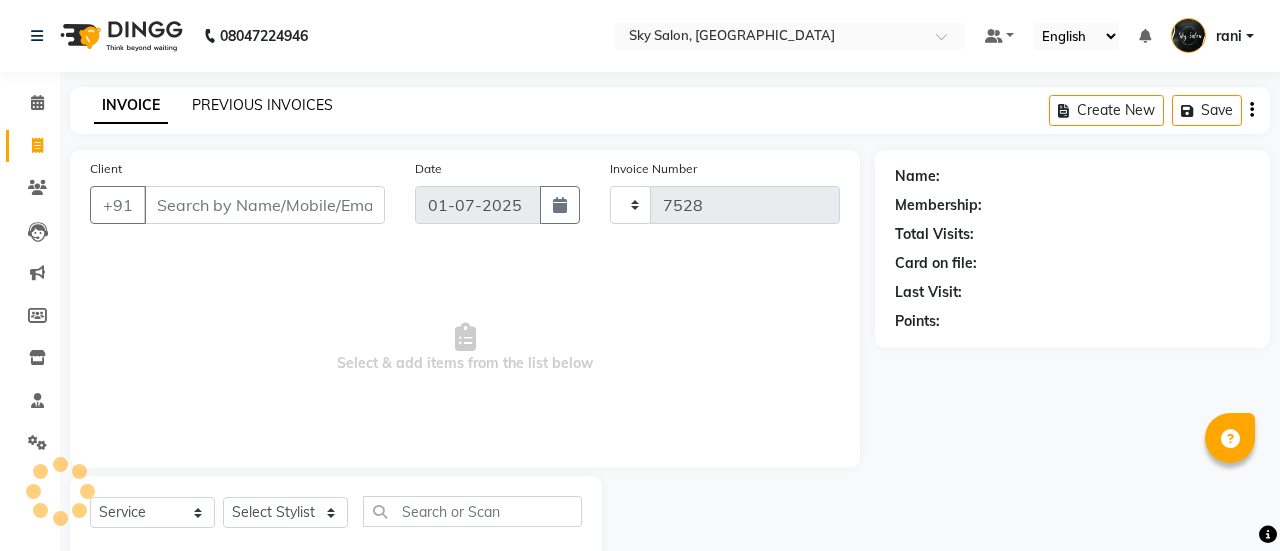 select on "3537" 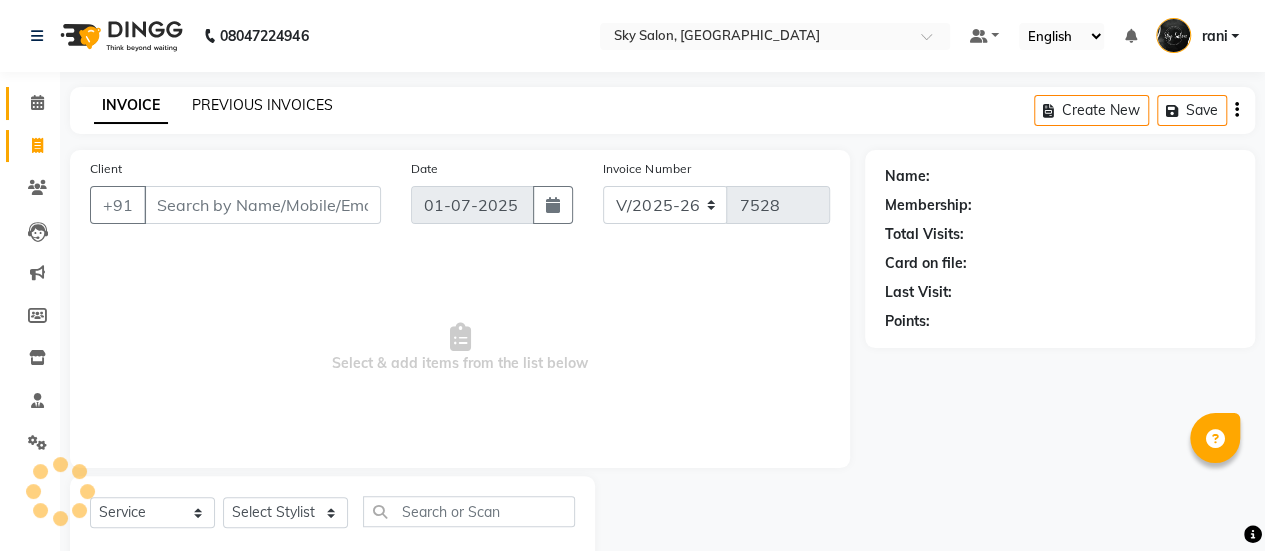 drag, startPoint x: 42, startPoint y: 148, endPoint x: 262, endPoint y: 107, distance: 223.78784 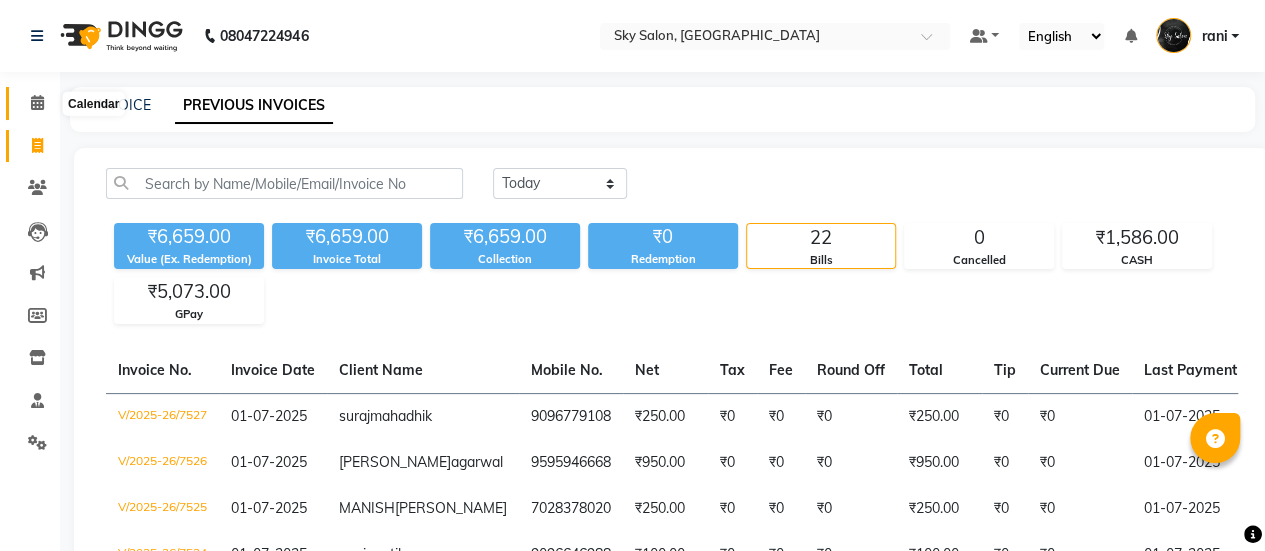 click 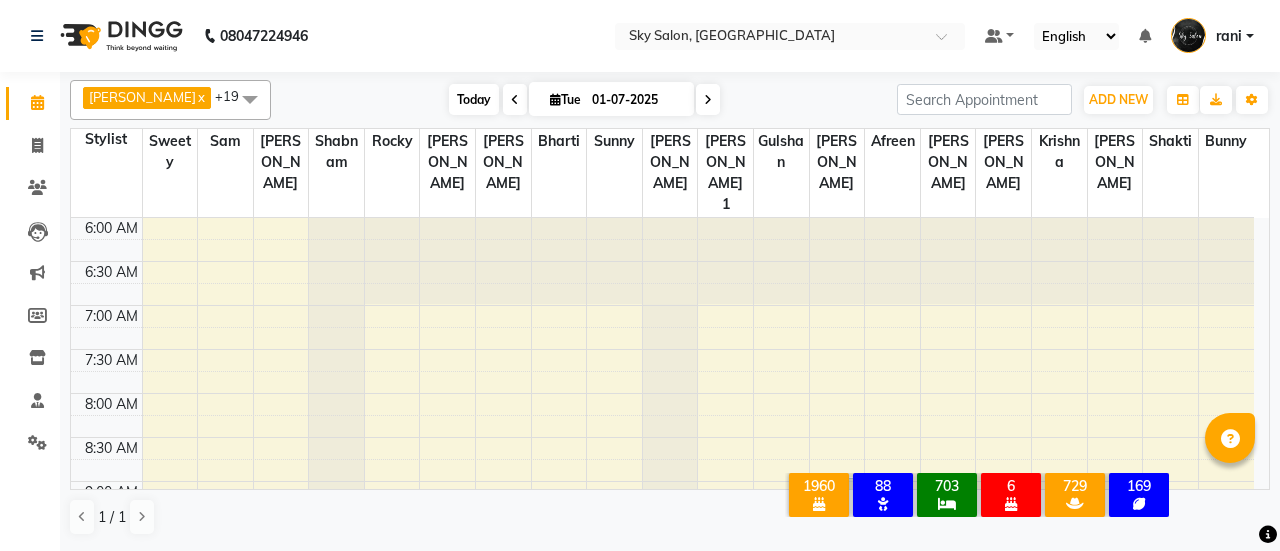 click on "Today" at bounding box center [474, 99] 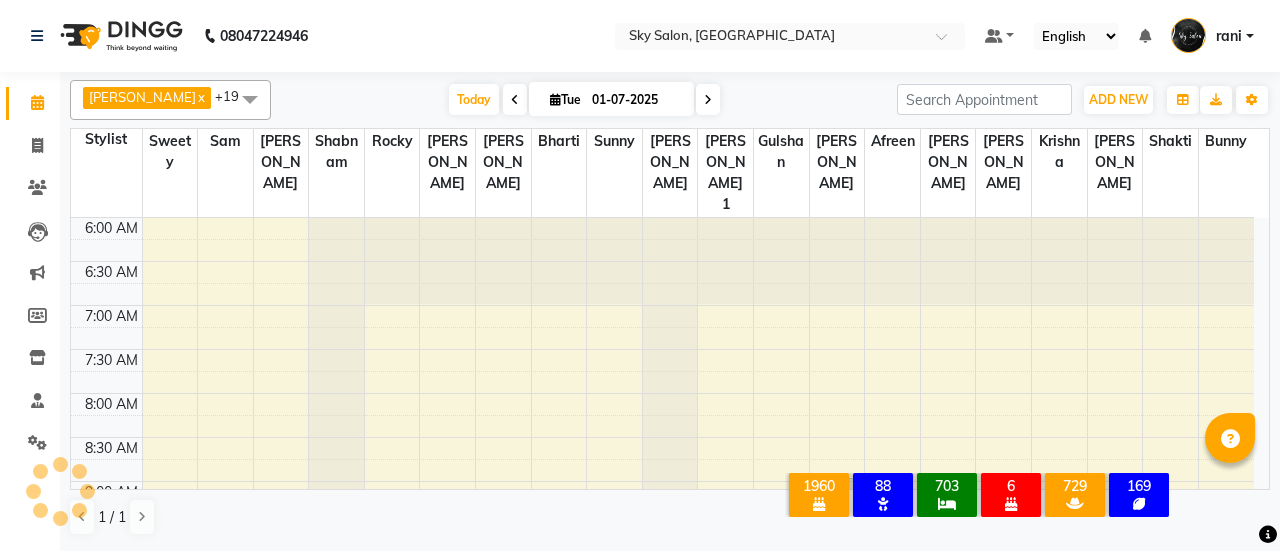 scroll, scrollTop: 608, scrollLeft: 0, axis: vertical 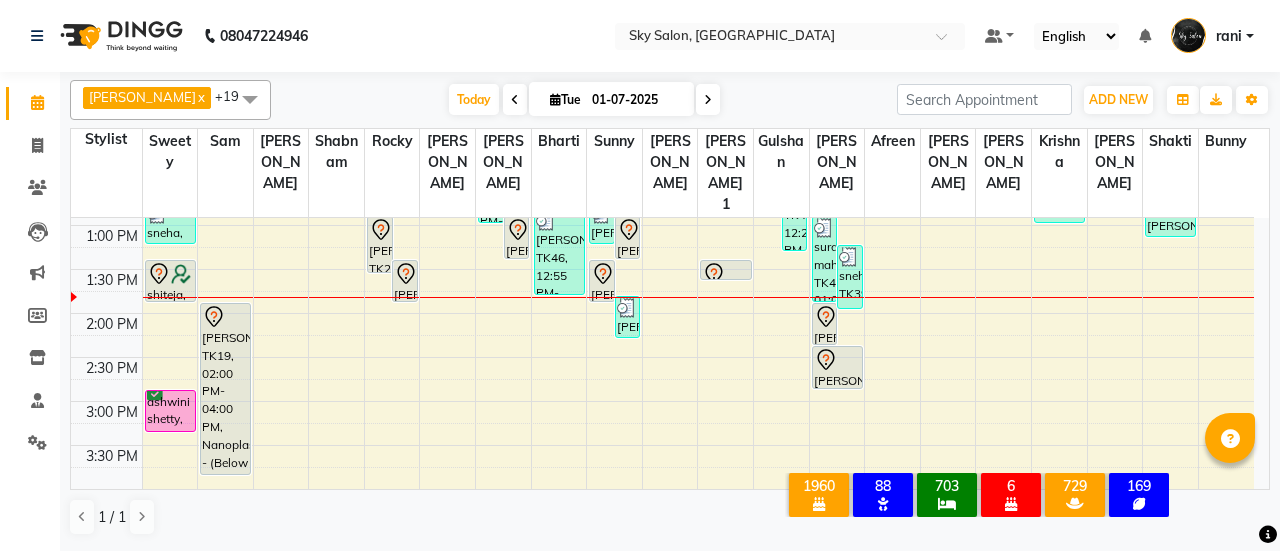 click on "Today  Tue 01-07-2025" at bounding box center [584, 100] 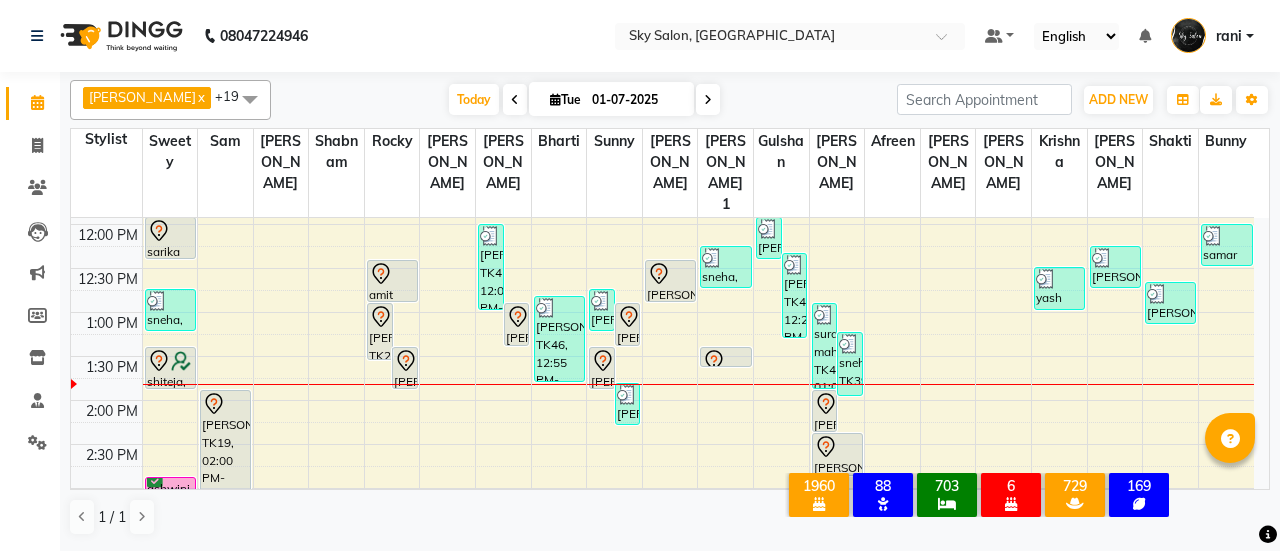 scroll, scrollTop: 522, scrollLeft: 0, axis: vertical 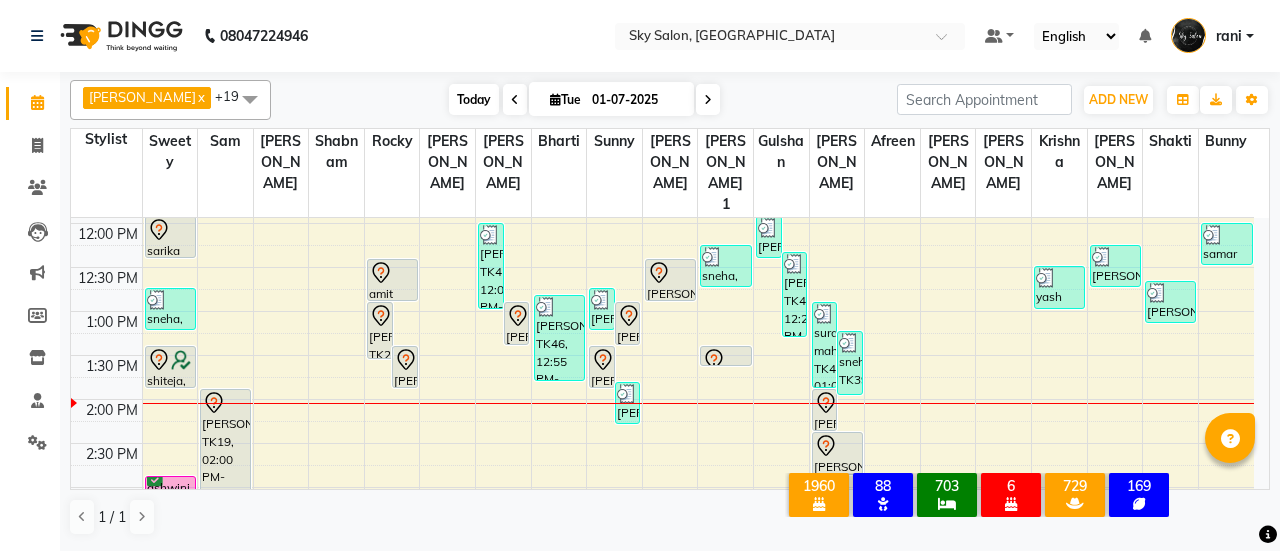 click on "Today" at bounding box center (474, 99) 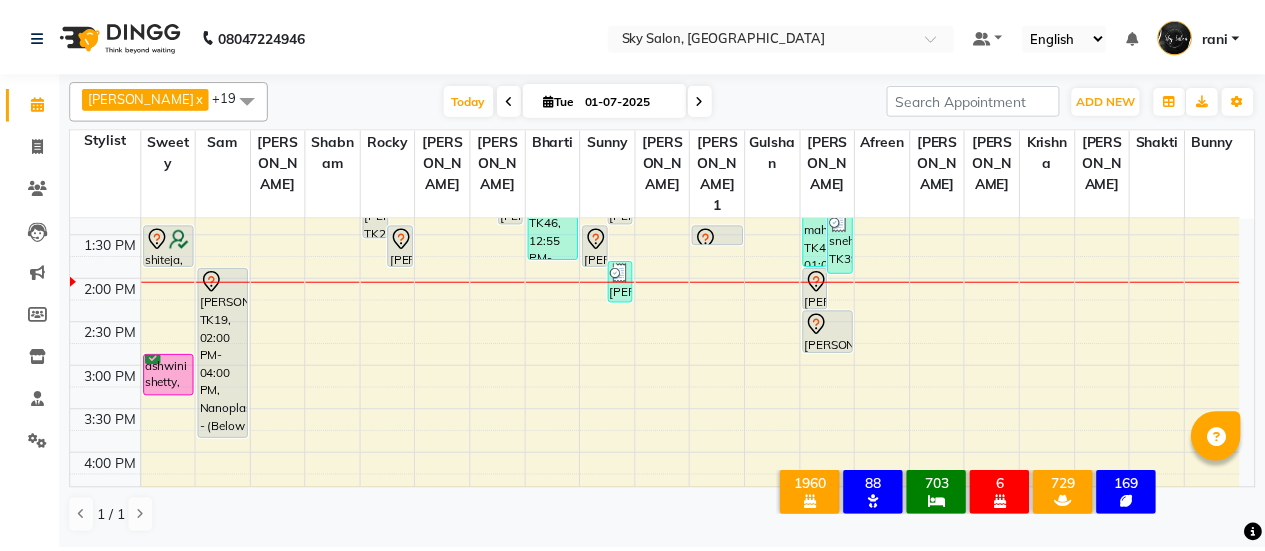 scroll, scrollTop: 646, scrollLeft: 0, axis: vertical 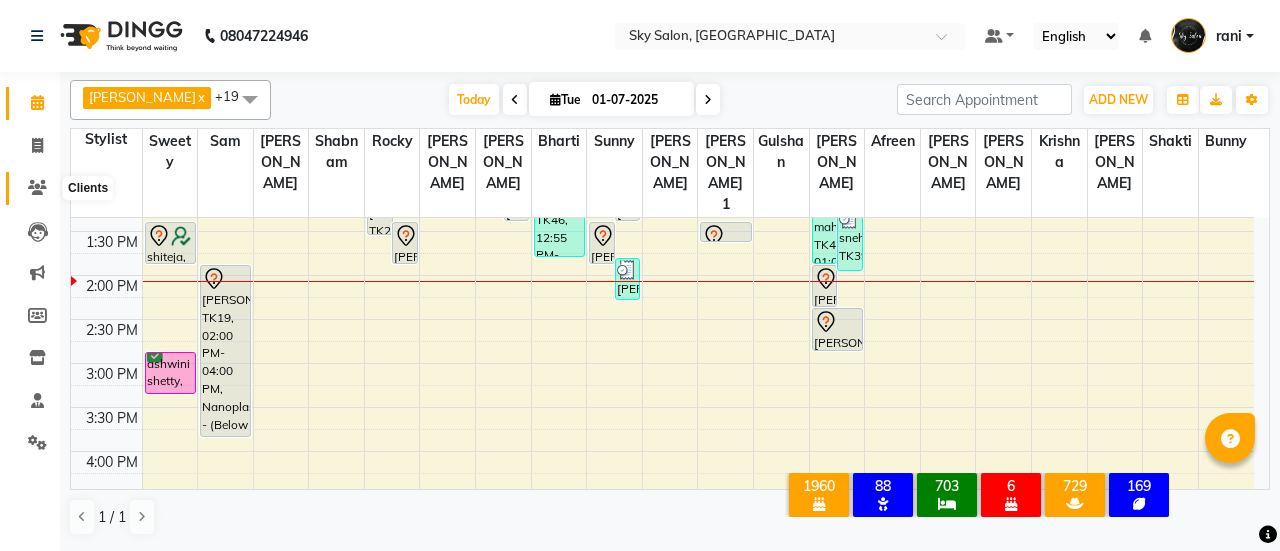 click 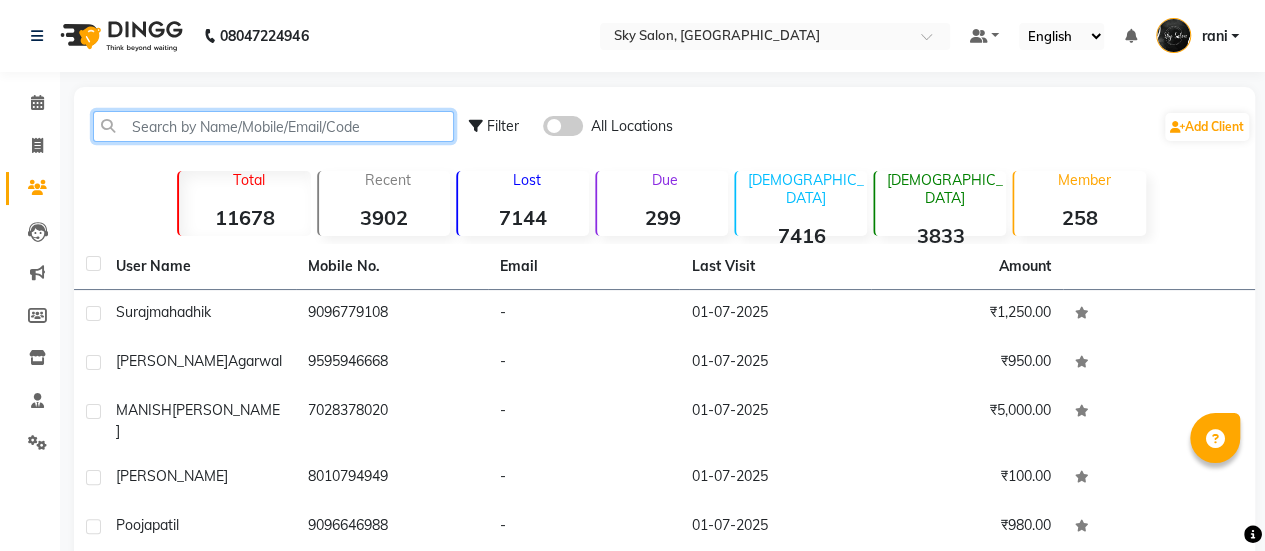 click 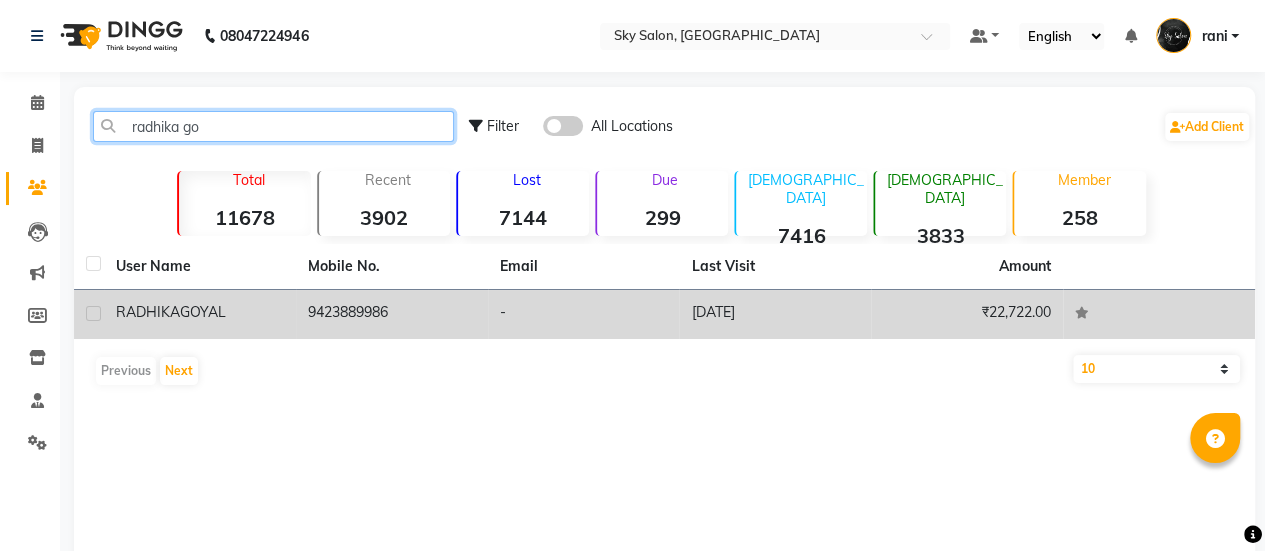 type on "radhika go" 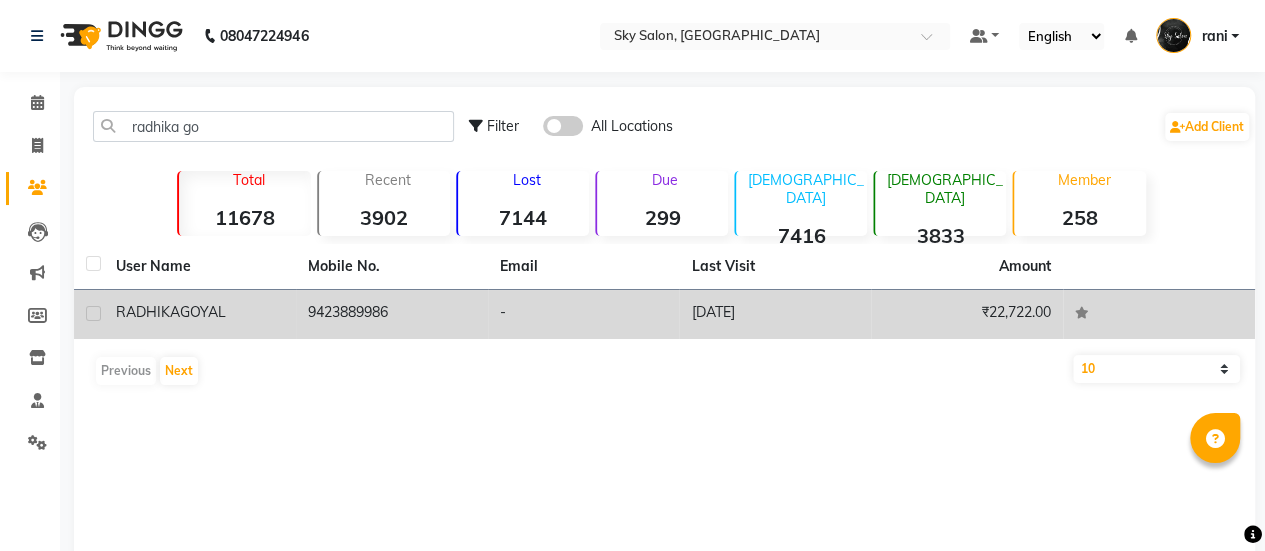 click on "9423889986" 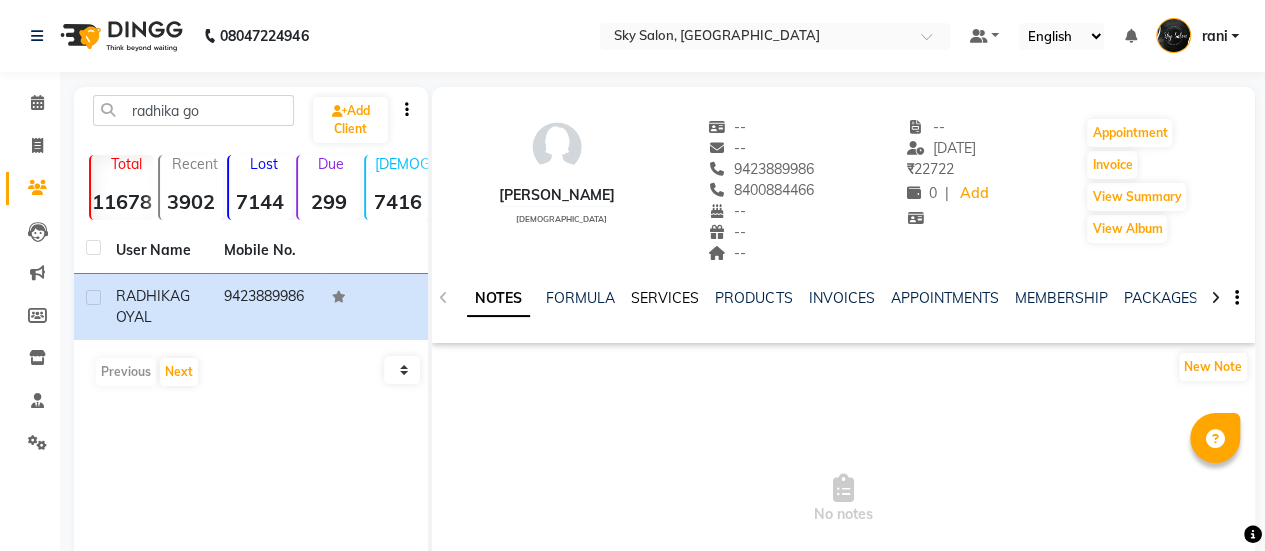 click on "SERVICES" 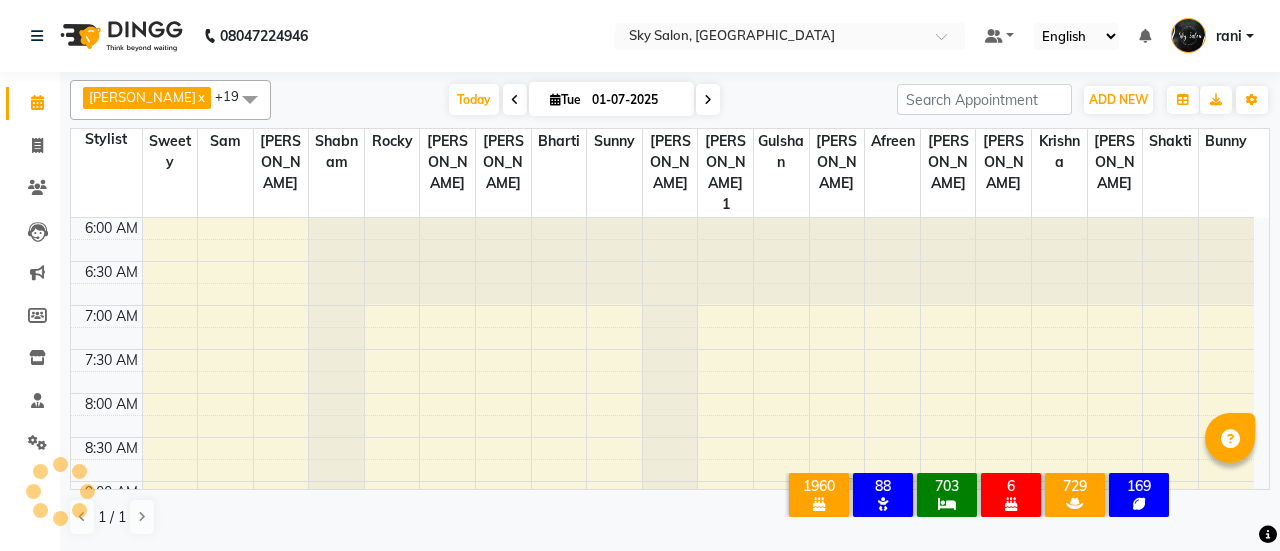 scroll, scrollTop: 0, scrollLeft: 0, axis: both 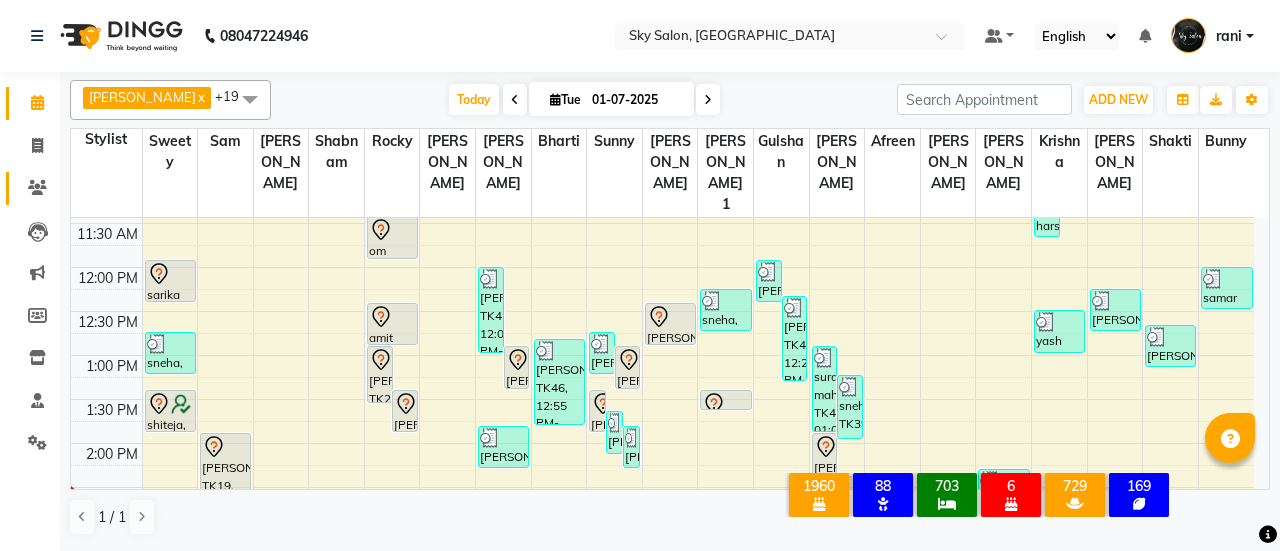 click on "Clients" 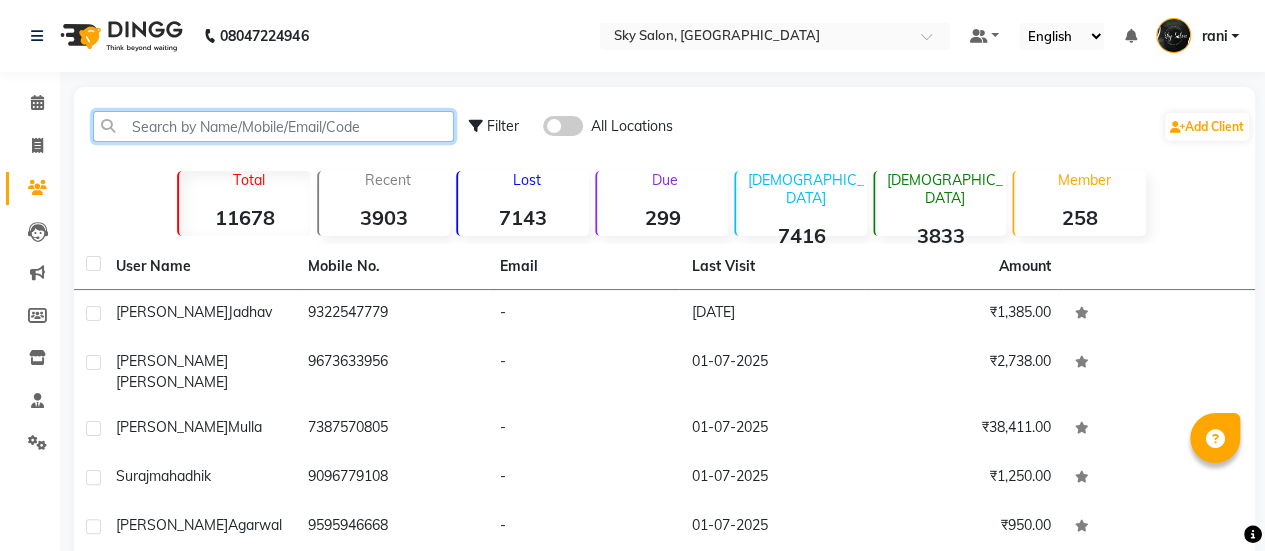 click 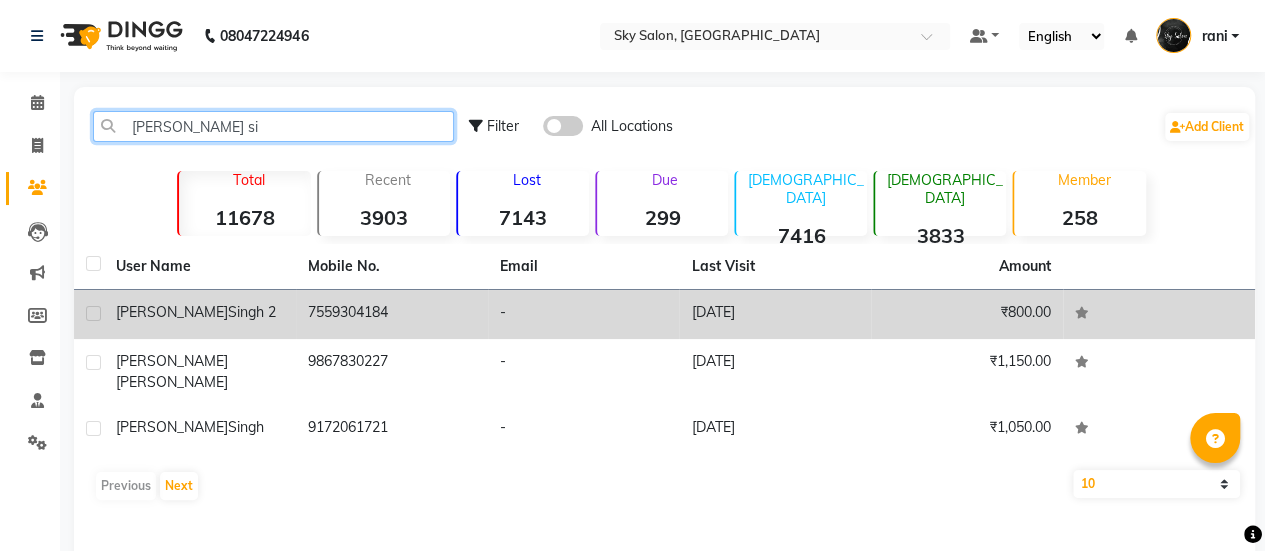 type on "[PERSON_NAME] si" 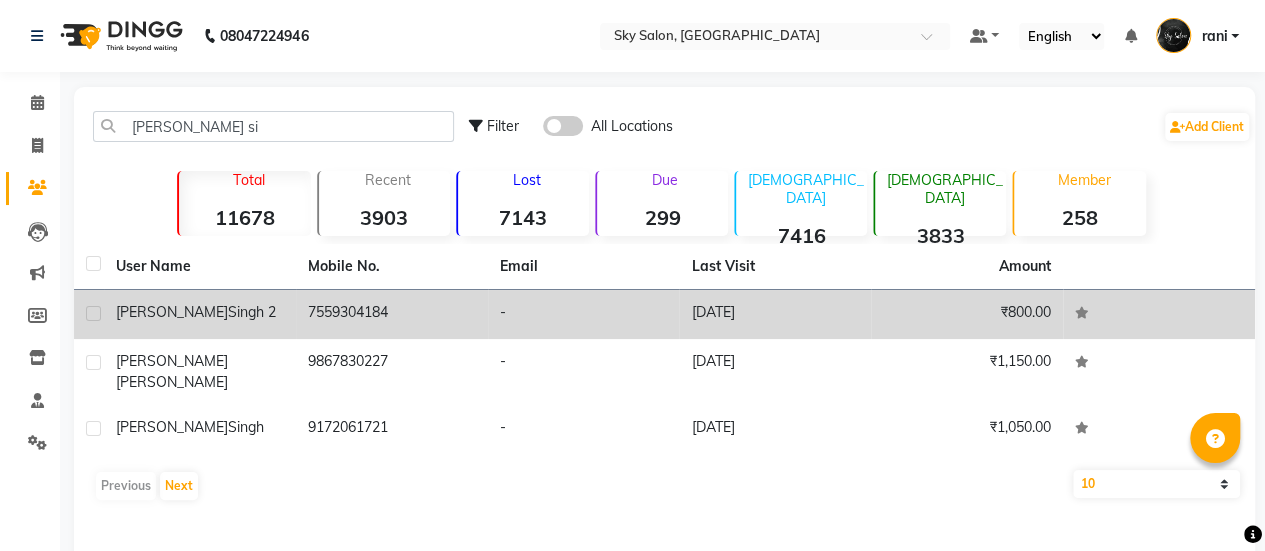 click on "7559304184" 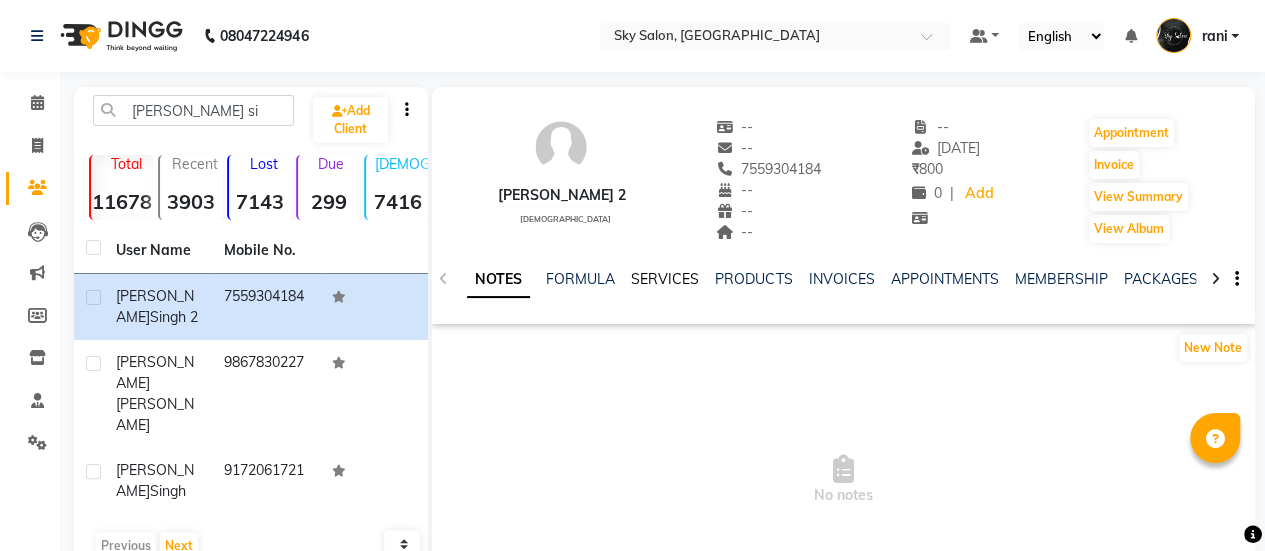 click on "SERVICES" 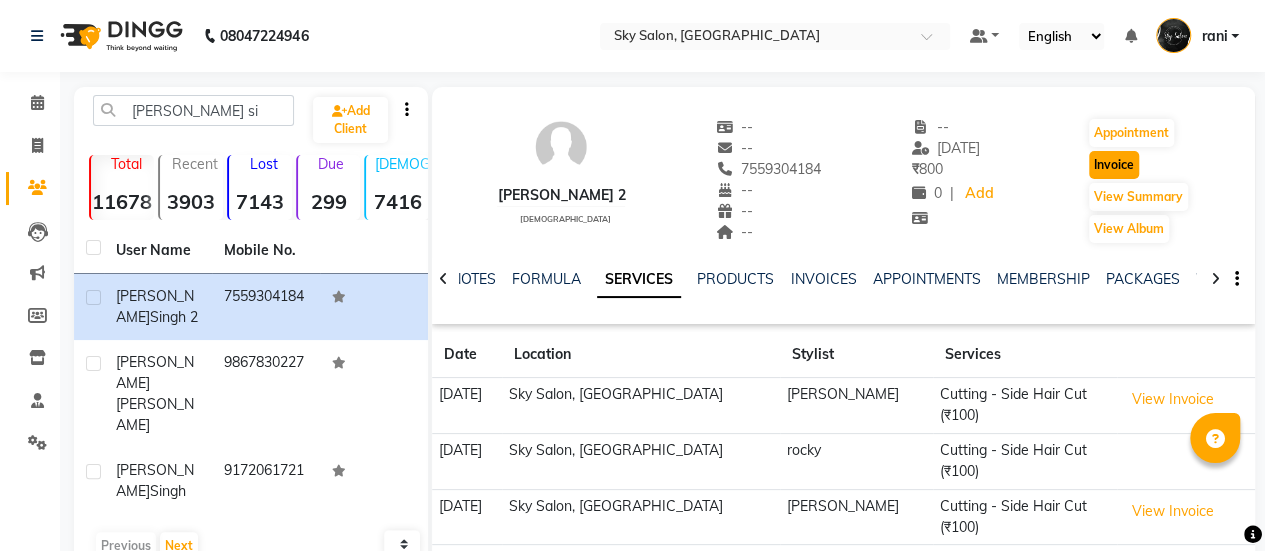 click on "Invoice" 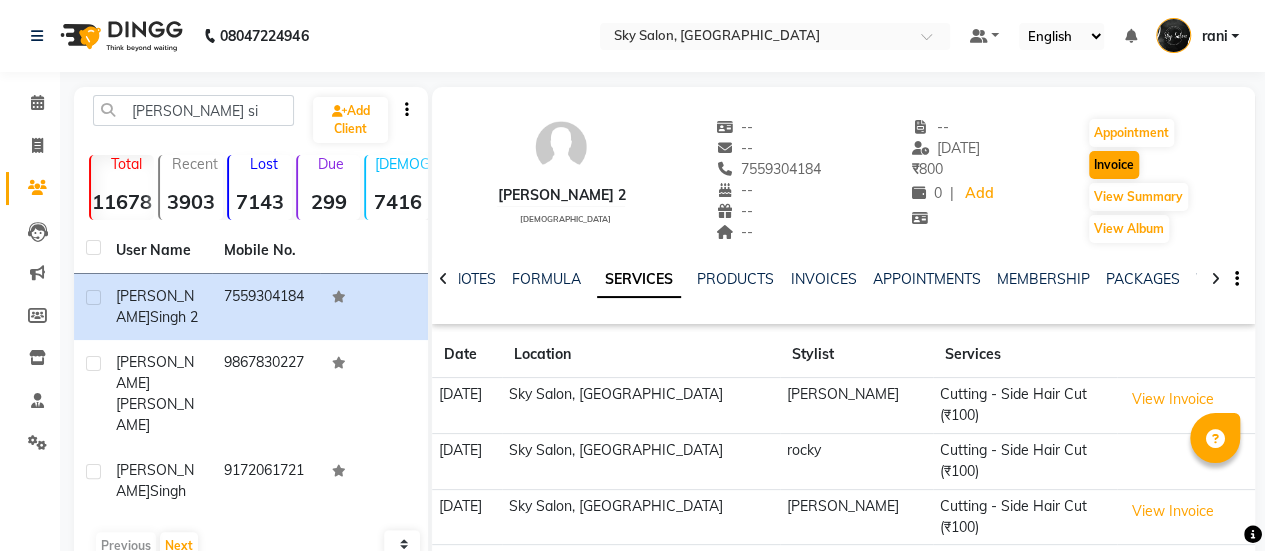select on "3537" 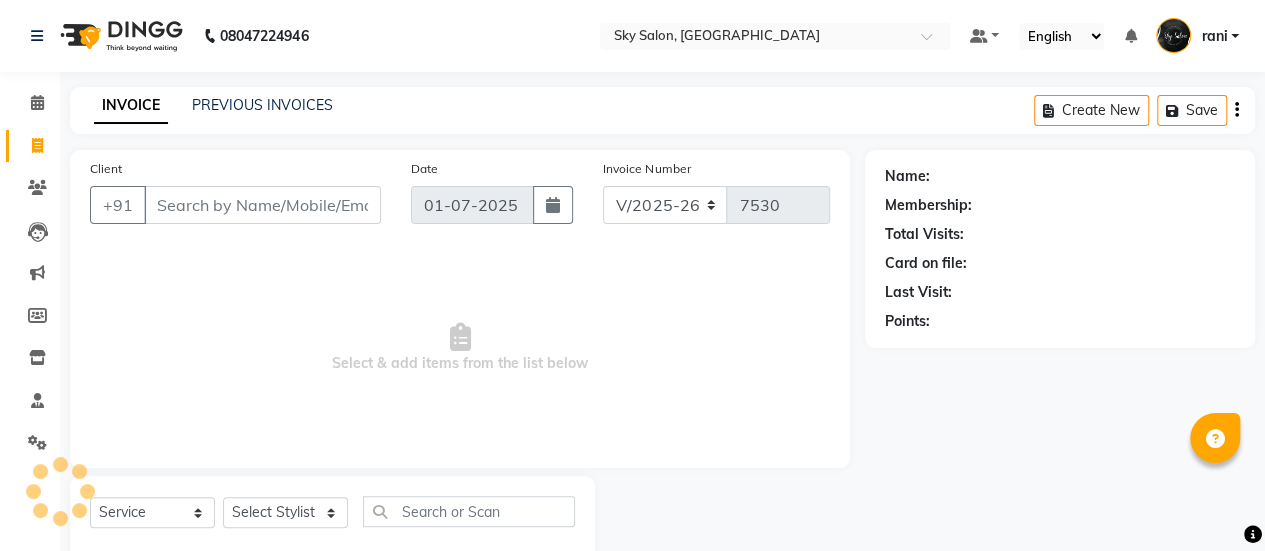 scroll, scrollTop: 49, scrollLeft: 0, axis: vertical 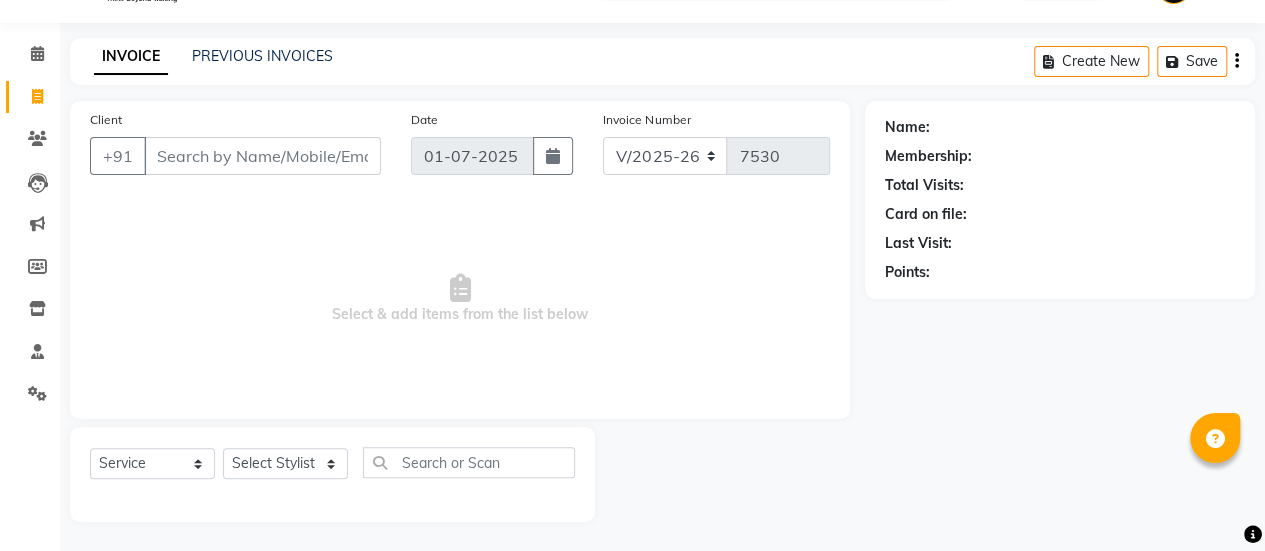 type on "7559304184" 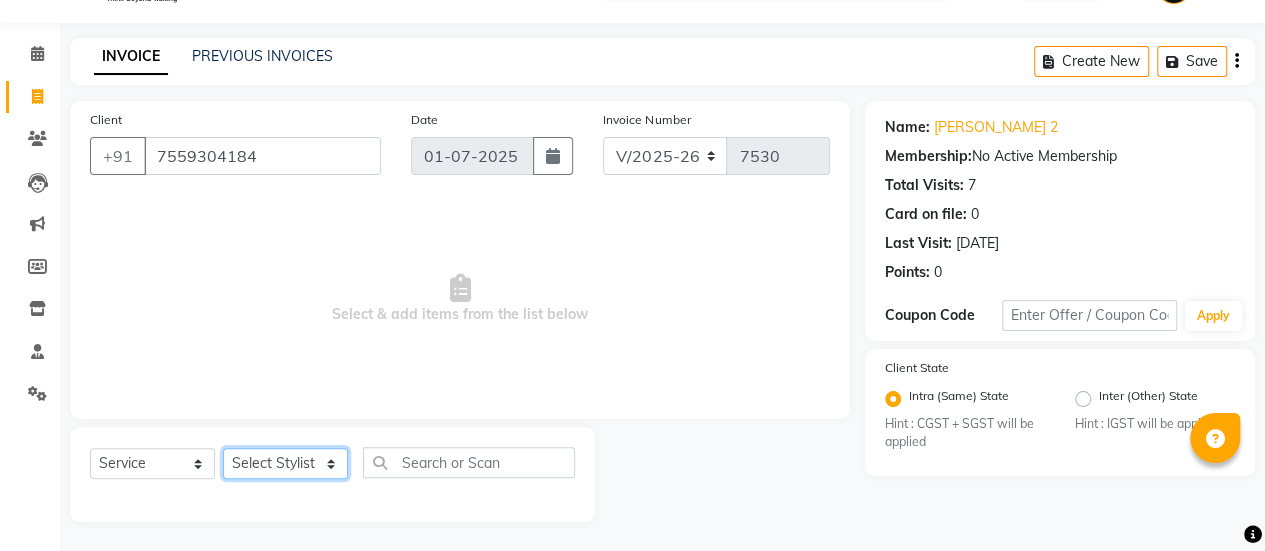 click on "Select Stylist afreen [PERSON_NAME] saha [PERSON_NAME] [PERSON_NAME] [PERSON_NAME] bharti Bunny Danish [PERSON_NAME] 1 [PERSON_NAME] [PERSON_NAME] gaurav Gulshan [PERSON_NAME] [PERSON_NAME] krishna [PERSON_NAME] [PERSON_NAME] rani [PERSON_NAME] [PERSON_NAME] sachin [PERSON_NAME] [PERSON_NAME] sameer 2 [PERSON_NAME] [PERSON_NAME] [PERSON_NAME]" 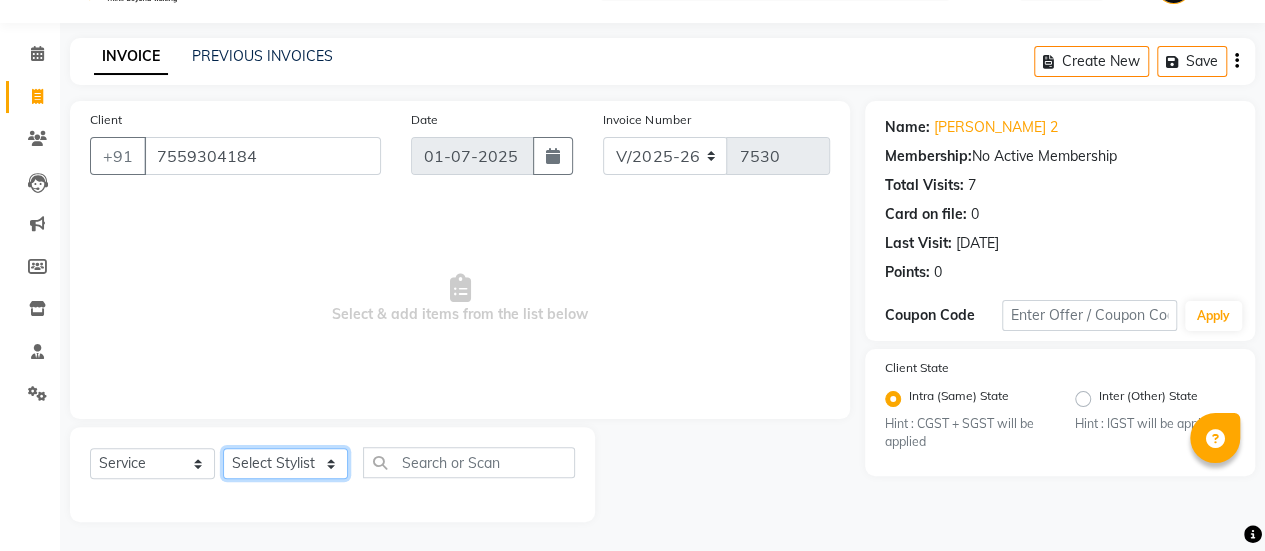 select on "27779" 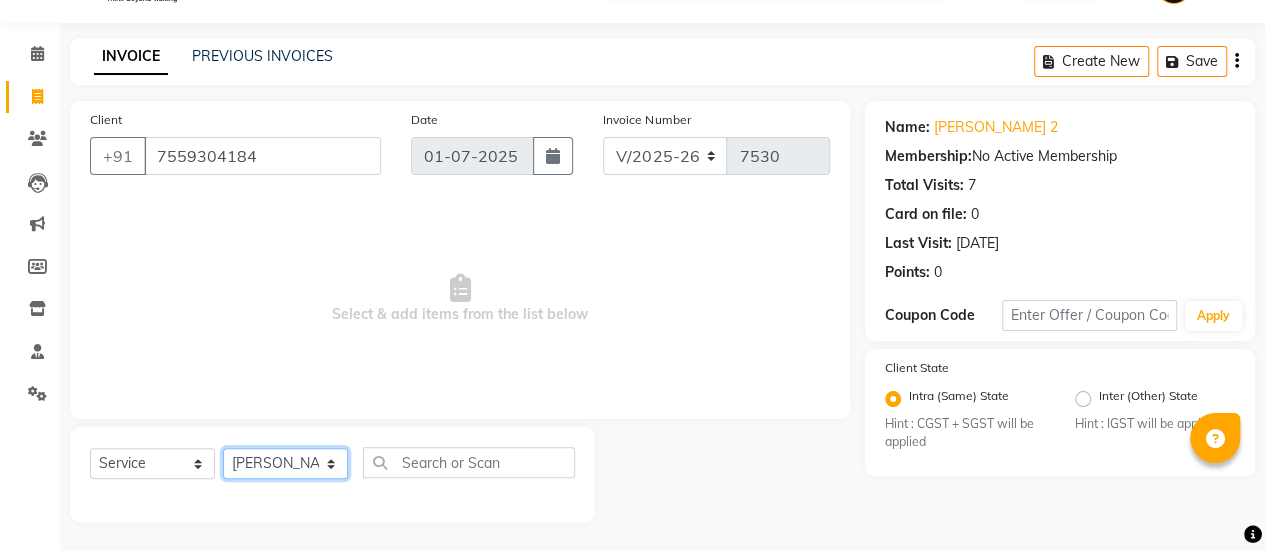 click on "Select Stylist afreen [PERSON_NAME] saha [PERSON_NAME] [PERSON_NAME] [PERSON_NAME] bharti Bunny Danish [PERSON_NAME] 1 [PERSON_NAME] [PERSON_NAME] gaurav Gulshan [PERSON_NAME] [PERSON_NAME] krishna [PERSON_NAME] [PERSON_NAME] rani [PERSON_NAME] [PERSON_NAME] sachin [PERSON_NAME] [PERSON_NAME] sameer 2 [PERSON_NAME] [PERSON_NAME] [PERSON_NAME]" 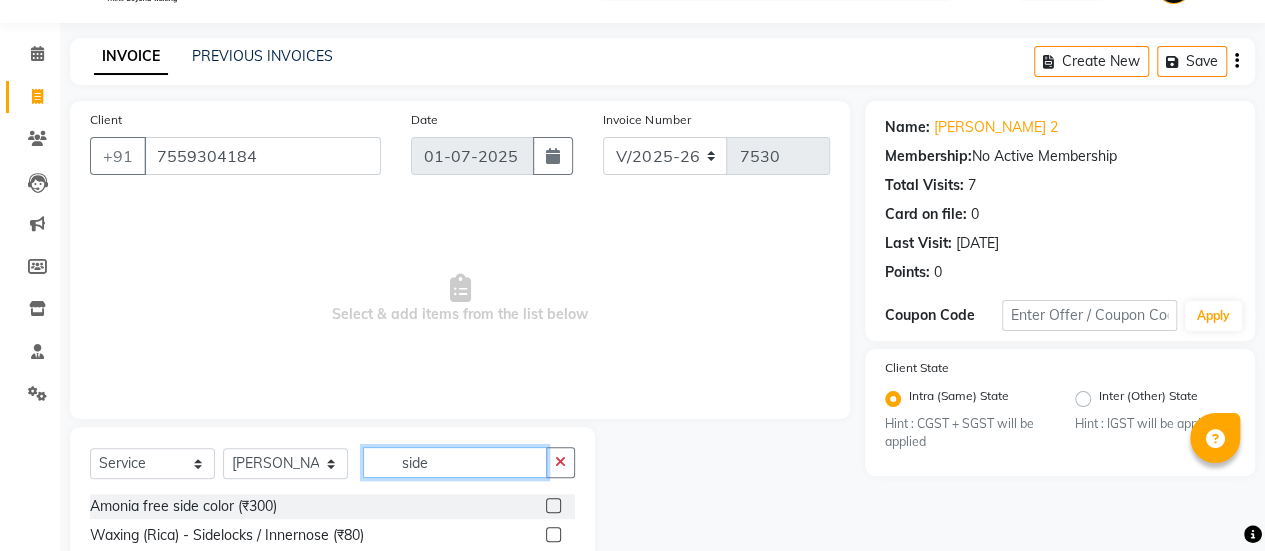 scroll, scrollTop: 194, scrollLeft: 0, axis: vertical 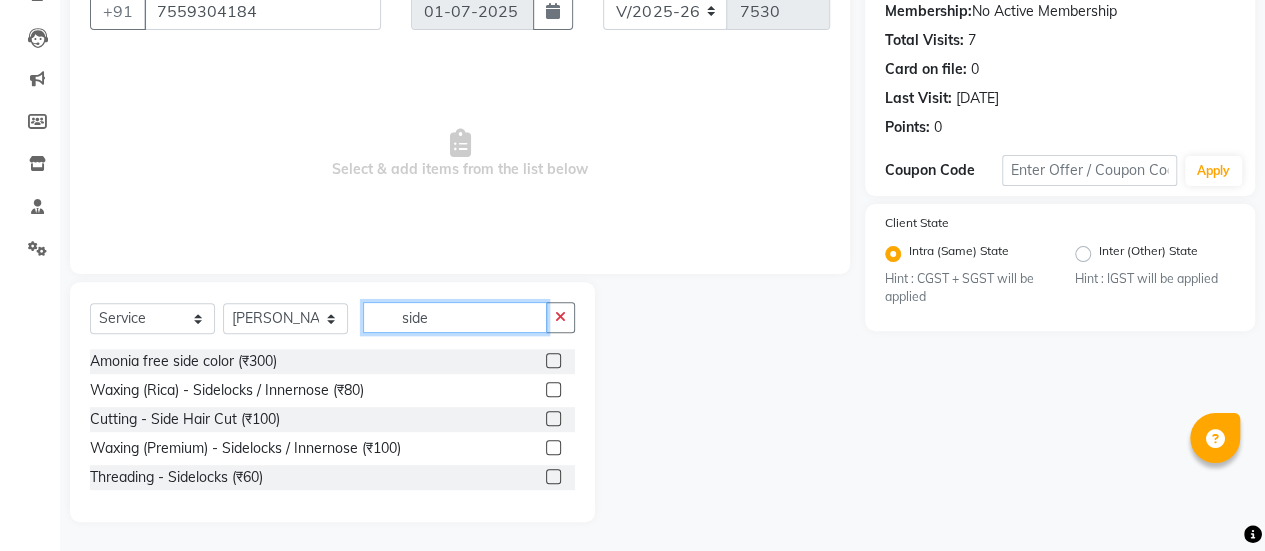 type on "side" 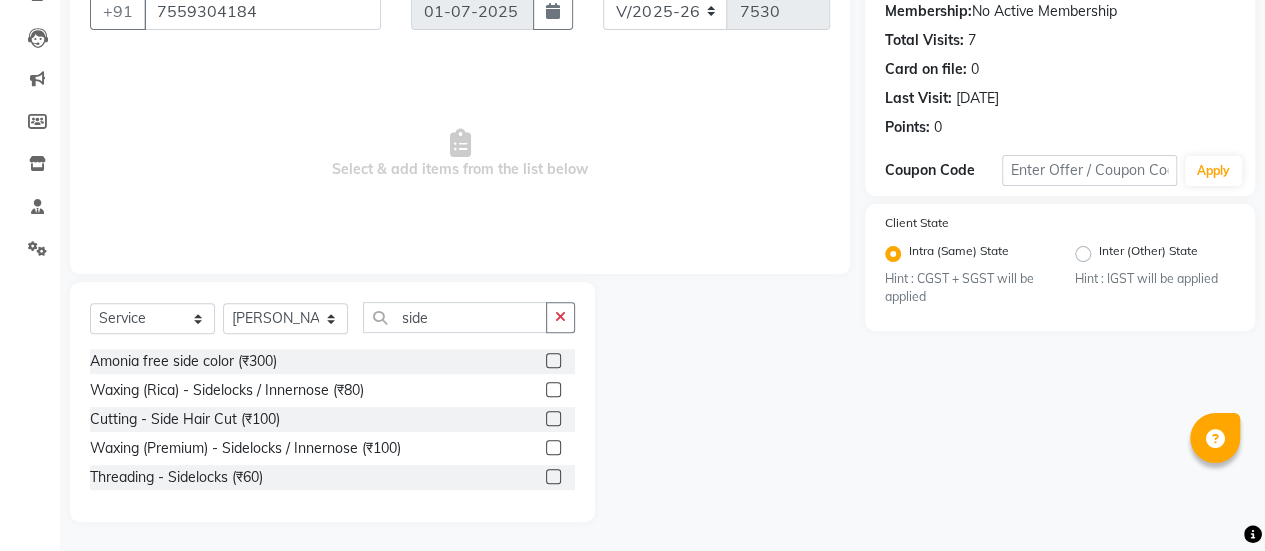 click 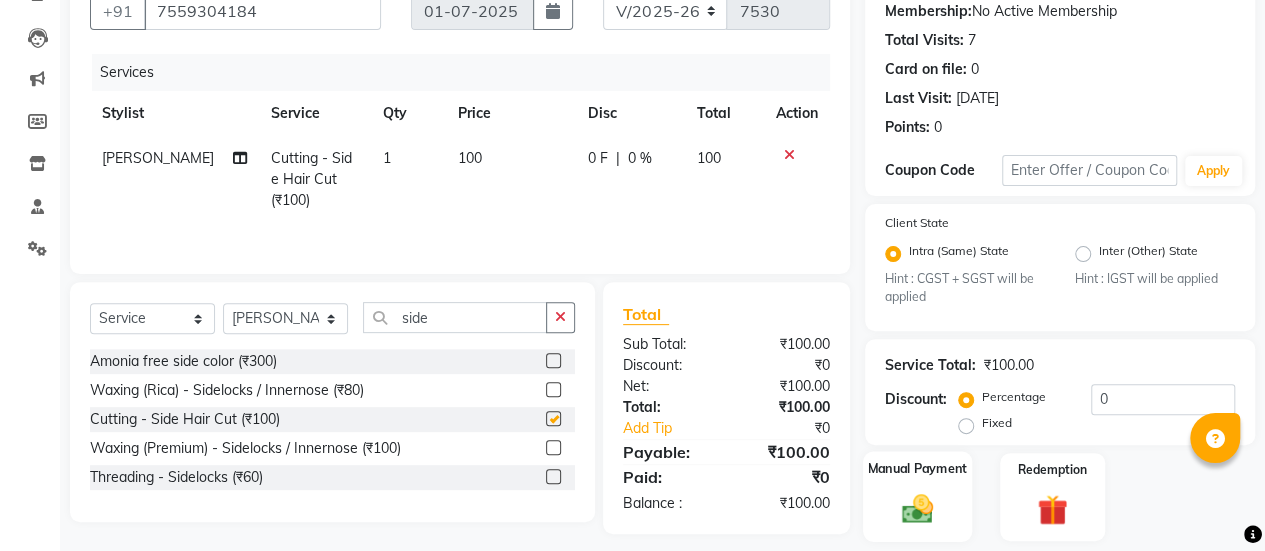checkbox on "false" 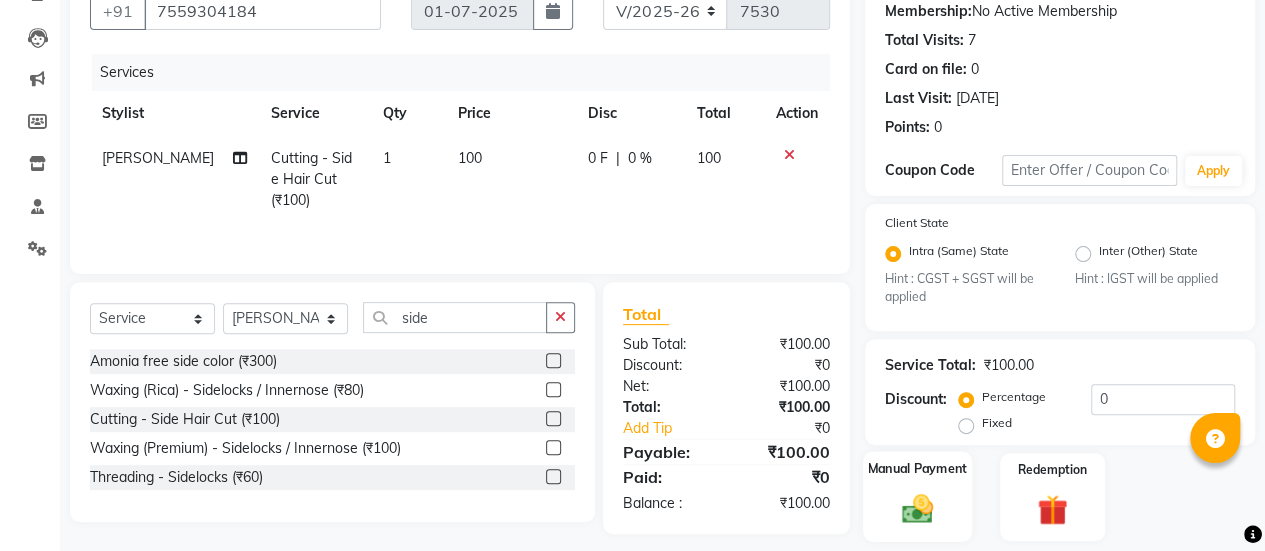 click on "Manual Payment" 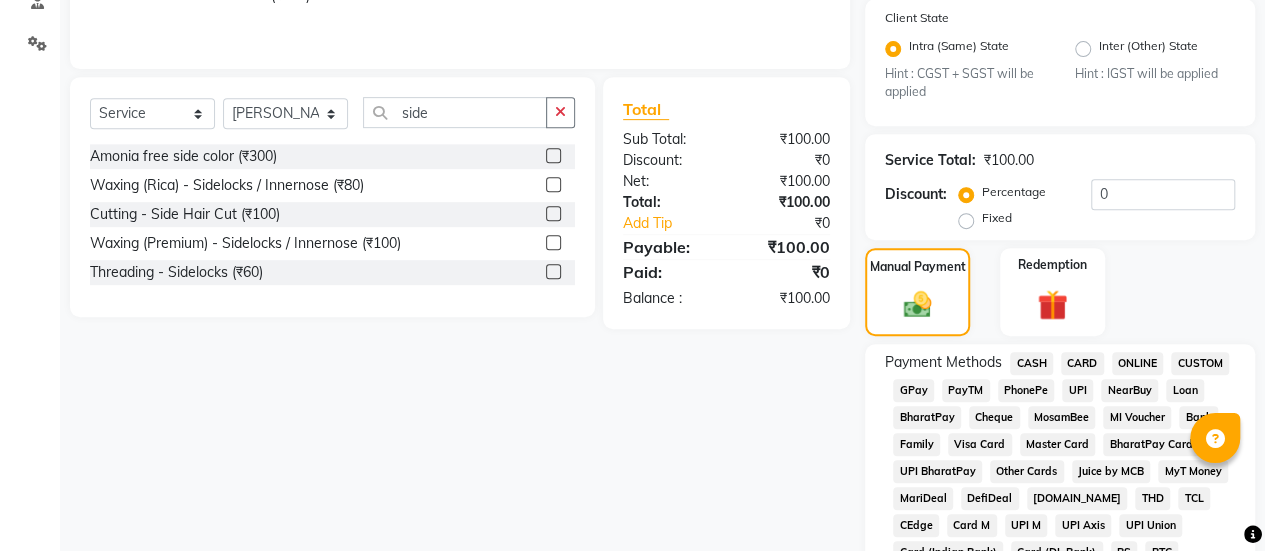 scroll, scrollTop: 411, scrollLeft: 0, axis: vertical 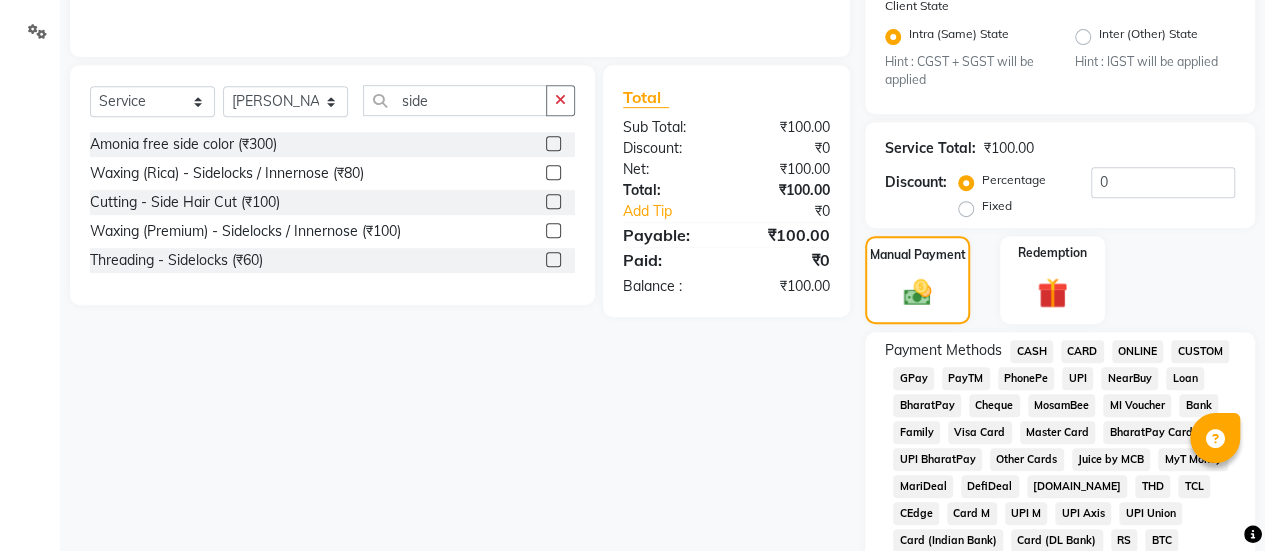 click on "GPay" 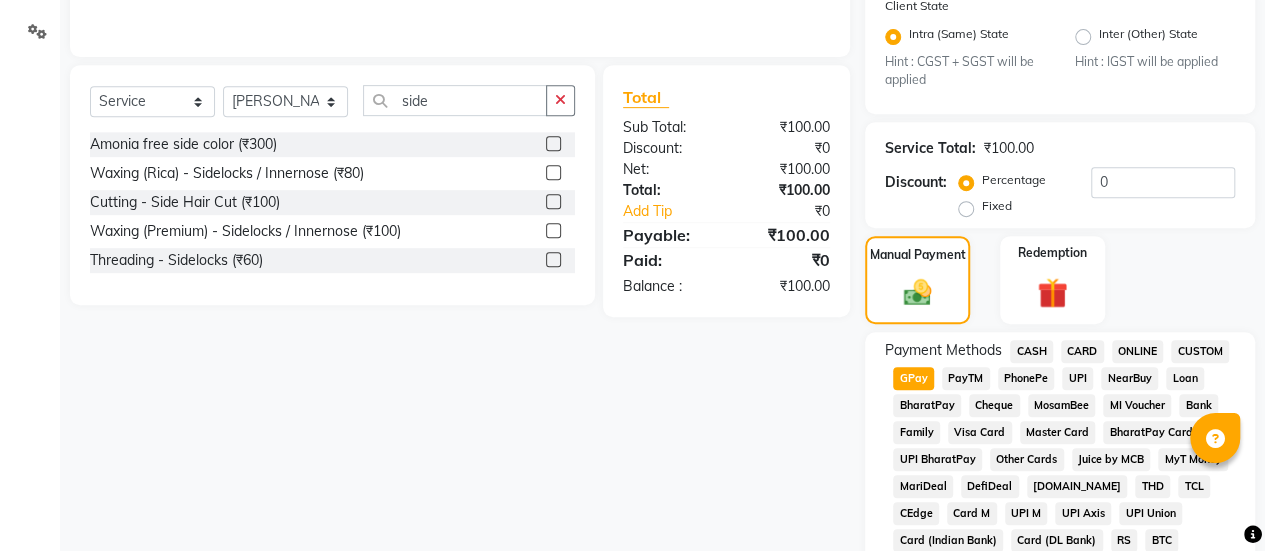 click on "GPay" 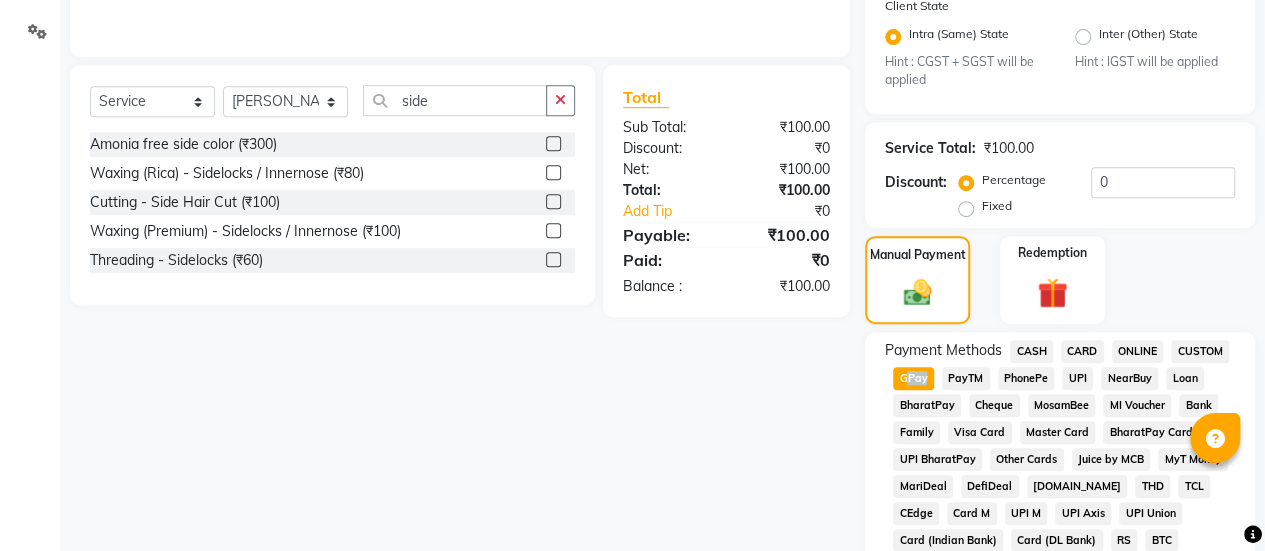 click on "GPay" 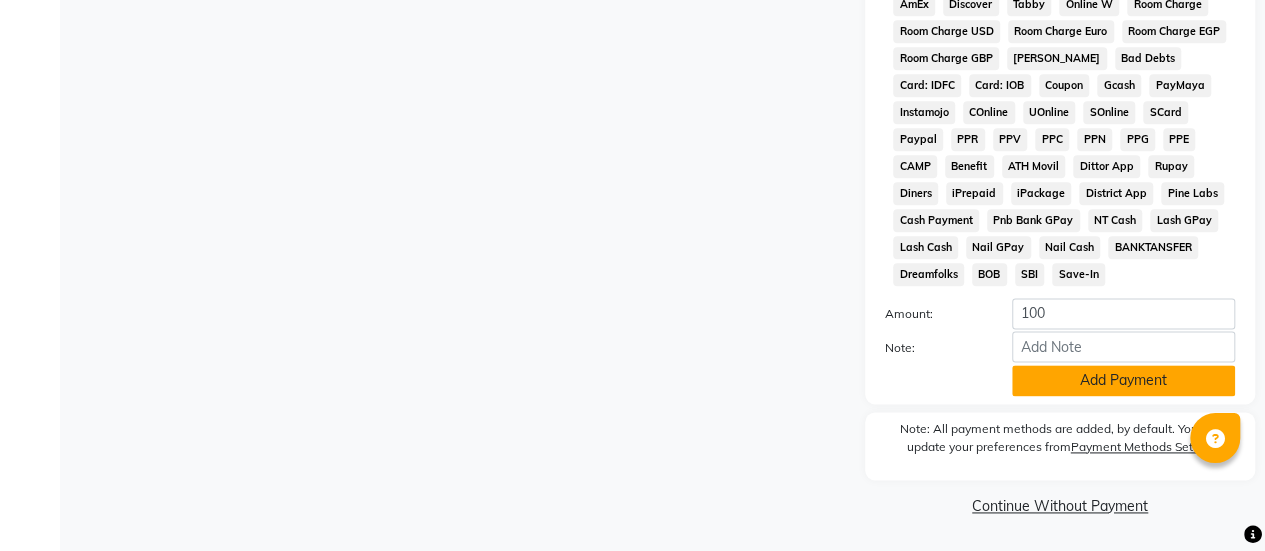 click on "Add Payment" 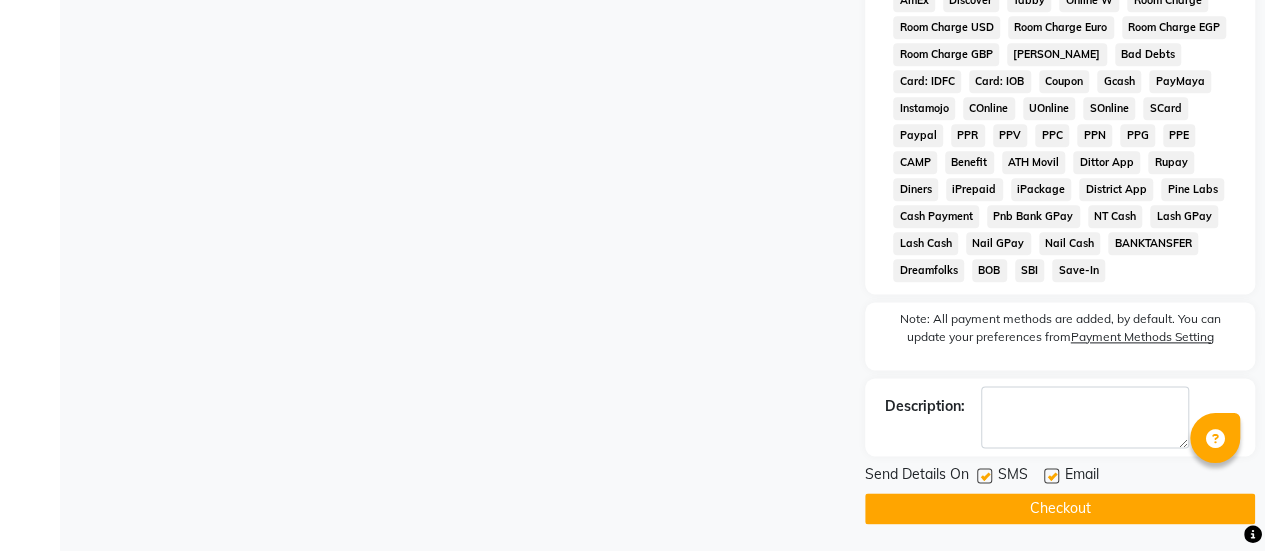click 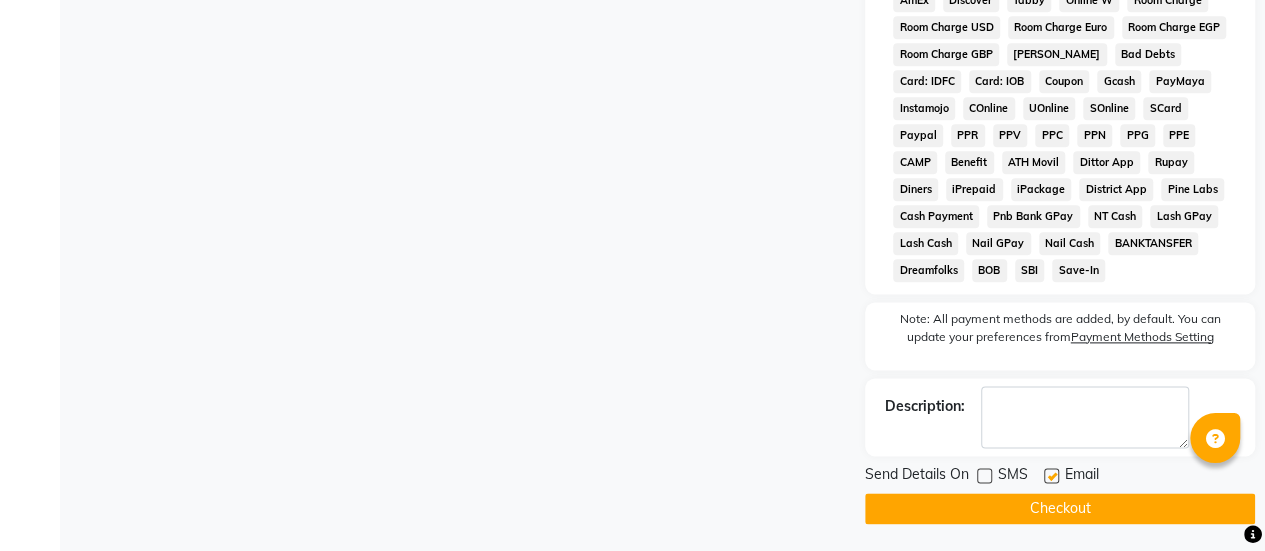 click on "INVOICE PREVIOUS INVOICES Create New   Save  Client [PHONE_NUMBER] Date [DATE] Invoice Number V/2025 V/[PHONE_NUMBER] Services Stylist Service Qty Price Disc Total Action [PERSON_NAME] Cutting  - Side Hair Cut (₹100) 1 100 0 F | 0 % 100 Select  Service  Product  Membership  Package Voucher Prepaid Gift Card  Select Stylist afreen [PERSON_NAME] saha [PERSON_NAME] [PERSON_NAME] [PERSON_NAME] bharti Bunny Danish [PERSON_NAME] 1 [PERSON_NAME] [PERSON_NAME] gaurav Gulshan [PERSON_NAME] [PERSON_NAME] krishna [PERSON_NAME] [PERSON_NAME] rani [PERSON_NAME] [PERSON_NAME] sachin [PERSON_NAME] [PERSON_NAME] sameer sameer 2 sandhya shabnam shakti sunny sweety [PERSON_NAME] side Amonia free side color (₹300)  Waxing (Rica) - Sidelocks / Innernose (₹80)  Cutting  - Side Hair Cut (₹100)  Waxing (Premium) - Sidelocks / Innernose (₹100)  Threading  - Sidelocks (₹60)  Total Sub Total: ₹100.00 Discount: ₹0 Net: ₹100.00 Total: ₹100.00 Add Tip ₹0 Payable: ₹100.00 Payments GPay ₹100.00  Paid: ₹100.00 Balance   : ₹0 Name: [PERSON_NAME] 2 Membership:  No Active Membership  Total Visits:  7 0" 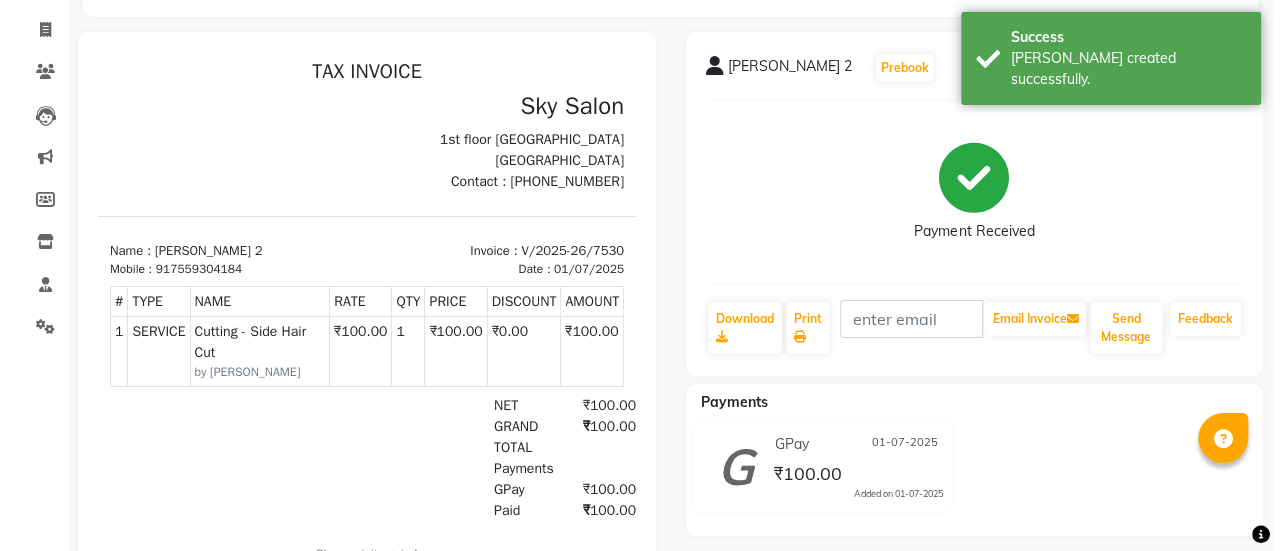 scroll, scrollTop: 0, scrollLeft: 0, axis: both 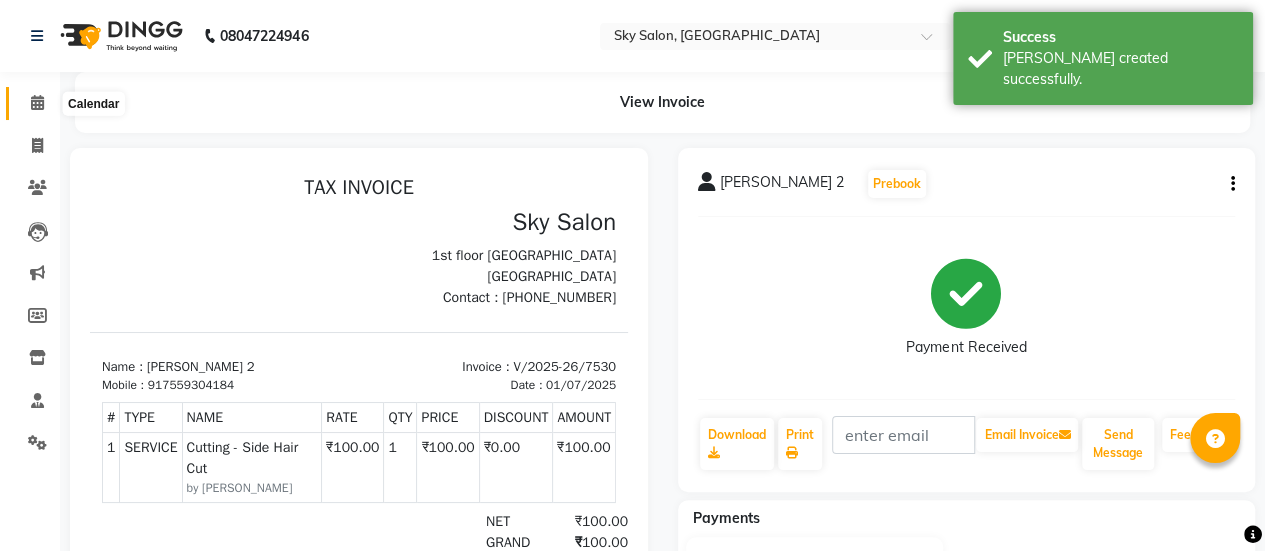 click 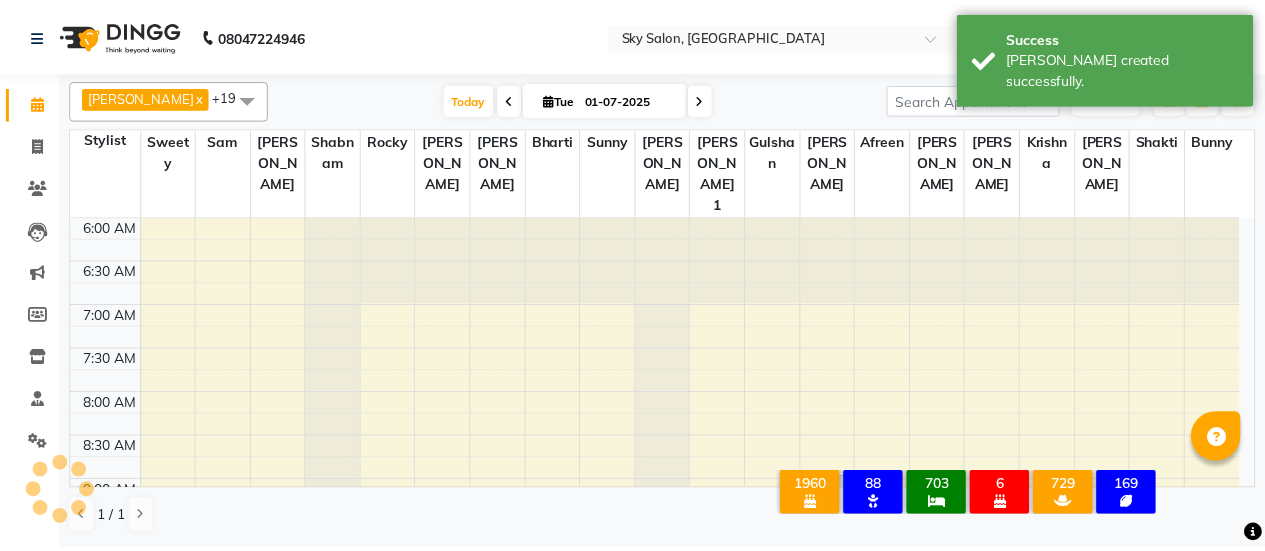 scroll, scrollTop: 0, scrollLeft: 0, axis: both 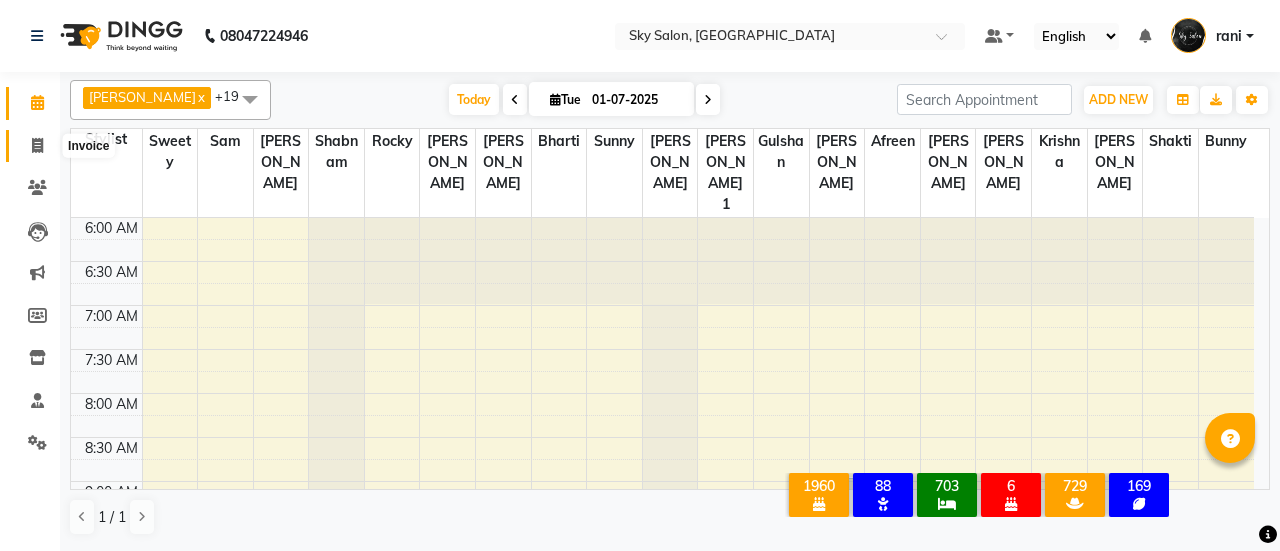 click 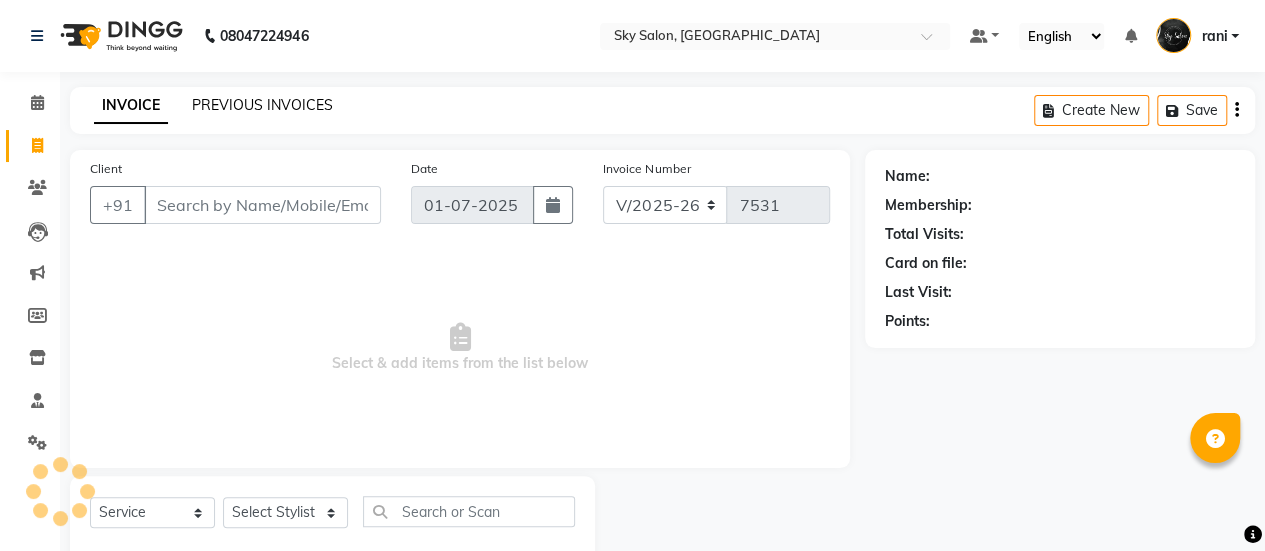 drag, startPoint x: 236, startPoint y: 117, endPoint x: 239, endPoint y: 97, distance: 20.22375 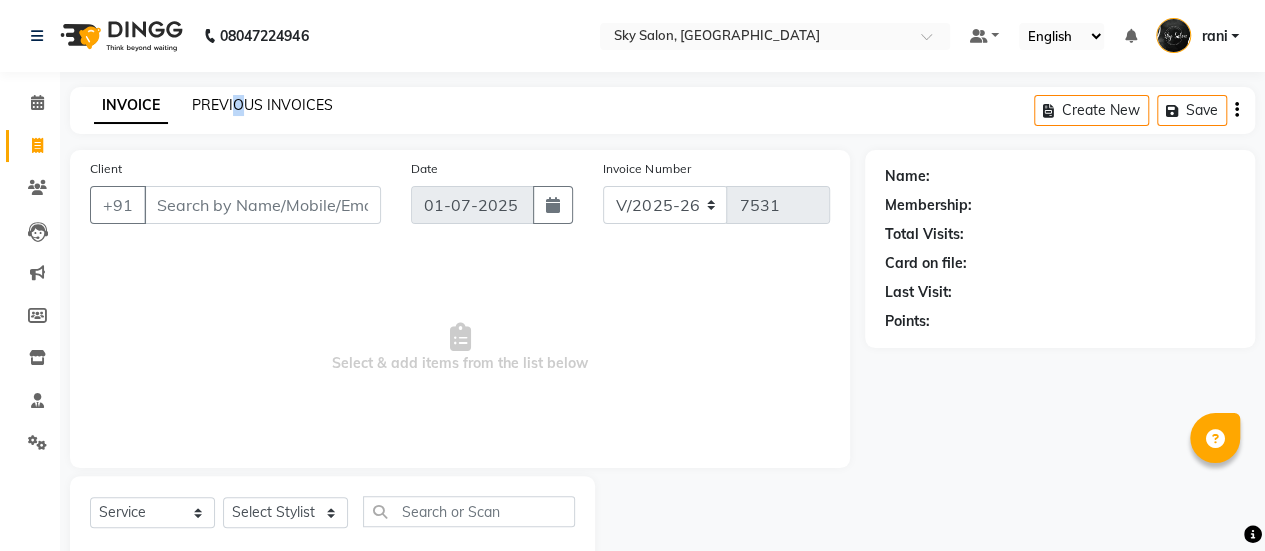 click on "PREVIOUS INVOICES" 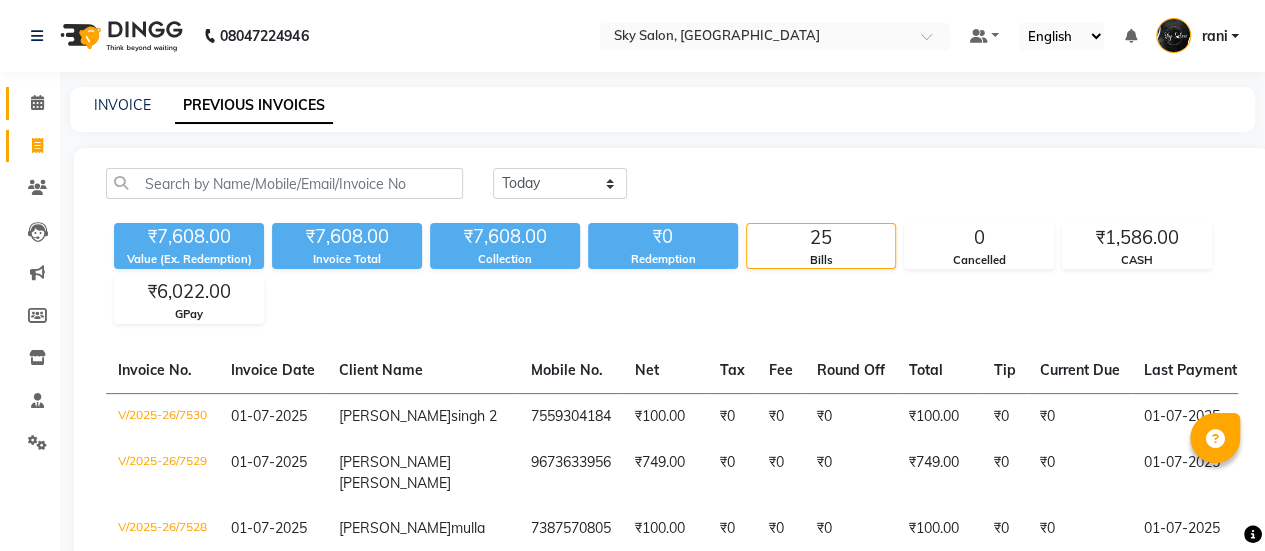 click on "Calendar" 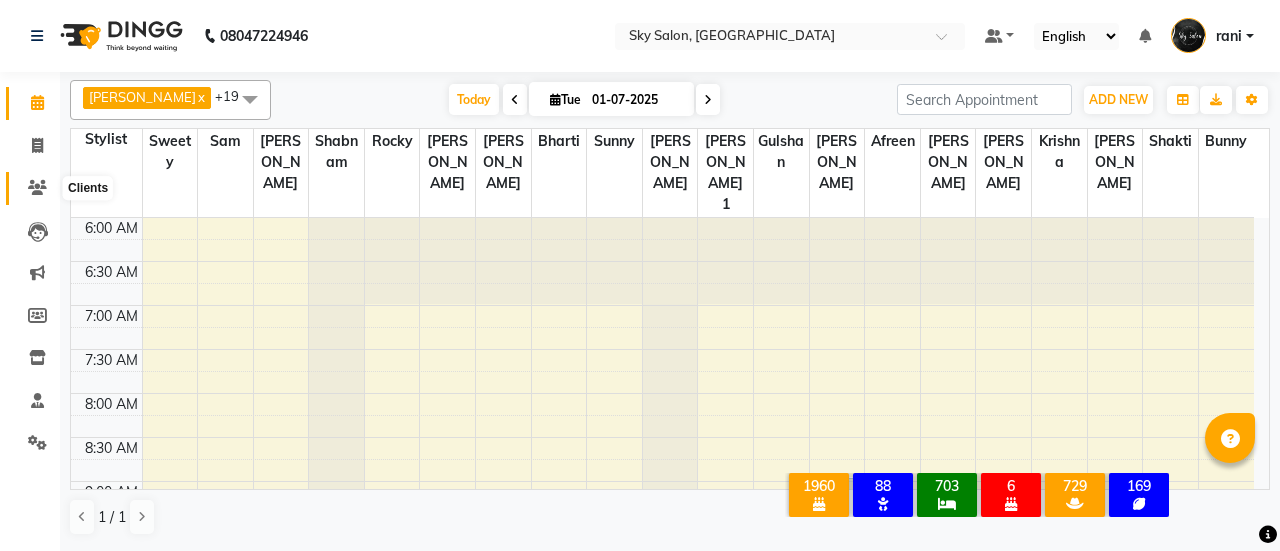 click 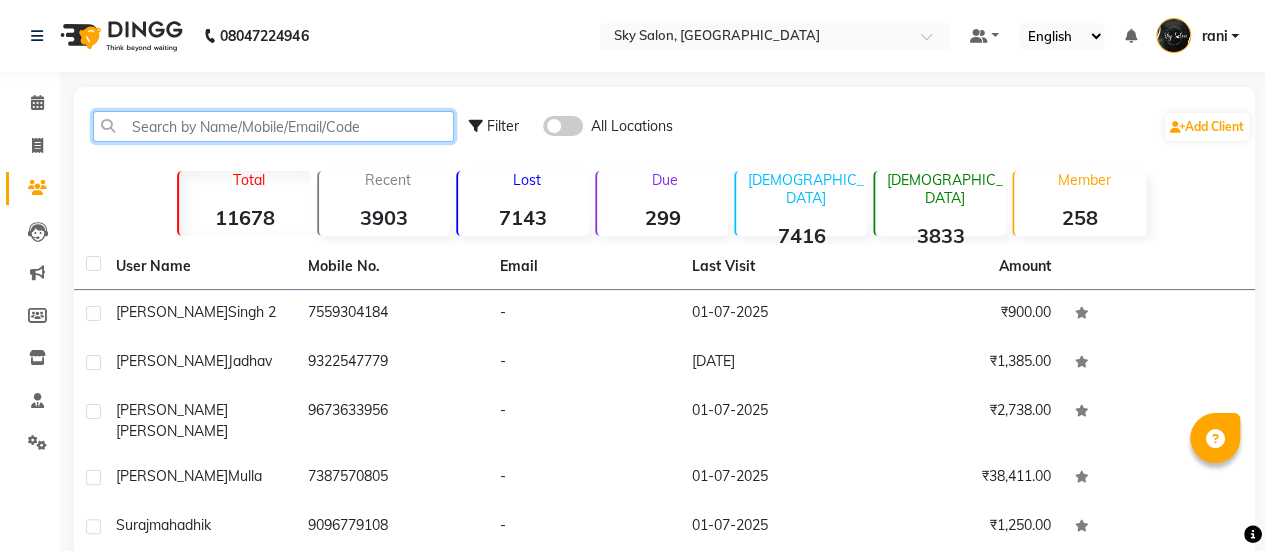 click 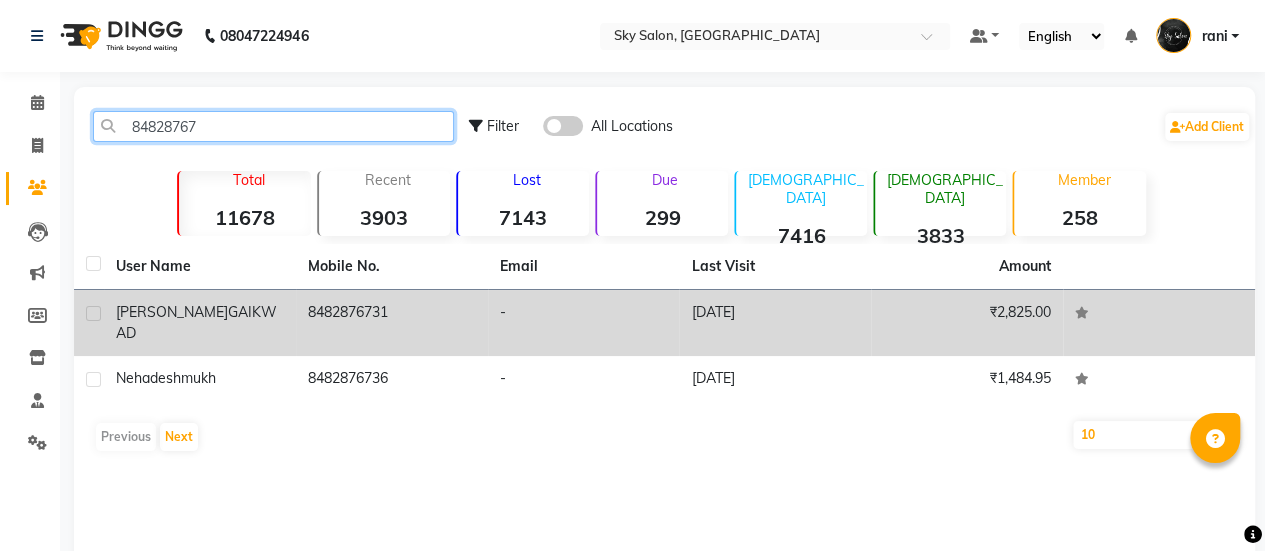 type on "84828767" 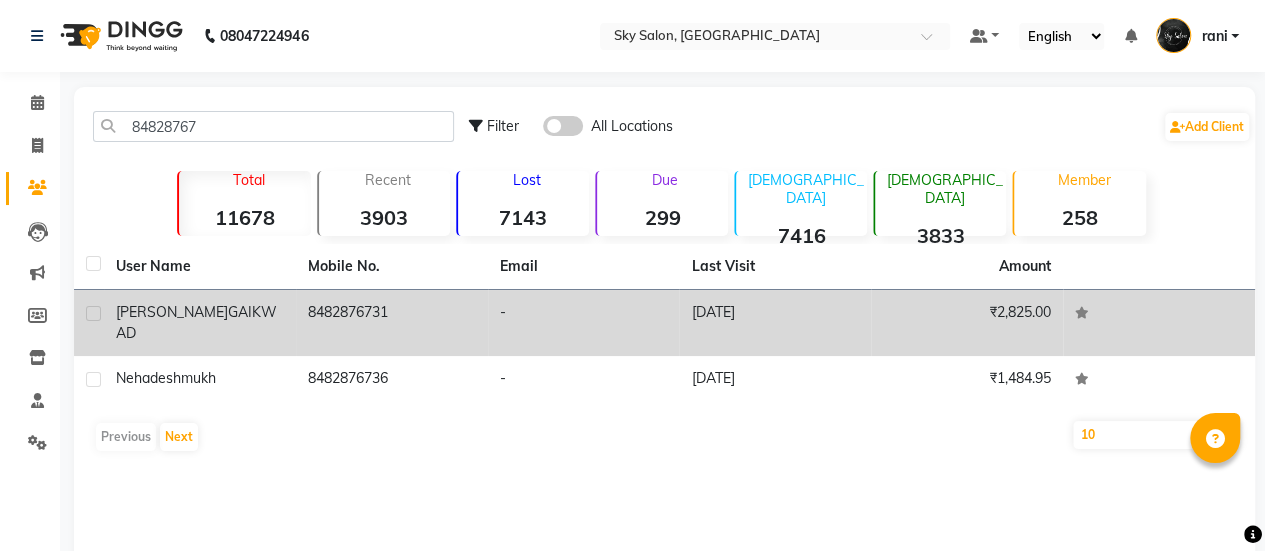click on "8482876731" 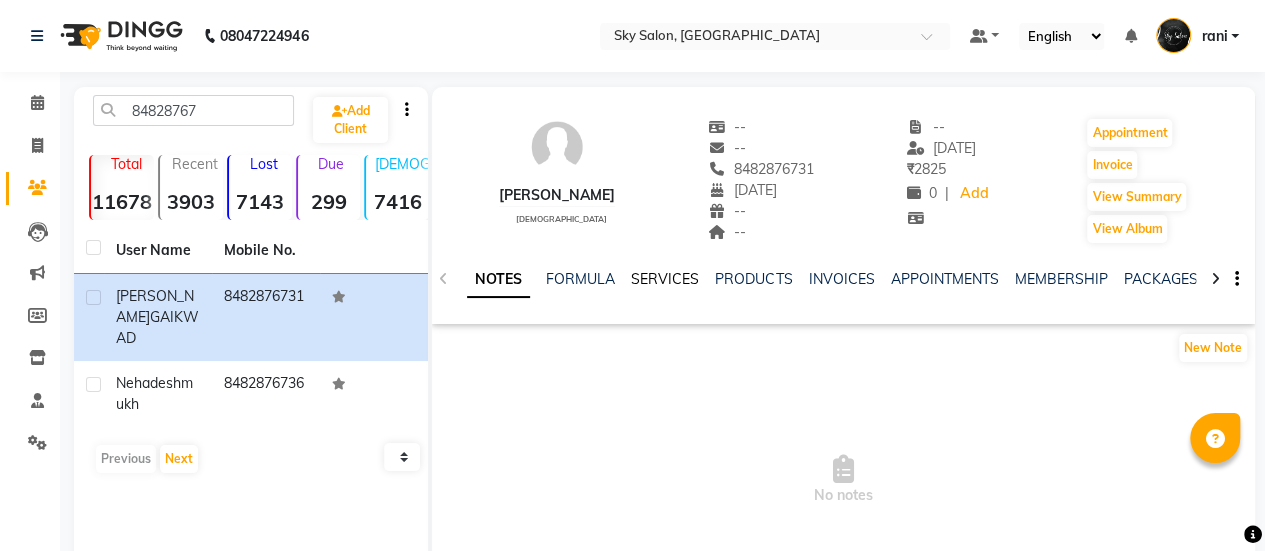 click on "SERVICES" 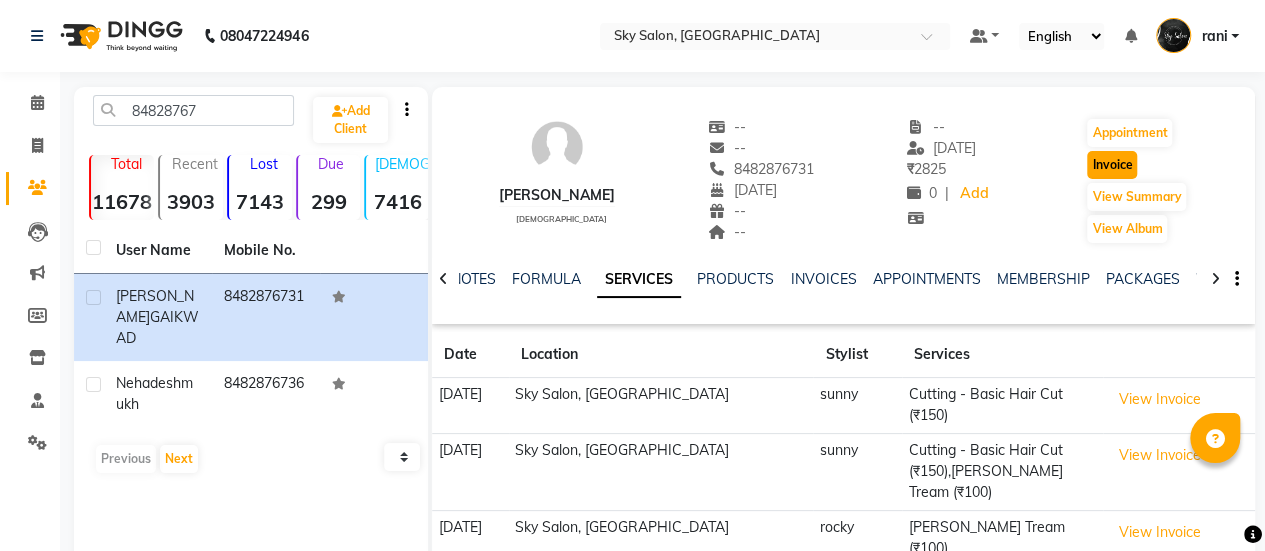 click on "Invoice" 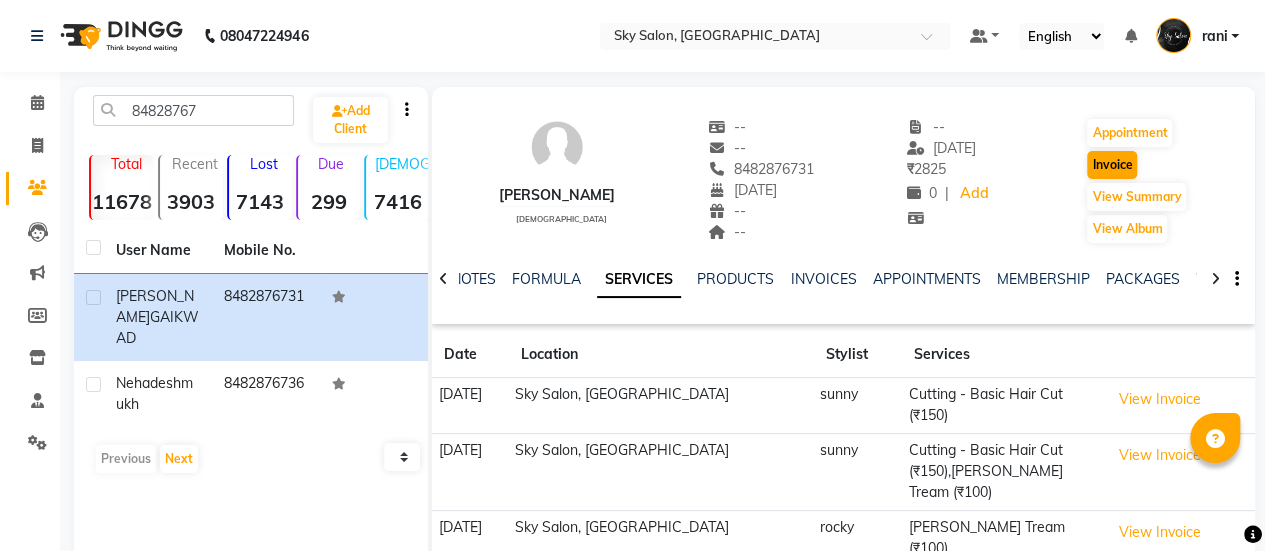 select on "3537" 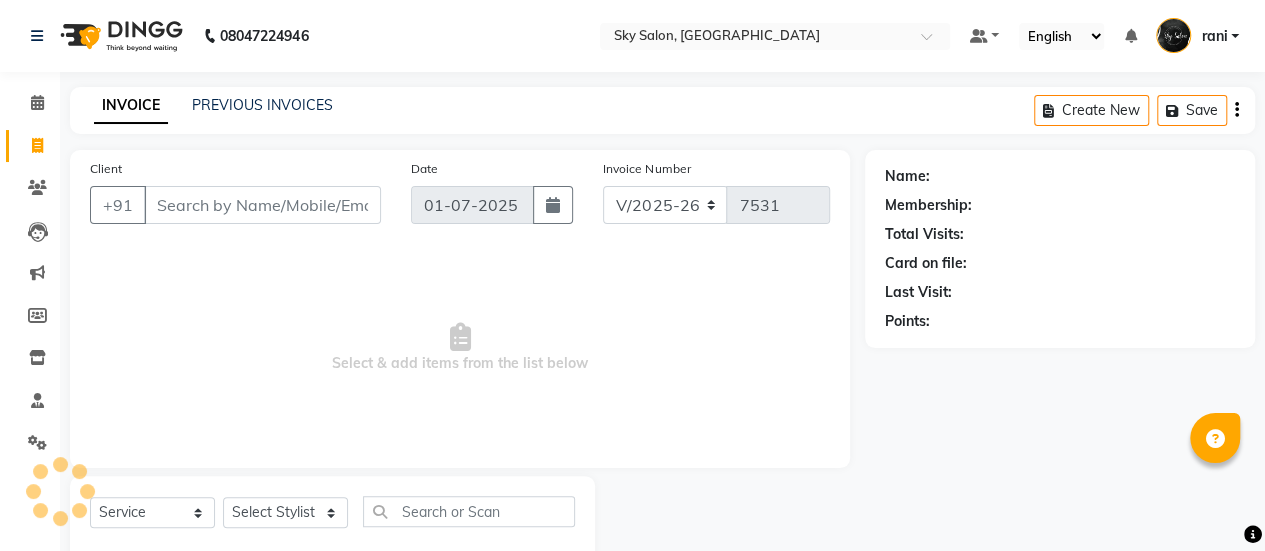 scroll, scrollTop: 49, scrollLeft: 0, axis: vertical 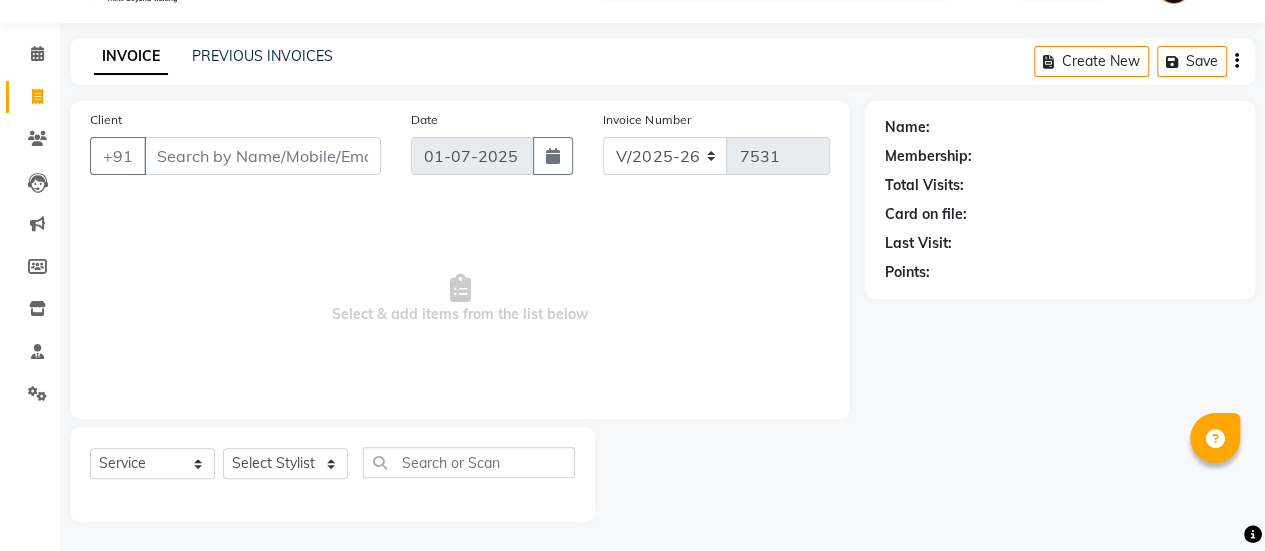 type on "8482876731" 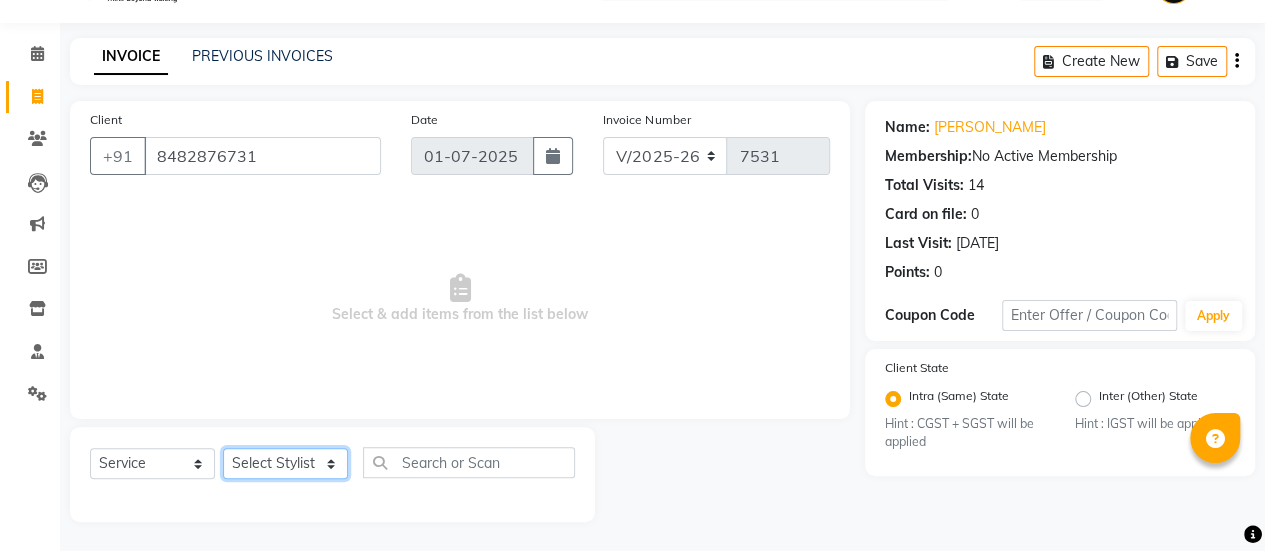 click on "Select Stylist afreen [PERSON_NAME] saha [PERSON_NAME] [PERSON_NAME] [PERSON_NAME] bharti Bunny Danish [PERSON_NAME] 1 [PERSON_NAME] [PERSON_NAME] gaurav Gulshan [PERSON_NAME] [PERSON_NAME] krishna [PERSON_NAME] [PERSON_NAME] rani [PERSON_NAME] [PERSON_NAME] sachin [PERSON_NAME] [PERSON_NAME] sameer 2 [PERSON_NAME] [PERSON_NAME] [PERSON_NAME]" 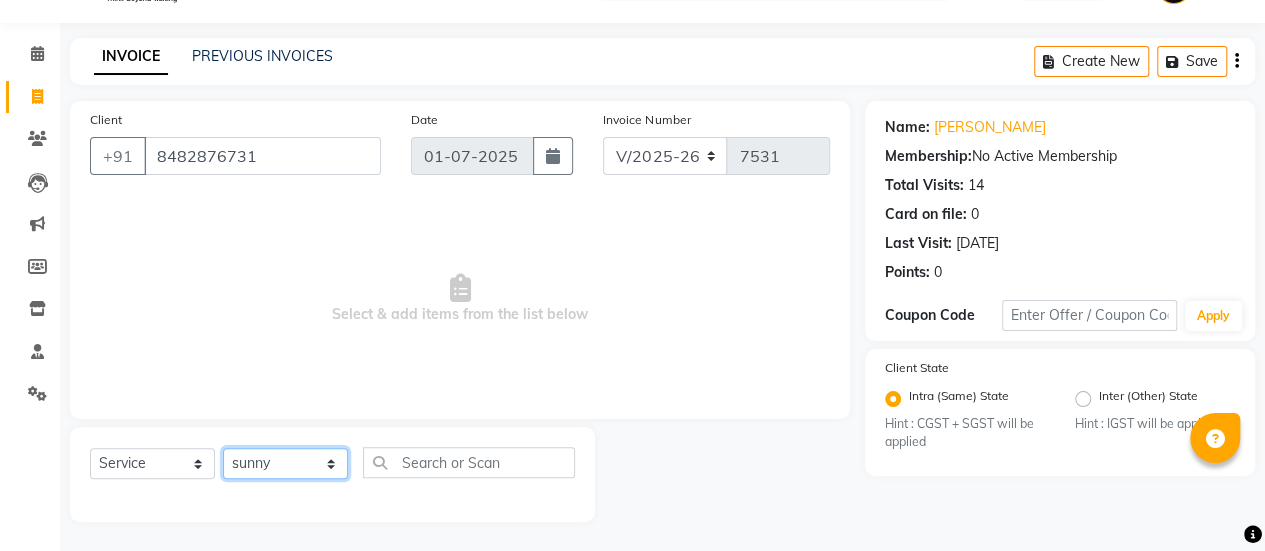 click on "Select Stylist afreen [PERSON_NAME] saha [PERSON_NAME] [PERSON_NAME] [PERSON_NAME] bharti Bunny Danish [PERSON_NAME] 1 [PERSON_NAME] [PERSON_NAME] gaurav Gulshan [PERSON_NAME] [PERSON_NAME] krishna [PERSON_NAME] [PERSON_NAME] rani [PERSON_NAME] [PERSON_NAME] sachin [PERSON_NAME] [PERSON_NAME] sameer 2 [PERSON_NAME] [PERSON_NAME] [PERSON_NAME]" 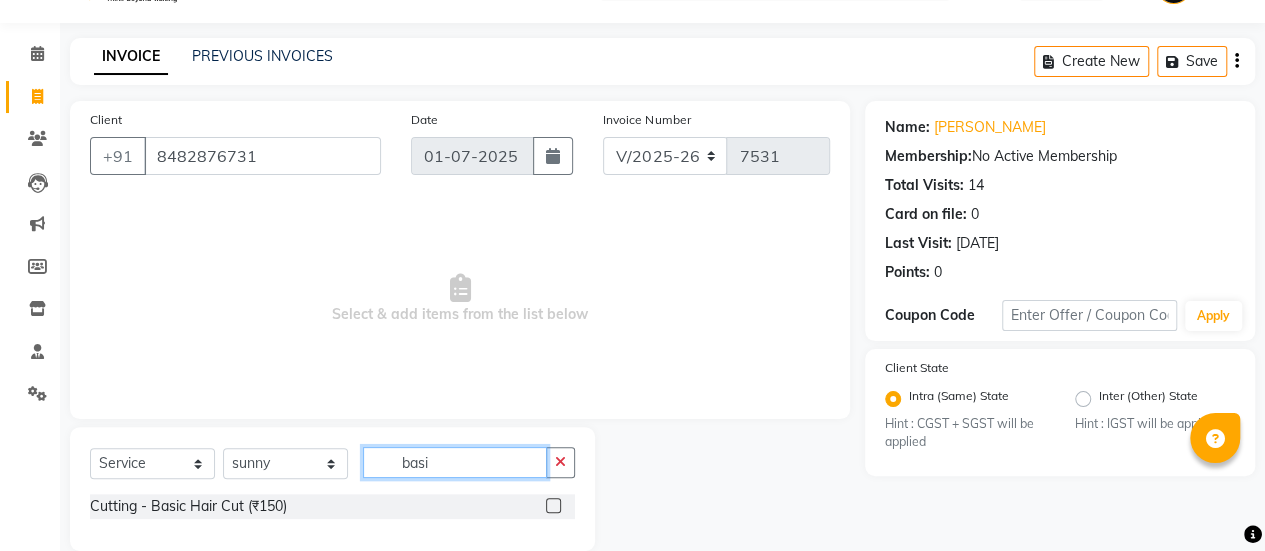 scroll, scrollTop: 78, scrollLeft: 0, axis: vertical 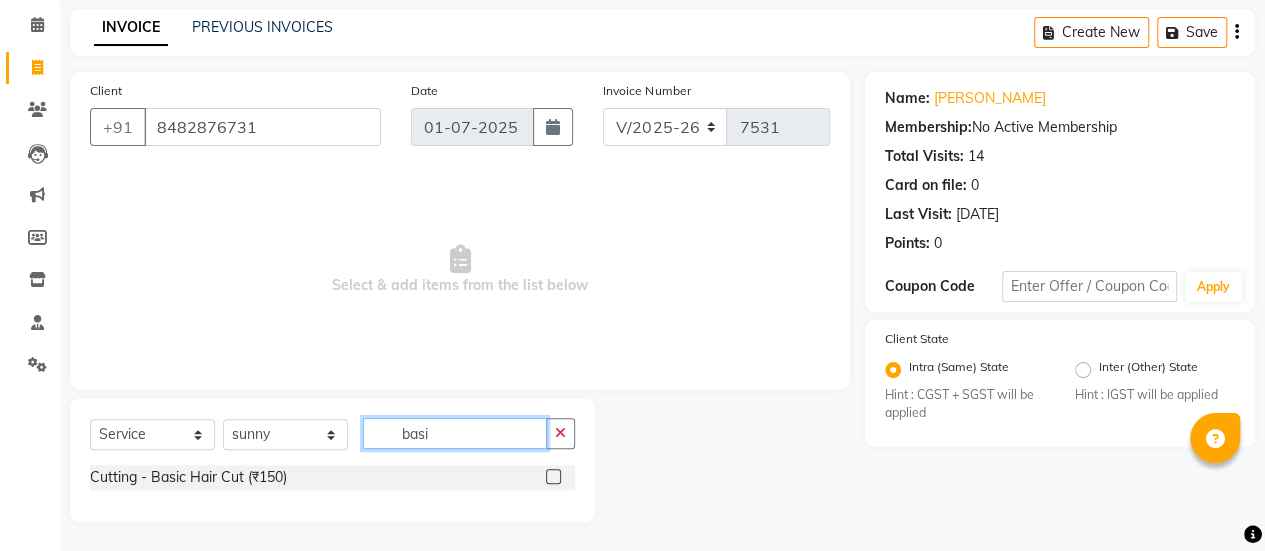 type on "basi" 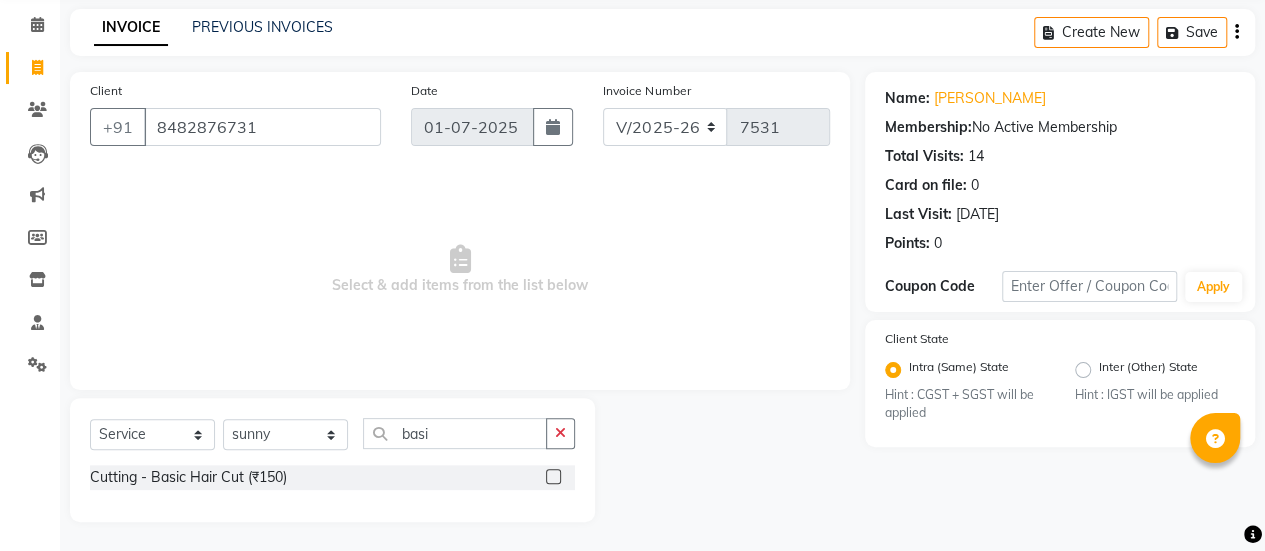 click 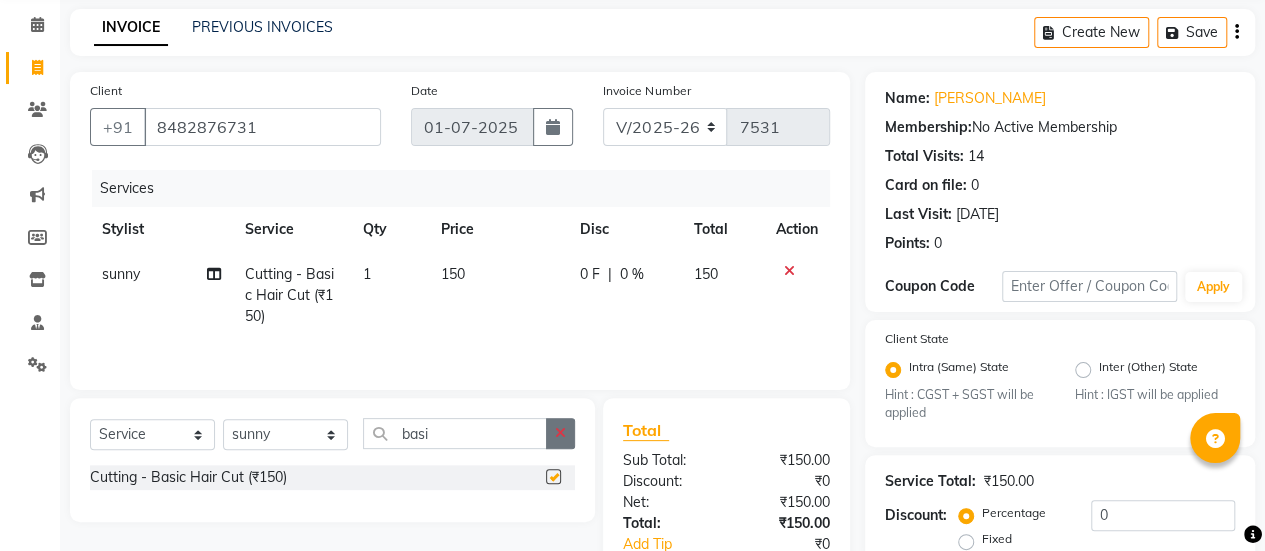 checkbox on "false" 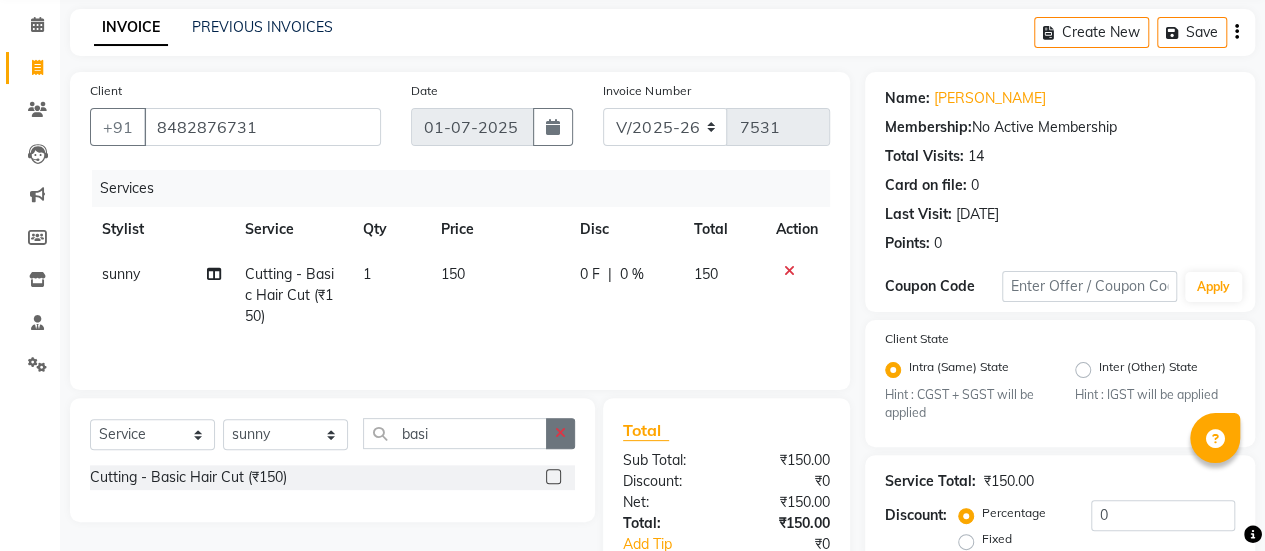 click 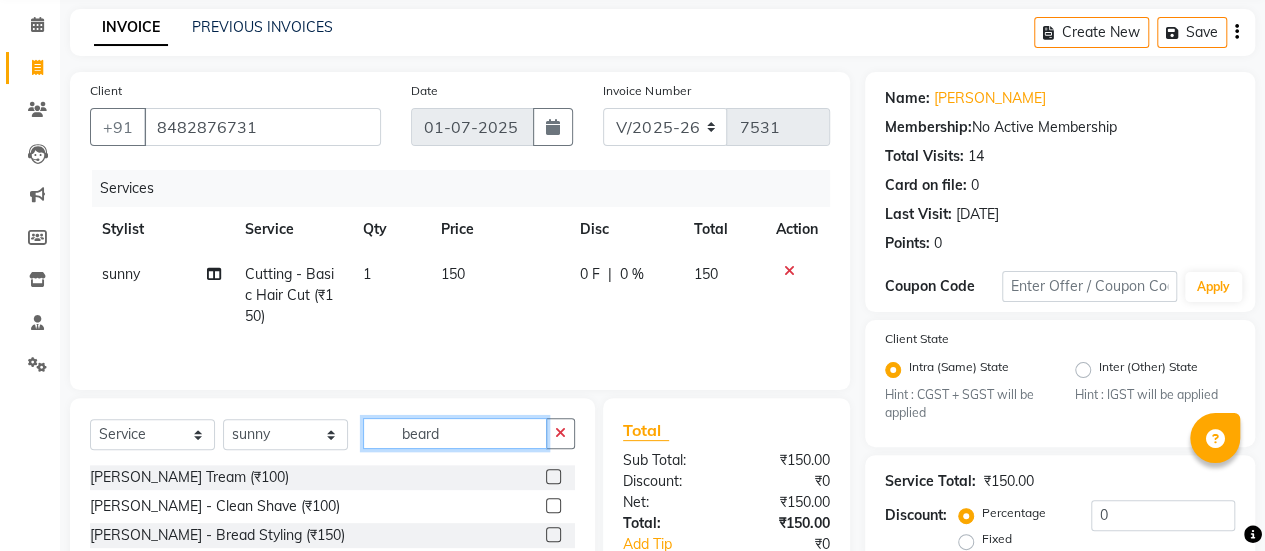 type on "beard" 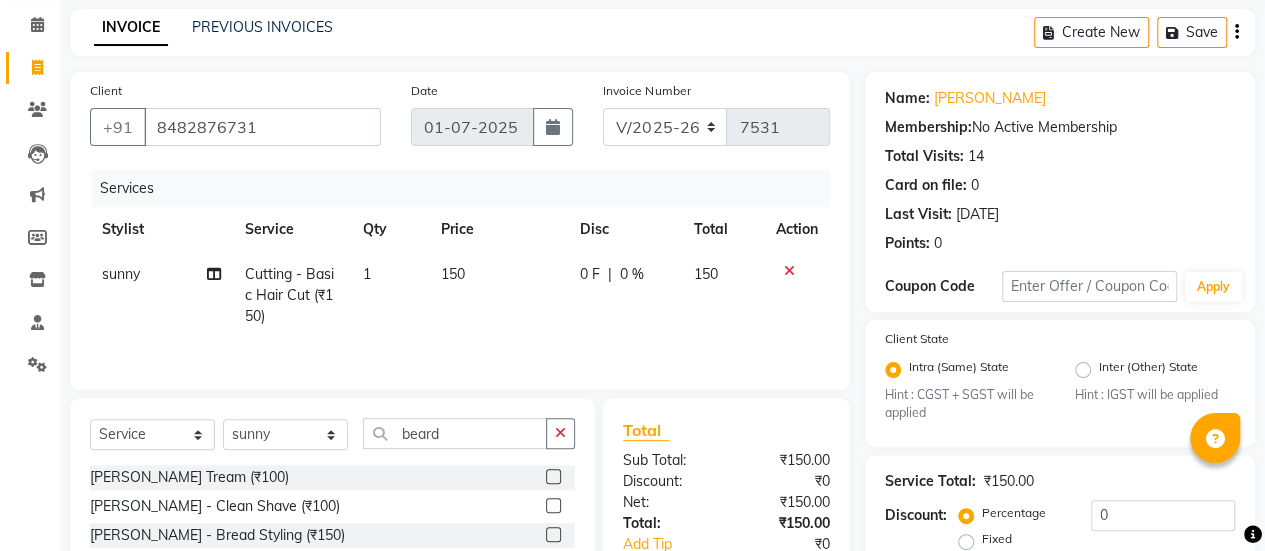click 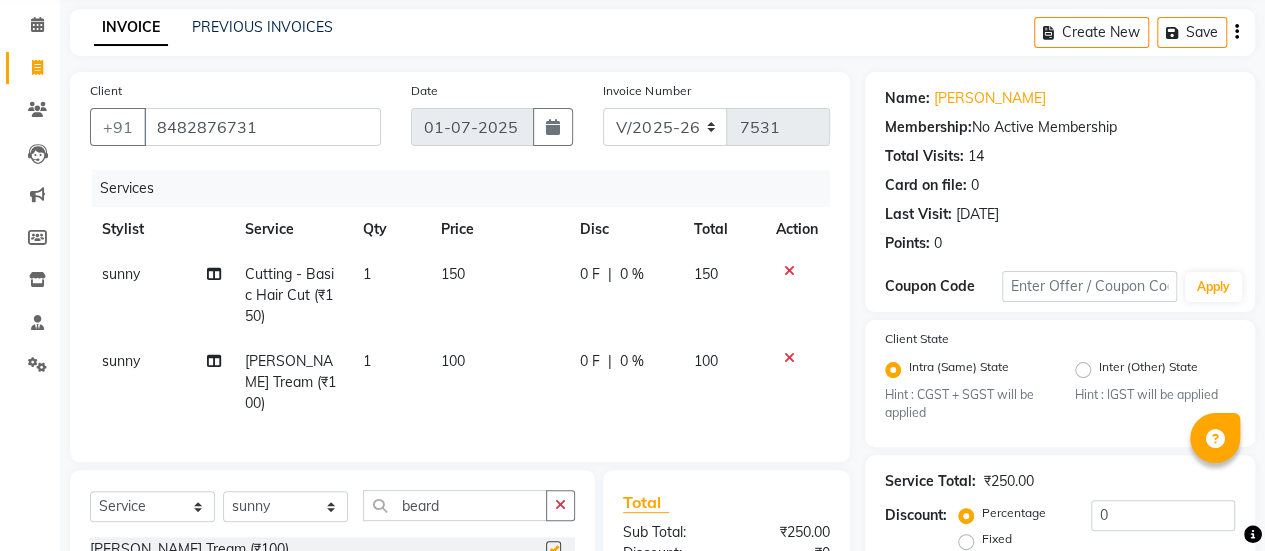 scroll, scrollTop: 315, scrollLeft: 0, axis: vertical 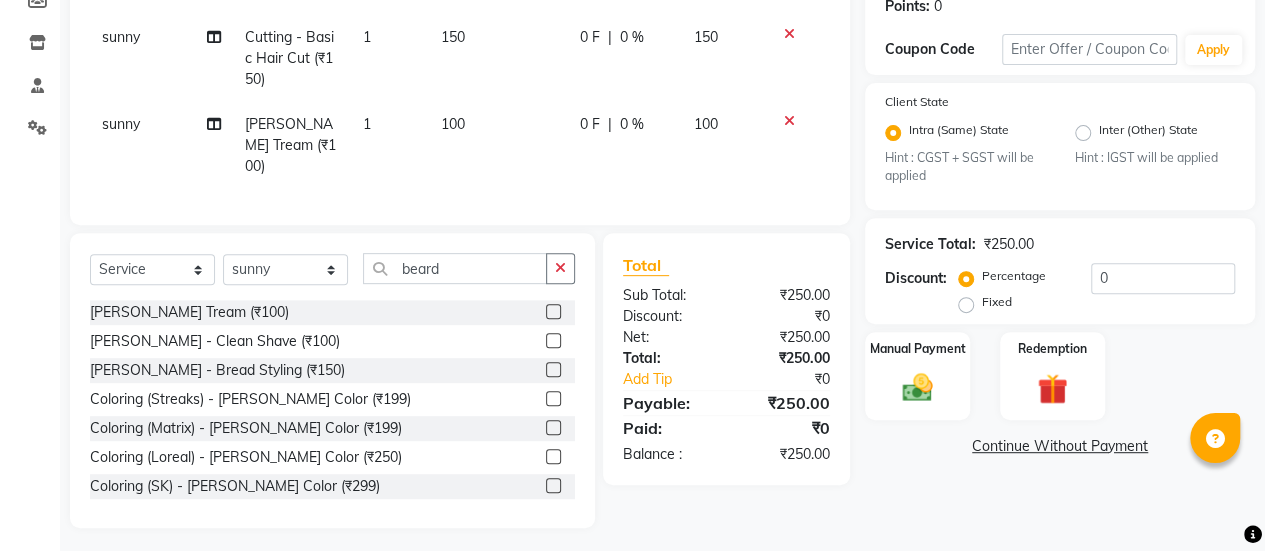 checkbox on "false" 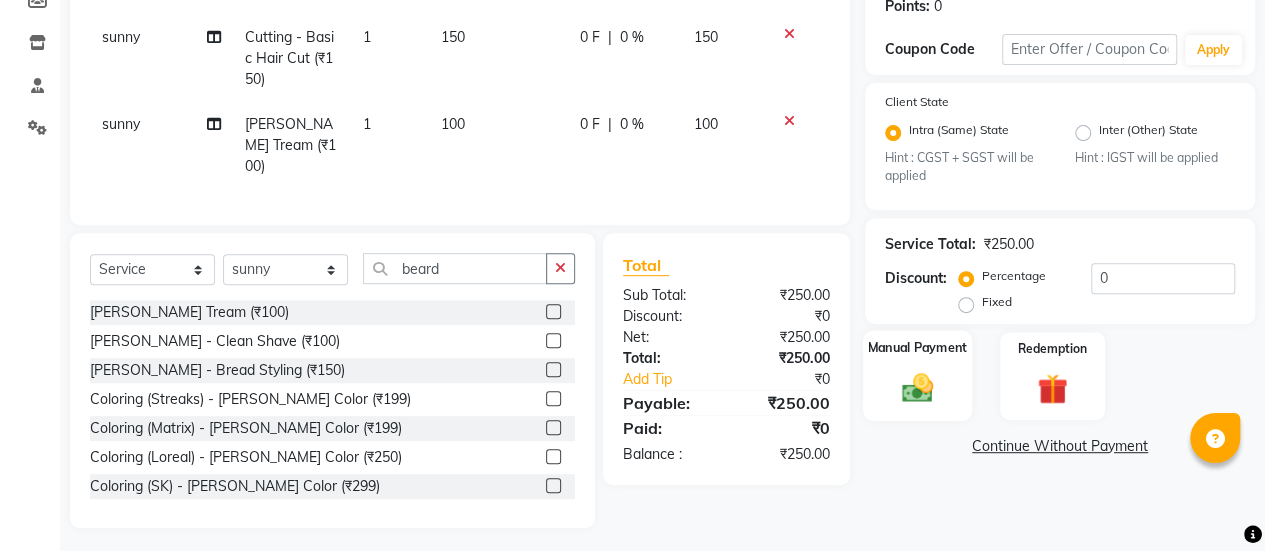 click 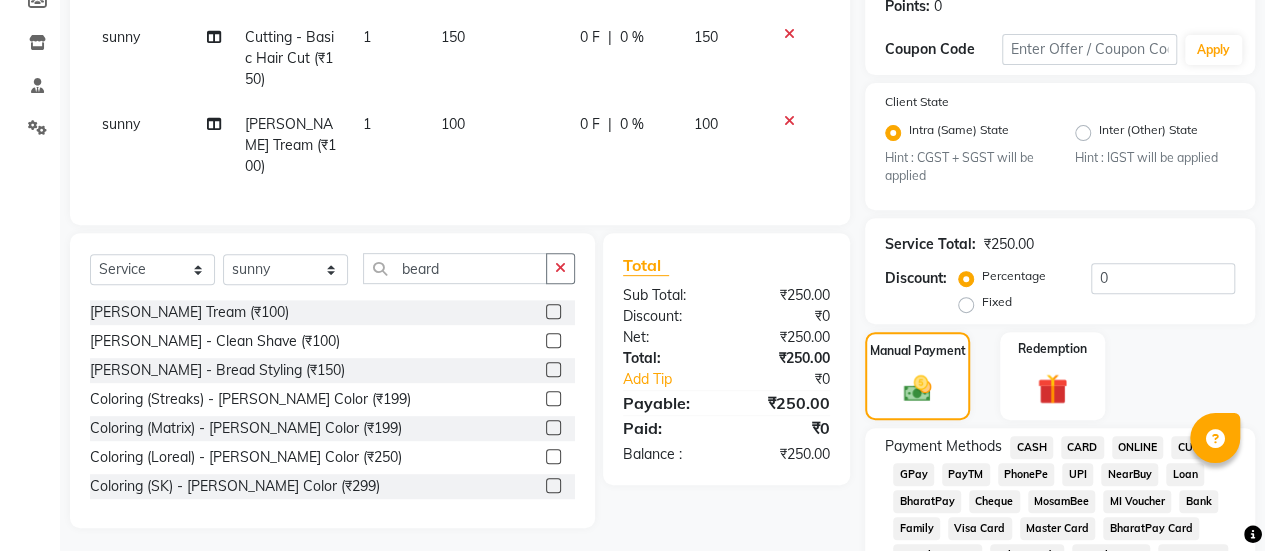 scroll, scrollTop: 642, scrollLeft: 0, axis: vertical 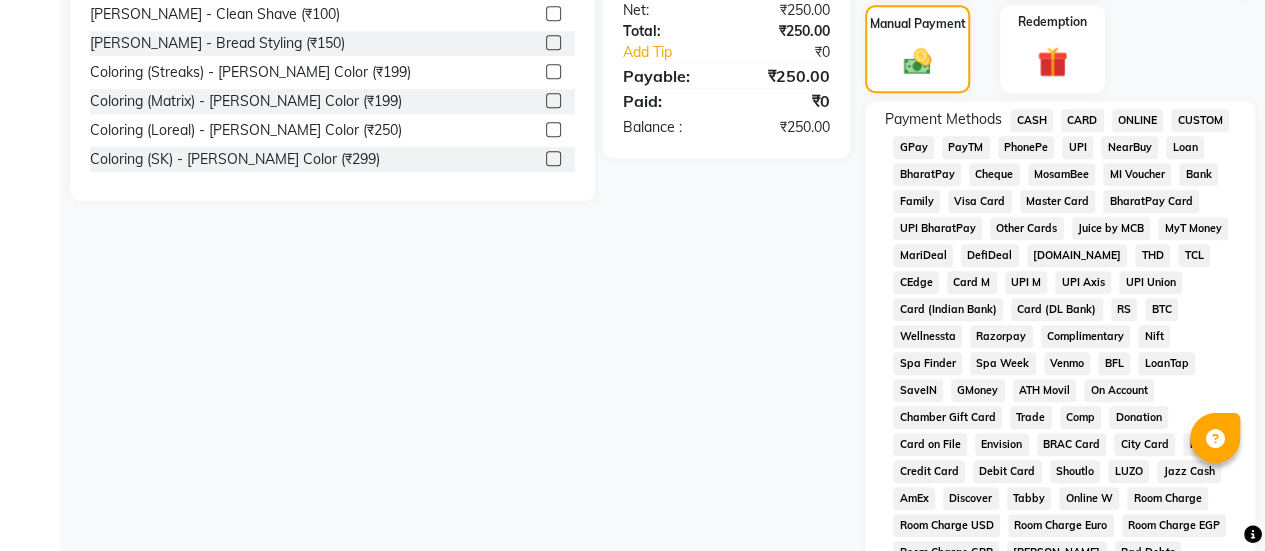 click on "CASH" 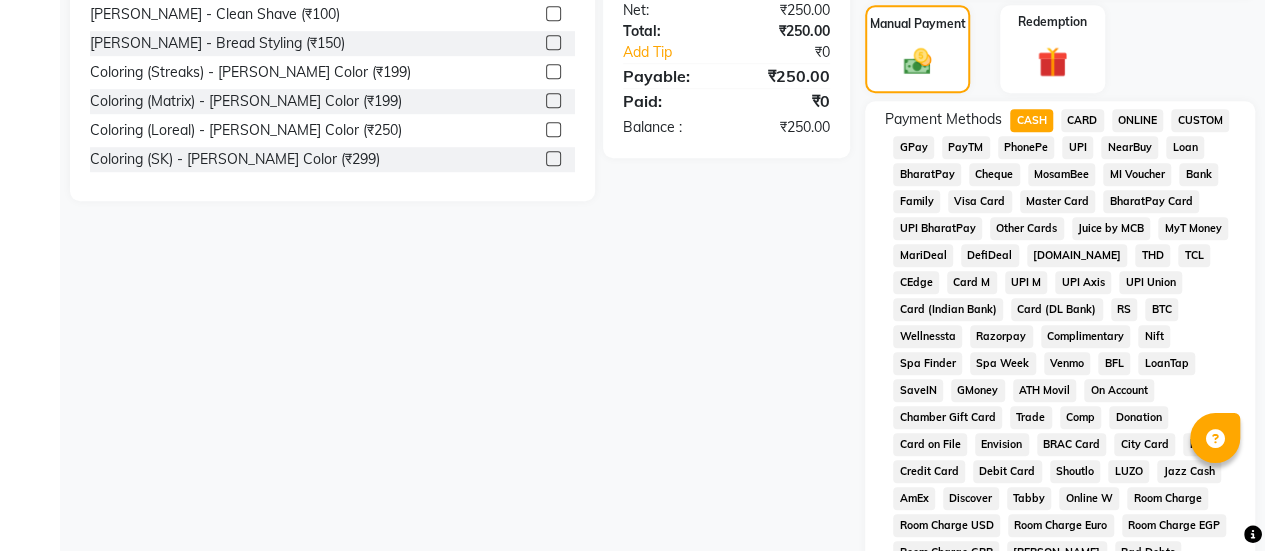 click on "CASH" 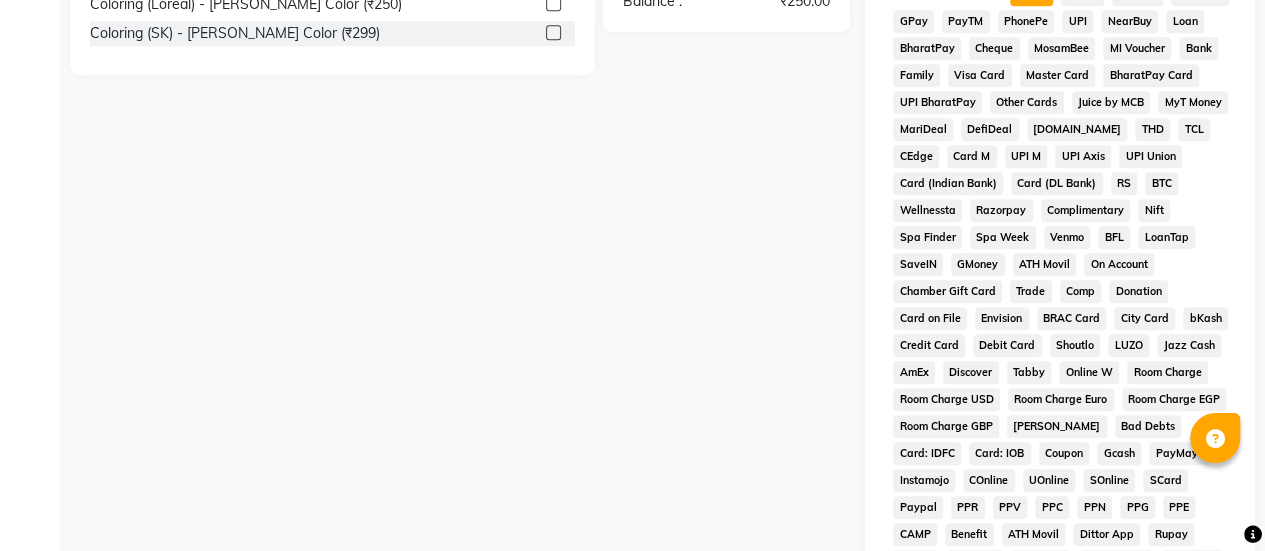 scroll, scrollTop: 1140, scrollLeft: 0, axis: vertical 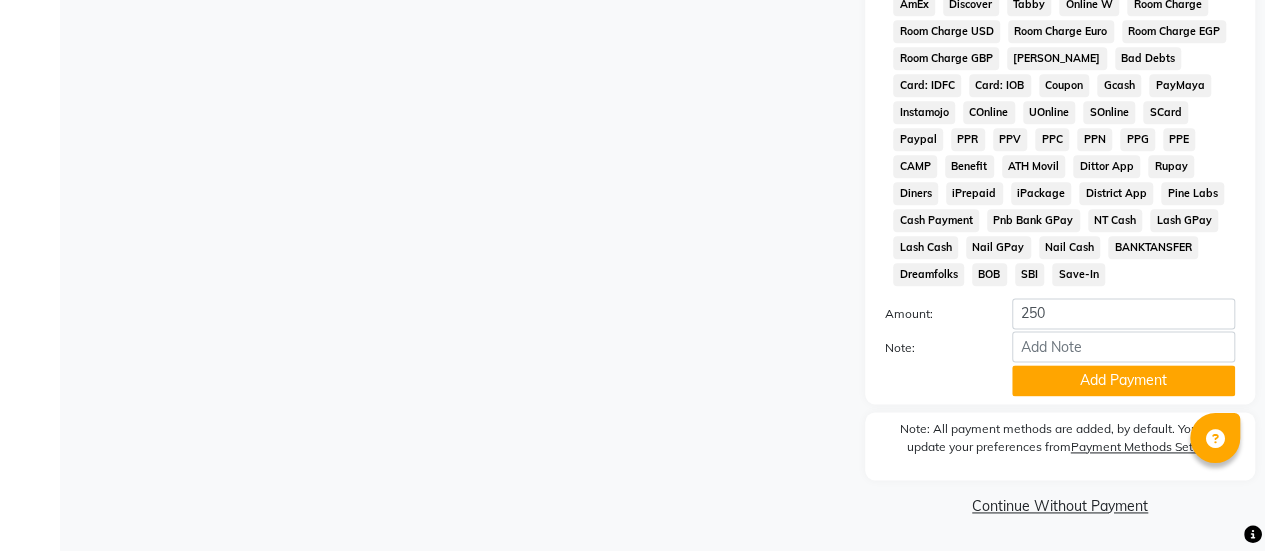 click on "Payment Methods  CASH   CARD   ONLINE   CUSTOM   GPay   PayTM   PhonePe   UPI   NearBuy   Loan   BharatPay   Cheque   MosamBee   MI Voucher   Bank   Family   Visa Card   Master Card   BharatPay Card   UPI BharatPay   Other Cards   Juice by MCB   MyT Money   MariDeal   DefiDeal   [DOMAIN_NAME]   THD   TCL   CEdge   Card M   UPI M   UPI Axis   UPI Union   Card (Indian Bank)   Card (DL Bank)   RS   BTC   Wellnessta   Razorpay   Complimentary   Nift   Spa Finder   Spa Week   Venmo   BFL   LoanTap   SaveIN   GMoney   ATH Movil   On Account   Chamber Gift Card   Trade   Comp   Donation   Card on File   Envision   BRAC Card   City Card   bKash   Credit Card   Debit Card   Shoutlo   LUZO   Jazz Cash   AmEx   Discover   Tabby   Online W   Room Charge   Room Charge USD   Room Charge Euro   Room Charge EGP   Room Charge GBP   Bajaj Finserv   Bad Debts   Card: IDFC   Card: IOB   Coupon   Gcash   PayMaya   Instamojo   COnline   UOnline   SOnline   SCard   Paypal   PPR   PPV   PPC   PPN   PPG   PPE   CAMP   Benefit   ATH Movil" 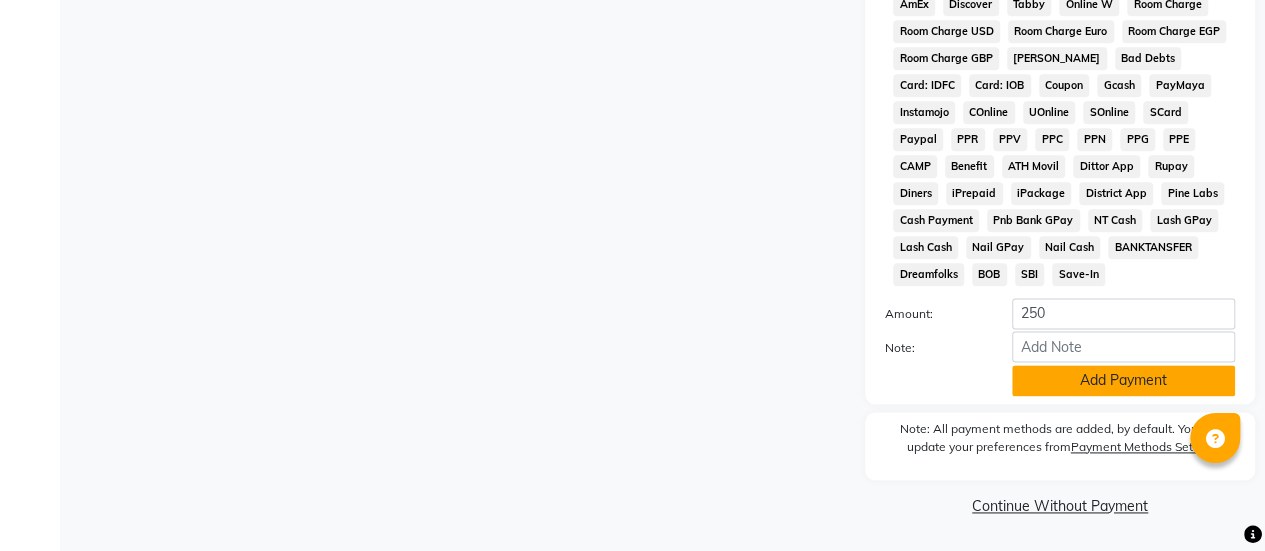 click on "Add Payment" 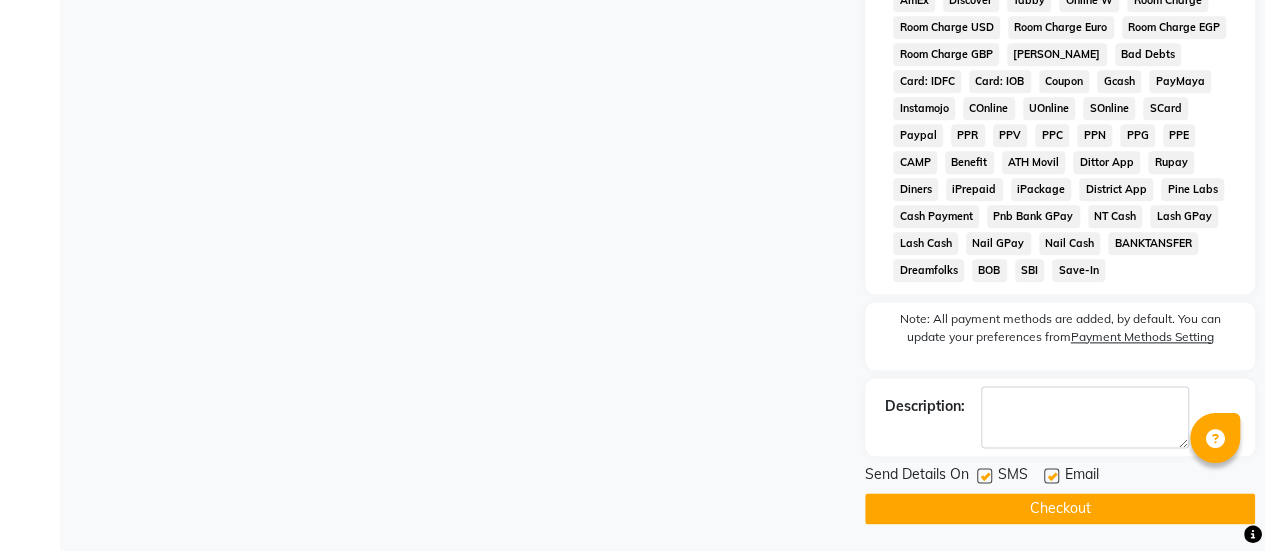 click 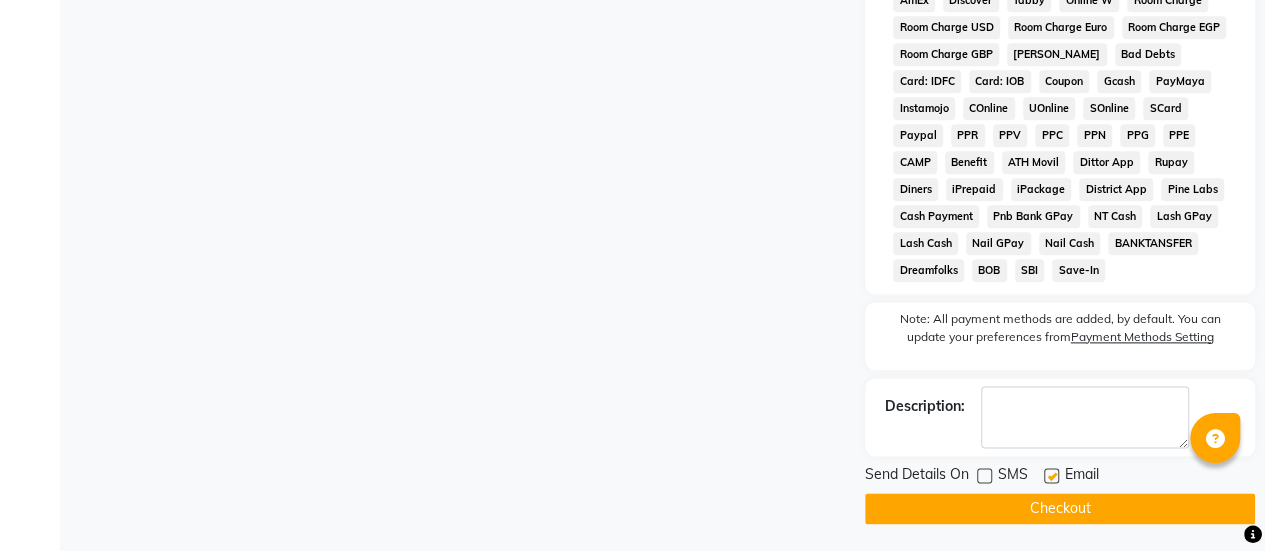 click on "Checkout" 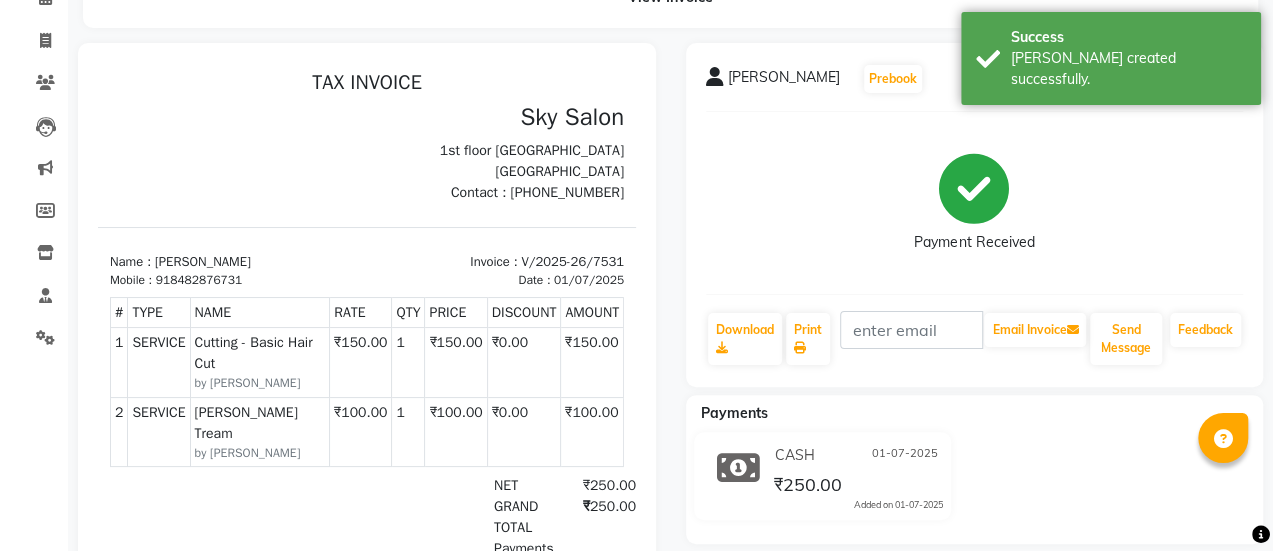 scroll, scrollTop: 0, scrollLeft: 0, axis: both 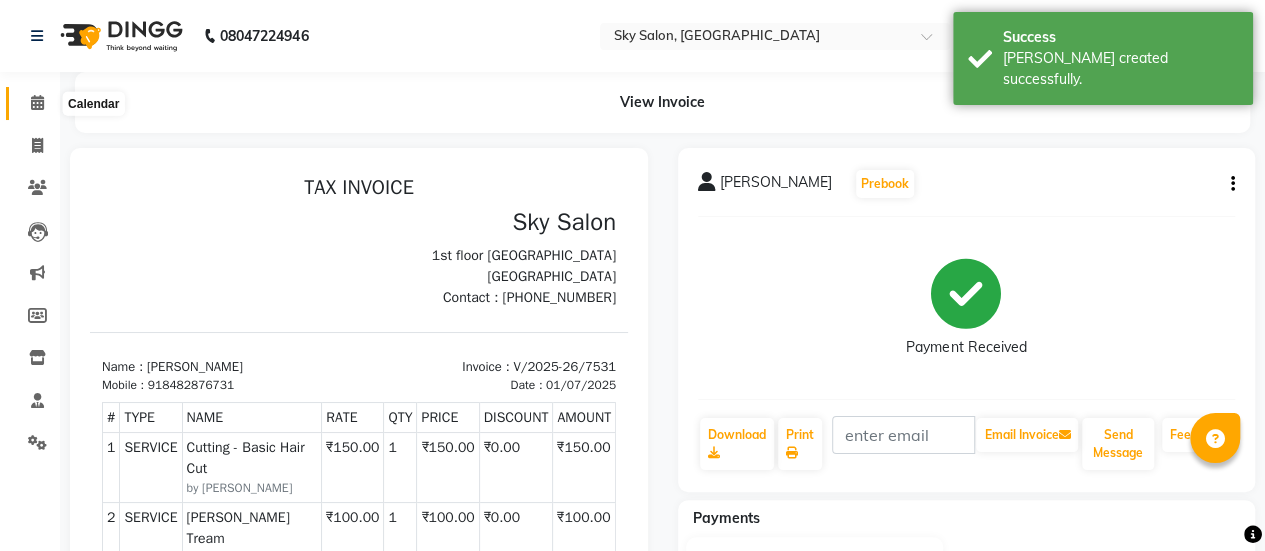click 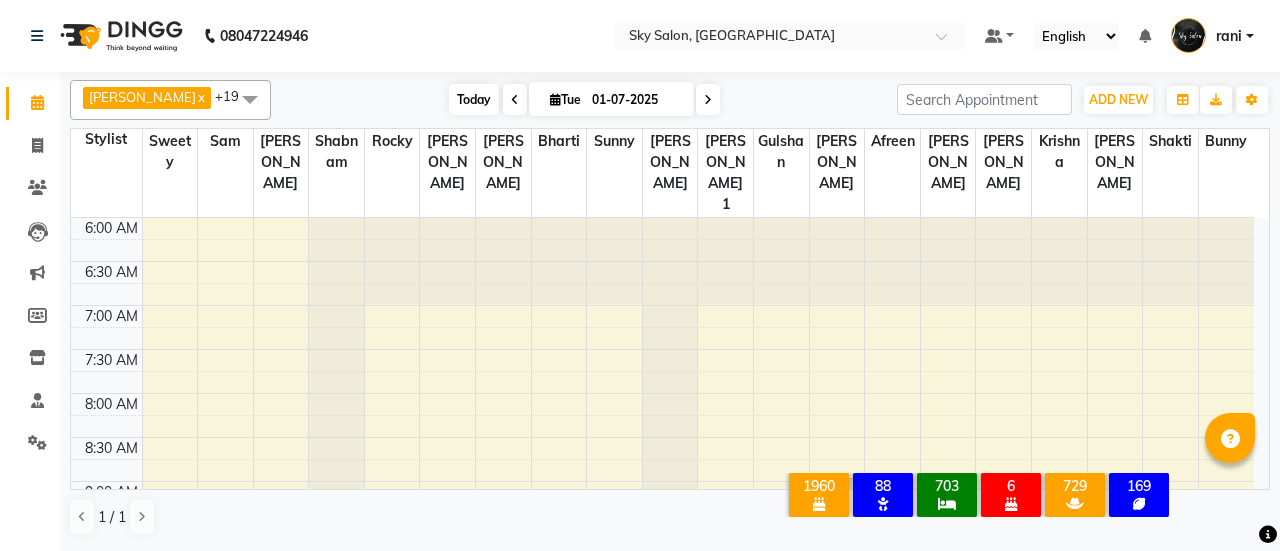 click on "Today" at bounding box center [474, 99] 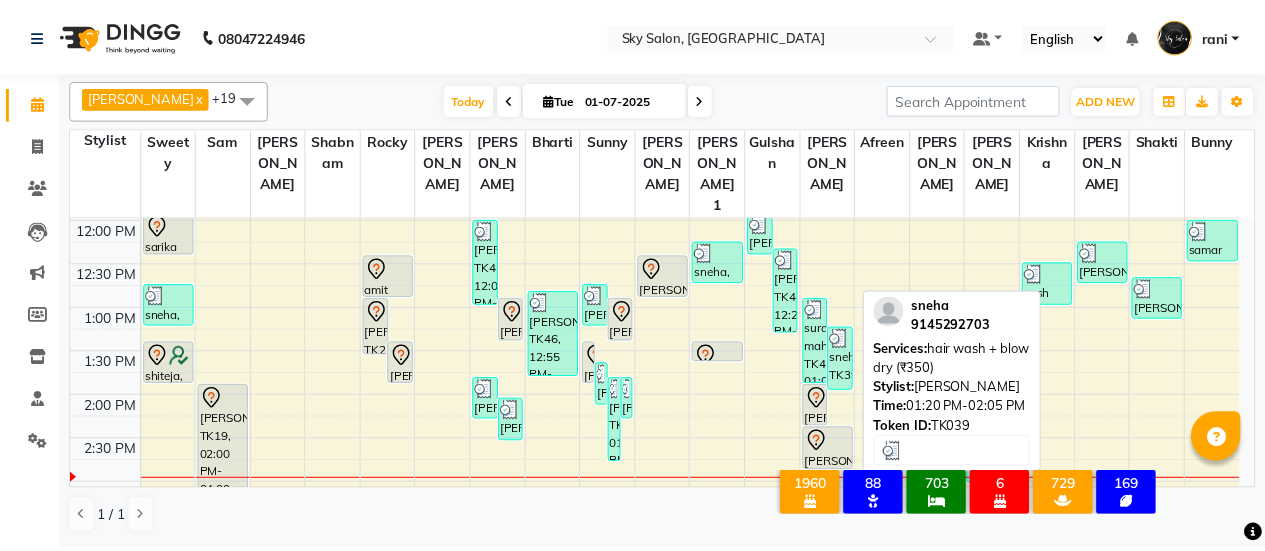 scroll, scrollTop: 525, scrollLeft: 0, axis: vertical 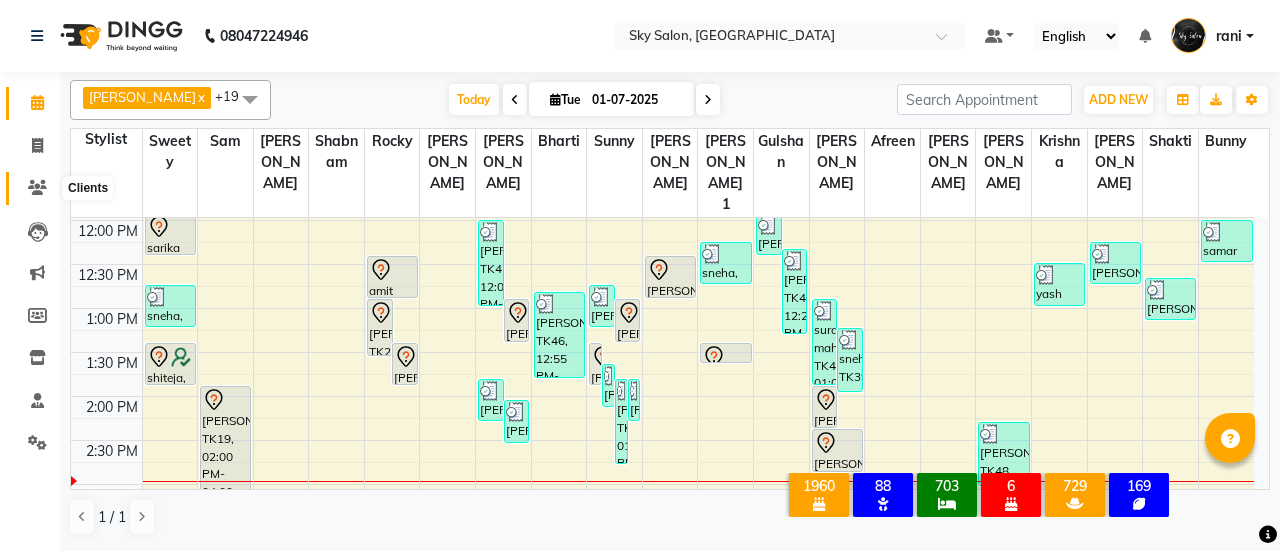 click 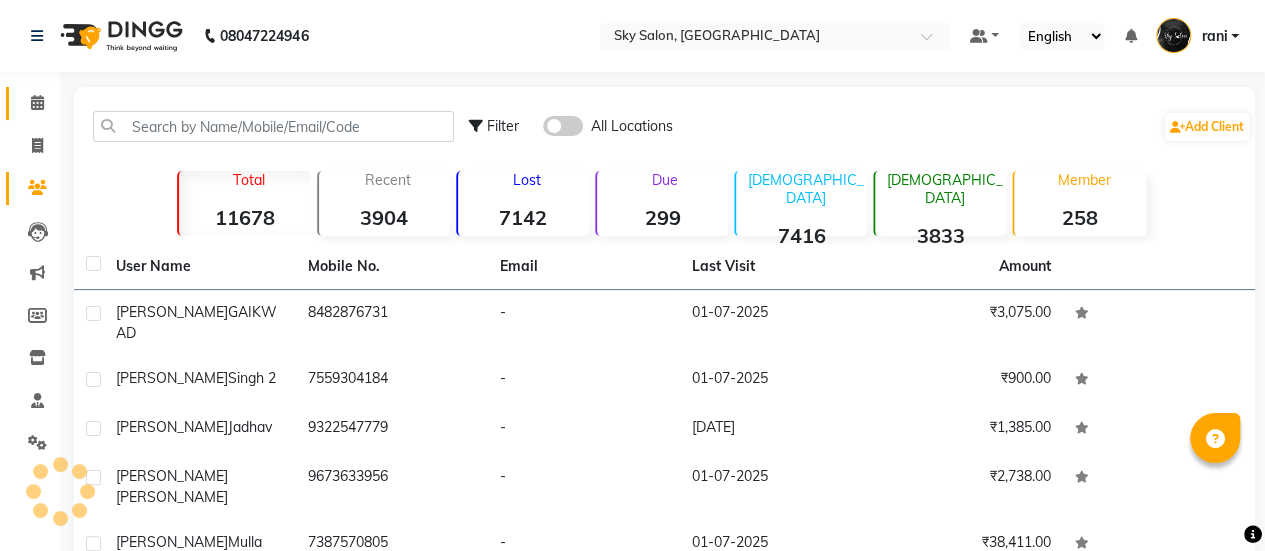 click 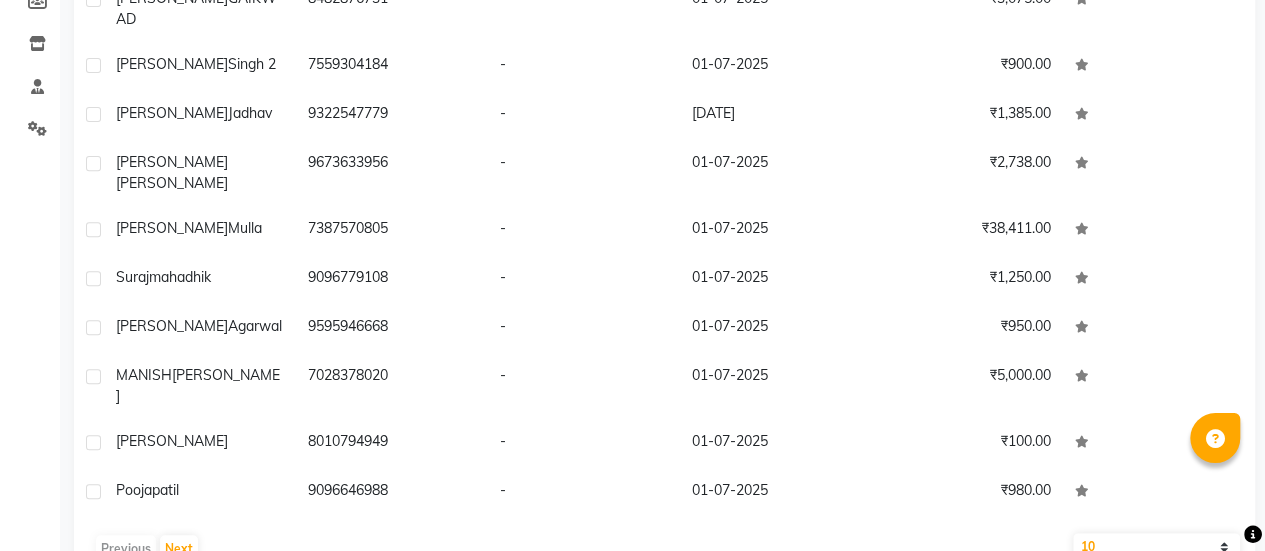 scroll, scrollTop: 0, scrollLeft: 0, axis: both 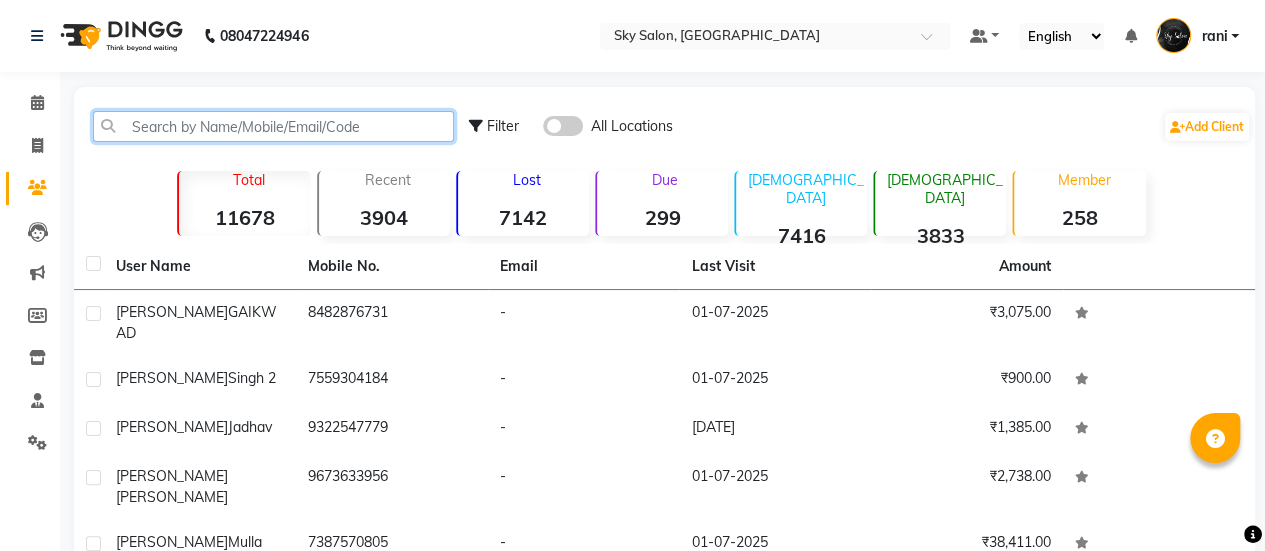 click 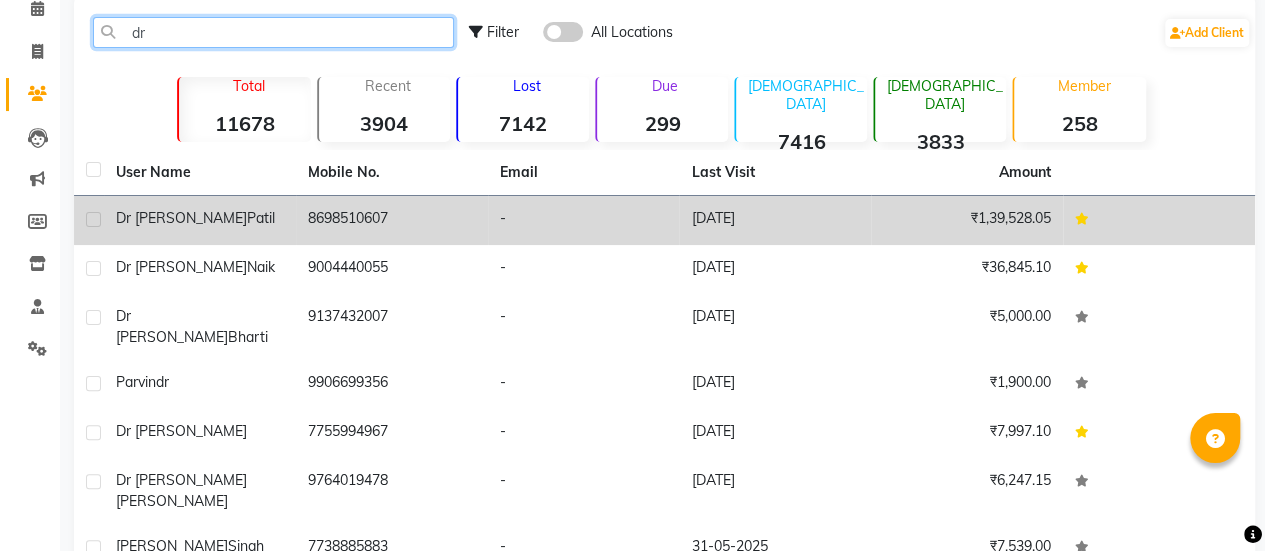 scroll, scrollTop: 314, scrollLeft: 0, axis: vertical 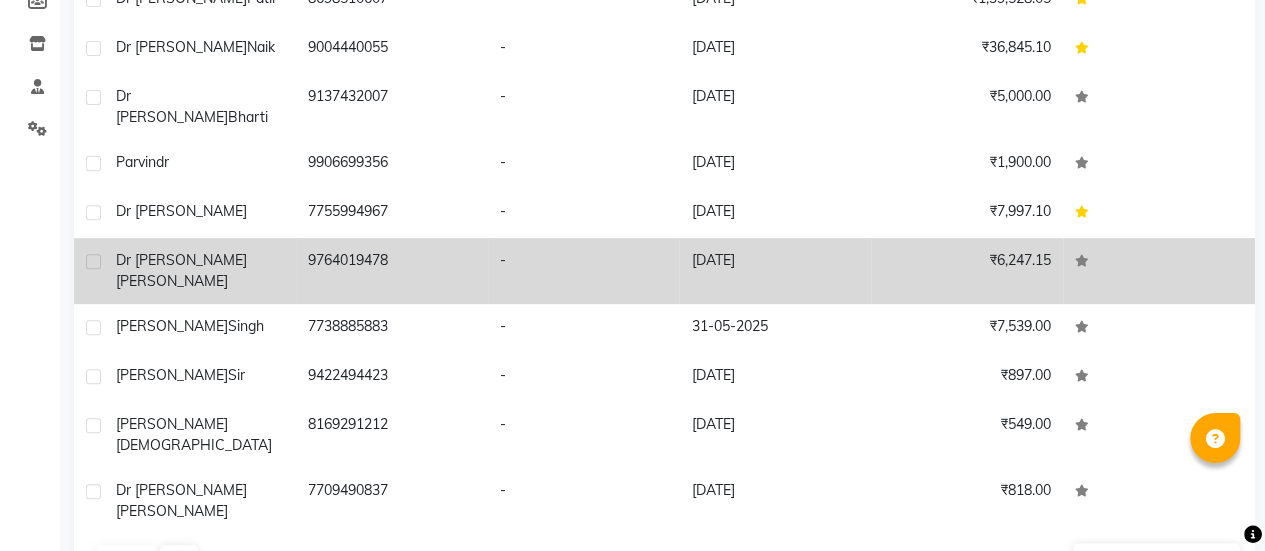 type on "dr" 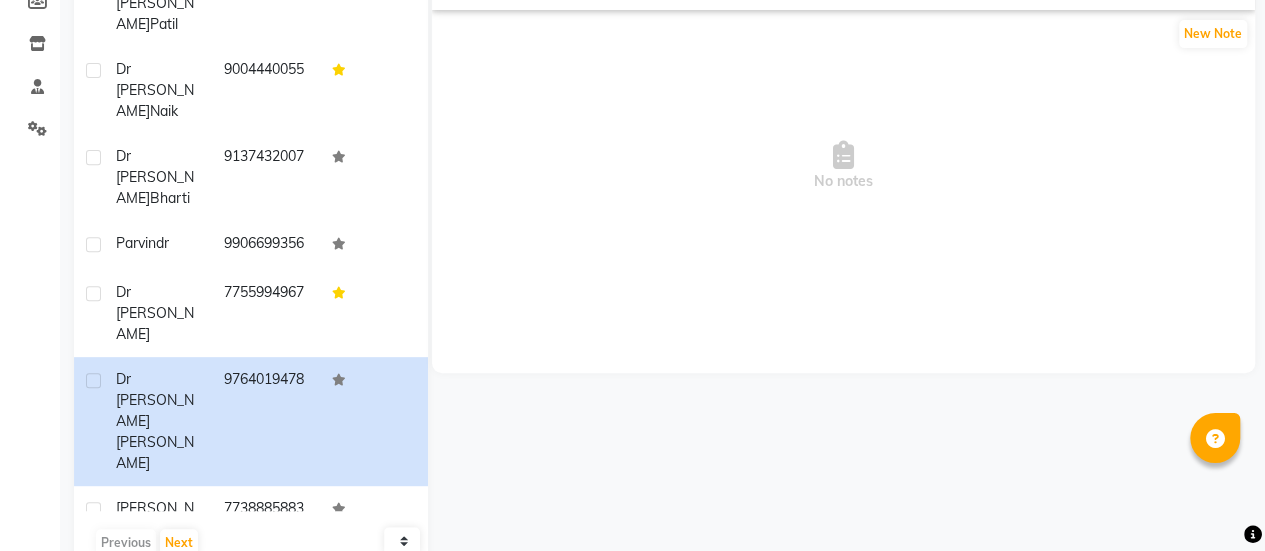 scroll, scrollTop: 100, scrollLeft: 0, axis: vertical 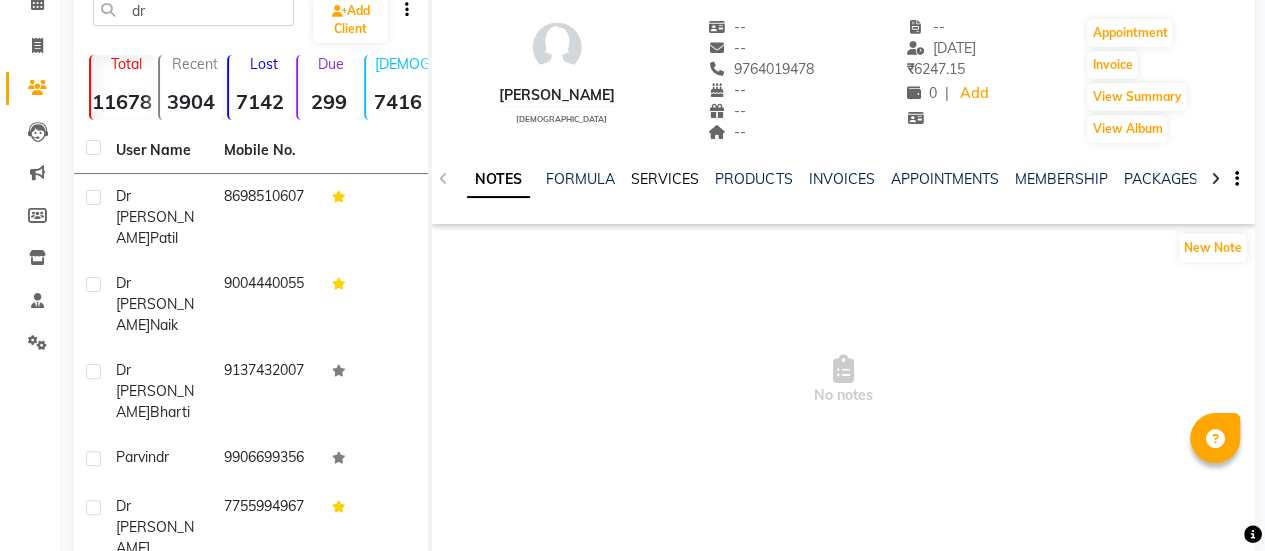 click on "SERVICES" 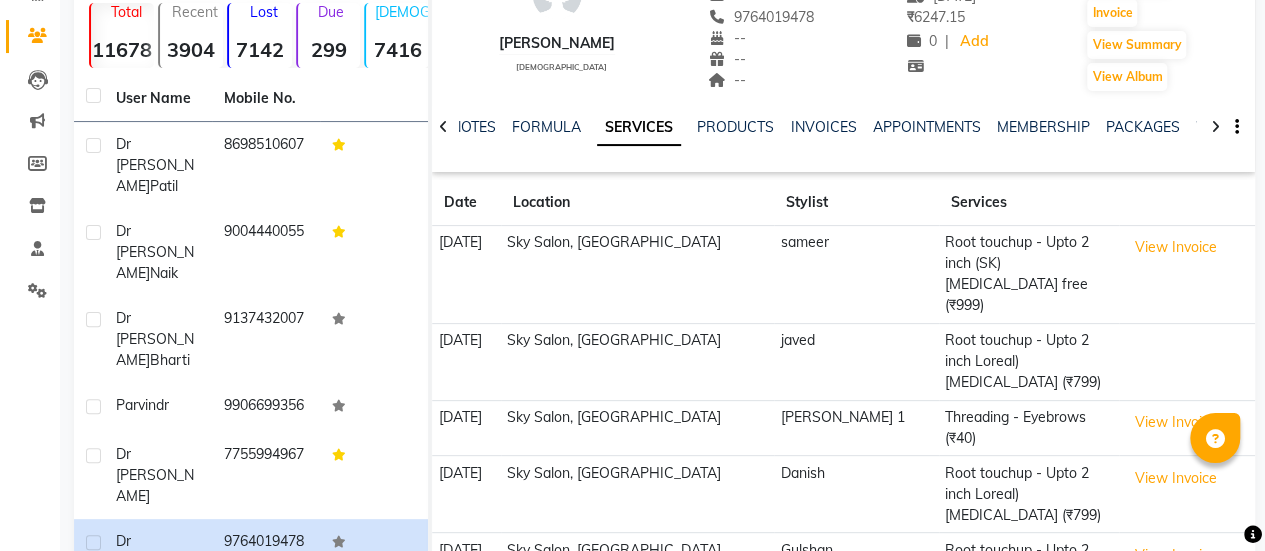 scroll, scrollTop: 196, scrollLeft: 0, axis: vertical 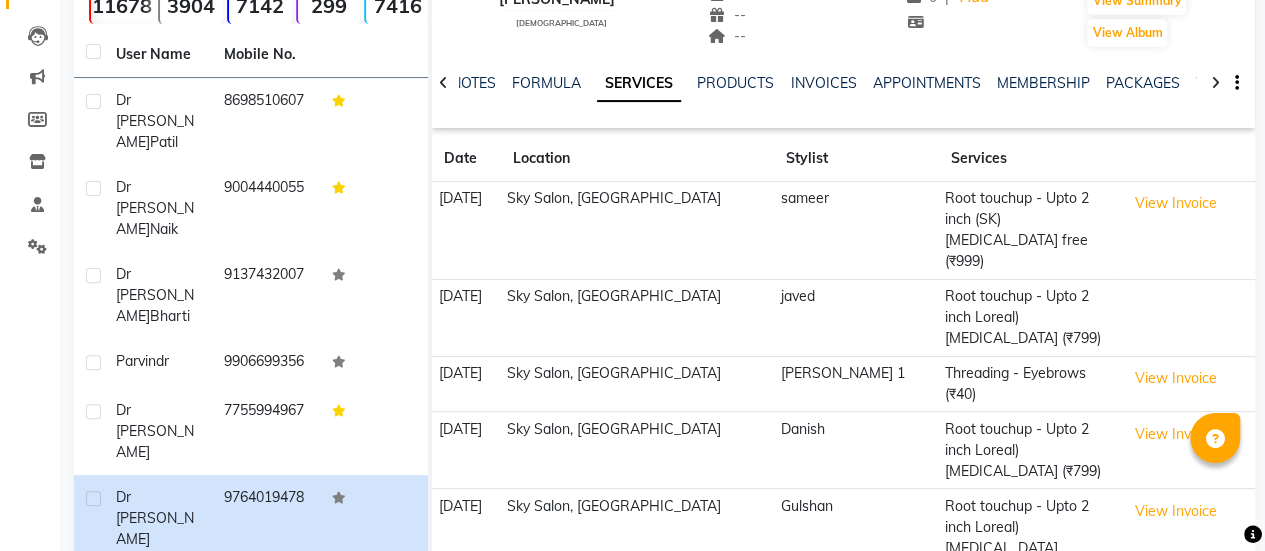 click on "Next" 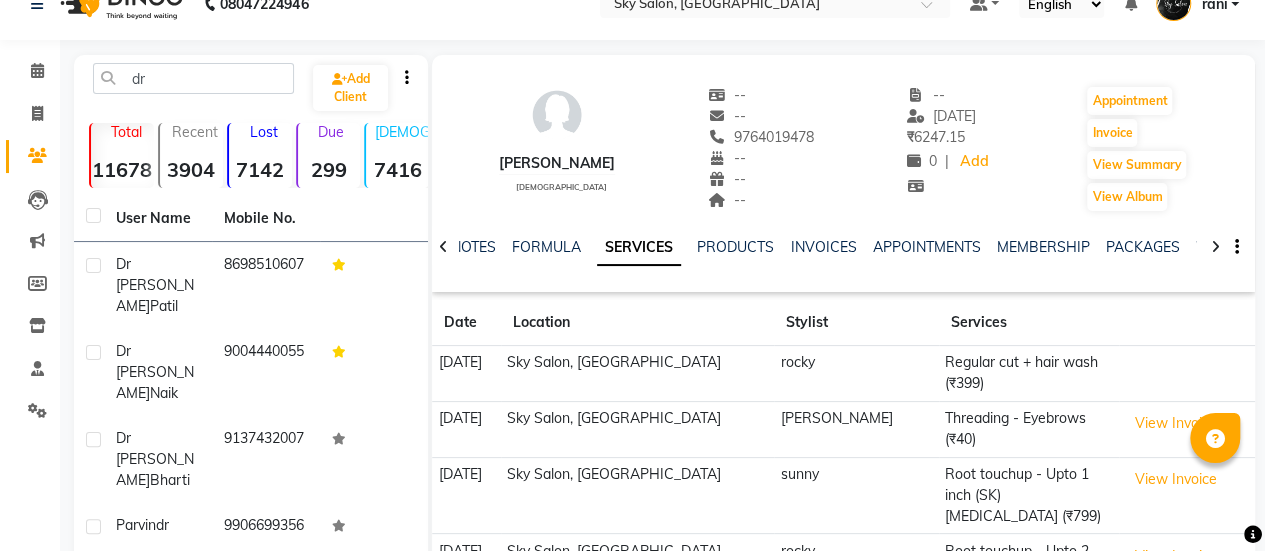 scroll, scrollTop: 106, scrollLeft: 0, axis: vertical 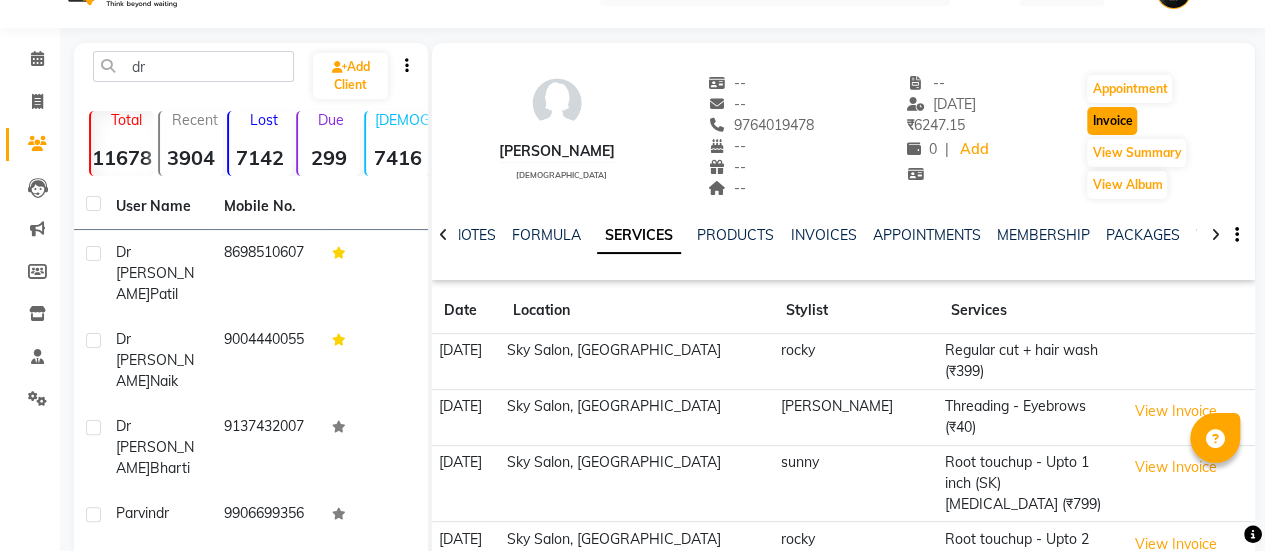 click on "Invoice" 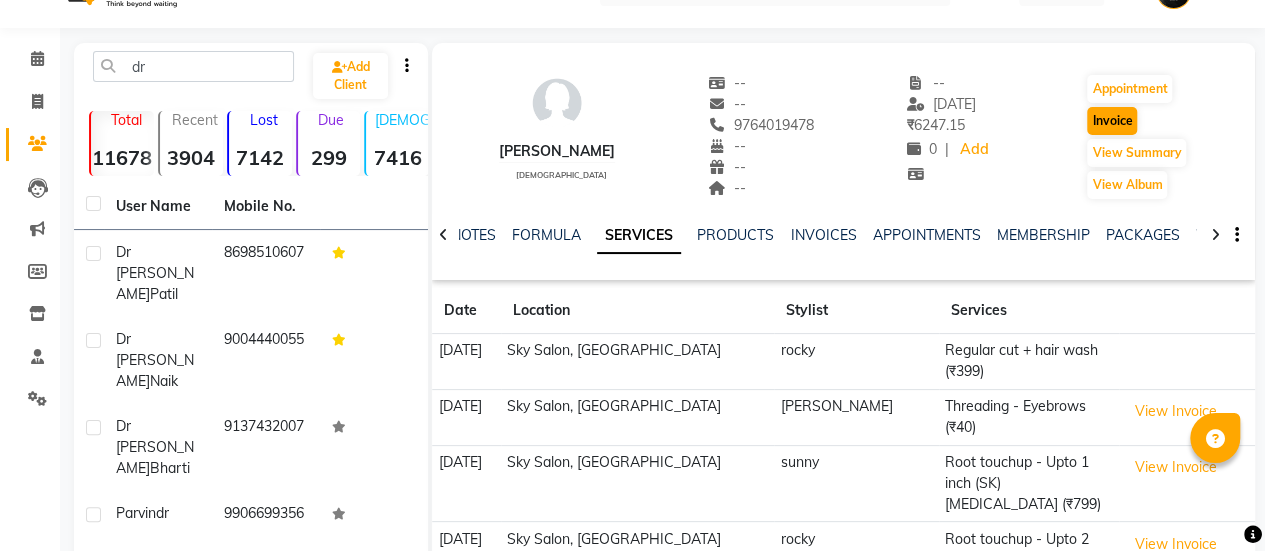 select on "service" 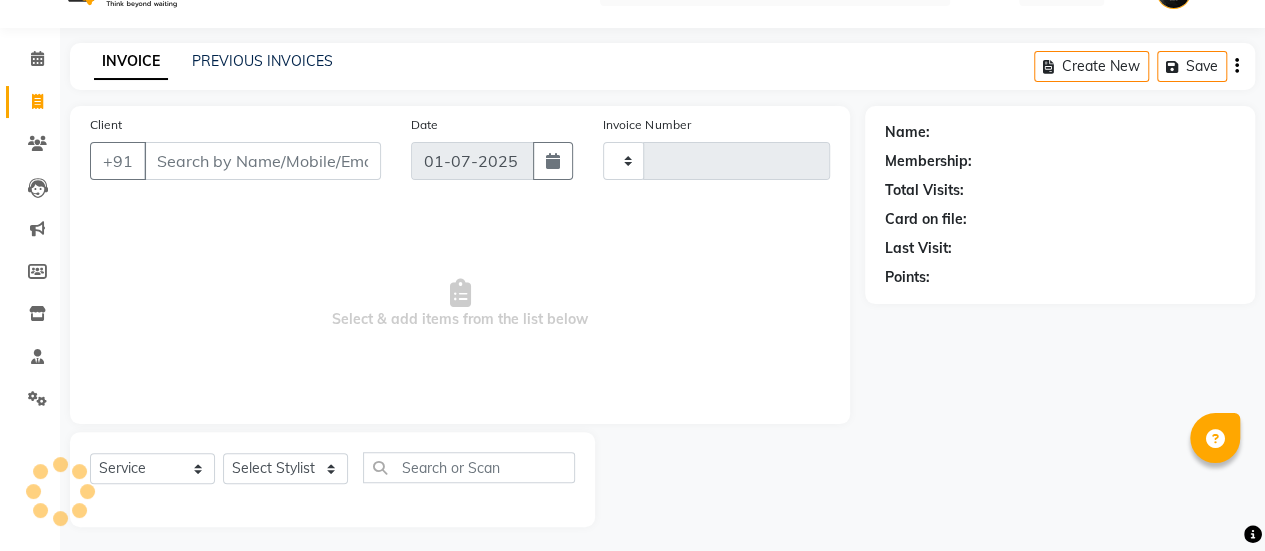type on "7532" 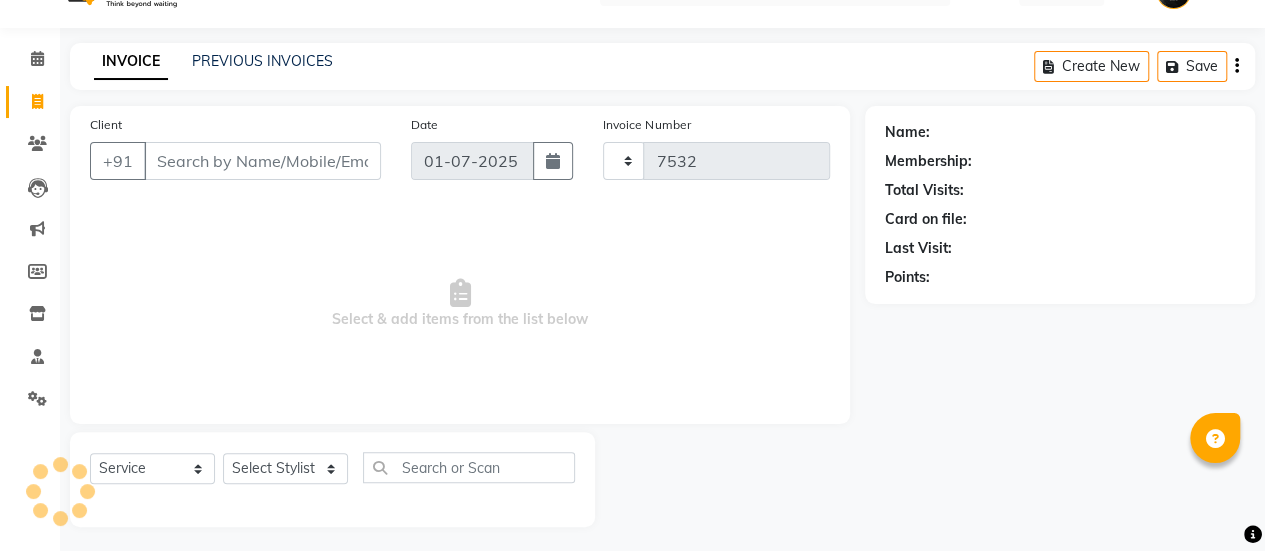 select on "3537" 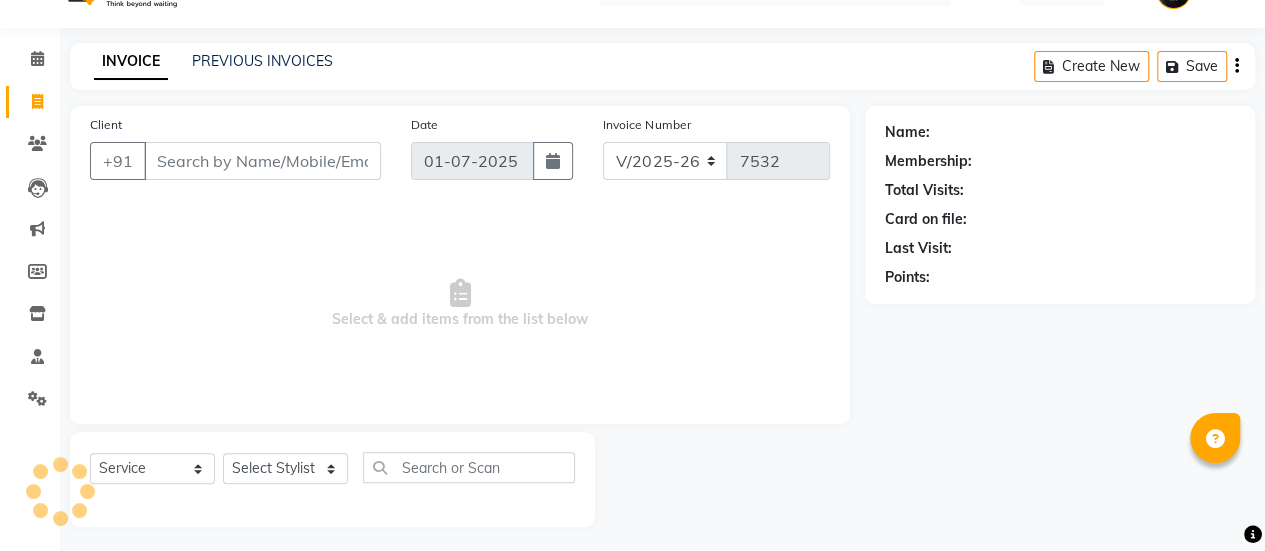 scroll, scrollTop: 49, scrollLeft: 0, axis: vertical 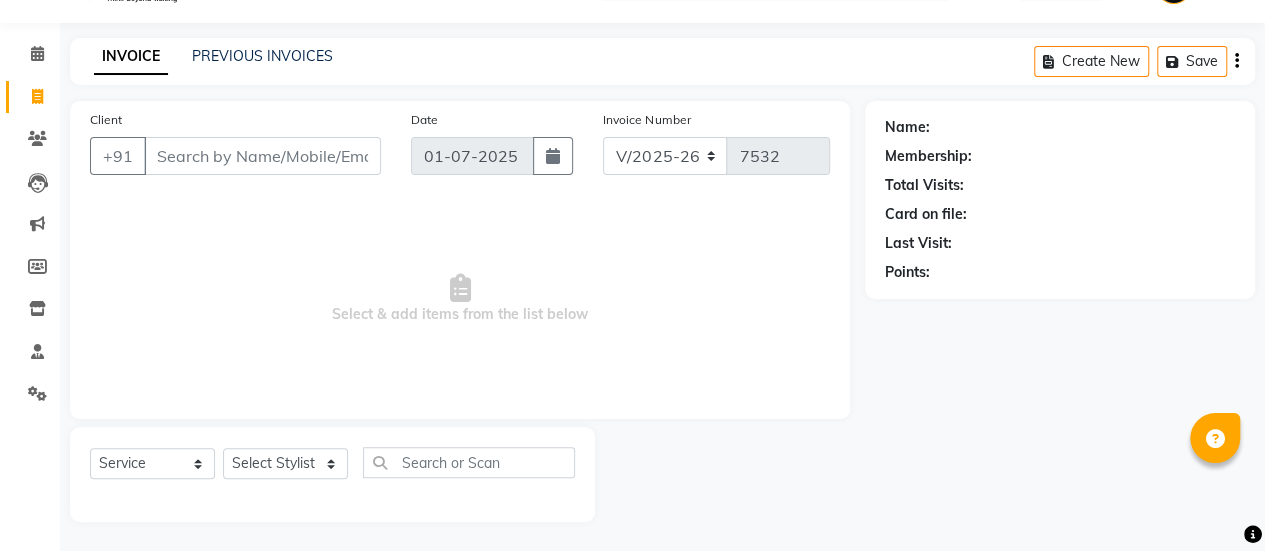 type on "9764019478" 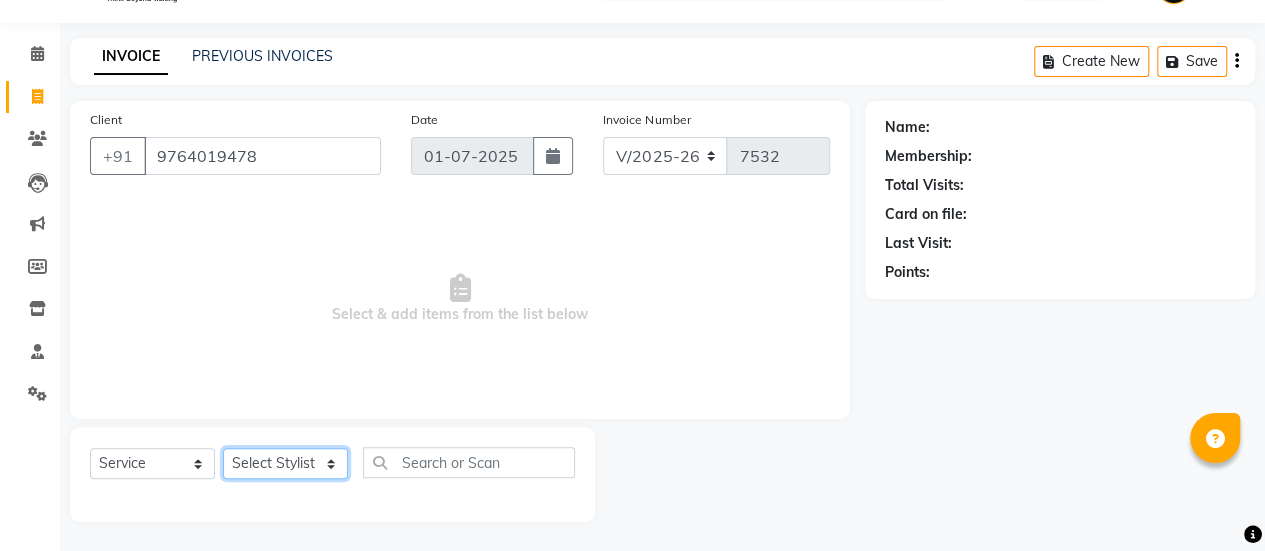 click on "Select Stylist afreen [PERSON_NAME] saha [PERSON_NAME] [PERSON_NAME] [PERSON_NAME] bharti Bunny Danish [PERSON_NAME] 1 [PERSON_NAME] [PERSON_NAME] gaurav Gulshan [PERSON_NAME] [PERSON_NAME] krishna [PERSON_NAME] [PERSON_NAME] rani [PERSON_NAME] [PERSON_NAME] sachin [PERSON_NAME] [PERSON_NAME] sameer 2 [PERSON_NAME] [PERSON_NAME] [PERSON_NAME]" 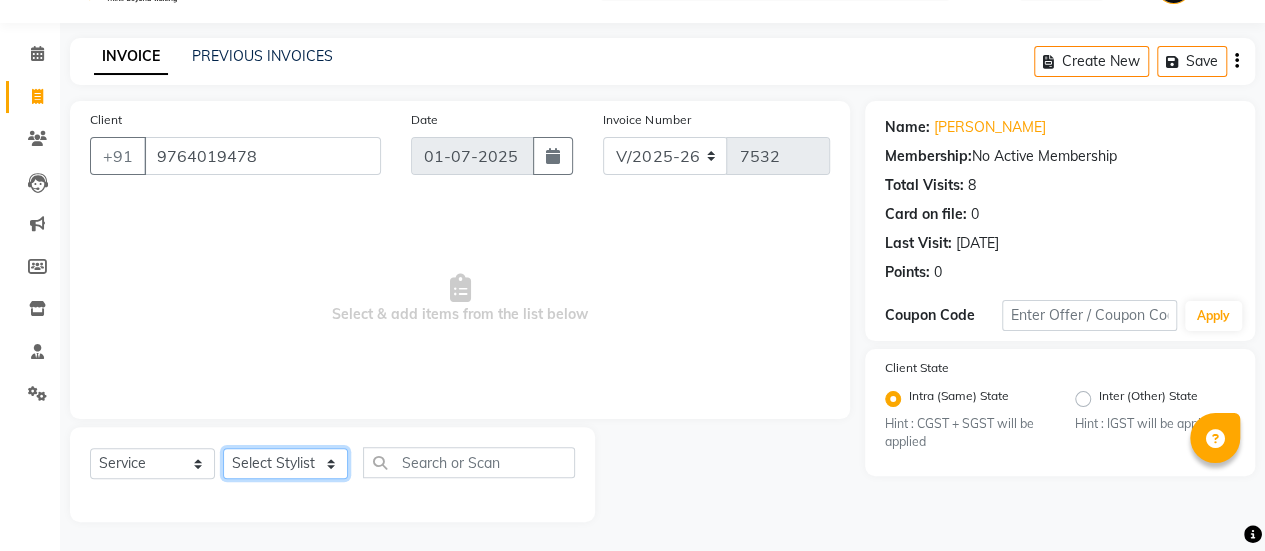 select on "80460" 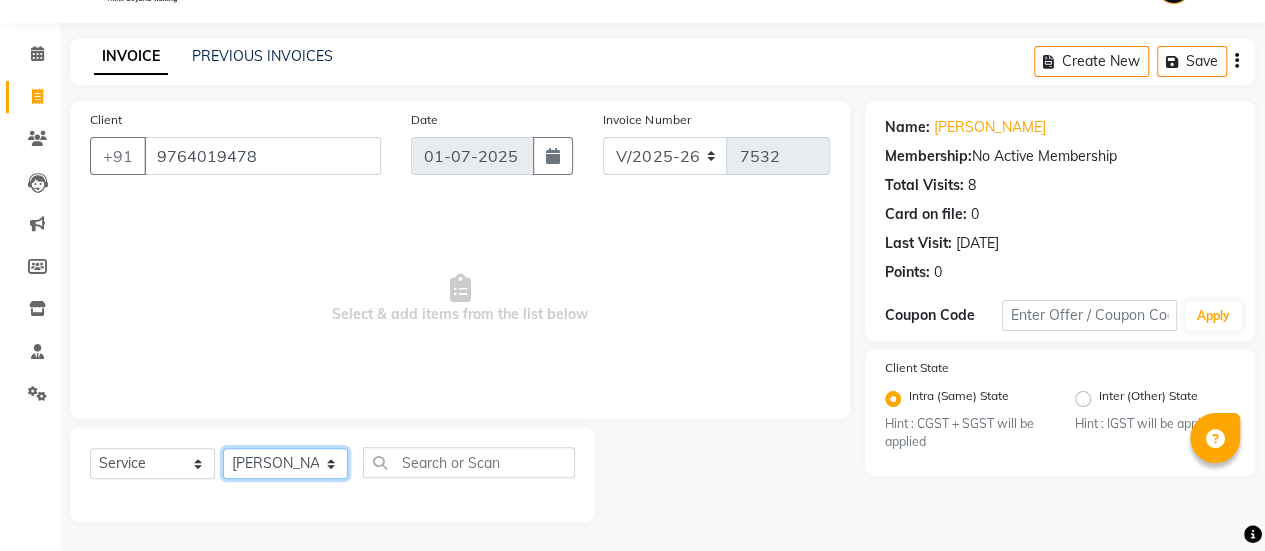 click on "Select Stylist afreen [PERSON_NAME] saha [PERSON_NAME] [PERSON_NAME] [PERSON_NAME] bharti Bunny Danish [PERSON_NAME] 1 [PERSON_NAME] [PERSON_NAME] gaurav Gulshan [PERSON_NAME] [PERSON_NAME] krishna [PERSON_NAME] [PERSON_NAME] rani [PERSON_NAME] [PERSON_NAME] sachin [PERSON_NAME] [PERSON_NAME] sameer 2 [PERSON_NAME] [PERSON_NAME] [PERSON_NAME]" 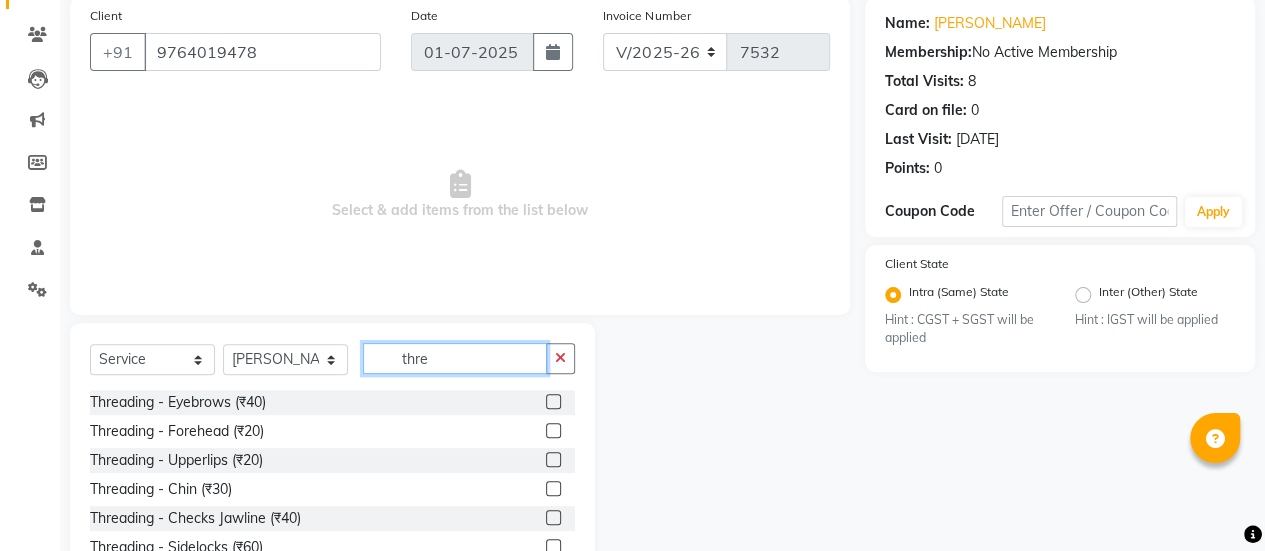 scroll, scrollTop: 223, scrollLeft: 0, axis: vertical 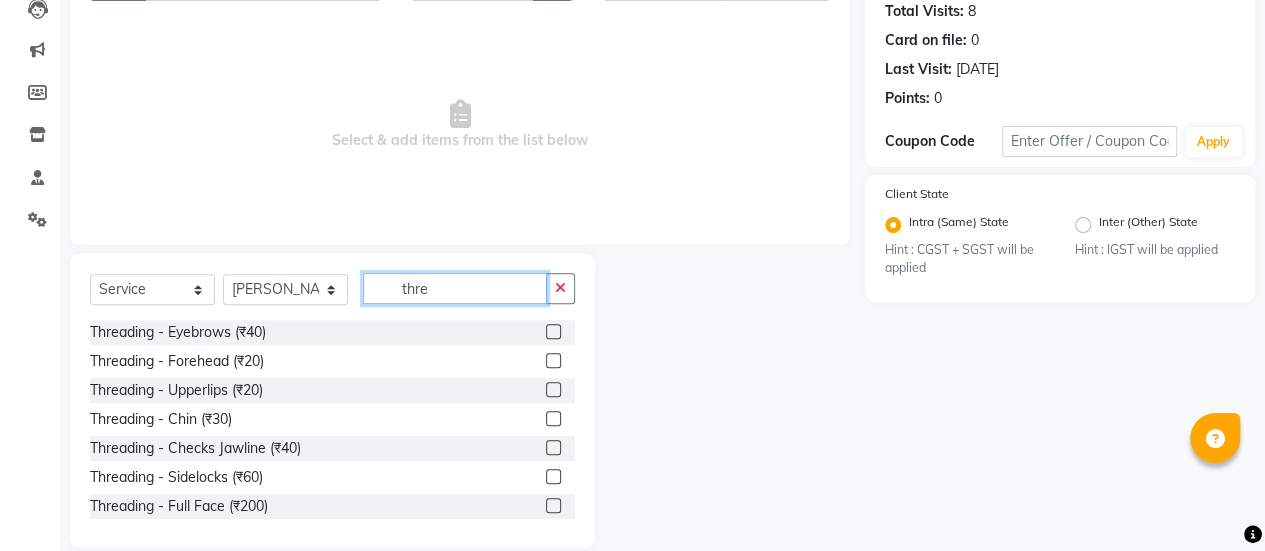 type on "thre" 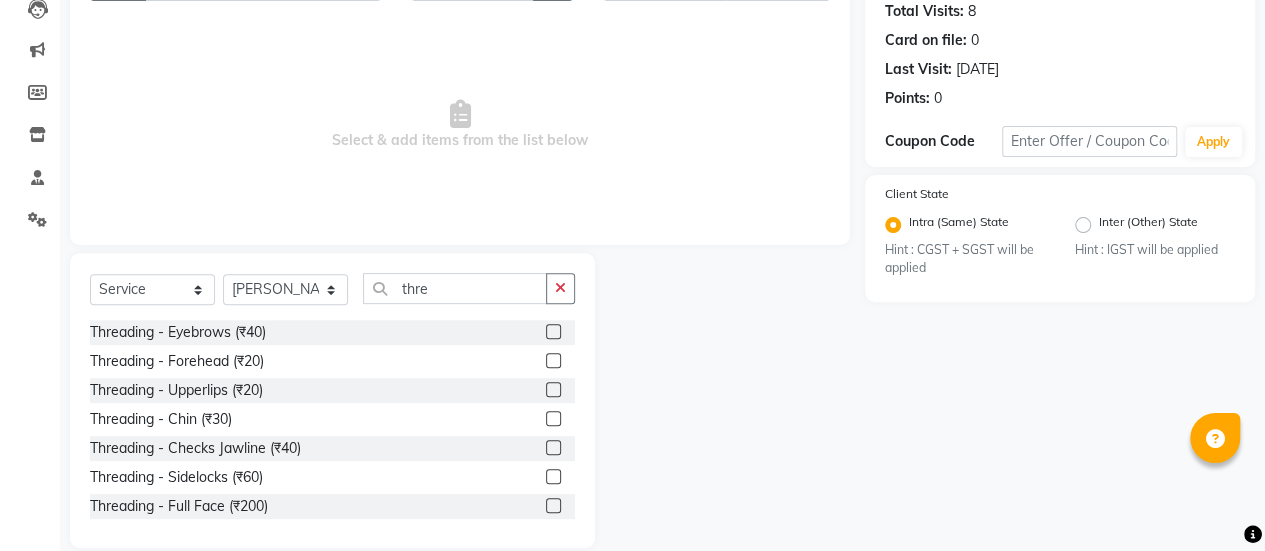 click 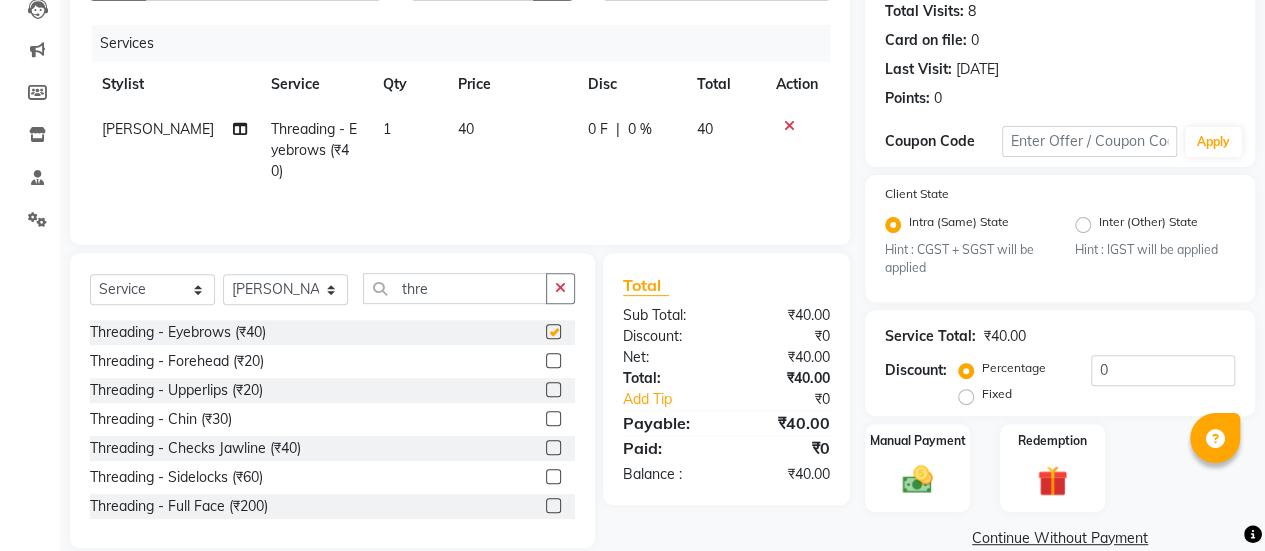 checkbox on "false" 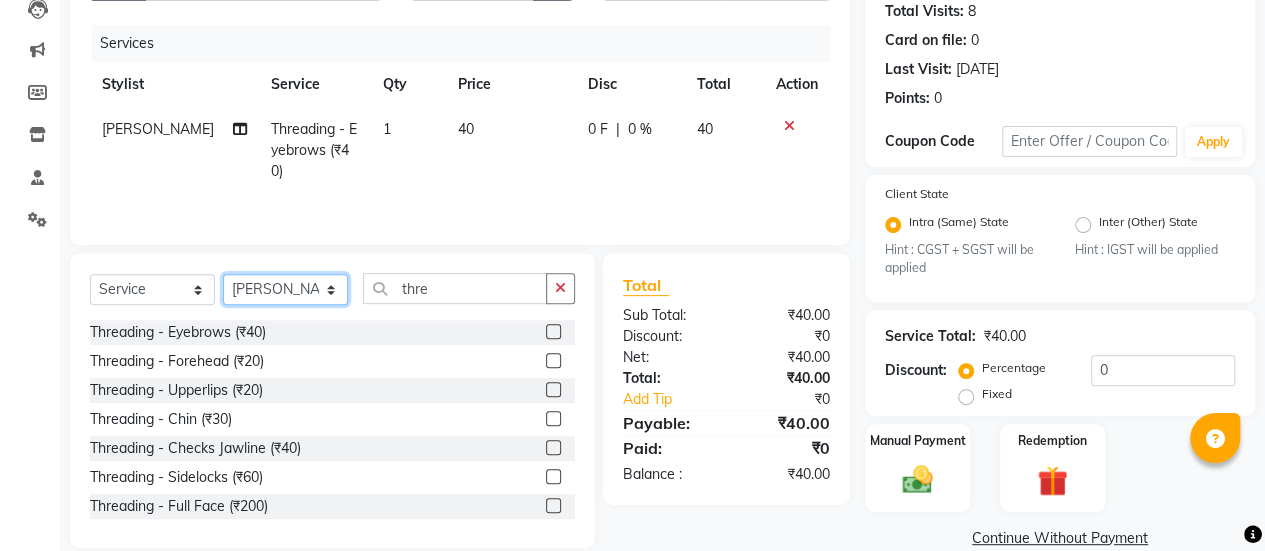 click on "Select Stylist afreen [PERSON_NAME] saha [PERSON_NAME] [PERSON_NAME] [PERSON_NAME] bharti Bunny Danish [PERSON_NAME] 1 [PERSON_NAME] [PERSON_NAME] gaurav Gulshan [PERSON_NAME] [PERSON_NAME] krishna [PERSON_NAME] [PERSON_NAME] rani [PERSON_NAME] [PERSON_NAME] sachin [PERSON_NAME] [PERSON_NAME] sameer 2 [PERSON_NAME] [PERSON_NAME] [PERSON_NAME]" 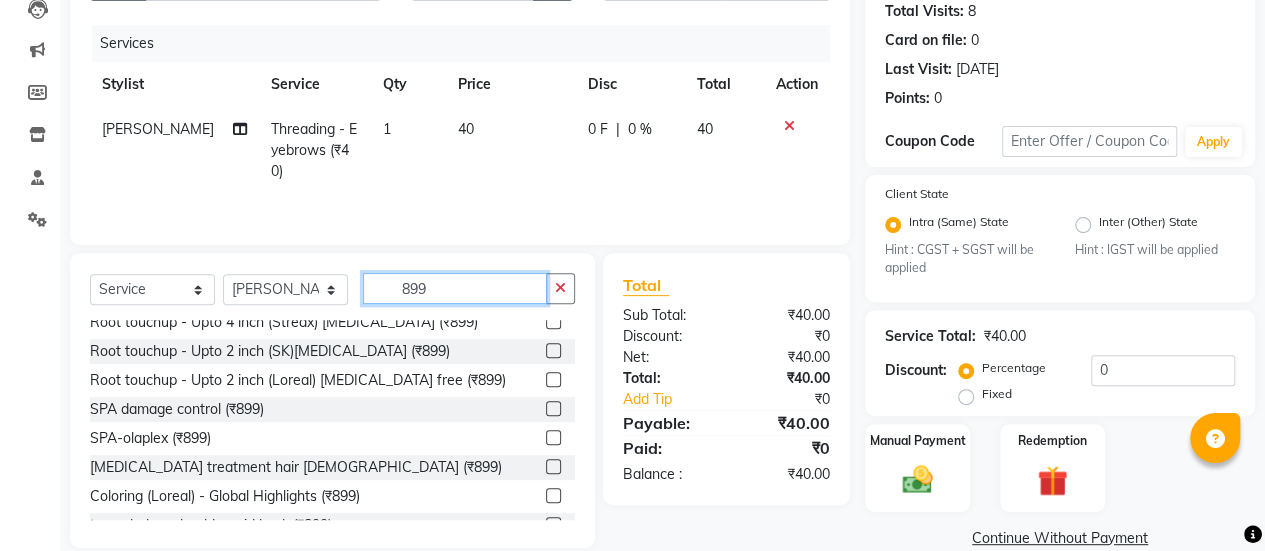 scroll, scrollTop: 32, scrollLeft: 0, axis: vertical 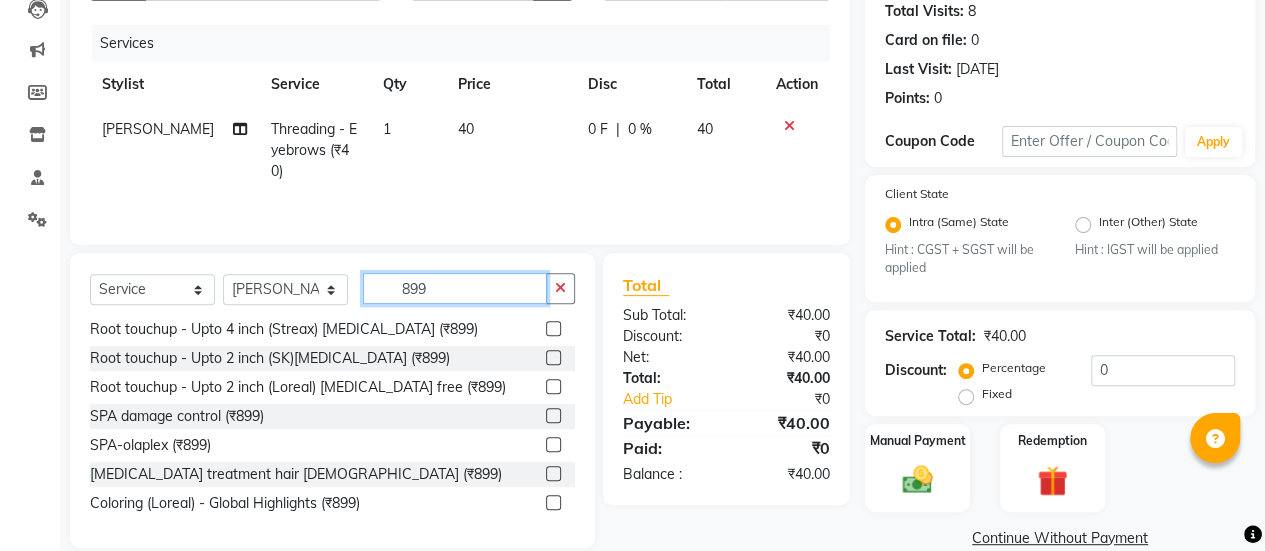 type on "899" 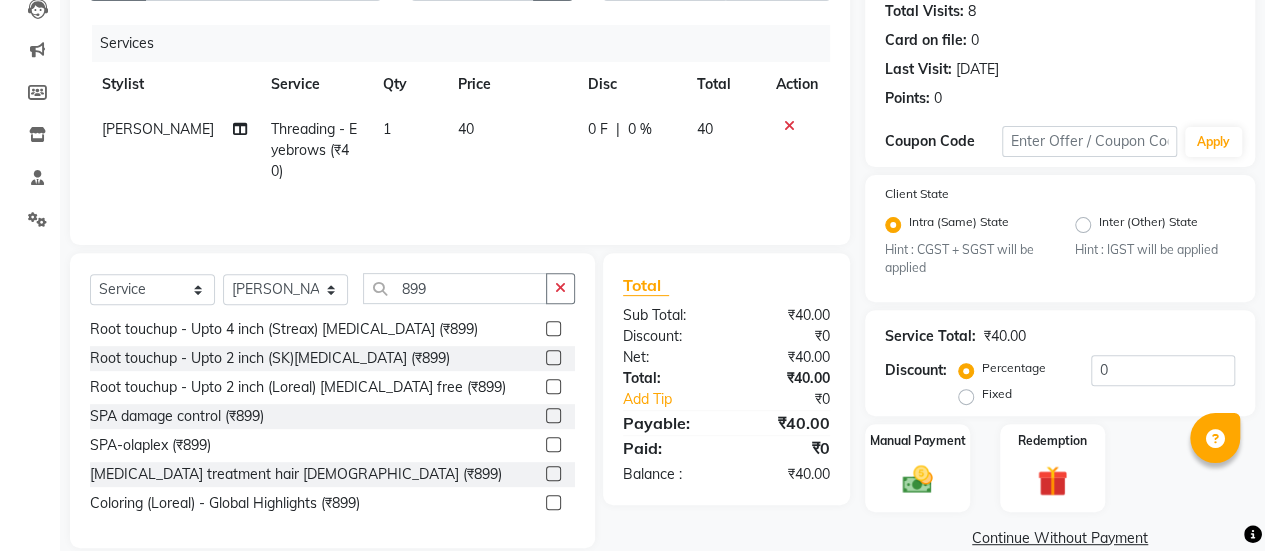 click 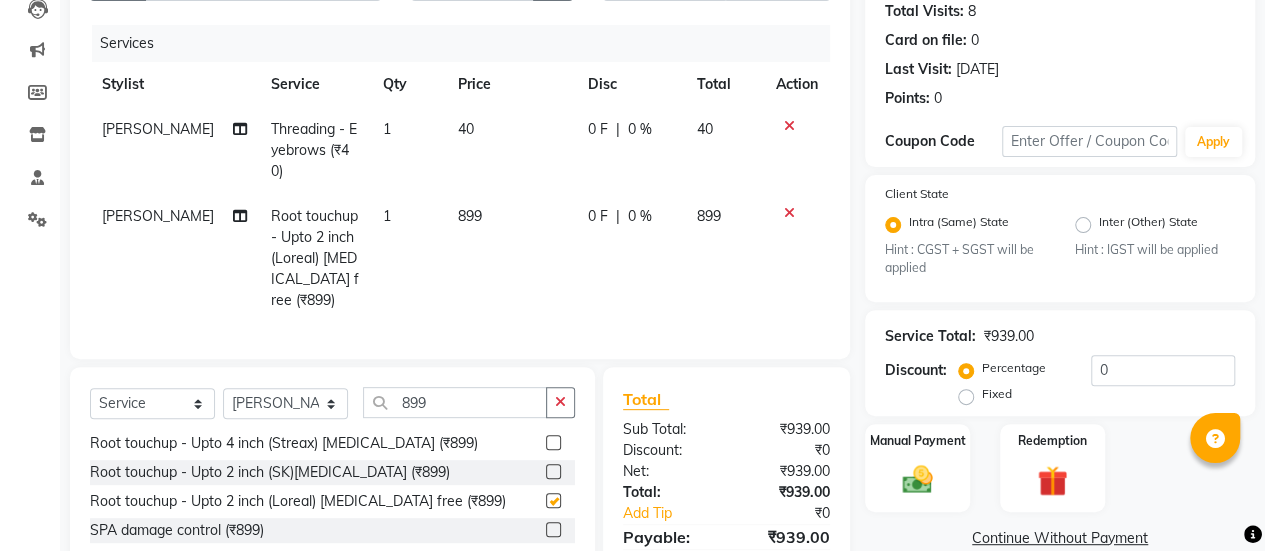 checkbox on "false" 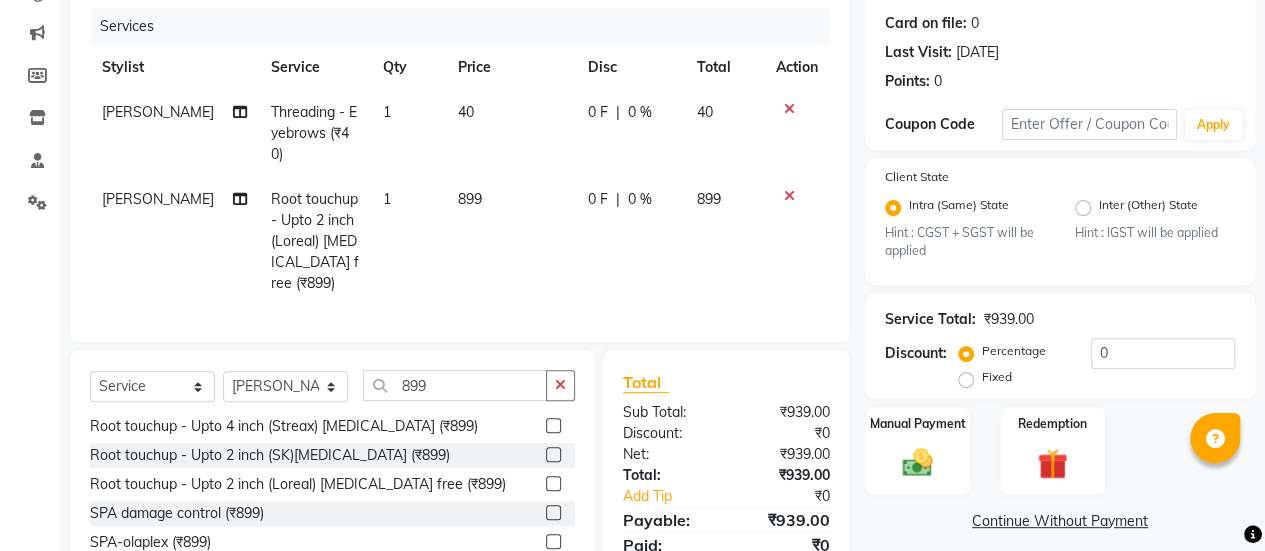 scroll, scrollTop: 216, scrollLeft: 0, axis: vertical 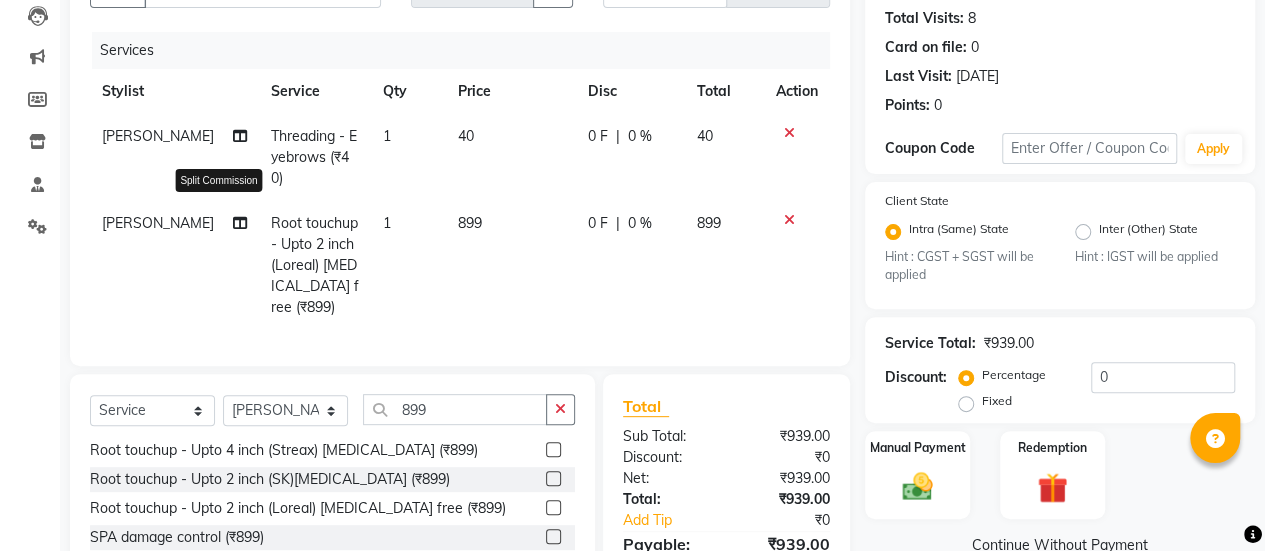 click 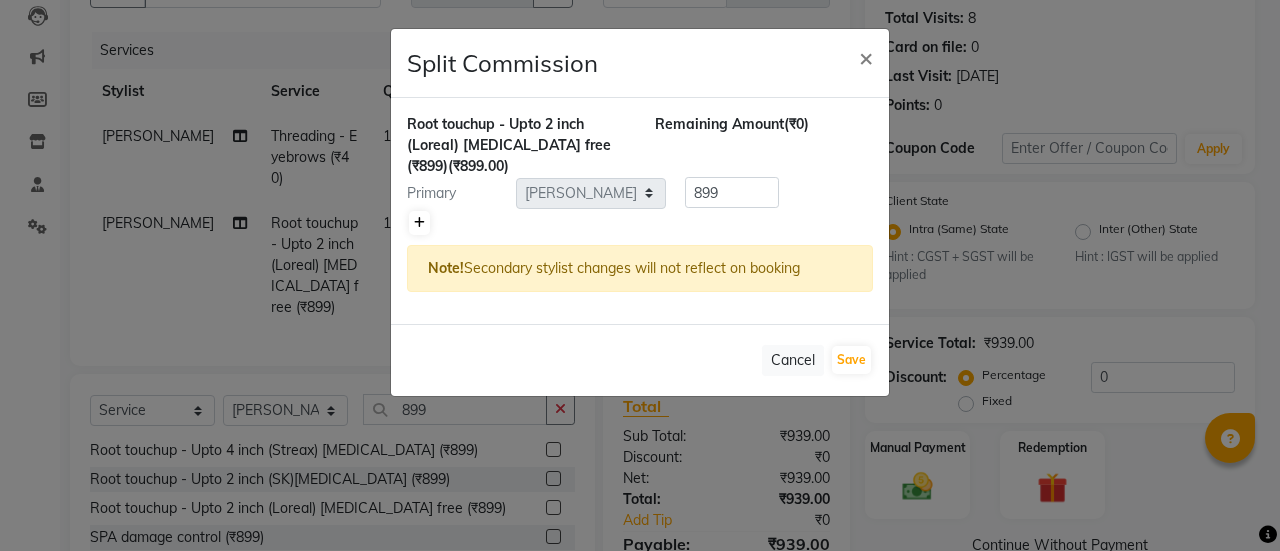 click 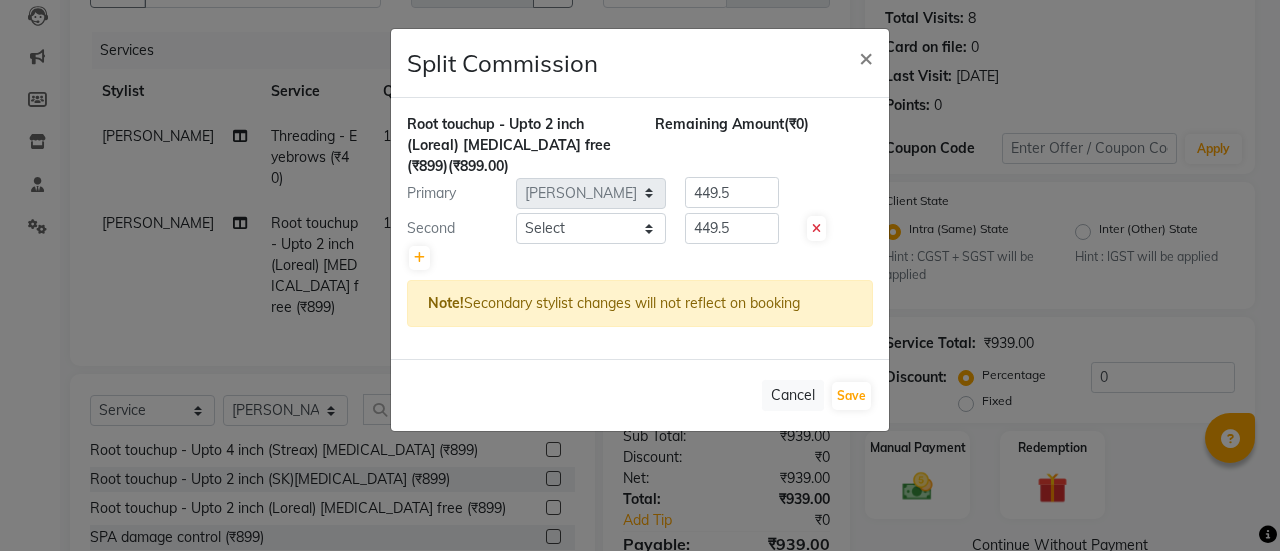 click 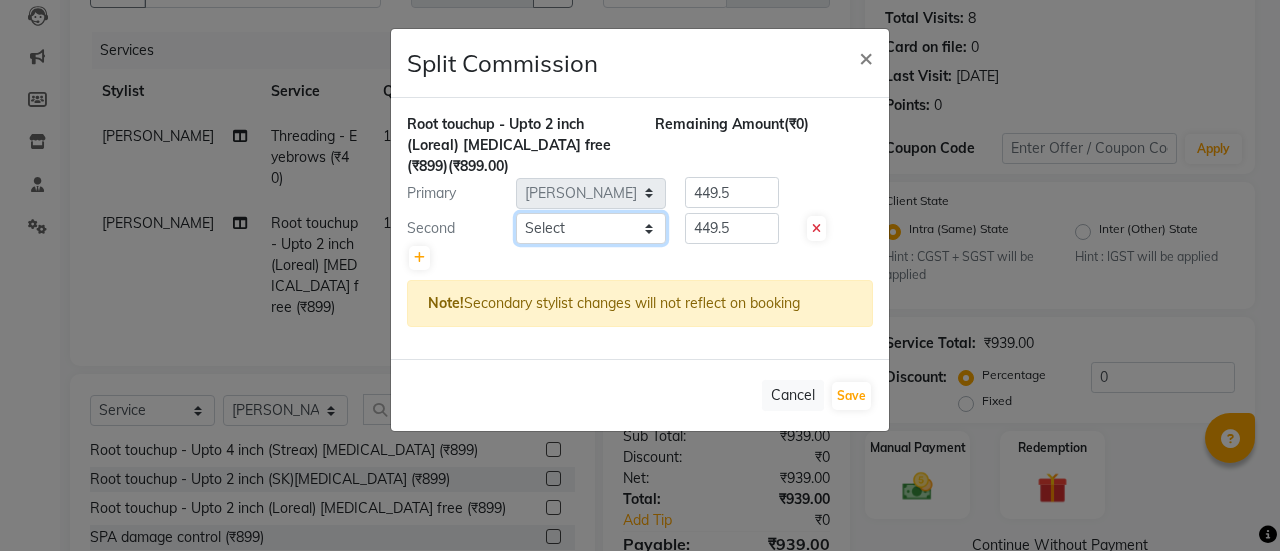 click on "Select  afreen   [PERSON_NAME] saha   [PERSON_NAME]   [PERSON_NAME]   [PERSON_NAME]   bharti   Bunny   Danish   [PERSON_NAME] 1   [PERSON_NAME]   [PERSON_NAME]   gaurav   Gulshan   [PERSON_NAME]   [PERSON_NAME]   krishna   [PERSON_NAME]   [PERSON_NAME]   rani   [PERSON_NAME]   [PERSON_NAME]   [PERSON_NAME]   [PERSON_NAME]   sameer 2   [PERSON_NAME]   [PERSON_NAME]   [PERSON_NAME]" 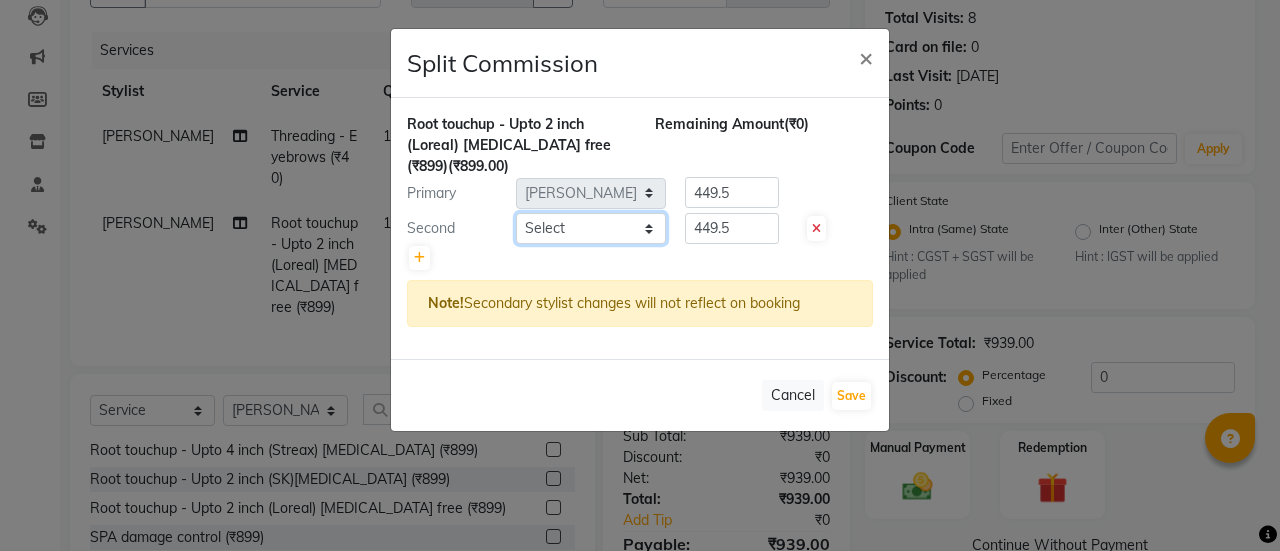select on "53255" 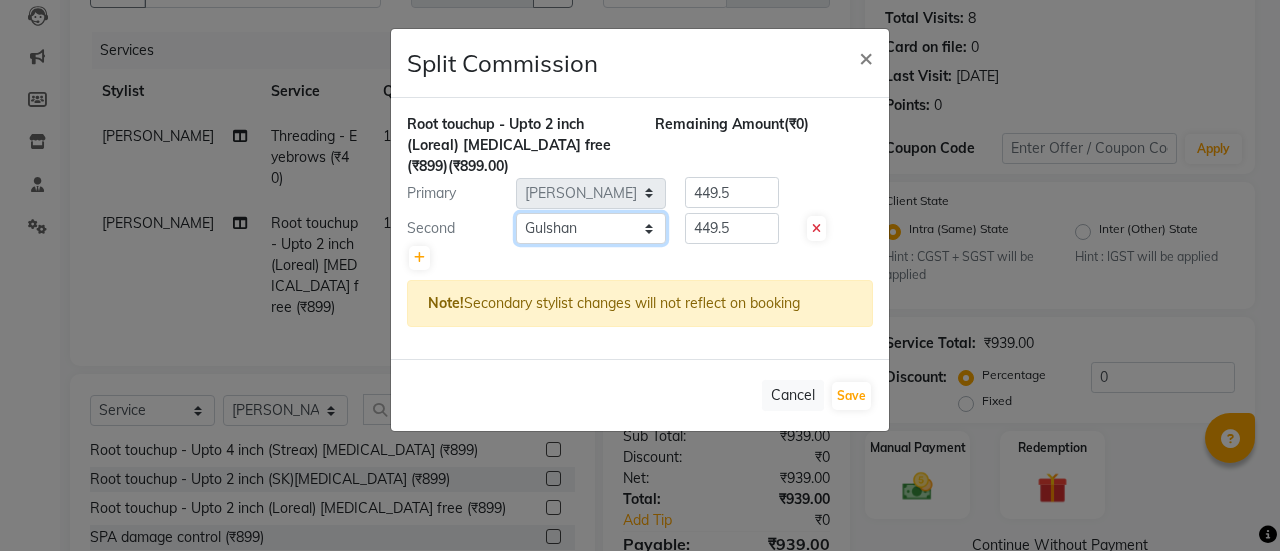 click on "Select  afreen   [PERSON_NAME] saha   [PERSON_NAME]   [PERSON_NAME]   [PERSON_NAME]   bharti   Bunny   Danish   [PERSON_NAME] 1   [PERSON_NAME]   [PERSON_NAME]   gaurav   Gulshan   [PERSON_NAME]   [PERSON_NAME]   krishna   [PERSON_NAME]   [PERSON_NAME]   rani   [PERSON_NAME]   [PERSON_NAME]   [PERSON_NAME]   [PERSON_NAME]   sameer 2   [PERSON_NAME]   [PERSON_NAME]   [PERSON_NAME]" 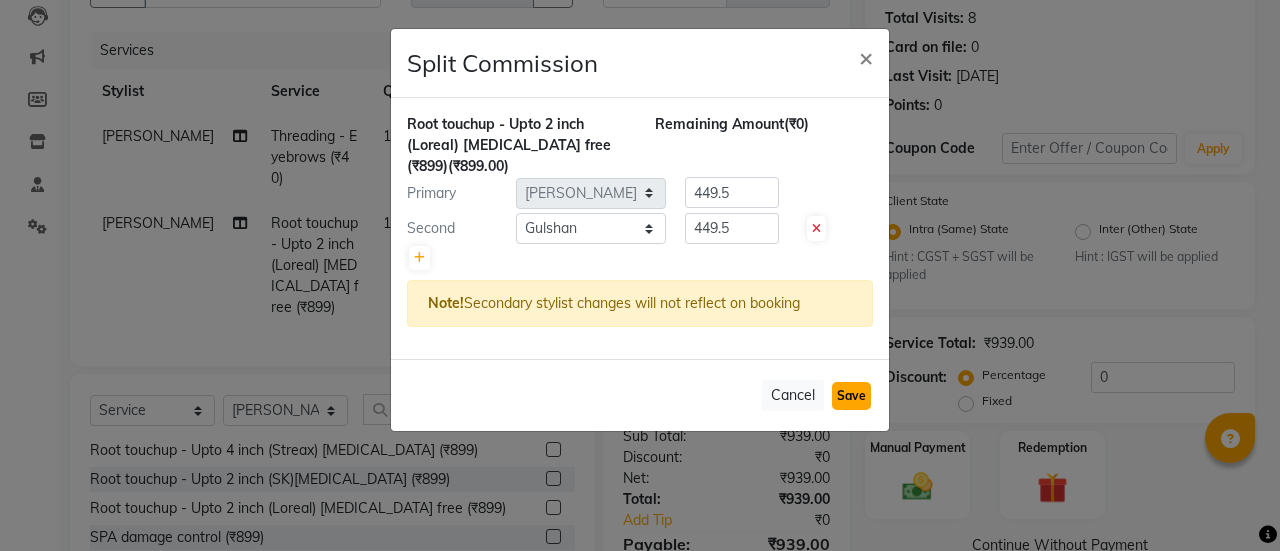 click on "Save" 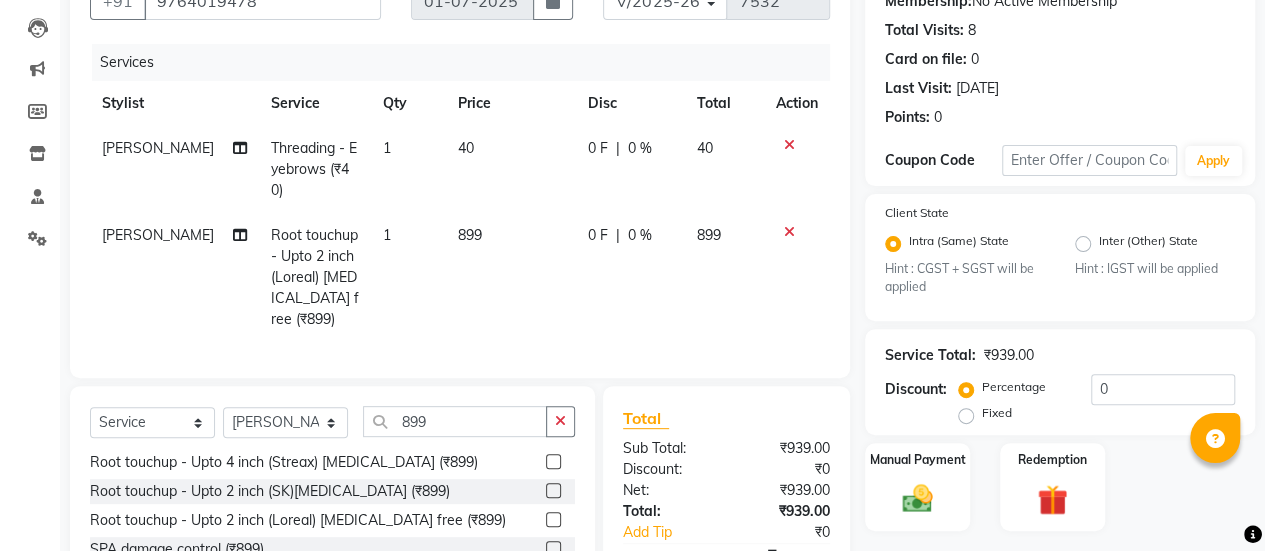 scroll, scrollTop: 378, scrollLeft: 0, axis: vertical 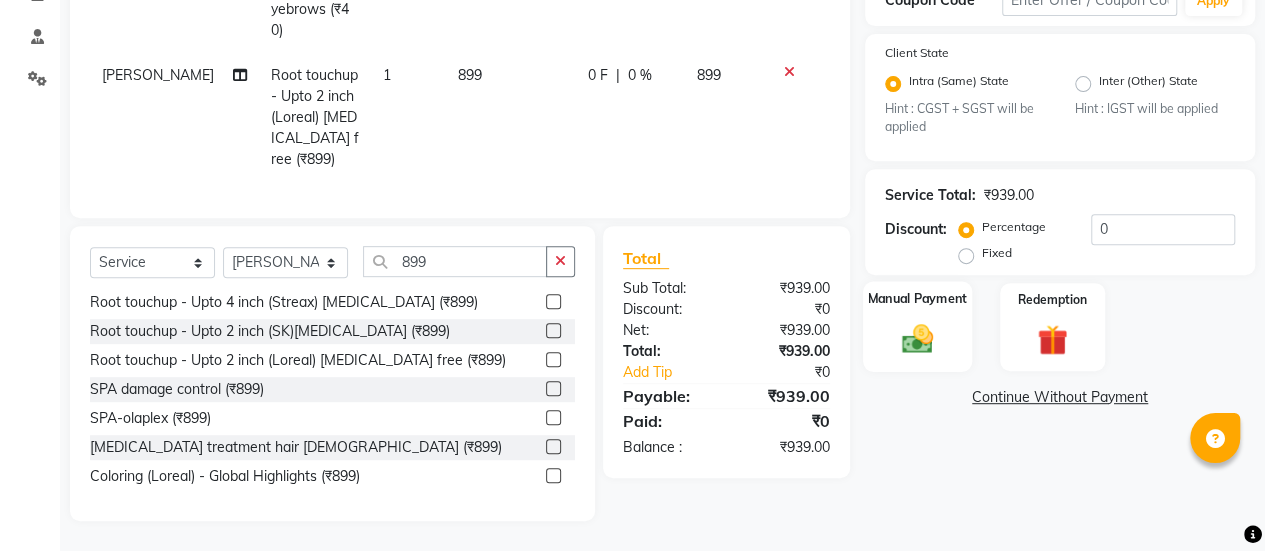 click on "Manual Payment" 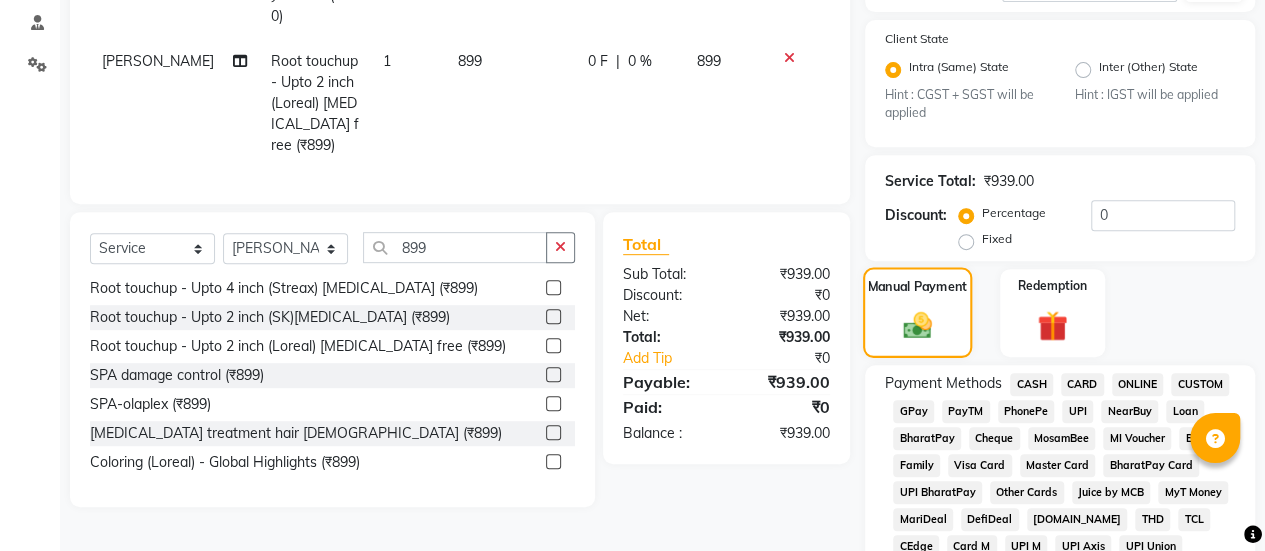 scroll, scrollTop: 514, scrollLeft: 0, axis: vertical 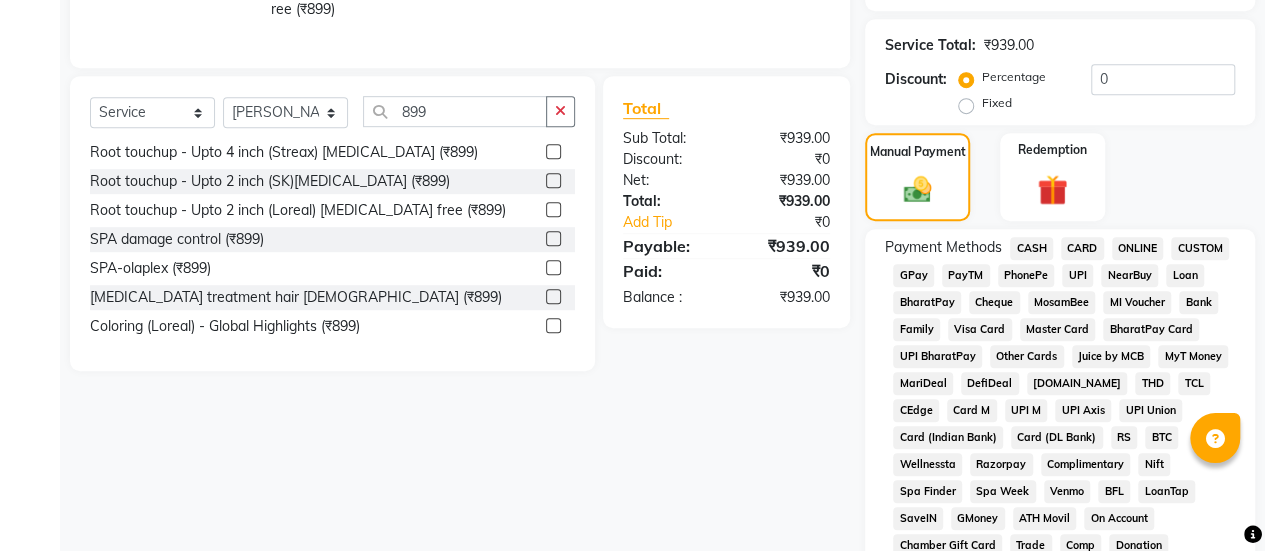 click on "GPay" 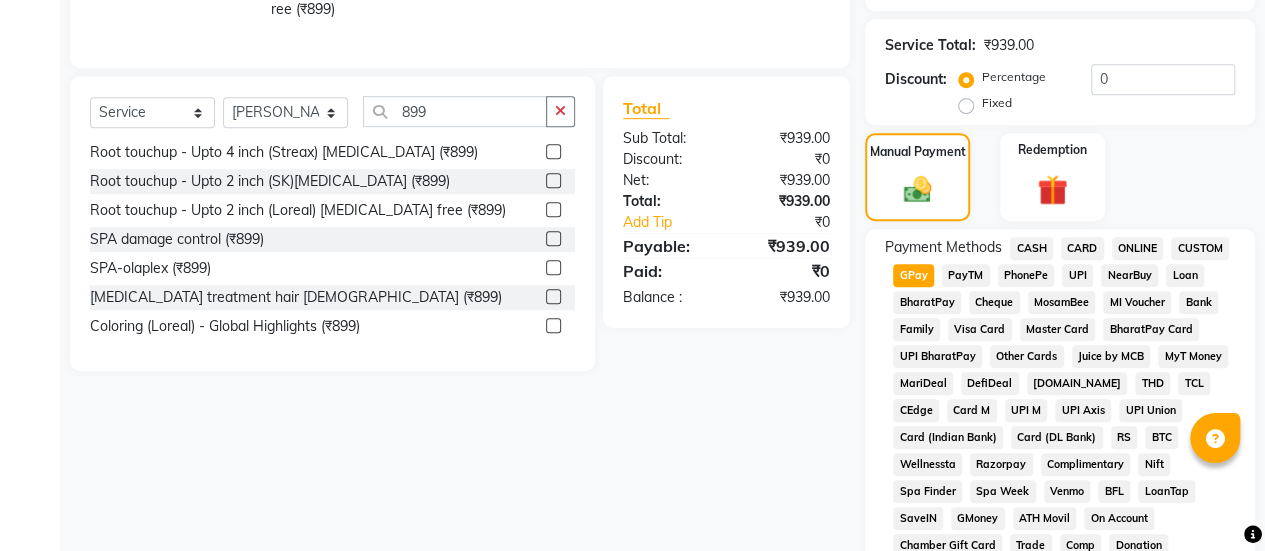 click on "GPay" 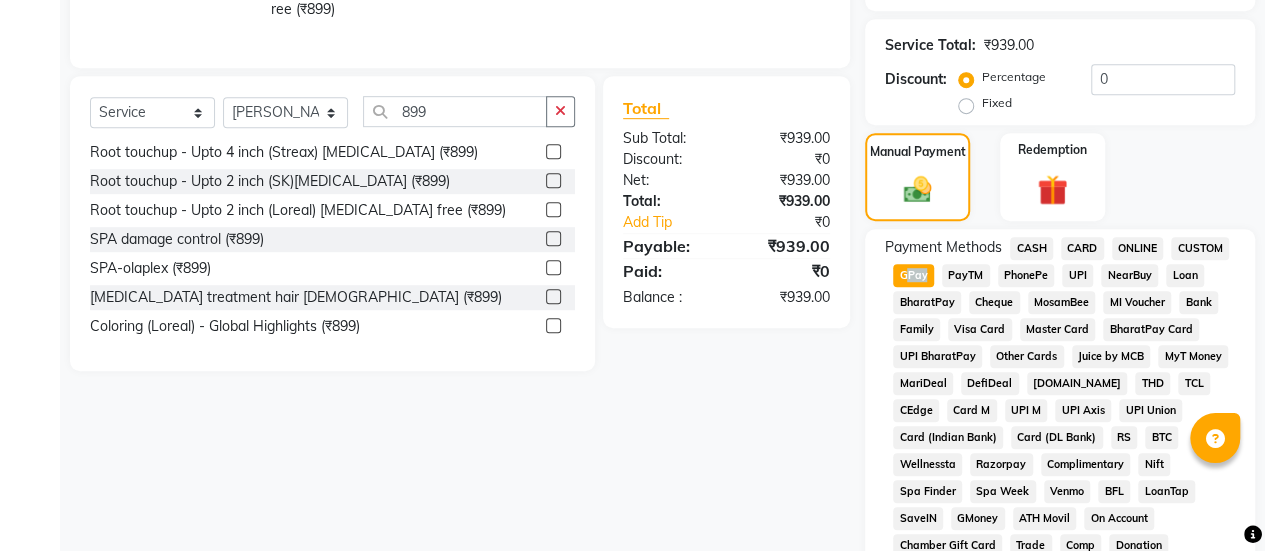 click on "GPay" 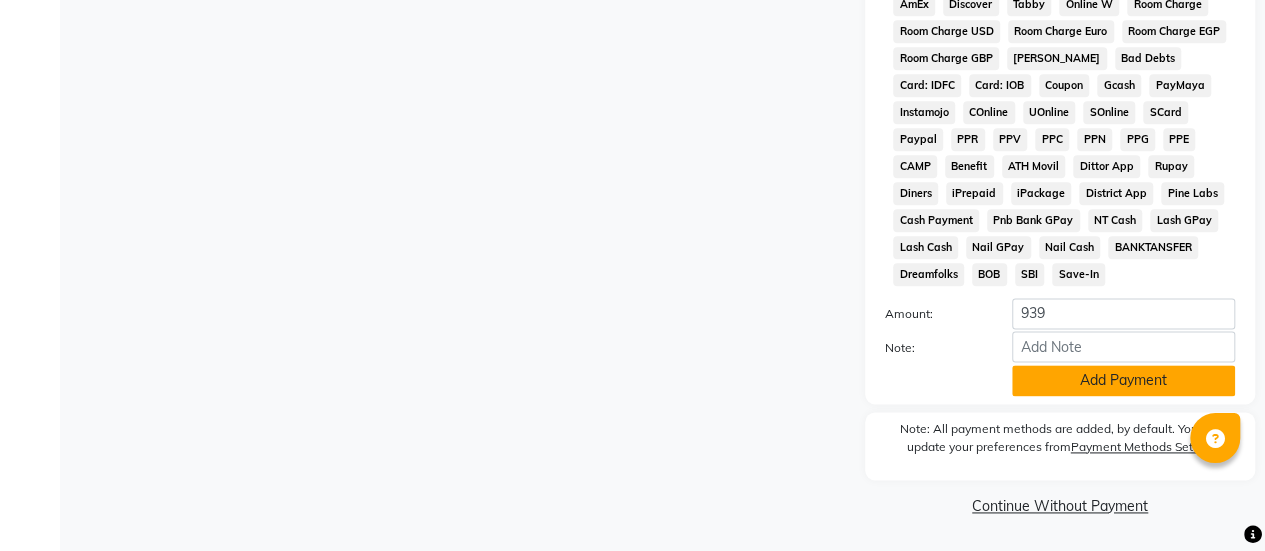 click on "Add Payment" 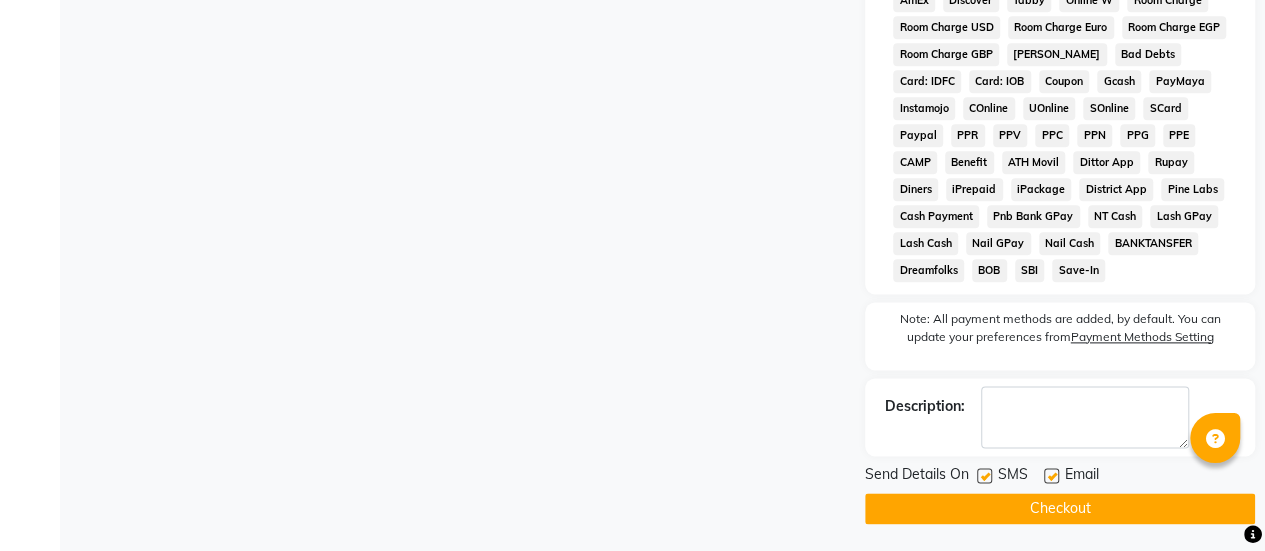click 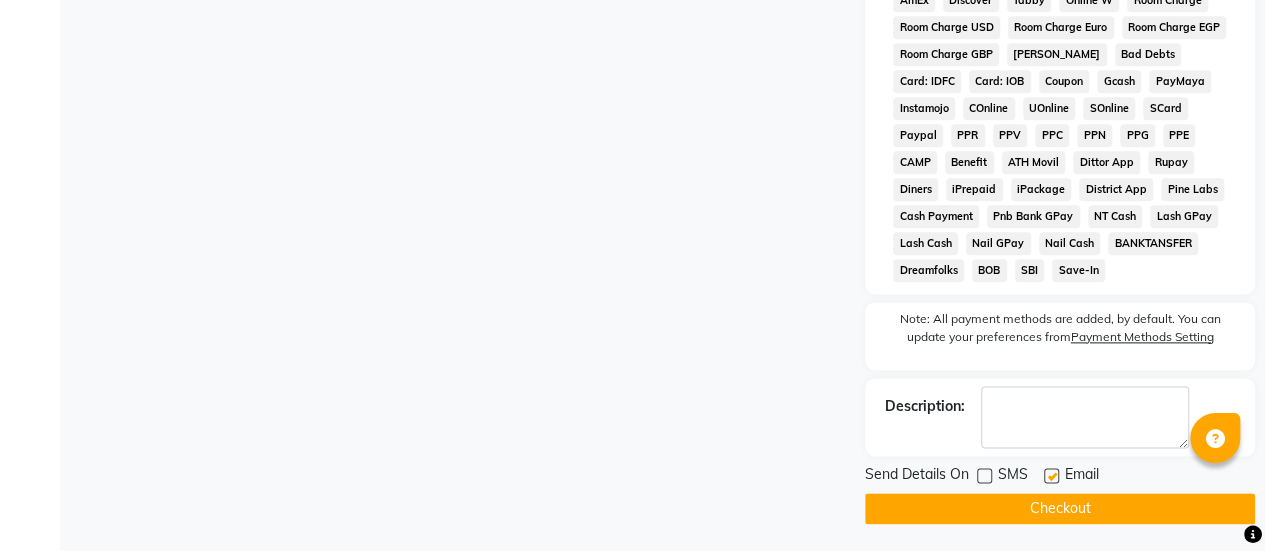 click on "Checkout" 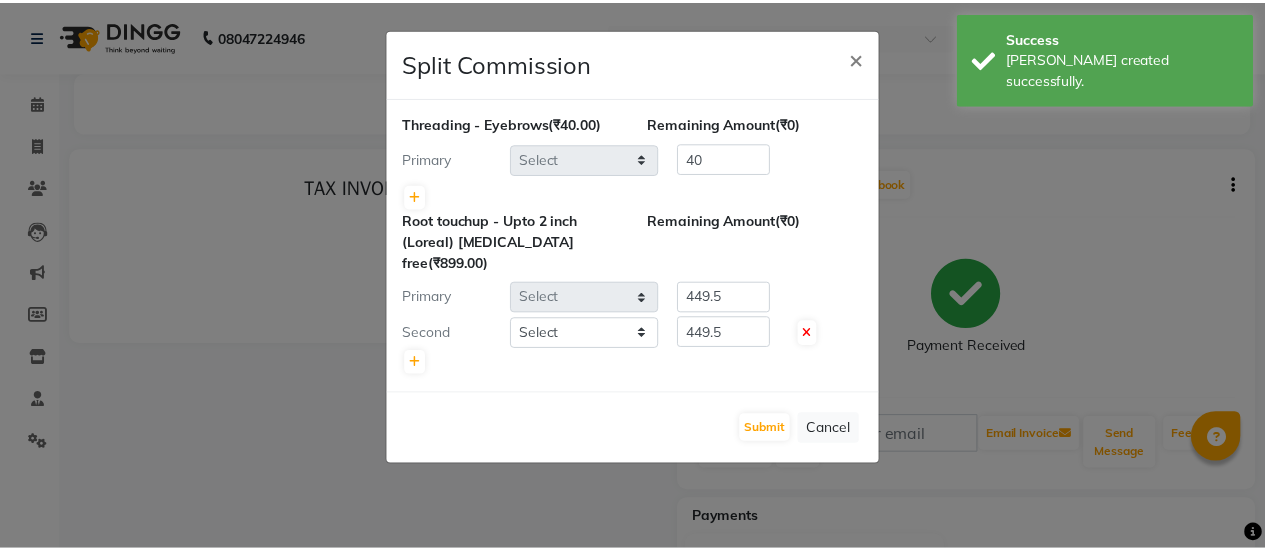 scroll, scrollTop: 0, scrollLeft: 0, axis: both 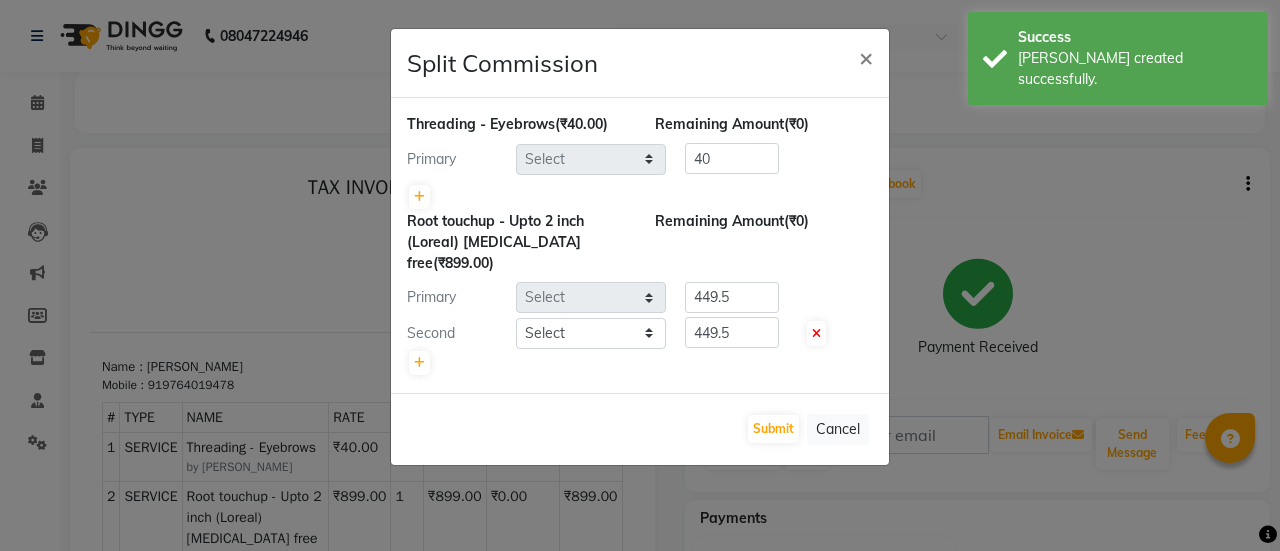 select on "80460" 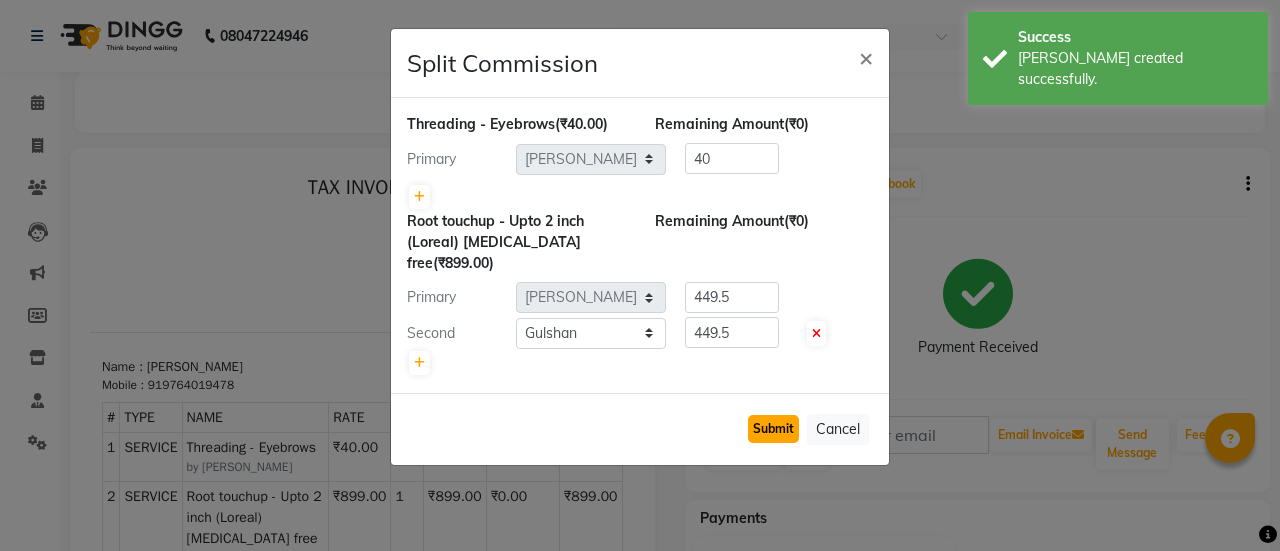 click on "Submit" 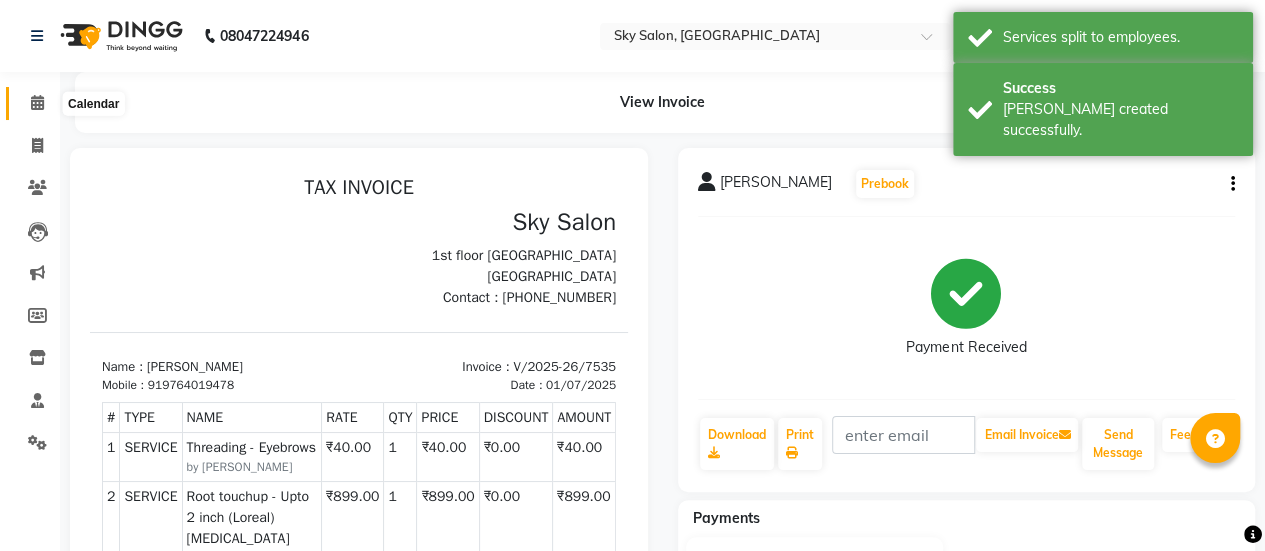 click 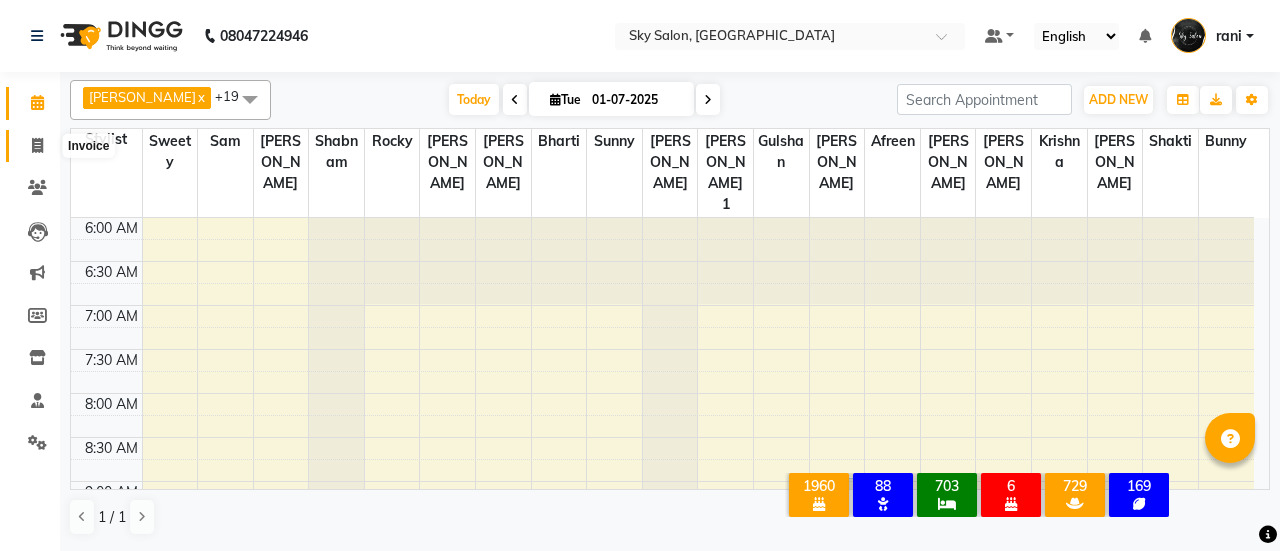 click 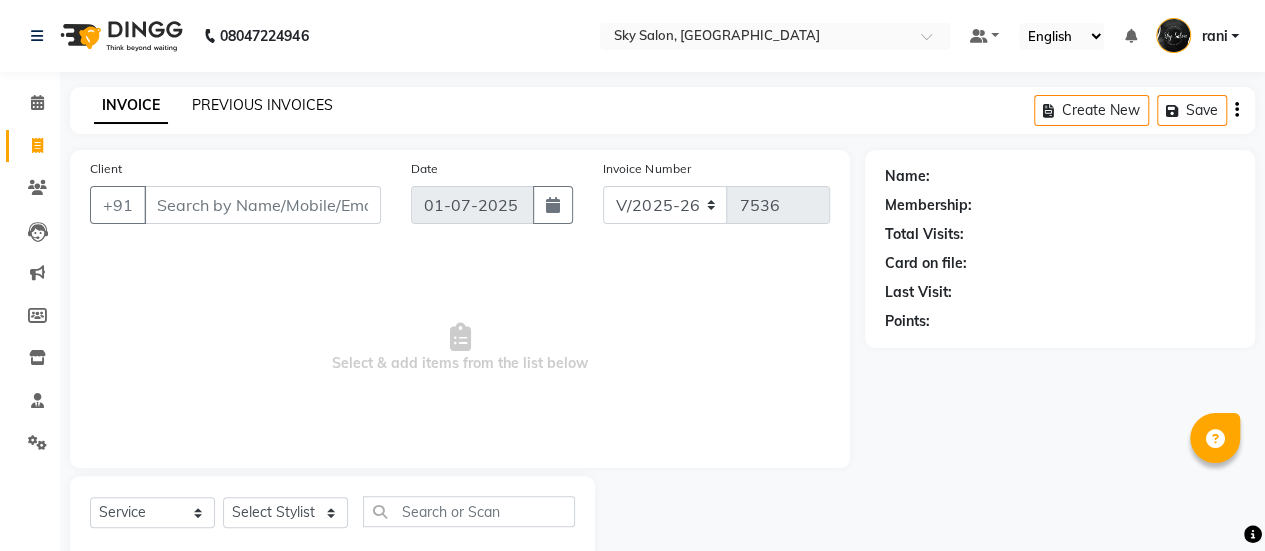 click on "PREVIOUS INVOICES" 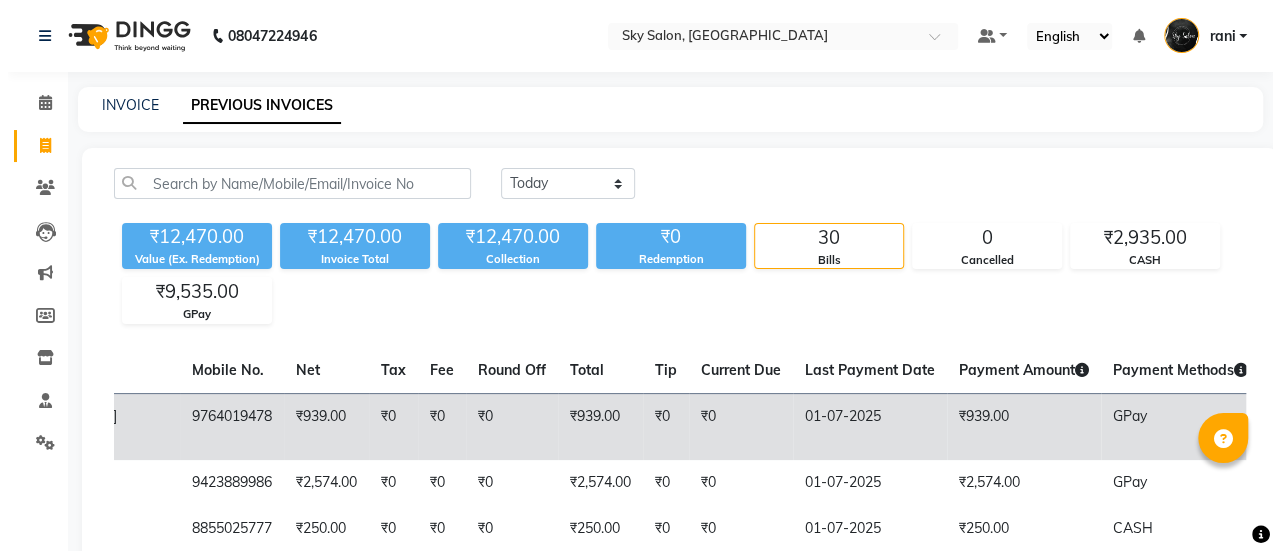 scroll, scrollTop: 0, scrollLeft: 0, axis: both 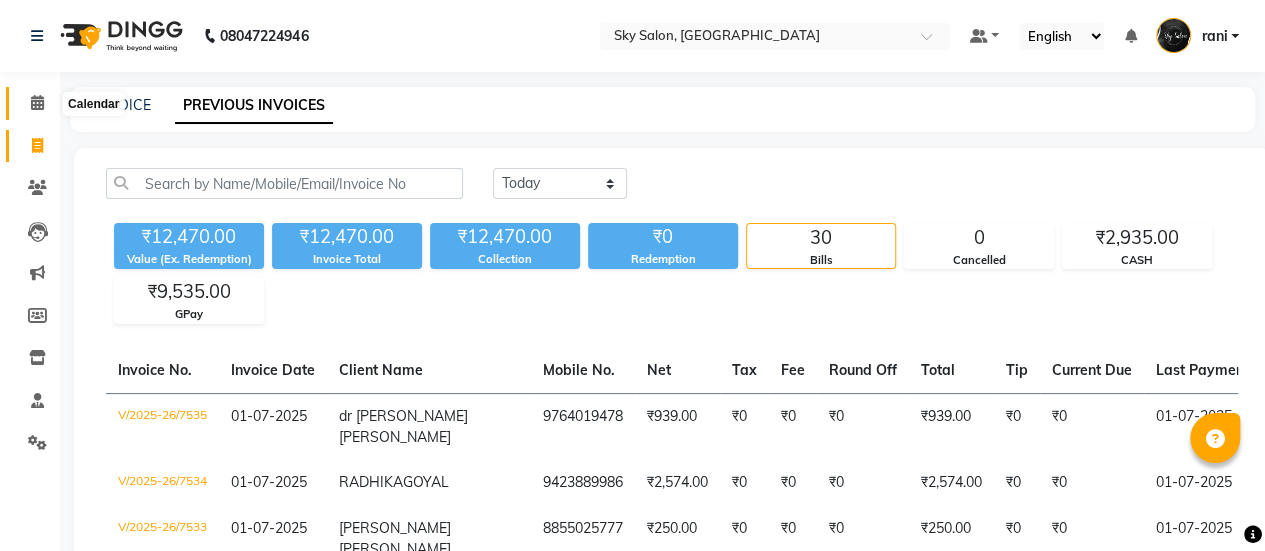 click 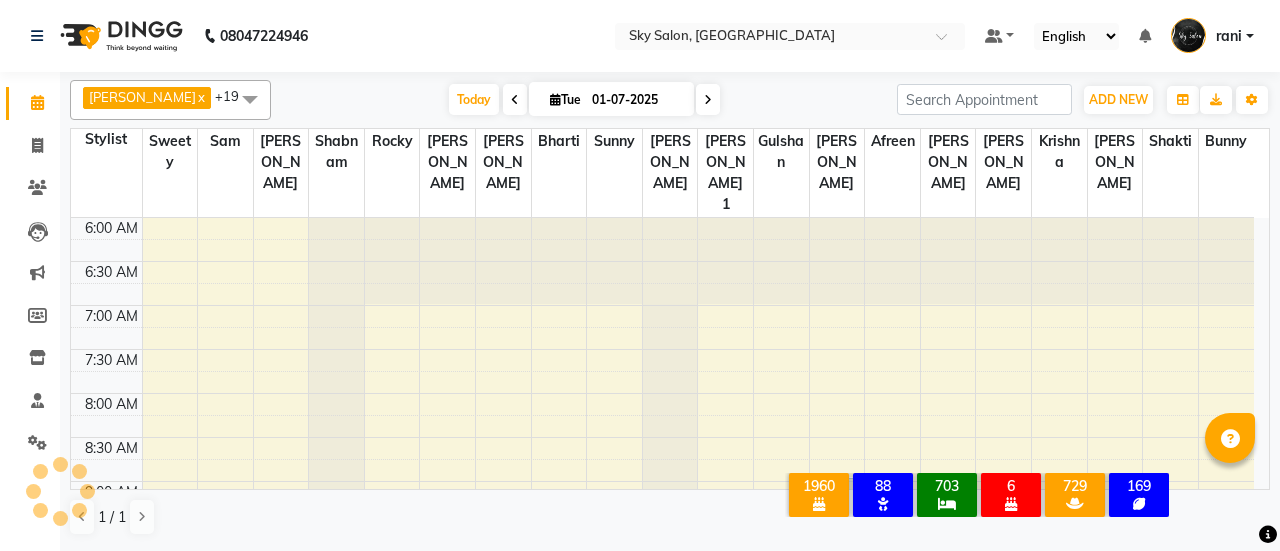 scroll, scrollTop: 781, scrollLeft: 0, axis: vertical 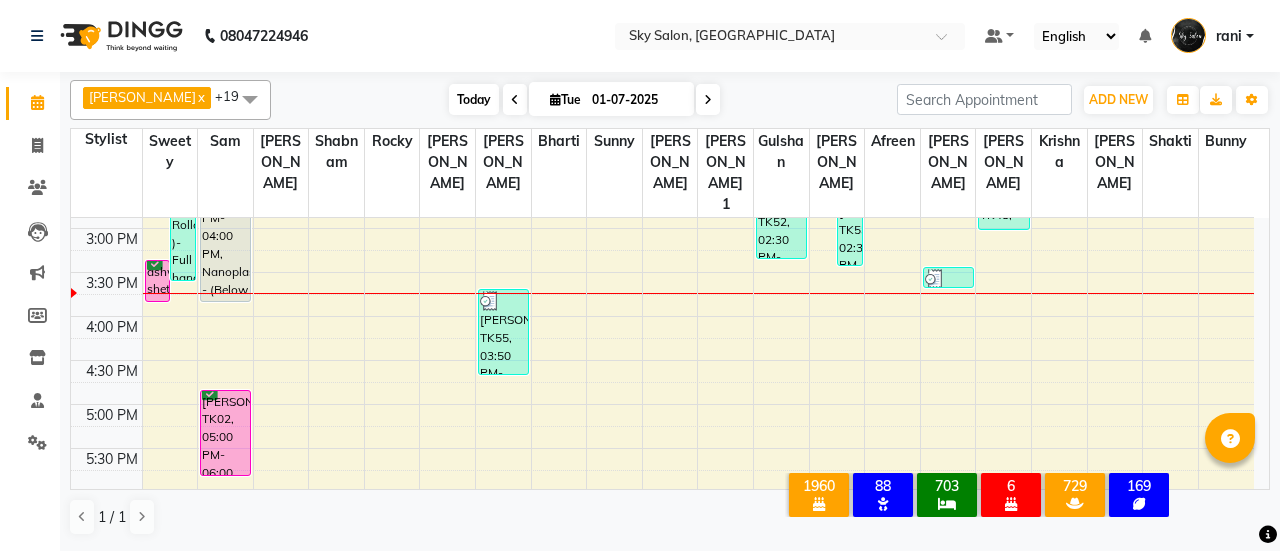 click on "Today" at bounding box center [474, 99] 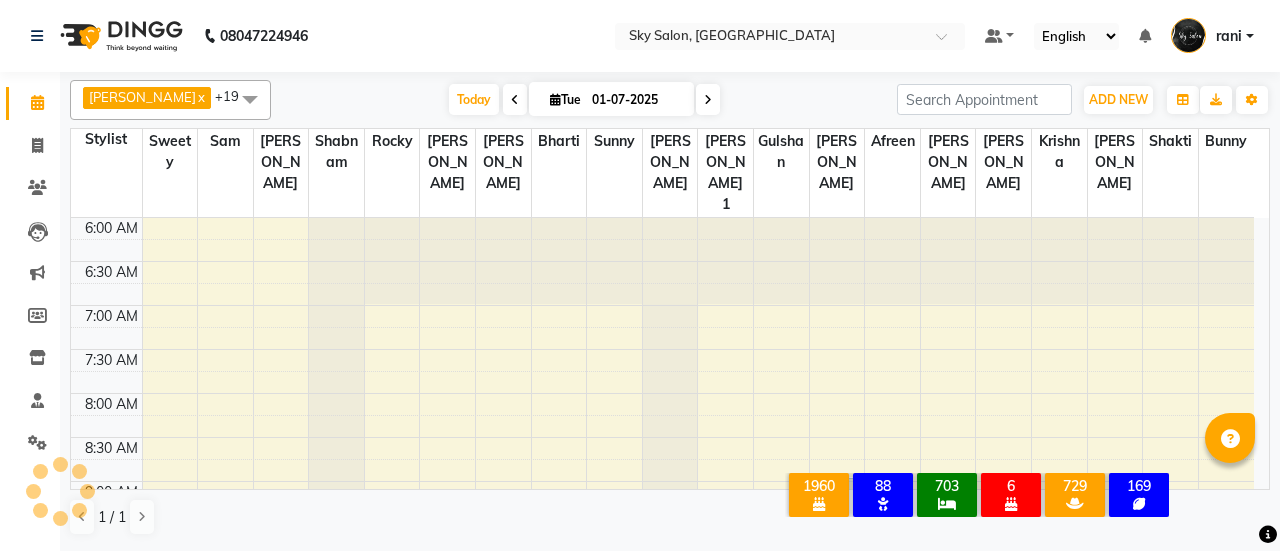 scroll, scrollTop: 781, scrollLeft: 0, axis: vertical 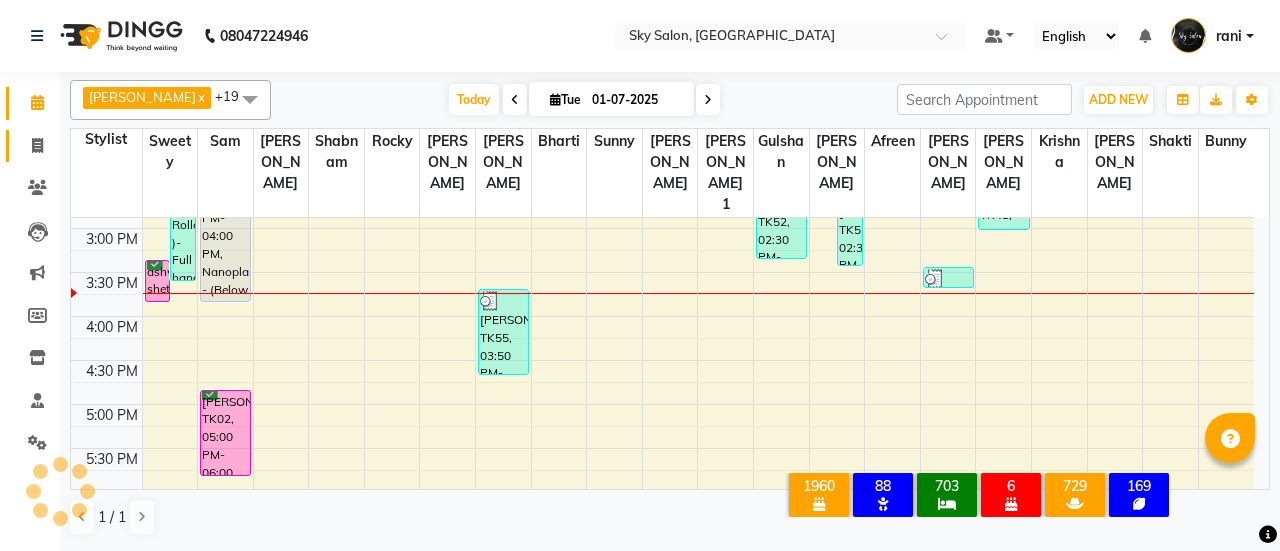 click 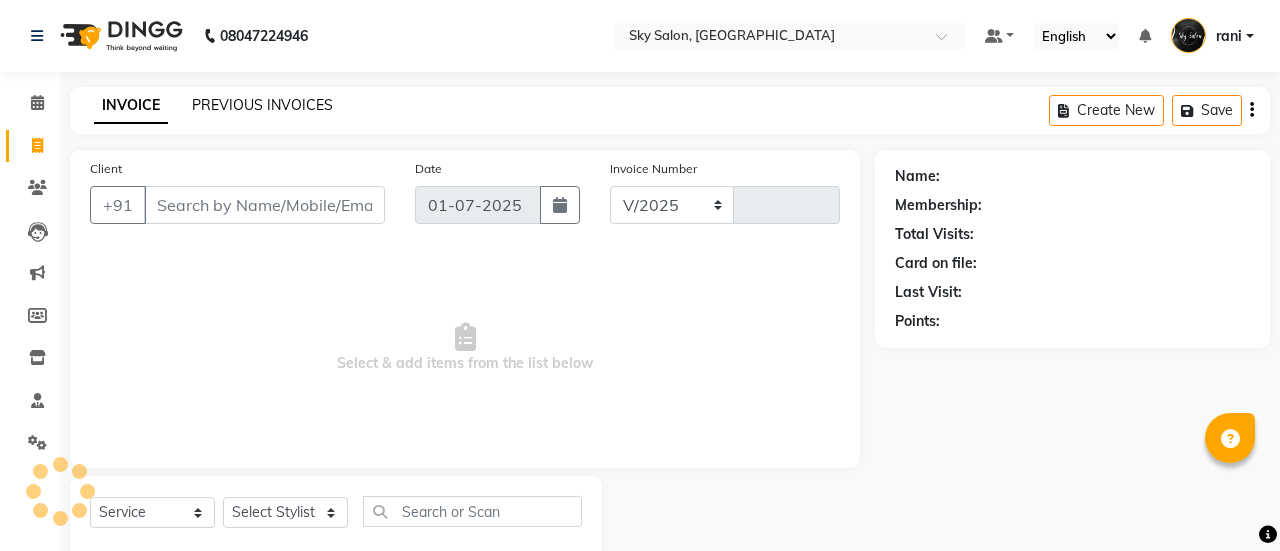 select on "3537" 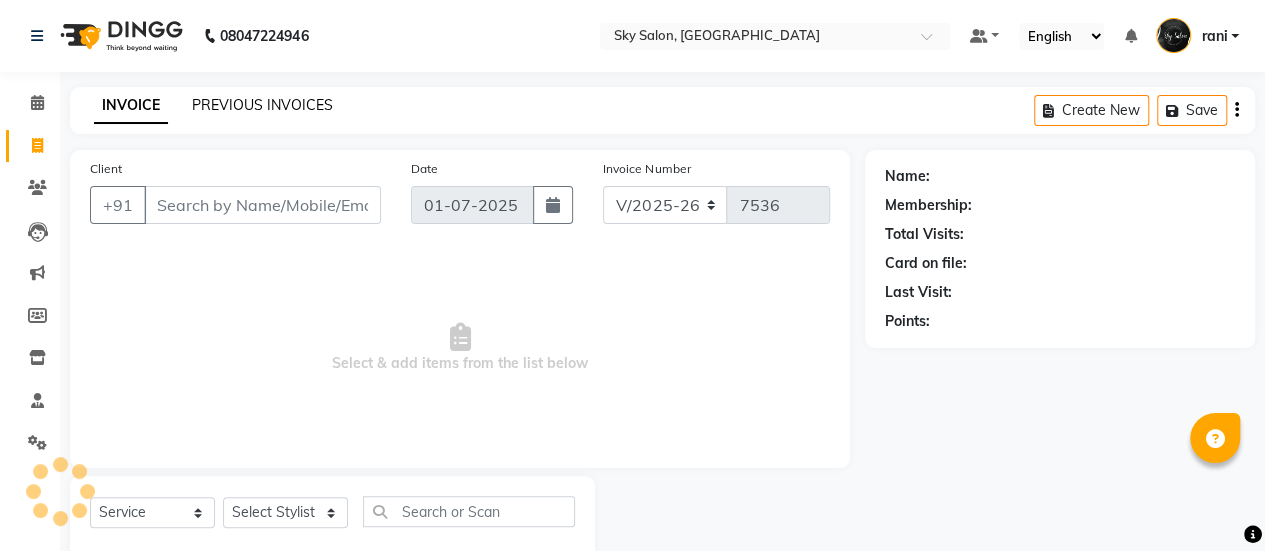 click on "PREVIOUS INVOICES" 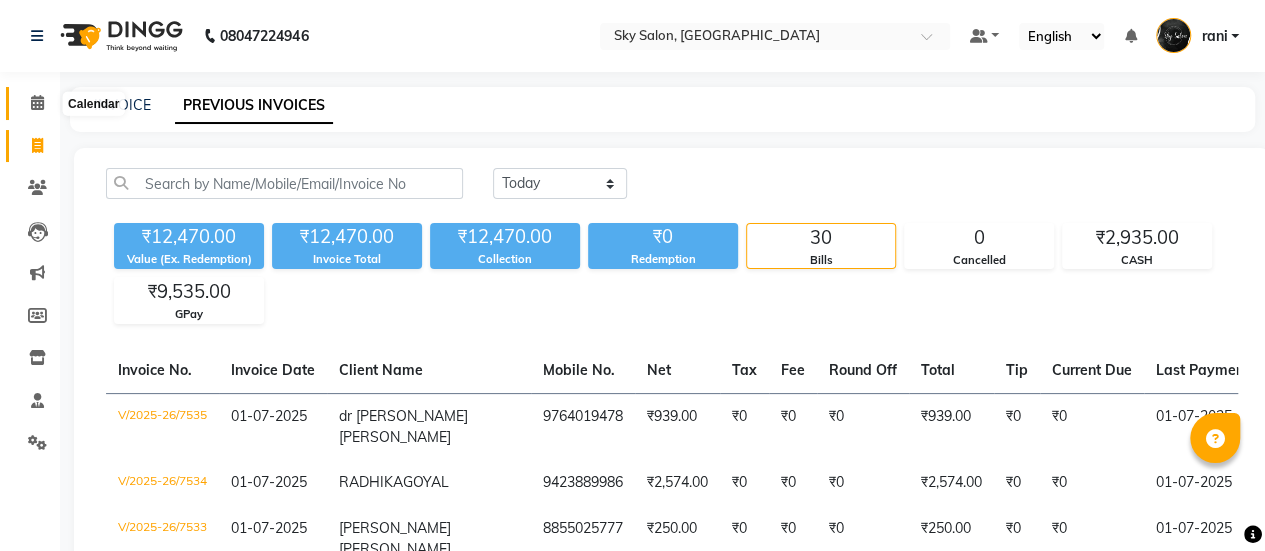 click 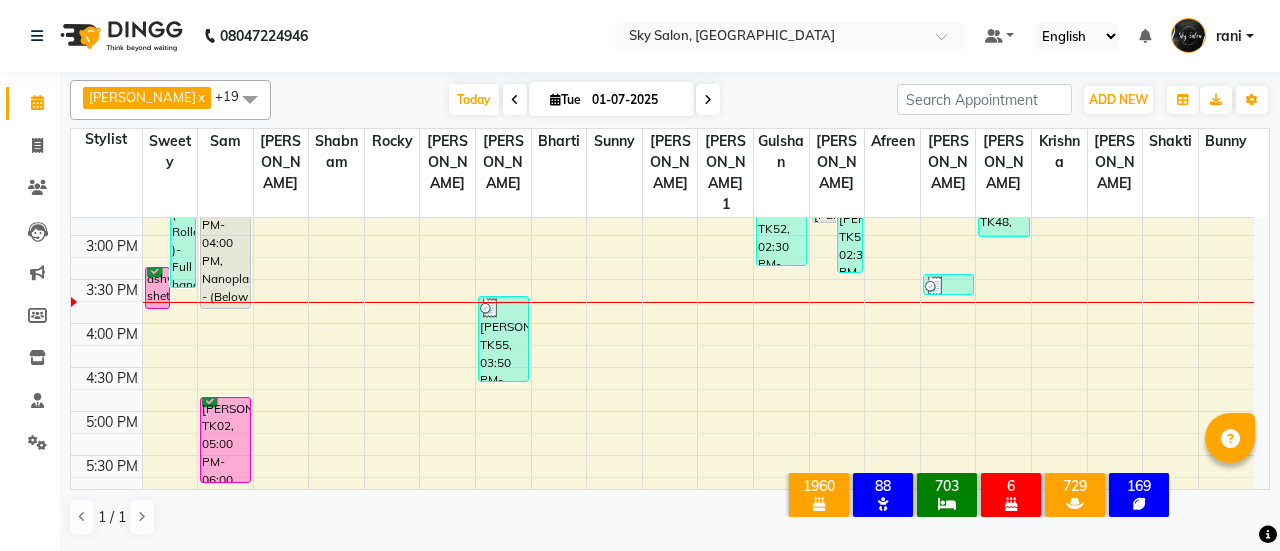 scroll, scrollTop: 761, scrollLeft: 0, axis: vertical 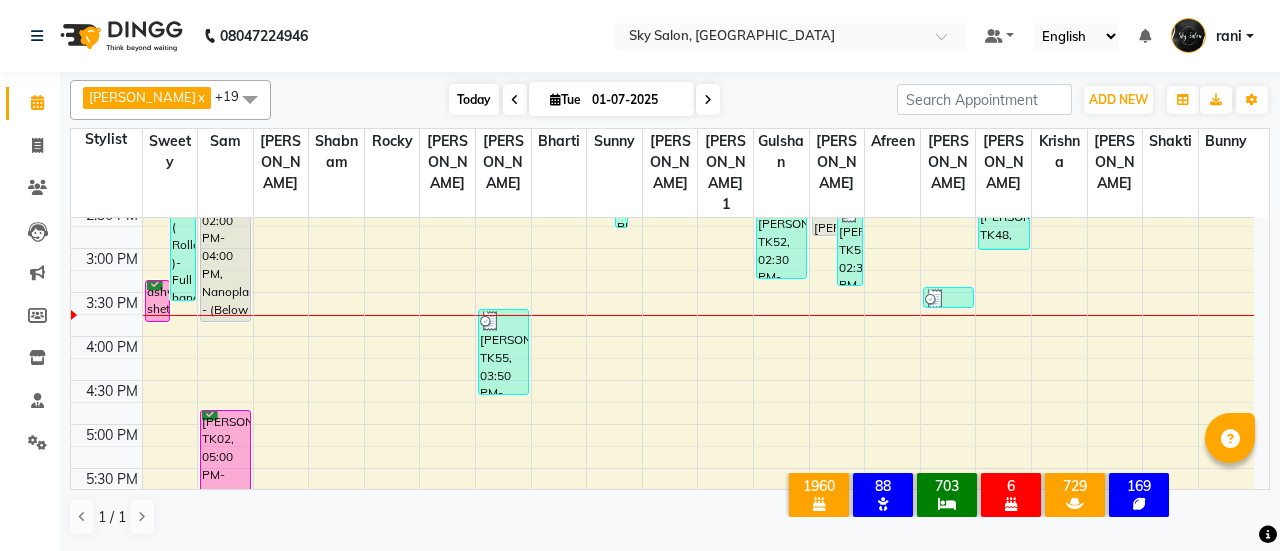 click on "Today" at bounding box center [474, 99] 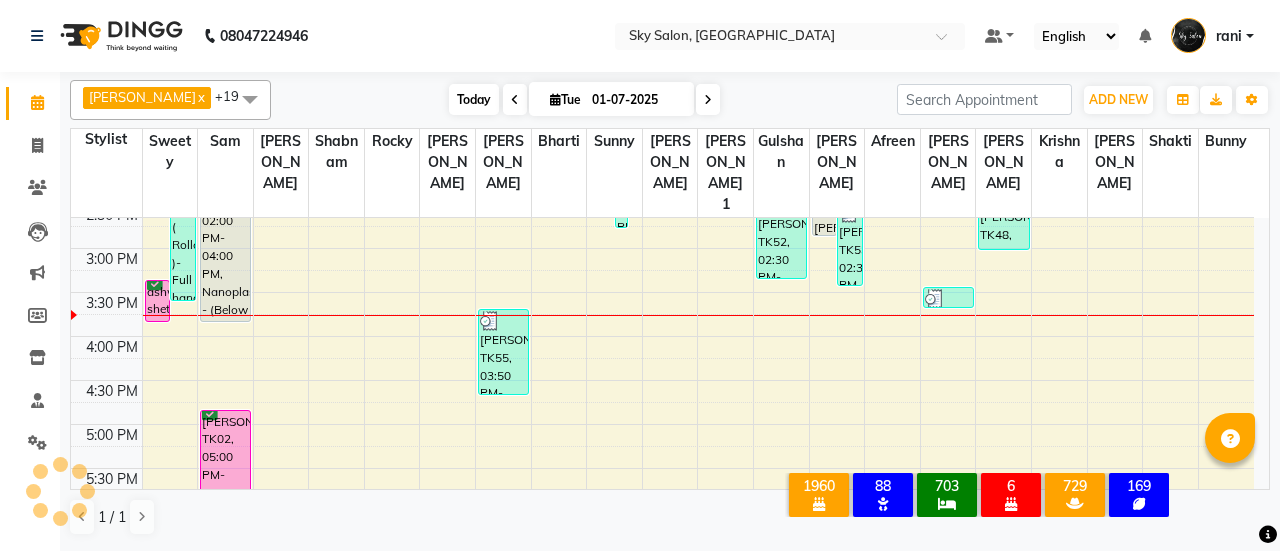 scroll, scrollTop: 782, scrollLeft: 0, axis: vertical 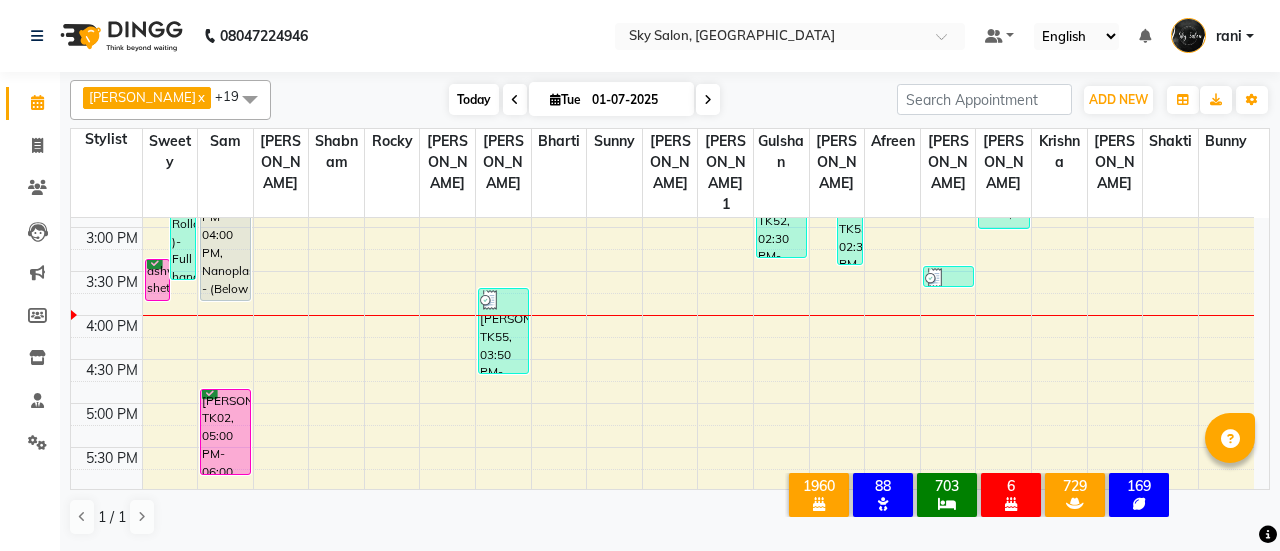 click on "Today" at bounding box center (474, 99) 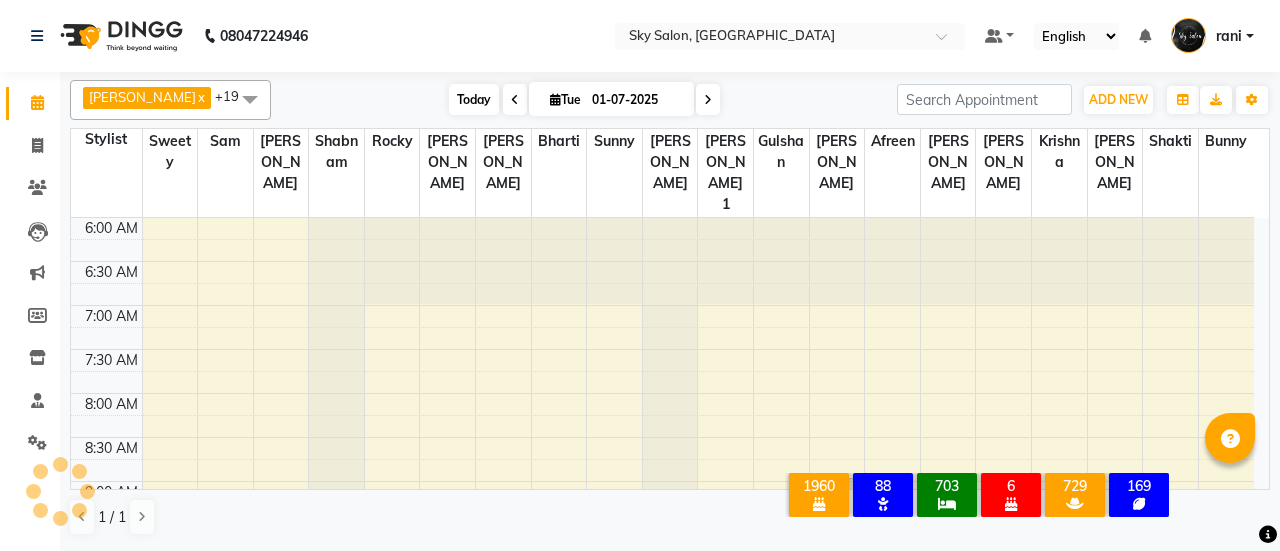 scroll, scrollTop: 868, scrollLeft: 0, axis: vertical 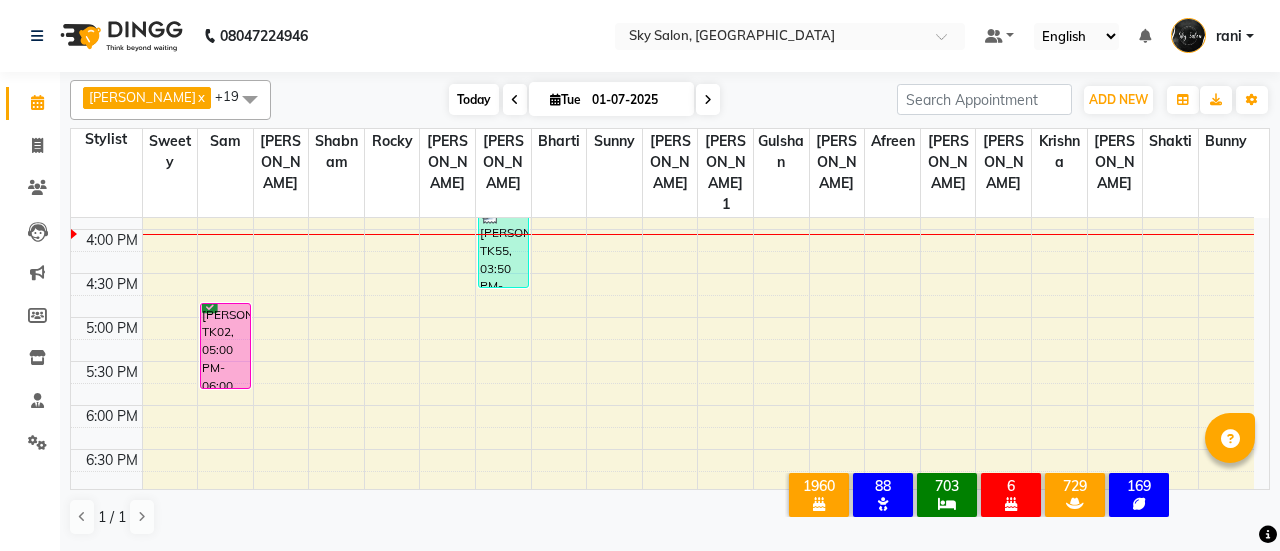 click on "Today" at bounding box center (474, 99) 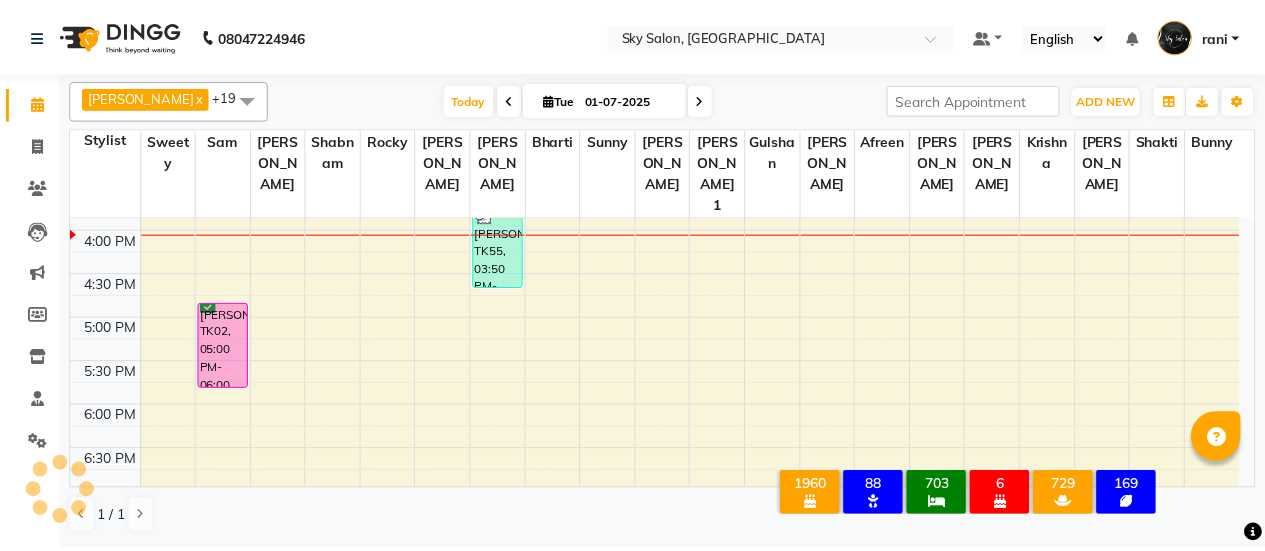 scroll, scrollTop: 868, scrollLeft: 0, axis: vertical 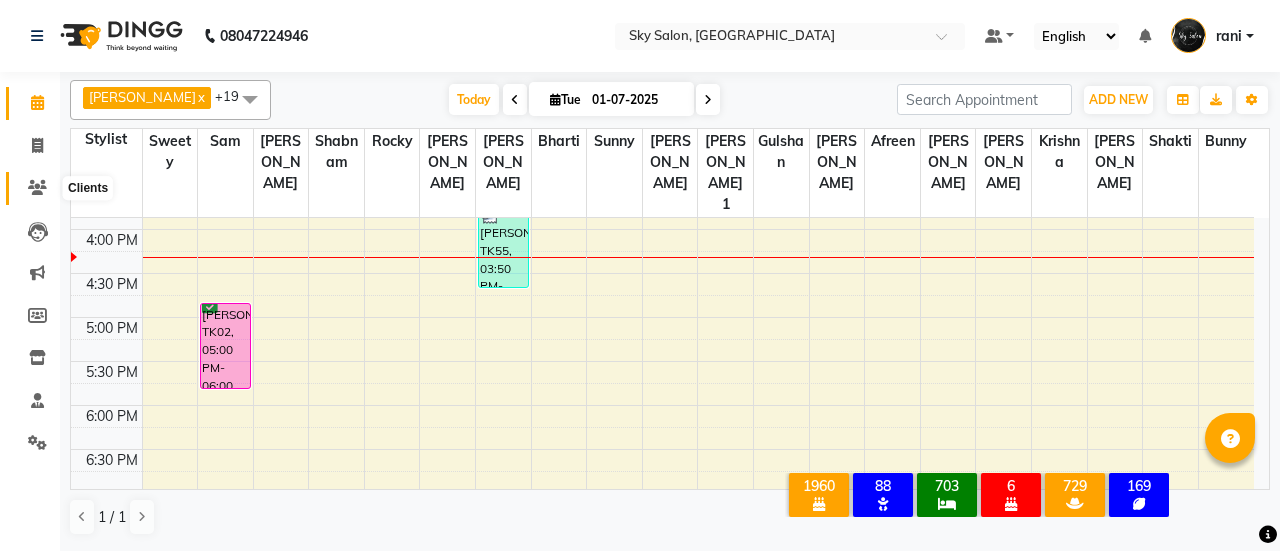 click 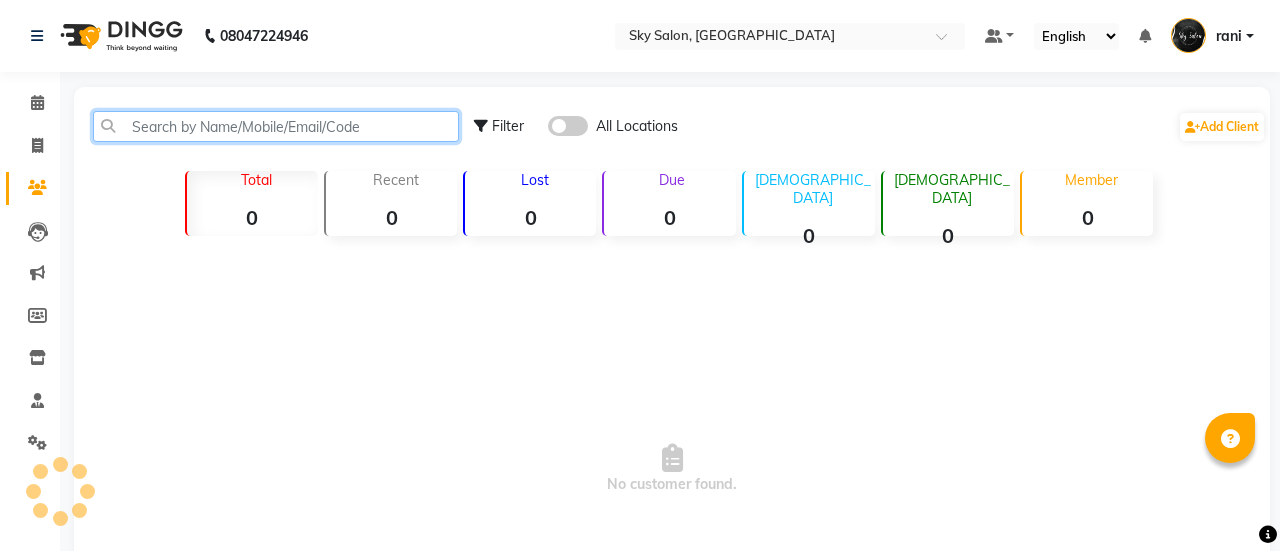 click 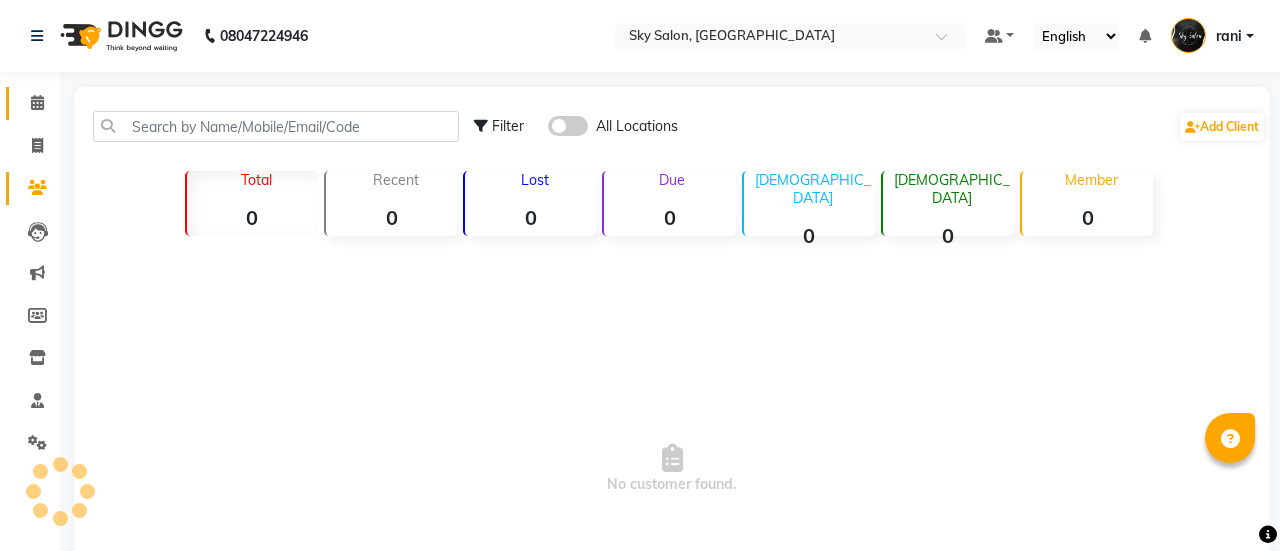 drag, startPoint x: 40, startPoint y: 179, endPoint x: 218, endPoint y: 113, distance: 189.84204 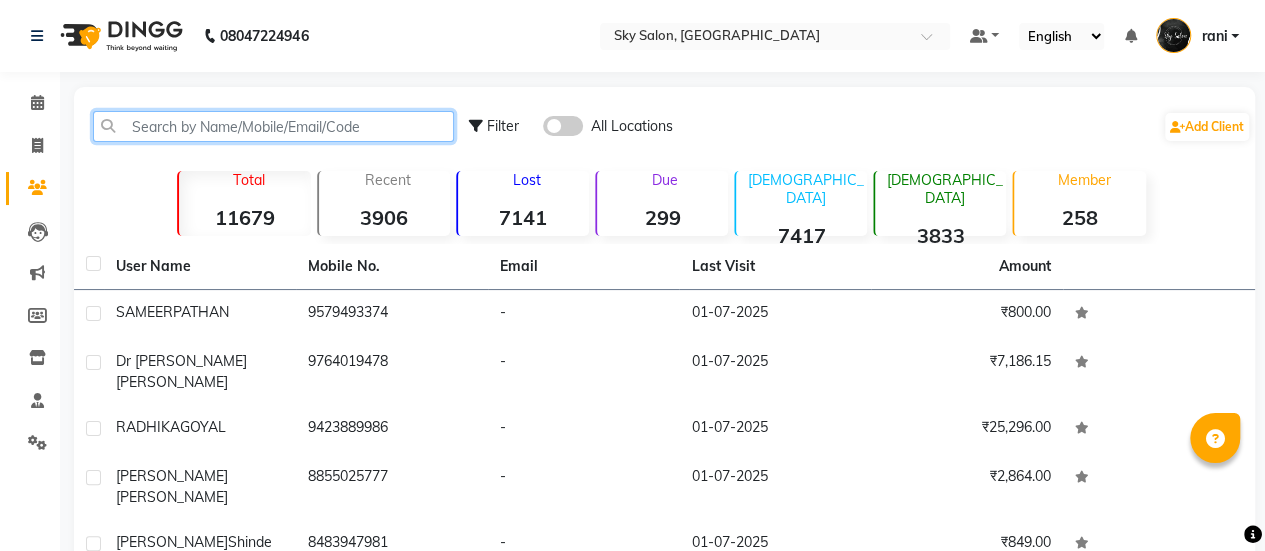 click 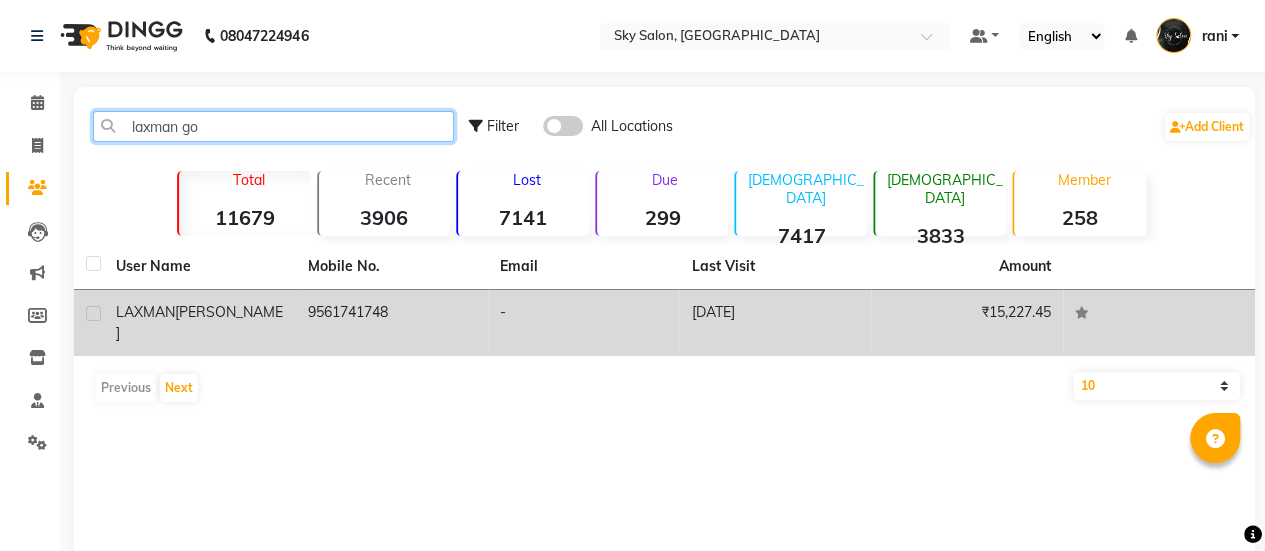 type on "laxman go" 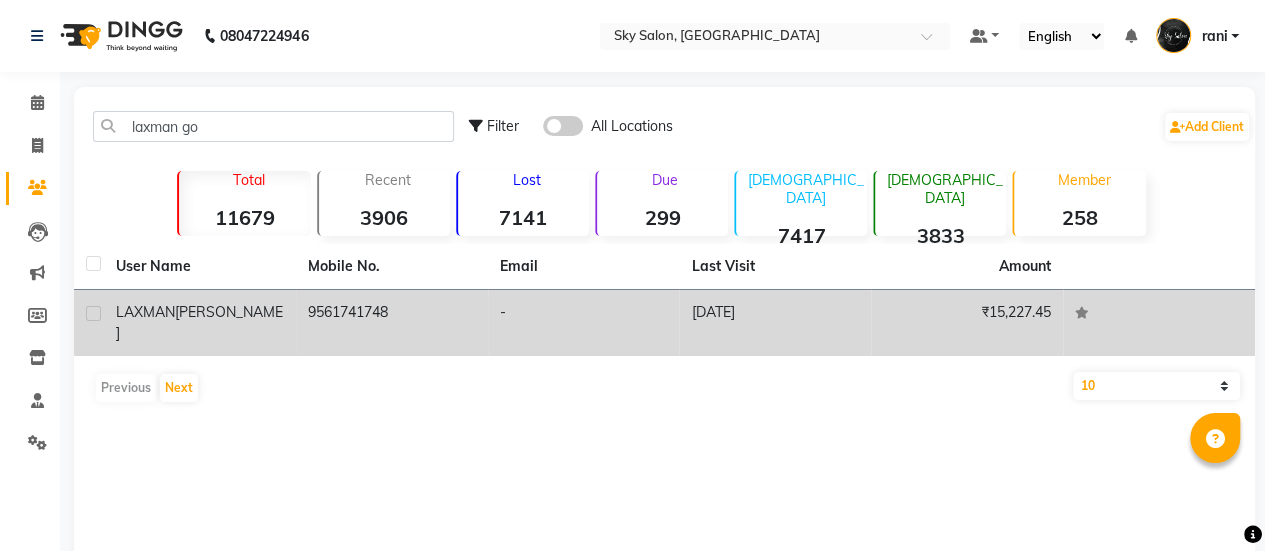 click on "9561741748" 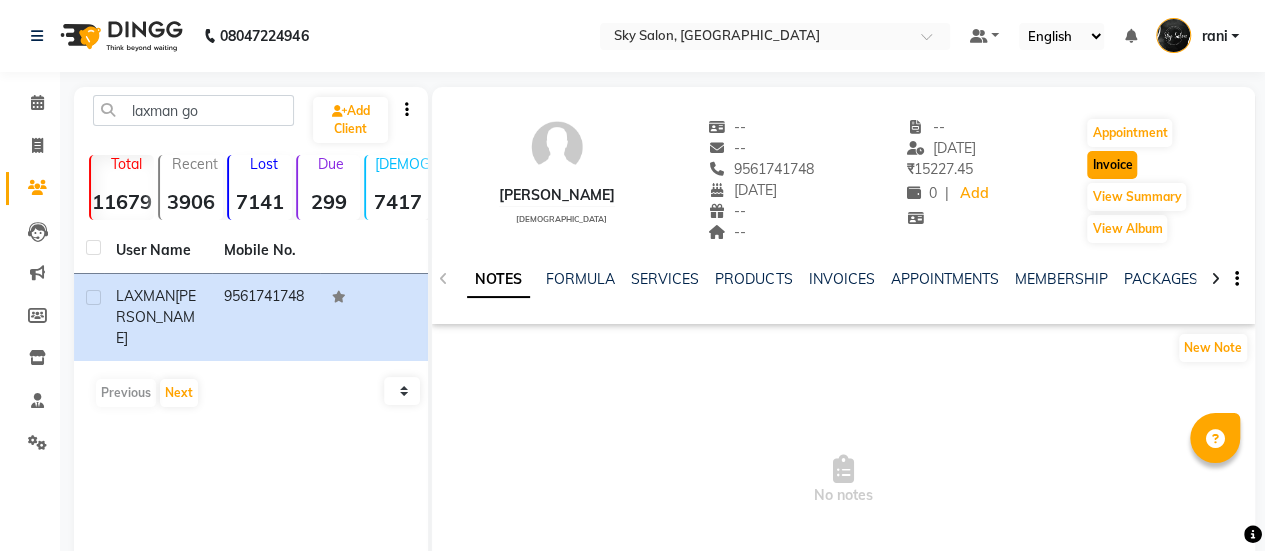 click on "Invoice" 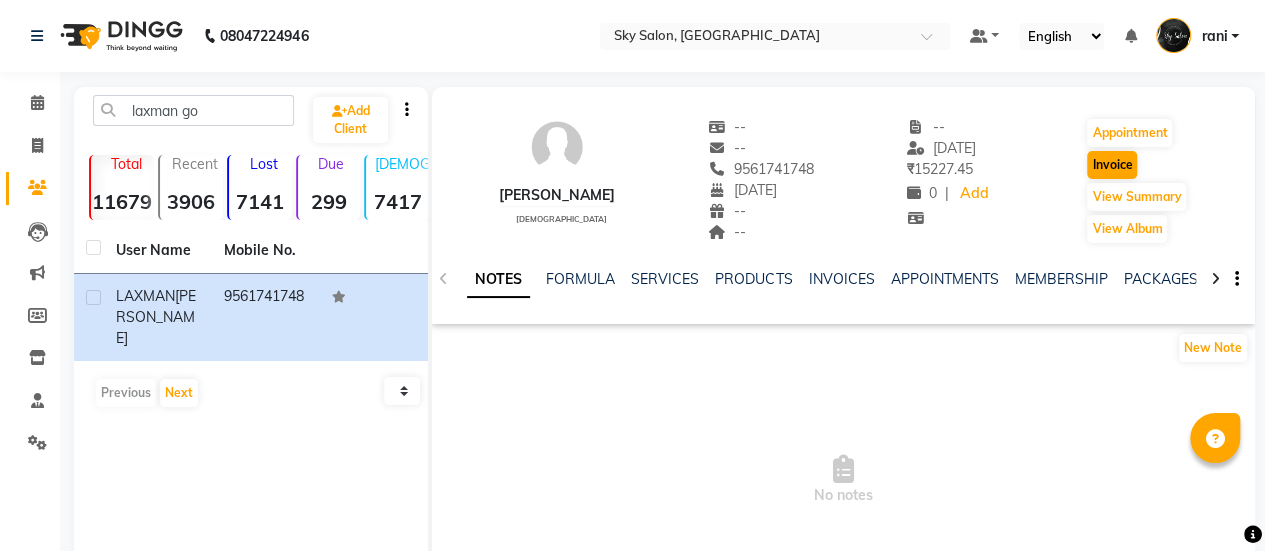 select on "3537" 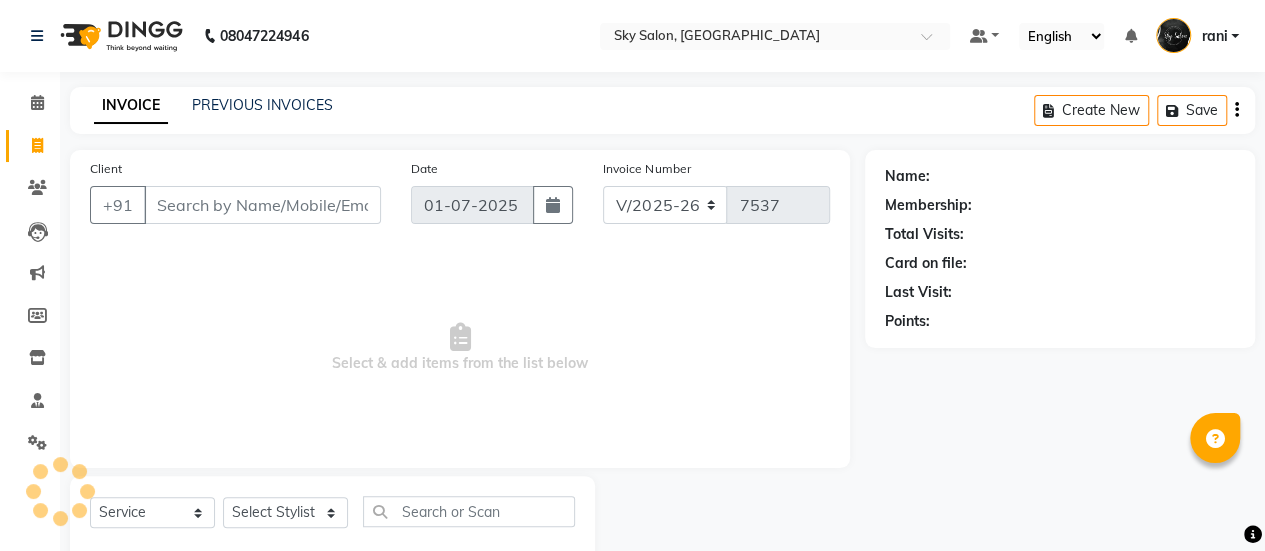 scroll, scrollTop: 49, scrollLeft: 0, axis: vertical 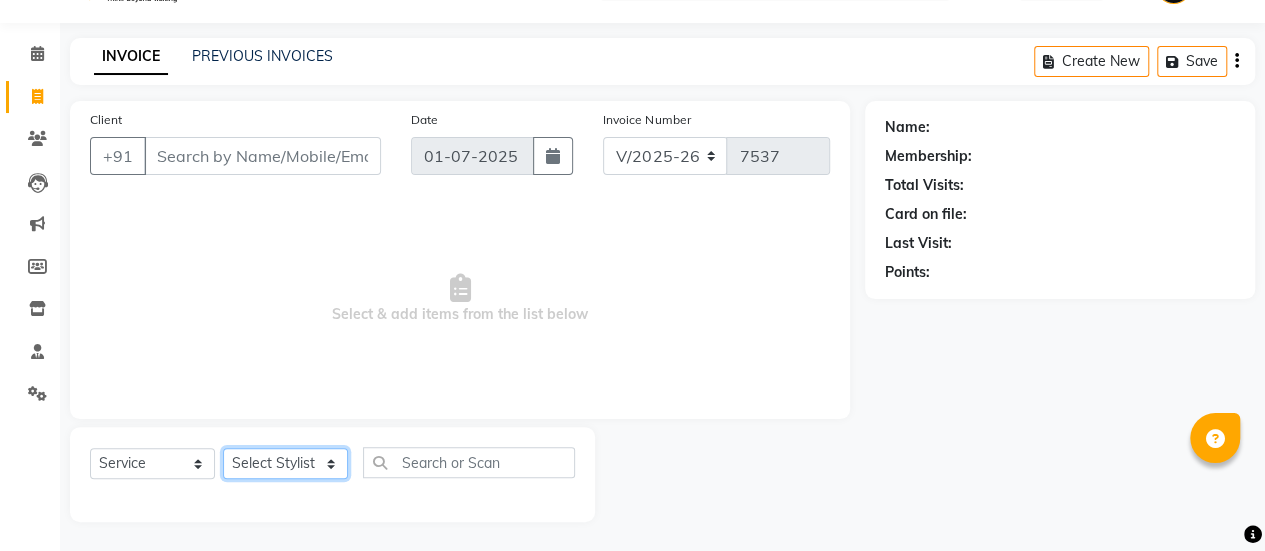 click on "Select Stylist" 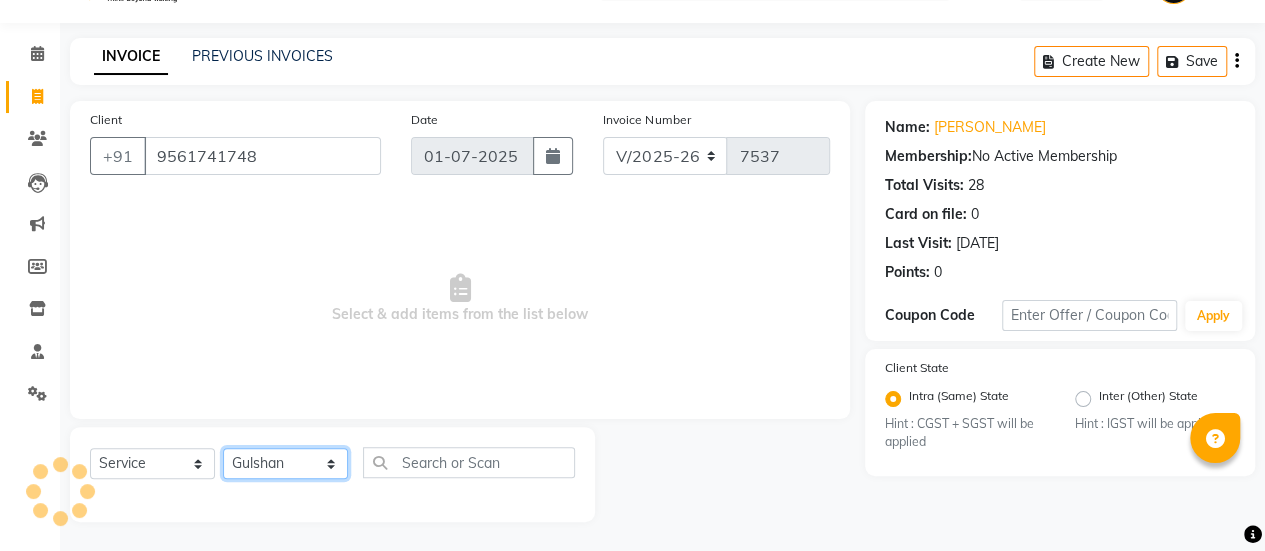 click on "Select Stylist afreen [PERSON_NAME] saha [PERSON_NAME] [PERSON_NAME] [PERSON_NAME] bharti Bunny Danish [PERSON_NAME] 1 [PERSON_NAME] [PERSON_NAME] gaurav Gulshan [PERSON_NAME] [PERSON_NAME] krishna [PERSON_NAME] [PERSON_NAME] rani [PERSON_NAME] [PERSON_NAME] sachin [PERSON_NAME] [PERSON_NAME] sameer 2 [PERSON_NAME] [PERSON_NAME] [PERSON_NAME]" 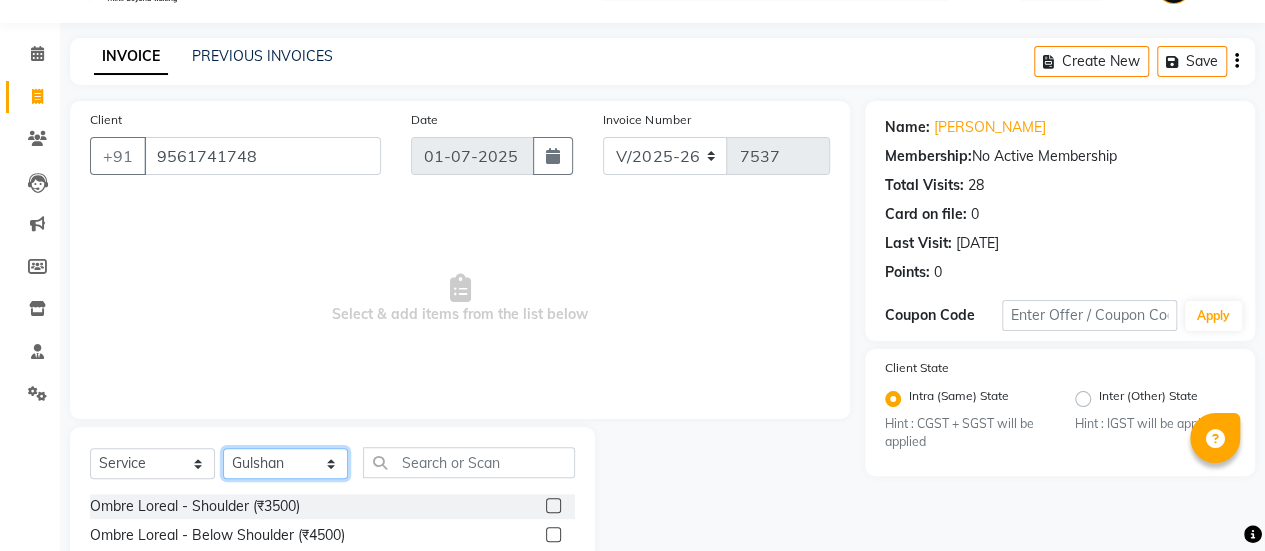 click on "Select Stylist afreen [PERSON_NAME] saha [PERSON_NAME] [PERSON_NAME] [PERSON_NAME] bharti Bunny Danish [PERSON_NAME] 1 [PERSON_NAME] [PERSON_NAME] gaurav Gulshan [PERSON_NAME] [PERSON_NAME] krishna [PERSON_NAME] [PERSON_NAME] rani [PERSON_NAME] [PERSON_NAME] sachin [PERSON_NAME] [PERSON_NAME] sameer 2 [PERSON_NAME] [PERSON_NAME] [PERSON_NAME]" 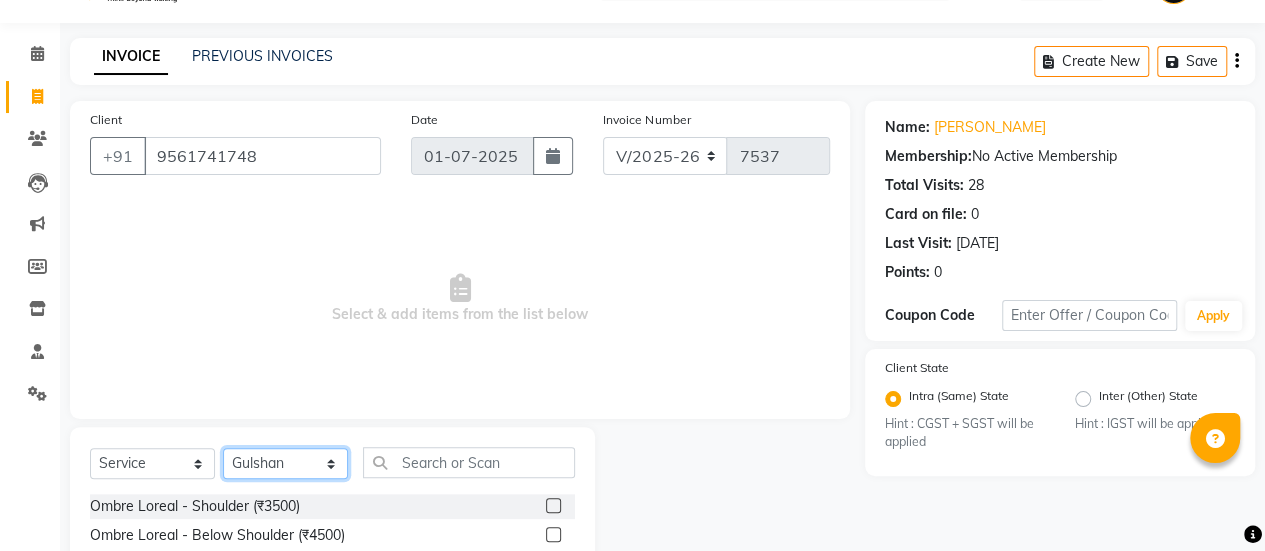 select on "46775" 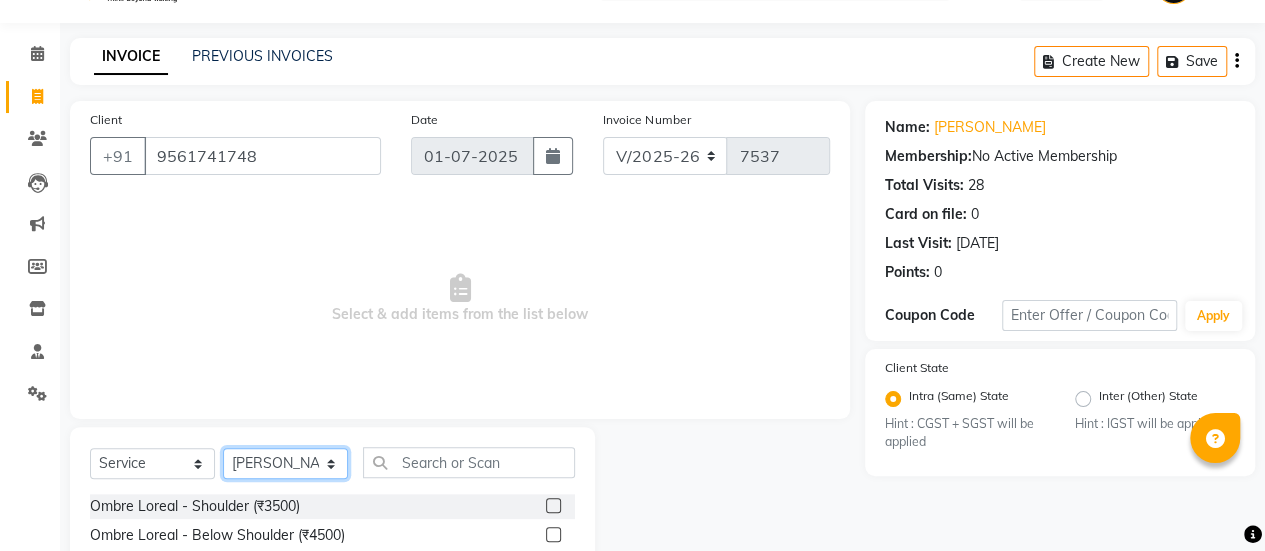 click on "Select Stylist afreen [PERSON_NAME] saha [PERSON_NAME] [PERSON_NAME] [PERSON_NAME] bharti Bunny Danish [PERSON_NAME] 1 [PERSON_NAME] [PERSON_NAME] gaurav Gulshan [PERSON_NAME] [PERSON_NAME] krishna [PERSON_NAME] [PERSON_NAME] rani [PERSON_NAME] [PERSON_NAME] sachin [PERSON_NAME] [PERSON_NAME] sameer 2 [PERSON_NAME] [PERSON_NAME] [PERSON_NAME]" 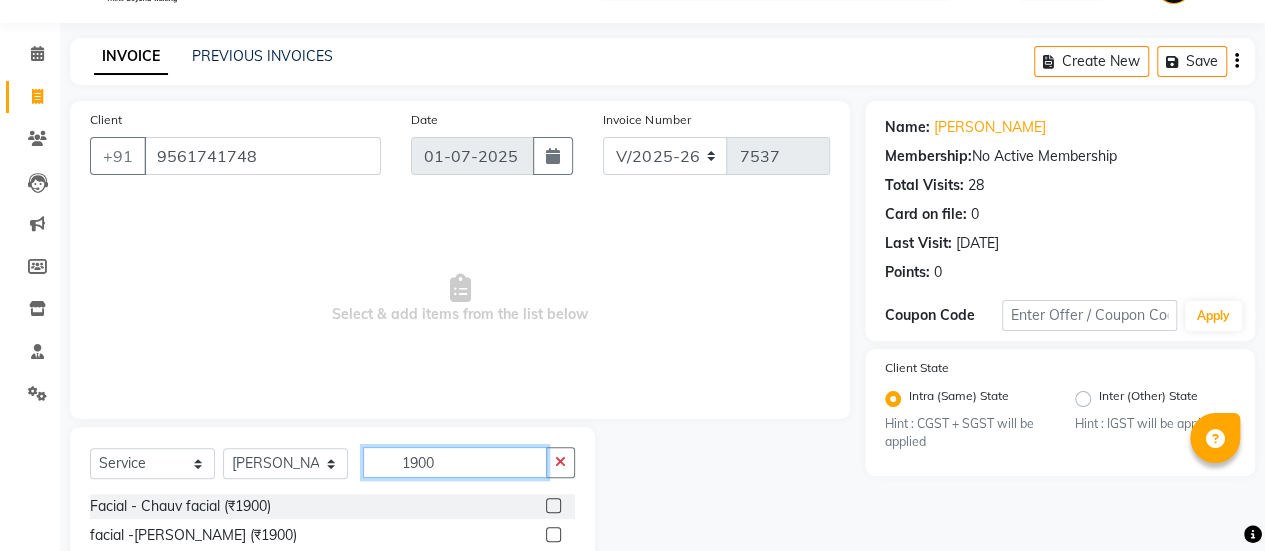 scroll, scrollTop: 136, scrollLeft: 0, axis: vertical 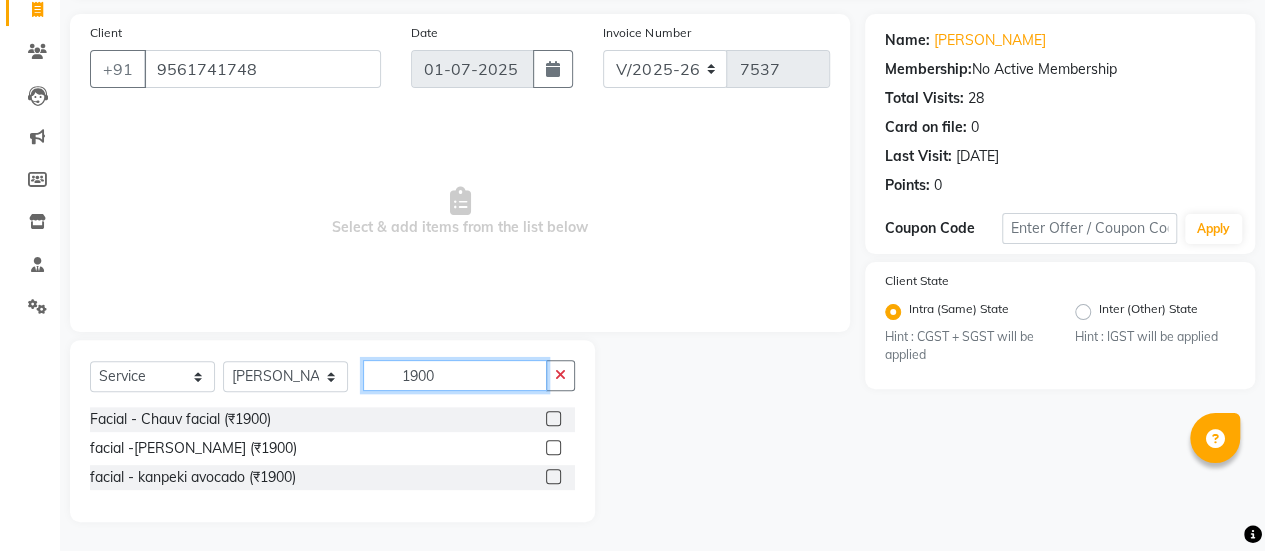 type on "1900" 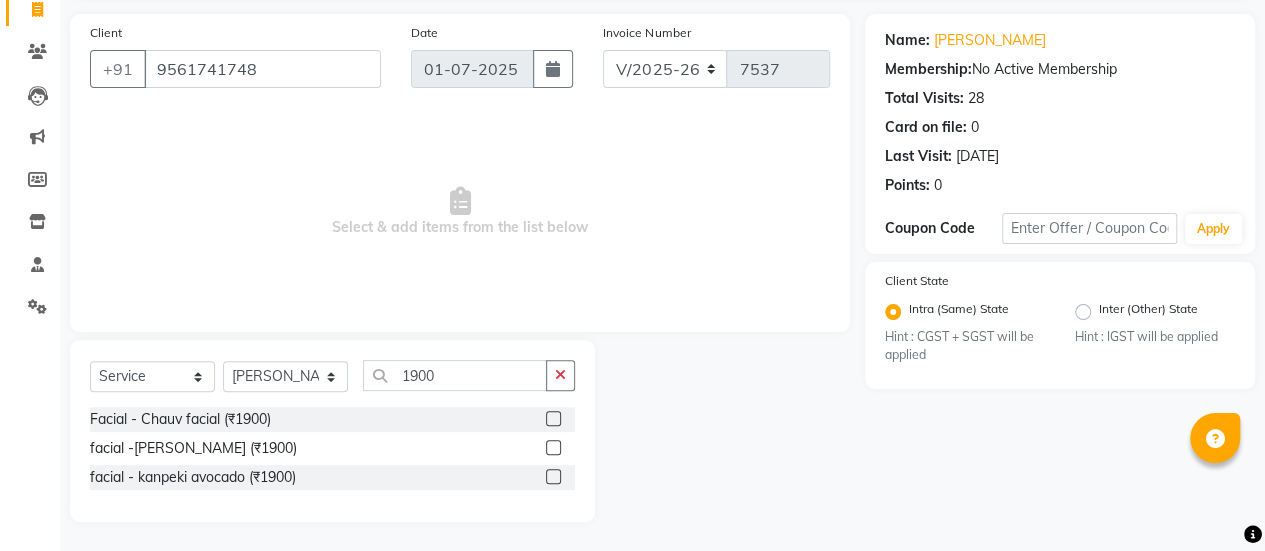 click 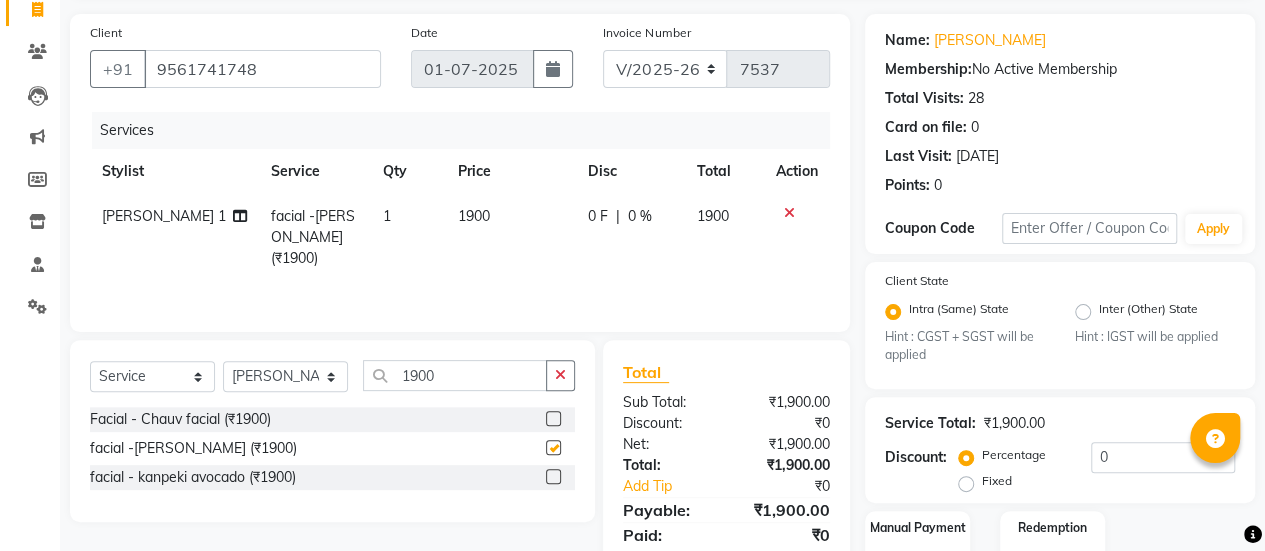 checkbox on "false" 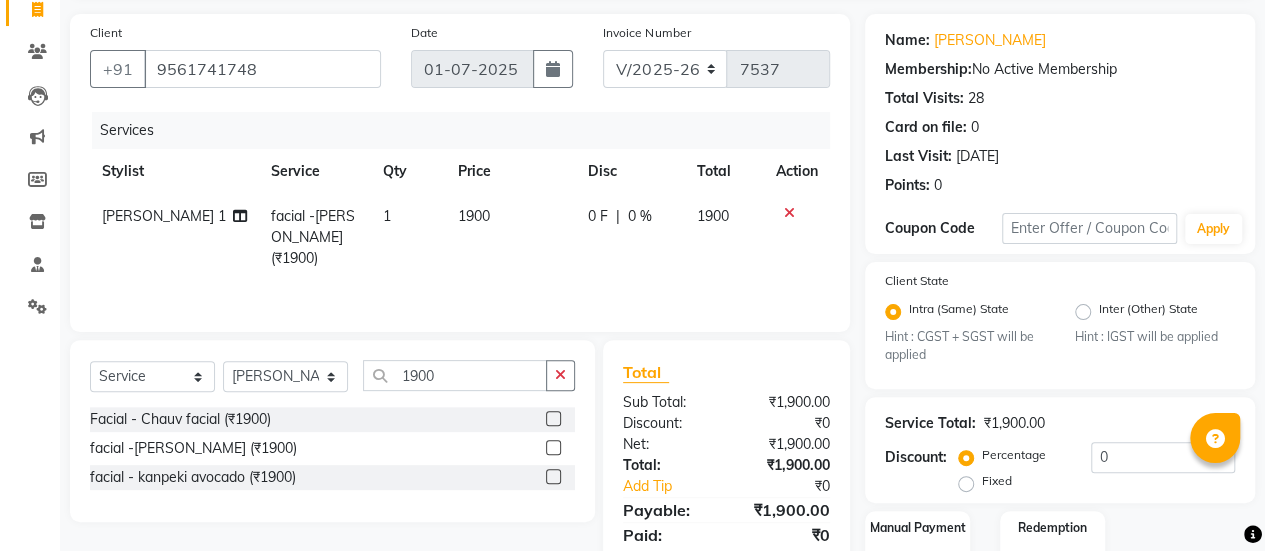scroll, scrollTop: 254, scrollLeft: 0, axis: vertical 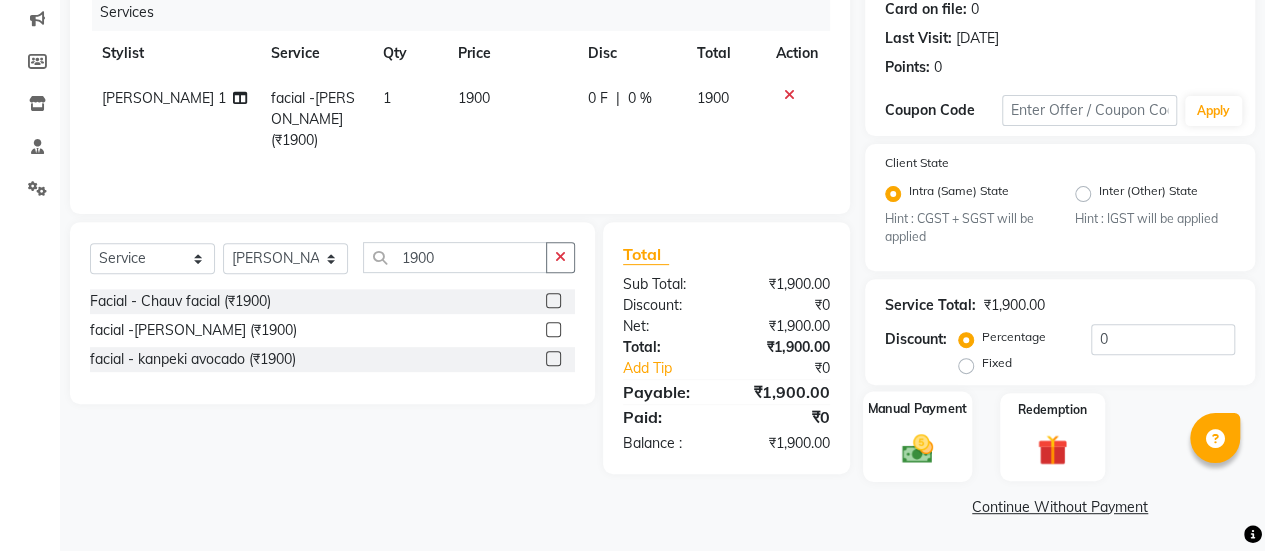 click 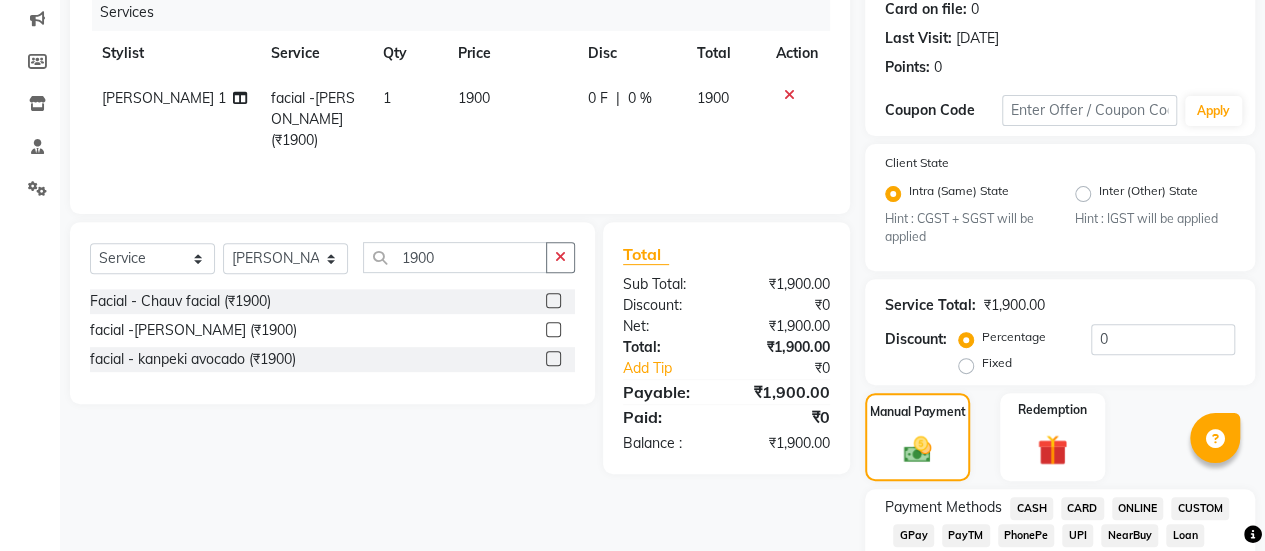 scroll, scrollTop: 32, scrollLeft: 0, axis: vertical 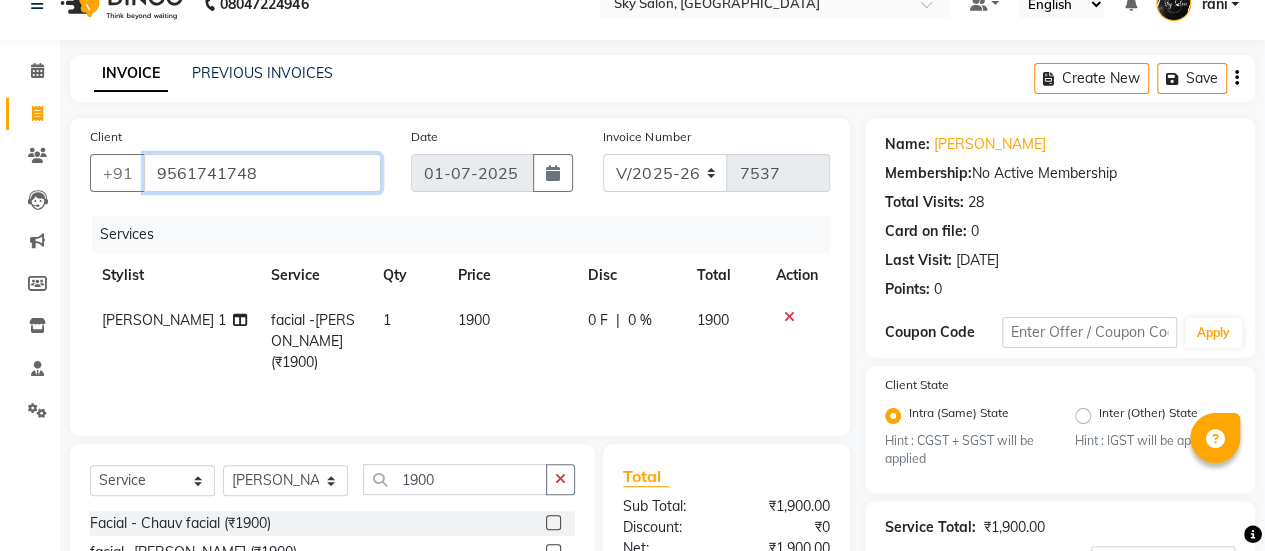 click on "9561741748" at bounding box center [262, 173] 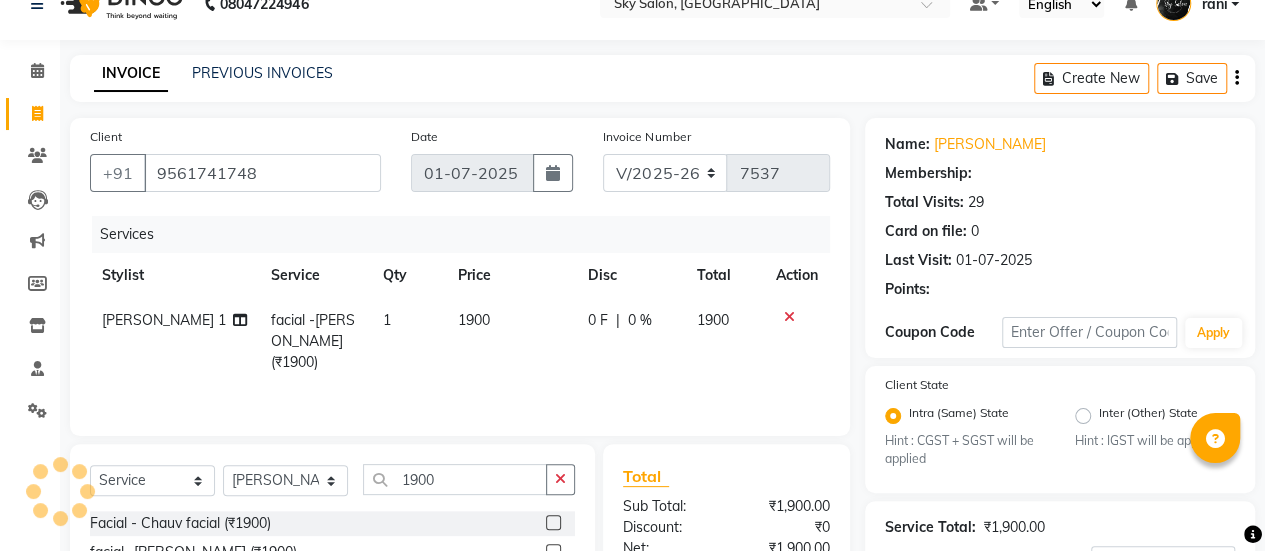 type on "10" 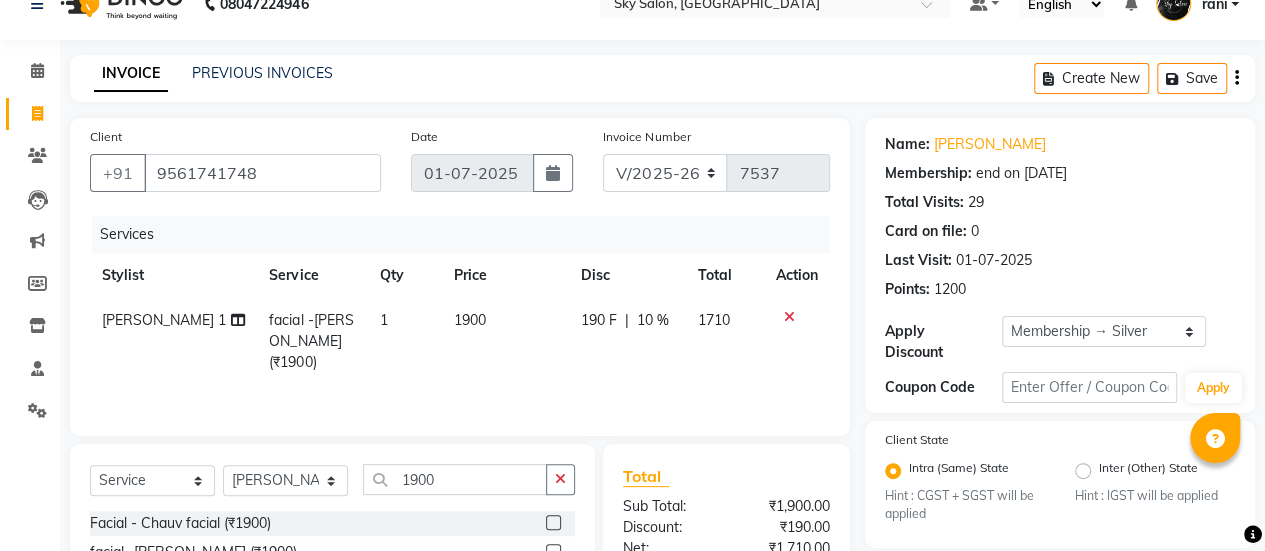 scroll, scrollTop: 597, scrollLeft: 0, axis: vertical 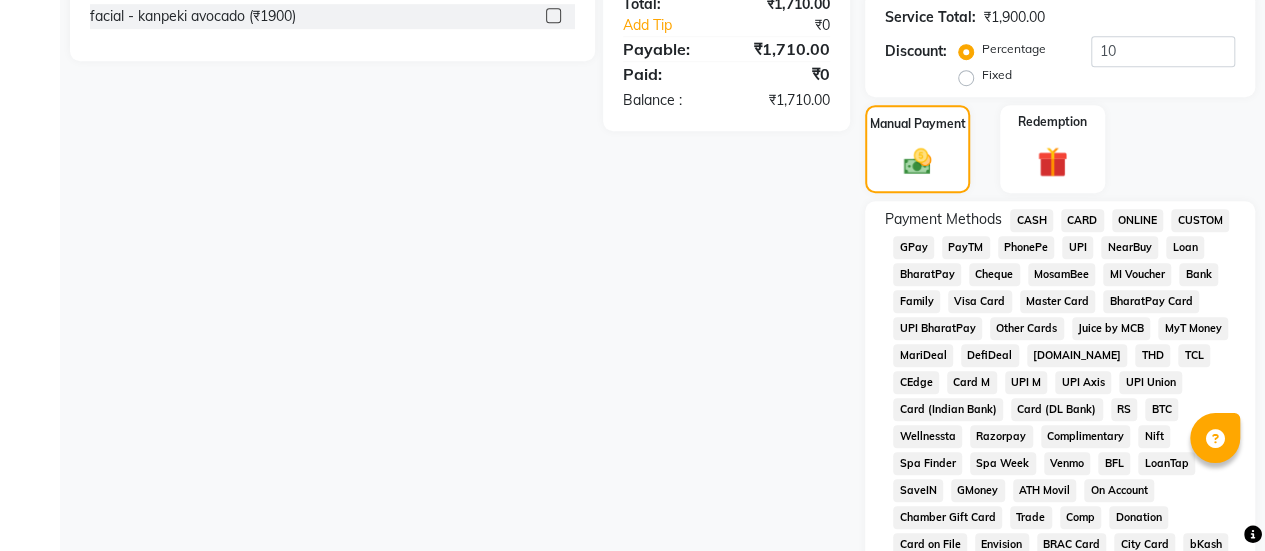 click on "CASH" 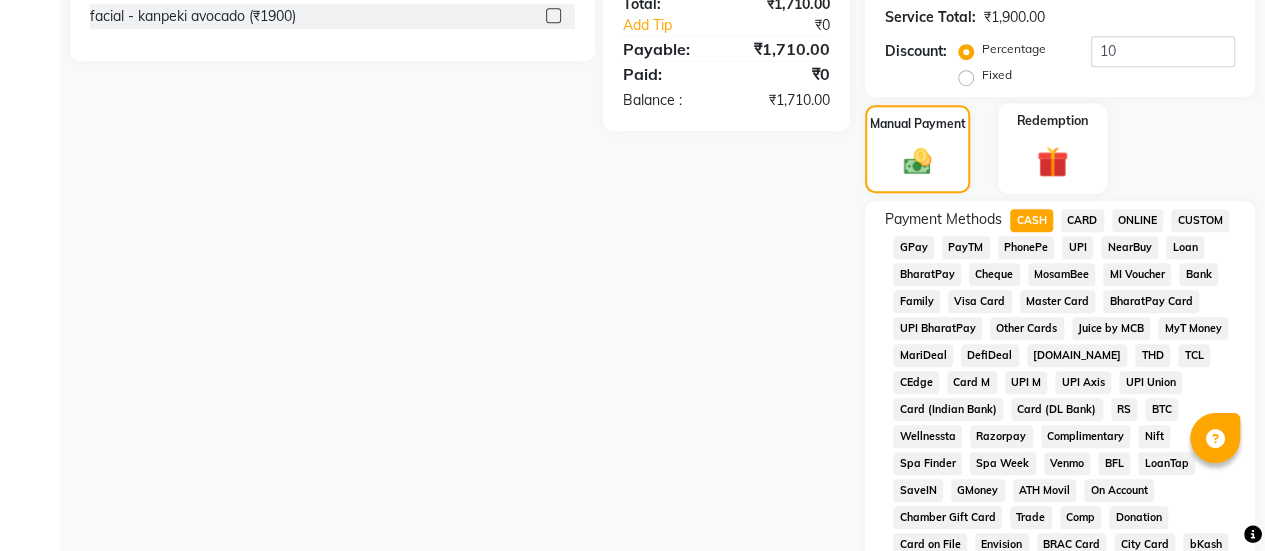 click 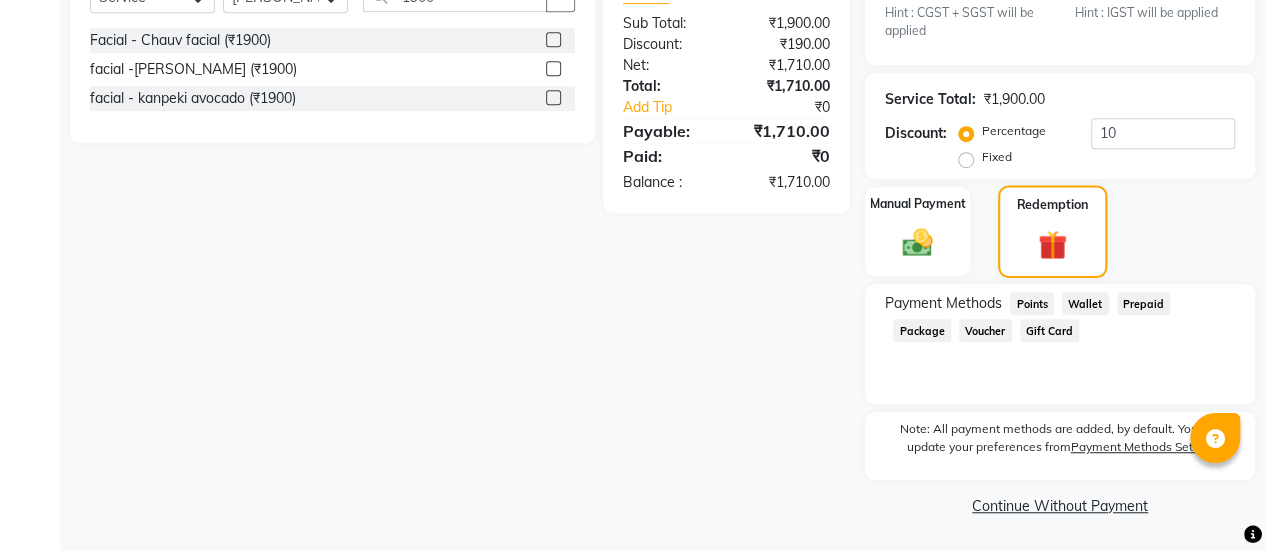scroll, scrollTop: 514, scrollLeft: 0, axis: vertical 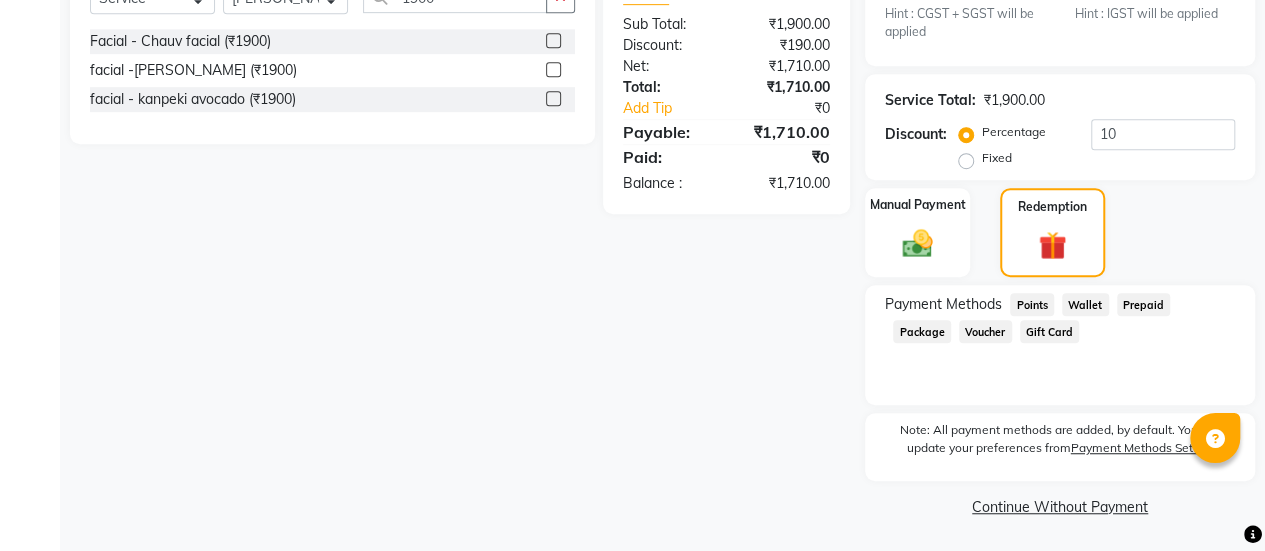 click on "Points" 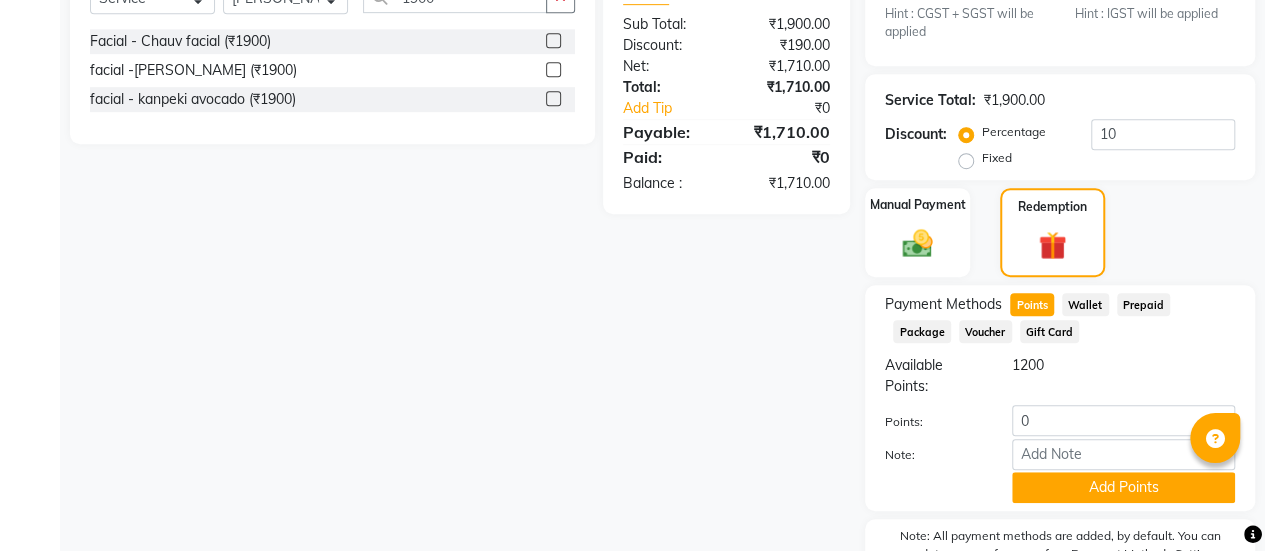 scroll, scrollTop: 597, scrollLeft: 0, axis: vertical 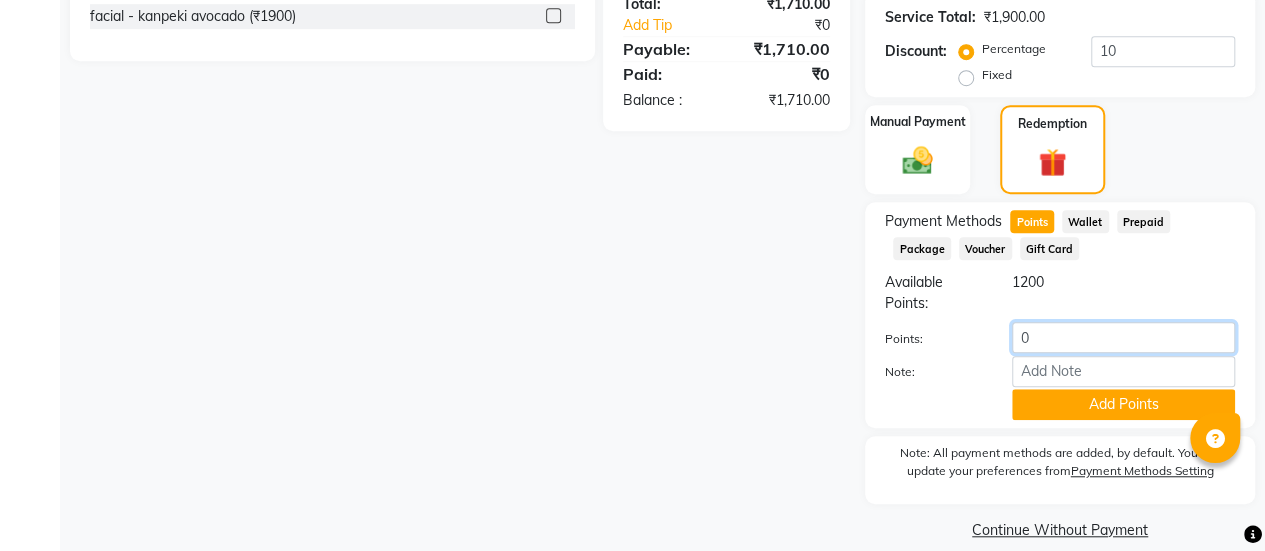 click on "0" 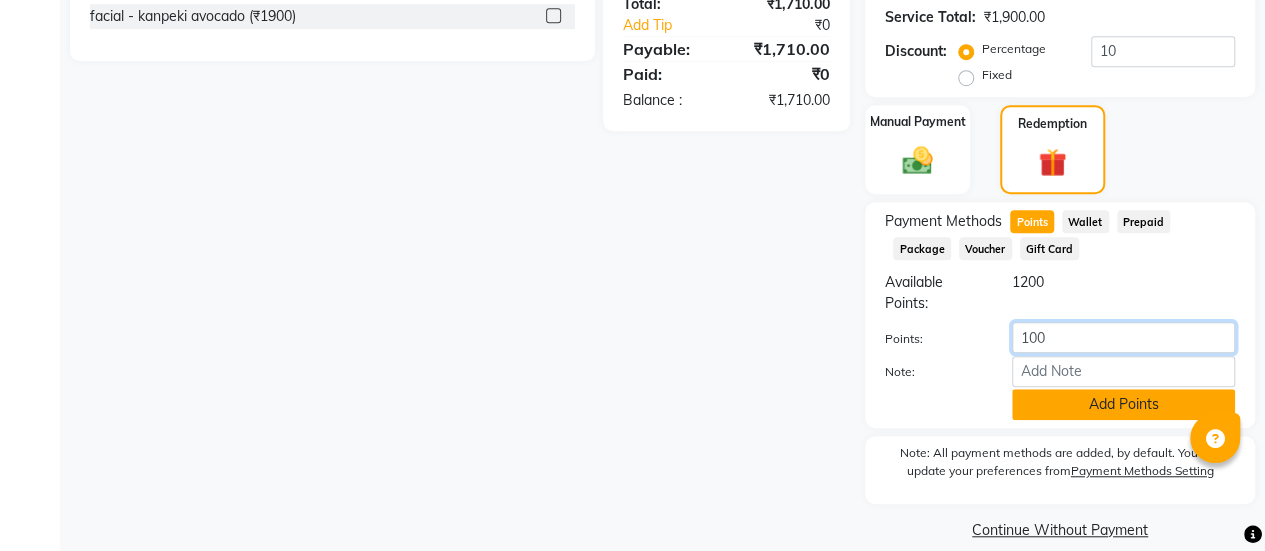 type on "100" 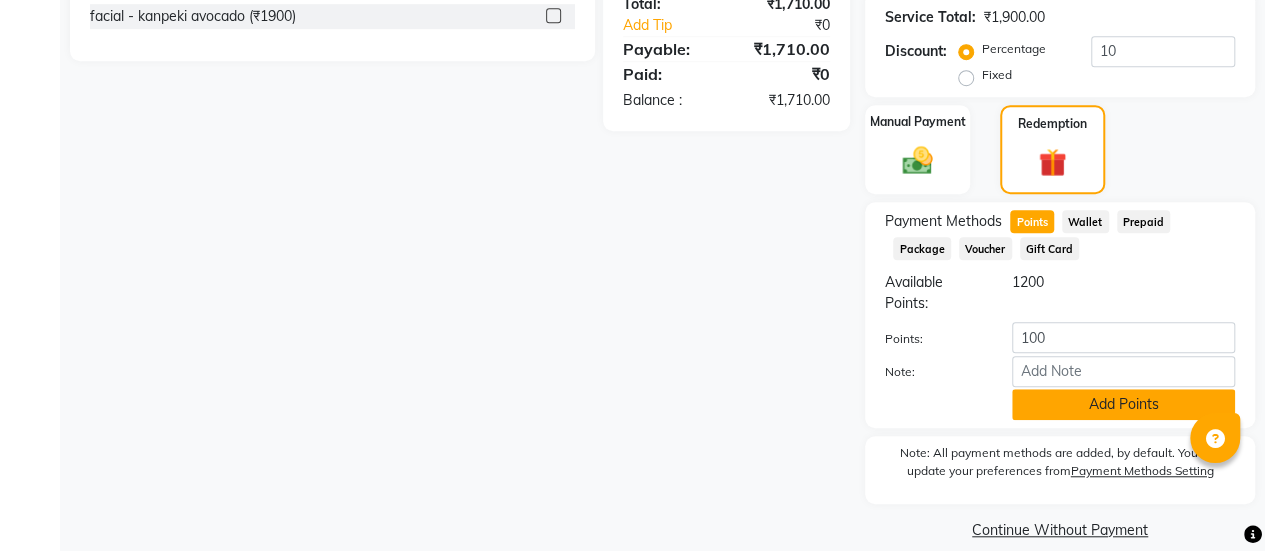 click on "Add Points" 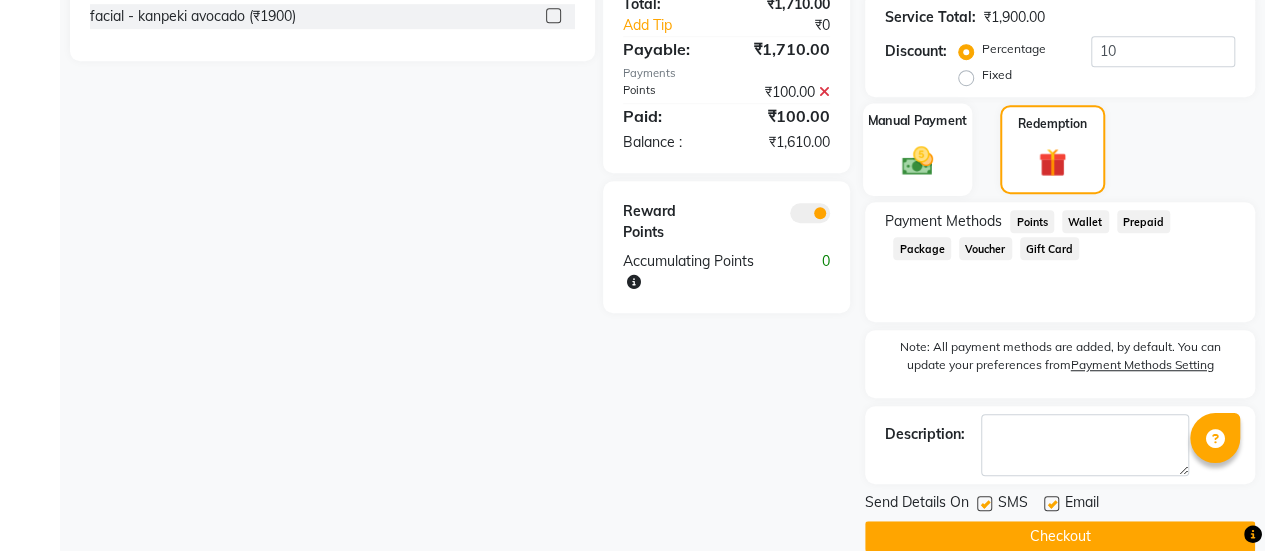 click on "Manual Payment" 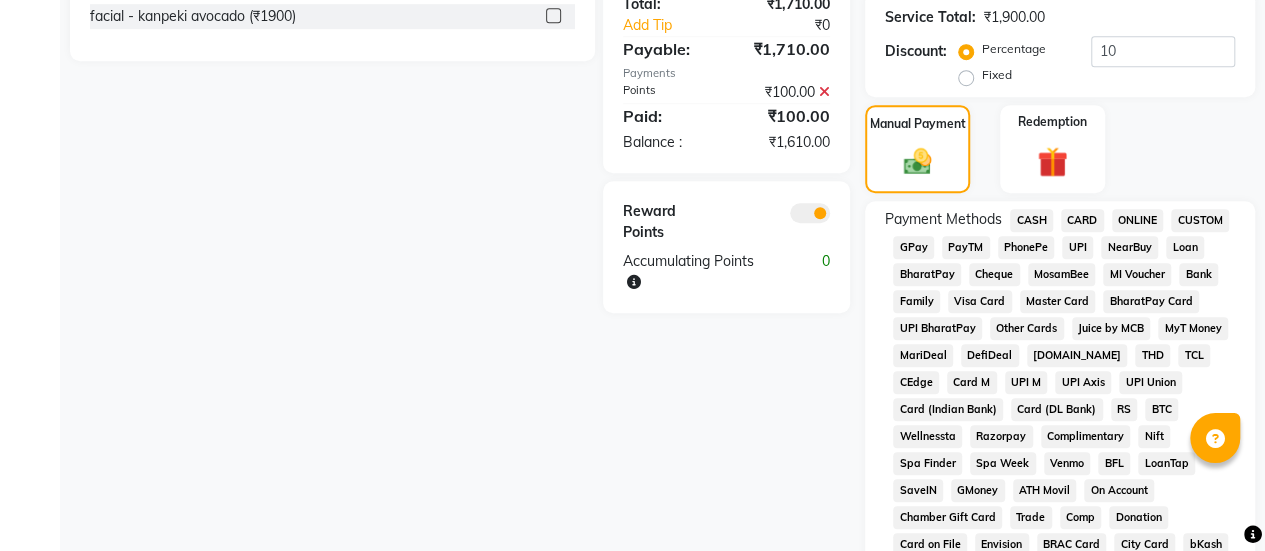 click on "GPay" 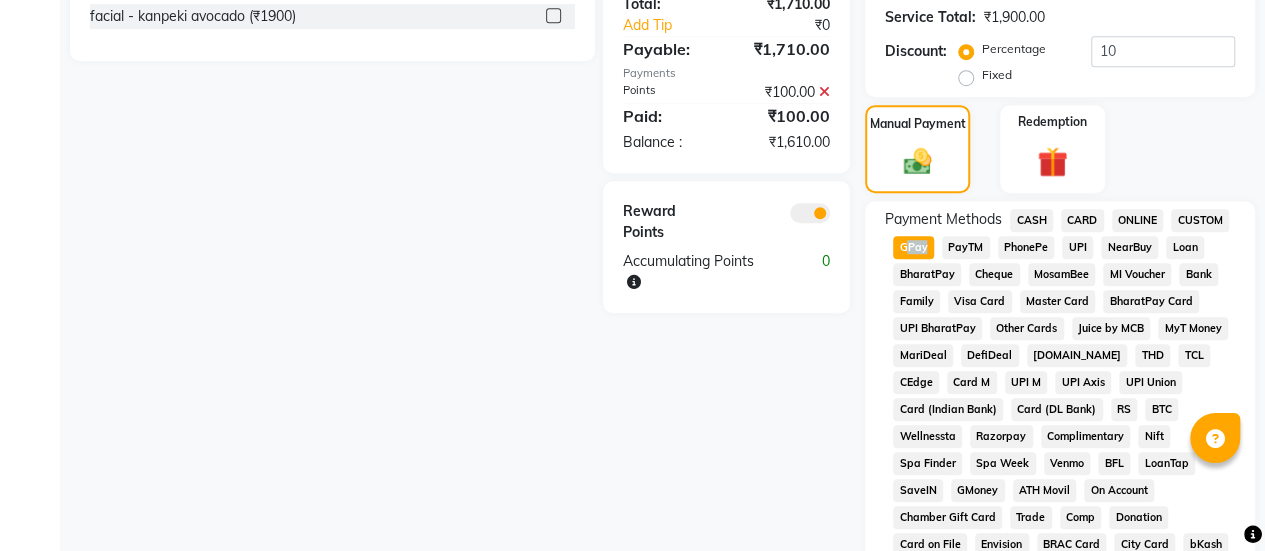 click on "GPay" 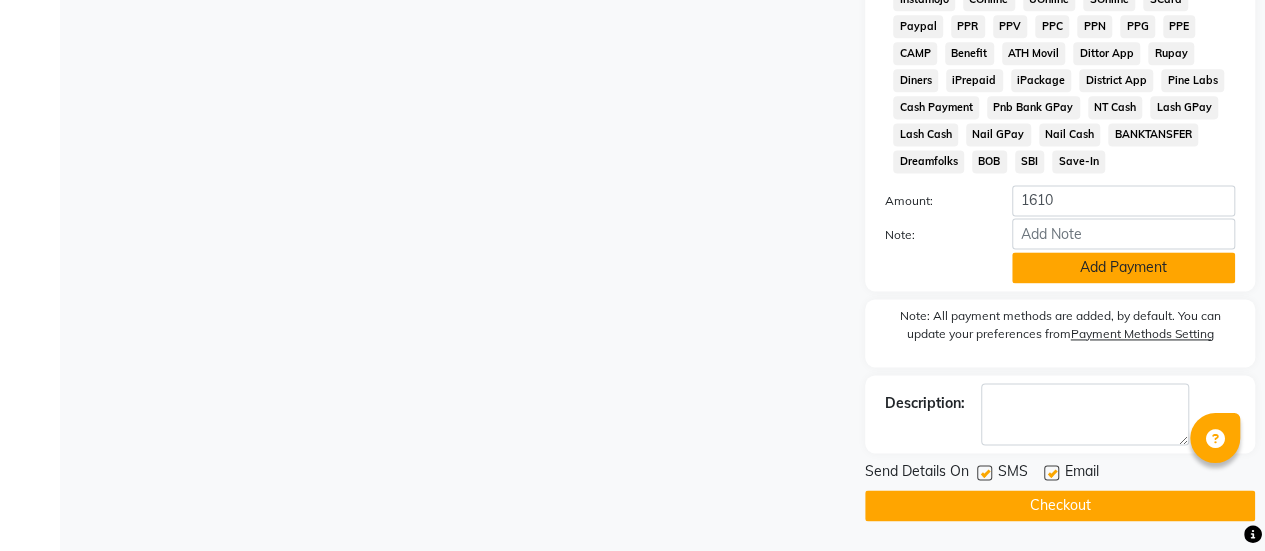 click on "Add Payment" 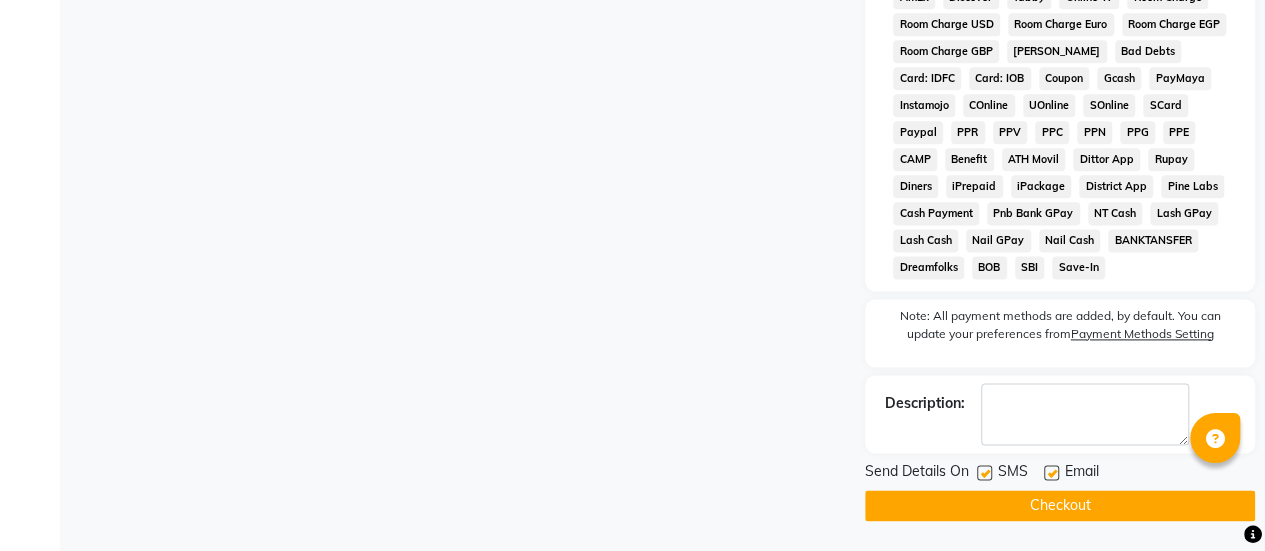scroll, scrollTop: 1202, scrollLeft: 0, axis: vertical 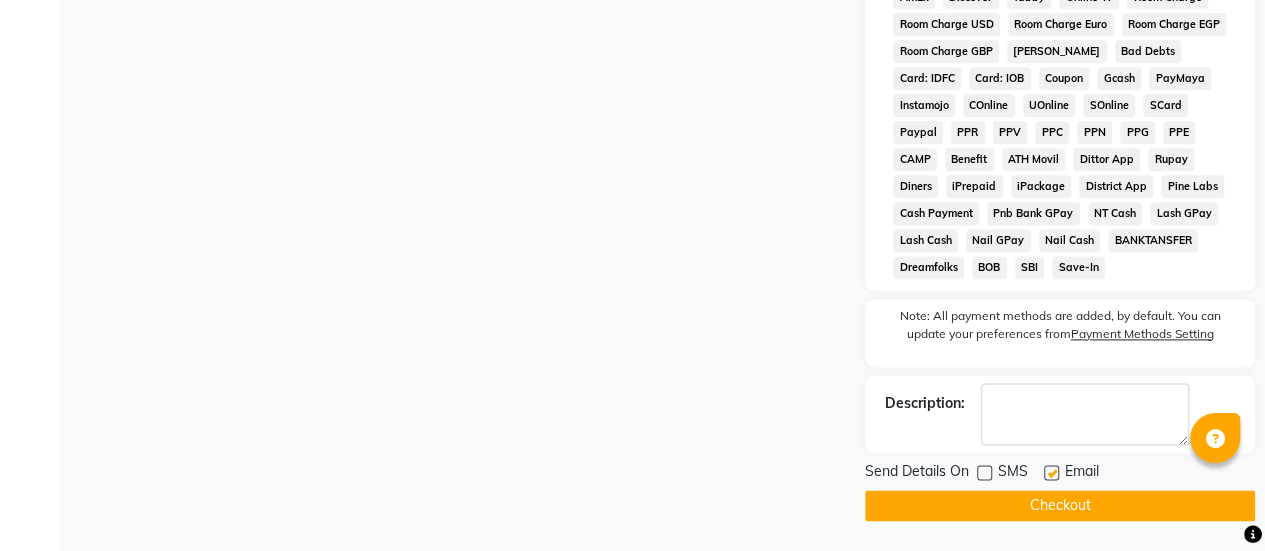 click on "Checkout" 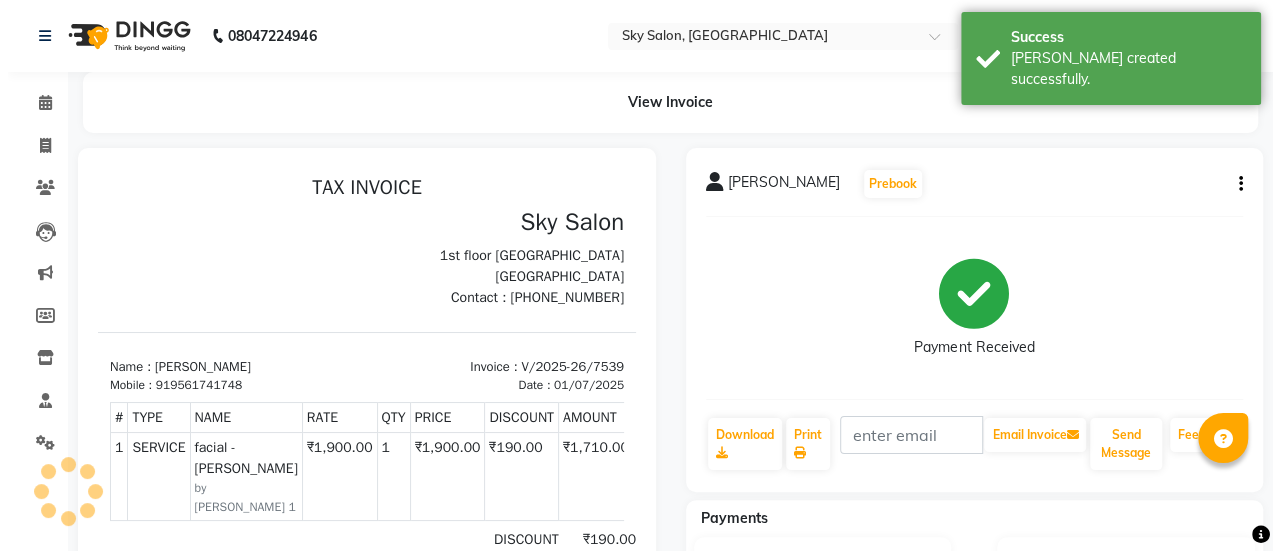 scroll, scrollTop: 0, scrollLeft: 0, axis: both 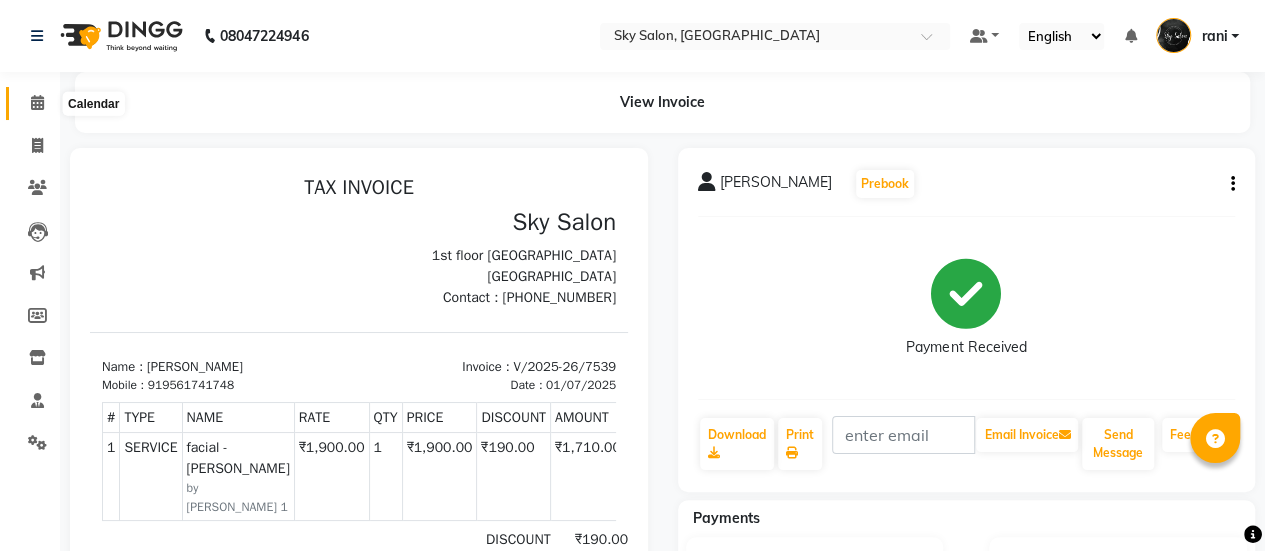 click 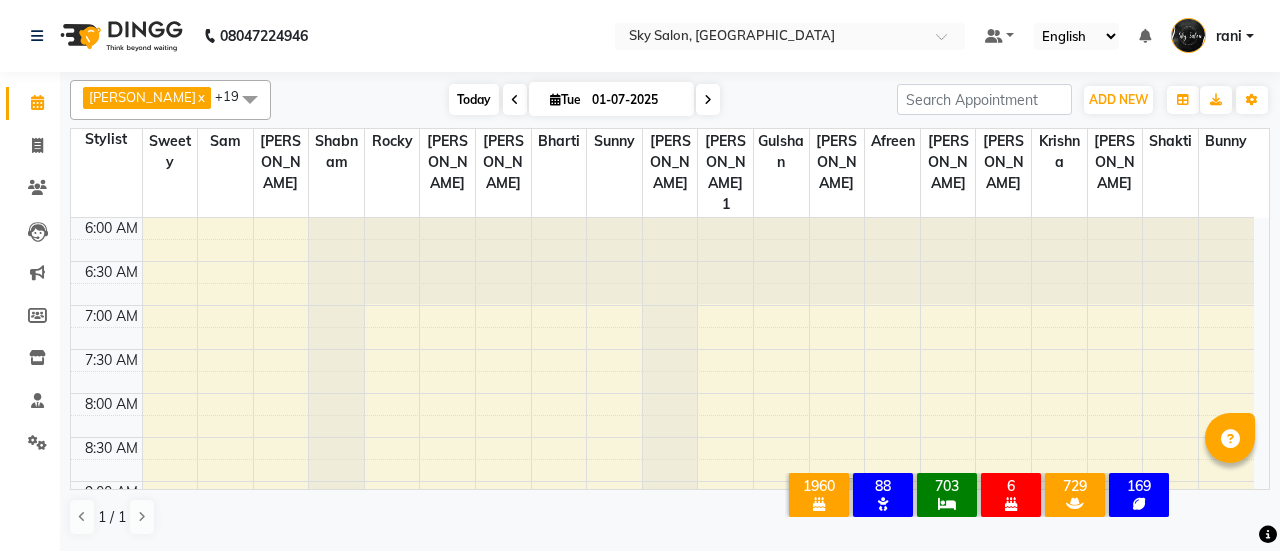 click on "Today" at bounding box center [474, 99] 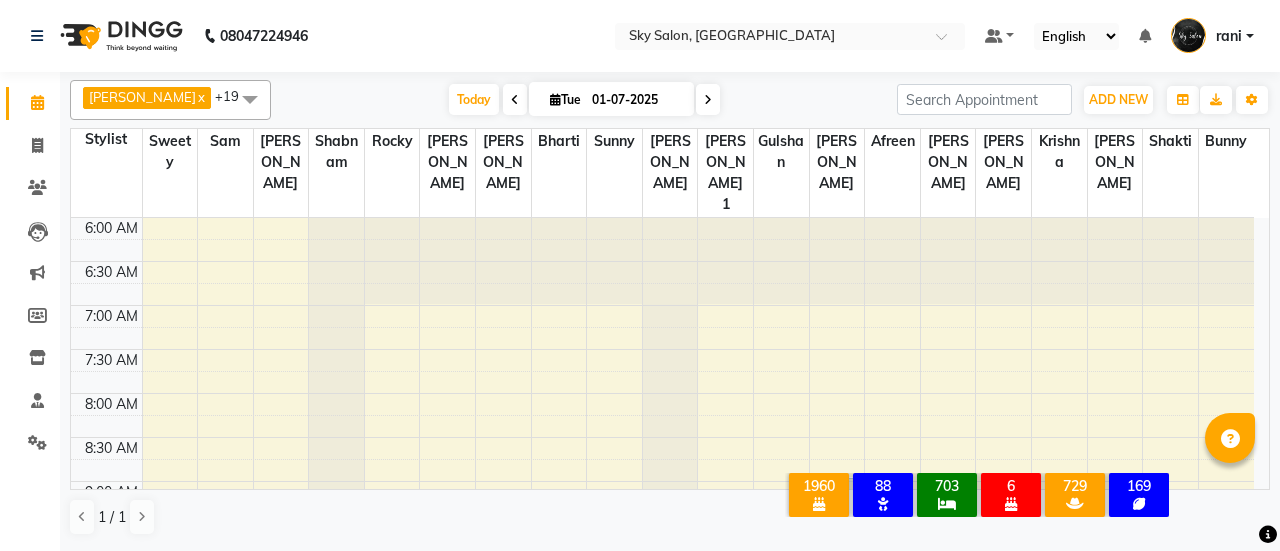 scroll, scrollTop: 868, scrollLeft: 0, axis: vertical 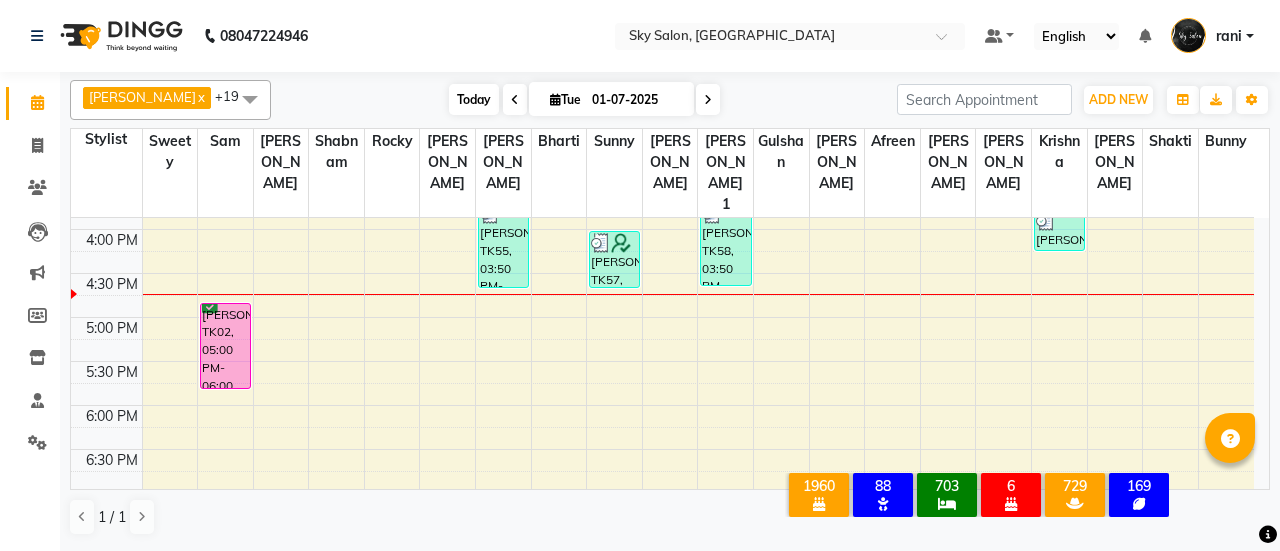 click on "Today" at bounding box center [474, 99] 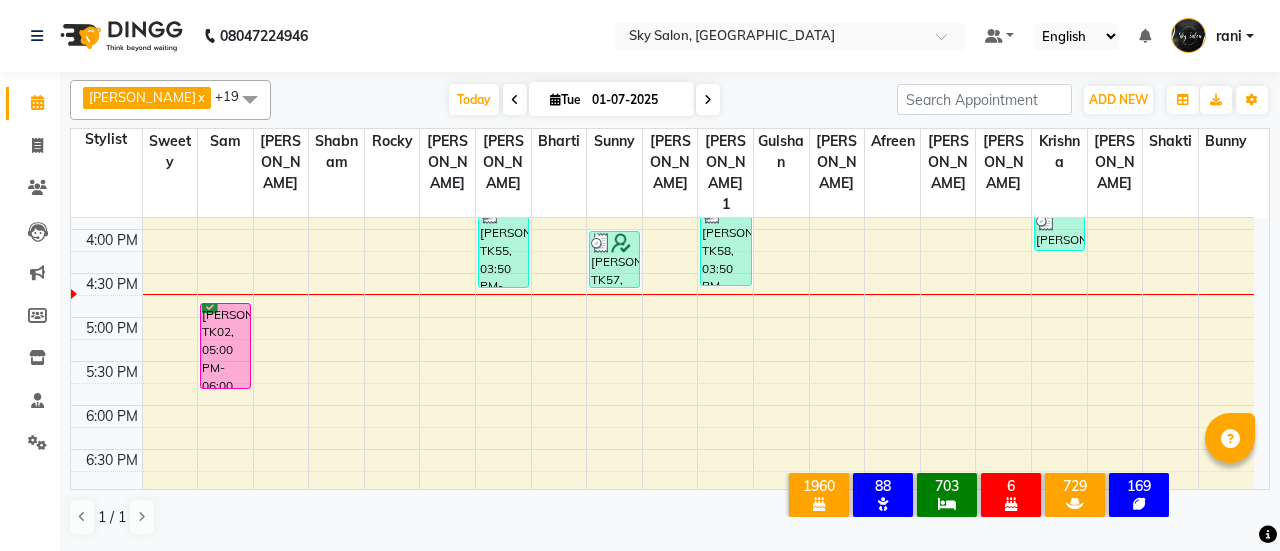 scroll, scrollTop: 868, scrollLeft: 0, axis: vertical 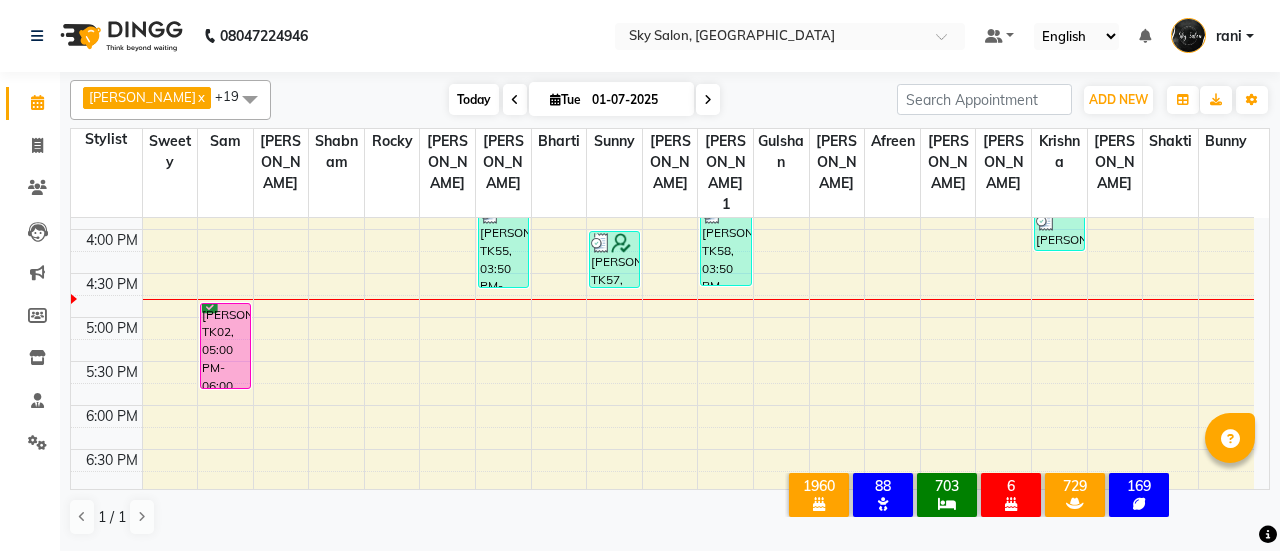 click on "Today" at bounding box center [474, 99] 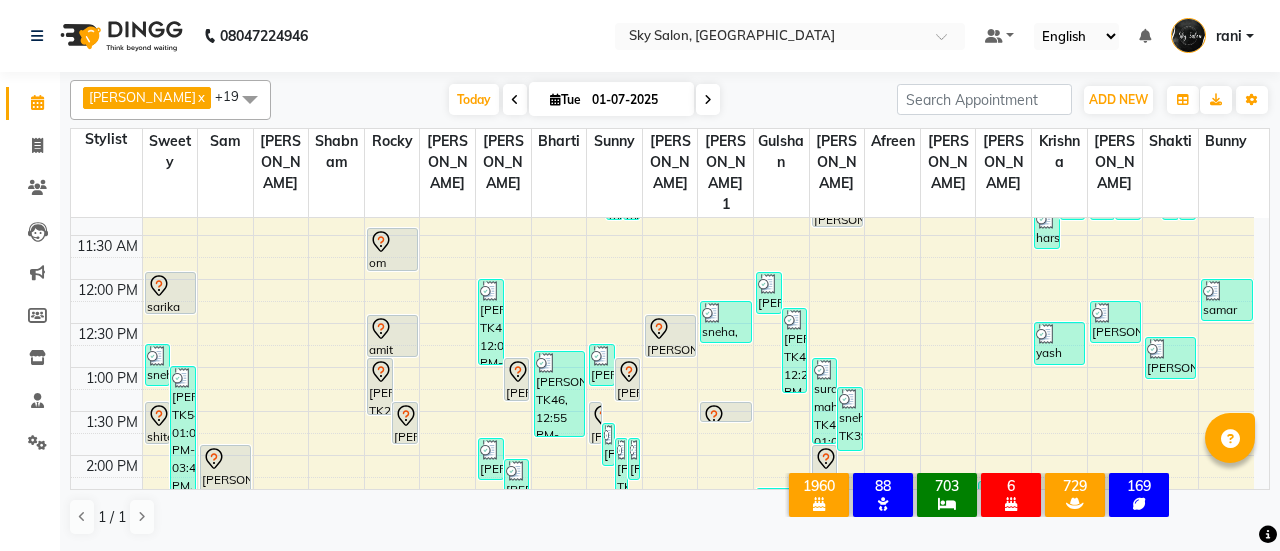 scroll, scrollTop: 528, scrollLeft: 0, axis: vertical 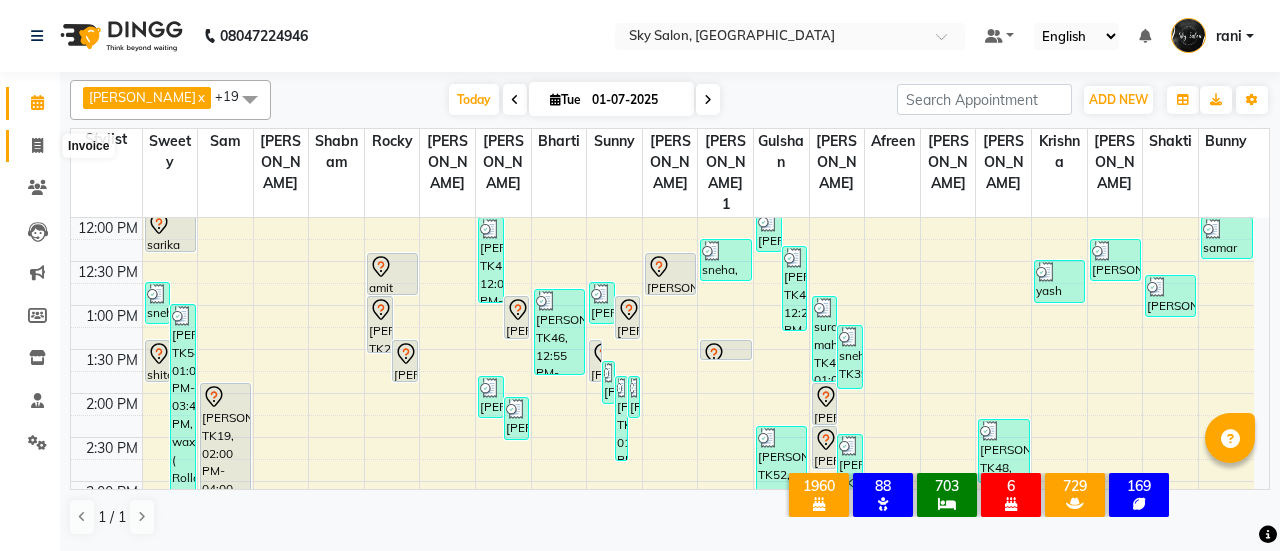 click 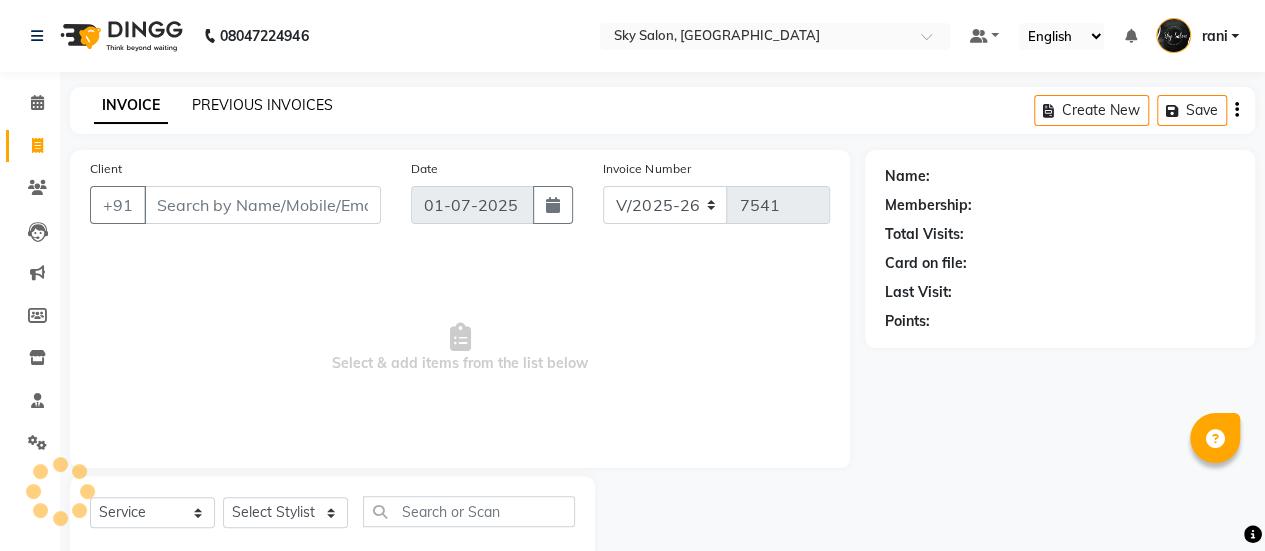 click on "PREVIOUS INVOICES" 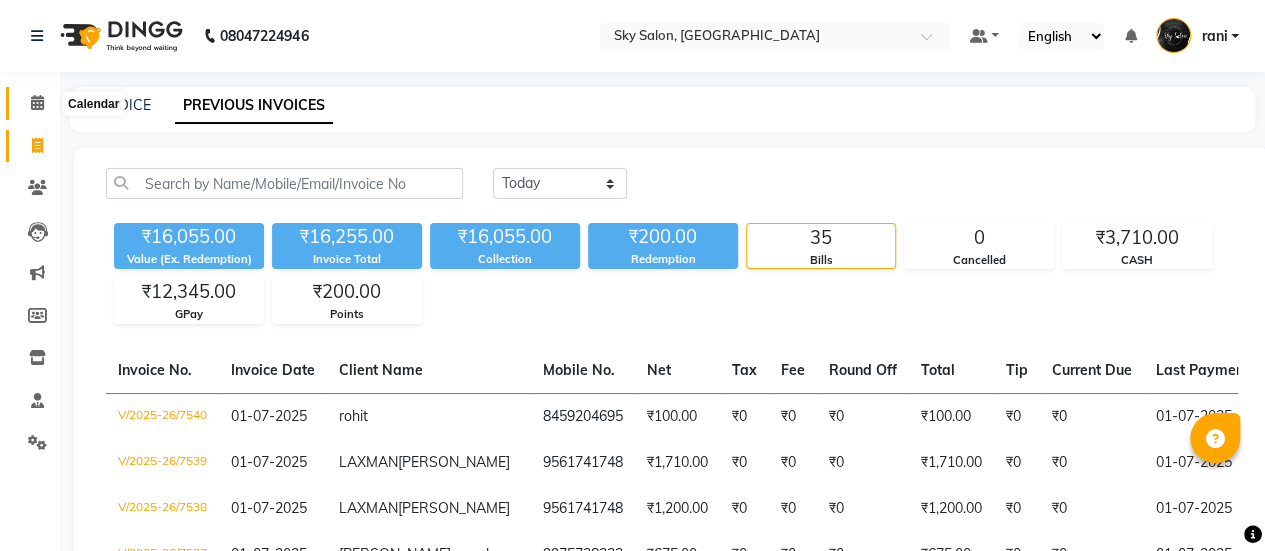 click 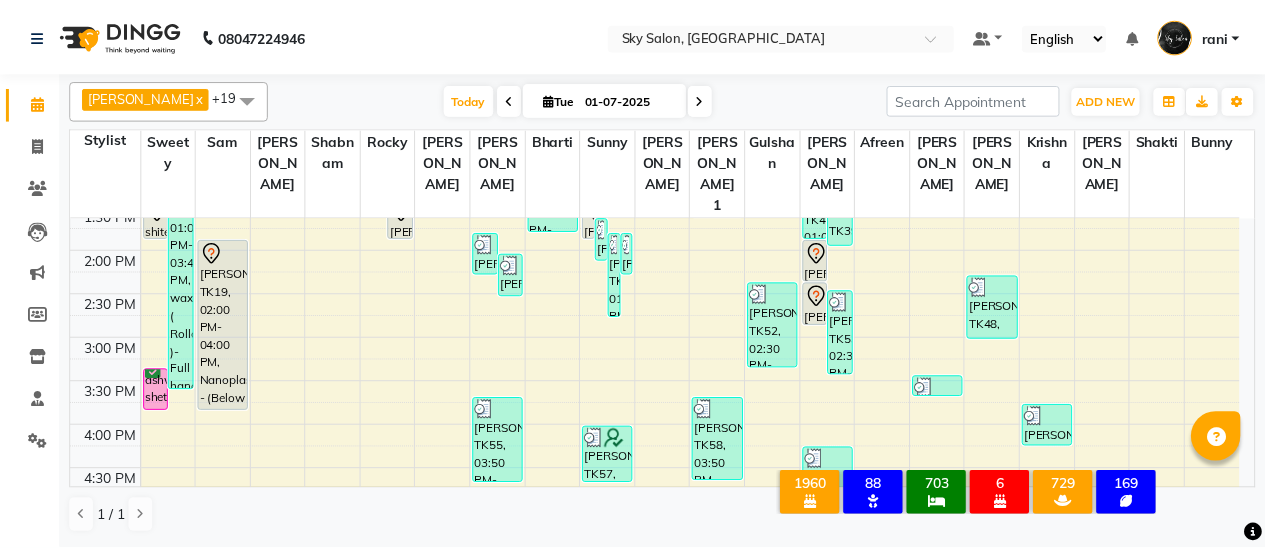 scroll, scrollTop: 672, scrollLeft: 0, axis: vertical 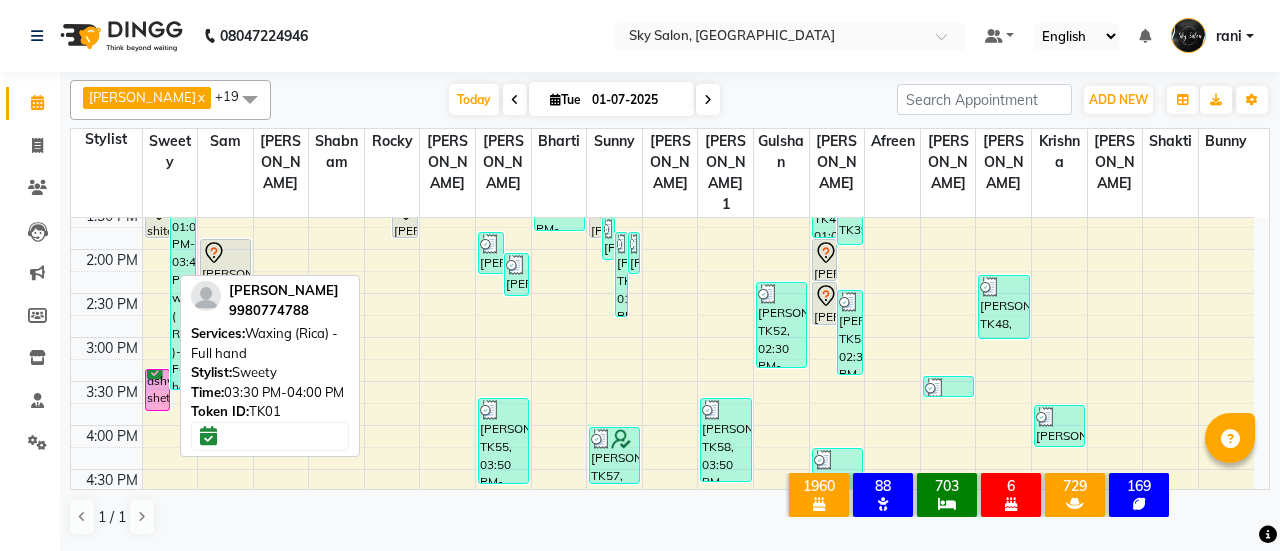 drag, startPoint x: 142, startPoint y: 353, endPoint x: 152, endPoint y: 357, distance: 10.770329 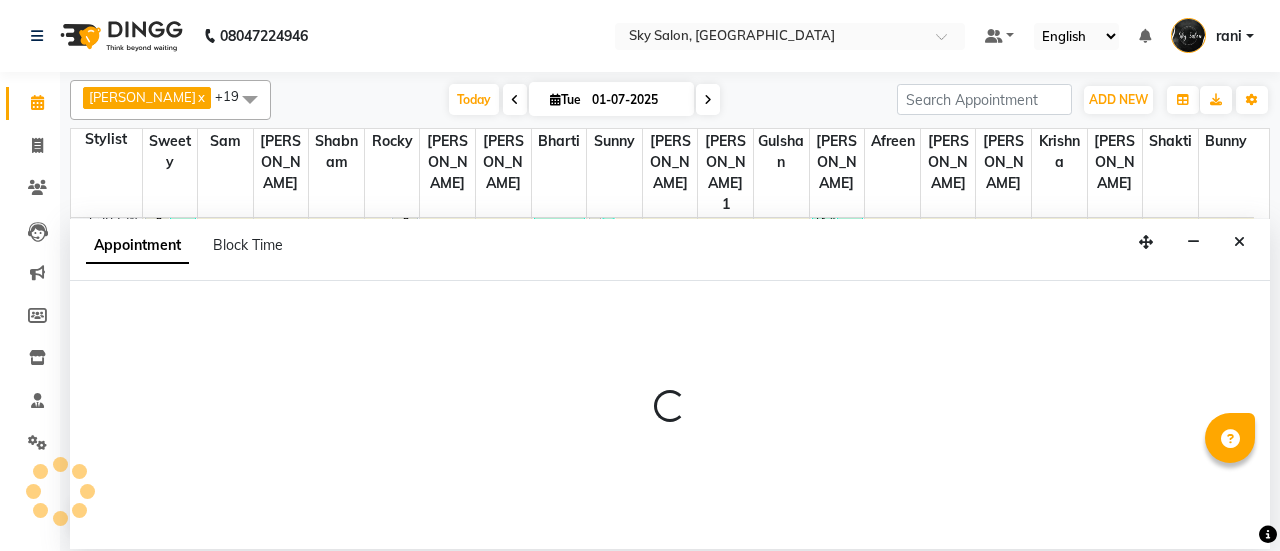 click at bounding box center (670, 415) 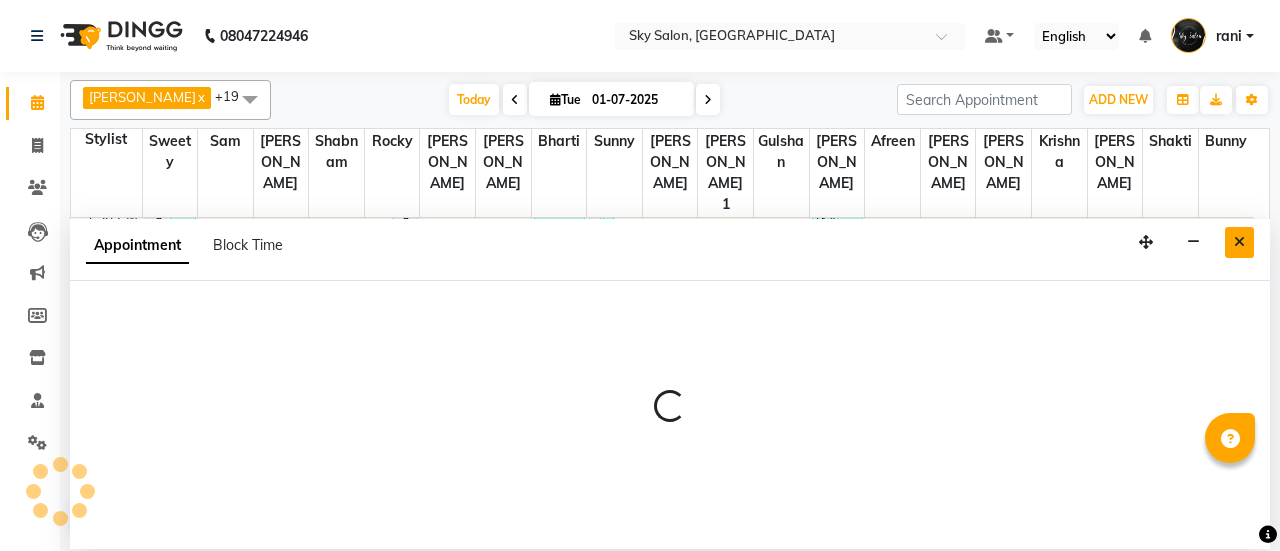 click at bounding box center (1239, 242) 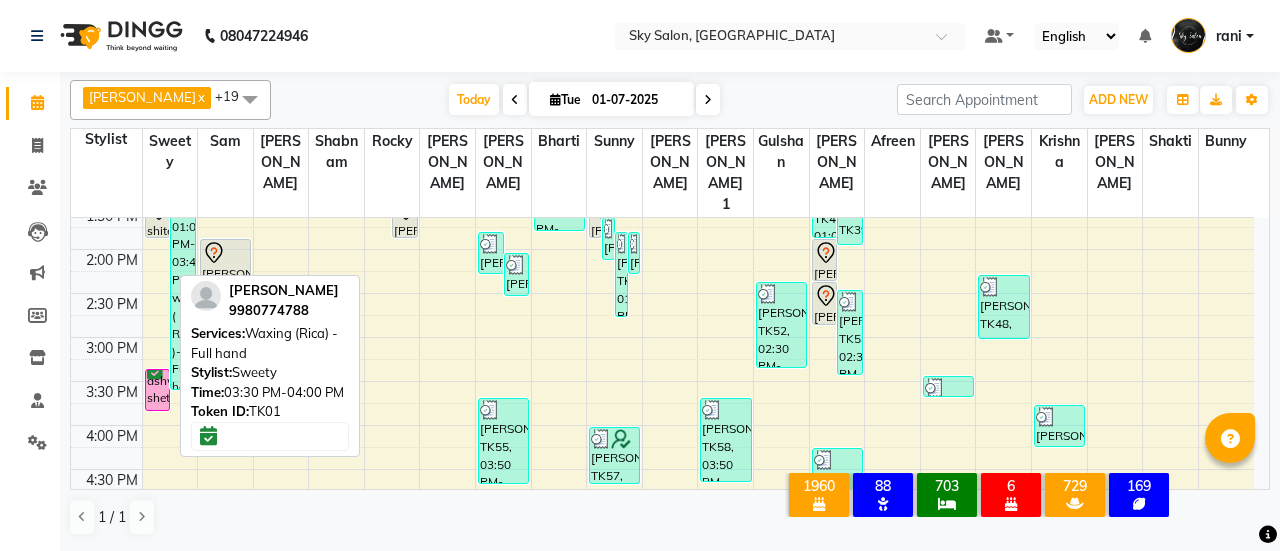 click on "ashwini shetty, TK01, 03:30 PM-04:00 PM, Waxing (Rica) - Full hand" at bounding box center [158, 390] 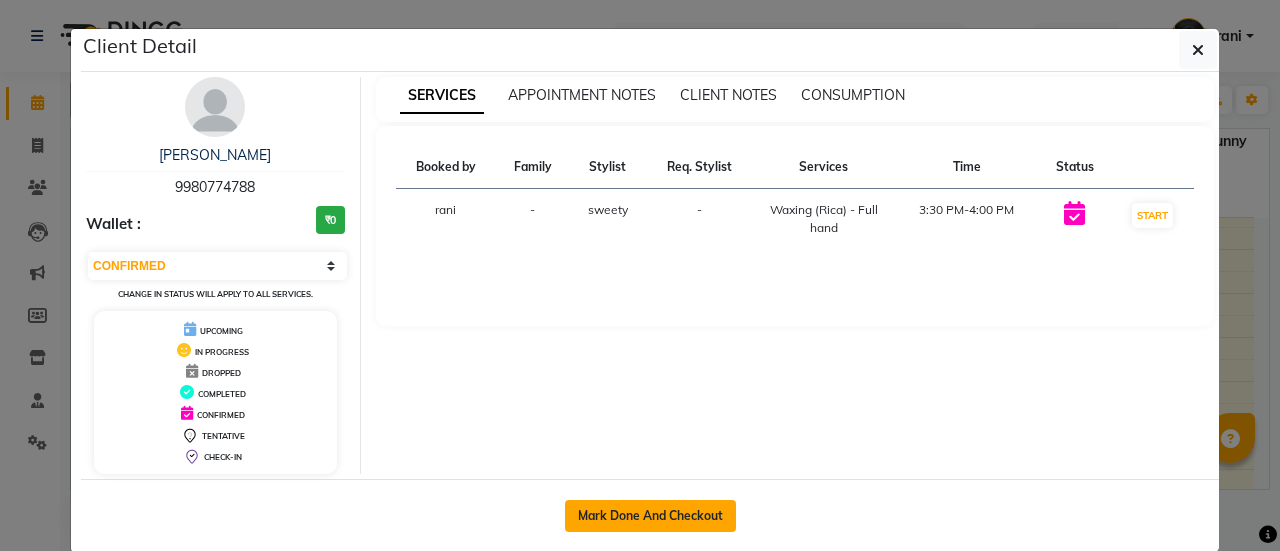 click on "Mark Done And Checkout" 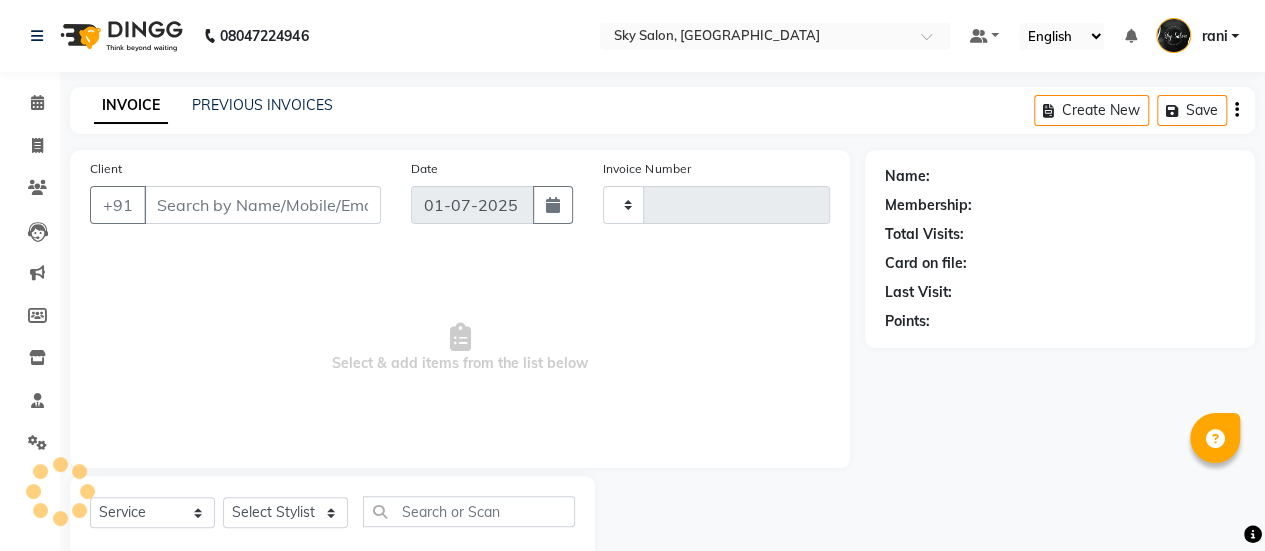 type on "7541" 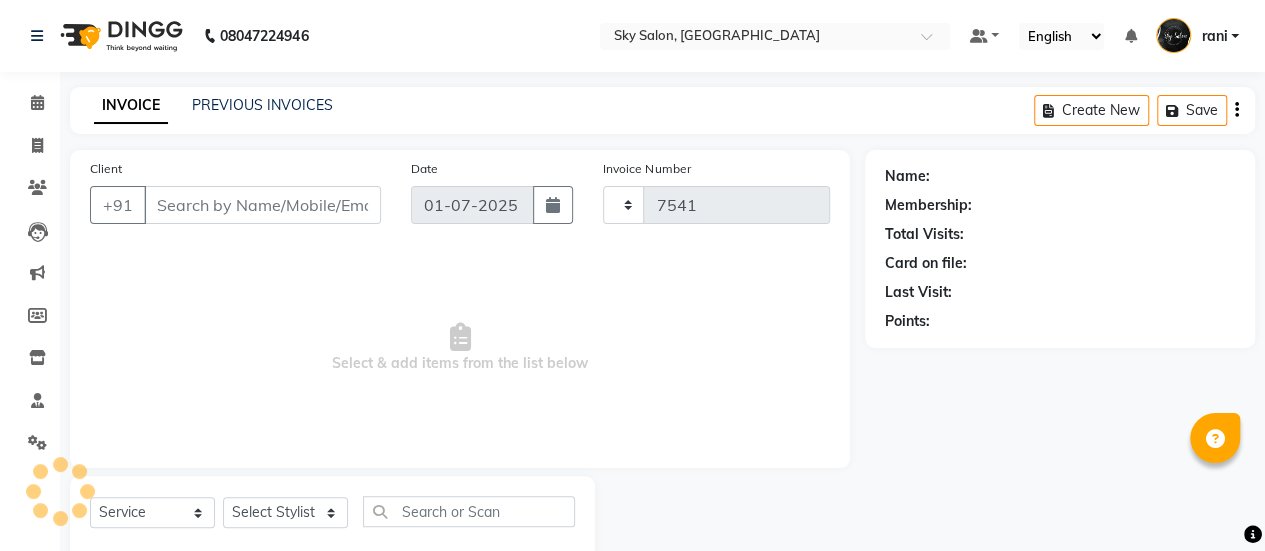 select on "3537" 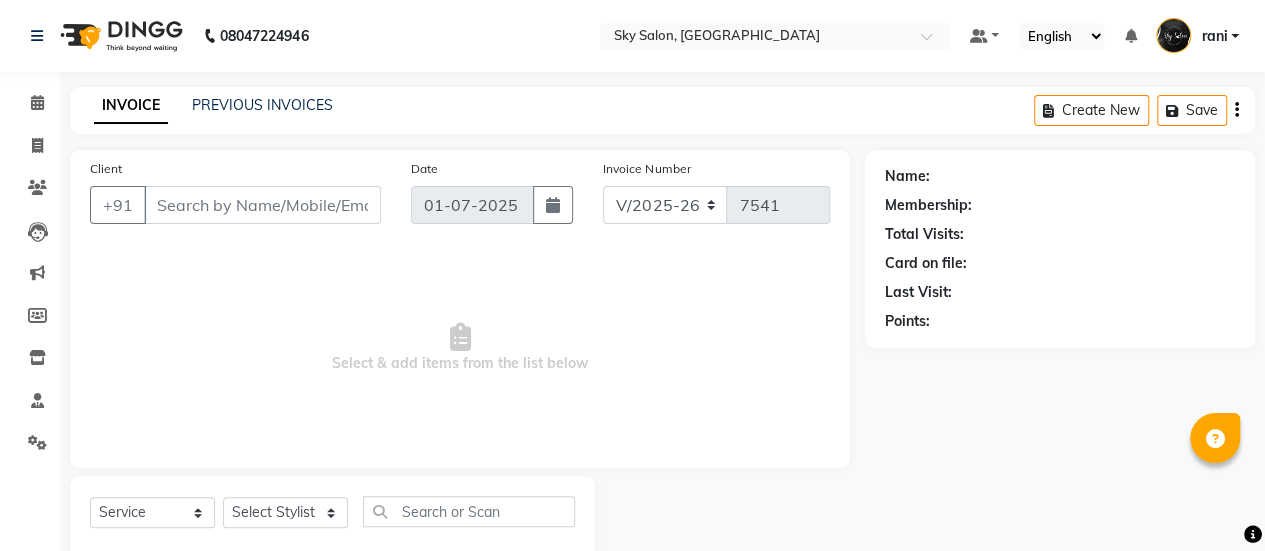 scroll, scrollTop: 49, scrollLeft: 0, axis: vertical 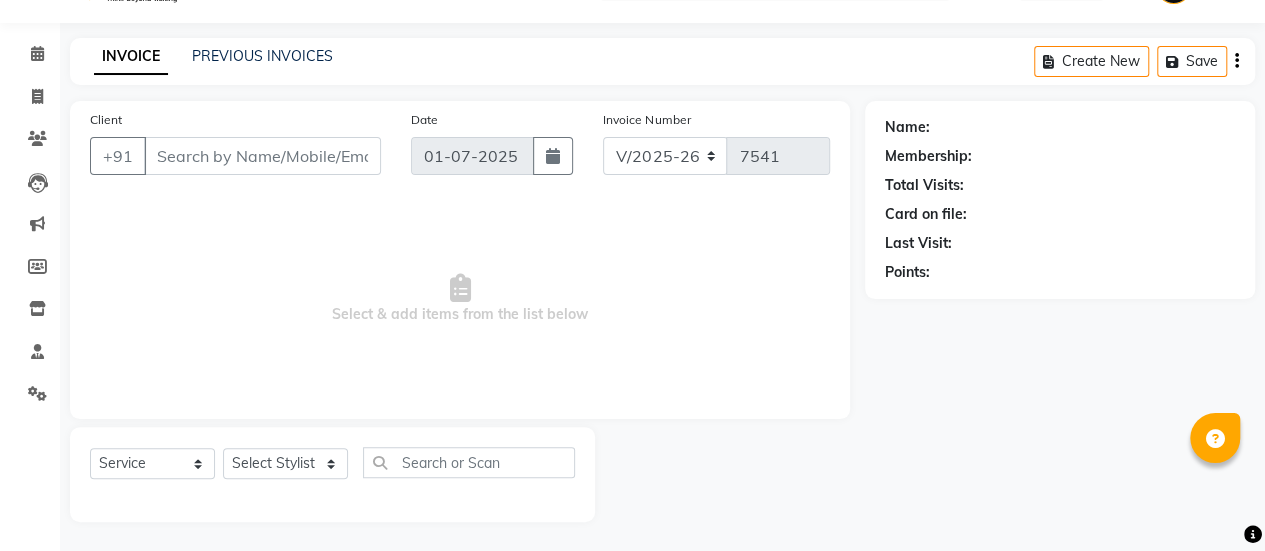 type on "9980774788" 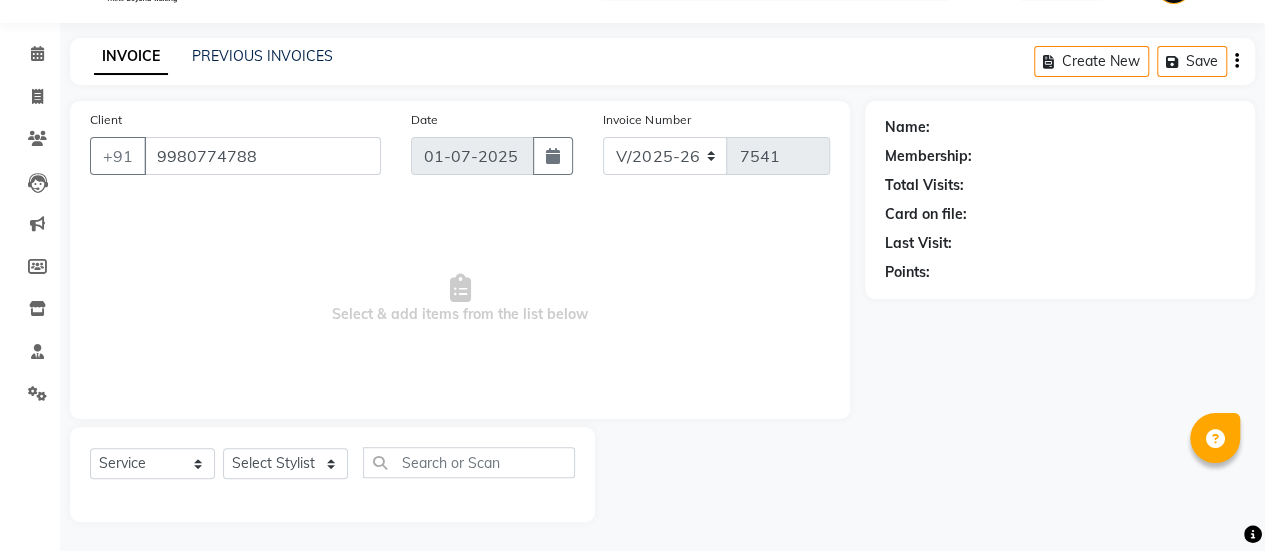 select on "16680" 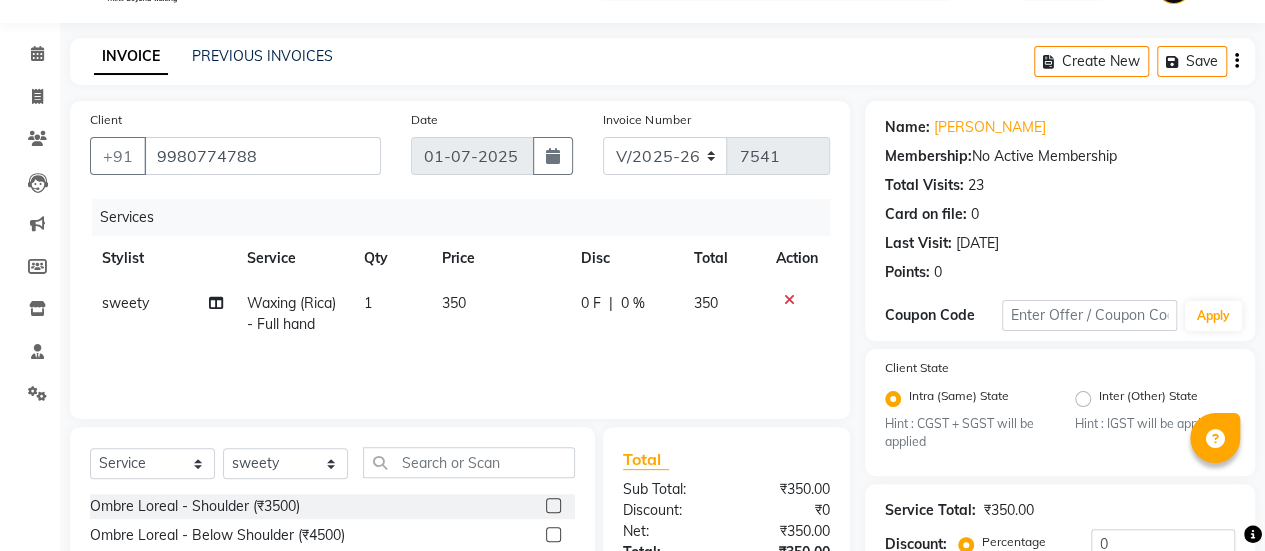 scroll, scrollTop: 137, scrollLeft: 0, axis: vertical 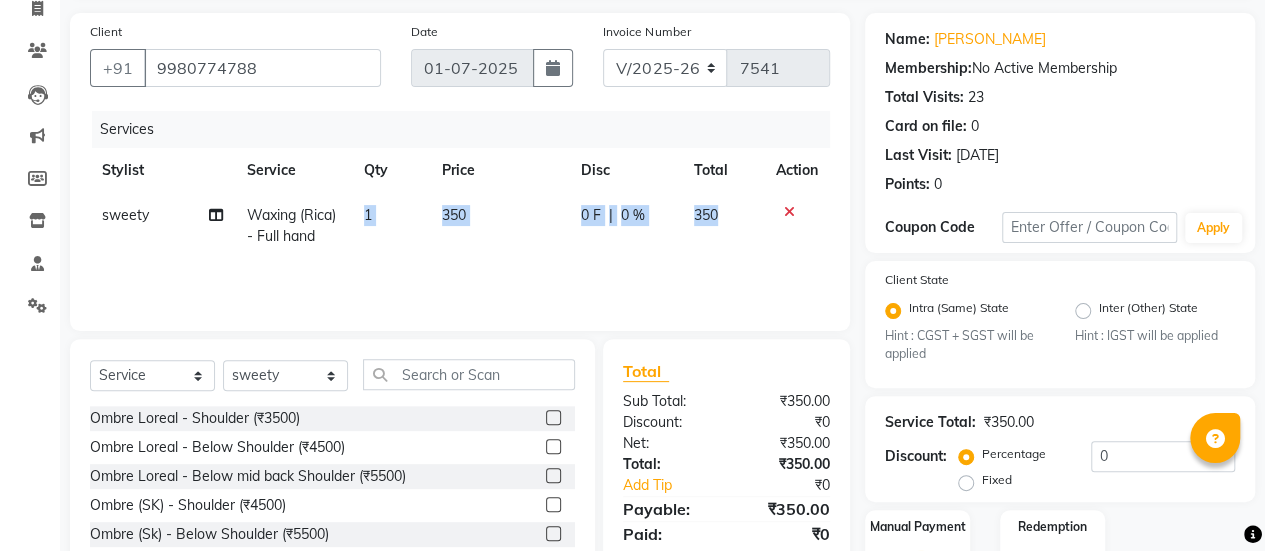 drag, startPoint x: 784, startPoint y: 211, endPoint x: 332, endPoint y: 243, distance: 453.13132 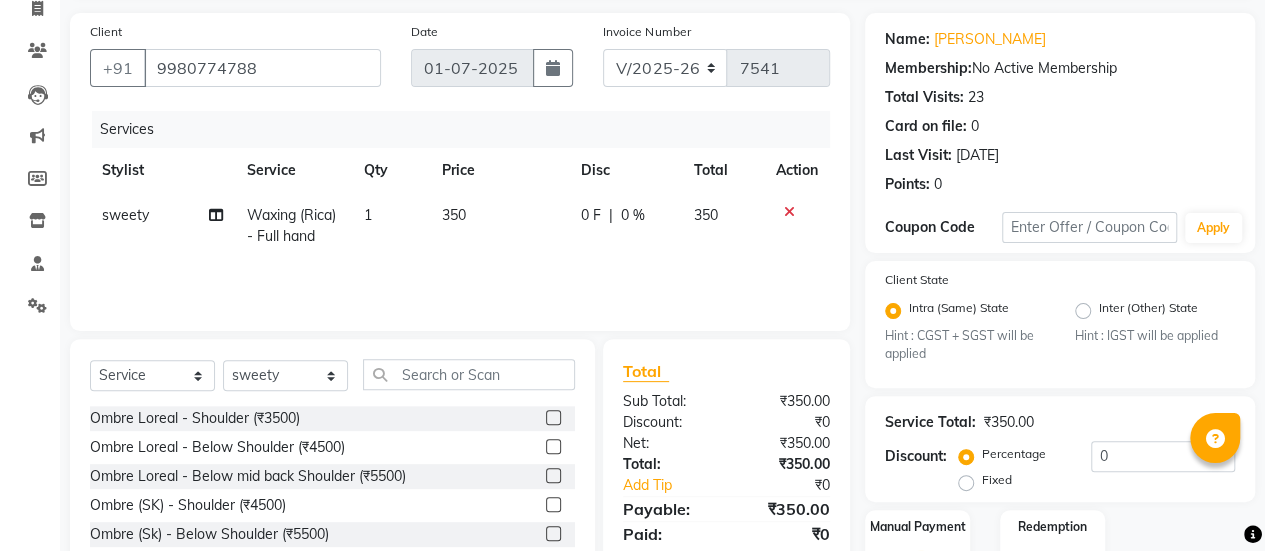 click on "Waxing (Rica) - Full hand" 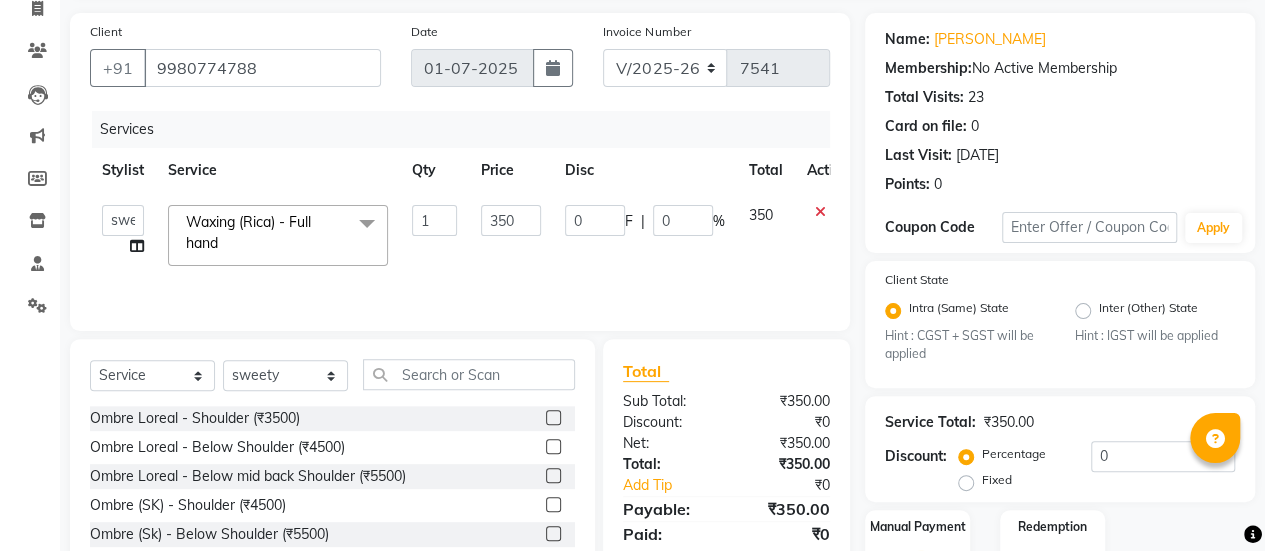 click on "Waxing (Rica) - Full hand" 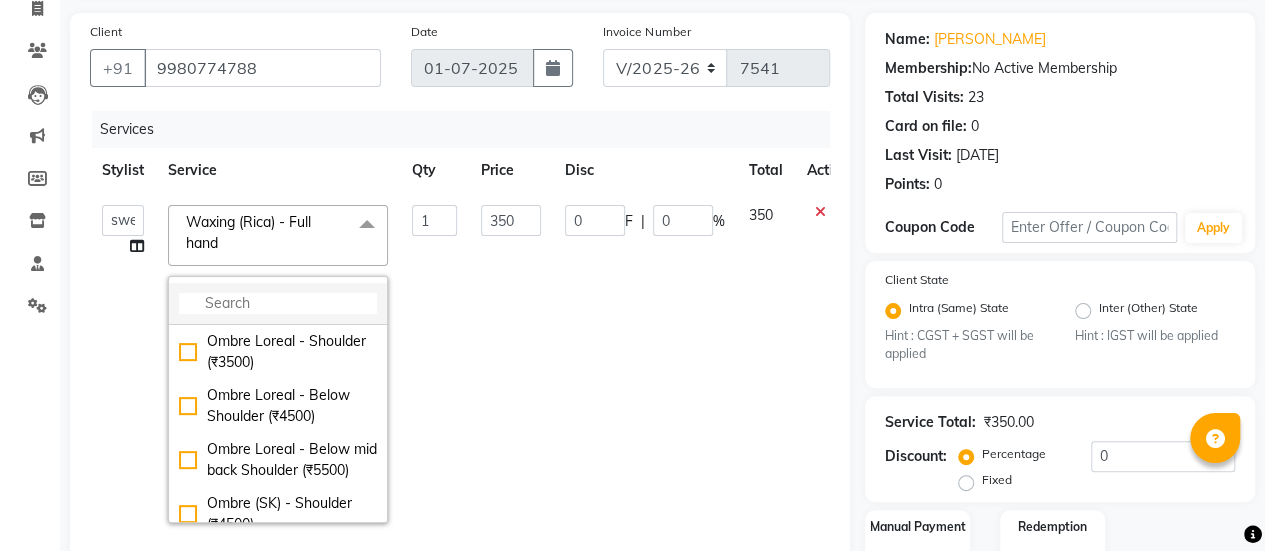 click 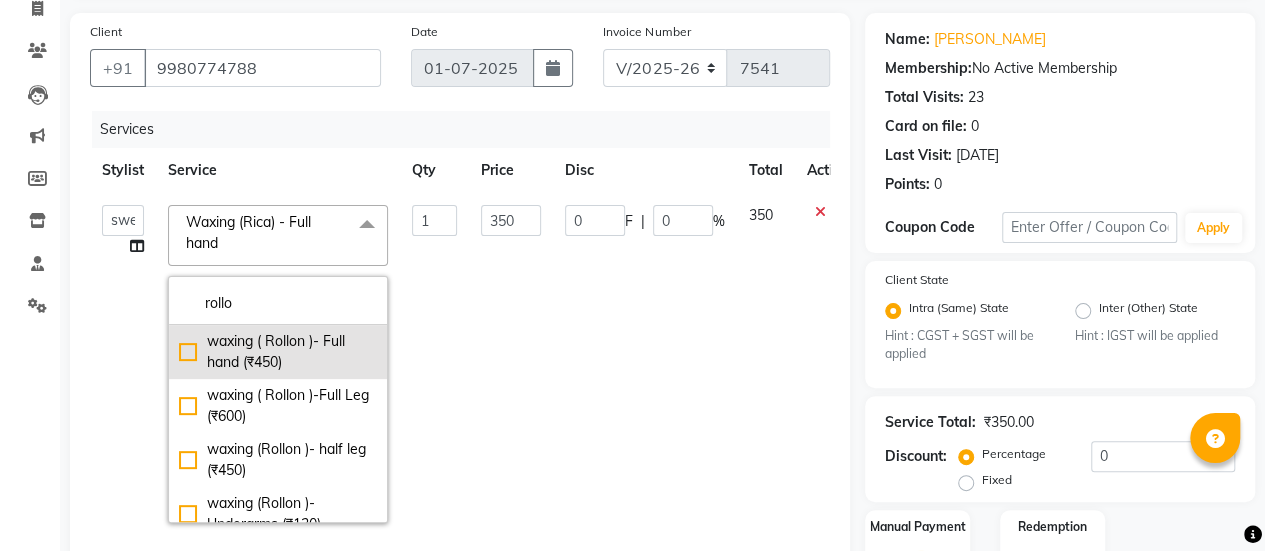 type on "rollo" 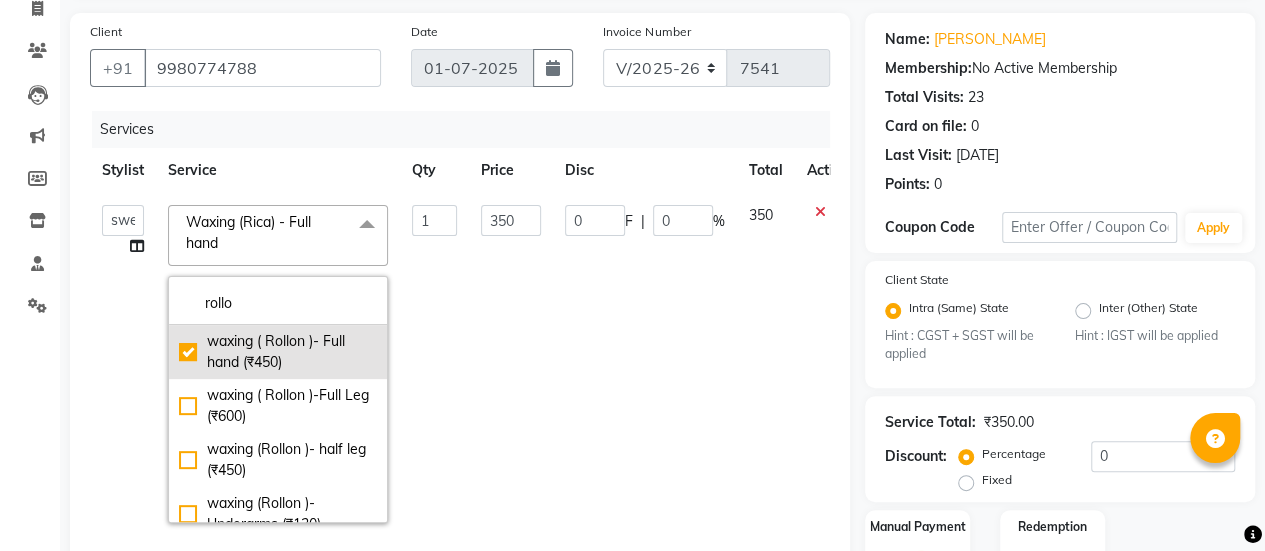 checkbox on "true" 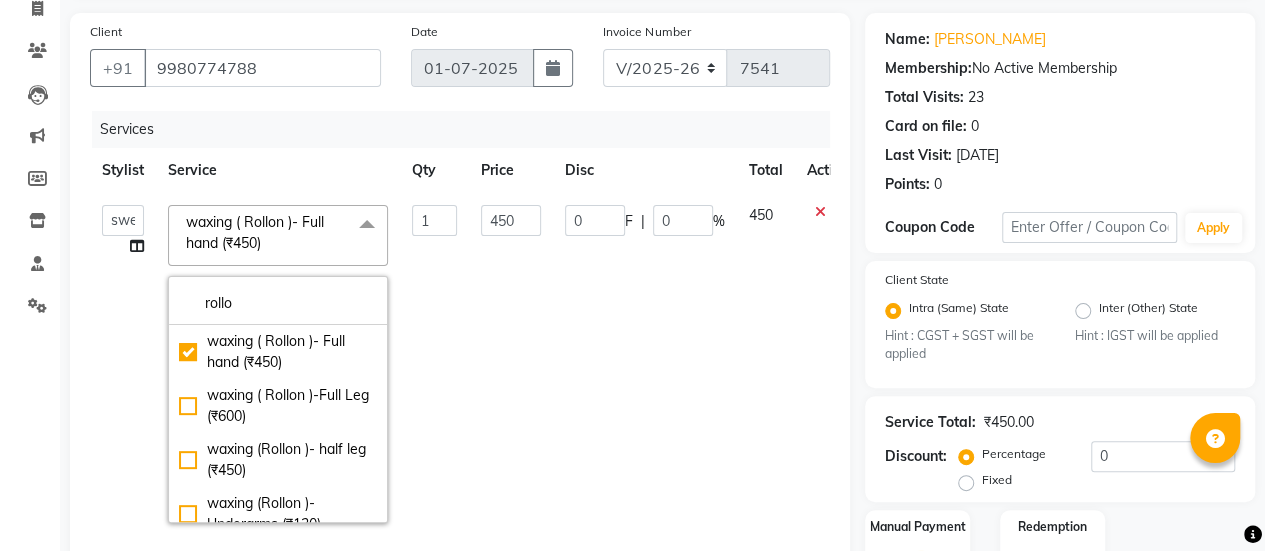 click on "450" 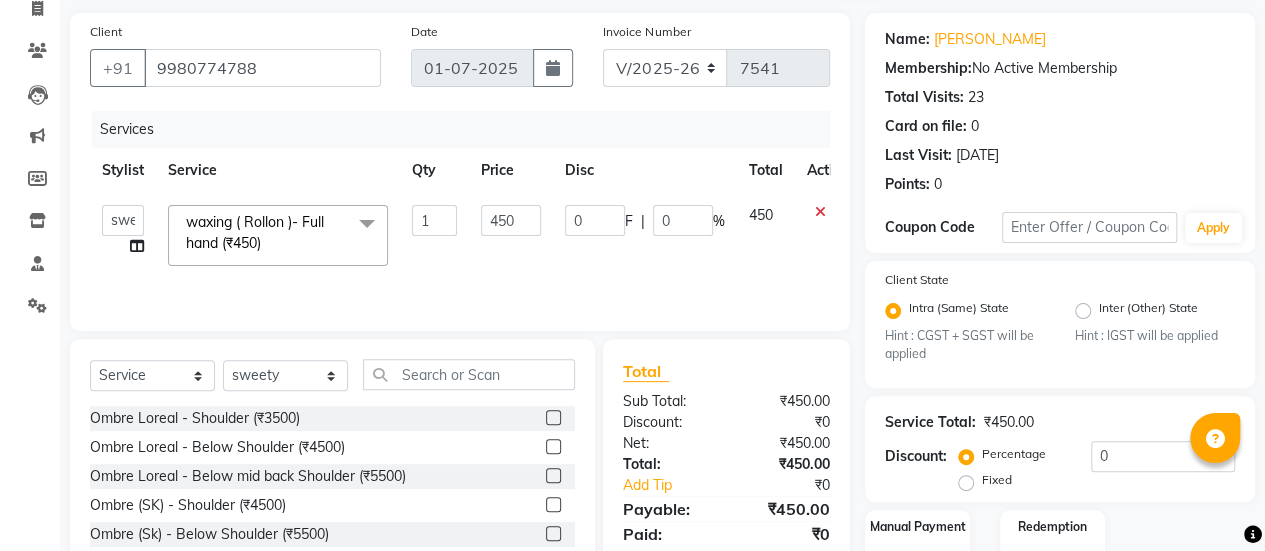scroll, scrollTop: 254, scrollLeft: 0, axis: vertical 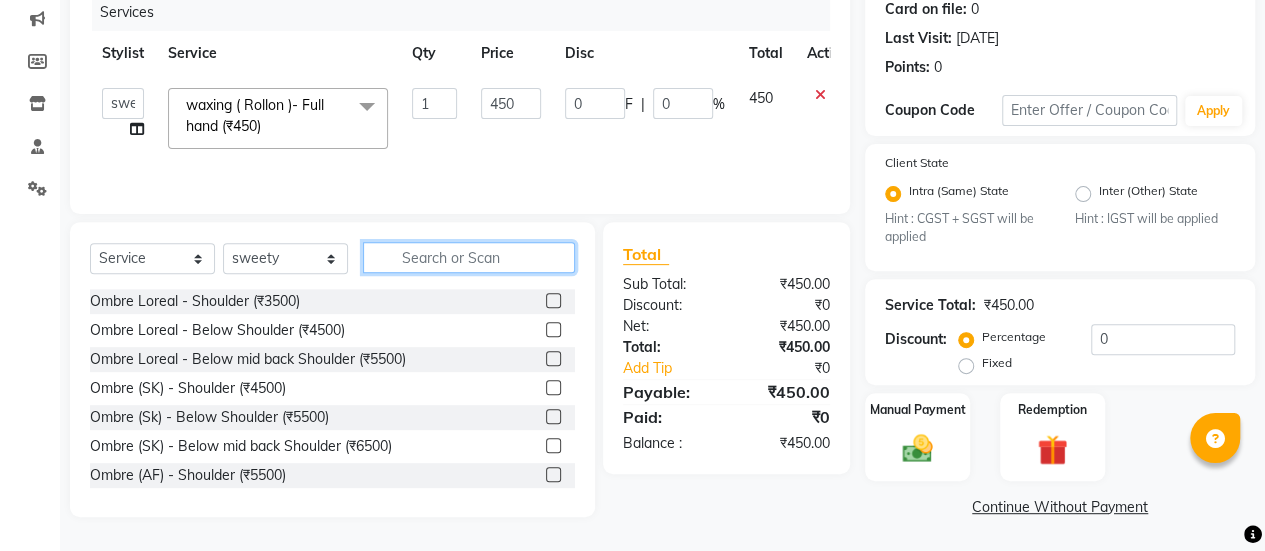 click 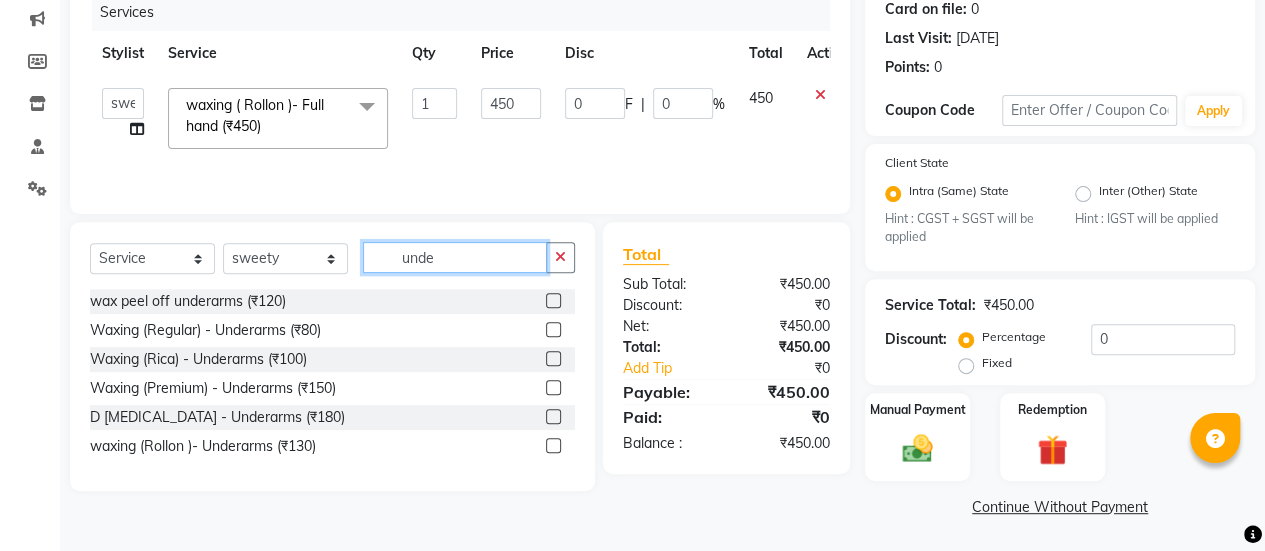 type on "unde" 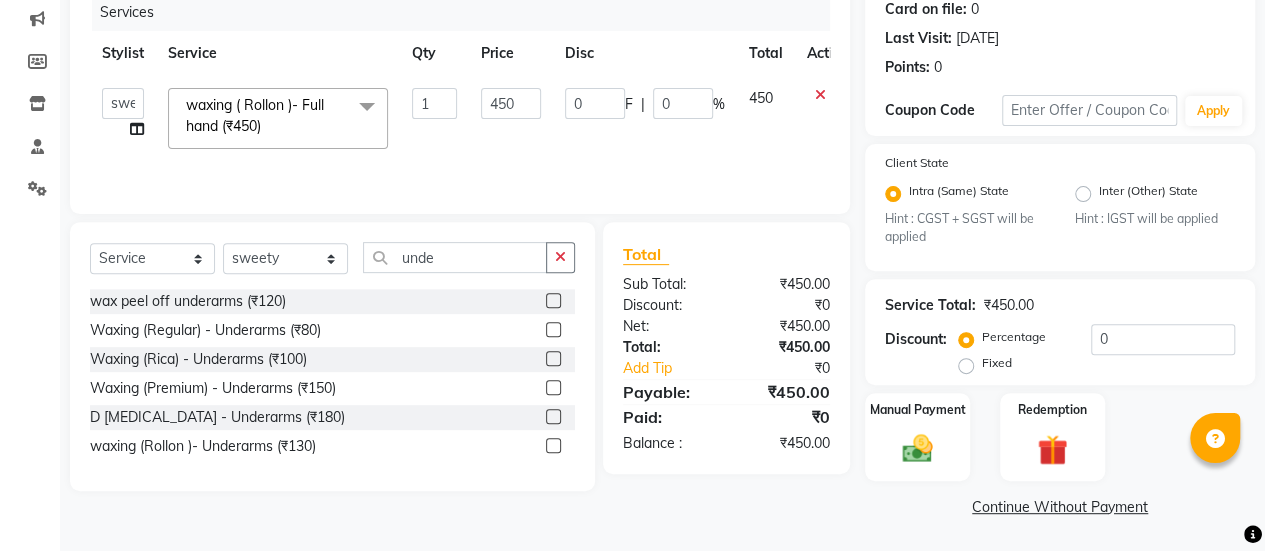 click 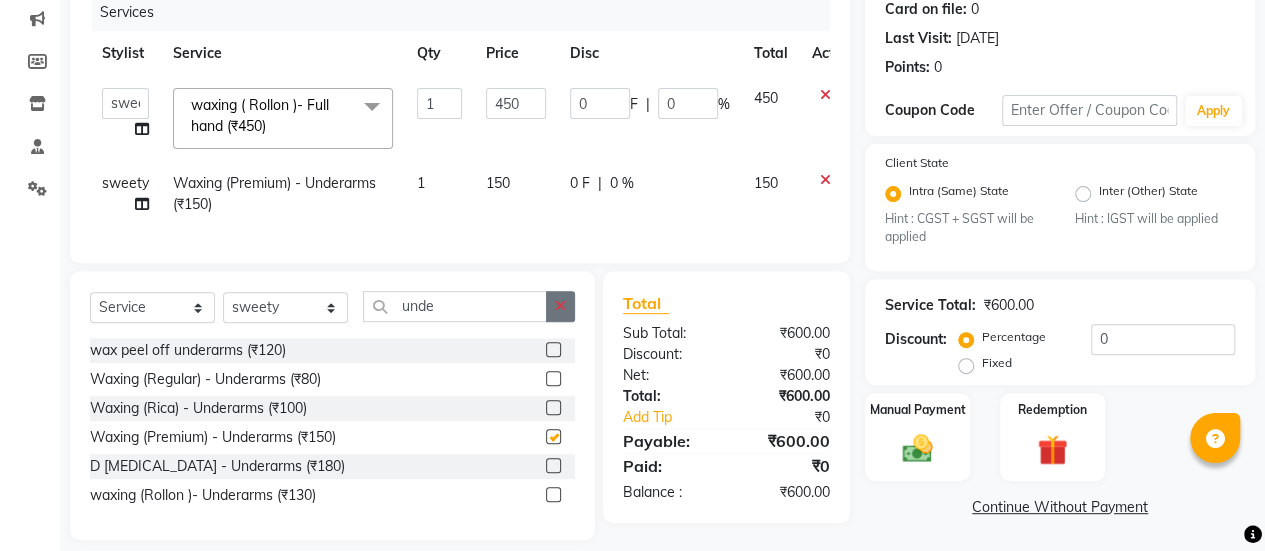 checkbox on "false" 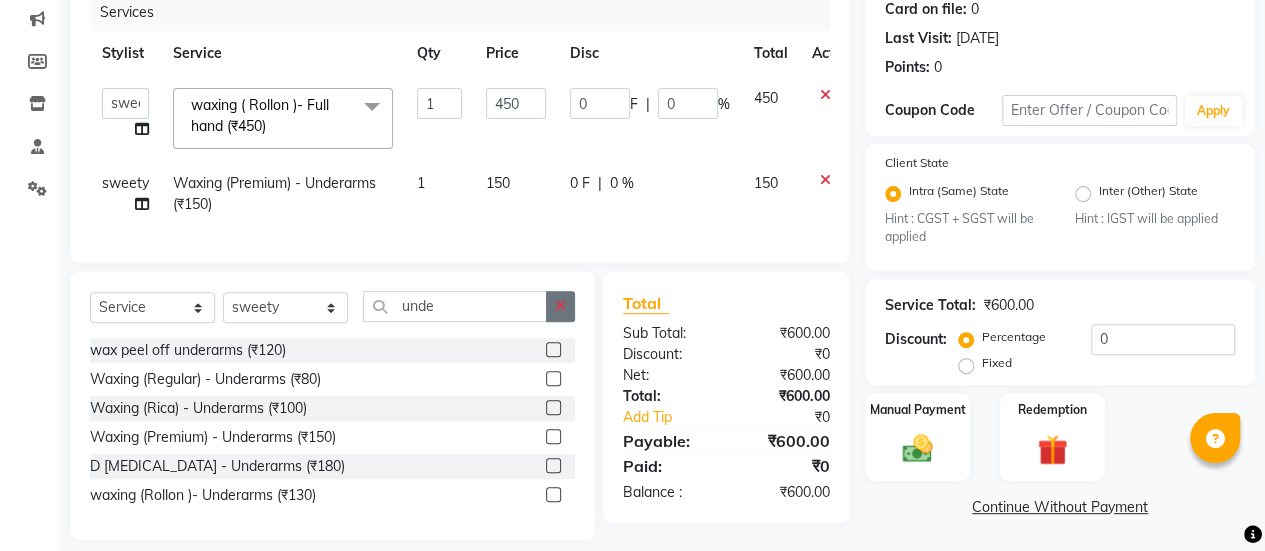 click 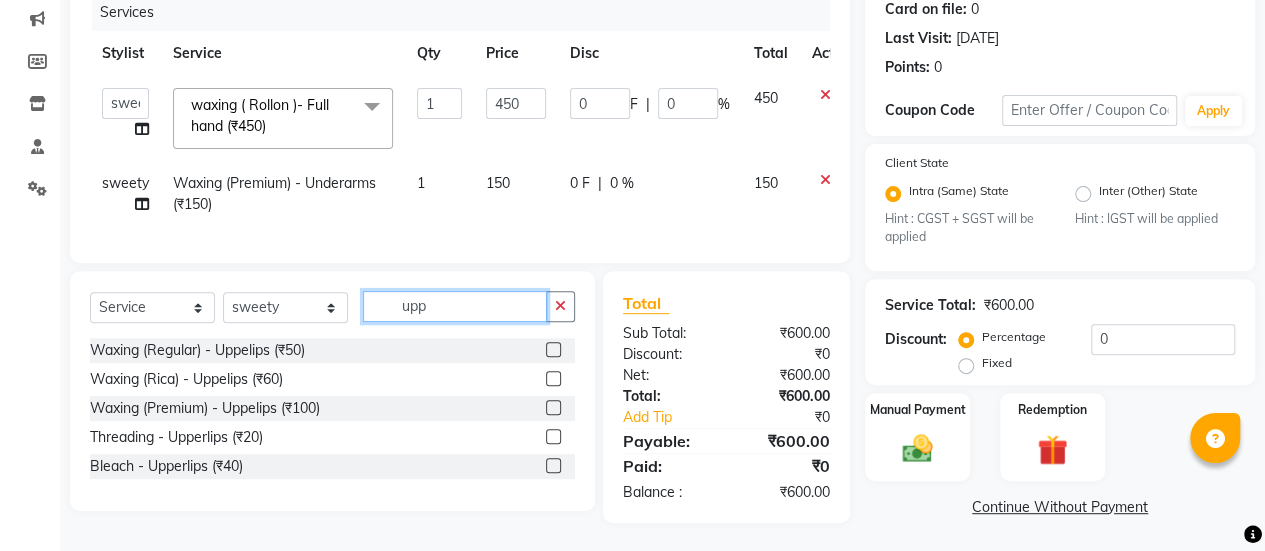 scroll, scrollTop: 268, scrollLeft: 0, axis: vertical 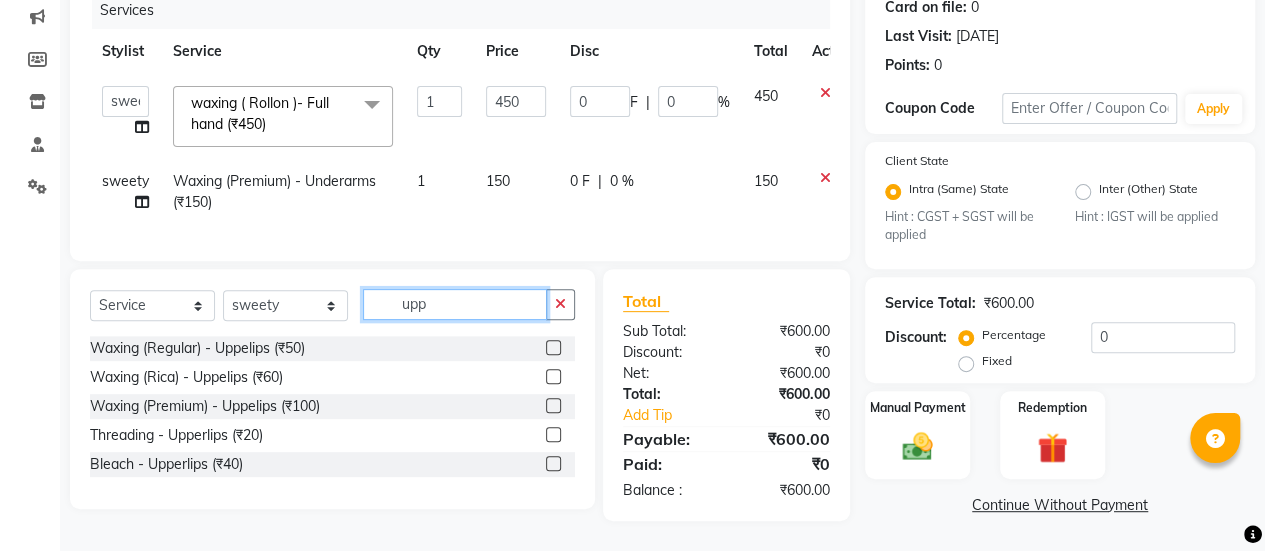 type on "upp" 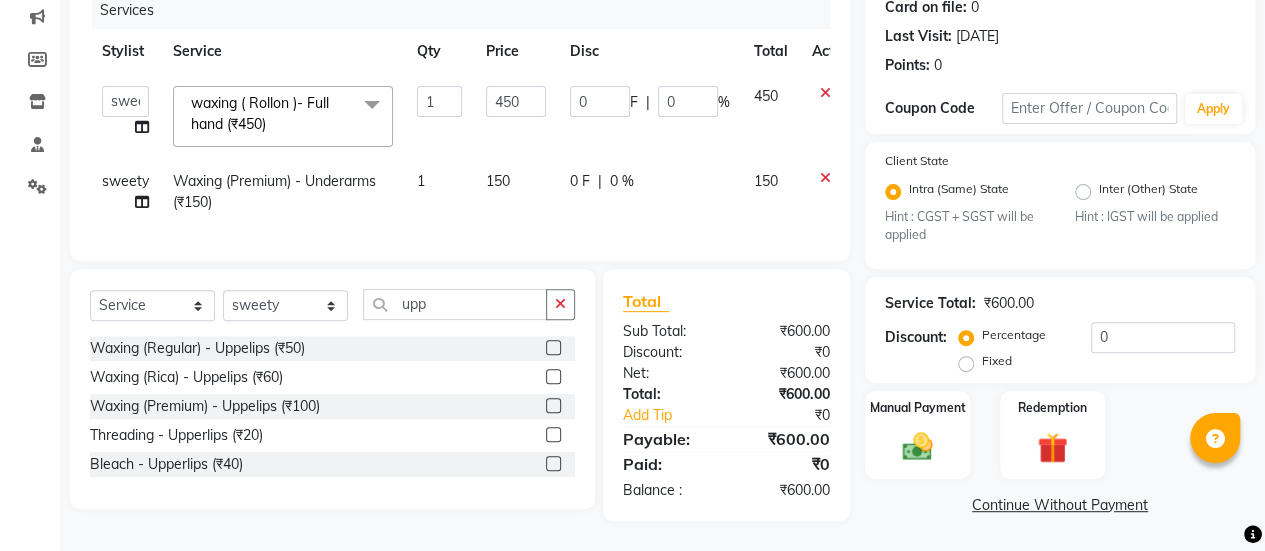 click 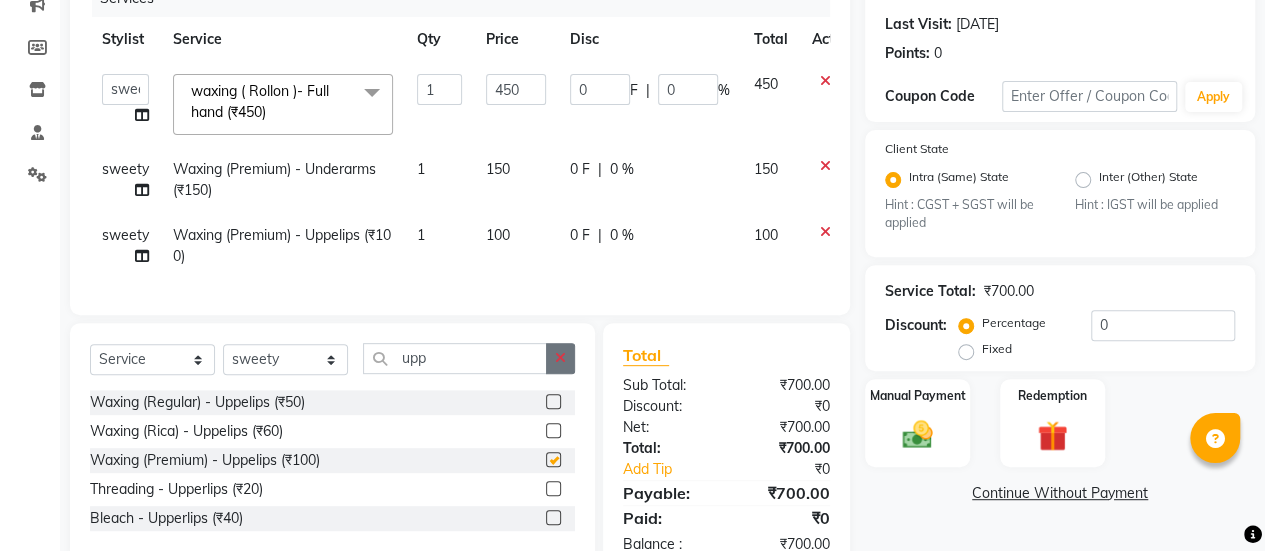 checkbox on "false" 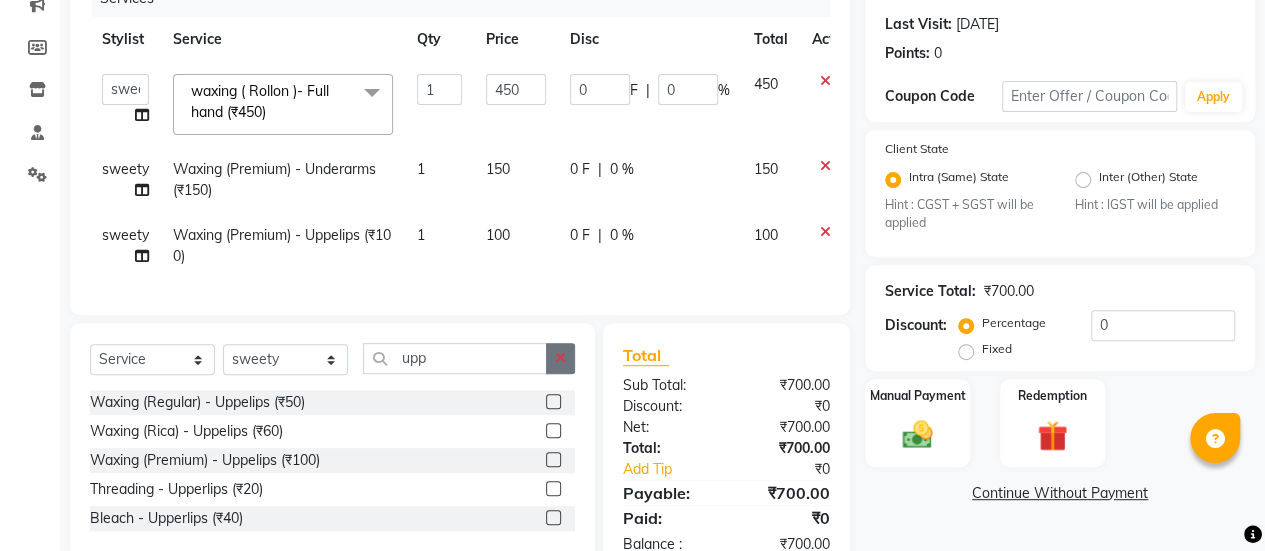 click 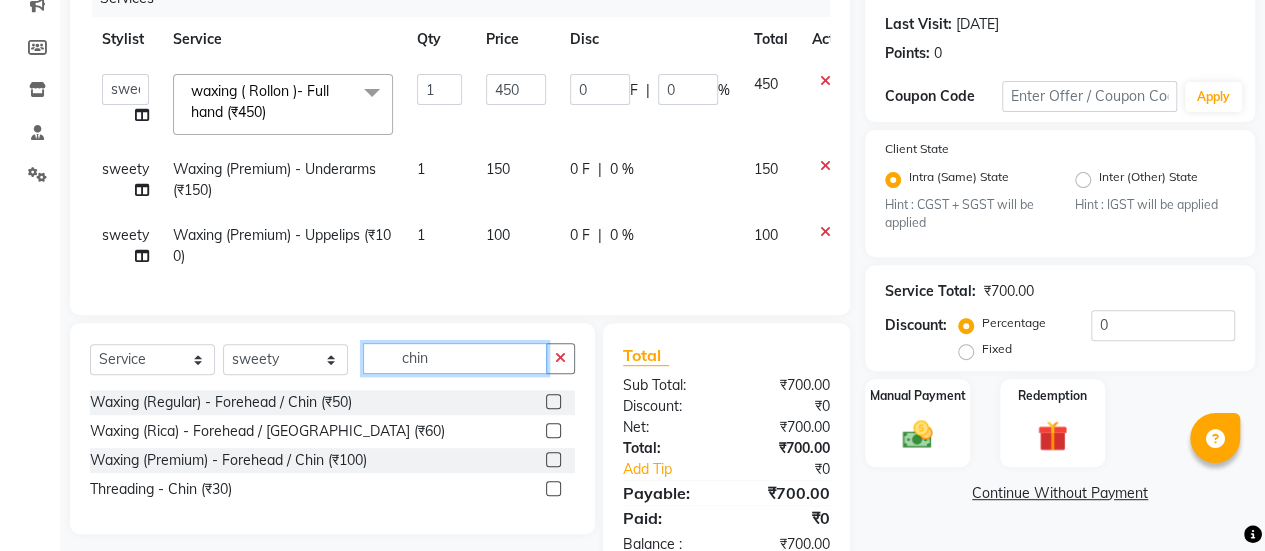 type on "chin" 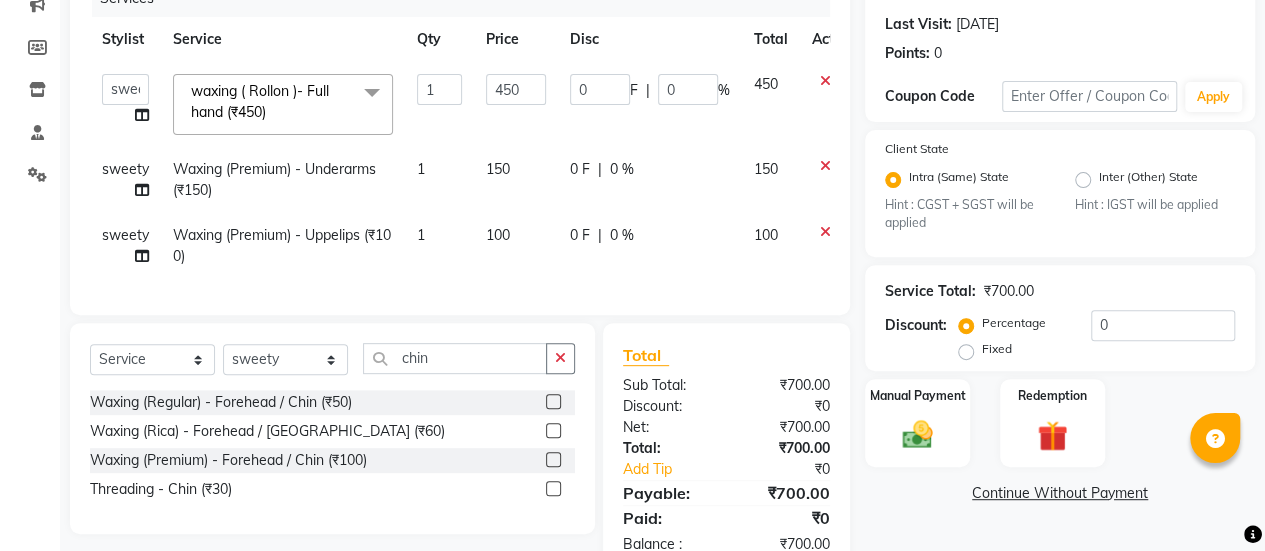 click 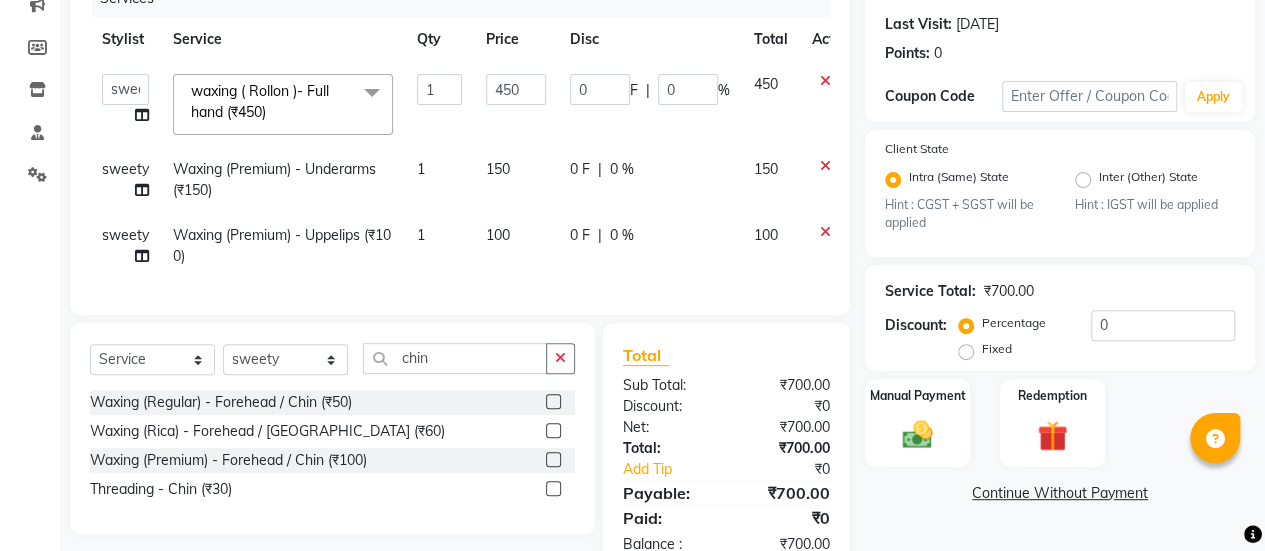 click at bounding box center (552, 460) 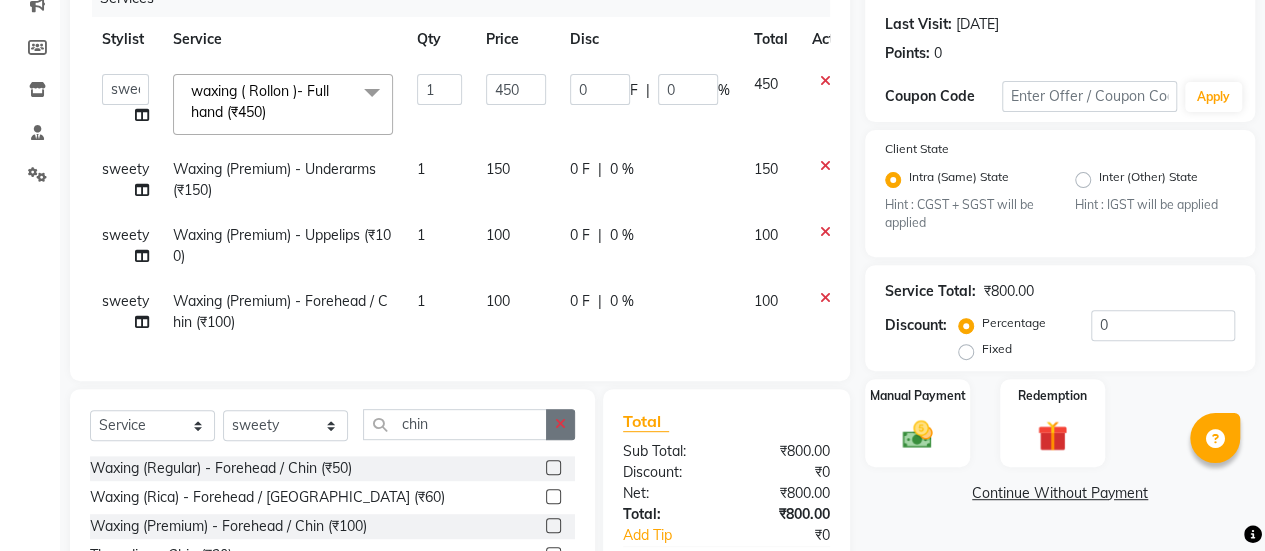 checkbox on "false" 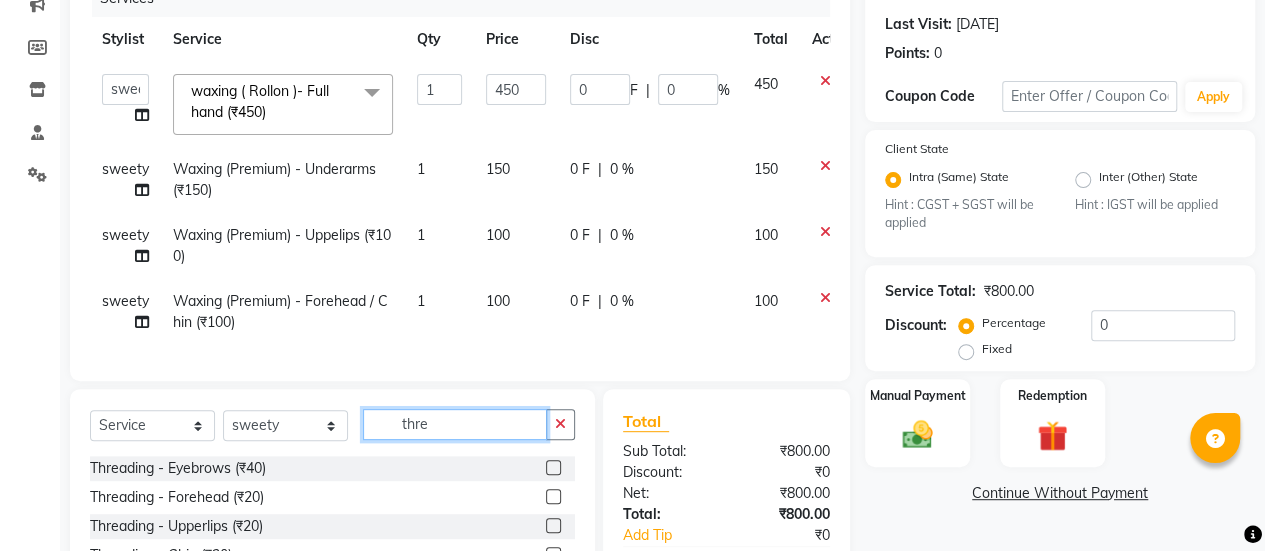 type on "thre" 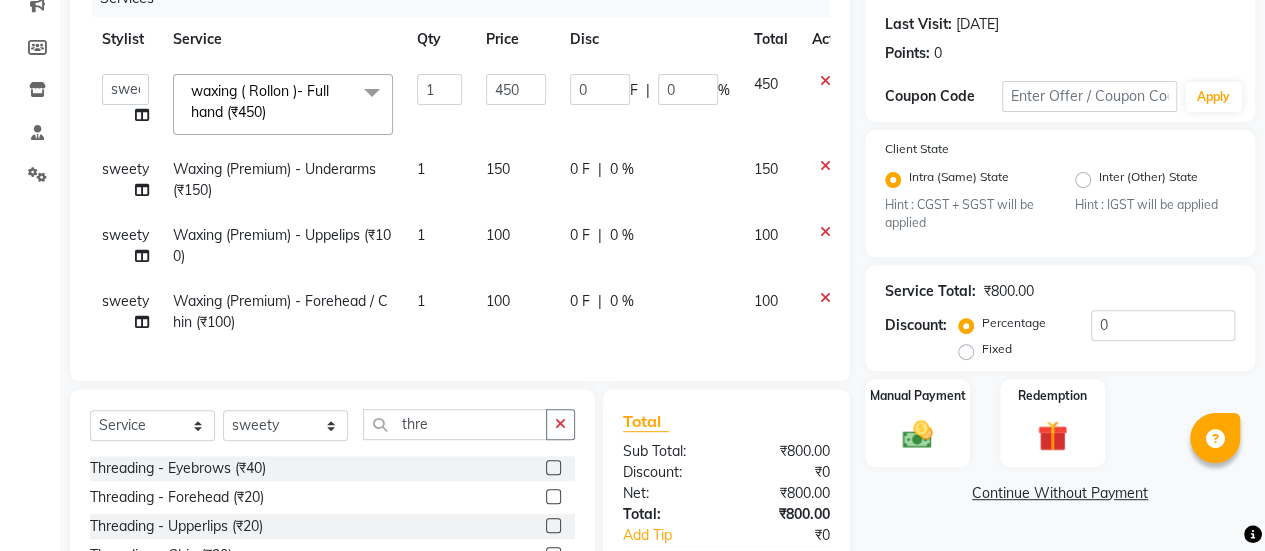 click 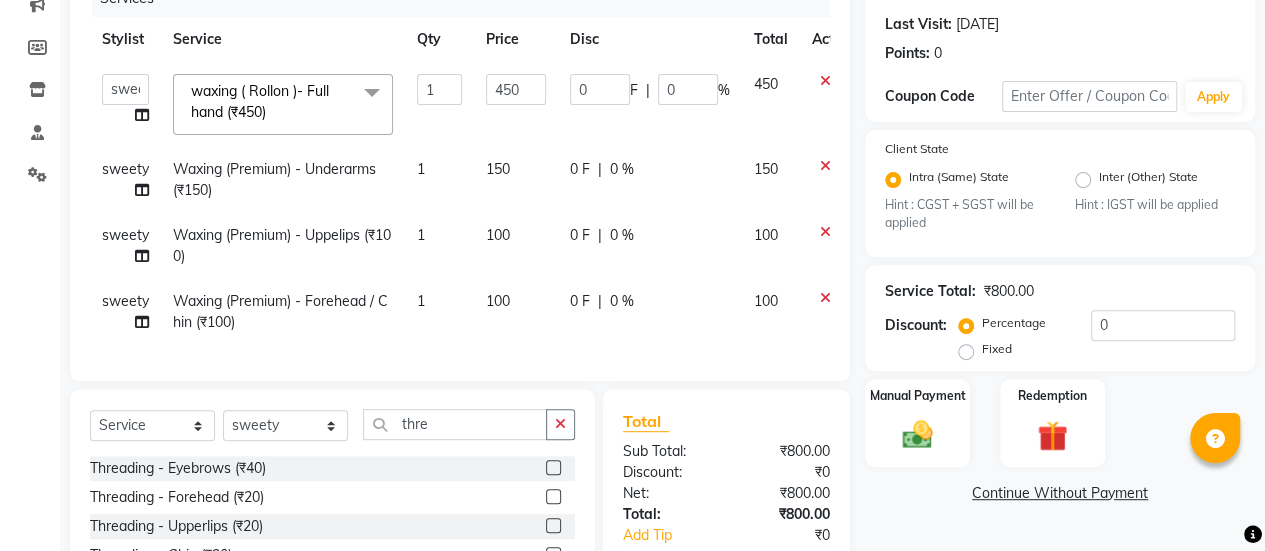 click 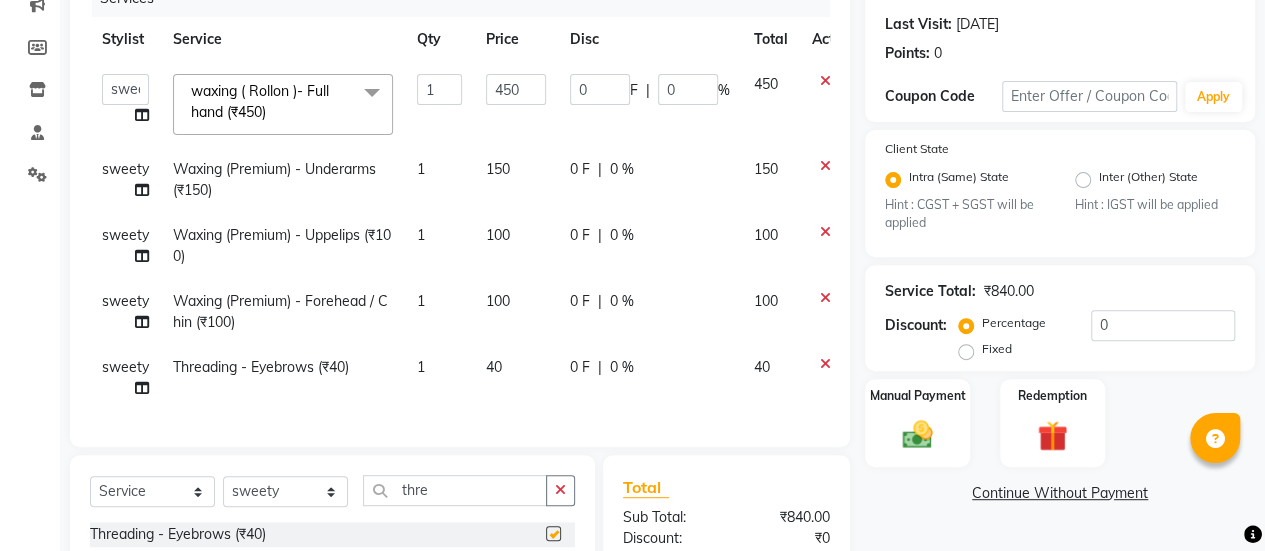 checkbox on "false" 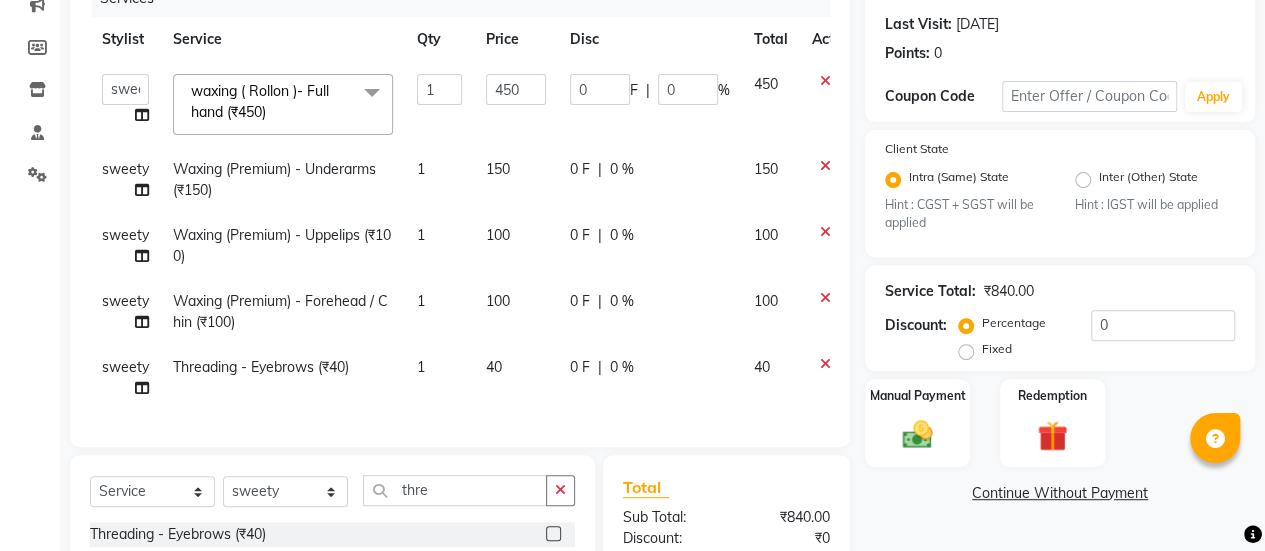 scroll, scrollTop: 484, scrollLeft: 0, axis: vertical 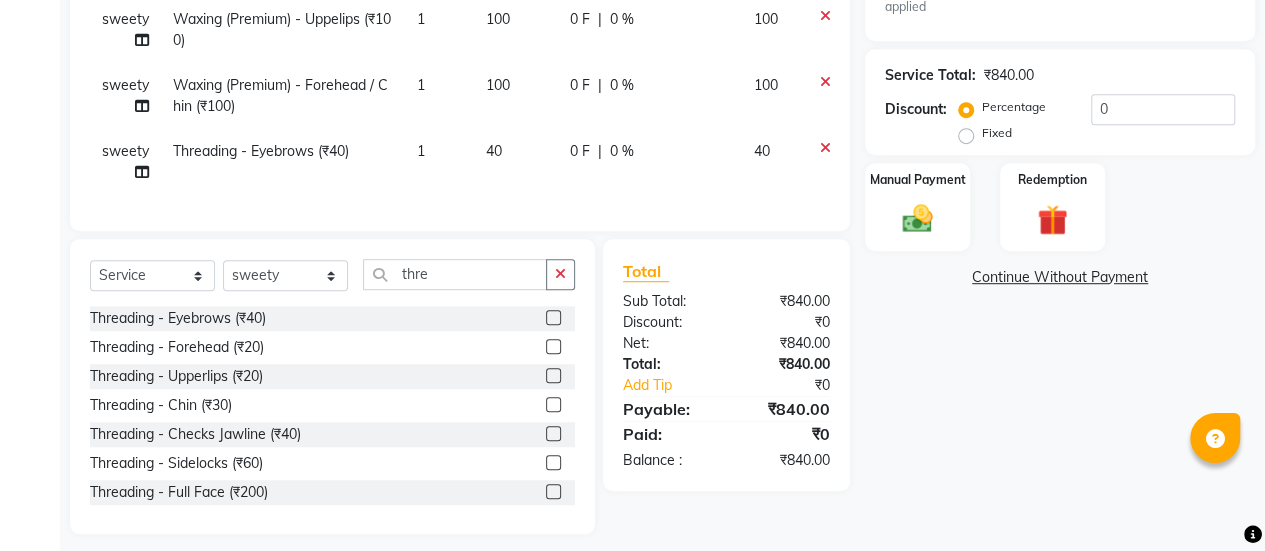 click 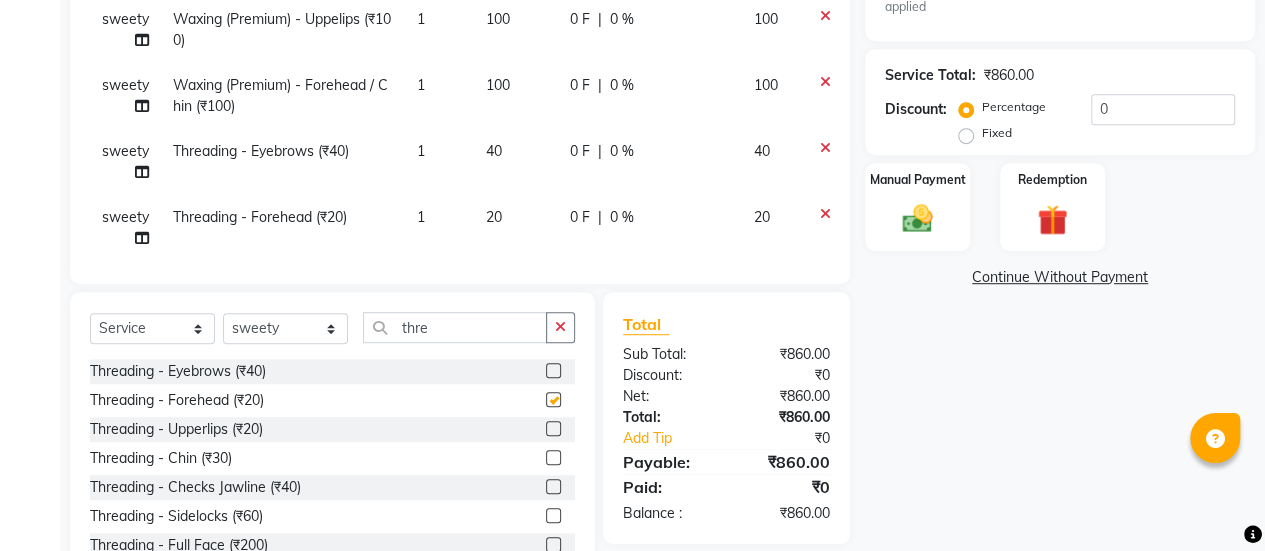 checkbox on "false" 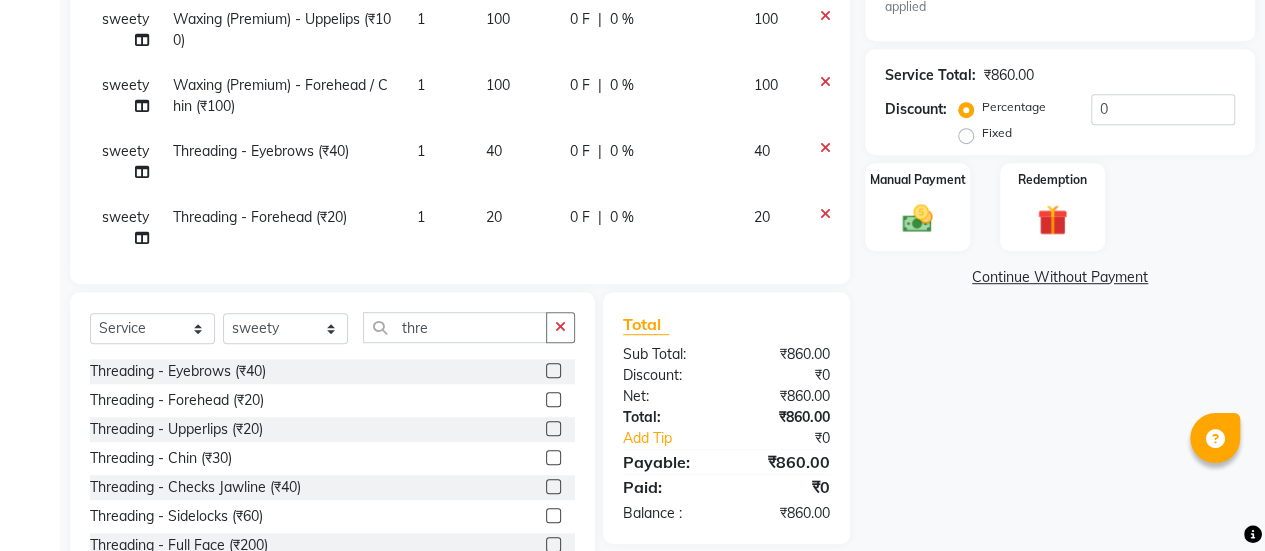 scroll, scrollTop: 108, scrollLeft: 0, axis: vertical 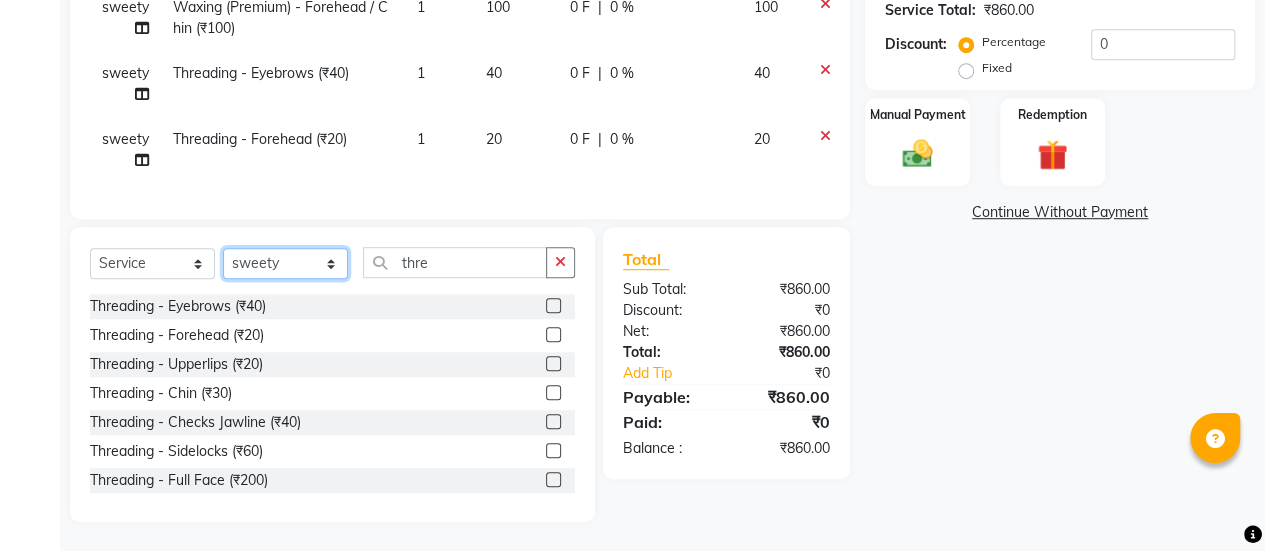 click on "Select Stylist afreen [PERSON_NAME] saha [PERSON_NAME] [PERSON_NAME] [PERSON_NAME] bharti Bunny Danish [PERSON_NAME] 1 [PERSON_NAME] [PERSON_NAME] gaurav Gulshan [PERSON_NAME] [PERSON_NAME] krishna [PERSON_NAME] [PERSON_NAME] rani [PERSON_NAME] [PERSON_NAME] sachin [PERSON_NAME] [PERSON_NAME] sameer 2 [PERSON_NAME] [PERSON_NAME] [PERSON_NAME]" 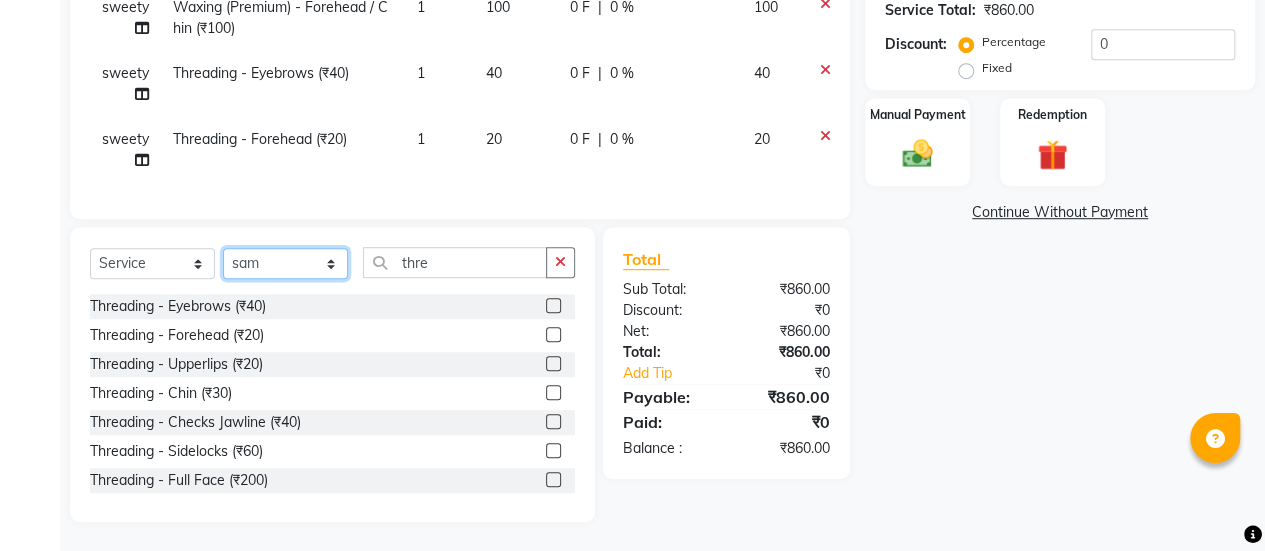click on "Select Stylist afreen [PERSON_NAME] saha [PERSON_NAME] [PERSON_NAME] [PERSON_NAME] bharti Bunny Danish [PERSON_NAME] 1 [PERSON_NAME] [PERSON_NAME] gaurav Gulshan [PERSON_NAME] [PERSON_NAME] krishna [PERSON_NAME] [PERSON_NAME] rani [PERSON_NAME] [PERSON_NAME] sachin [PERSON_NAME] [PERSON_NAME] sameer 2 [PERSON_NAME] [PERSON_NAME] [PERSON_NAME]" 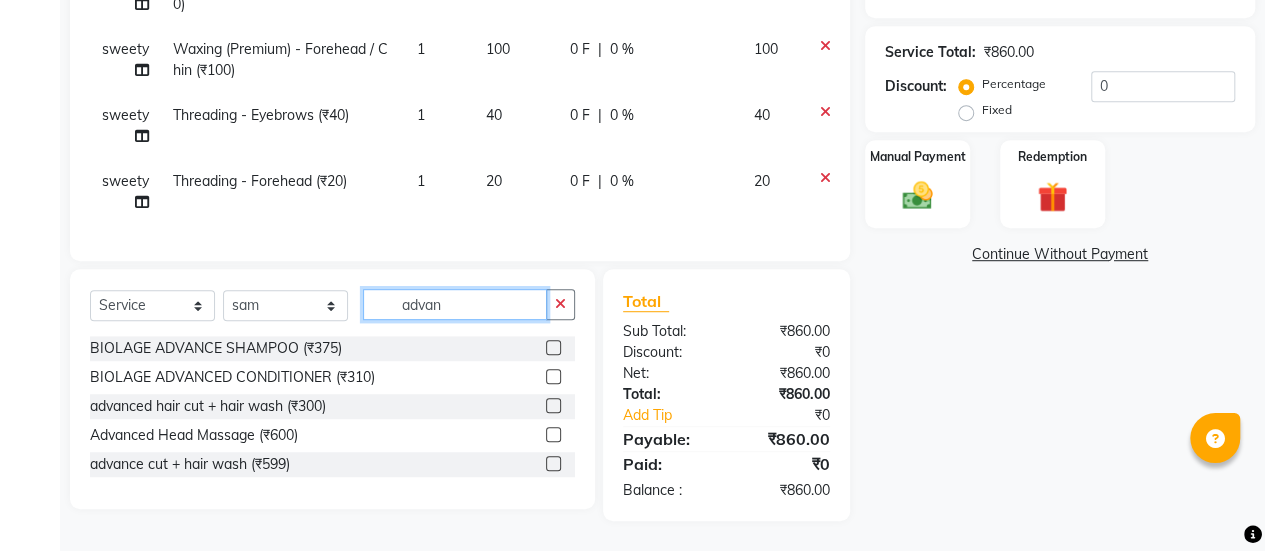 scroll, scrollTop: 505, scrollLeft: 0, axis: vertical 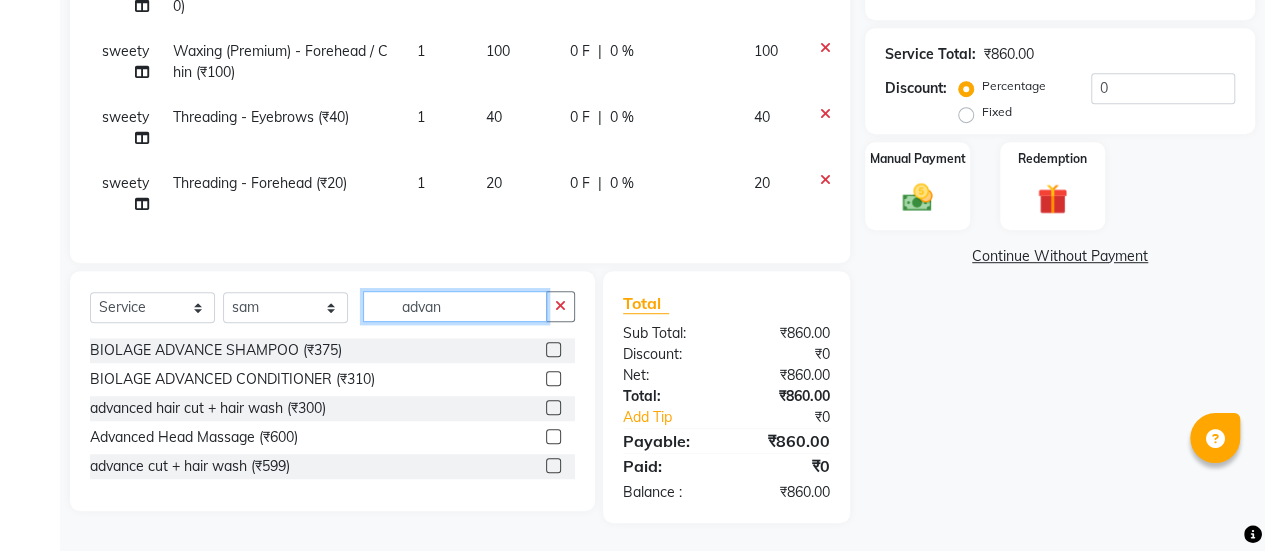 type on "advan" 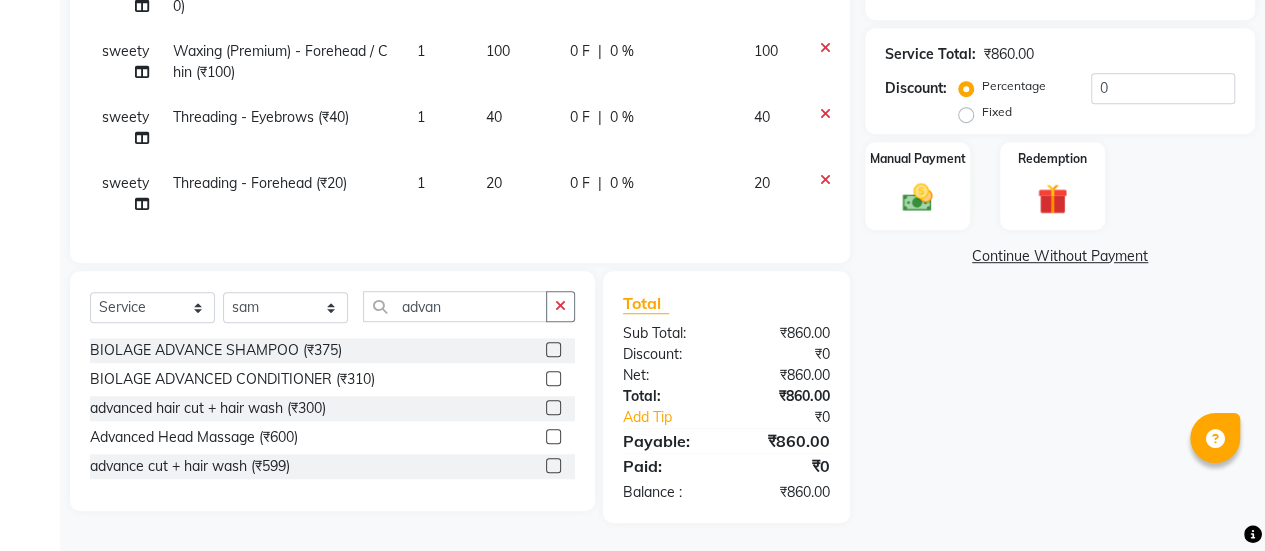 click 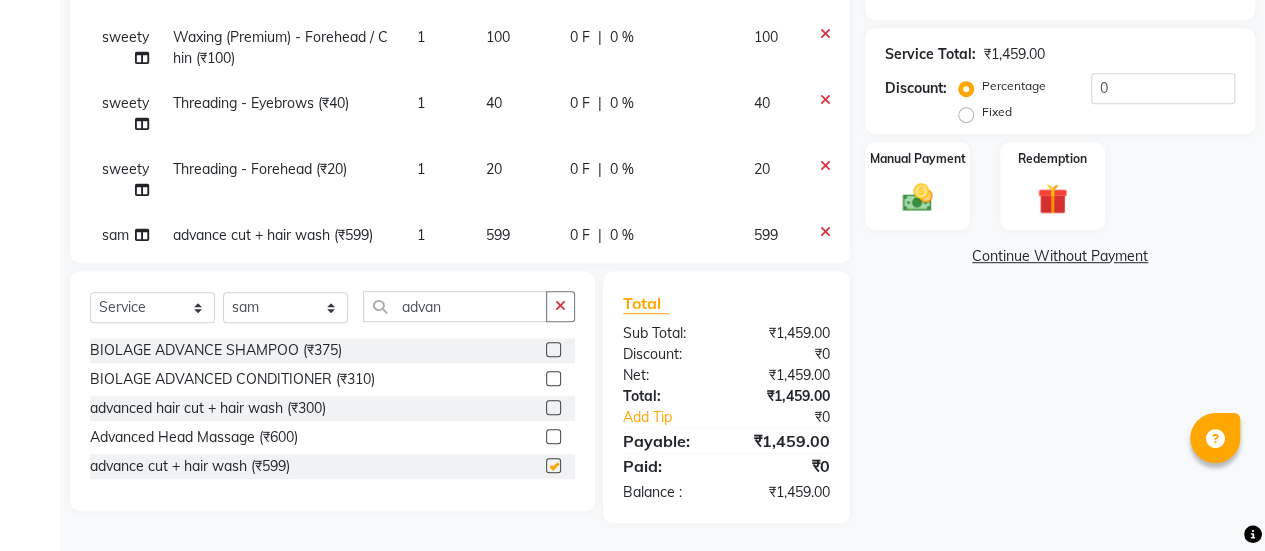 checkbox on "false" 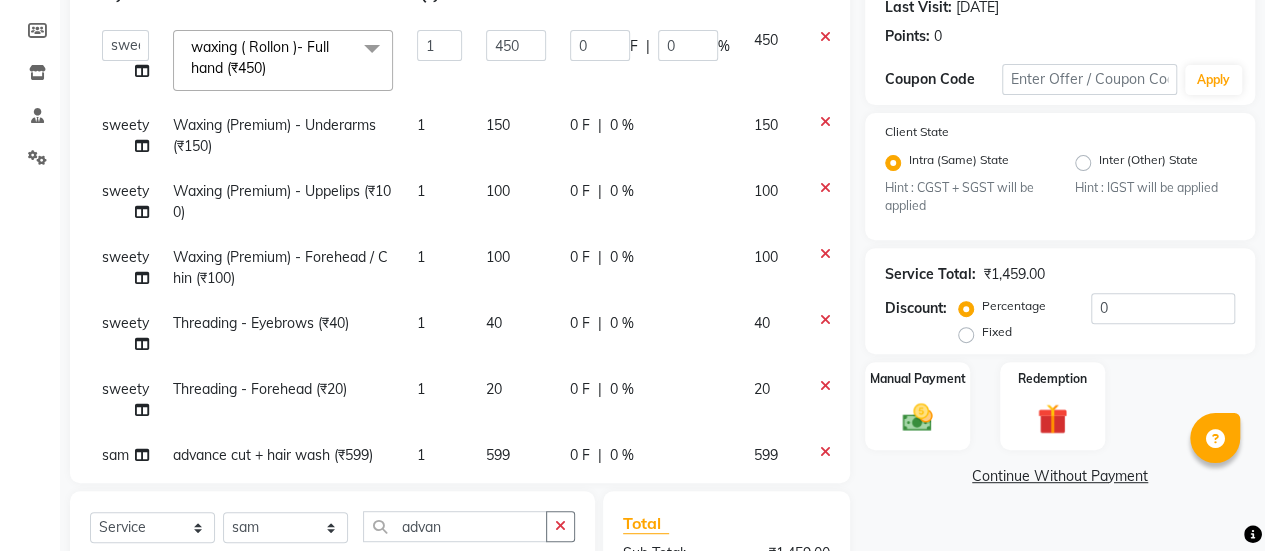 scroll, scrollTop: 173, scrollLeft: 0, axis: vertical 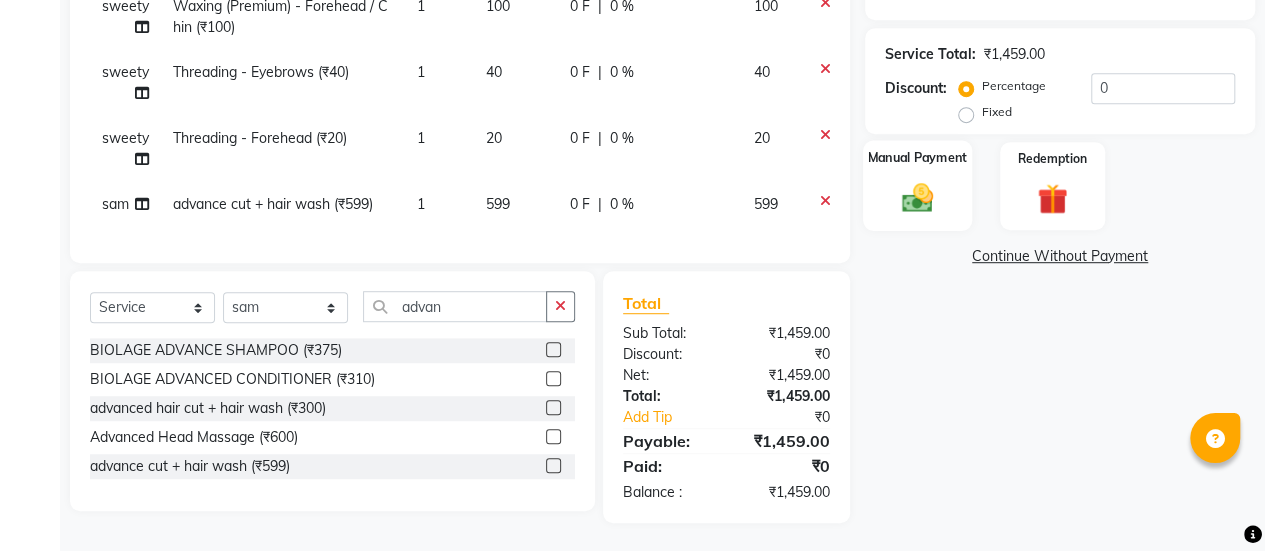 click 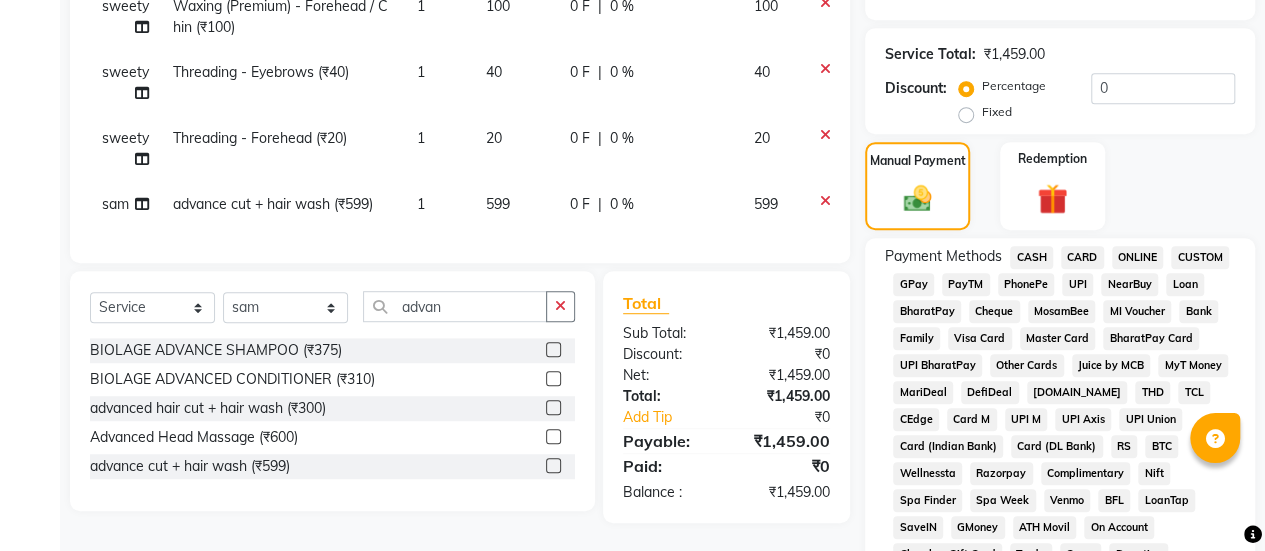 click on "GPay" 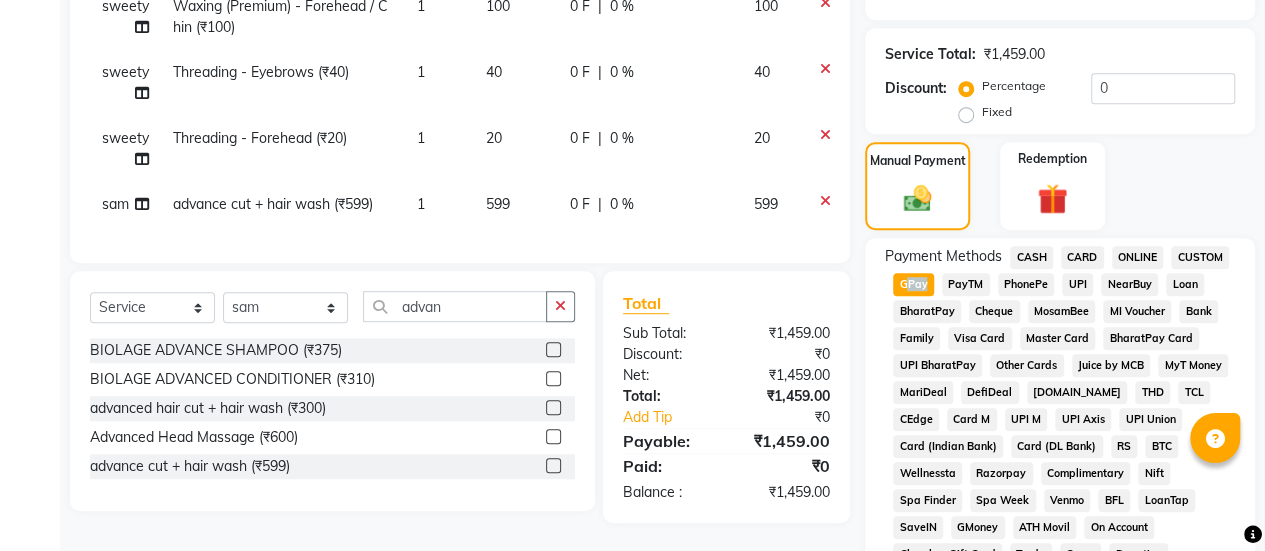 click on "GPay" 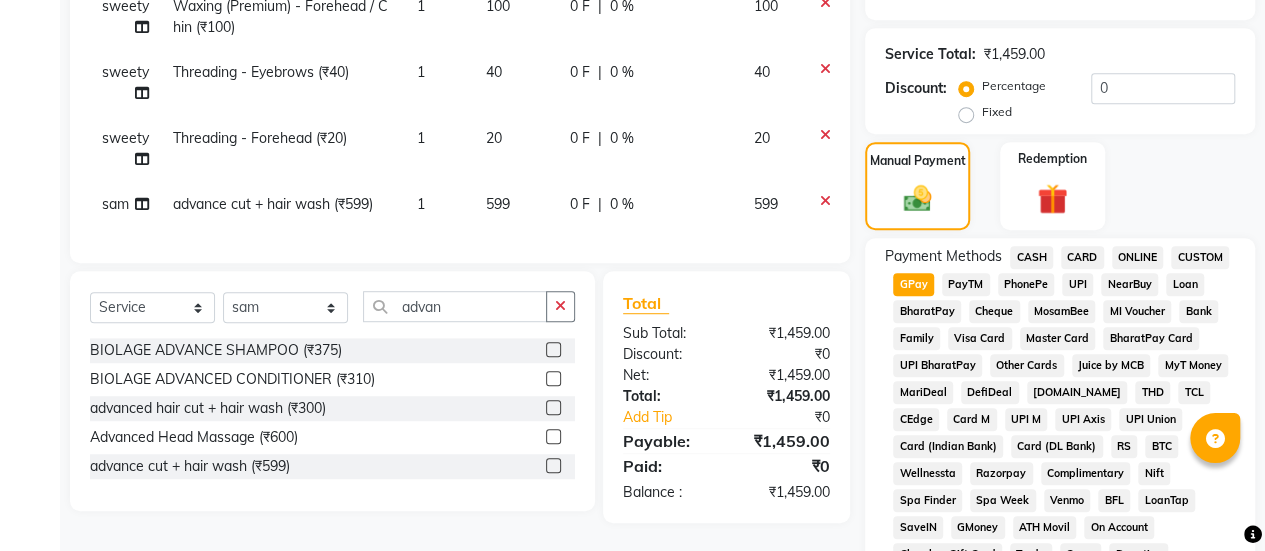click on "GPay" 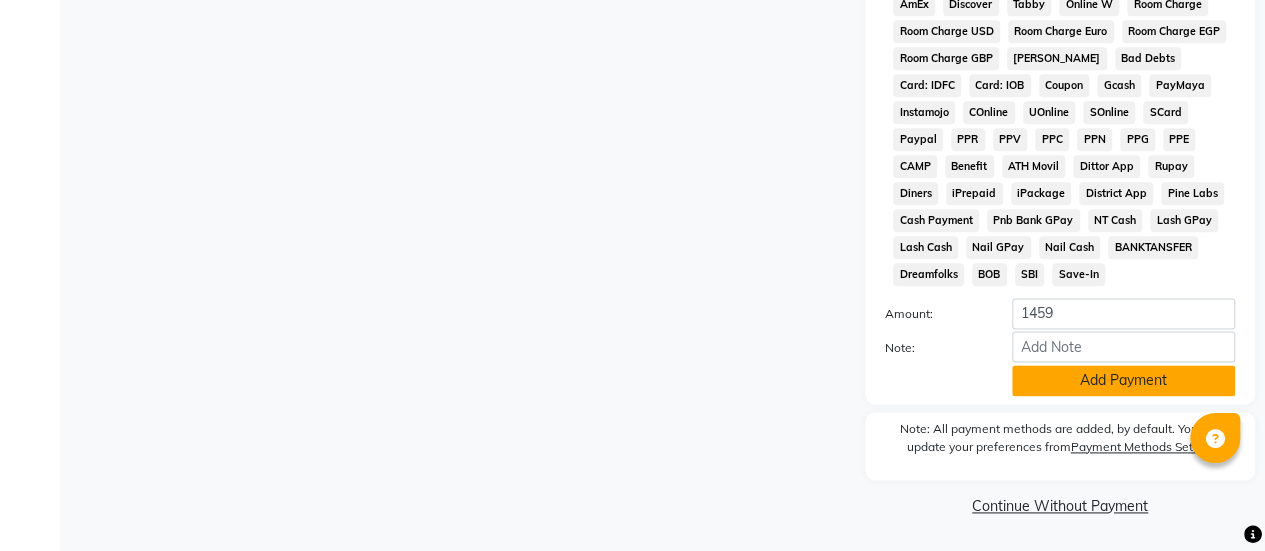 click on "Add Payment" 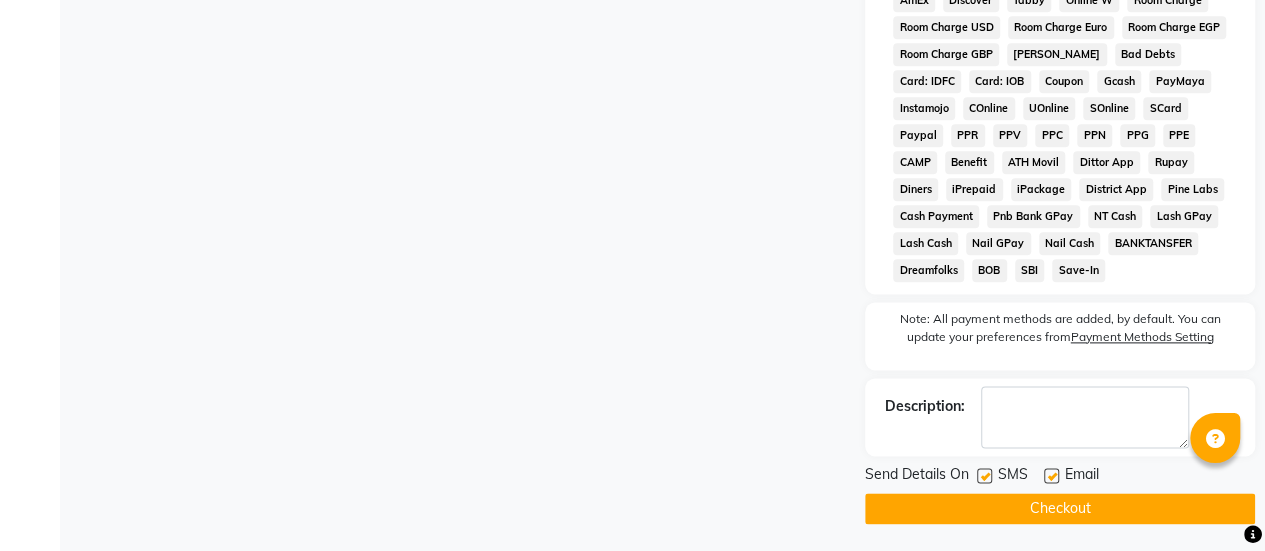 click 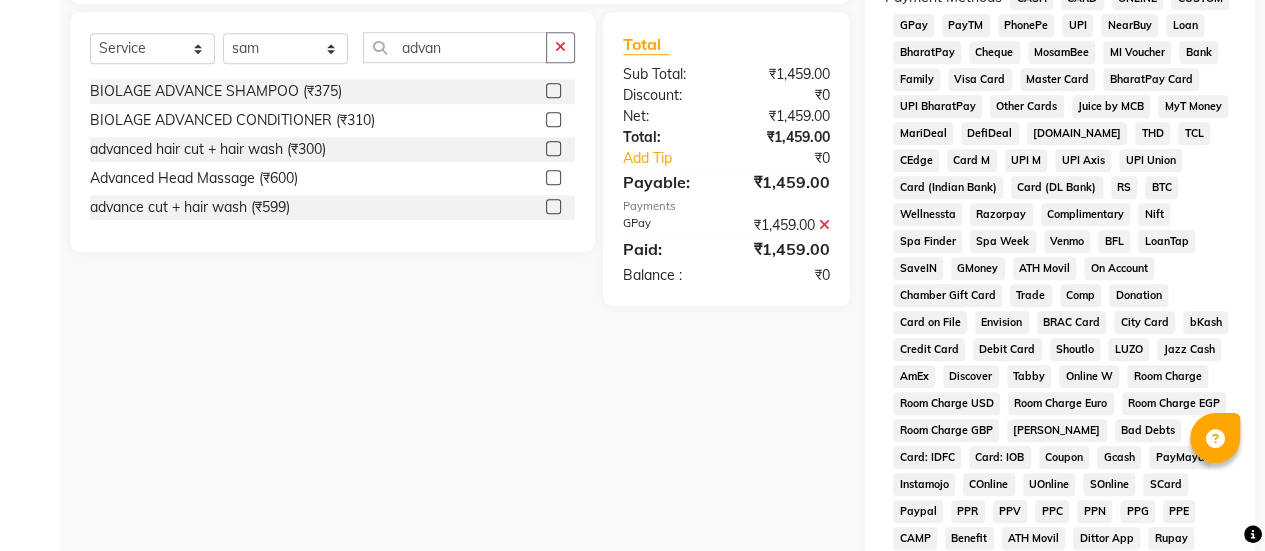 scroll, scrollTop: 1147, scrollLeft: 0, axis: vertical 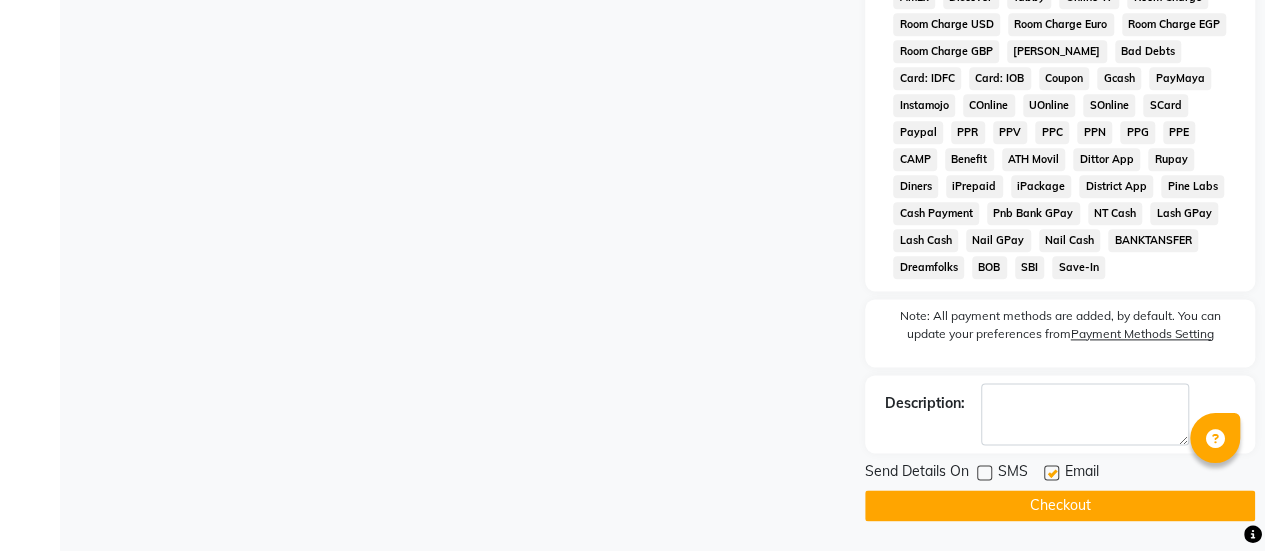 click on "Checkout" 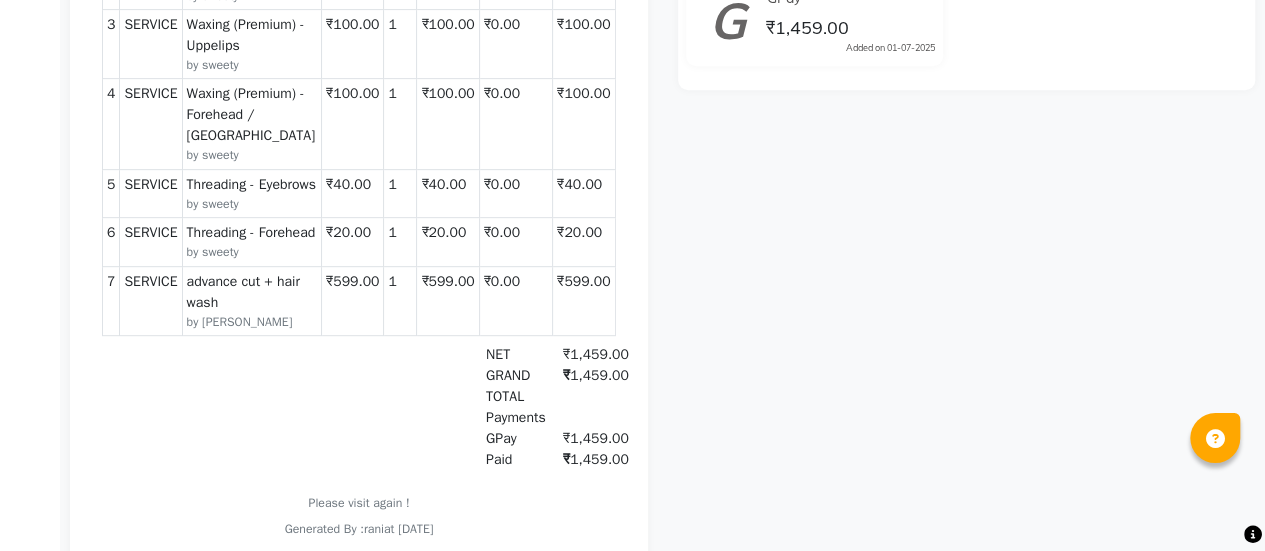 scroll, scrollTop: 0, scrollLeft: 0, axis: both 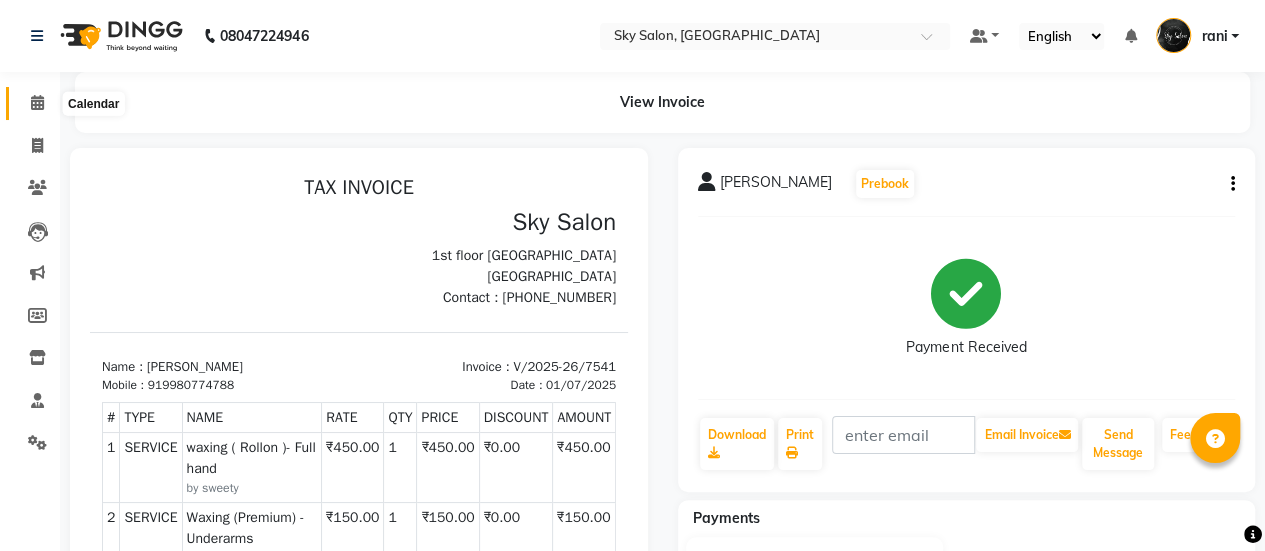 click 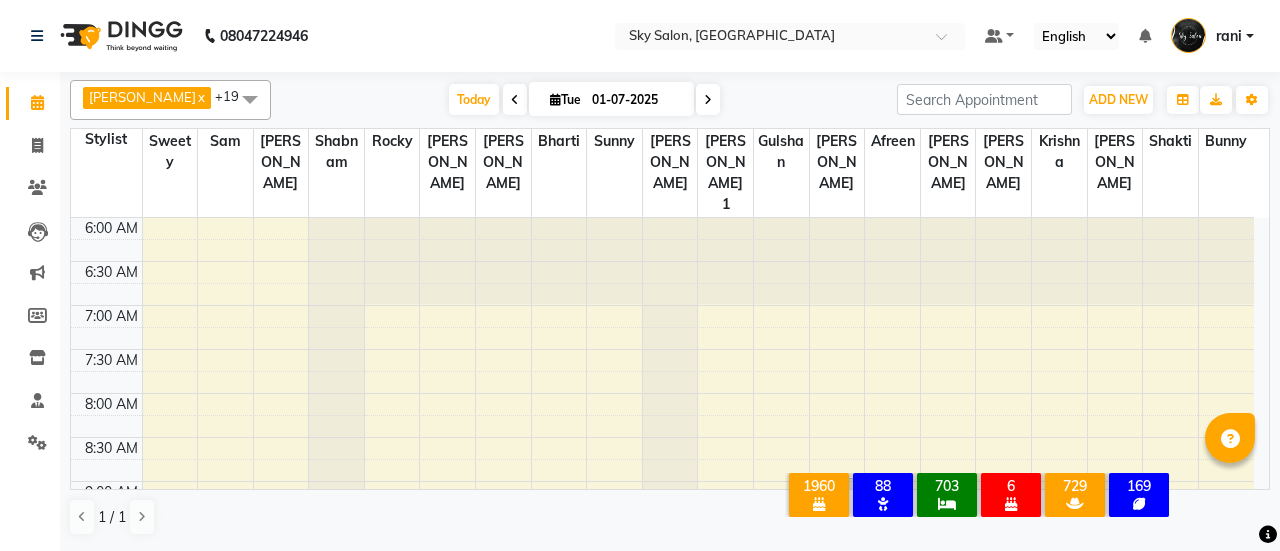 click on "akshata  x Anagha  x anisa  x arbaj  x bharti  x Darshana 1  x devyani  x Gulshan  x gurmeet  x rocky  x sam  x shabnam  x sunny  x sweety  x mayuri gaikwad  x afreen  x krishna  x Ronak  x shakti  x samar  x +19 Select All afreen akshata aman saha ameer Anagha anisa arbaj bharti Bunny Danish Darshana 1 devyani dilshad gaurav Gulshan gurmeet javed jishan krishna mayuri gaikwad muskan rani rinku rocky Ronak sachin sahil sam sameer sameer 2 sandhya shabnam shakti sunny sweety vivek Today  Tue 01-07-2025 Toggle Dropdown Add Appointment Add Invoice Add Attendance Add Client Add Transaction Toggle Dropdown Add Appointment Add Invoice Add Attendance Add Client ADD NEW Toggle Dropdown Add Appointment Add Invoice Add Attendance Add Client Add Transaction akshata  x Anagha  x anisa  x arbaj  x bharti  x Darshana 1  x devyani  x Gulshan  x gurmeet  x rocky  x sam  x shabnam  x sunny  x sweety  x mayuri gaikwad  x afreen  x krishna  x Ronak  x shakti  x samar  x +19 Select All sam" 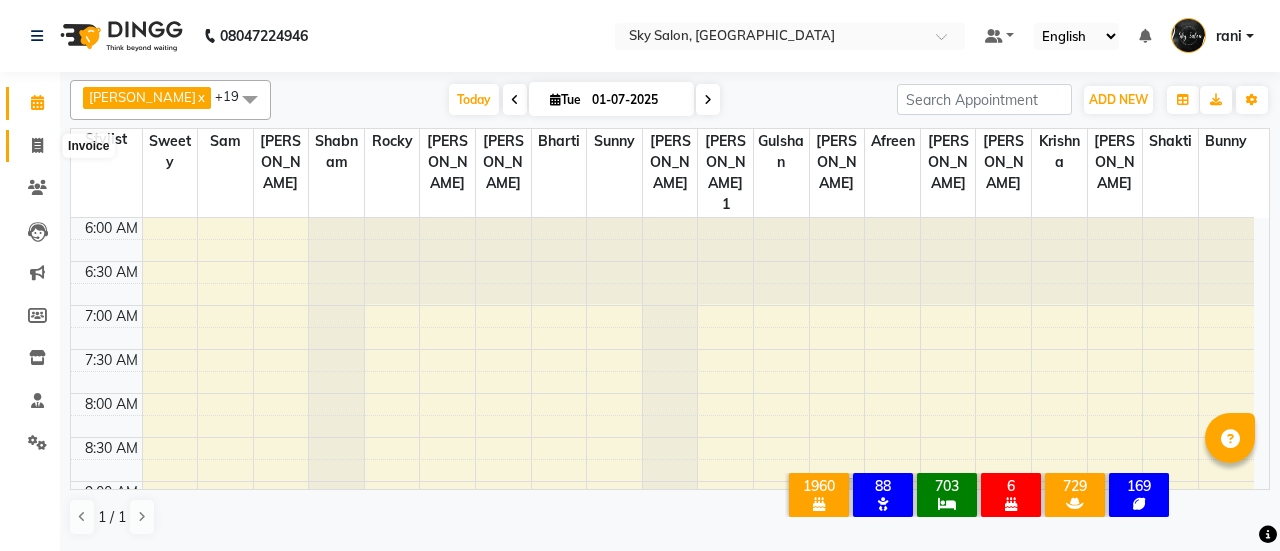 click 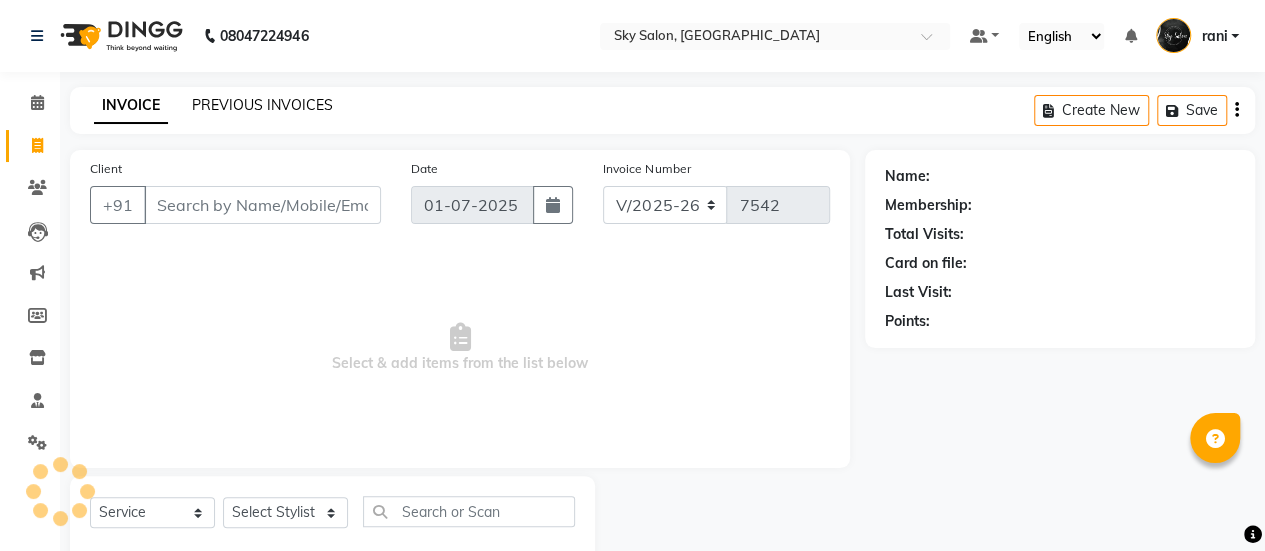 click on "PREVIOUS INVOICES" 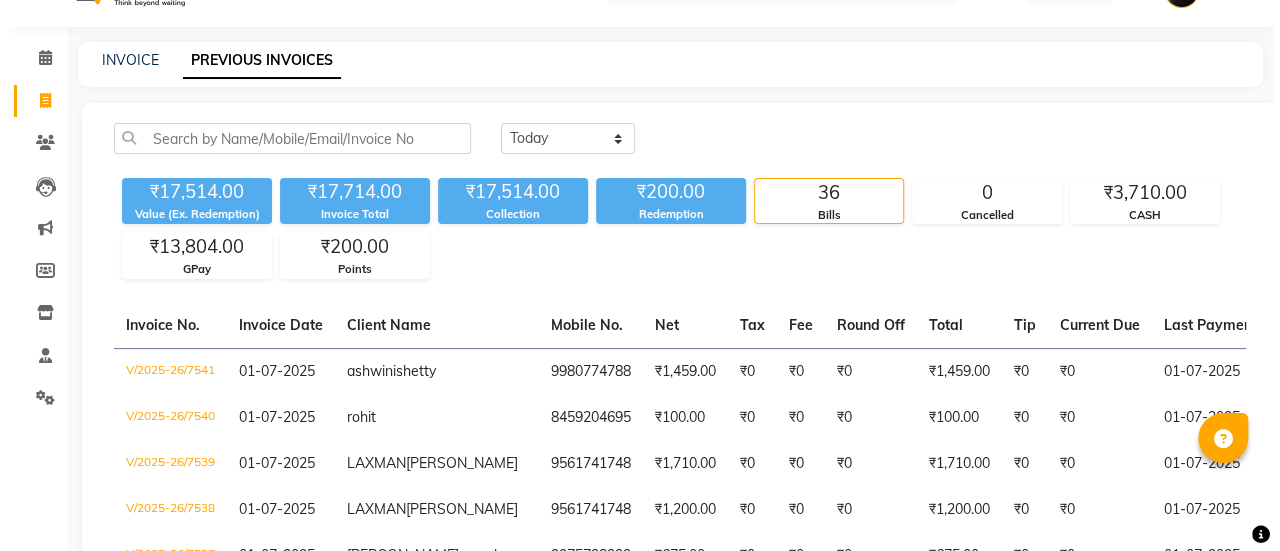 scroll, scrollTop: 0, scrollLeft: 0, axis: both 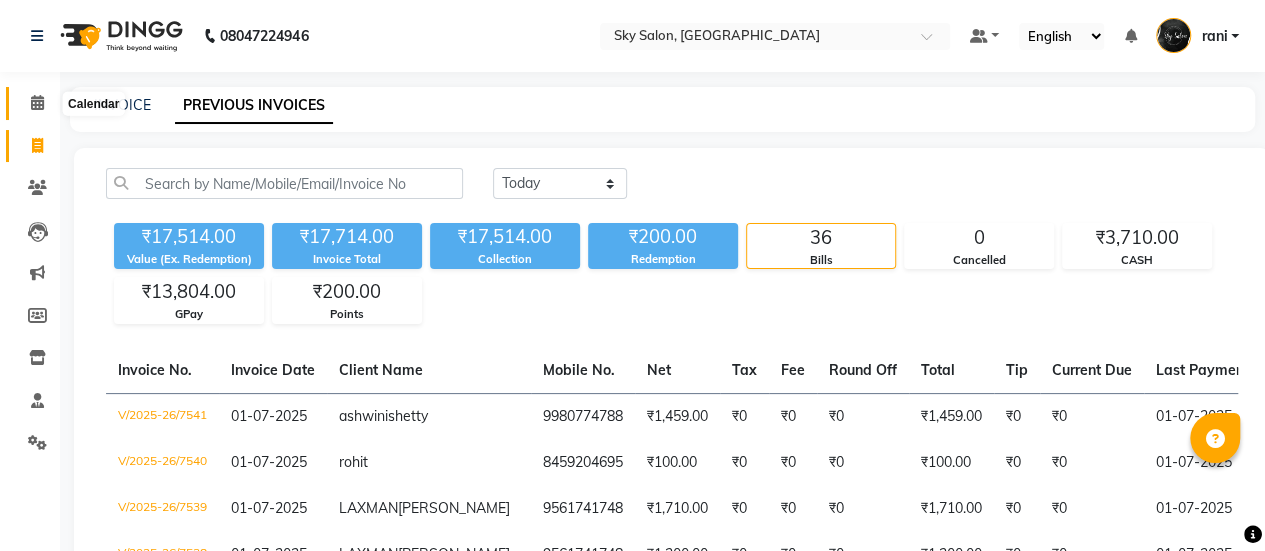 click 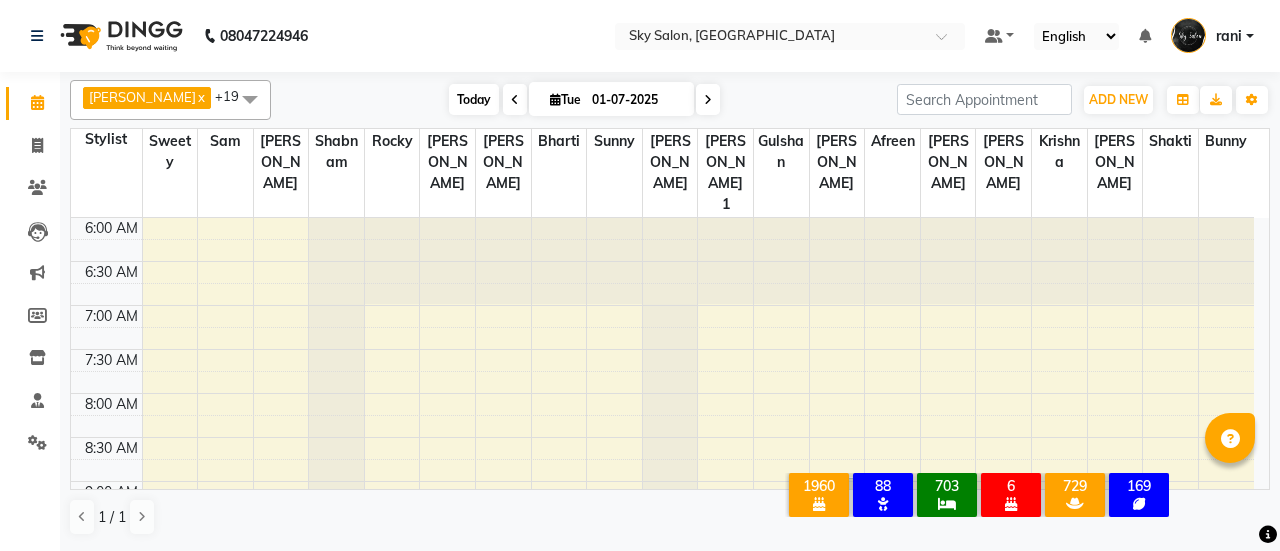 click on "Today" at bounding box center (474, 99) 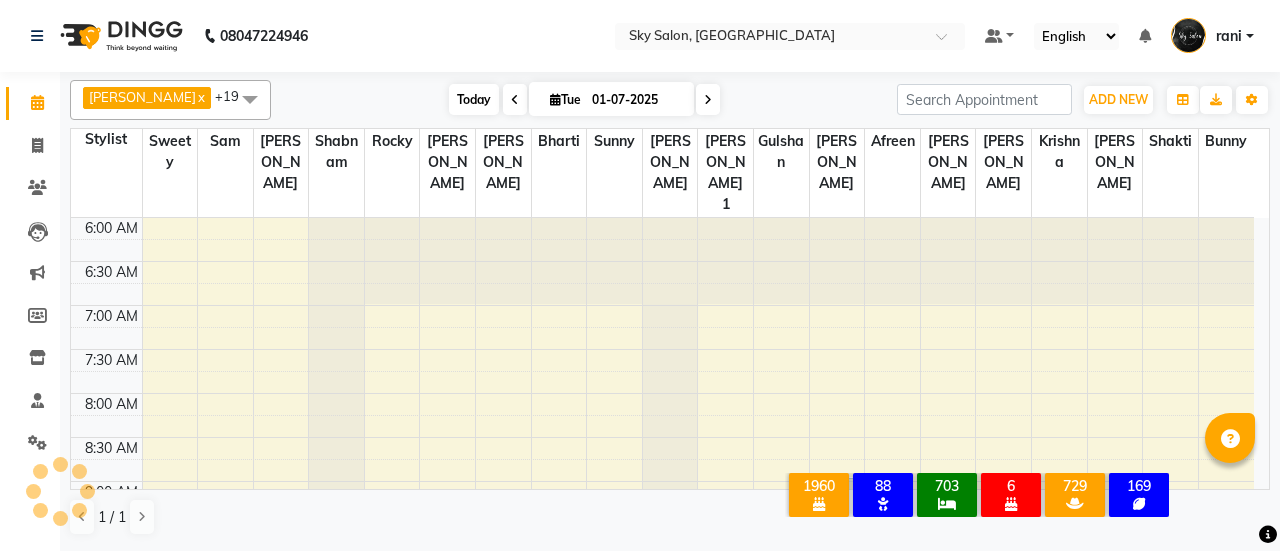 scroll, scrollTop: 955, scrollLeft: 0, axis: vertical 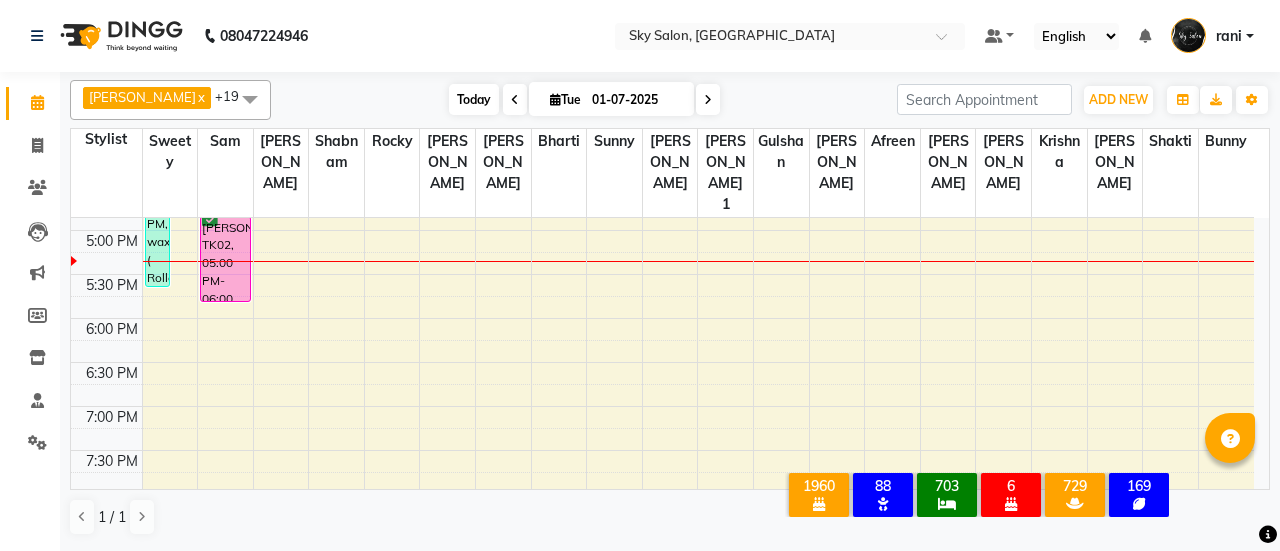click on "Today" at bounding box center [474, 99] 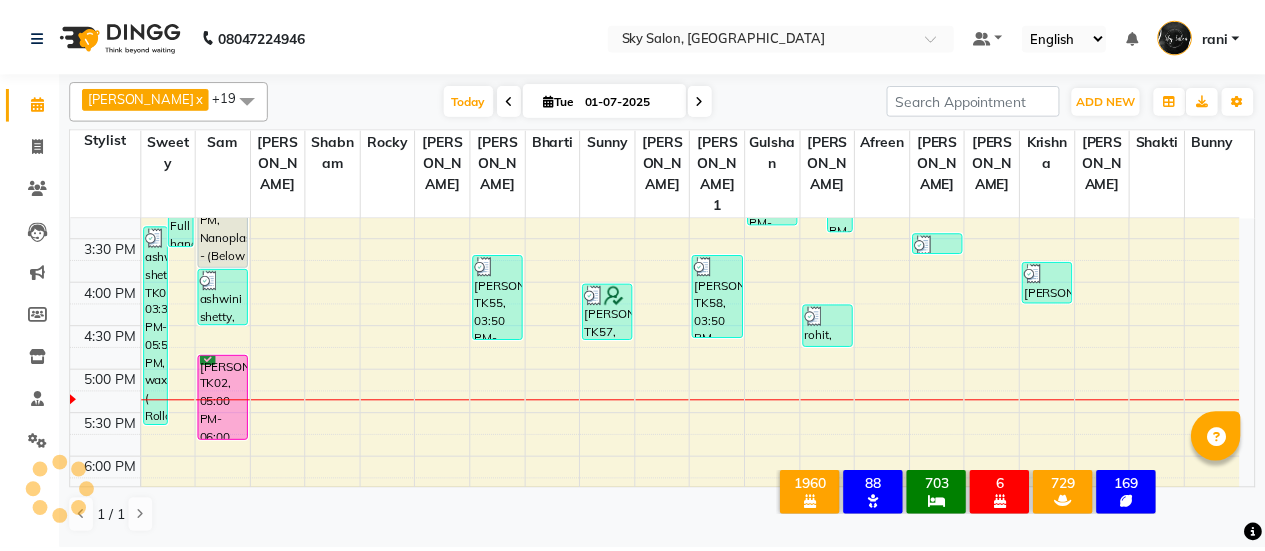 scroll, scrollTop: 814, scrollLeft: 0, axis: vertical 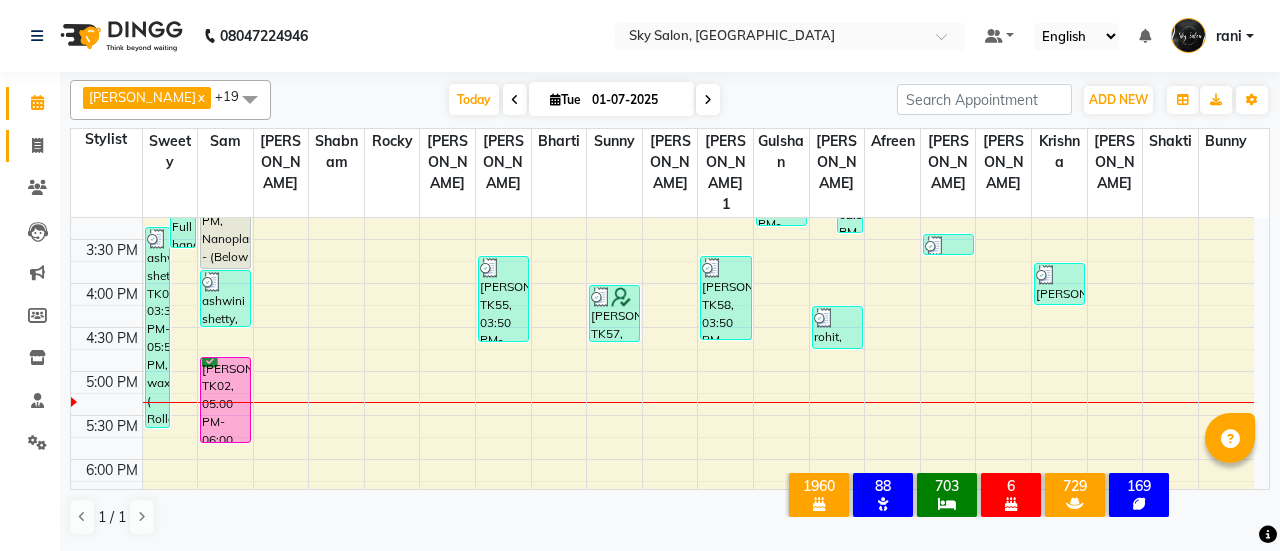 click on "Invoice" 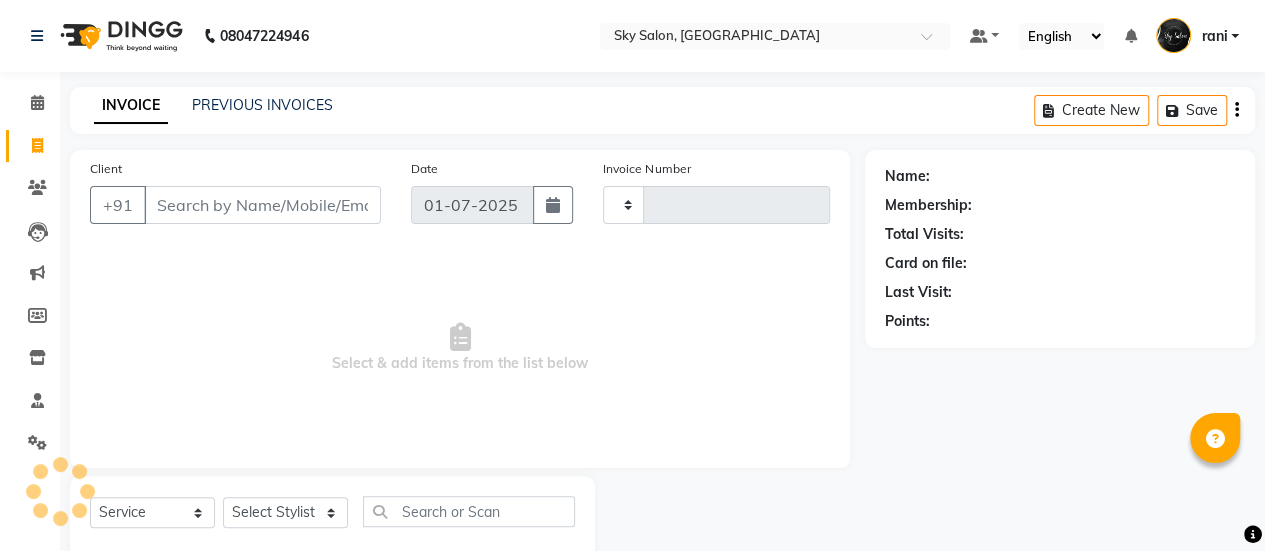 type on "7542" 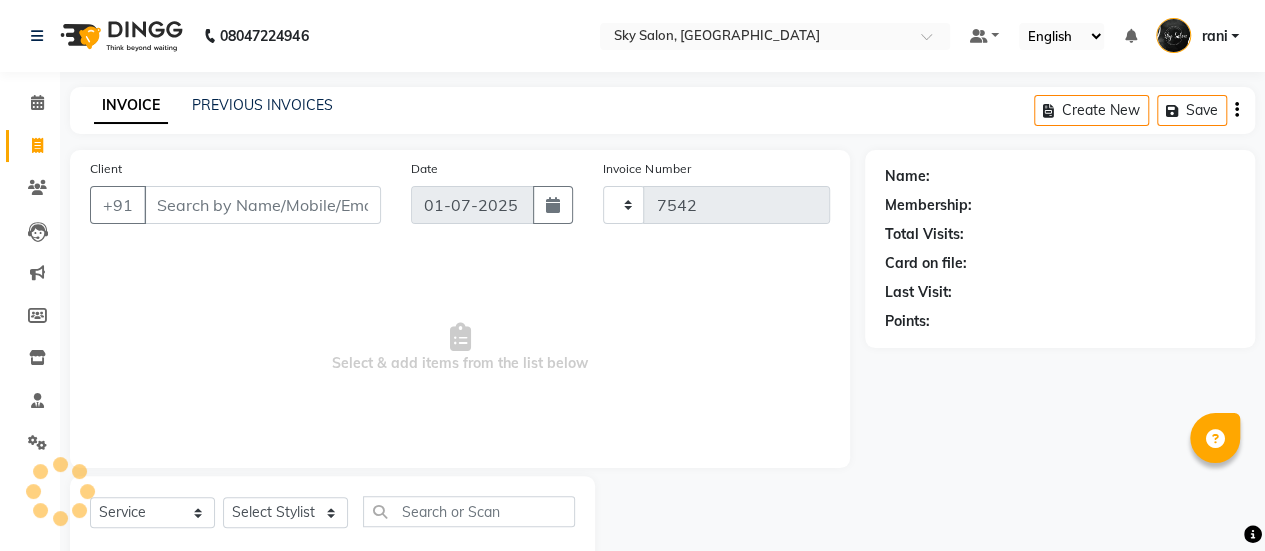 select on "3537" 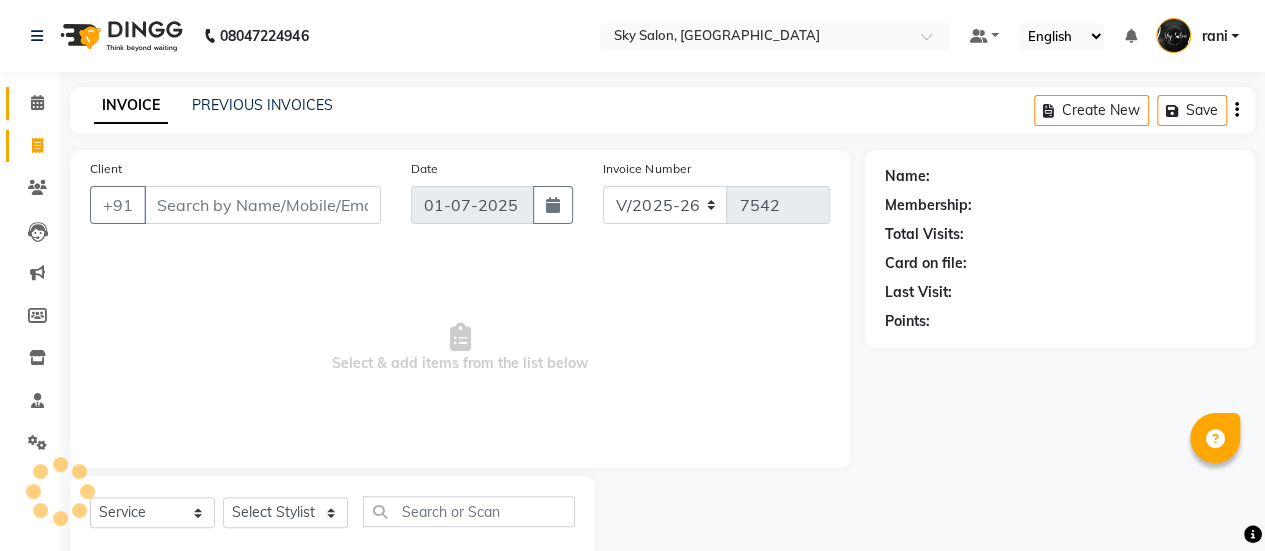 scroll, scrollTop: 49, scrollLeft: 0, axis: vertical 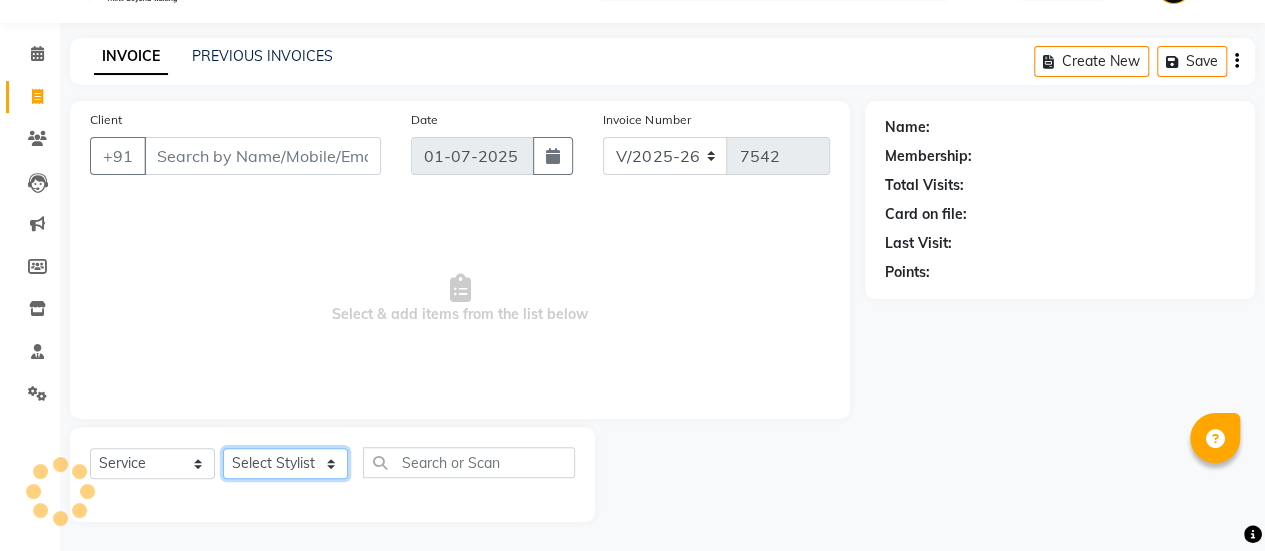 click on "Select Stylist" 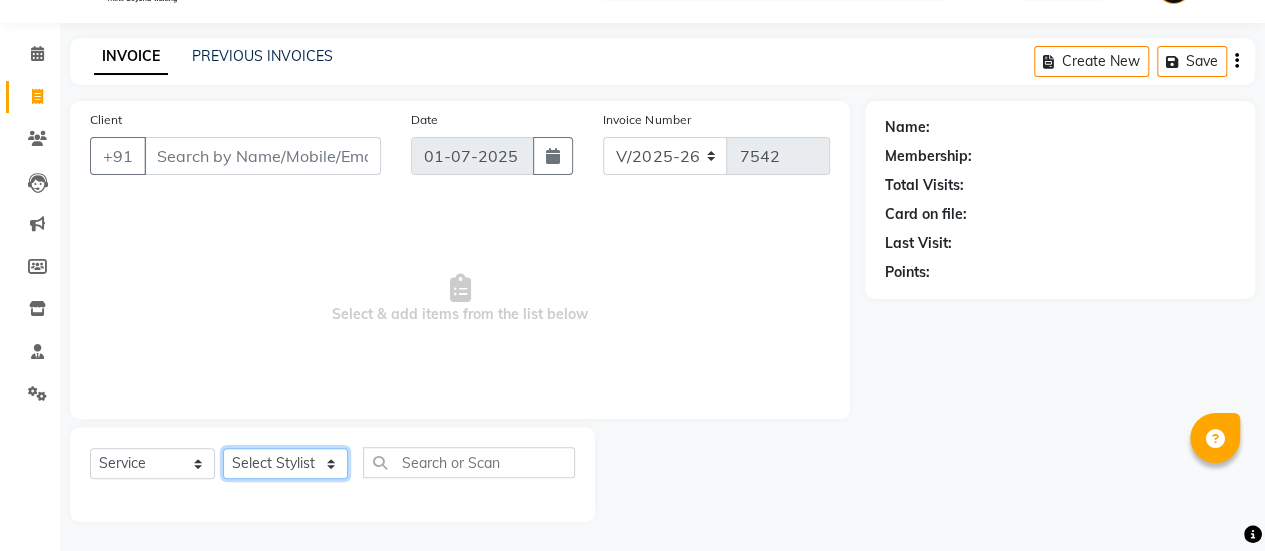 click on "Select Stylist afreen [PERSON_NAME] saha [PERSON_NAME] [PERSON_NAME] [PERSON_NAME] bharti Bunny Danish [PERSON_NAME] 1 [PERSON_NAME] [PERSON_NAME] gaurav Gulshan [PERSON_NAME] [PERSON_NAME] krishna [PERSON_NAME] [PERSON_NAME] rani [PERSON_NAME] [PERSON_NAME] sachin [PERSON_NAME] [PERSON_NAME] sameer 2 [PERSON_NAME] [PERSON_NAME] [PERSON_NAME]" 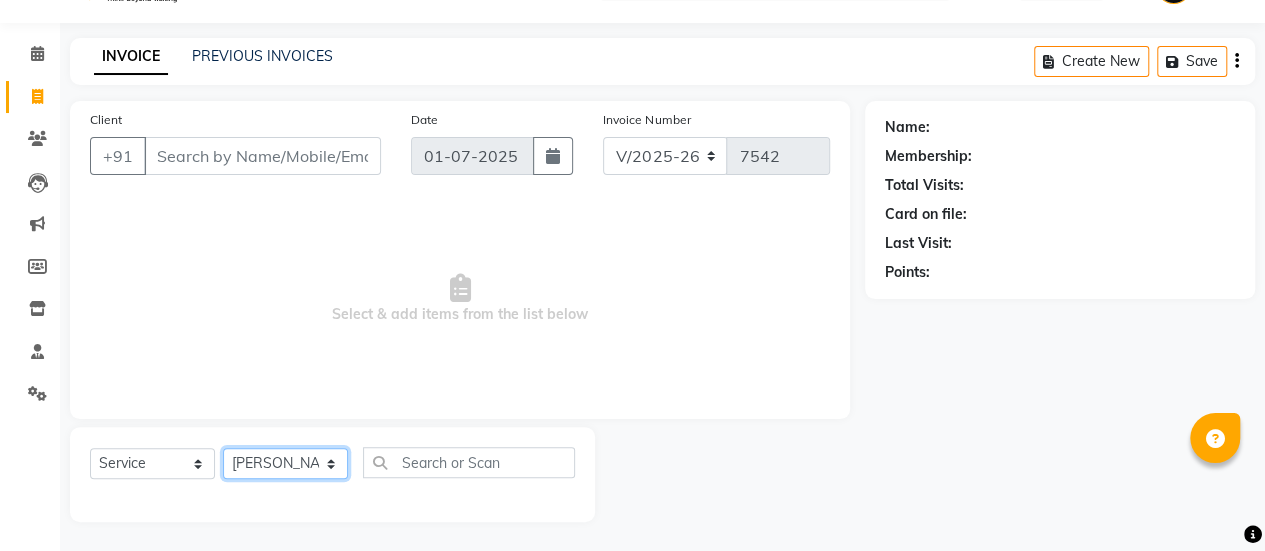 click on "Select Stylist afreen [PERSON_NAME] saha [PERSON_NAME] [PERSON_NAME] [PERSON_NAME] bharti Bunny Danish [PERSON_NAME] 1 [PERSON_NAME] [PERSON_NAME] gaurav Gulshan [PERSON_NAME] [PERSON_NAME] krishna [PERSON_NAME] [PERSON_NAME] rani [PERSON_NAME] [PERSON_NAME] sachin [PERSON_NAME] [PERSON_NAME] sameer 2 [PERSON_NAME] [PERSON_NAME] [PERSON_NAME]" 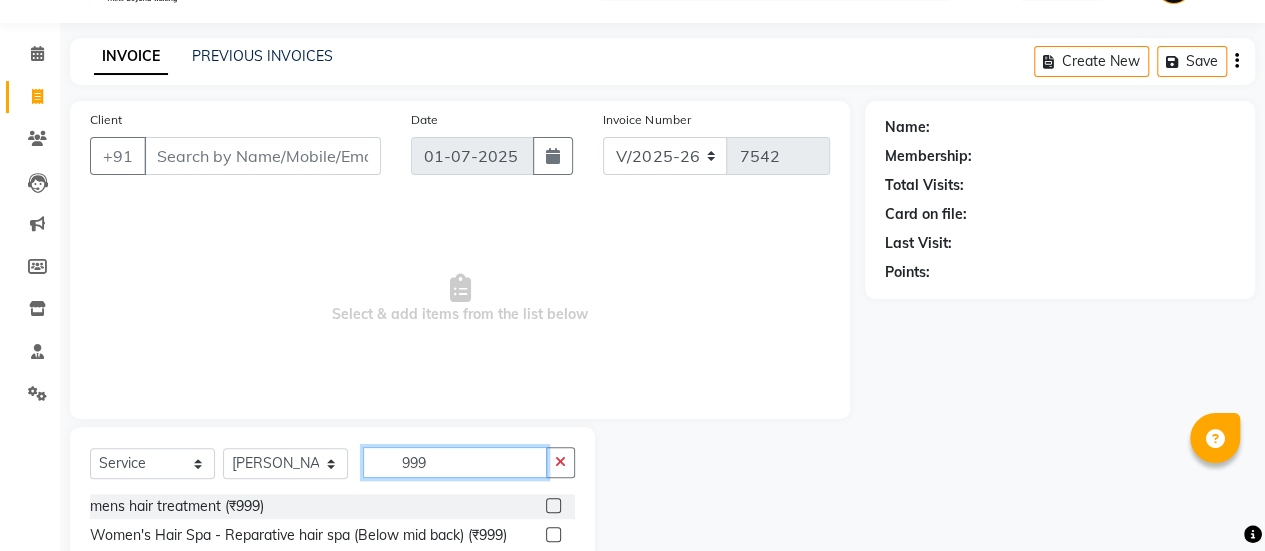 scroll, scrollTop: 249, scrollLeft: 0, axis: vertical 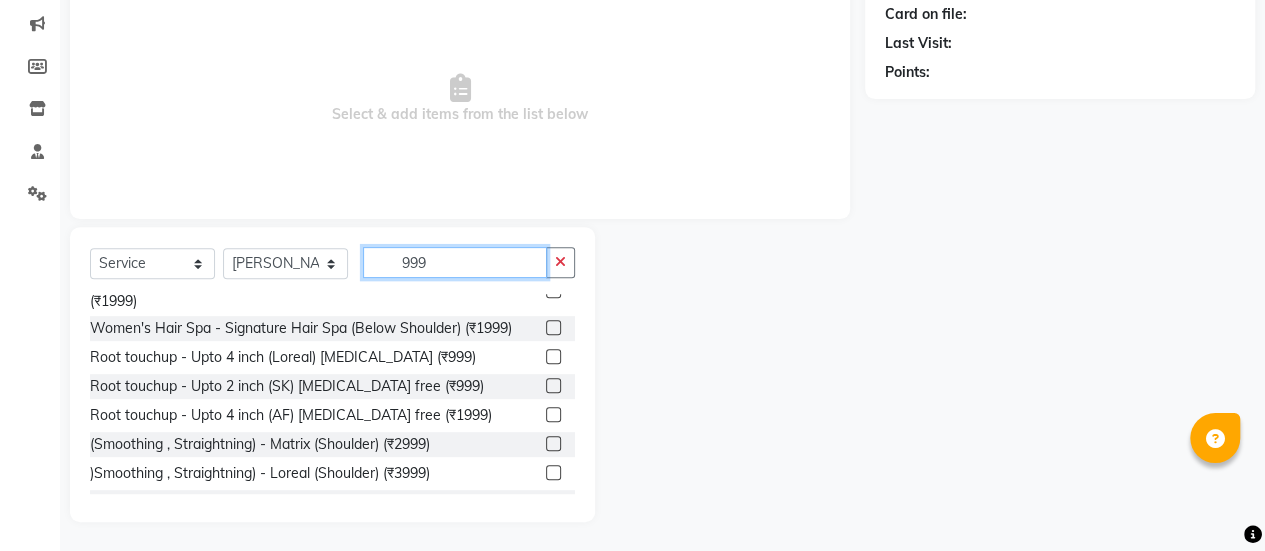 type on "999" 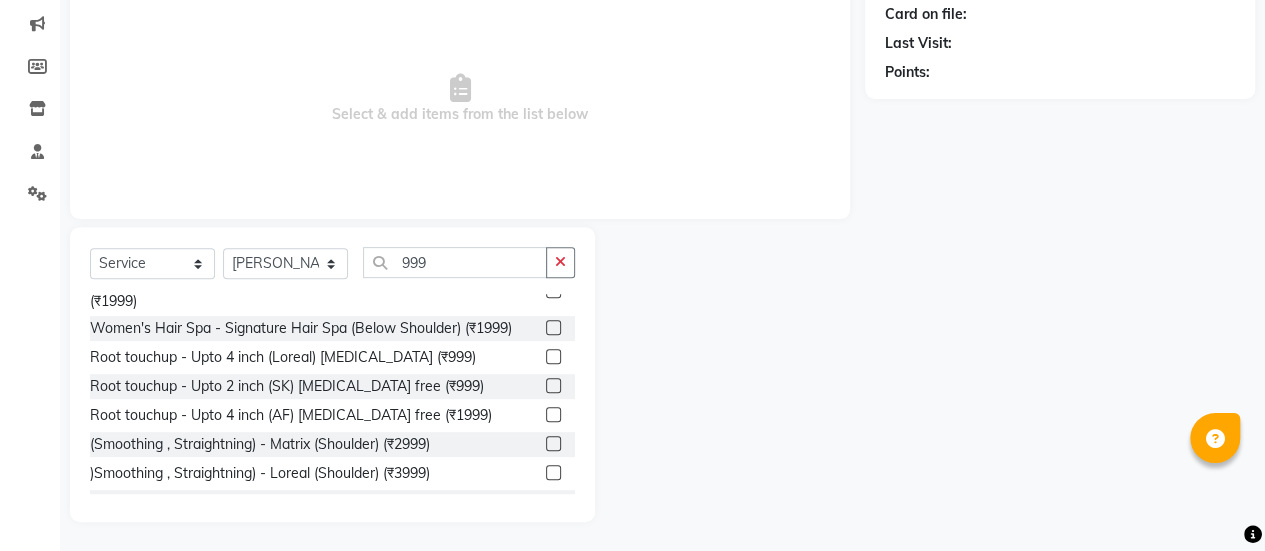 click 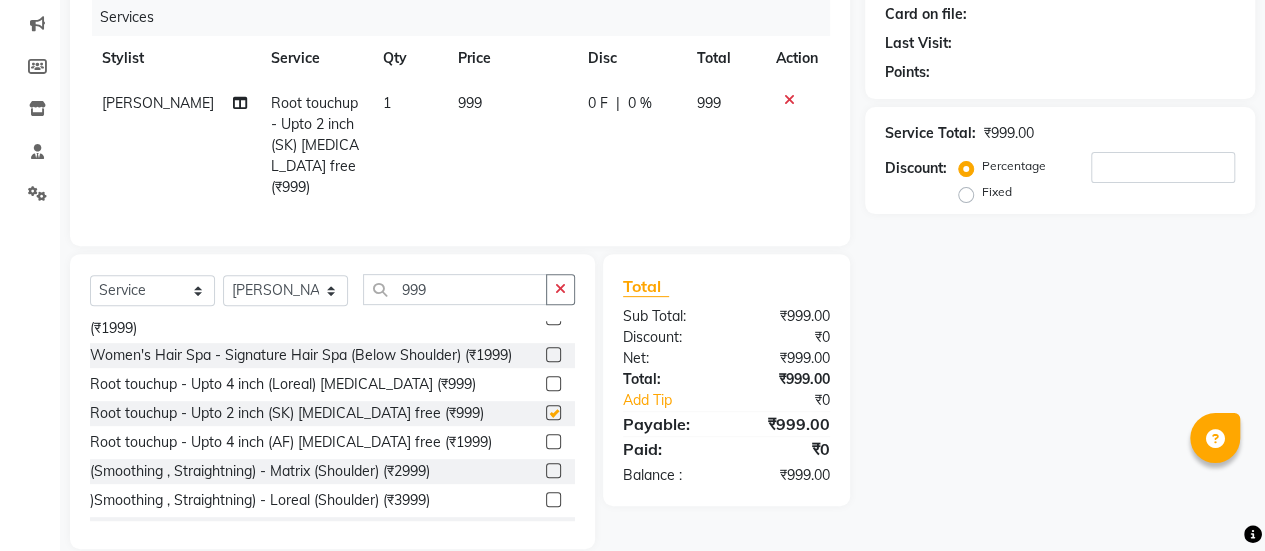 checkbox on "false" 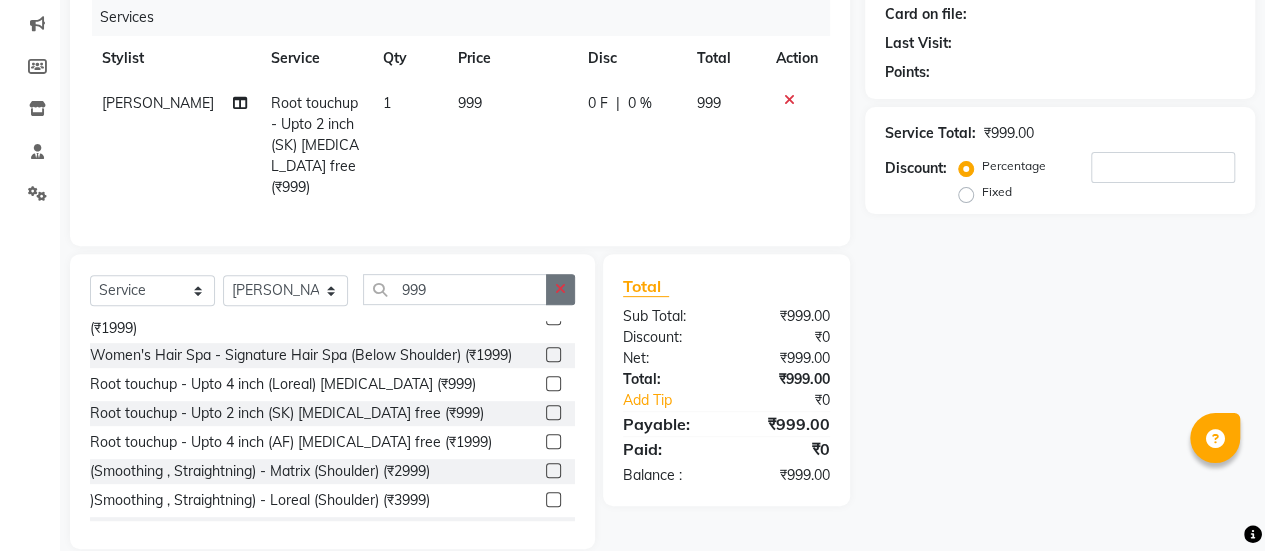 click 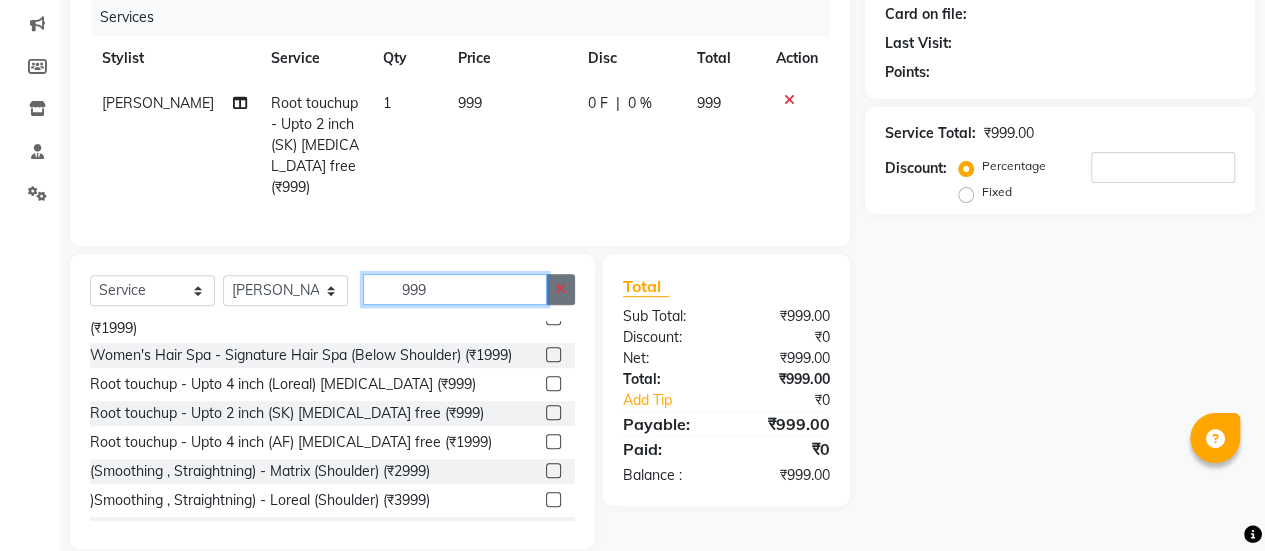 type 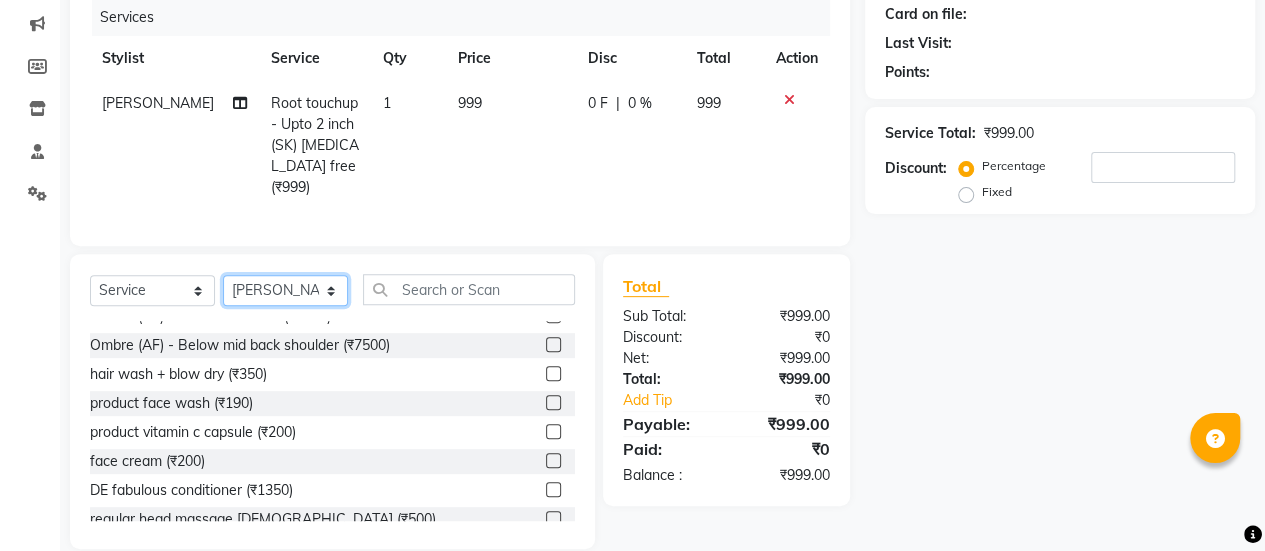 click on "Select Stylist afreen [PERSON_NAME] saha [PERSON_NAME] [PERSON_NAME] [PERSON_NAME] bharti Bunny Danish [PERSON_NAME] 1 [PERSON_NAME] [PERSON_NAME] gaurav Gulshan [PERSON_NAME] [PERSON_NAME] krishna [PERSON_NAME] [PERSON_NAME] rani [PERSON_NAME] [PERSON_NAME] sachin [PERSON_NAME] [PERSON_NAME] sameer 2 [PERSON_NAME] [PERSON_NAME] [PERSON_NAME]" 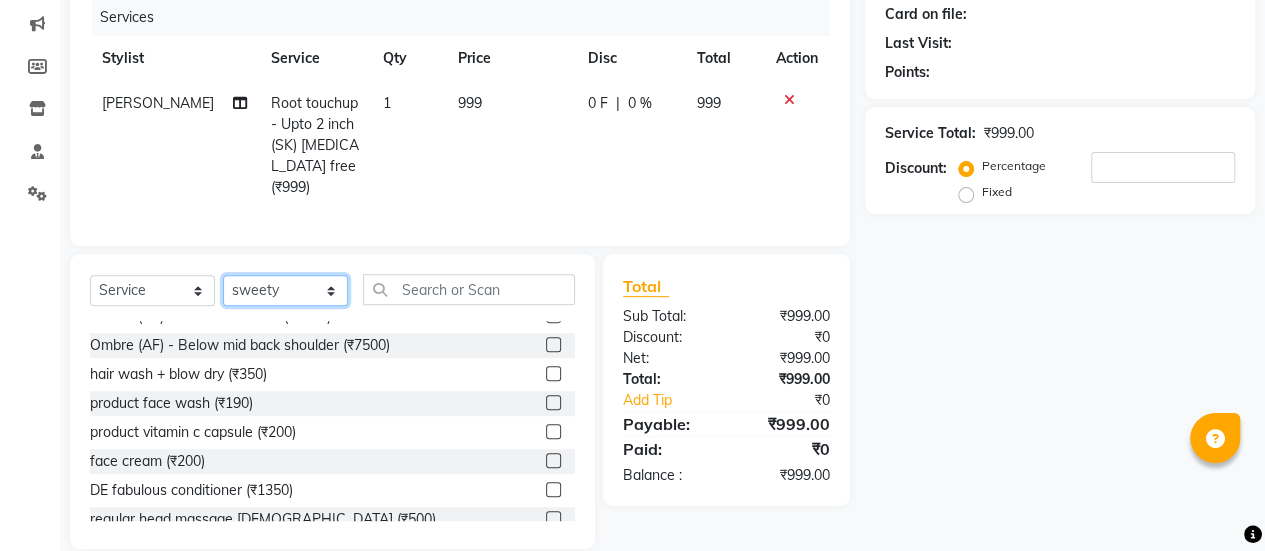 click on "Select Stylist afreen [PERSON_NAME] saha [PERSON_NAME] [PERSON_NAME] [PERSON_NAME] bharti Bunny Danish [PERSON_NAME] 1 [PERSON_NAME] [PERSON_NAME] gaurav Gulshan [PERSON_NAME] [PERSON_NAME] krishna [PERSON_NAME] [PERSON_NAME] rani [PERSON_NAME] [PERSON_NAME] sachin [PERSON_NAME] [PERSON_NAME] sameer 2 [PERSON_NAME] [PERSON_NAME] [PERSON_NAME]" 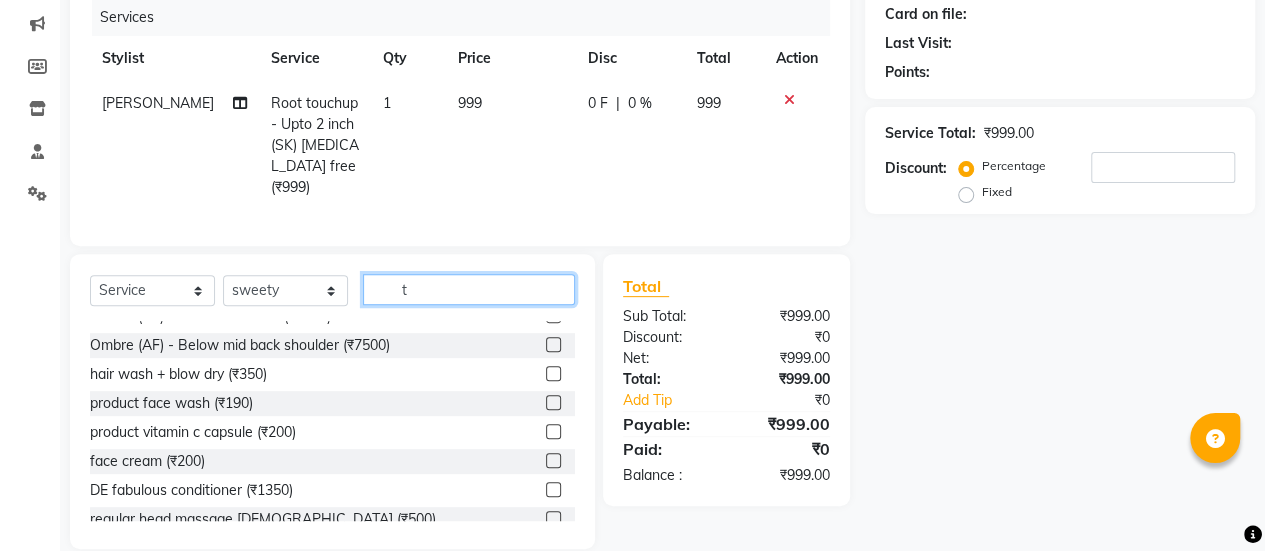 scroll, scrollTop: 0, scrollLeft: 0, axis: both 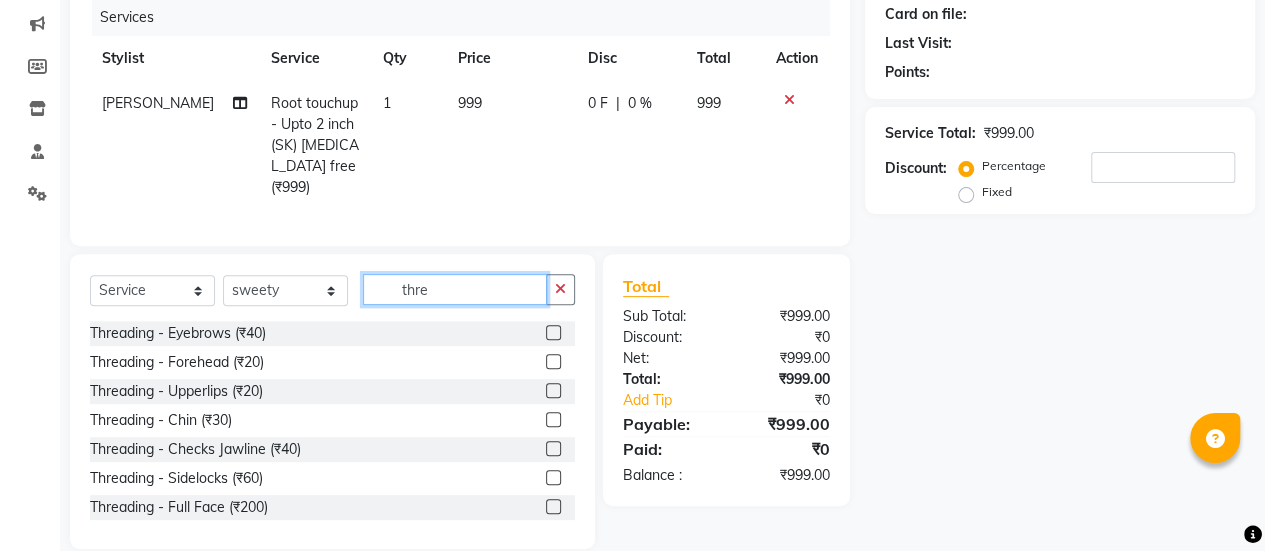 type on "thre" 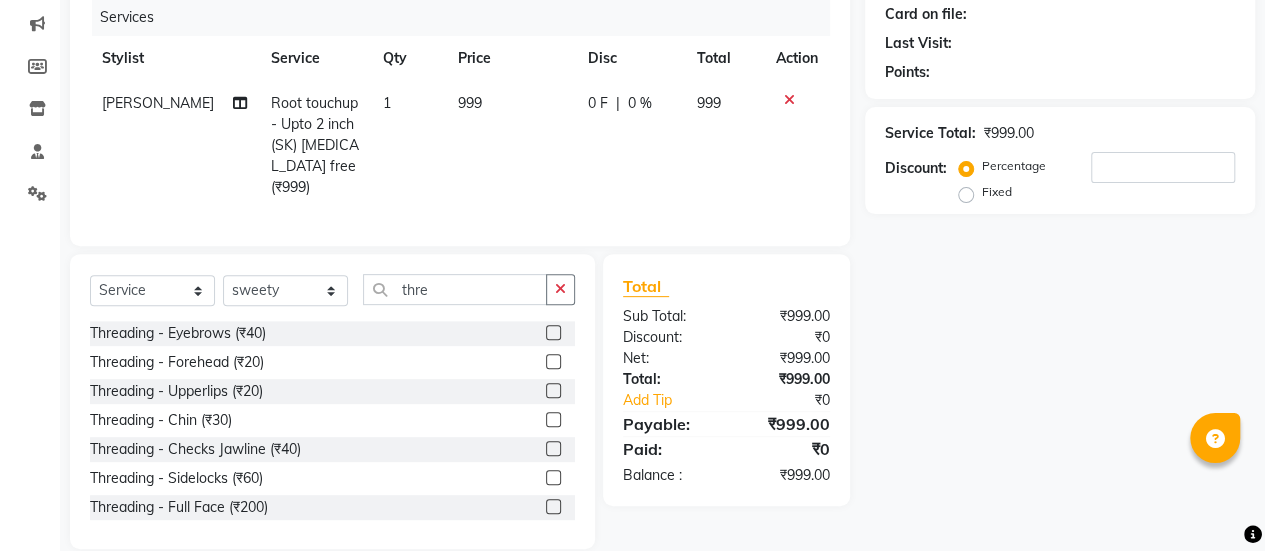 click 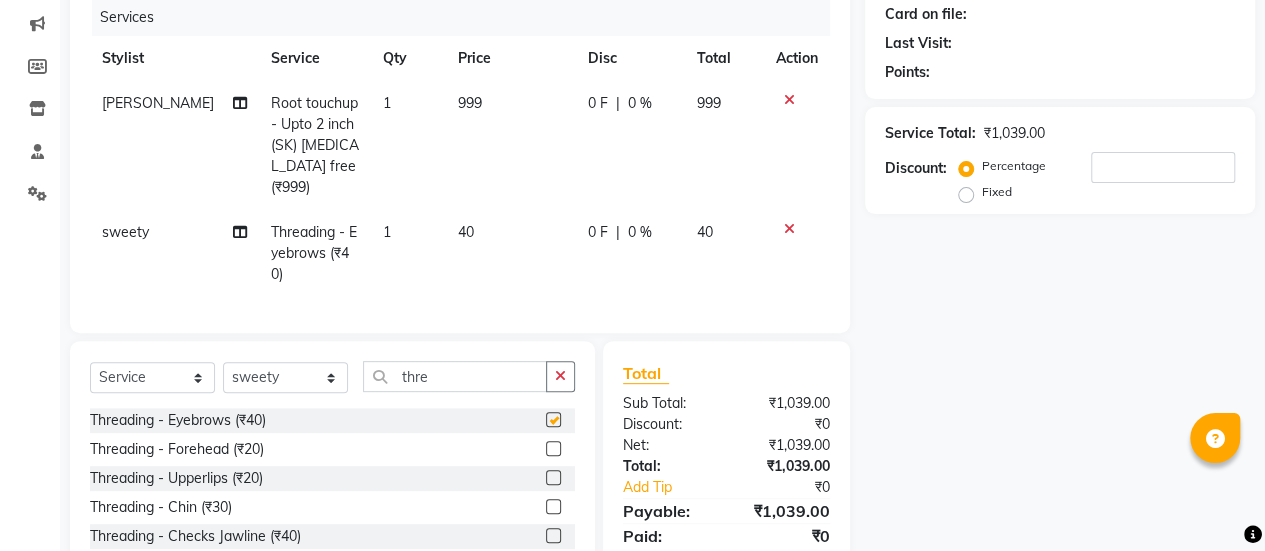 checkbox on "false" 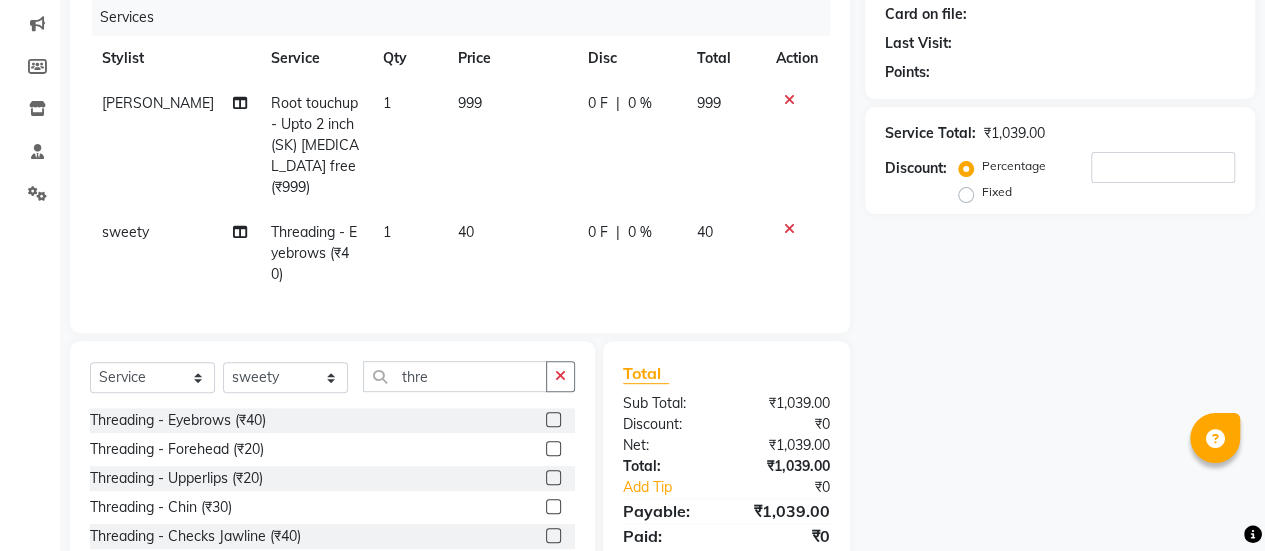 scroll, scrollTop: 80, scrollLeft: 0, axis: vertical 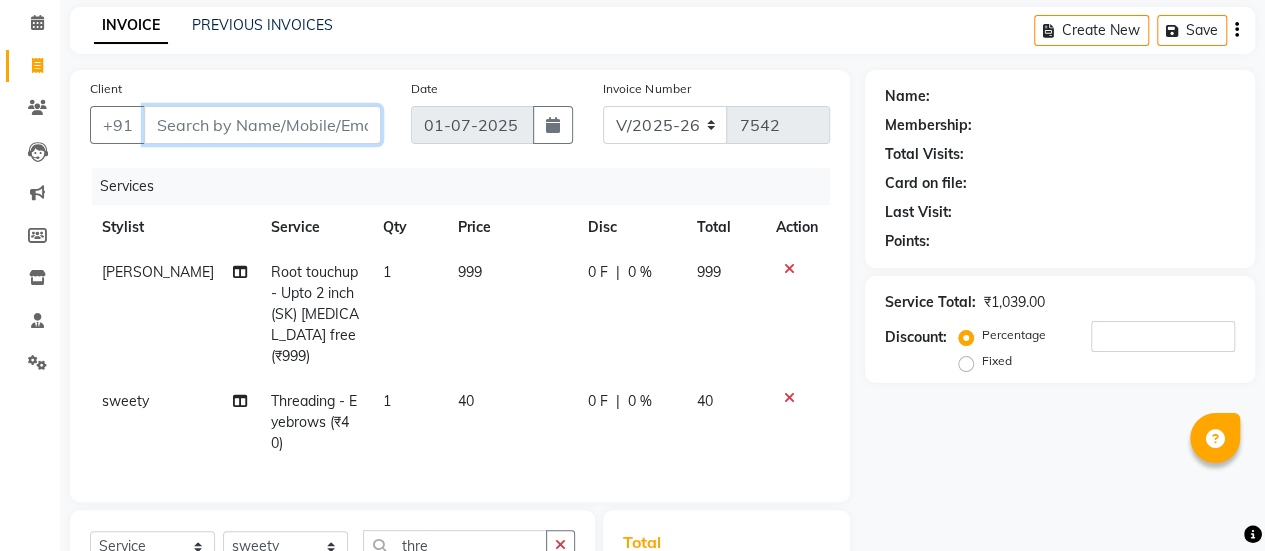click on "Client" at bounding box center (262, 125) 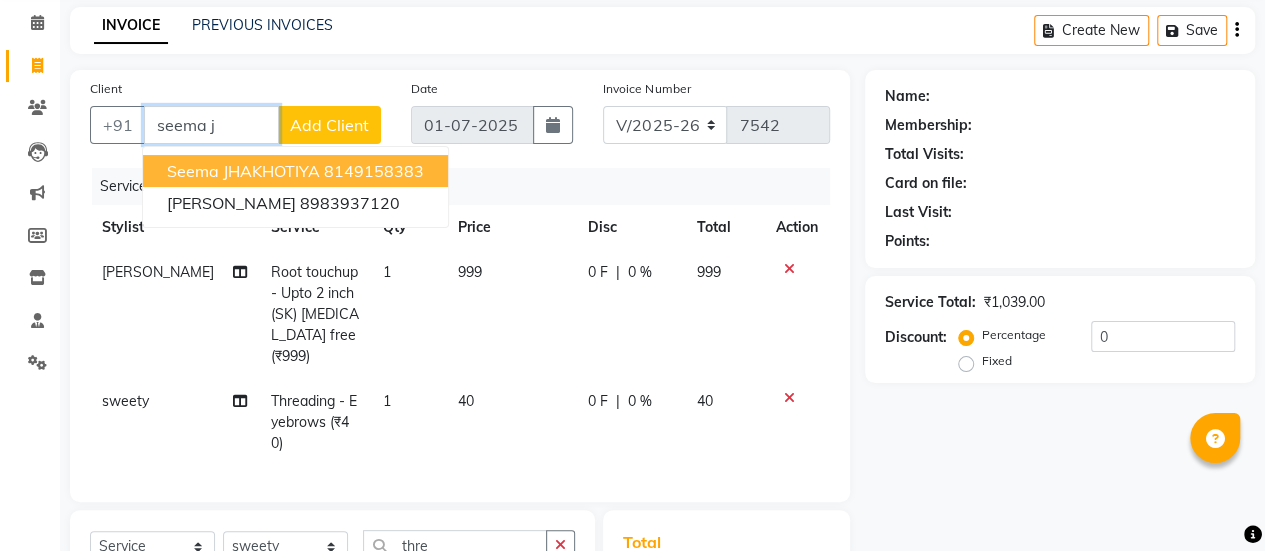click on "Seema JHAKHOTIYA" at bounding box center [243, 171] 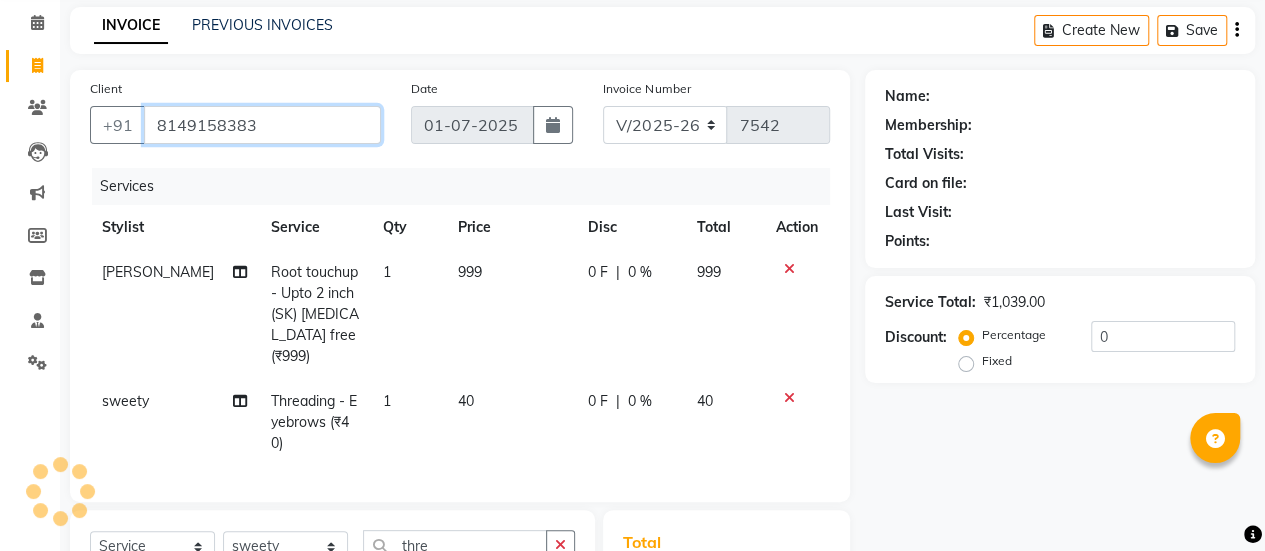 type on "8149158383" 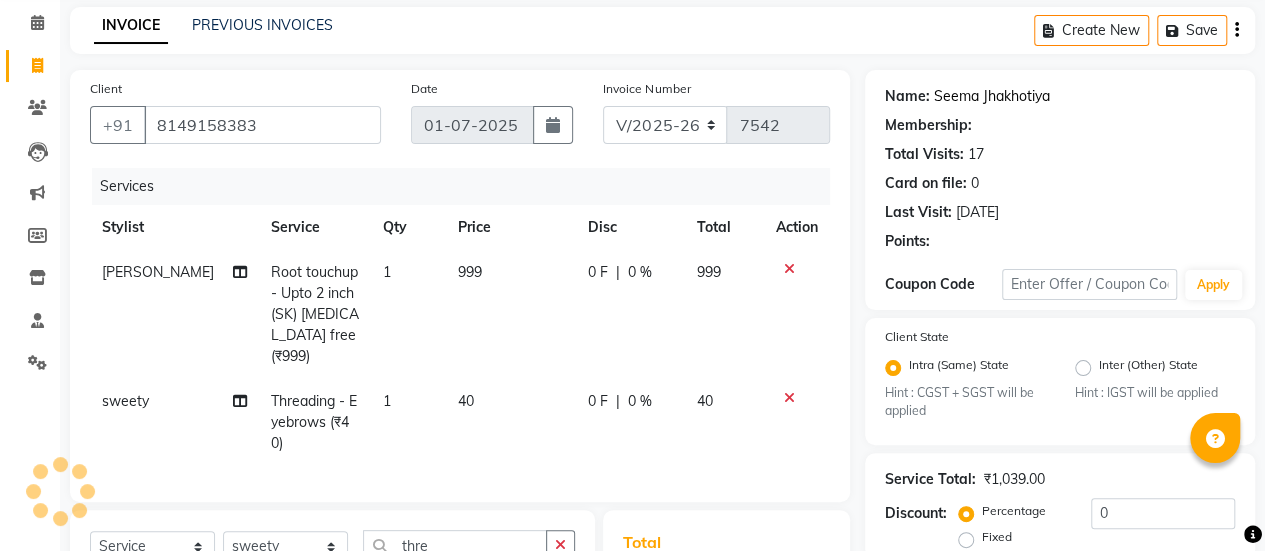 click on "Seema Jhakhotiya" 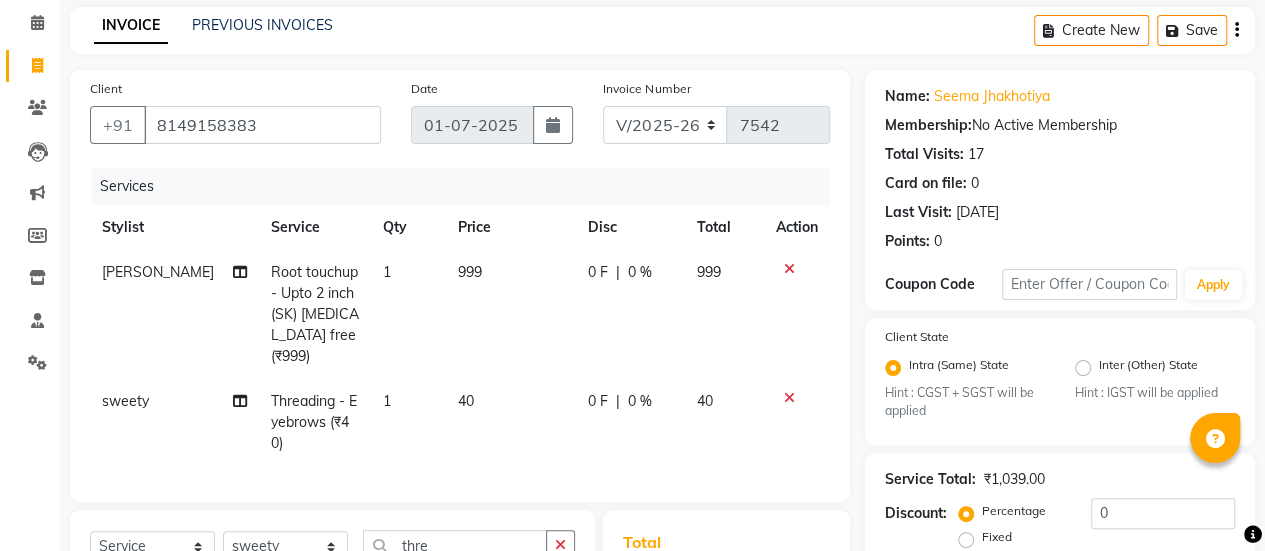 scroll, scrollTop: 357, scrollLeft: 0, axis: vertical 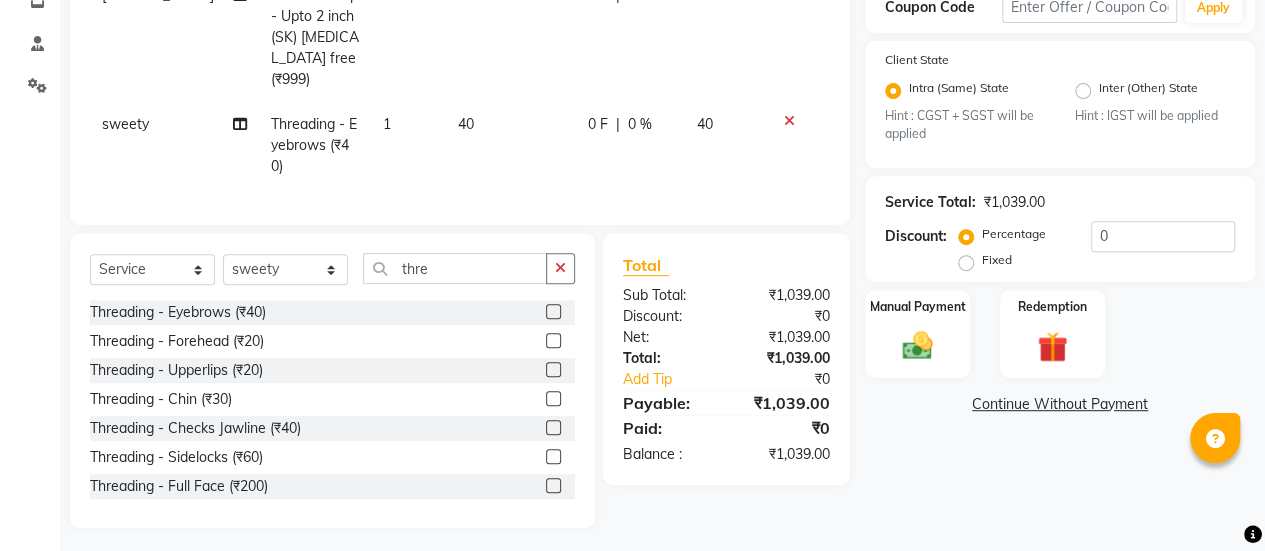 click 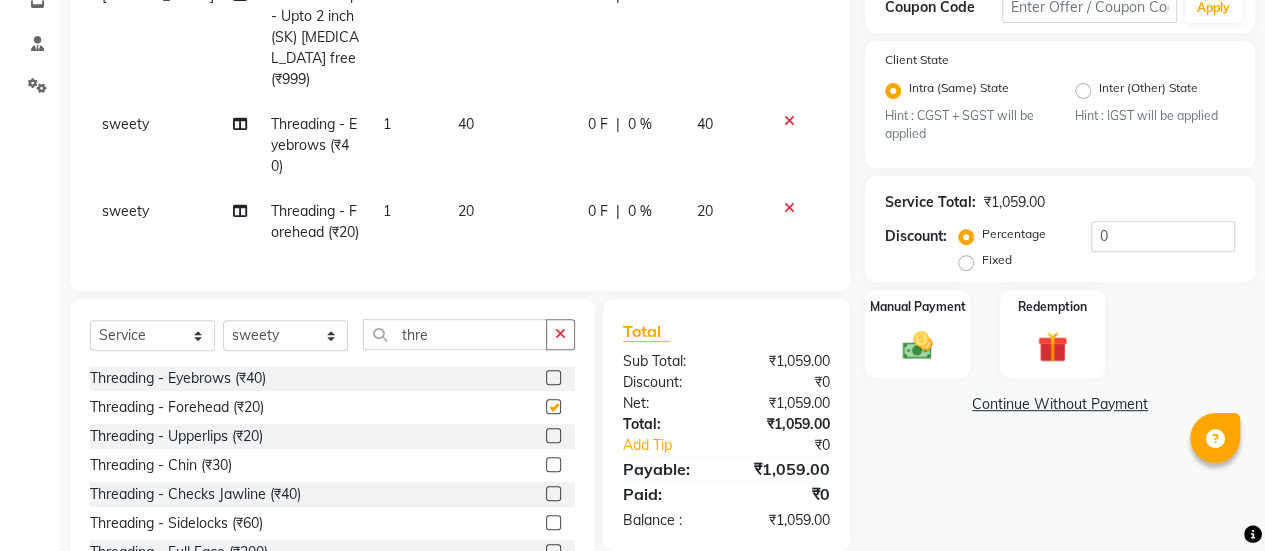 checkbox on "false" 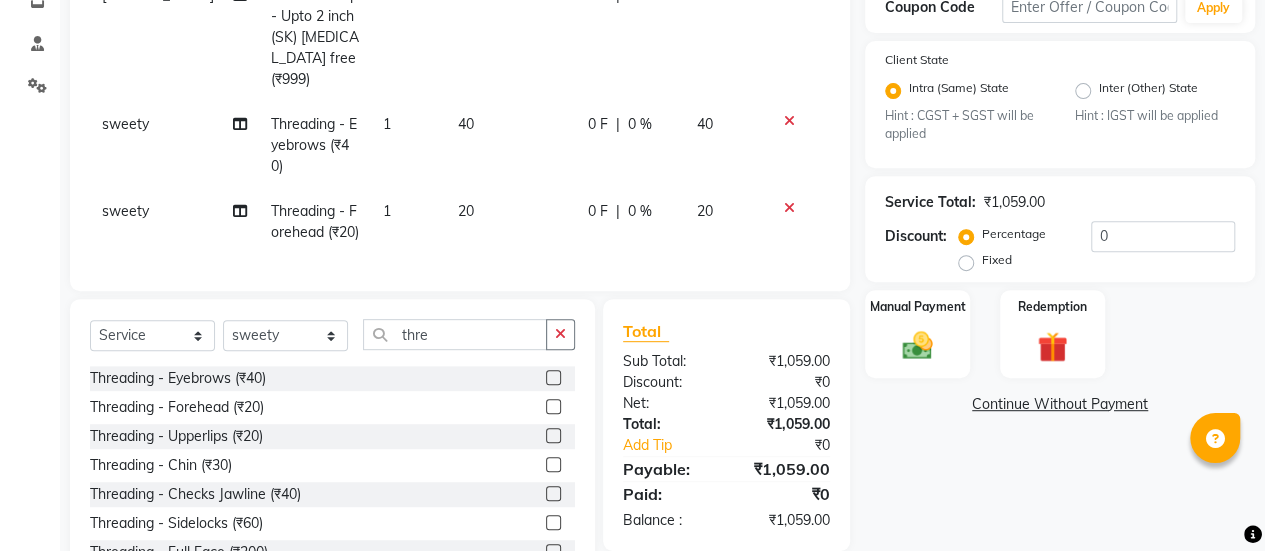 click 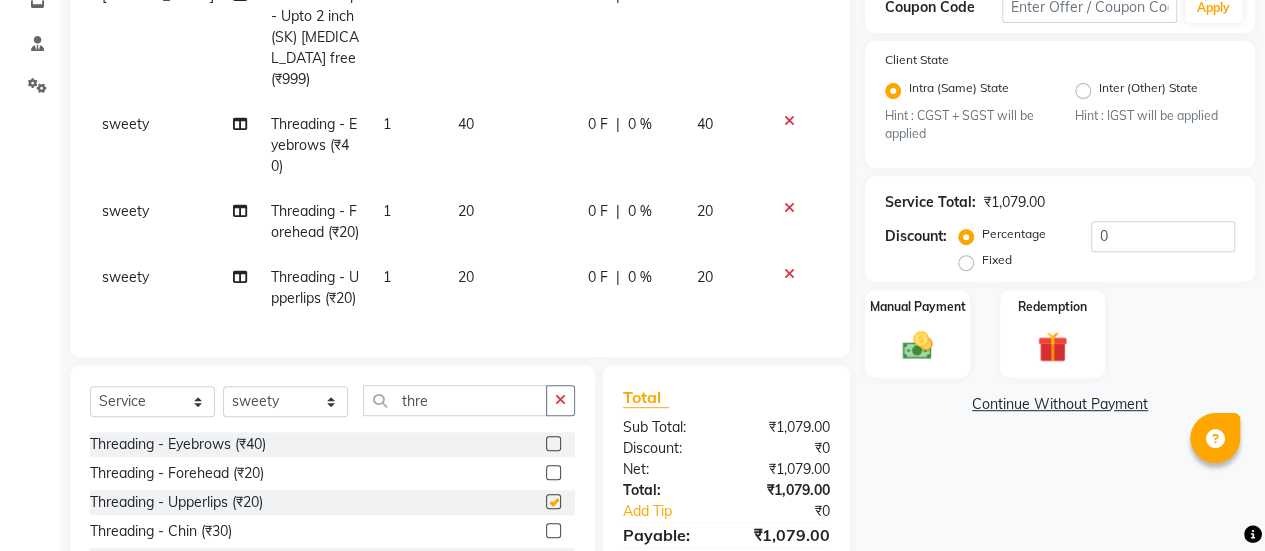 checkbox on "false" 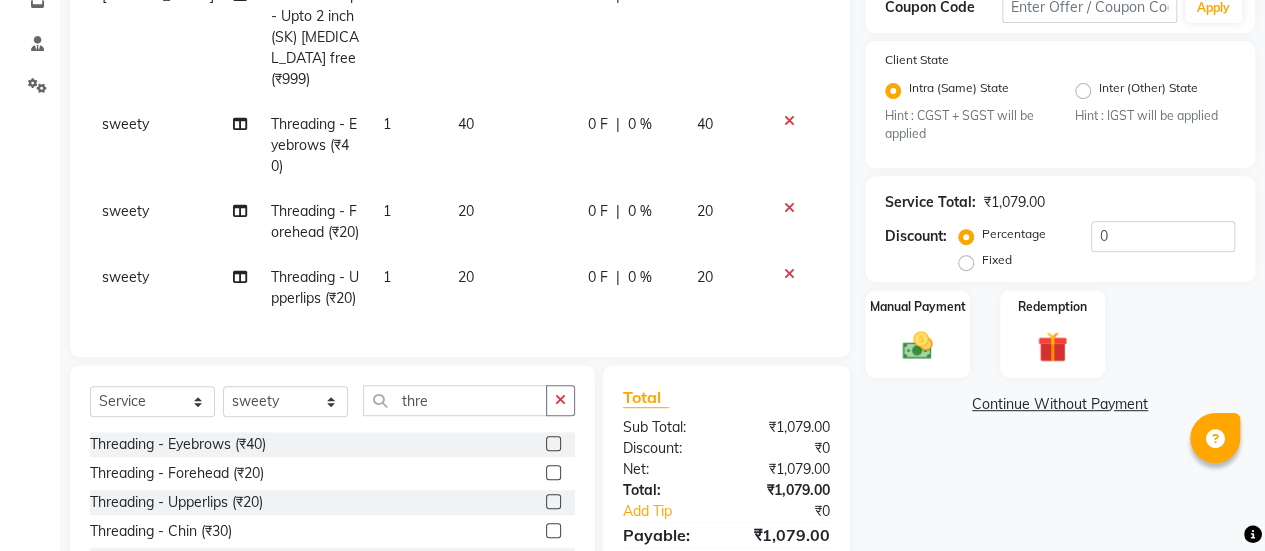 scroll, scrollTop: 489, scrollLeft: 0, axis: vertical 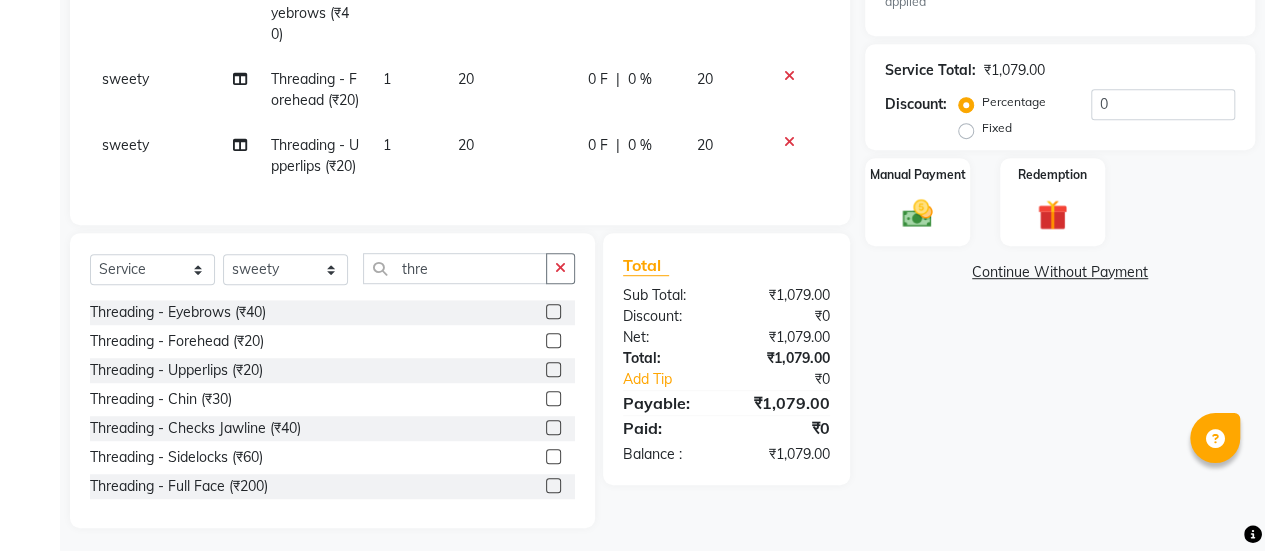 click 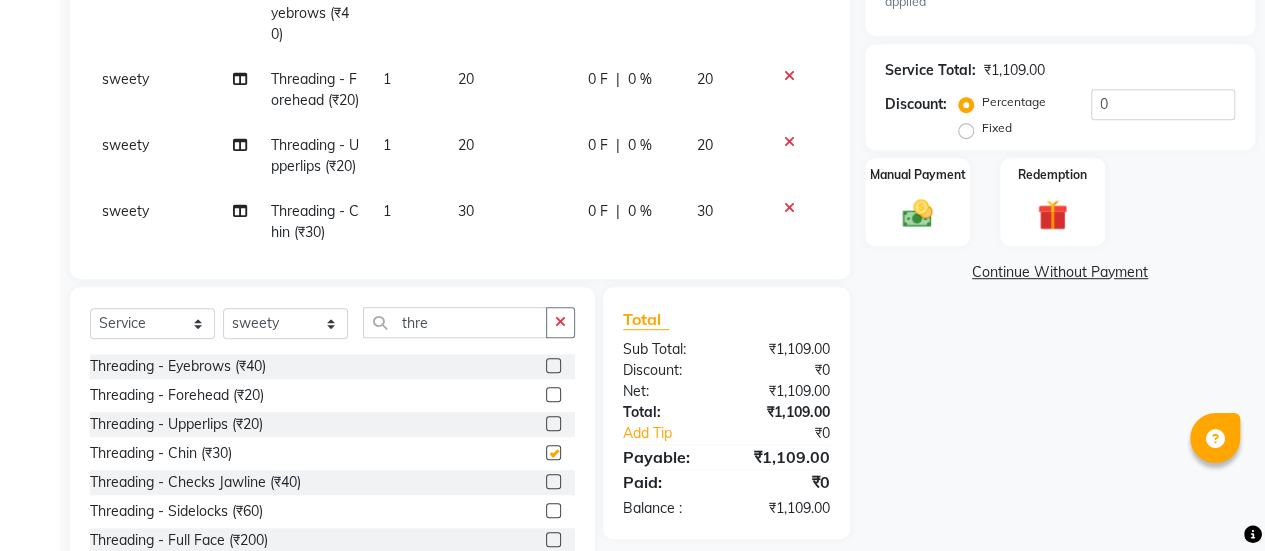 checkbox on "false" 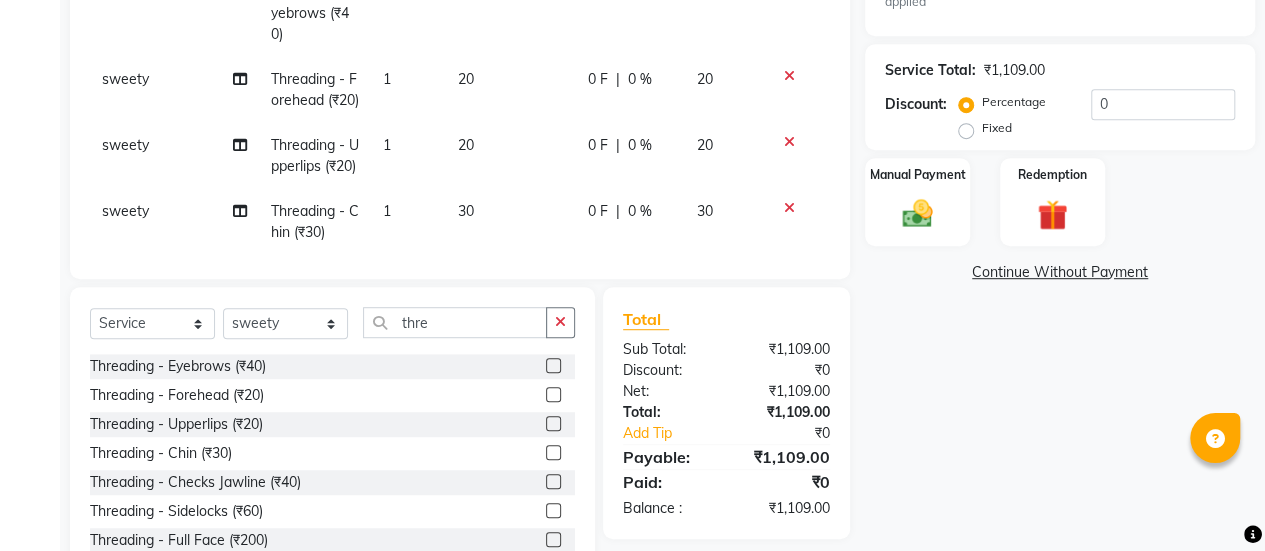 scroll, scrollTop: 27, scrollLeft: 0, axis: vertical 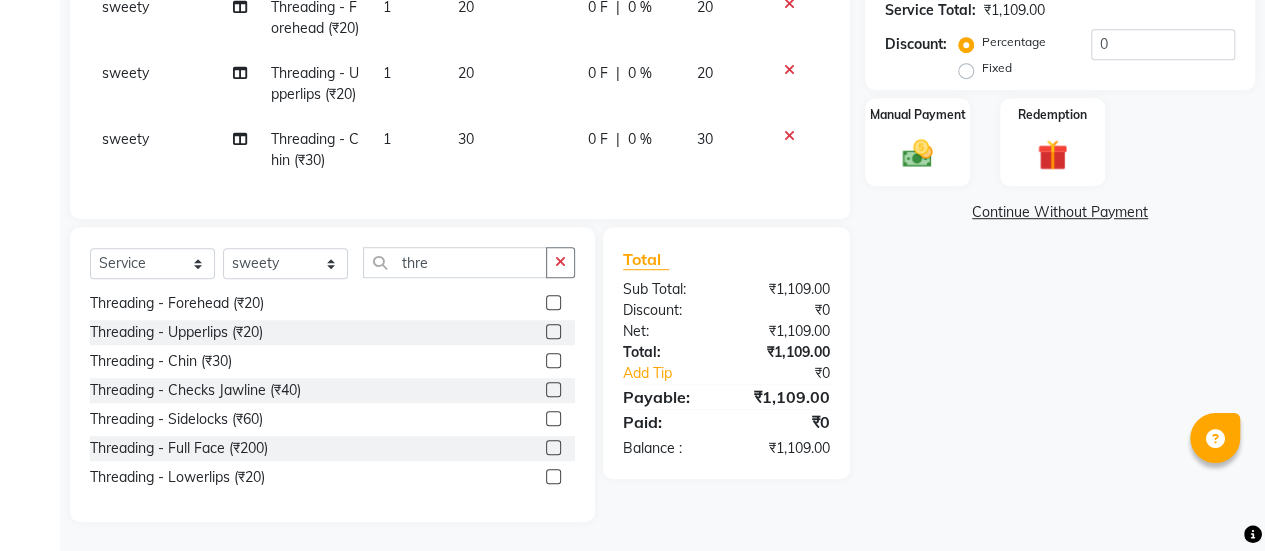 click 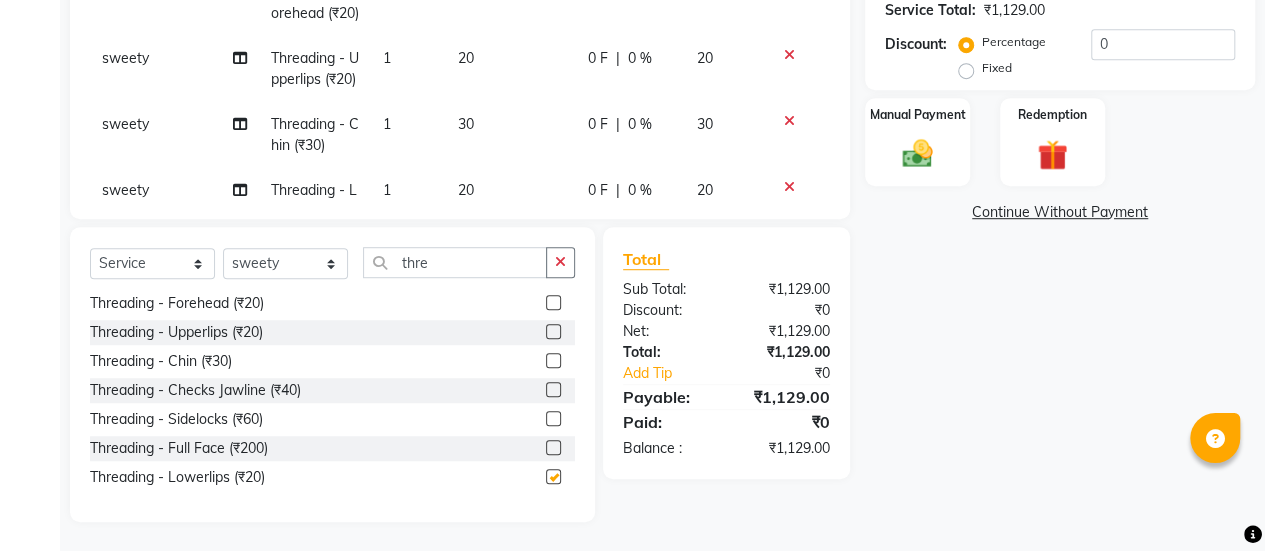 checkbox on "false" 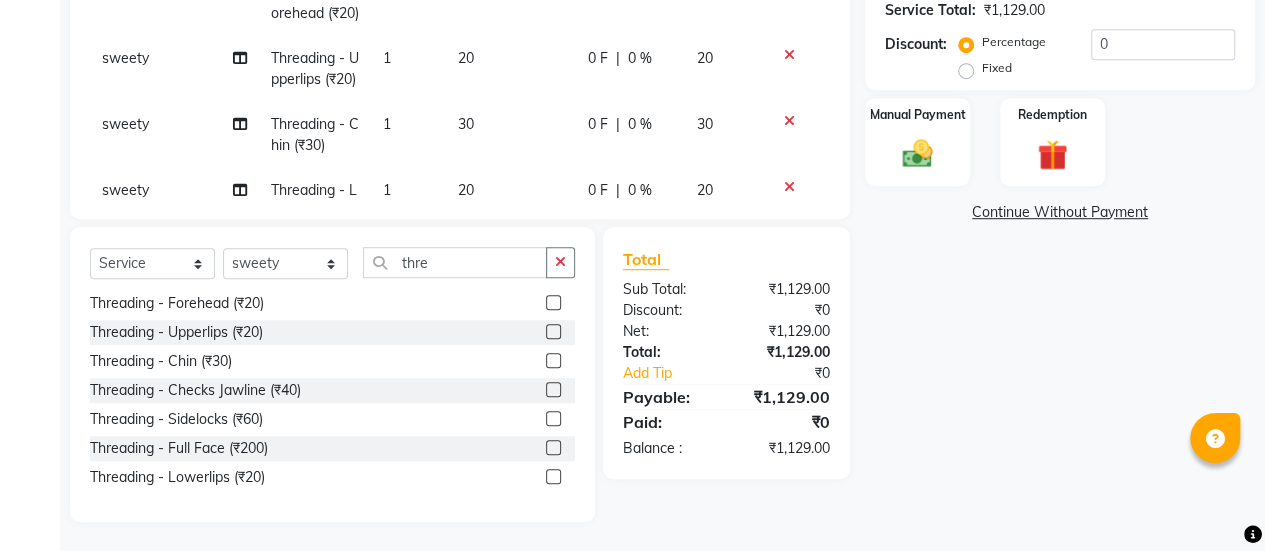 scroll, scrollTop: 403, scrollLeft: 0, axis: vertical 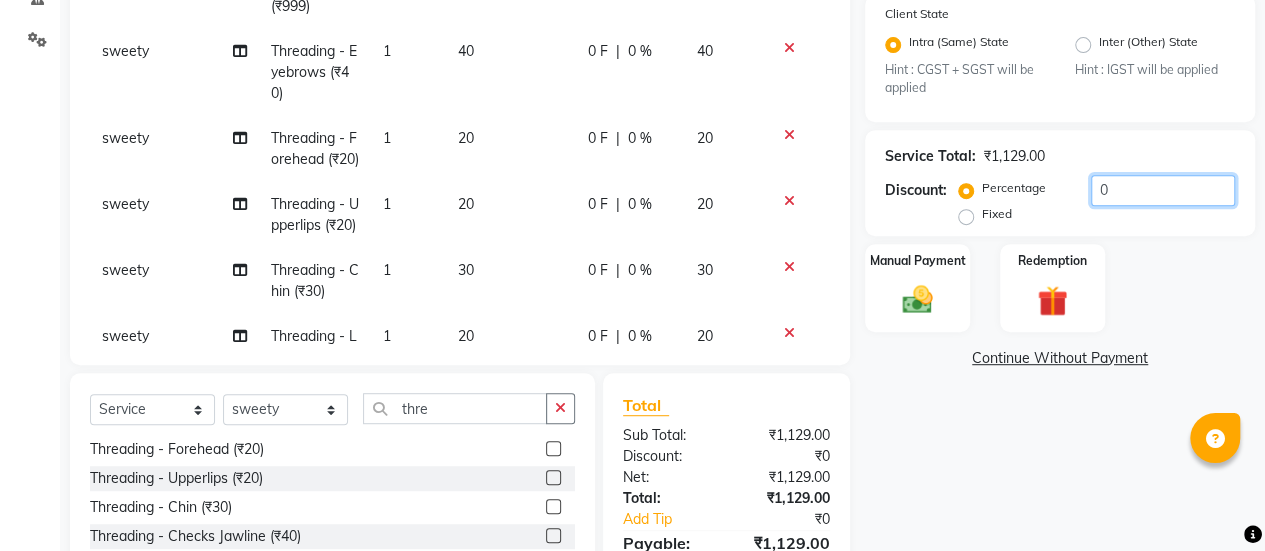 click on "0" 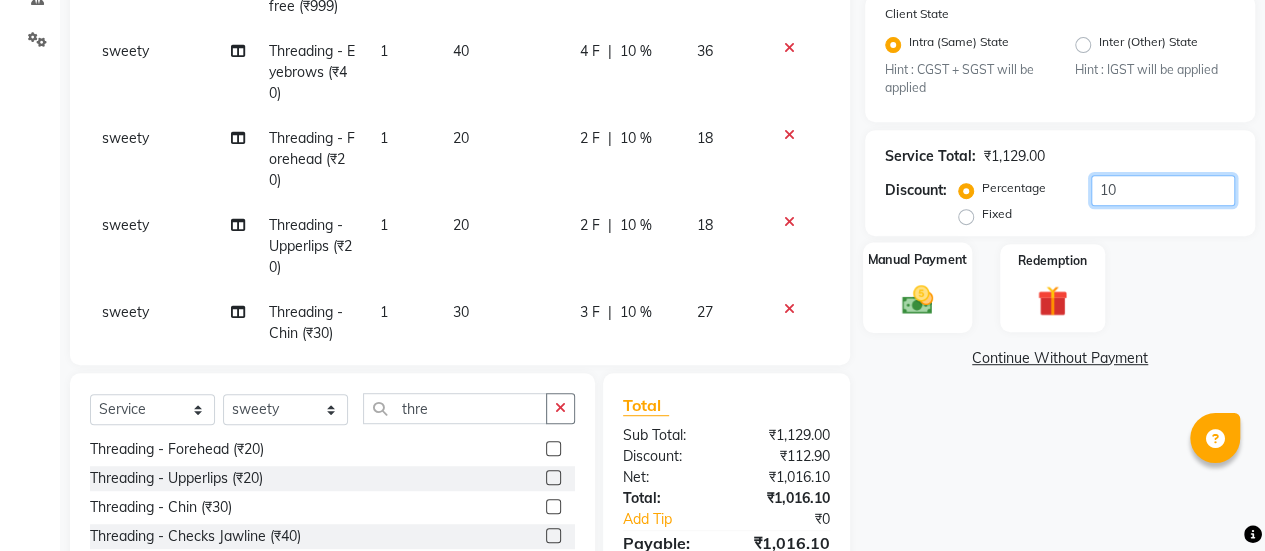 type on "10" 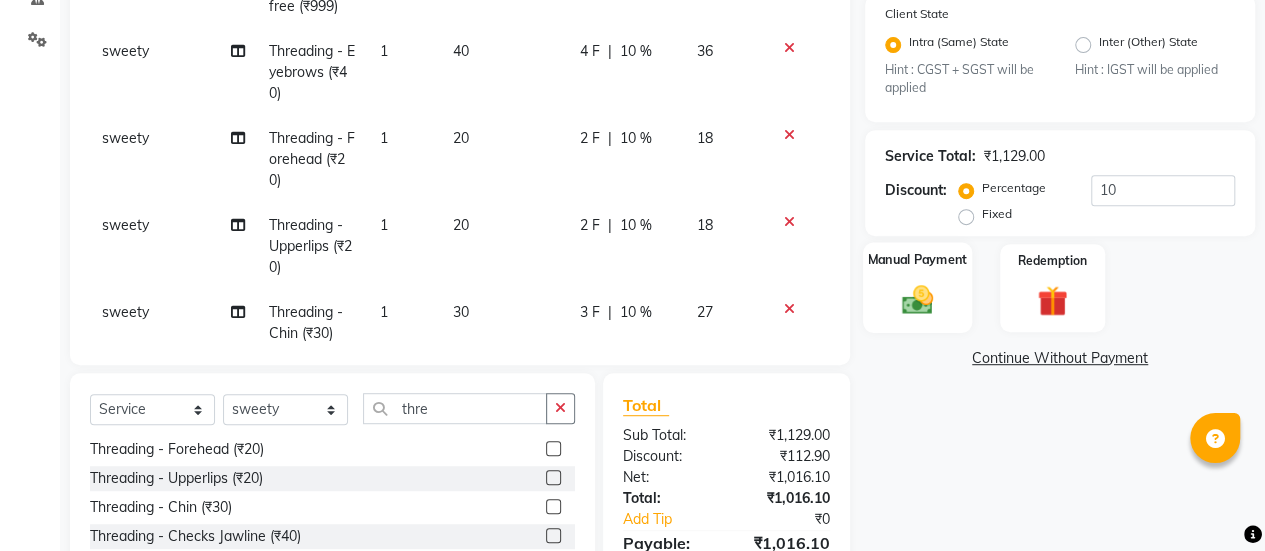 click 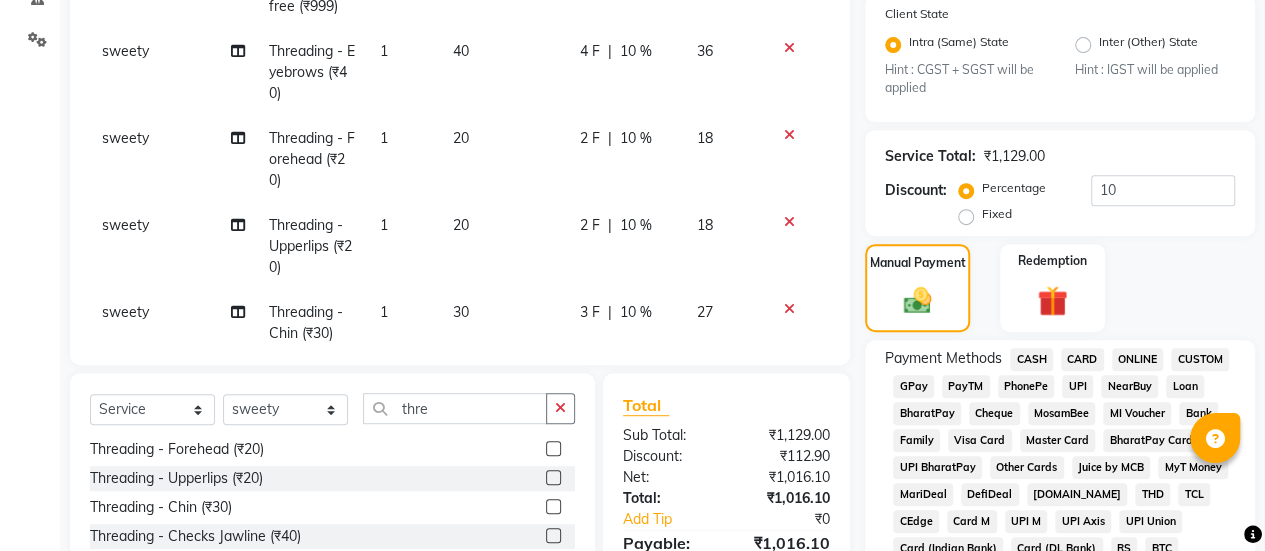 scroll, scrollTop: 591, scrollLeft: 0, axis: vertical 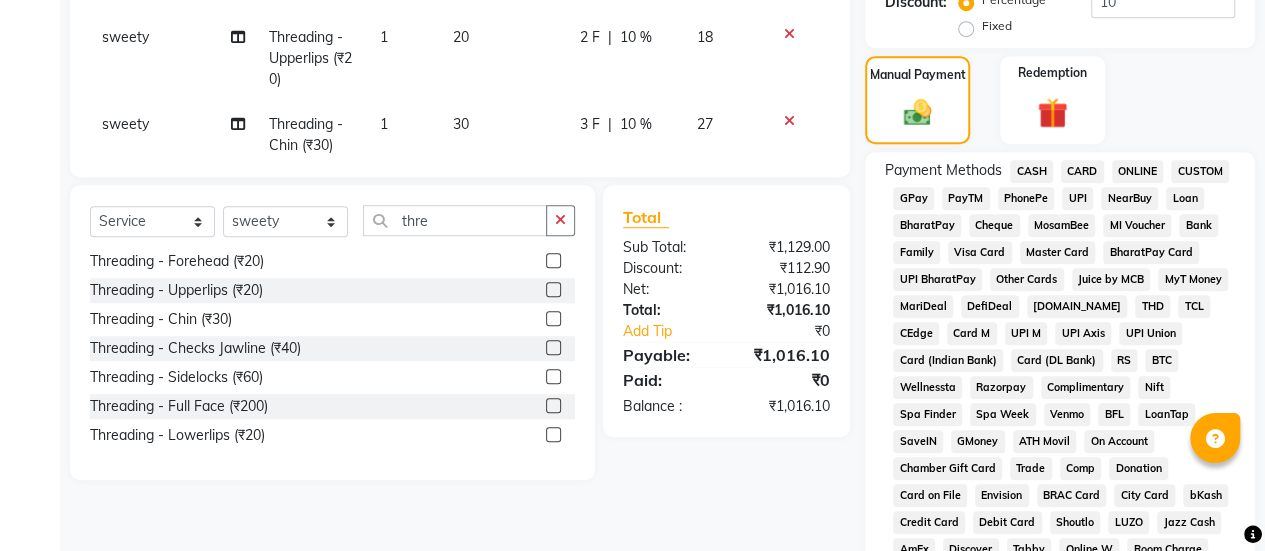 click on "GPay" 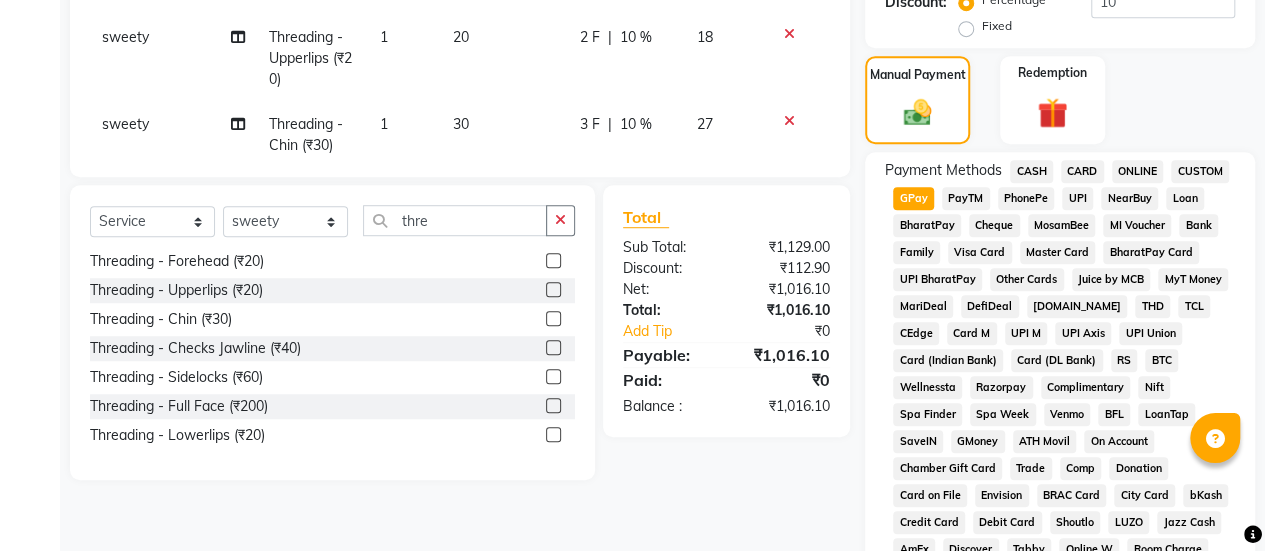 click on "GPay" 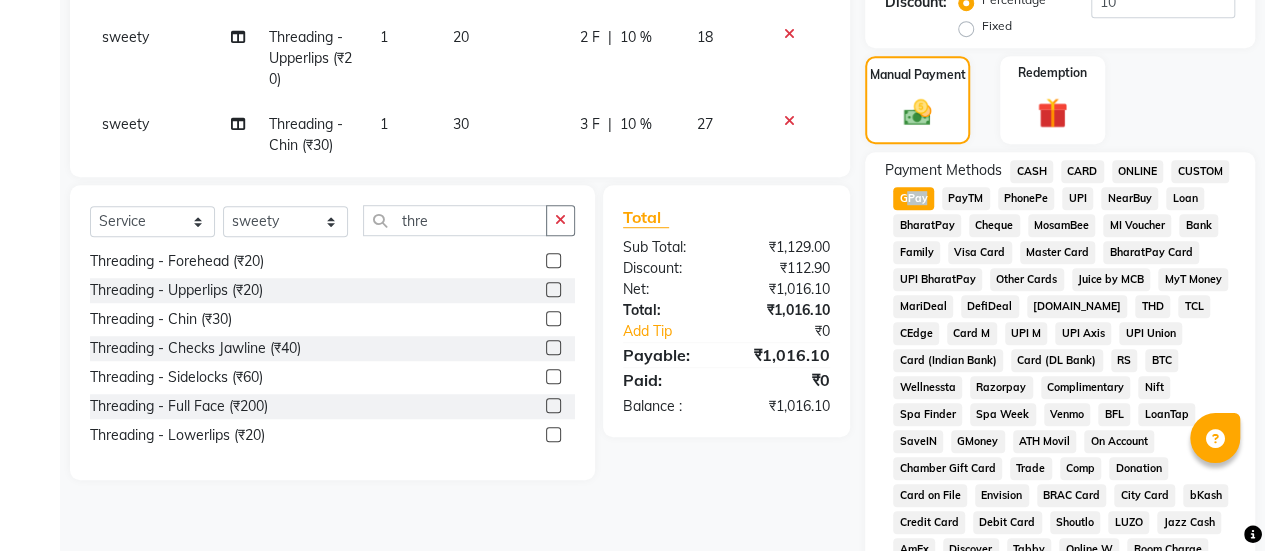 click on "GPay" 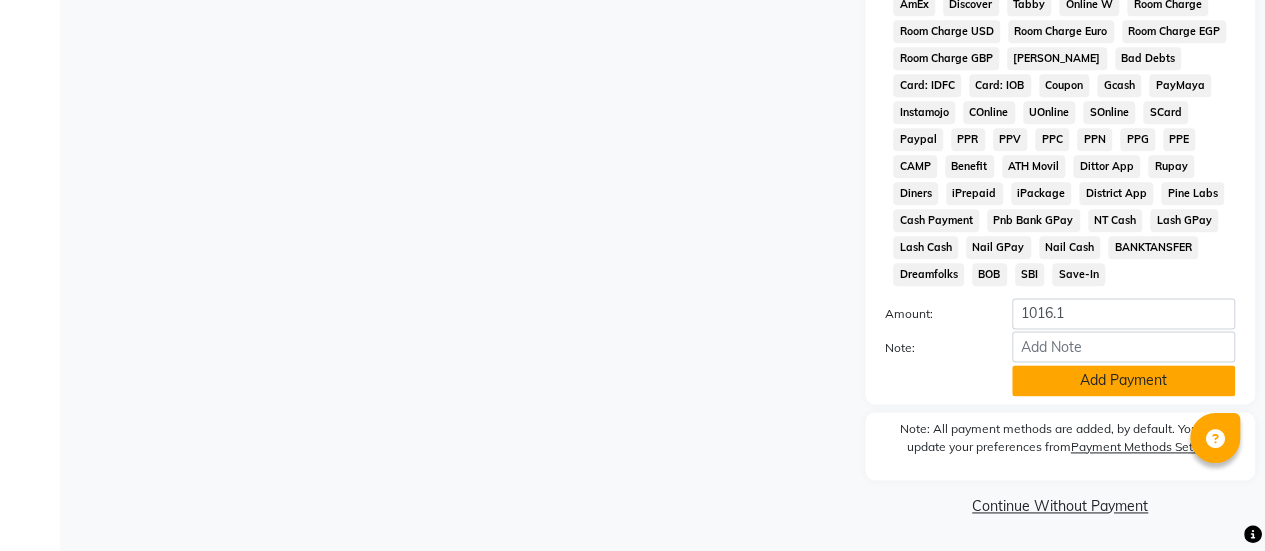 click on "Add Payment" 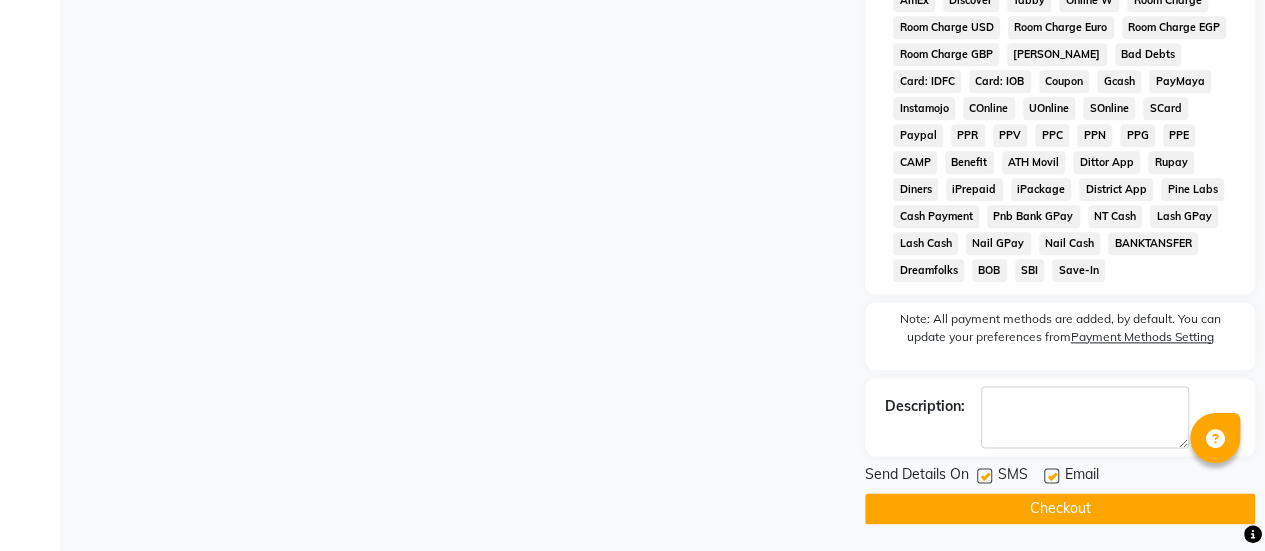 click 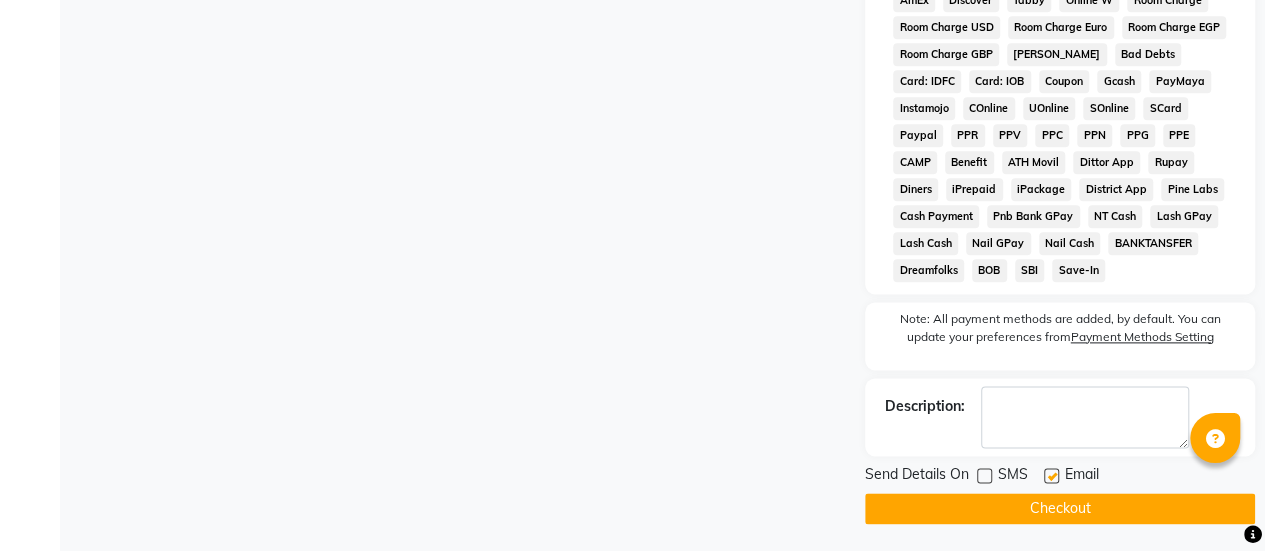 click on "Checkout" 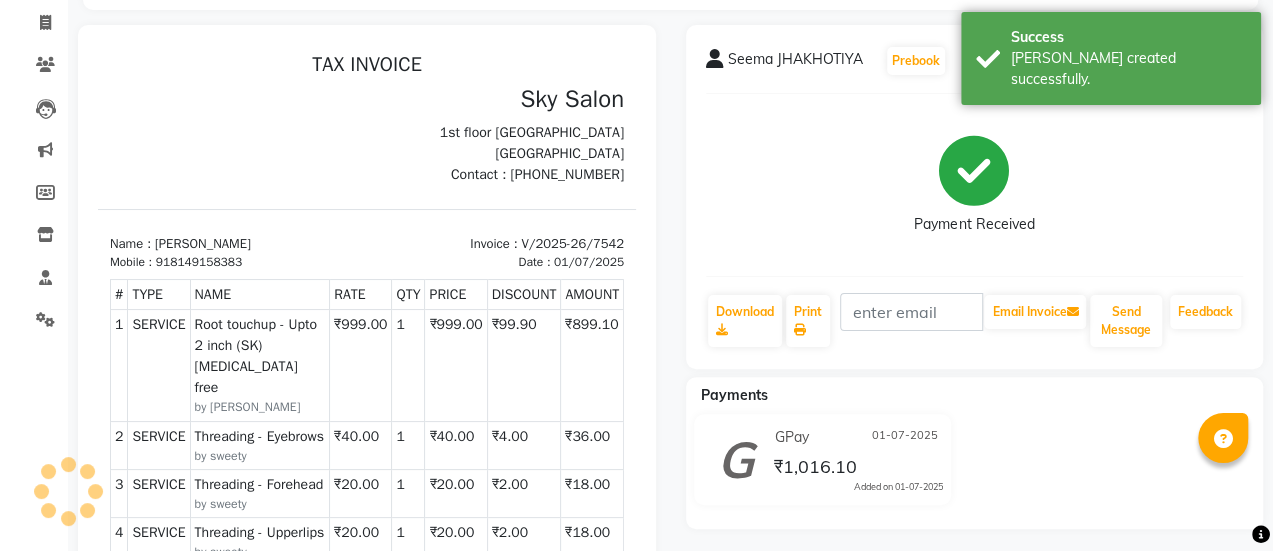 scroll, scrollTop: 0, scrollLeft: 0, axis: both 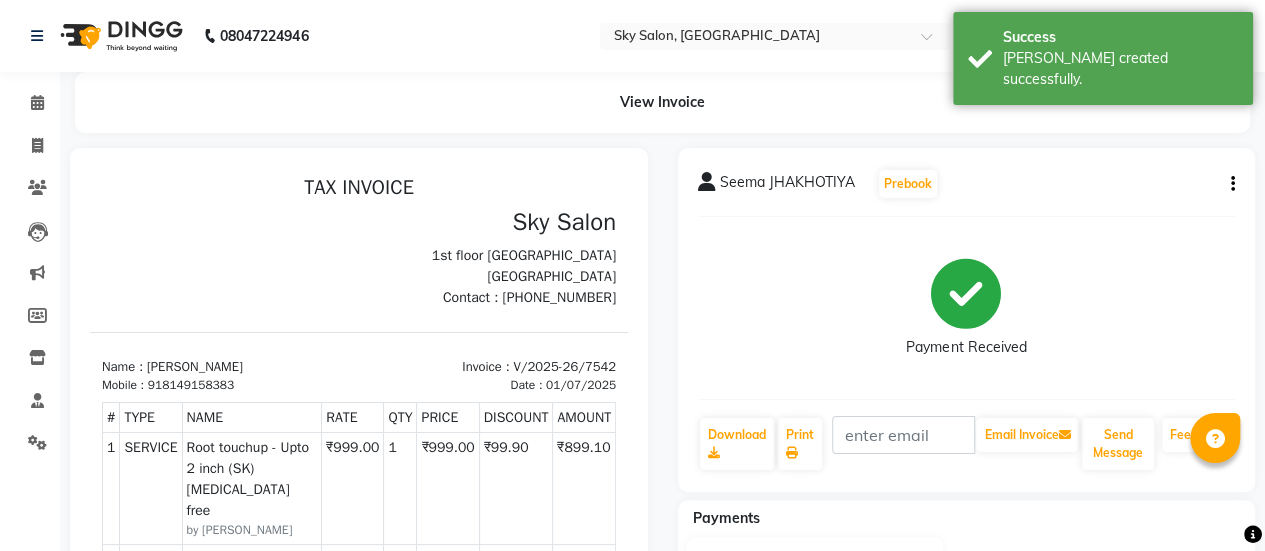 click 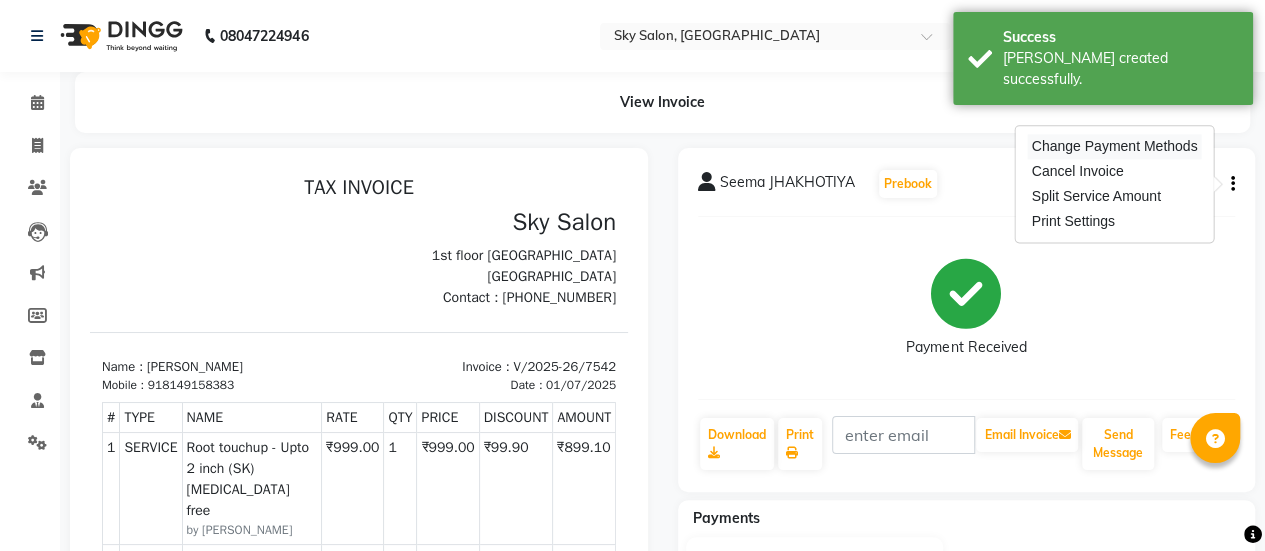 click on "Change Payment Methods" at bounding box center (1115, 146) 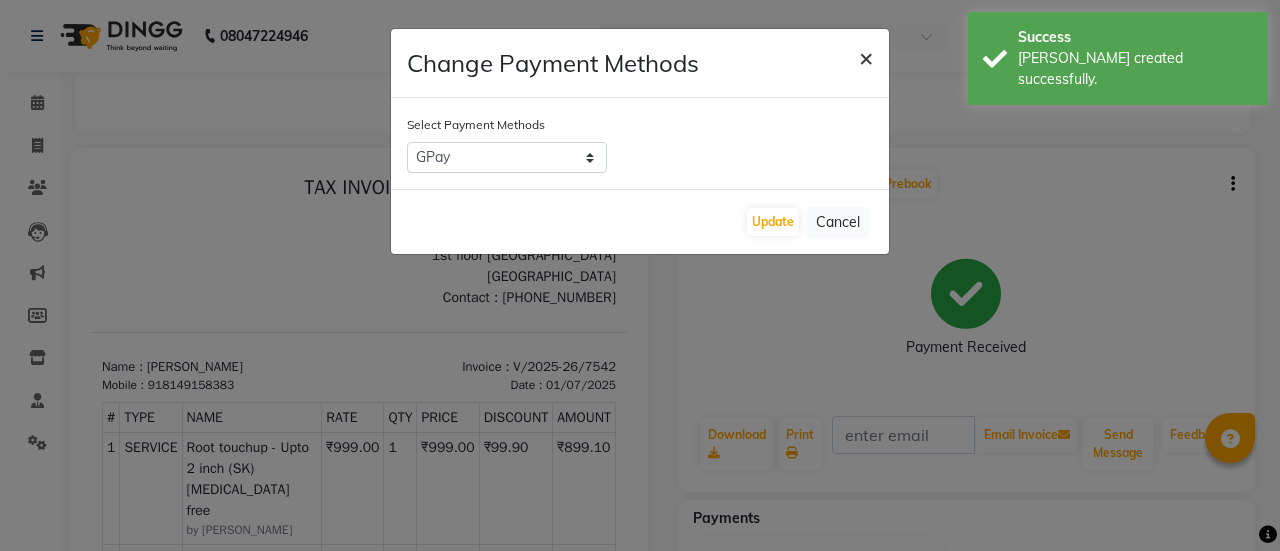 click on "×" 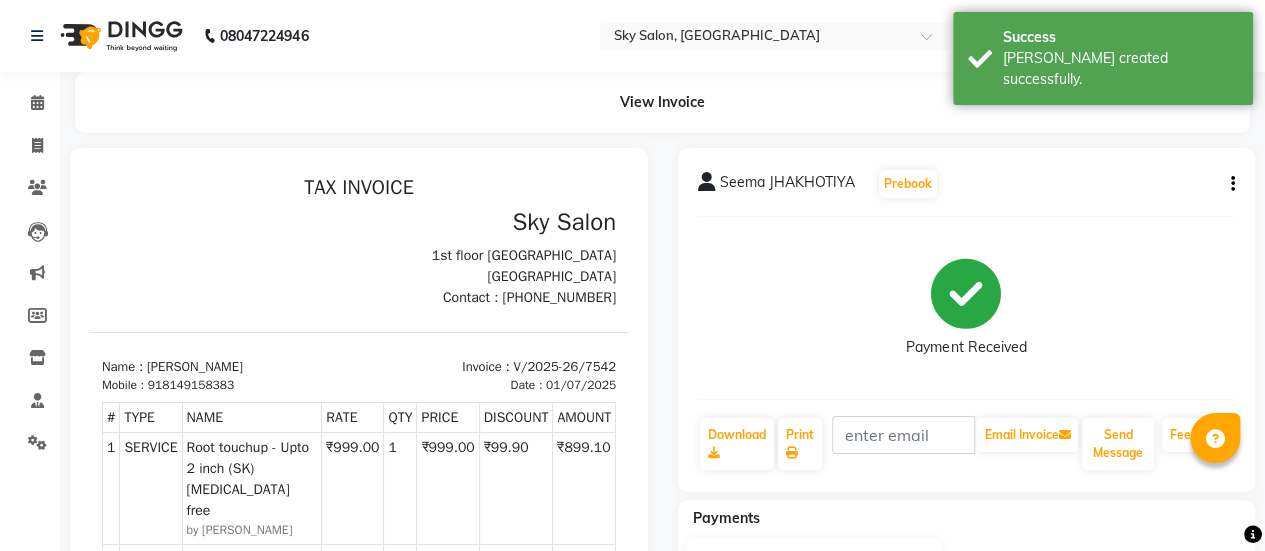 click 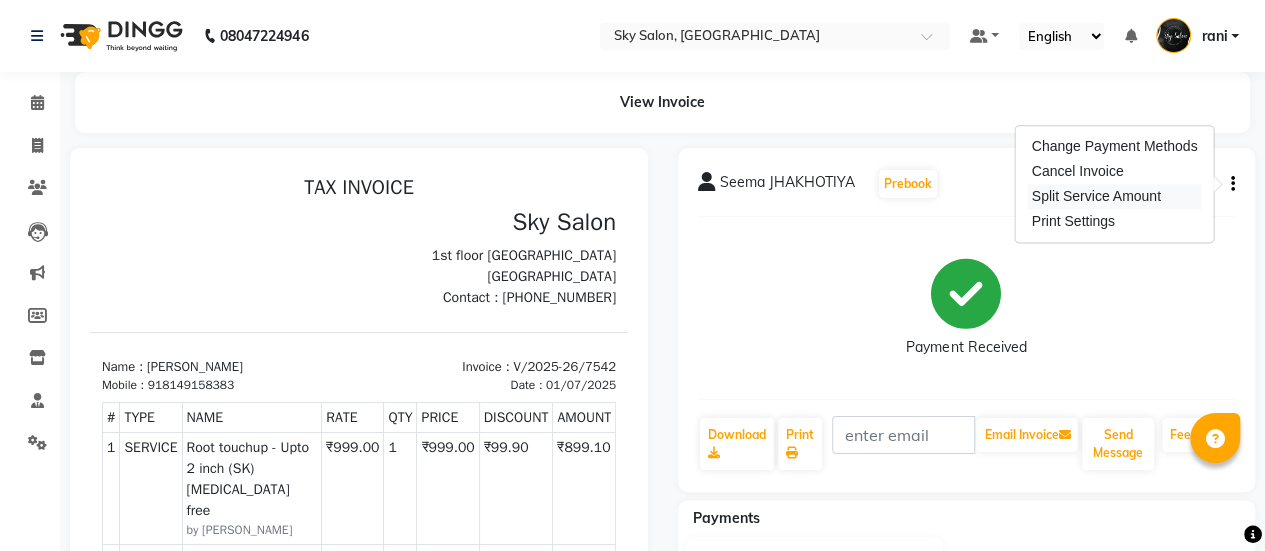 click on "Split Service Amount" at bounding box center [1115, 196] 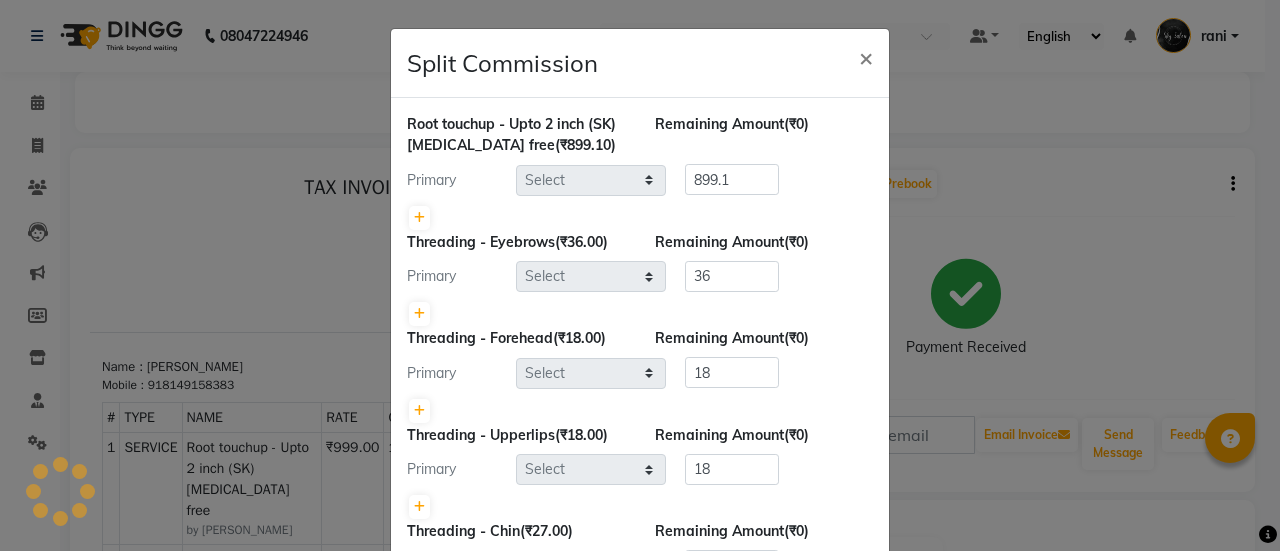 select on "57852" 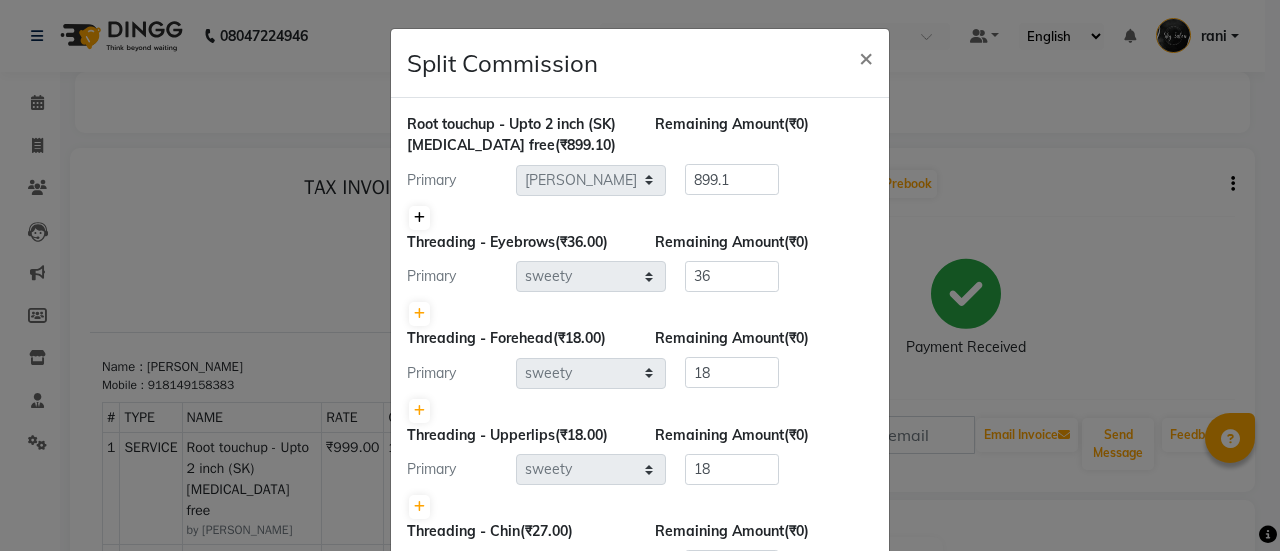click 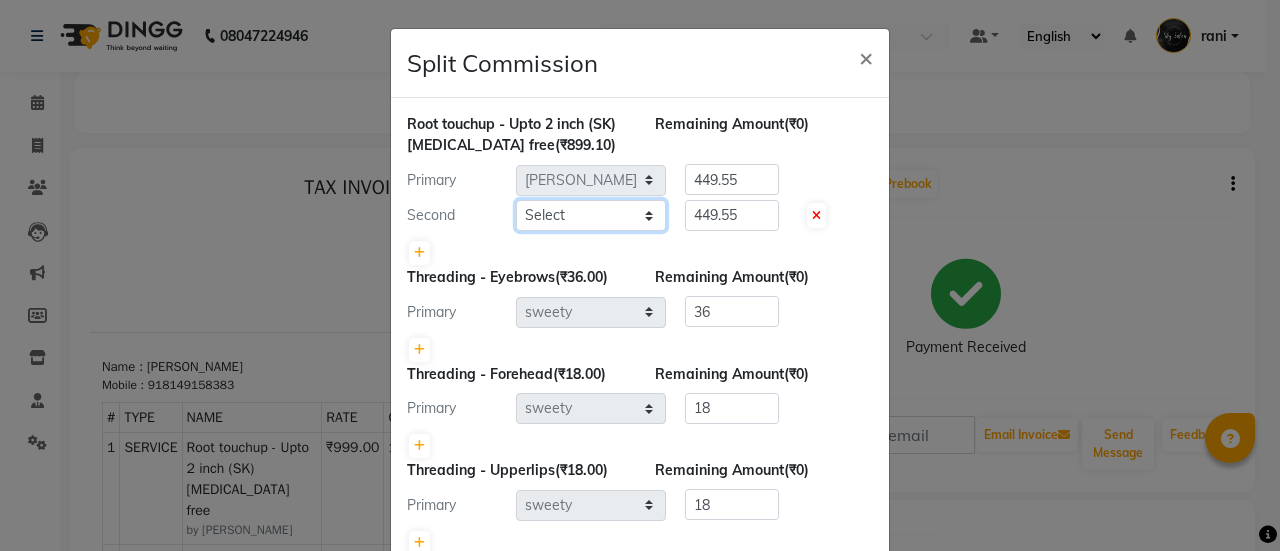 click on "Select  afreen   akshata   aman saha   ameer   Anagha   anisa   arbaj   bharti   Bunny   Danish   Darshana 1   devyani   dilshad   gaurav   Gulshan   gurmeet   javed   jishan   krishna   mayuri gaikwad   muskan   rani   rinku   rocky   Ronak   sachin   sahil   sam   sameer   sameer 2   sandhya   shabnam   shakti   sunny   sweety   vivek" 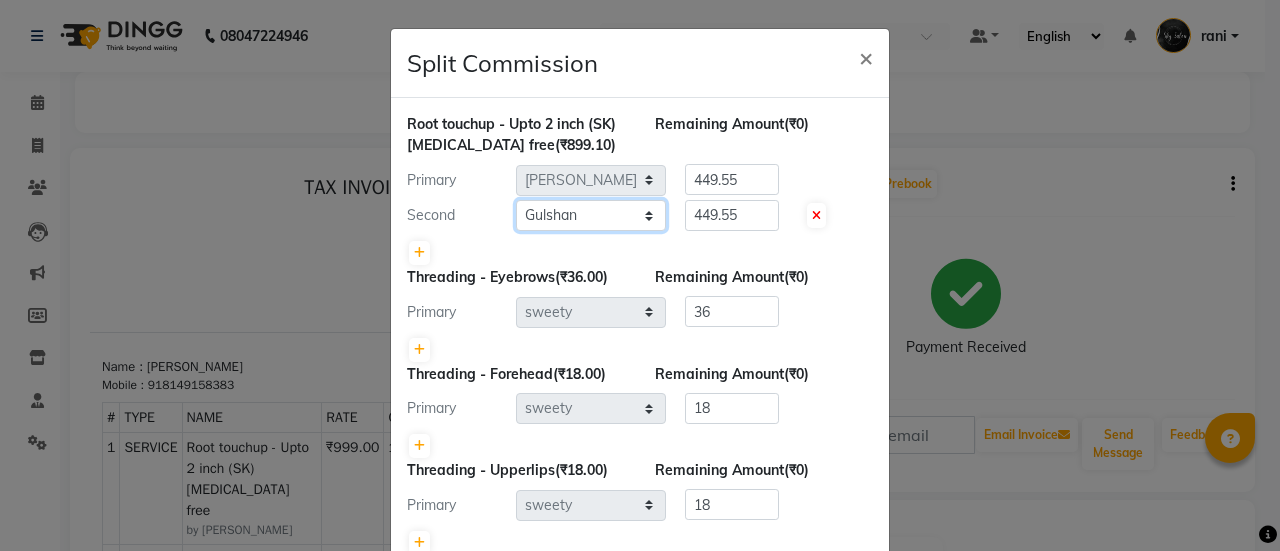 click on "Select  afreen   akshata   aman saha   ameer   Anagha   anisa   arbaj   bharti   Bunny   Danish   Darshana 1   devyani   dilshad   gaurav   Gulshan   gurmeet   javed   jishan   krishna   mayuri gaikwad   muskan   rani   rinku   rocky   Ronak   sachin   sahil   sam   sameer   sameer 2   sandhya   shabnam   shakti   sunny   sweety   vivek" 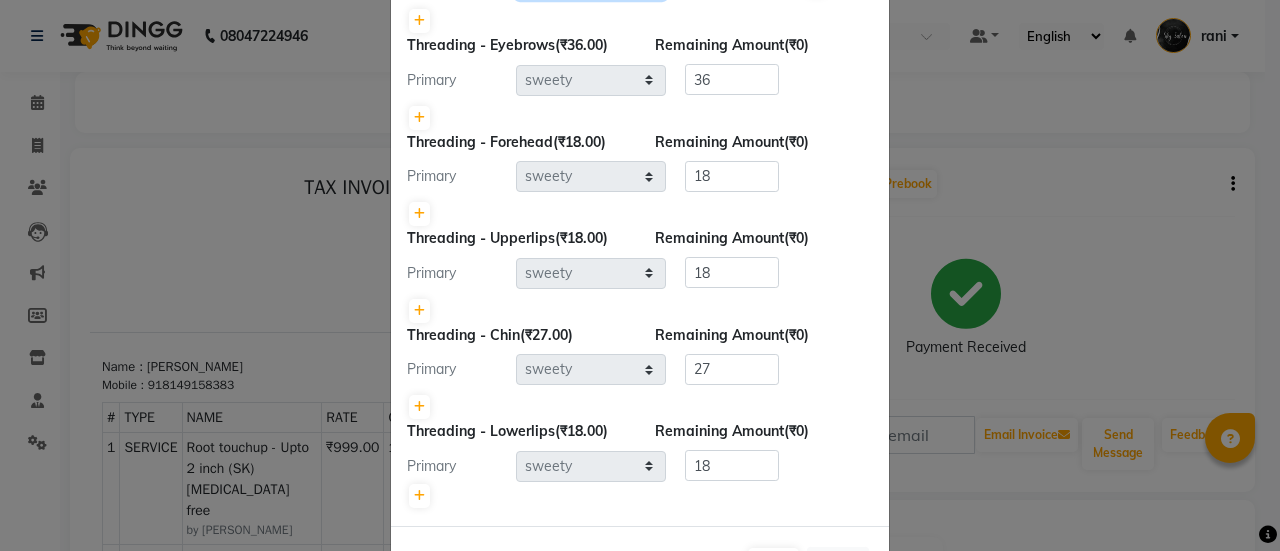 scroll, scrollTop: 305, scrollLeft: 0, axis: vertical 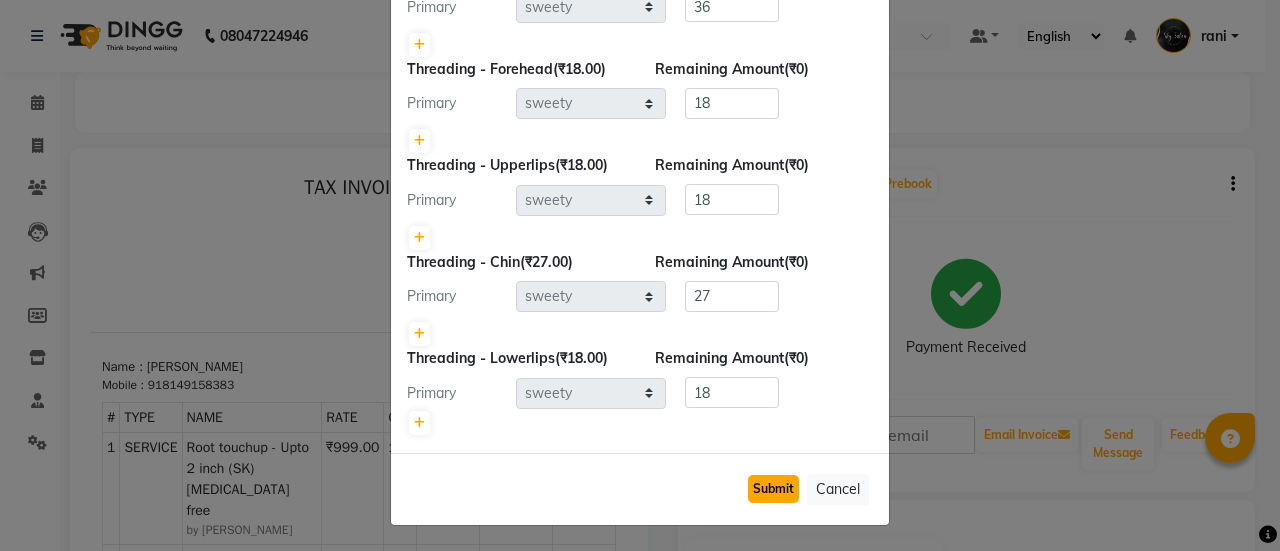 click on "Submit" 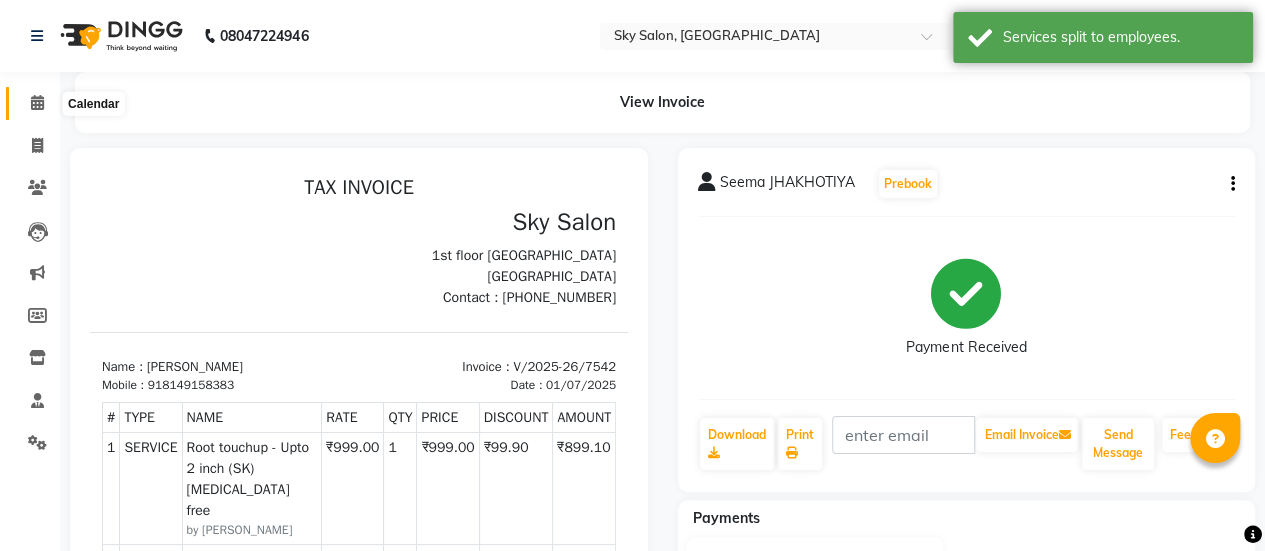 click 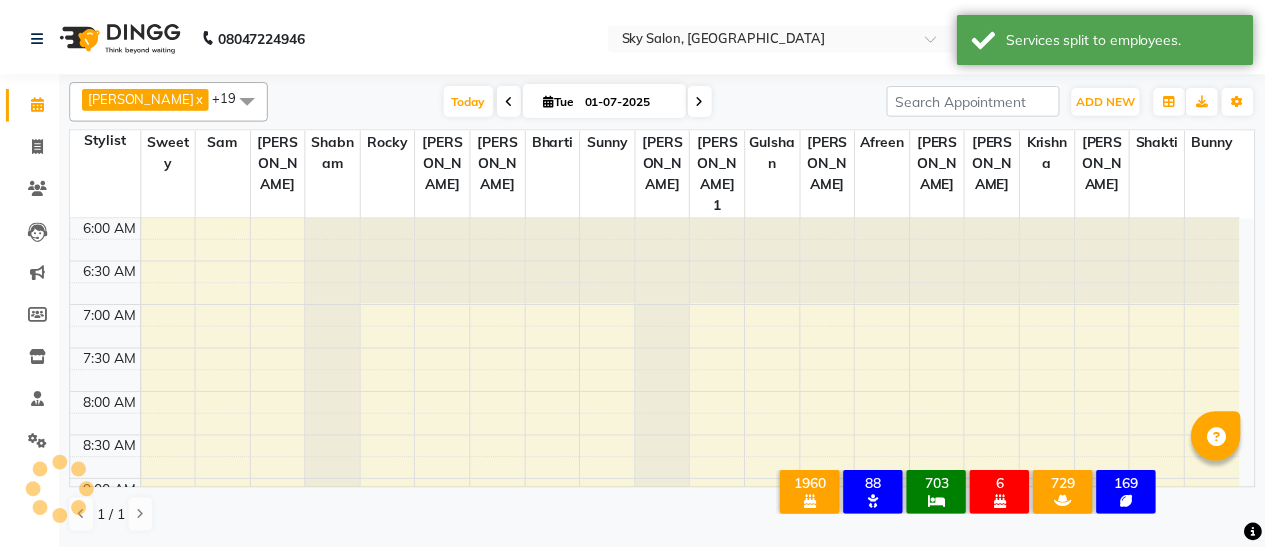 scroll, scrollTop: 0, scrollLeft: 0, axis: both 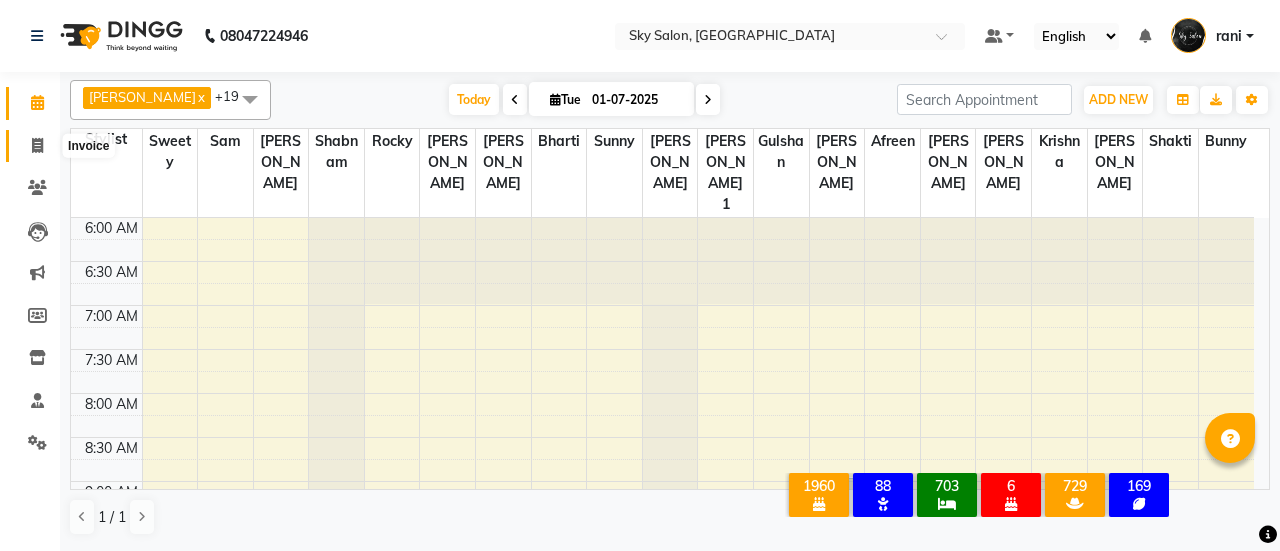 click 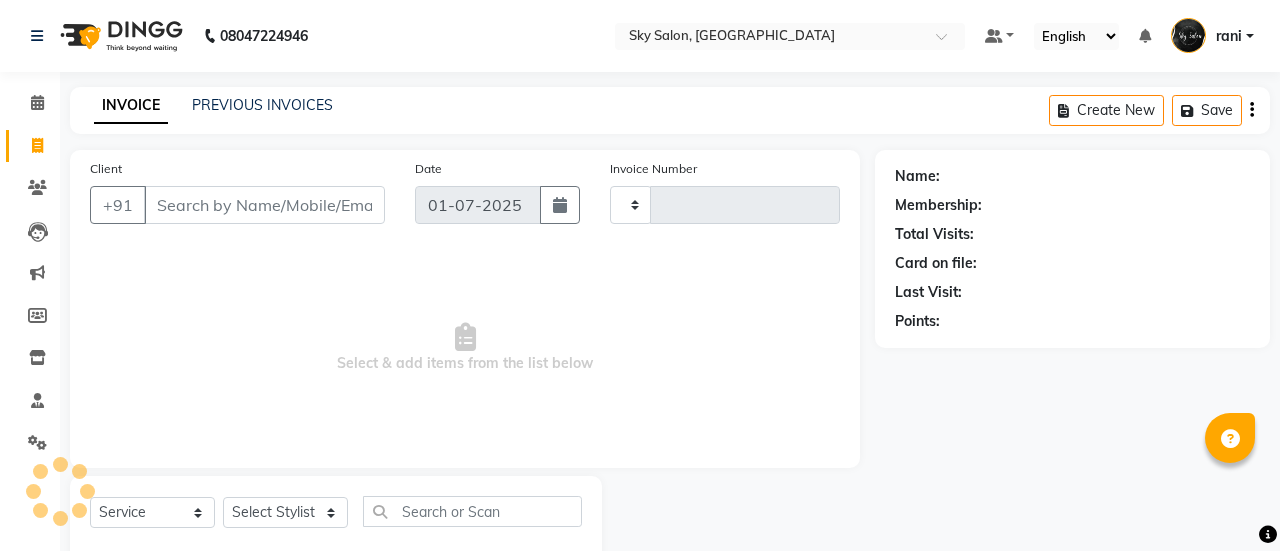 type on "7543" 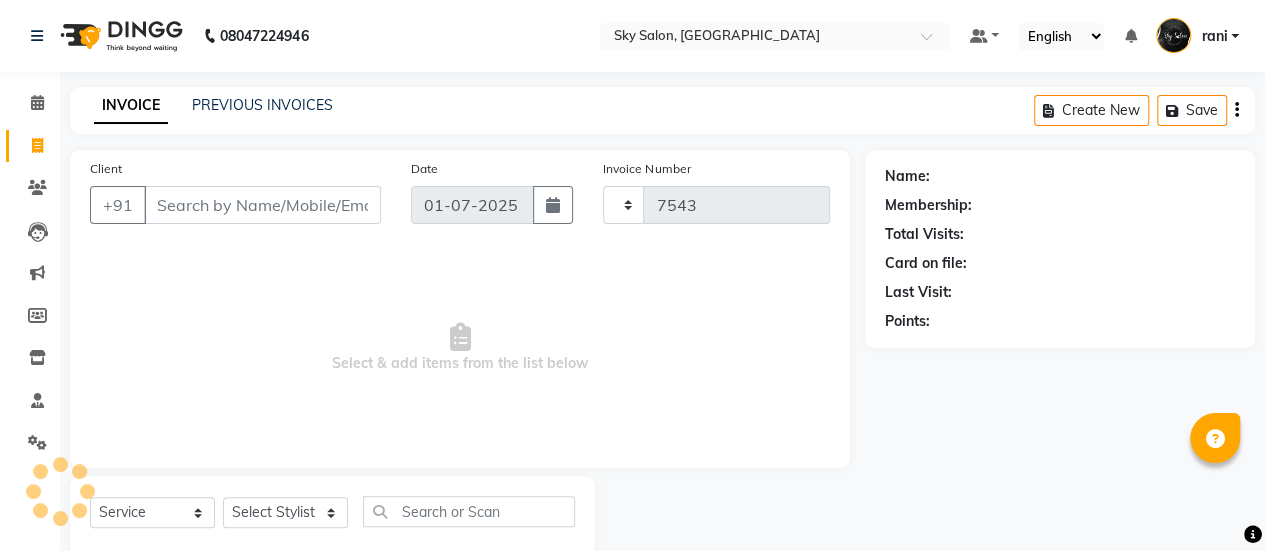 select on "3537" 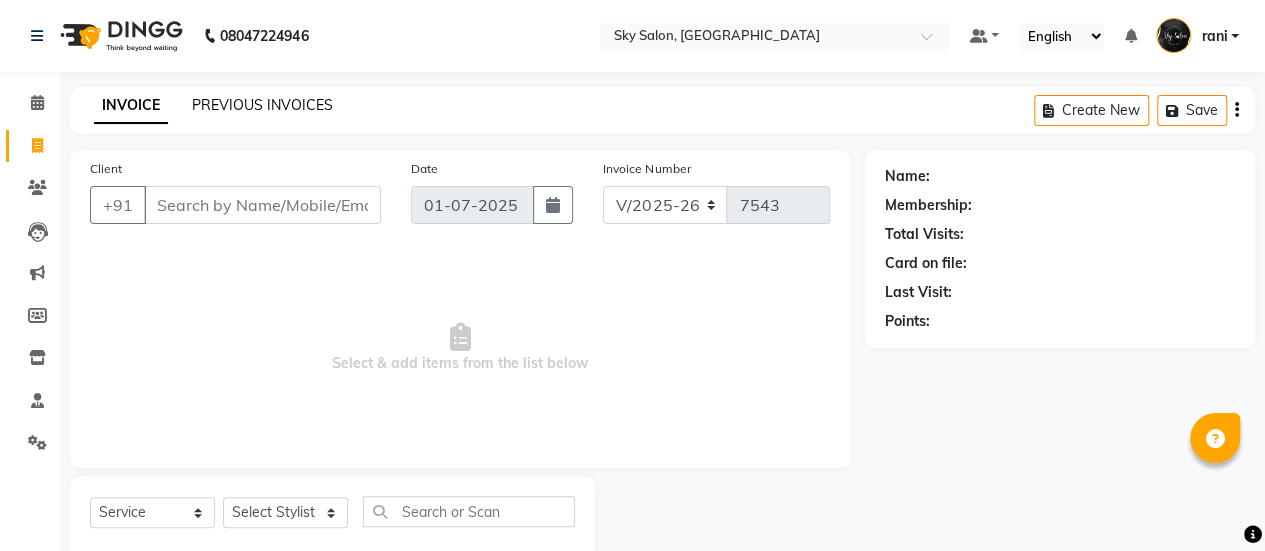 click on "PREVIOUS INVOICES" 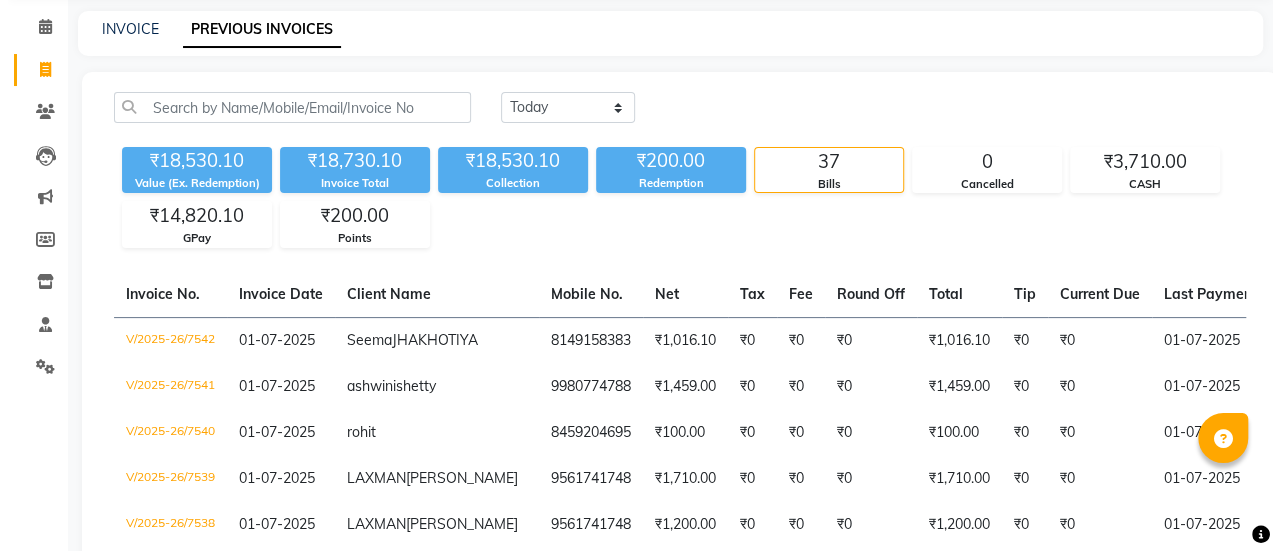 scroll, scrollTop: 0, scrollLeft: 0, axis: both 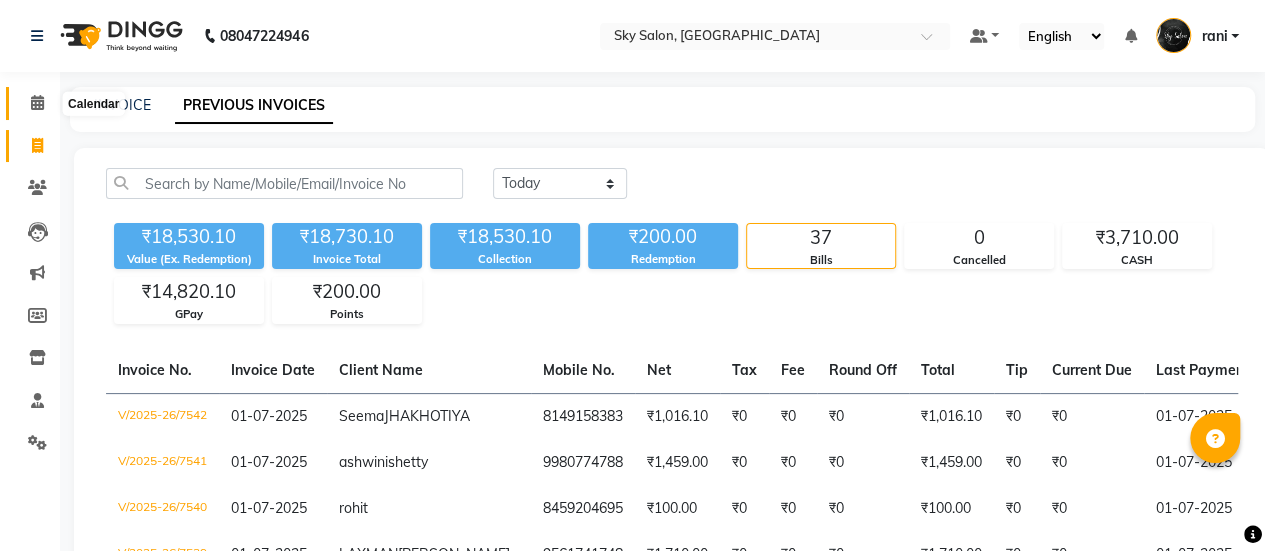 click 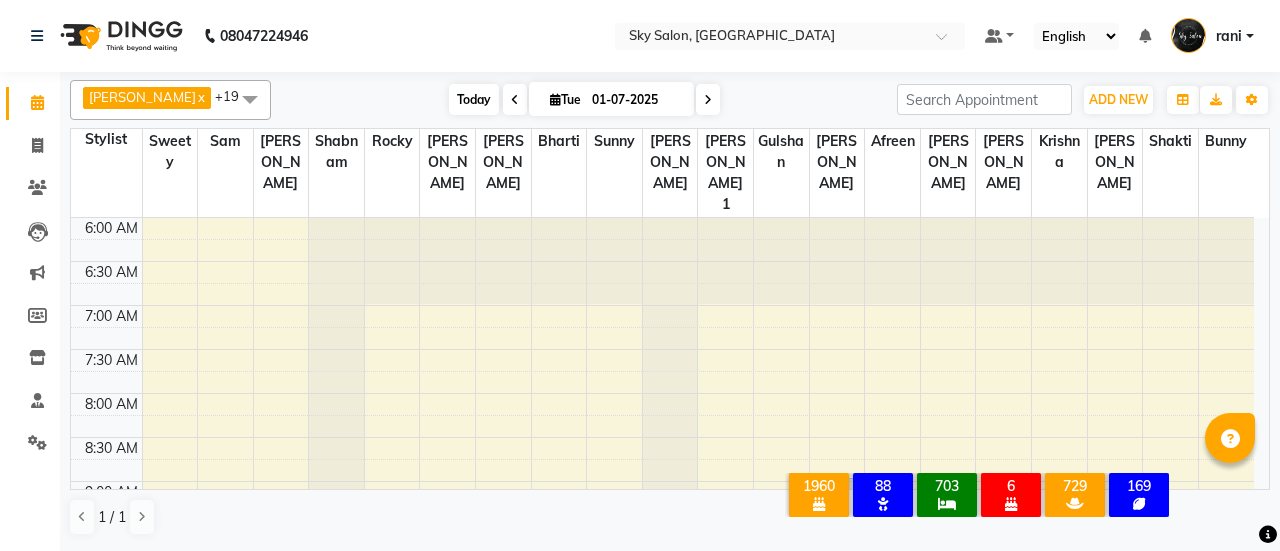 click on "Today" at bounding box center [474, 99] 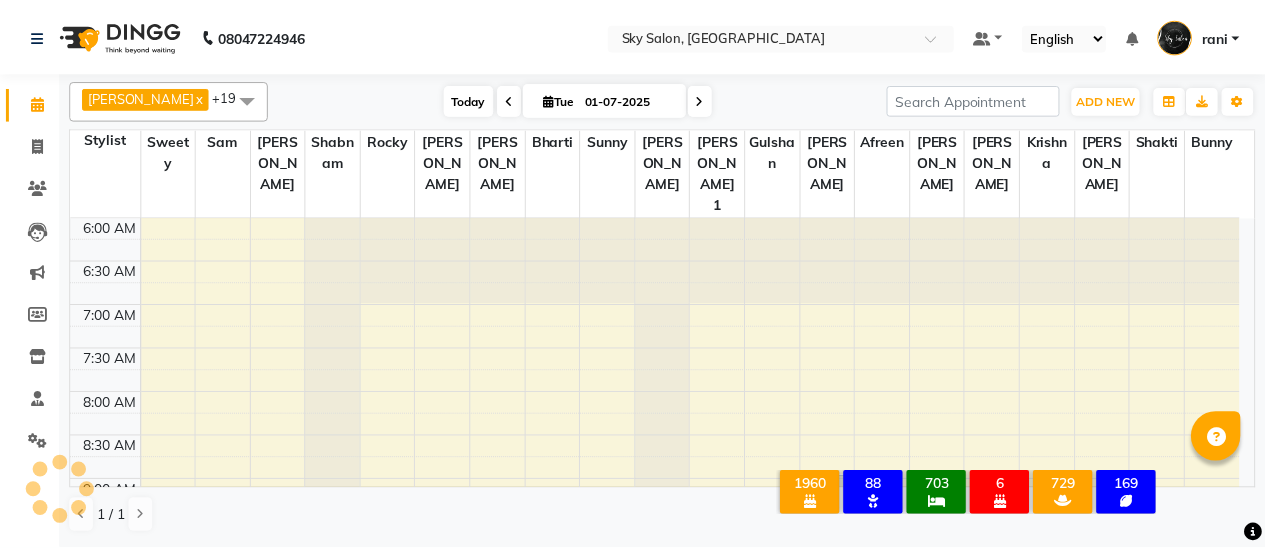 scroll, scrollTop: 955, scrollLeft: 0, axis: vertical 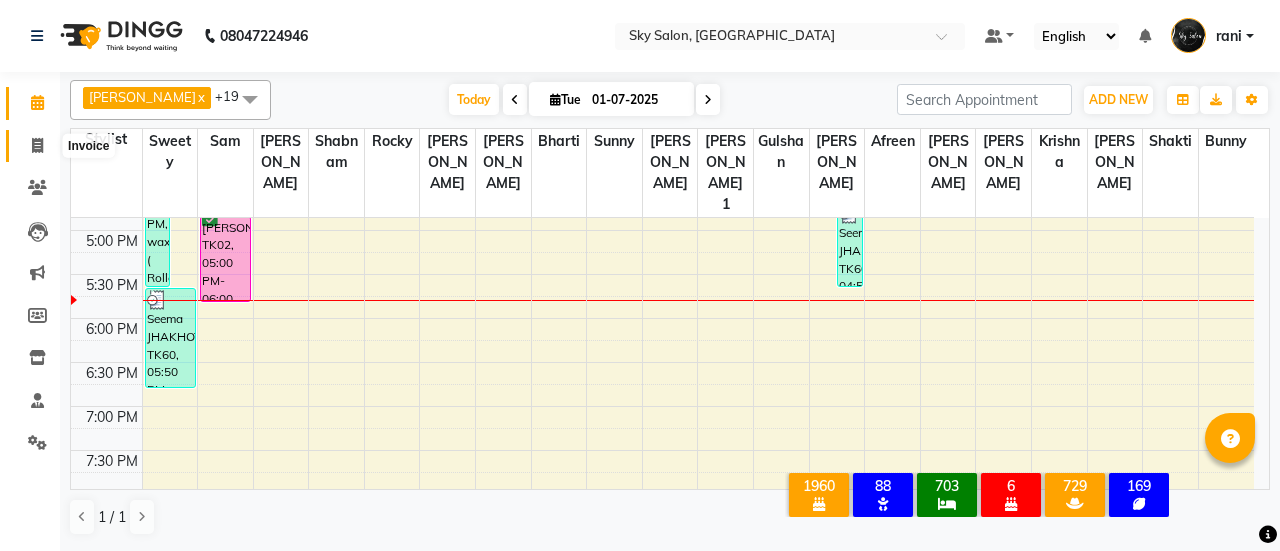 click 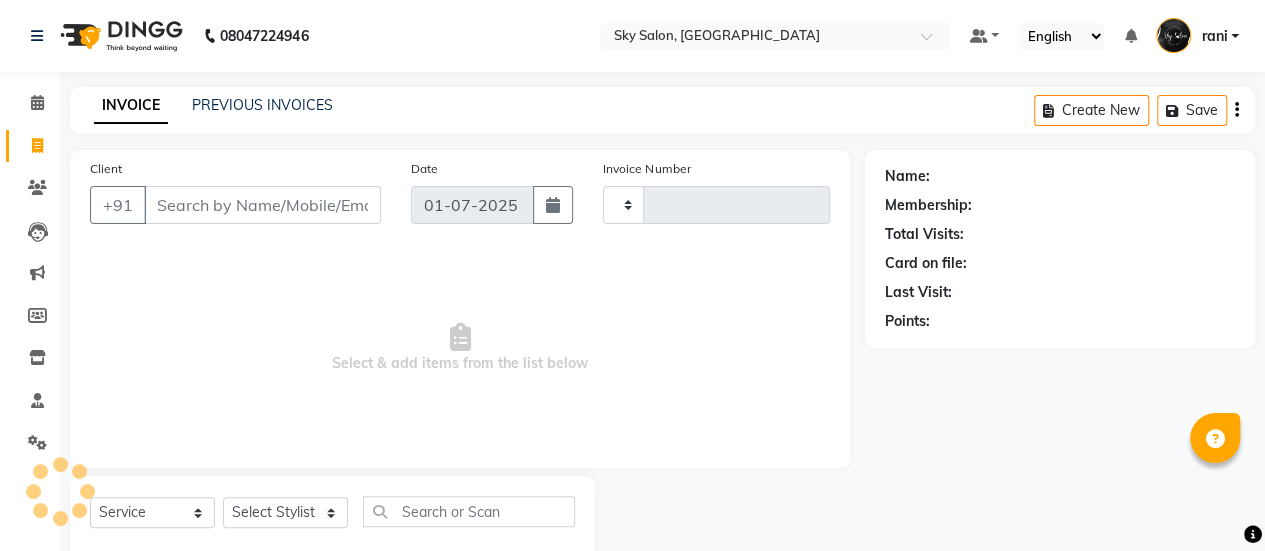 type on "7543" 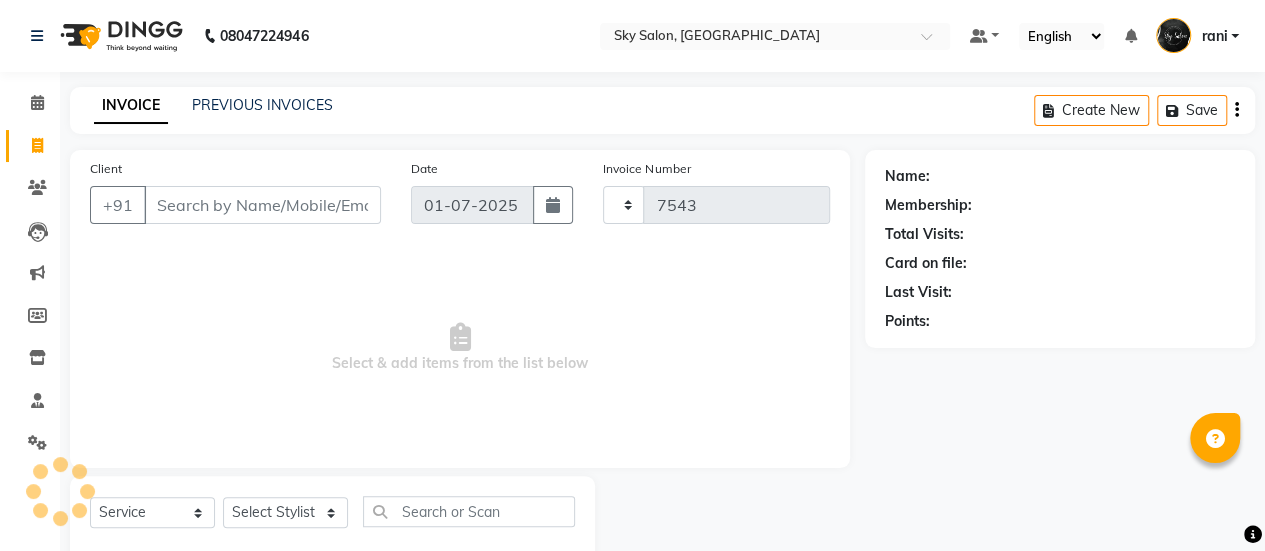 select on "3537" 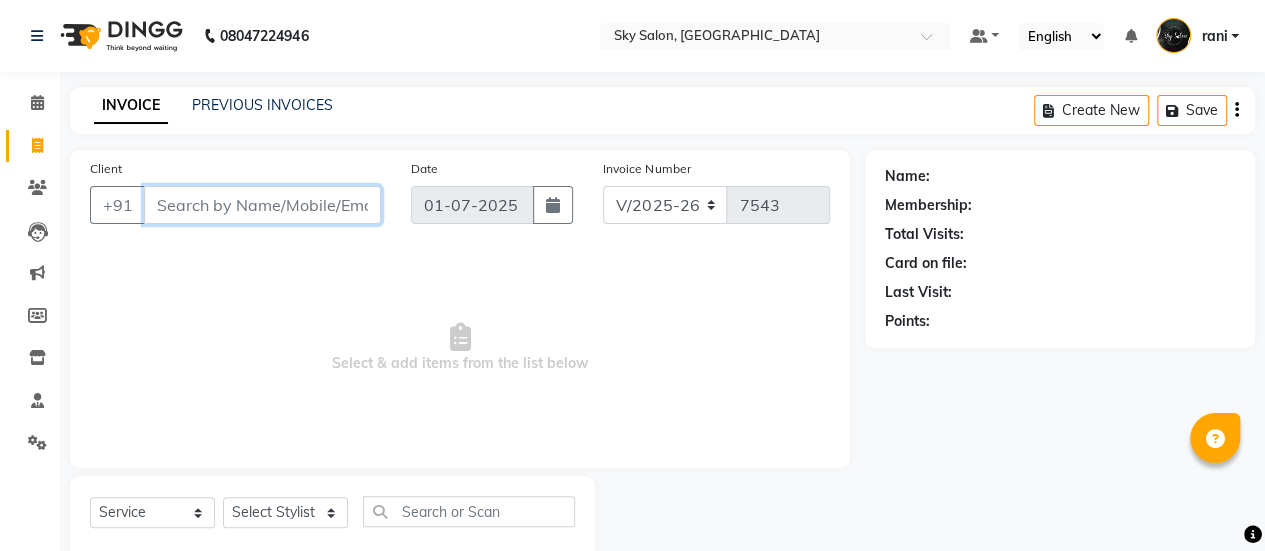 click on "Client" at bounding box center [262, 205] 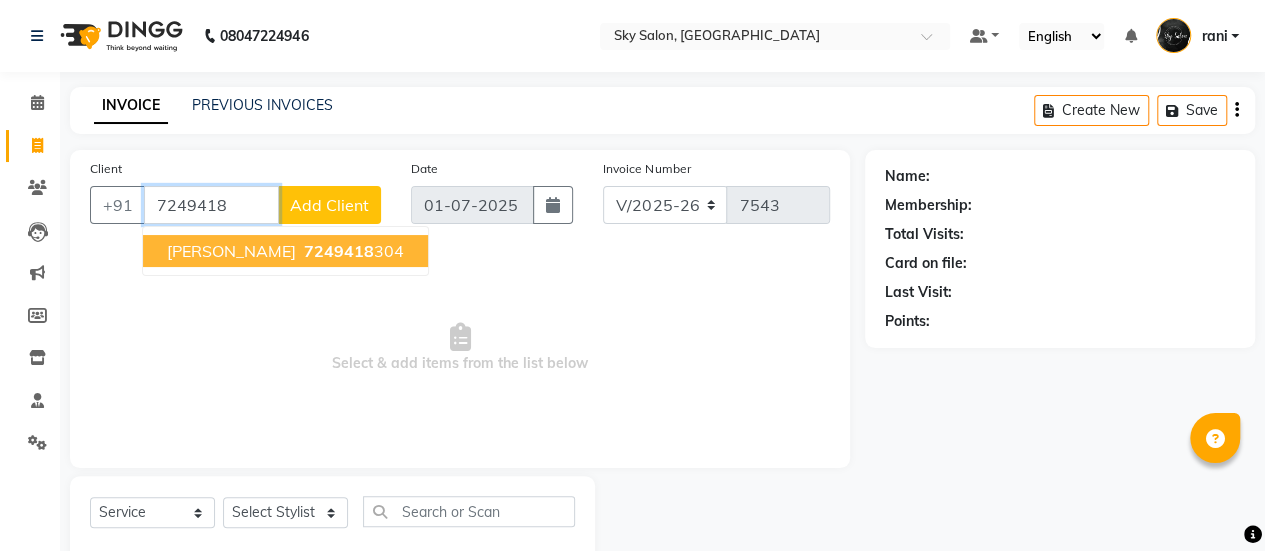 click on "7249418" at bounding box center (339, 251) 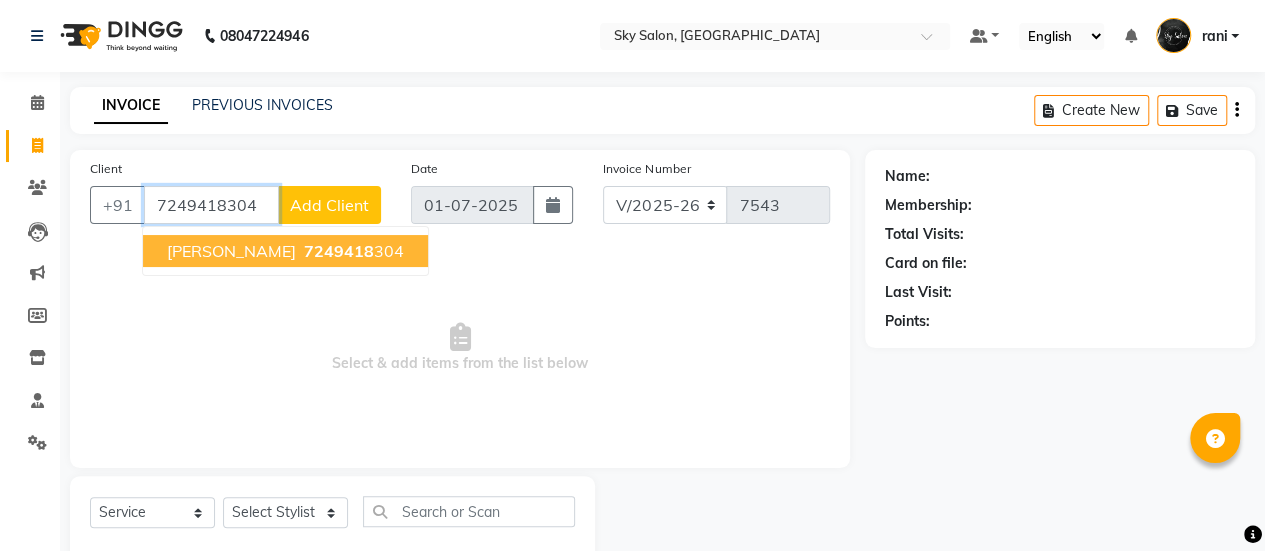 type on "7249418304" 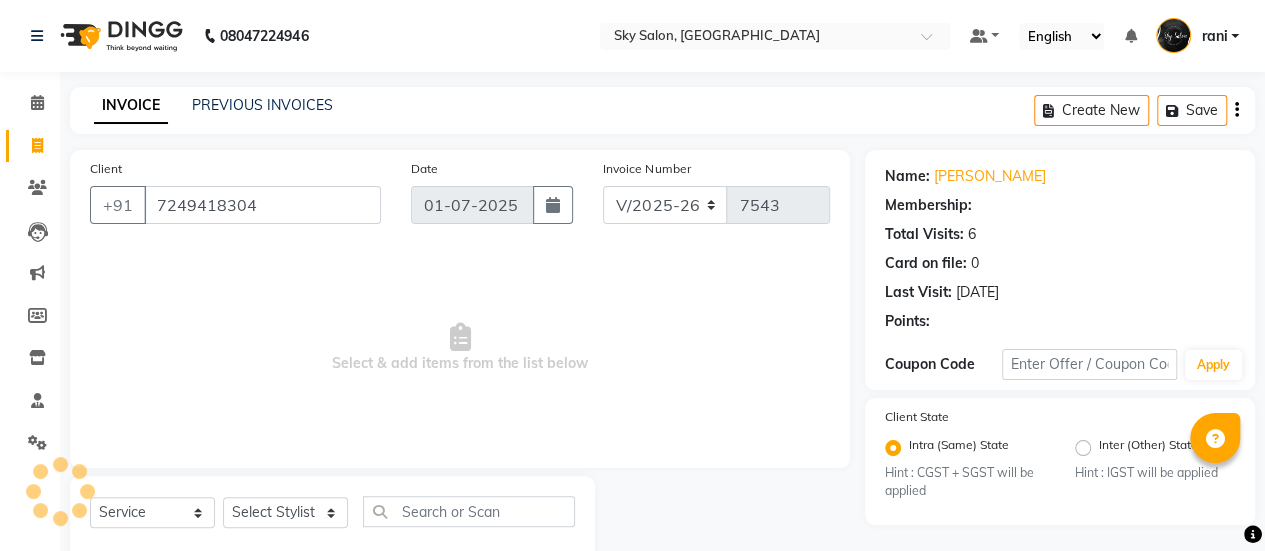 scroll, scrollTop: 49, scrollLeft: 0, axis: vertical 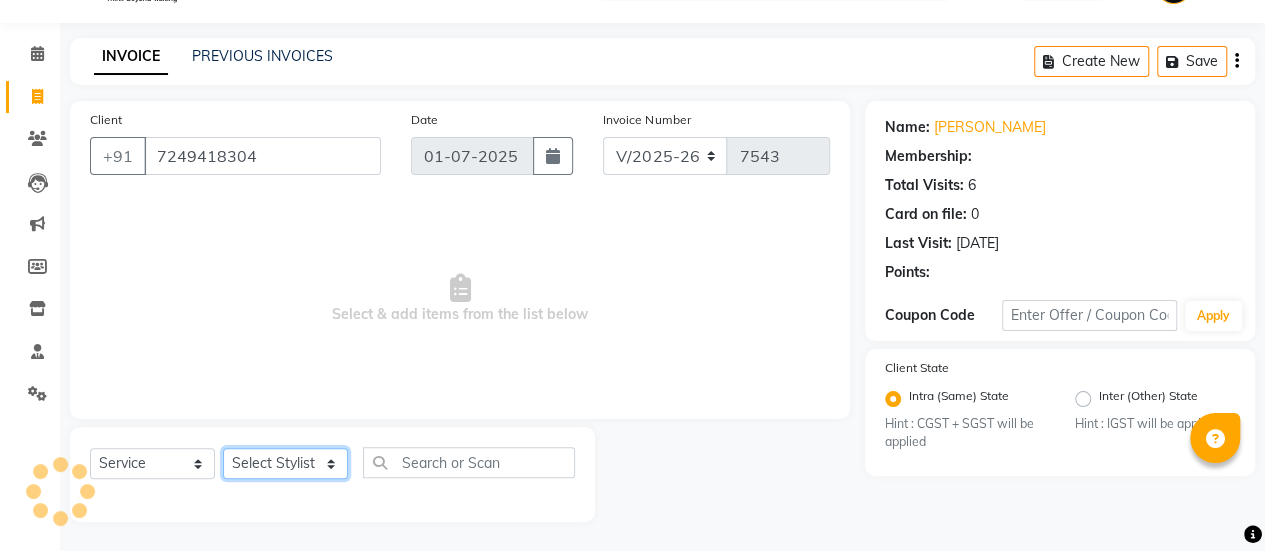 click on "Select Stylist afreen [PERSON_NAME] saha [PERSON_NAME] [PERSON_NAME] [PERSON_NAME] bharti Bunny Danish [PERSON_NAME] 1 [PERSON_NAME] [PERSON_NAME] gaurav Gulshan [PERSON_NAME] [PERSON_NAME] krishna [PERSON_NAME] [PERSON_NAME] rani [PERSON_NAME] [PERSON_NAME] sachin [PERSON_NAME] [PERSON_NAME] sameer 2 [PERSON_NAME] [PERSON_NAME] [PERSON_NAME]" 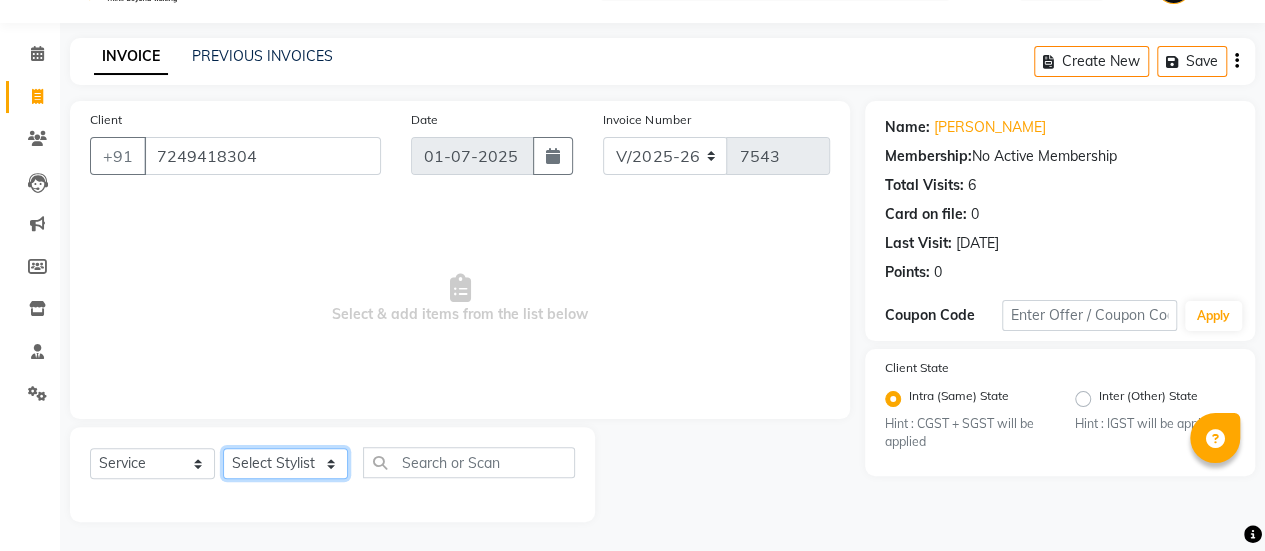 select on "46775" 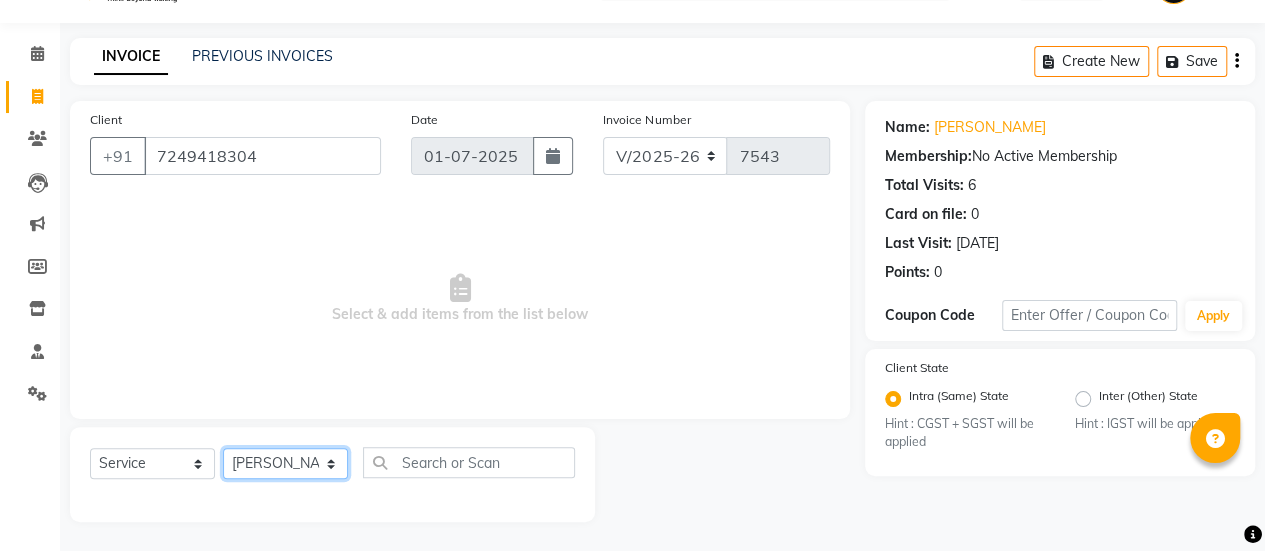 click on "Select Stylist afreen [PERSON_NAME] saha [PERSON_NAME] [PERSON_NAME] [PERSON_NAME] bharti Bunny Danish [PERSON_NAME] 1 [PERSON_NAME] [PERSON_NAME] gaurav Gulshan [PERSON_NAME] [PERSON_NAME] krishna [PERSON_NAME] [PERSON_NAME] rani [PERSON_NAME] [PERSON_NAME] sachin [PERSON_NAME] [PERSON_NAME] sameer 2 [PERSON_NAME] [PERSON_NAME] [PERSON_NAME]" 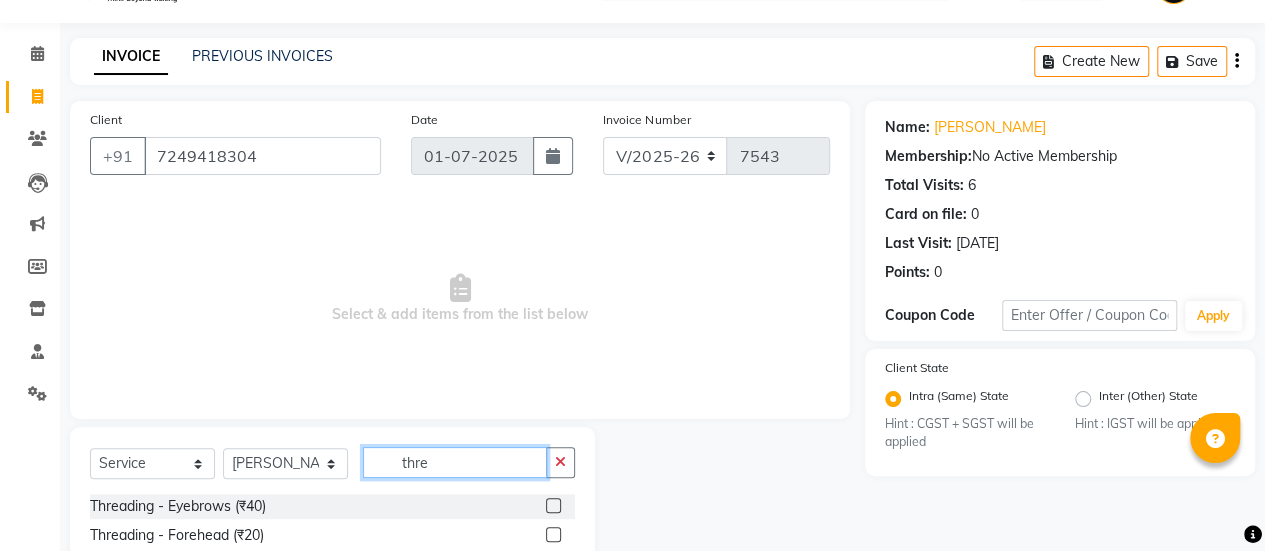 scroll, scrollTop: 249, scrollLeft: 0, axis: vertical 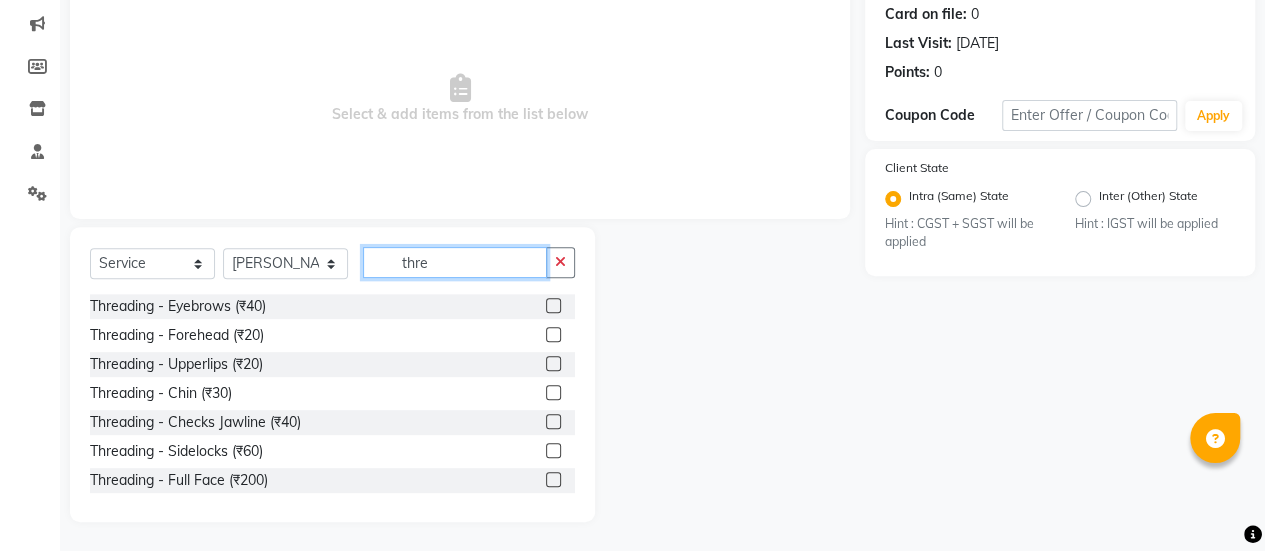 type on "thre" 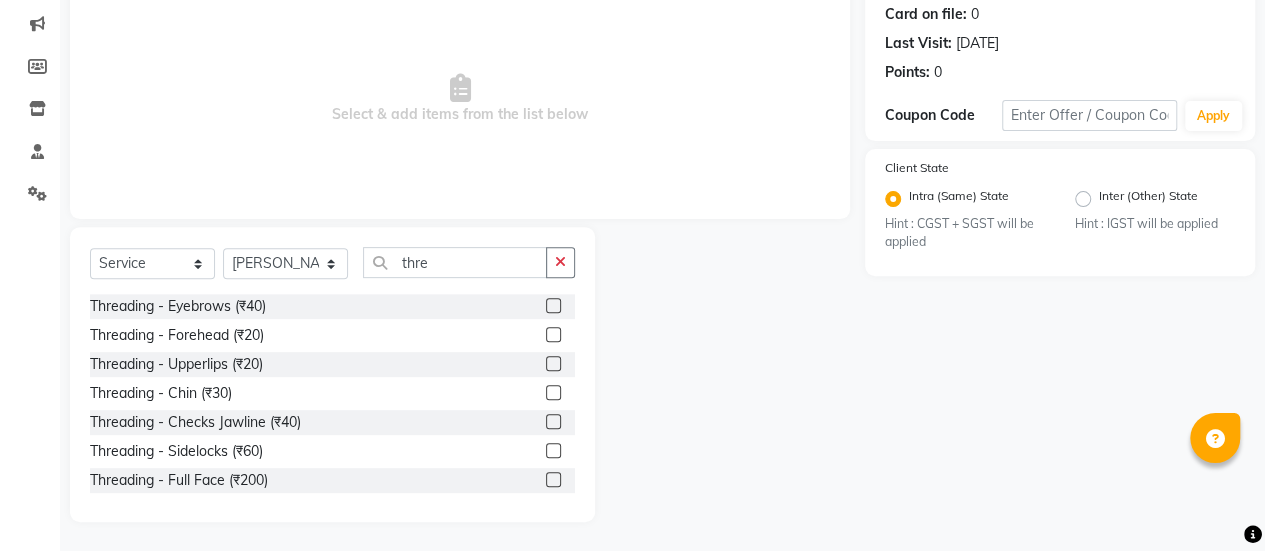 click 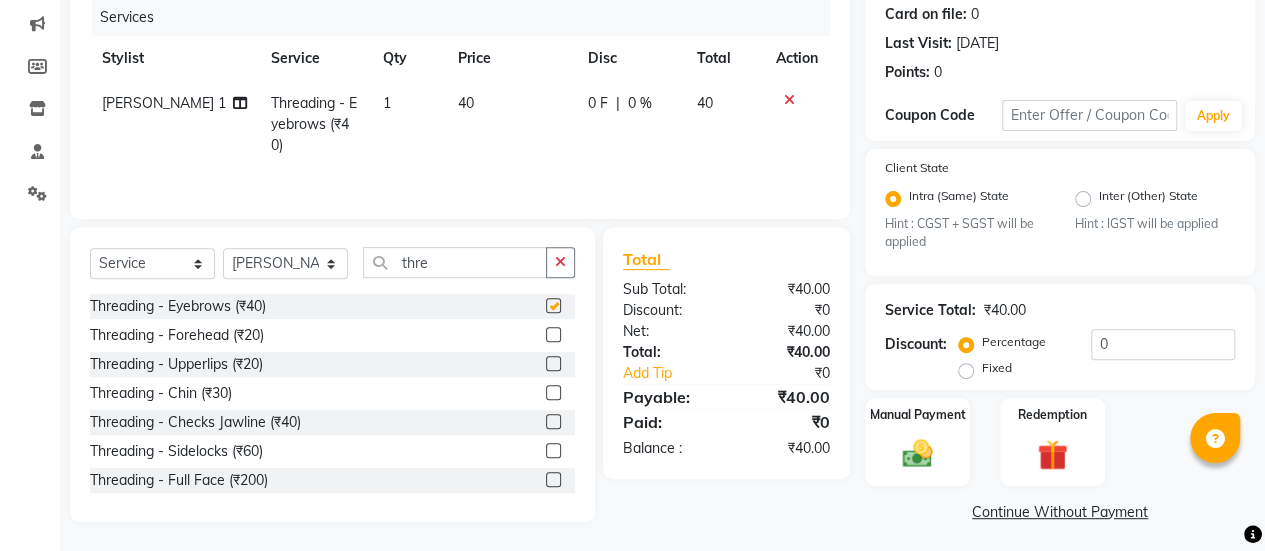 checkbox on "false" 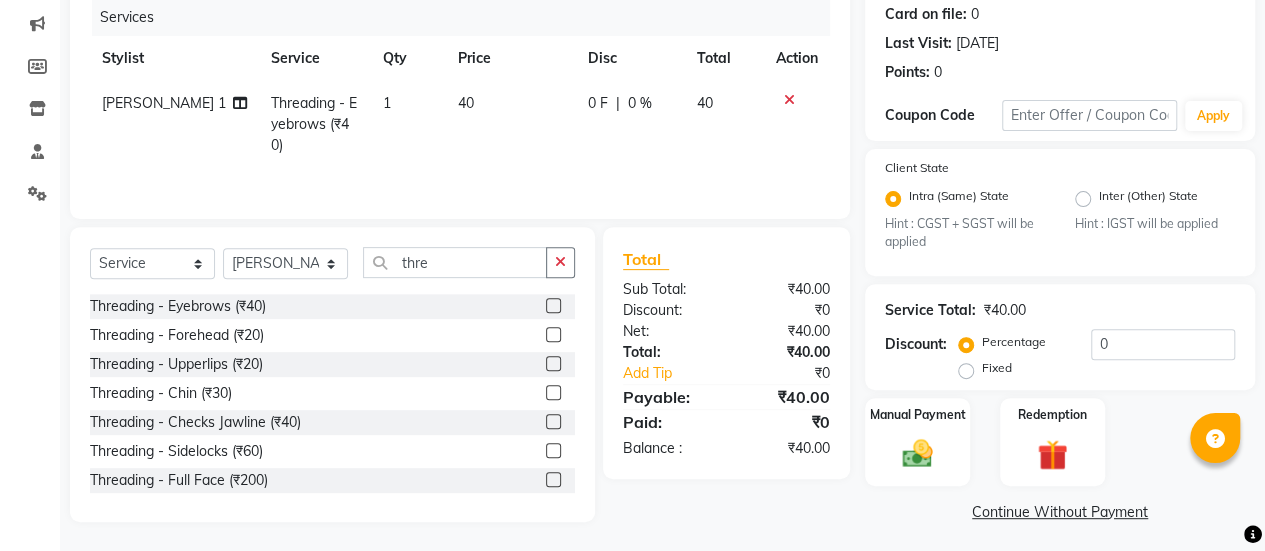 click 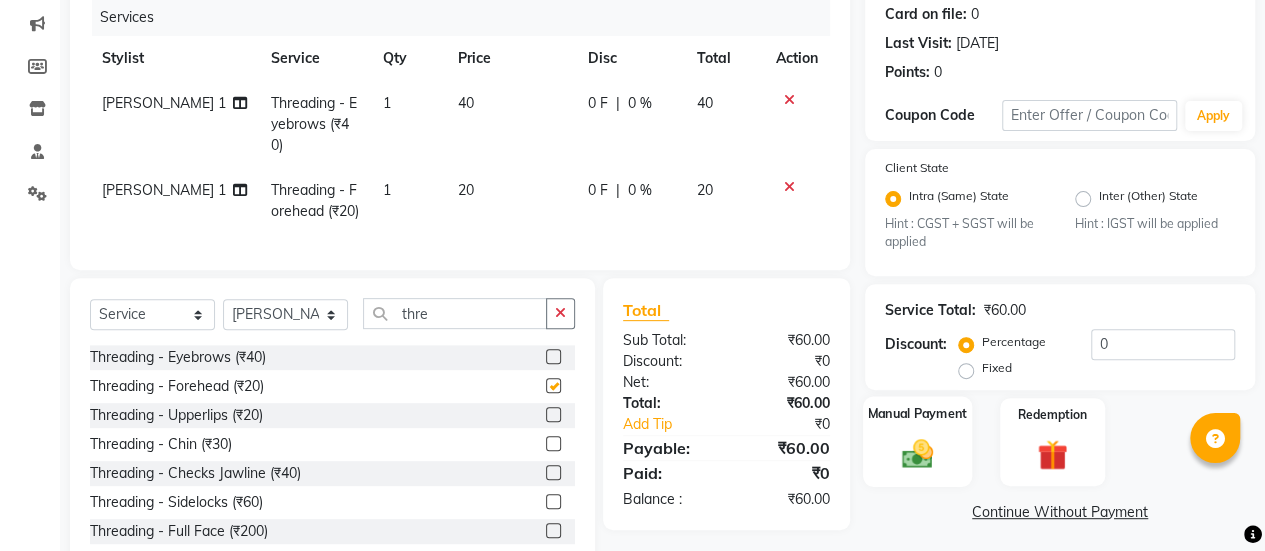 checkbox on "false" 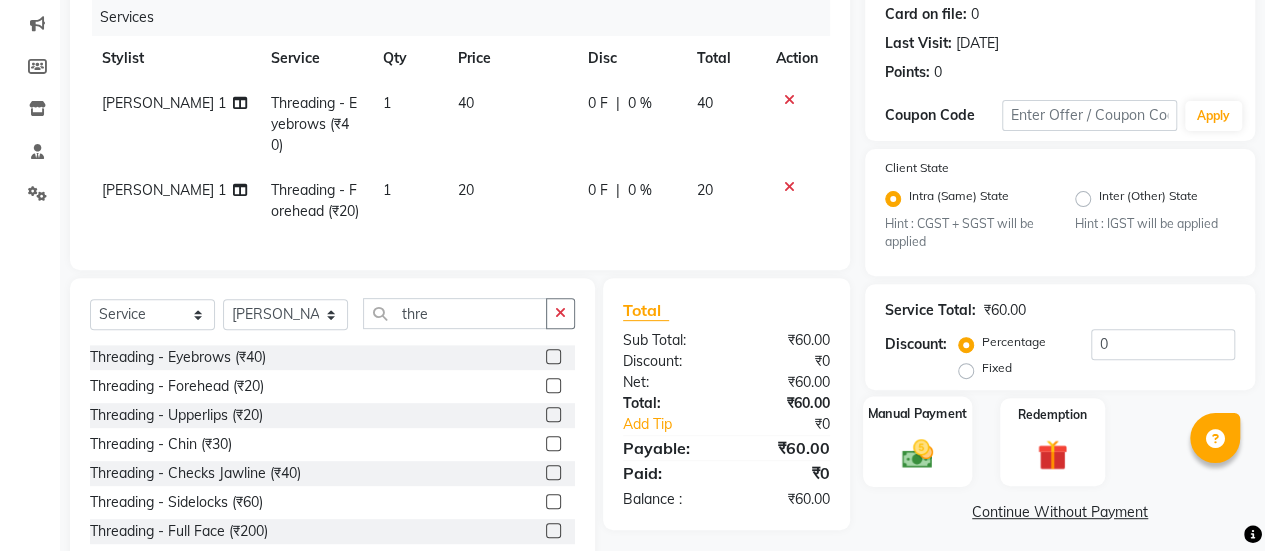 click 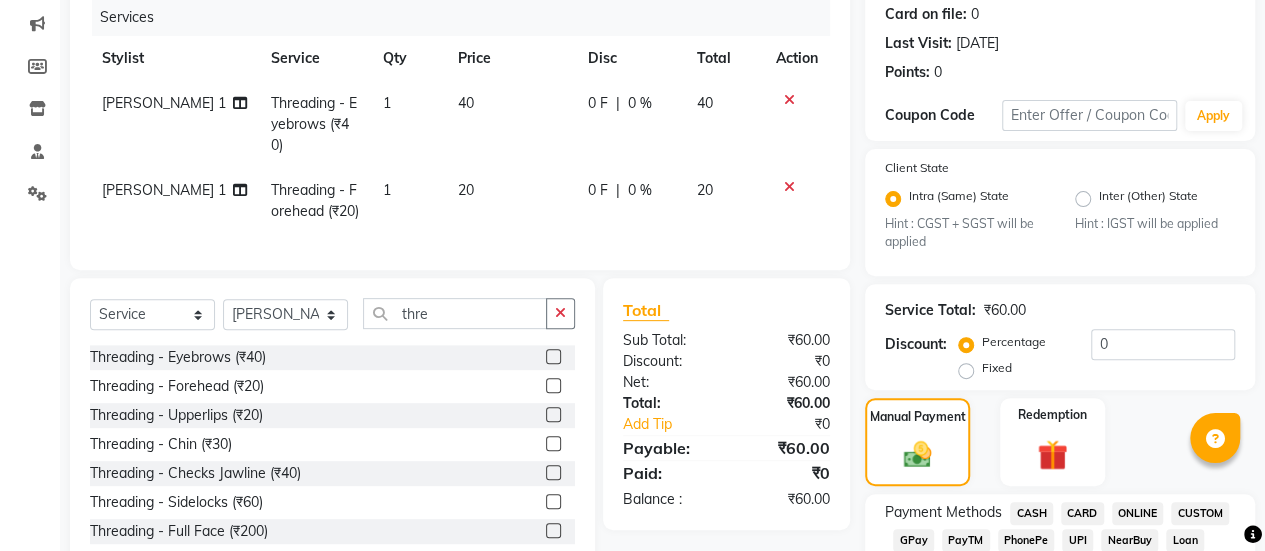 scroll, scrollTop: 551, scrollLeft: 0, axis: vertical 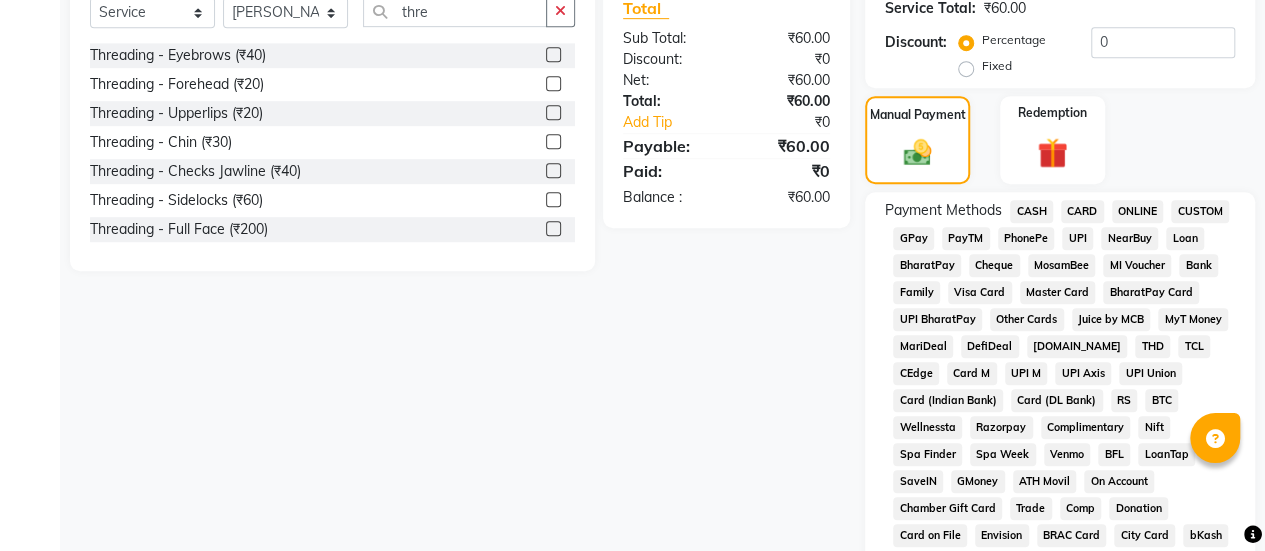 click on "GPay" 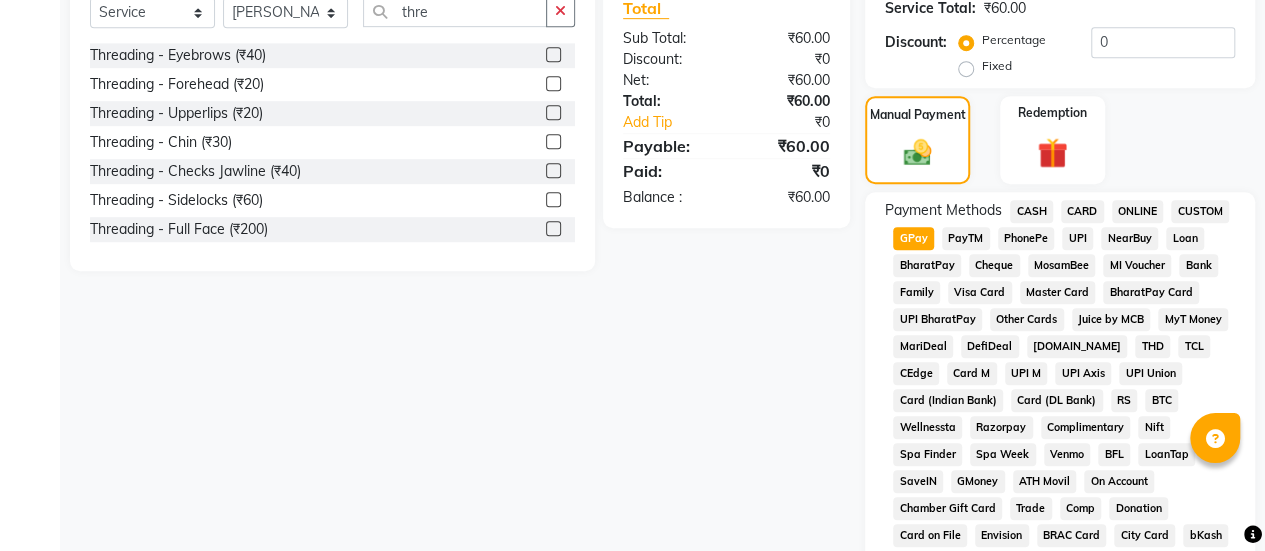 click on "GPay" 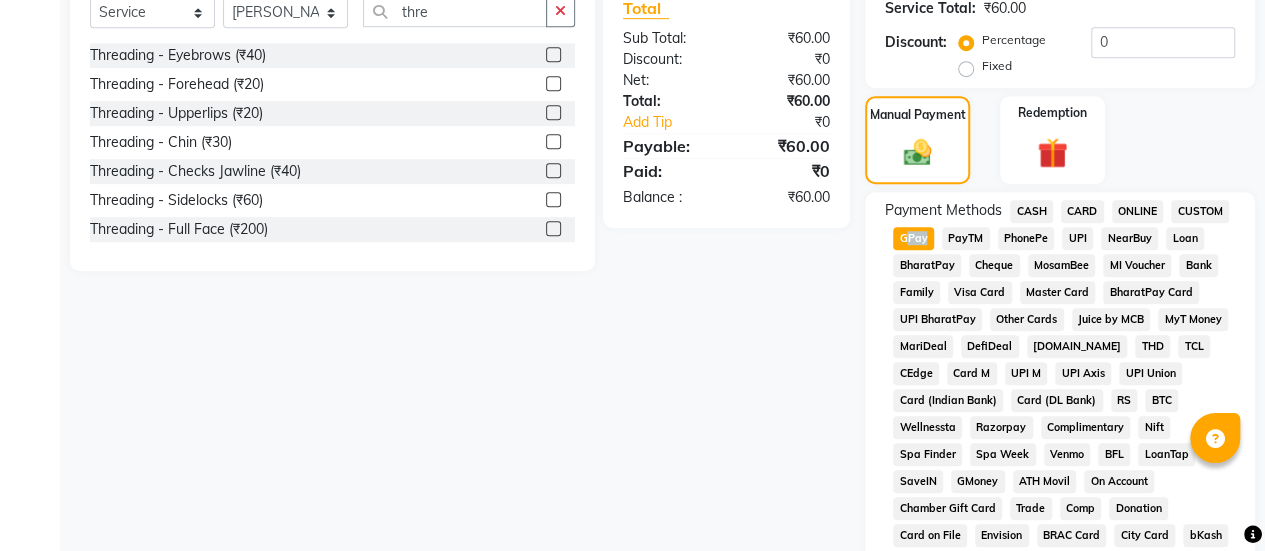 click on "GPay" 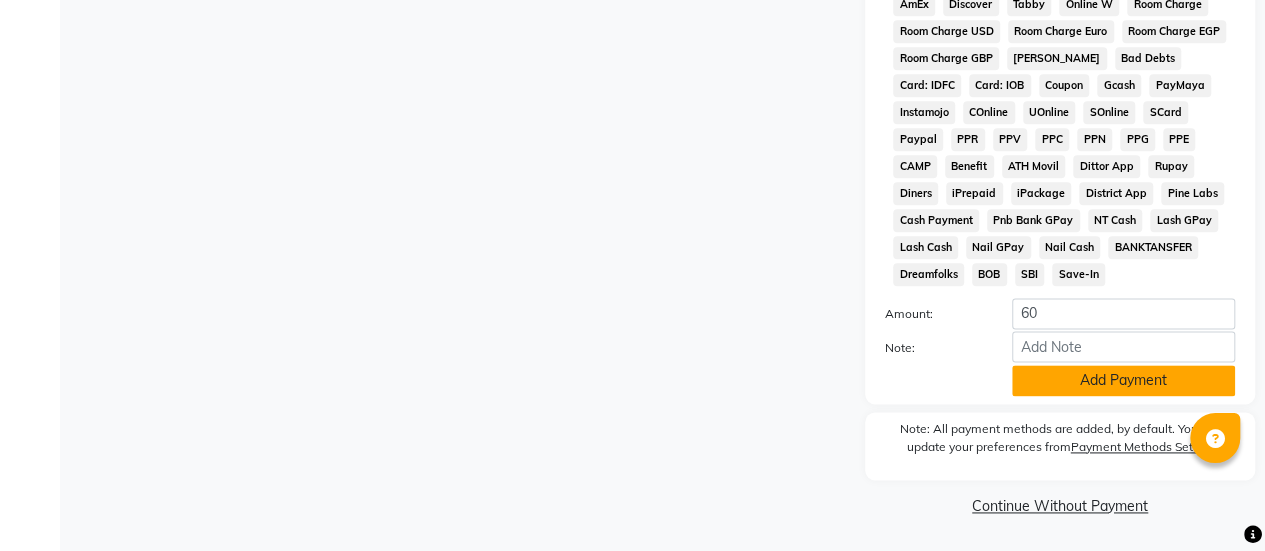 drag, startPoint x: 1070, startPoint y: 397, endPoint x: 1074, endPoint y: 373, distance: 24.33105 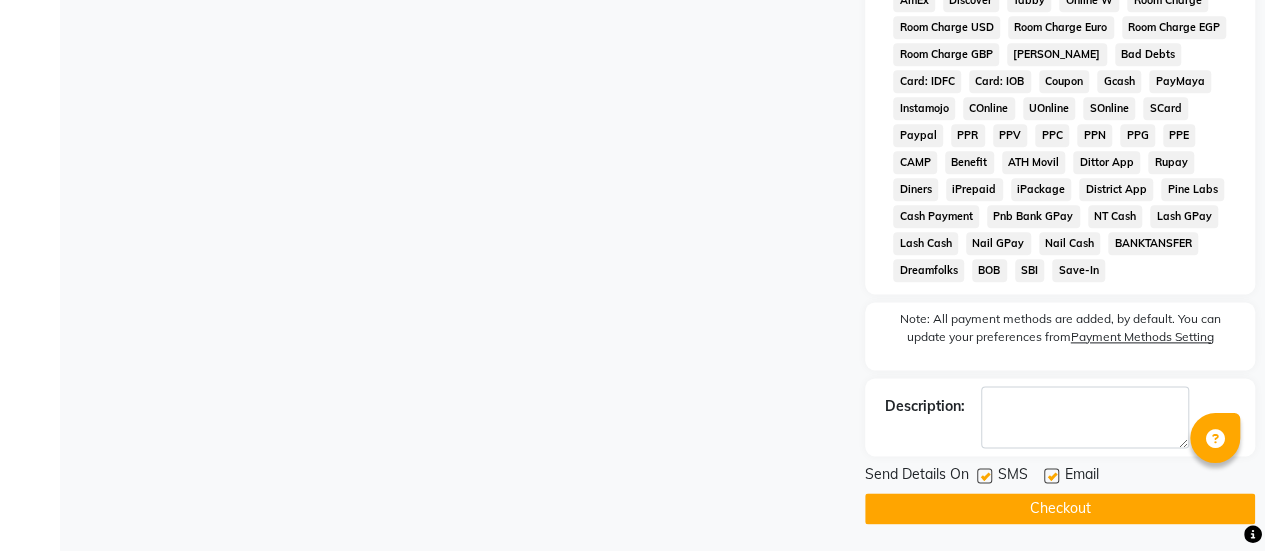 click 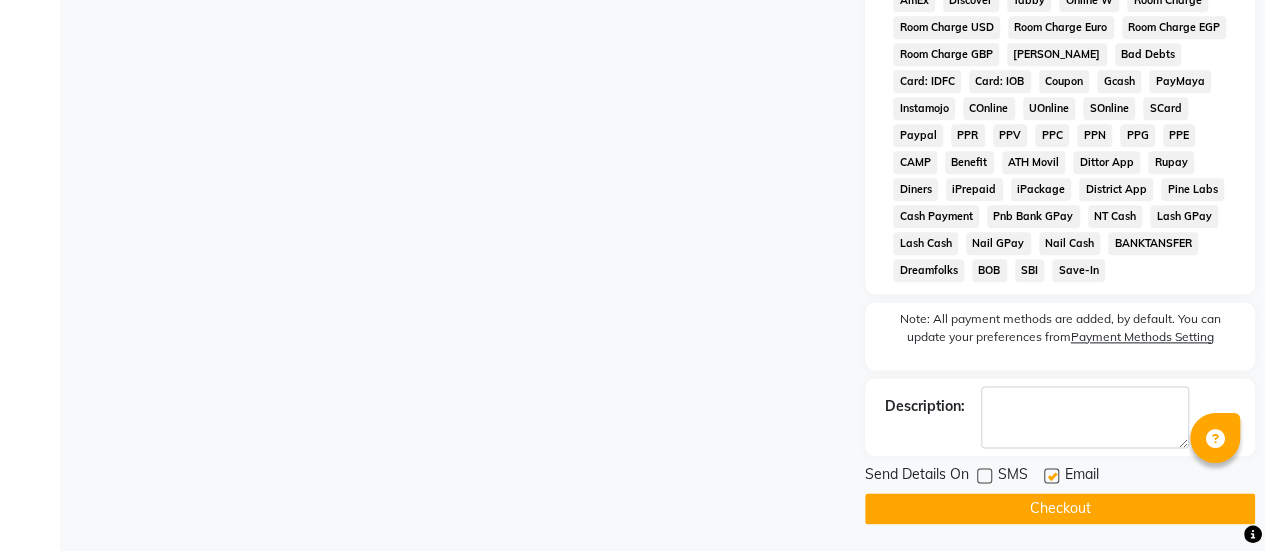 click on "Checkout" 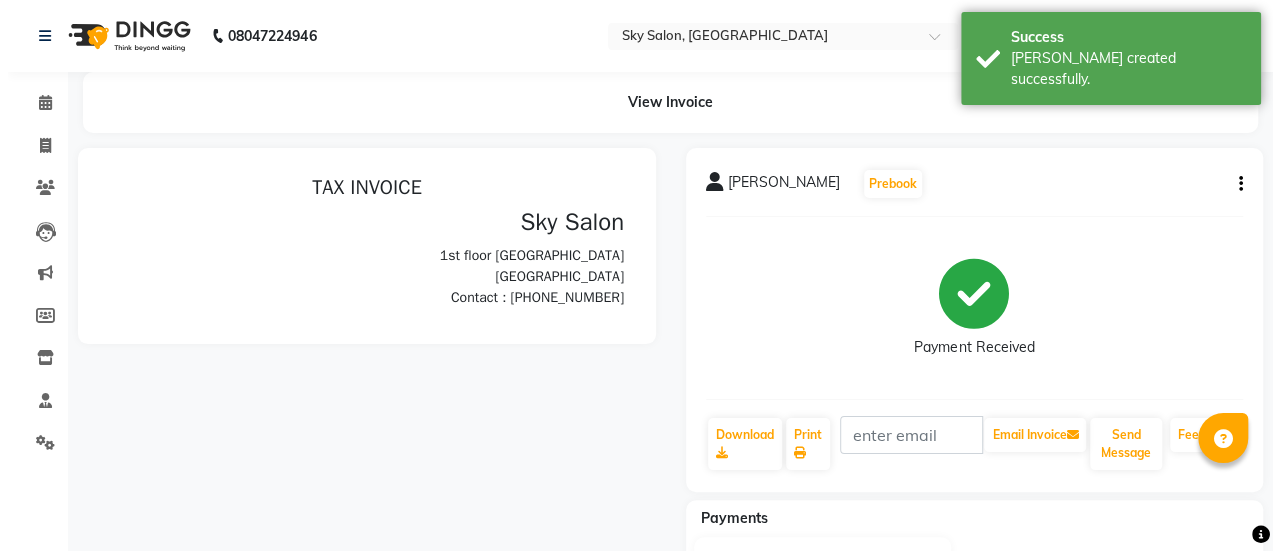 scroll, scrollTop: 0, scrollLeft: 0, axis: both 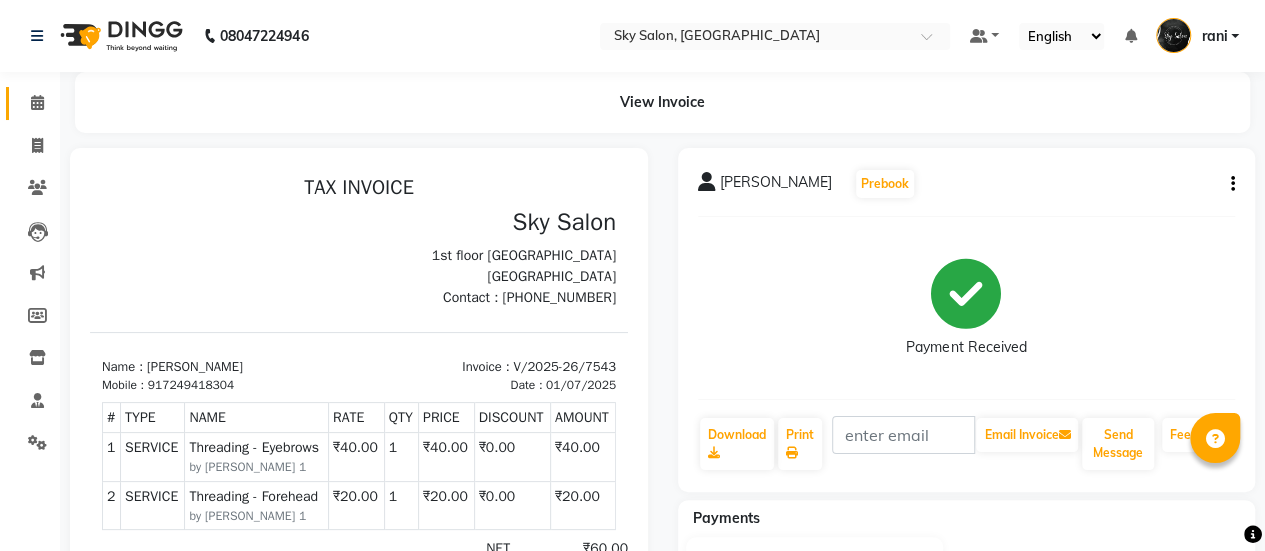 click on "Calendar" 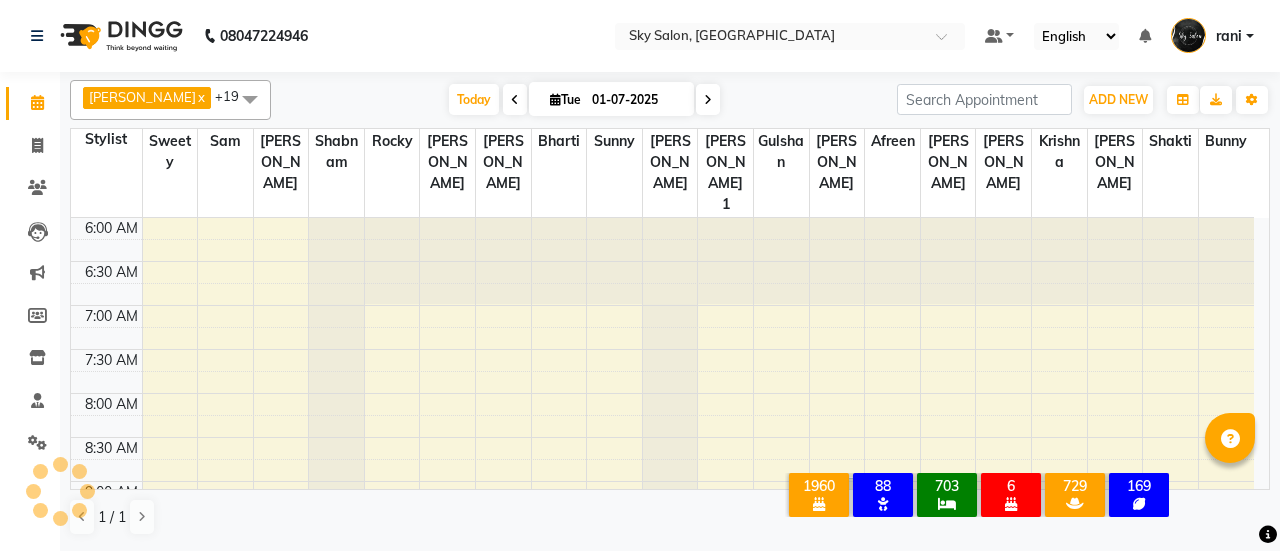 scroll, scrollTop: 0, scrollLeft: 0, axis: both 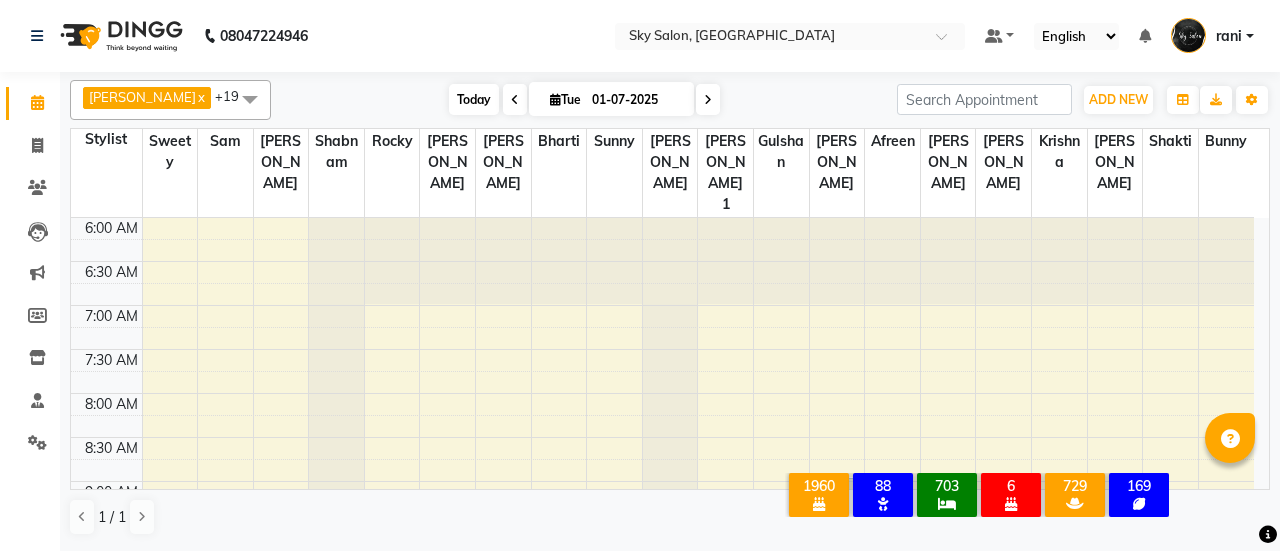 click on "Today" at bounding box center (474, 99) 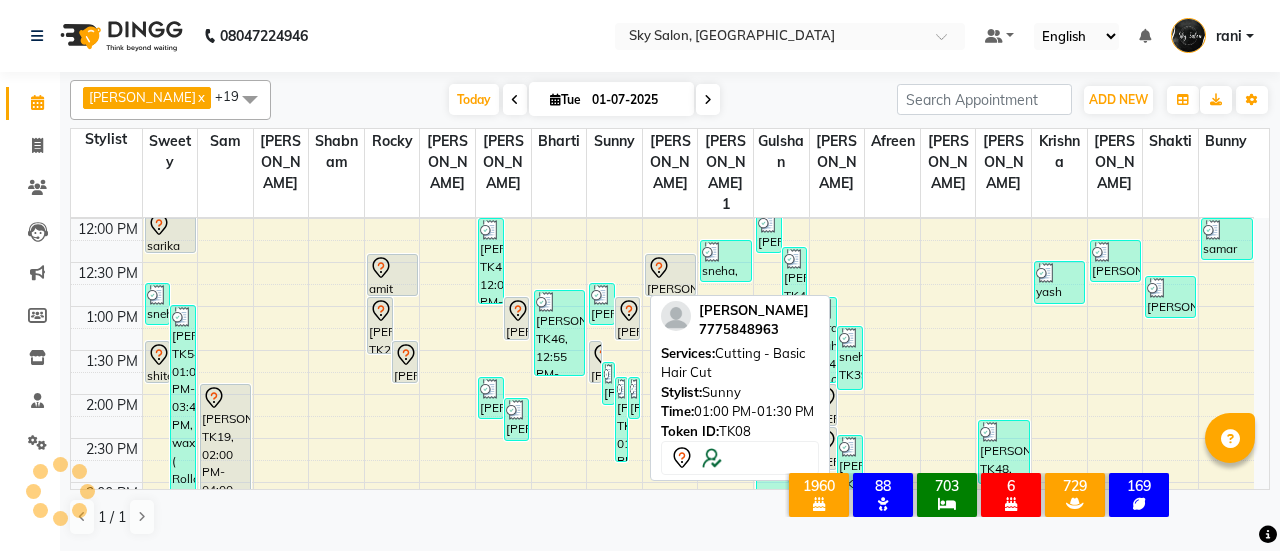 scroll, scrollTop: 583, scrollLeft: 0, axis: vertical 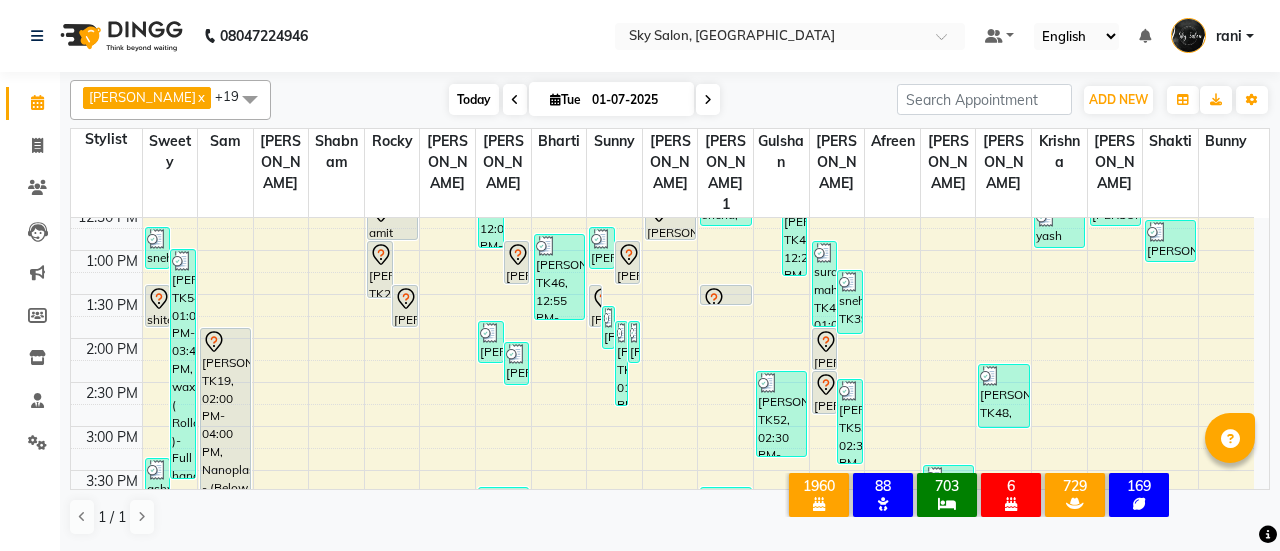 click on "Today" at bounding box center [474, 99] 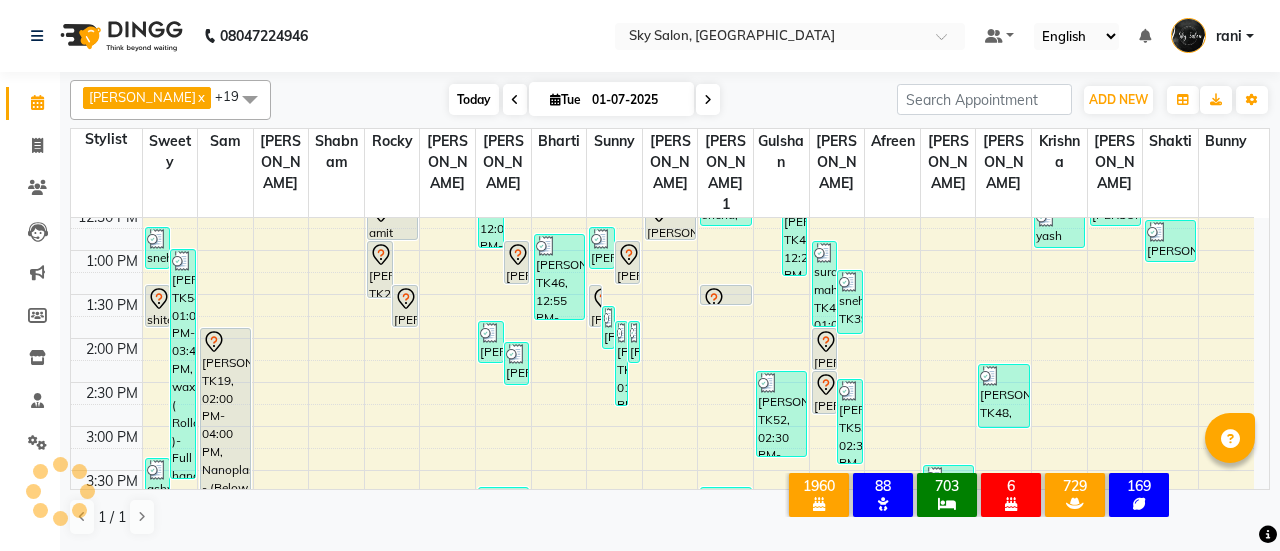 scroll, scrollTop: 1041, scrollLeft: 0, axis: vertical 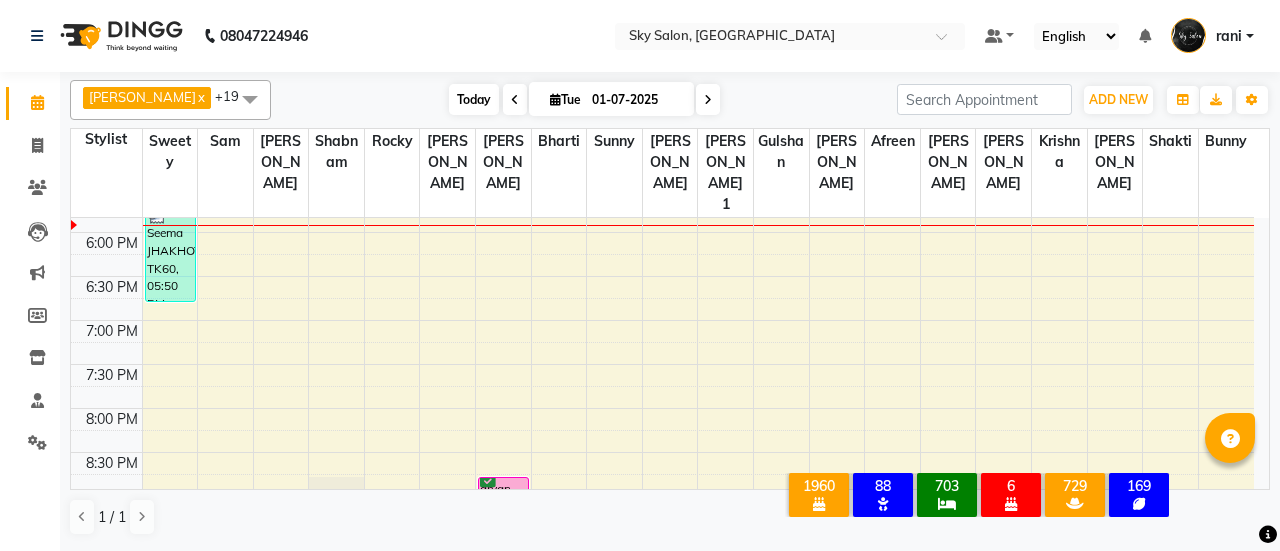click on "Today" at bounding box center [474, 99] 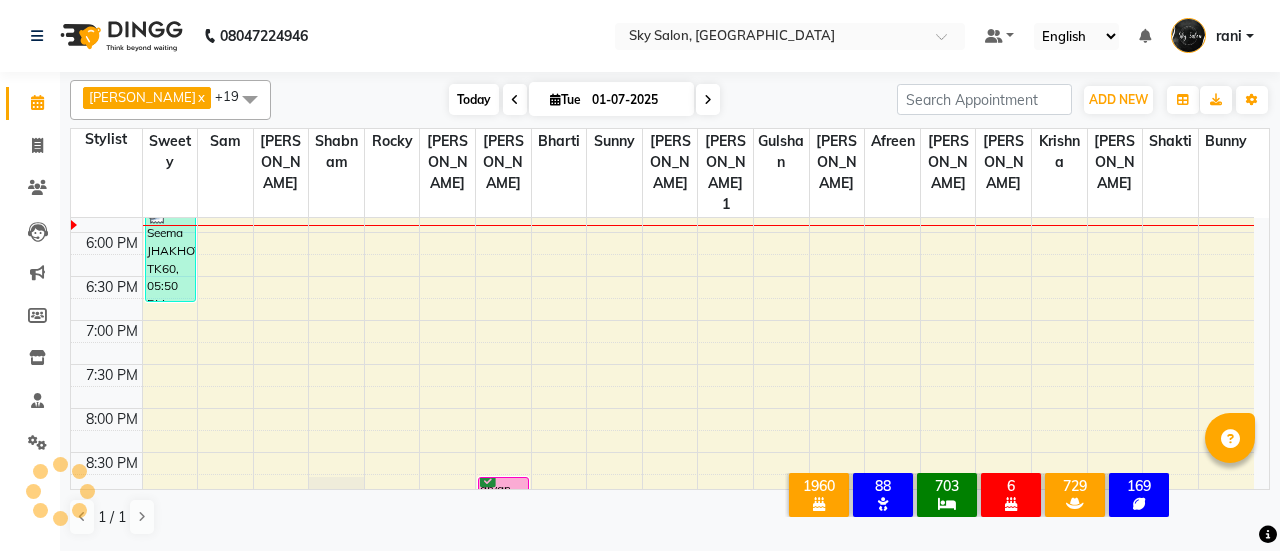 scroll, scrollTop: 0, scrollLeft: 0, axis: both 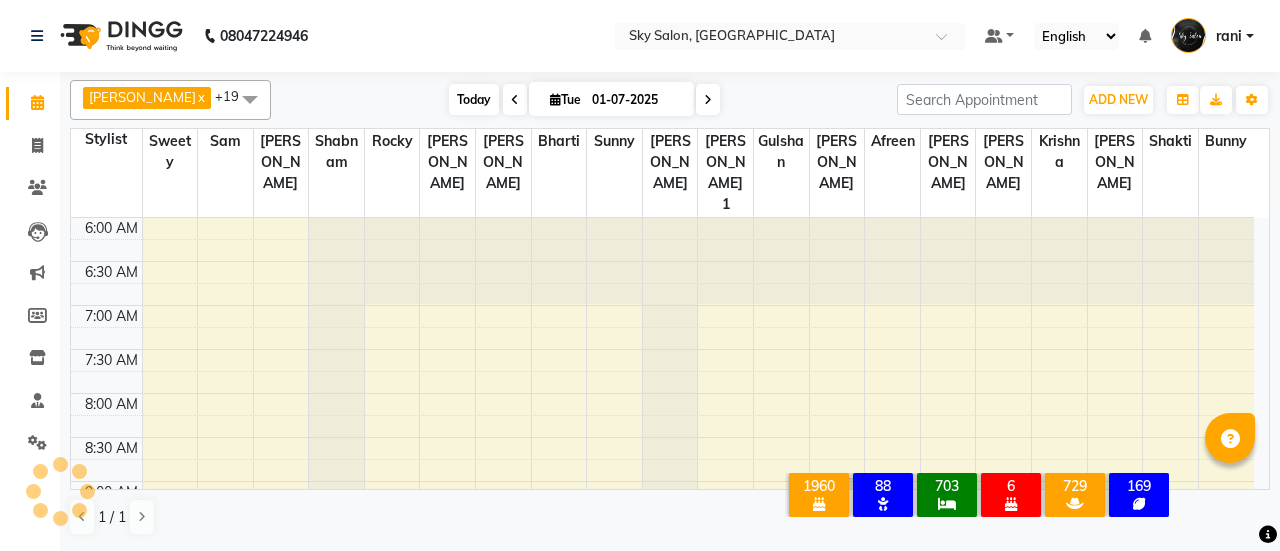 click on "Today" at bounding box center (474, 99) 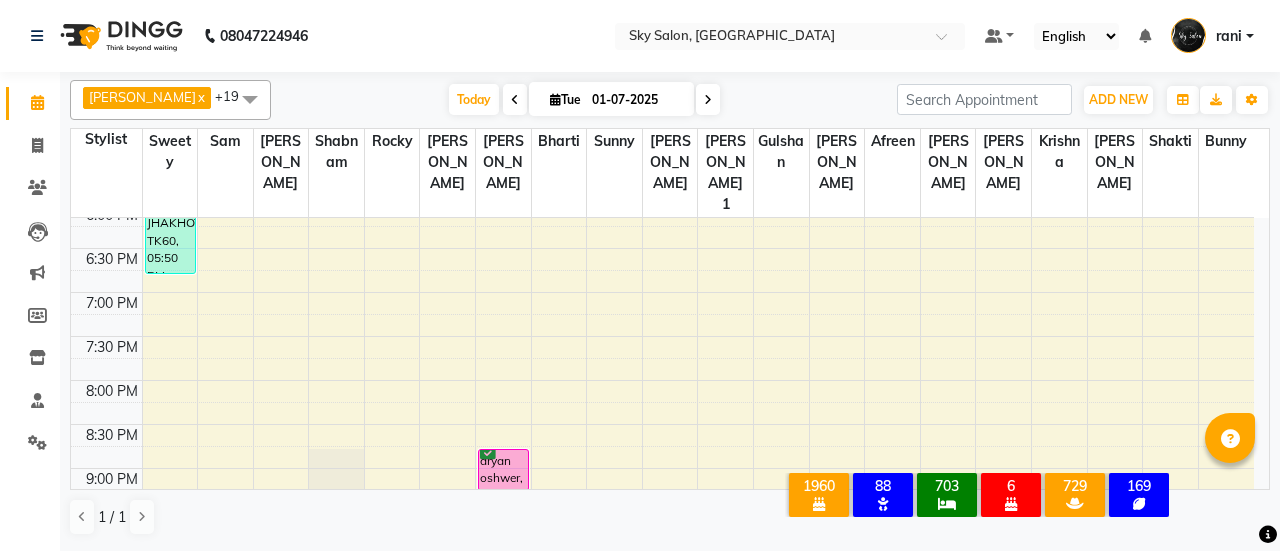 scroll, scrollTop: 1074, scrollLeft: 0, axis: vertical 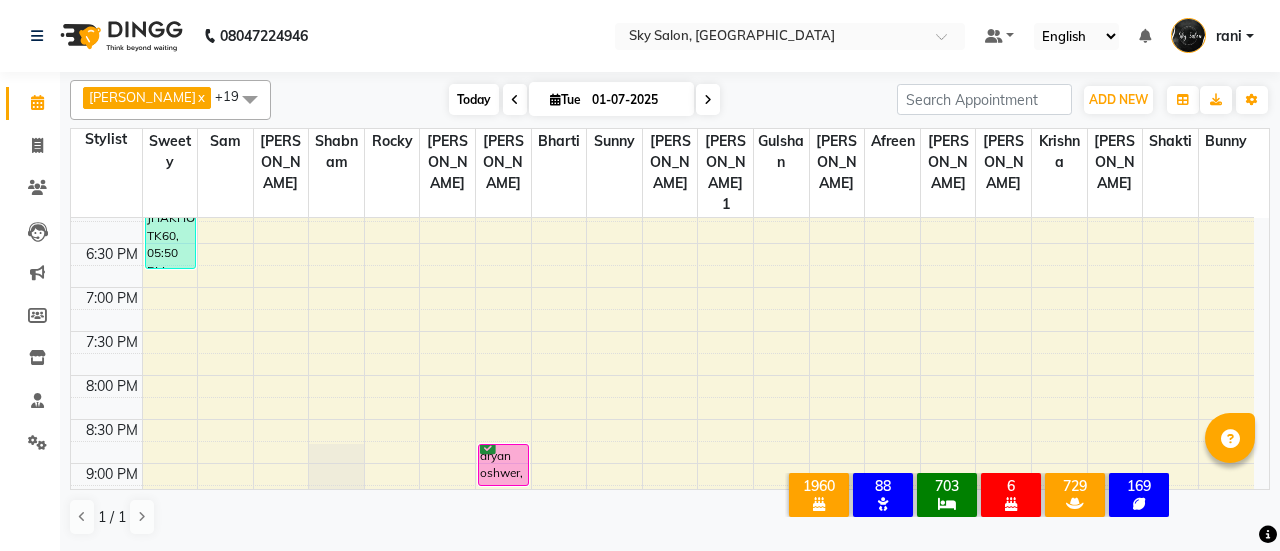 click on "Today" at bounding box center [474, 99] 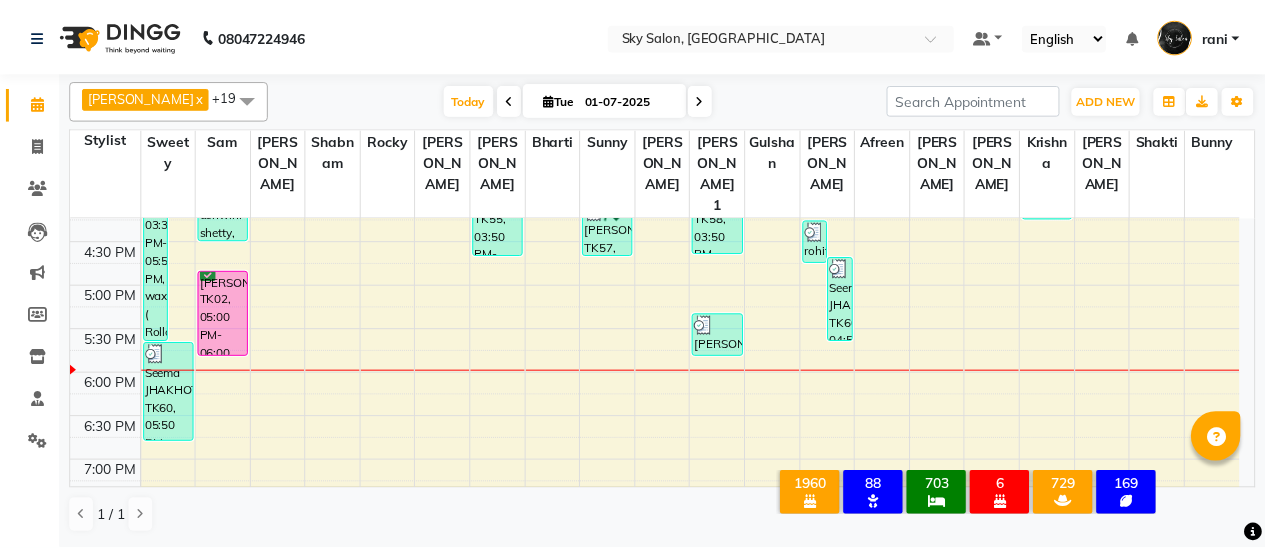 scroll, scrollTop: 896, scrollLeft: 0, axis: vertical 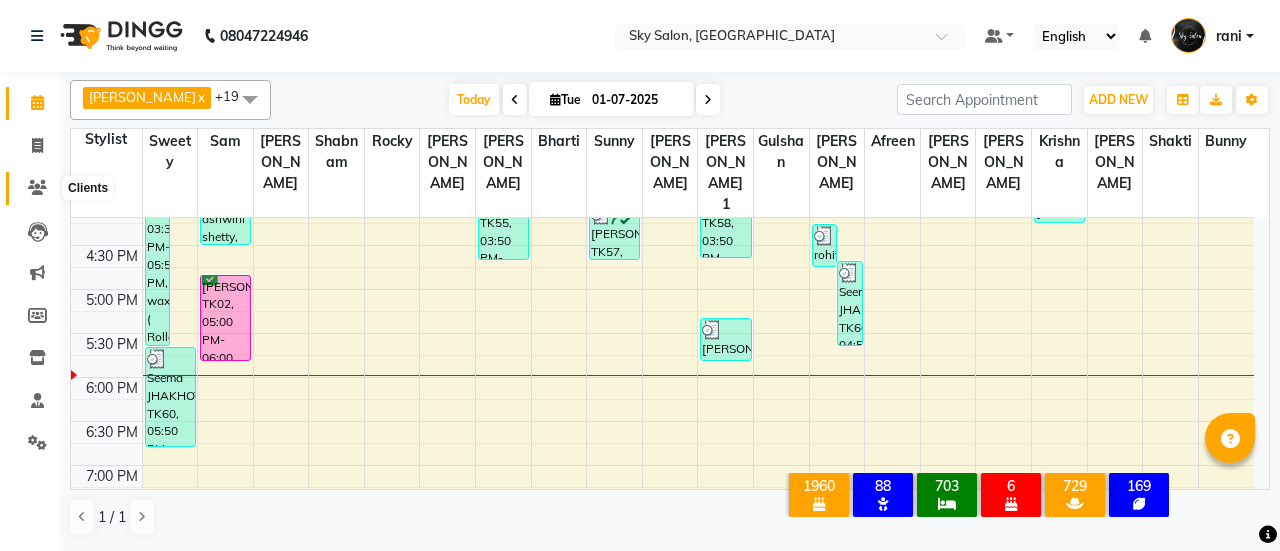 click 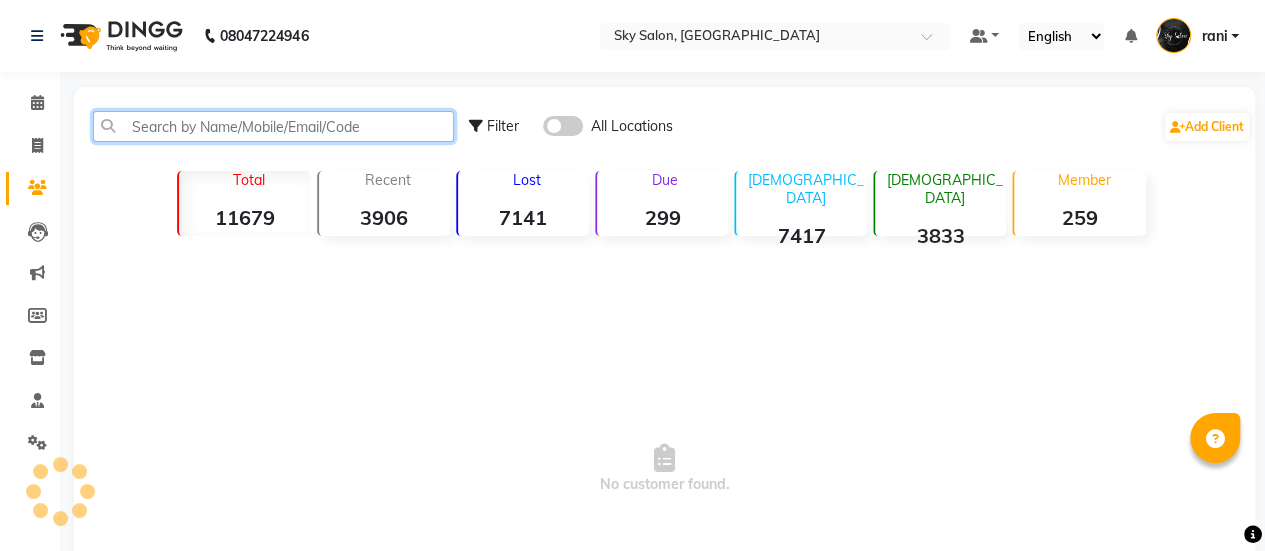 click 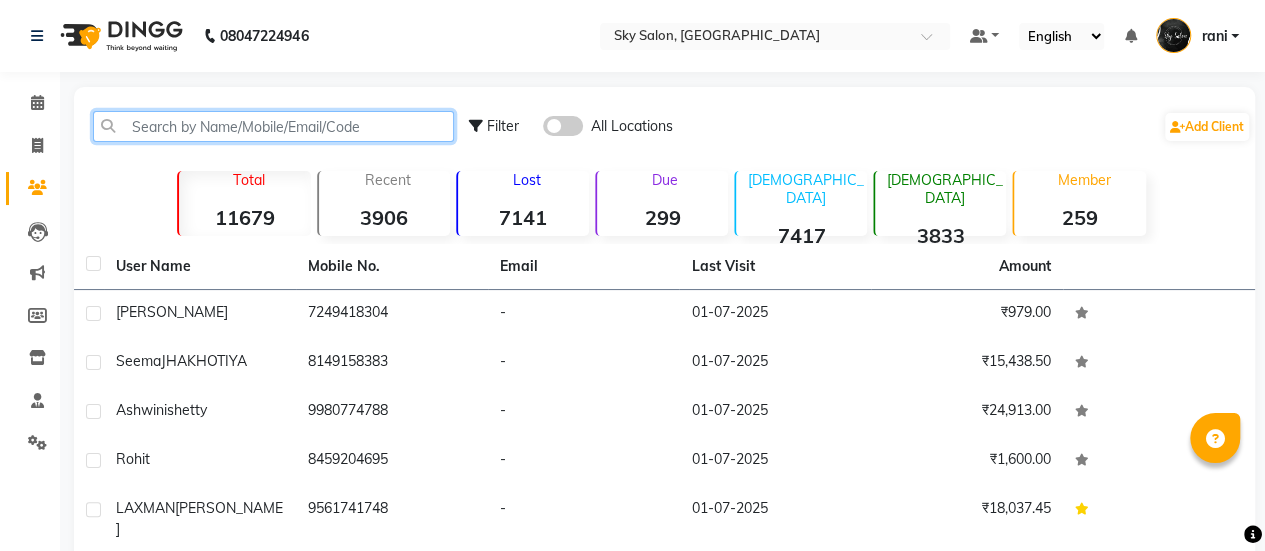click 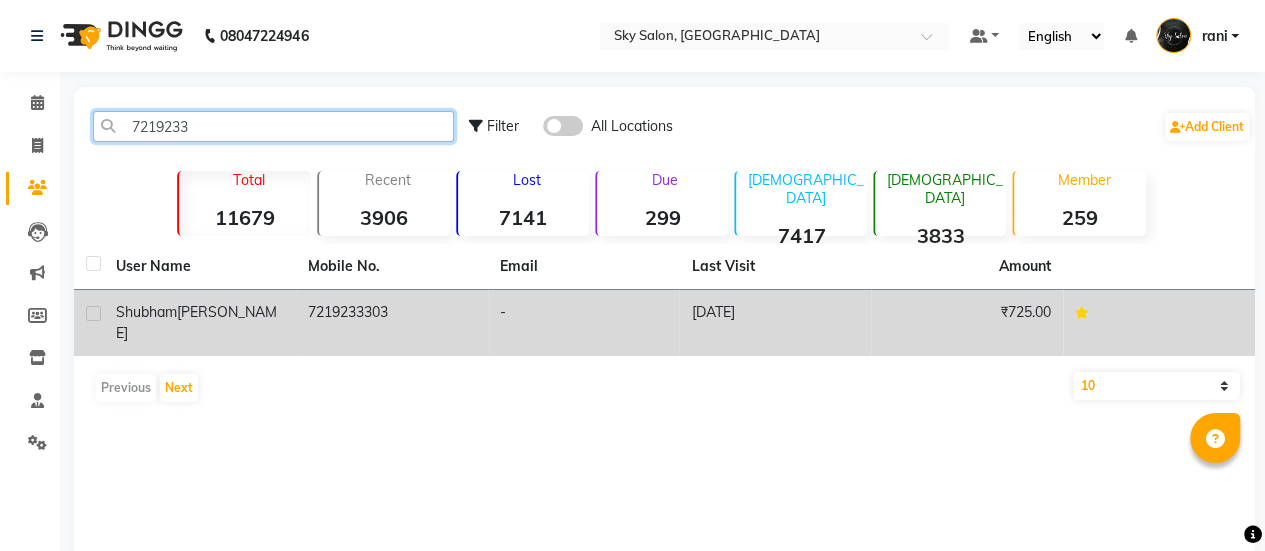type on "7219233" 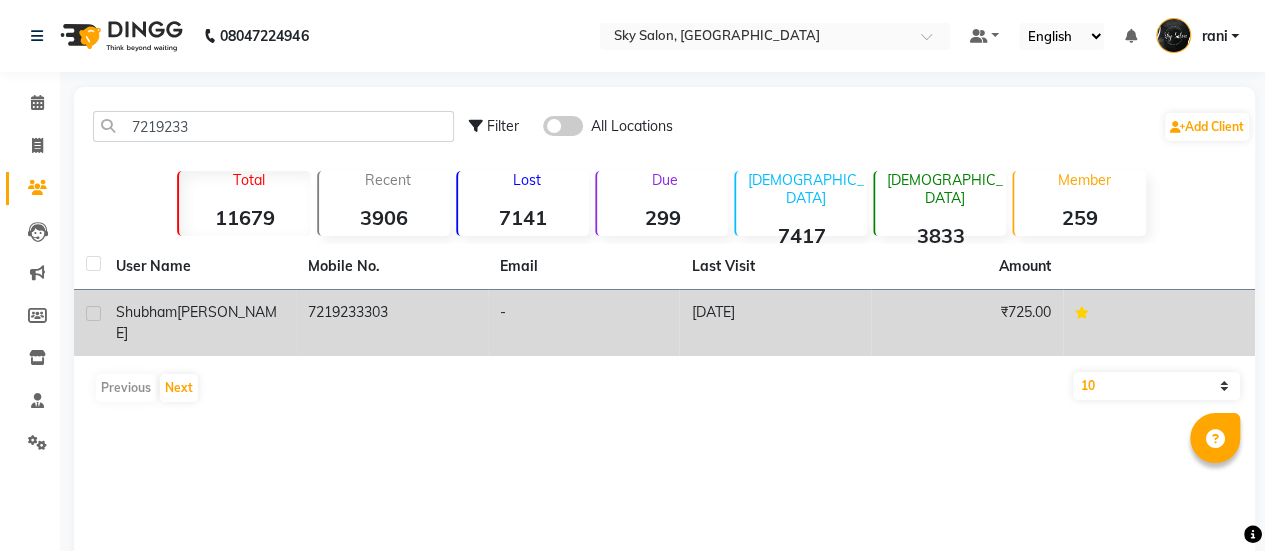 click on "7219233303" 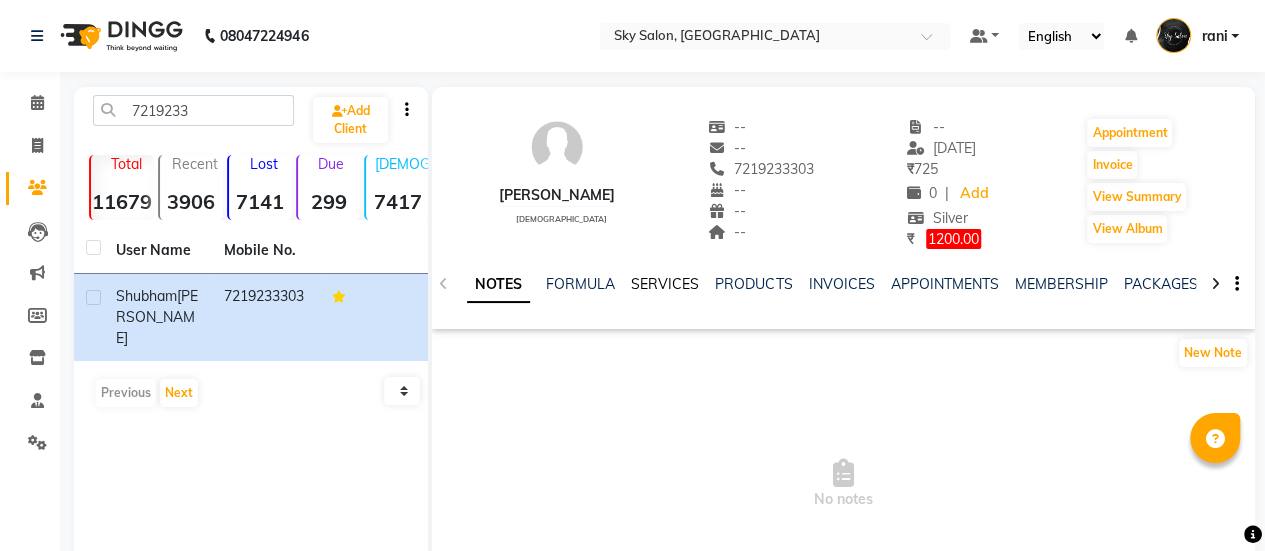 click on "SERVICES" 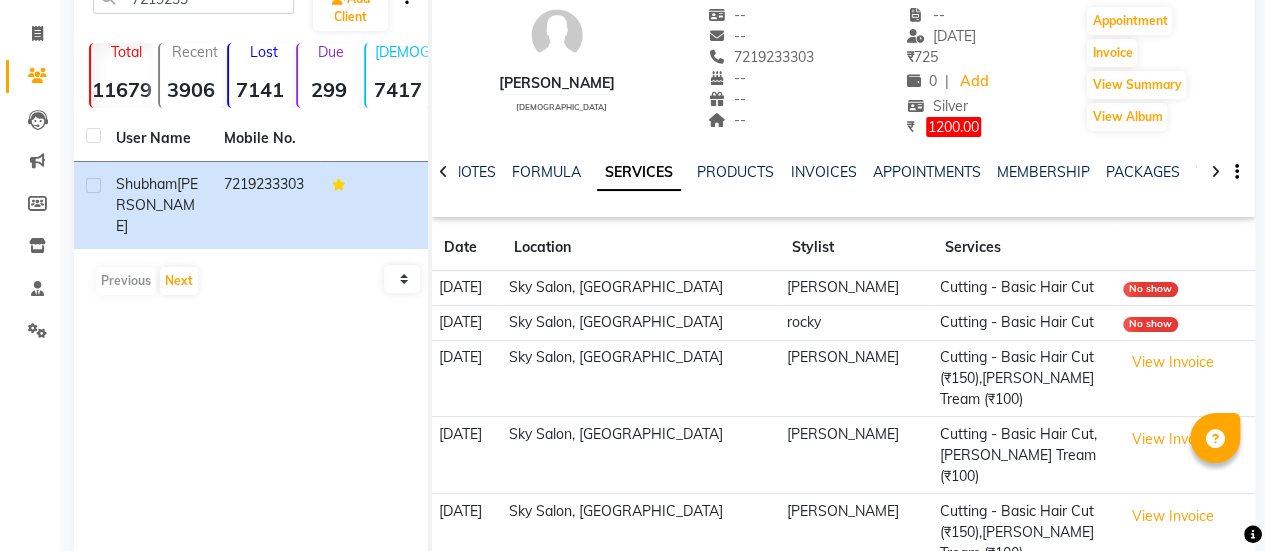scroll, scrollTop: 166, scrollLeft: 0, axis: vertical 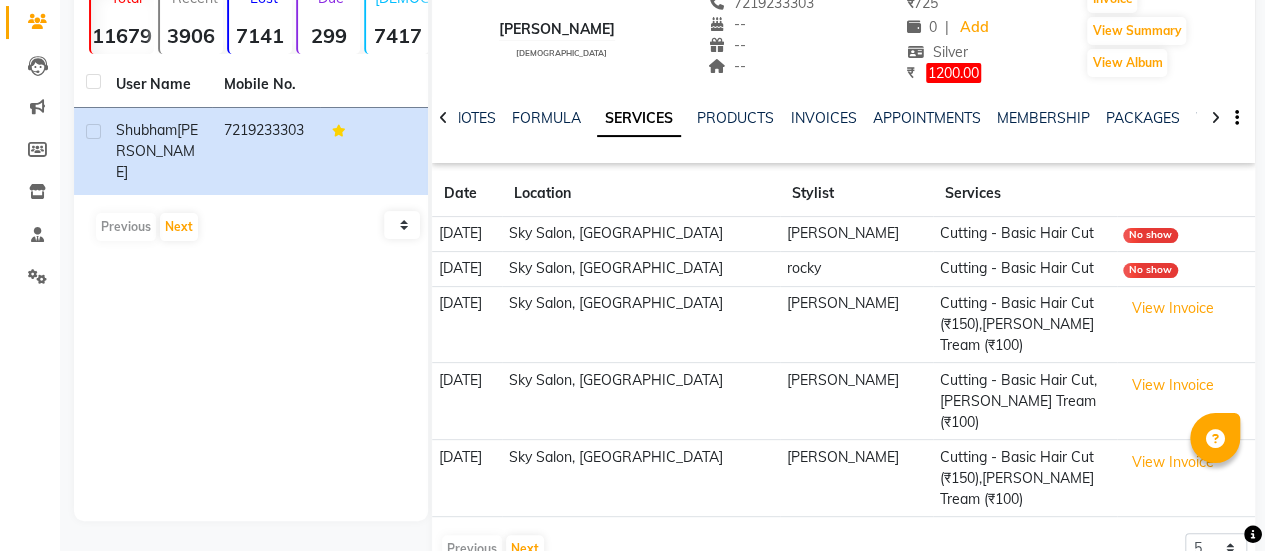 click on "[PERSON_NAME]" 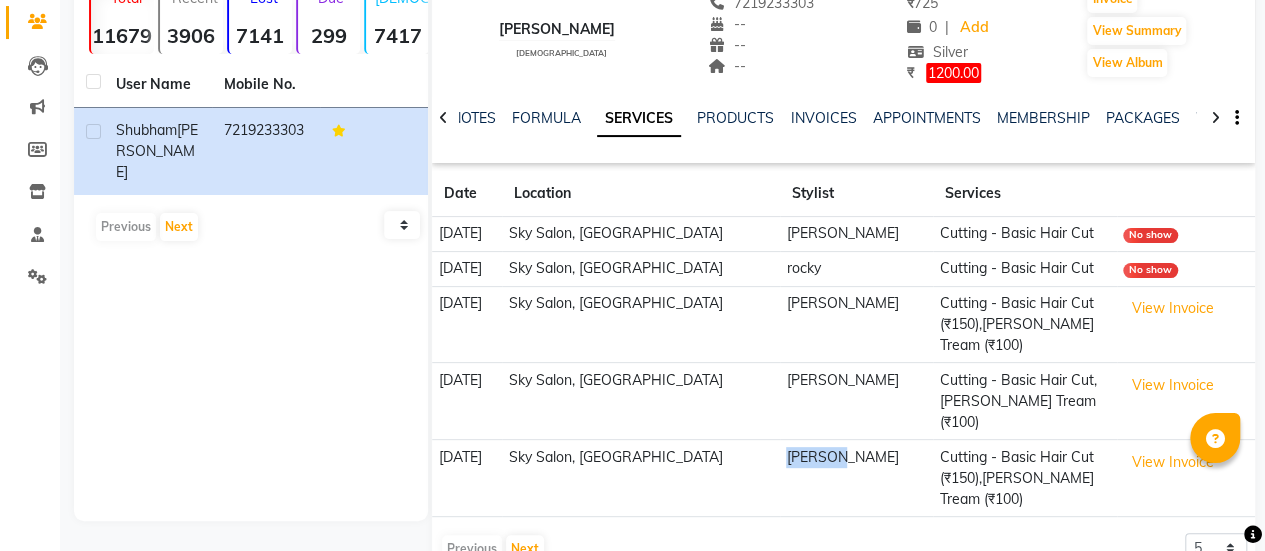 click on "[PERSON_NAME]" 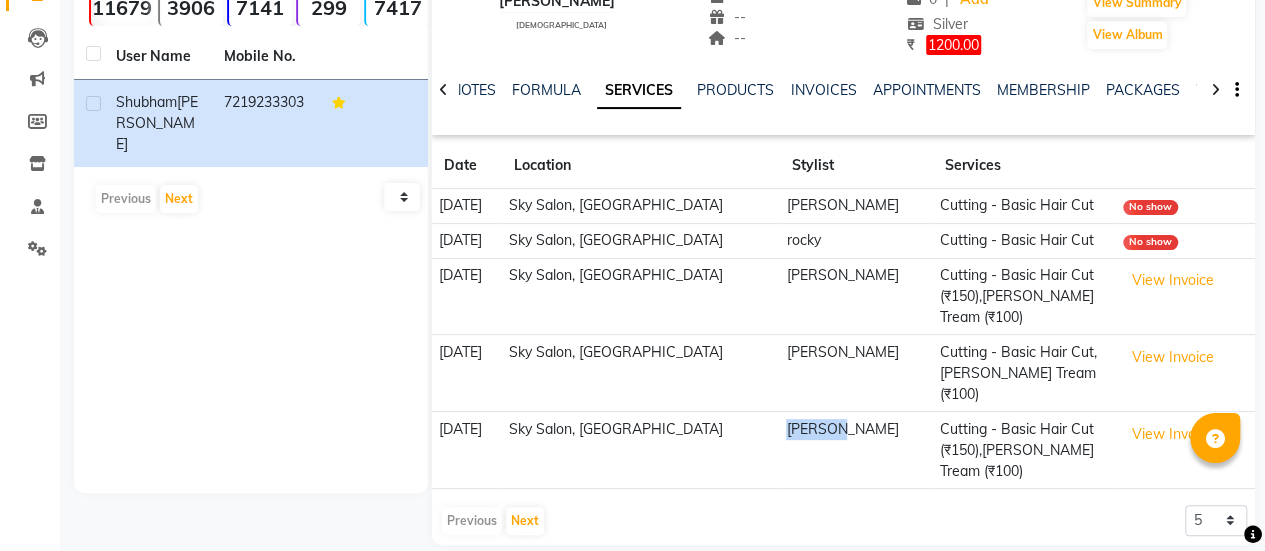 click on "[PERSON_NAME]" 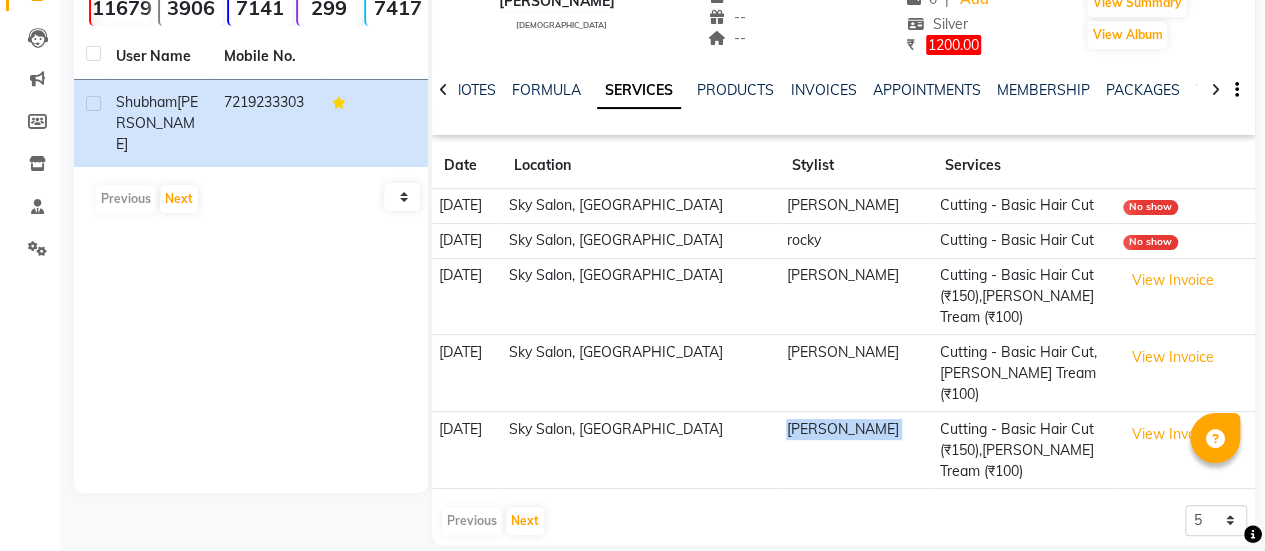 click on "[PERSON_NAME]" 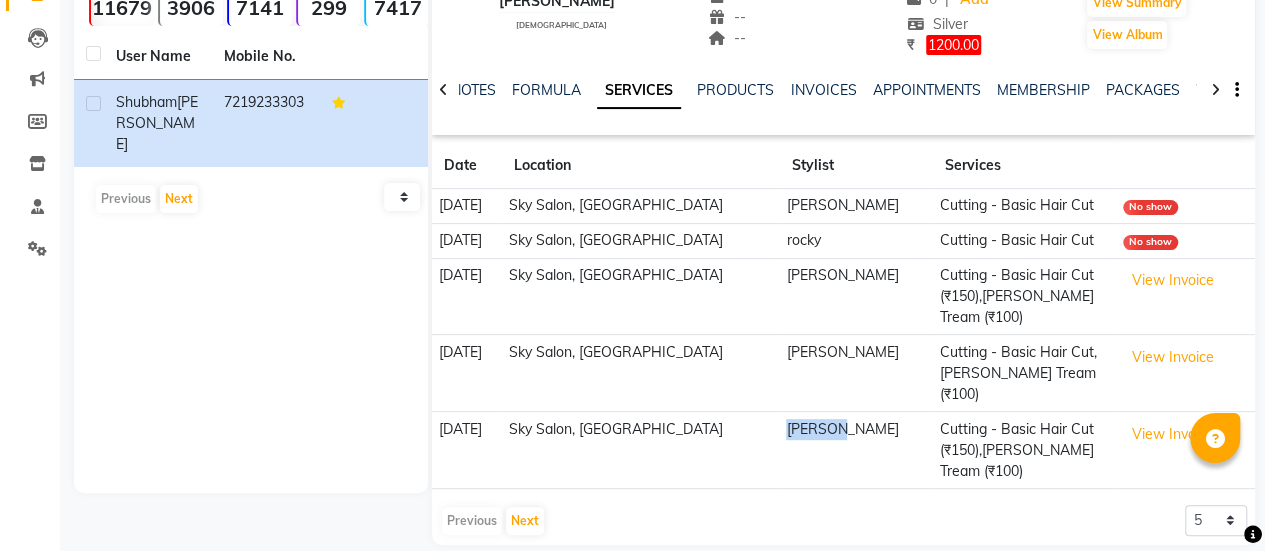 click on "[PERSON_NAME]" 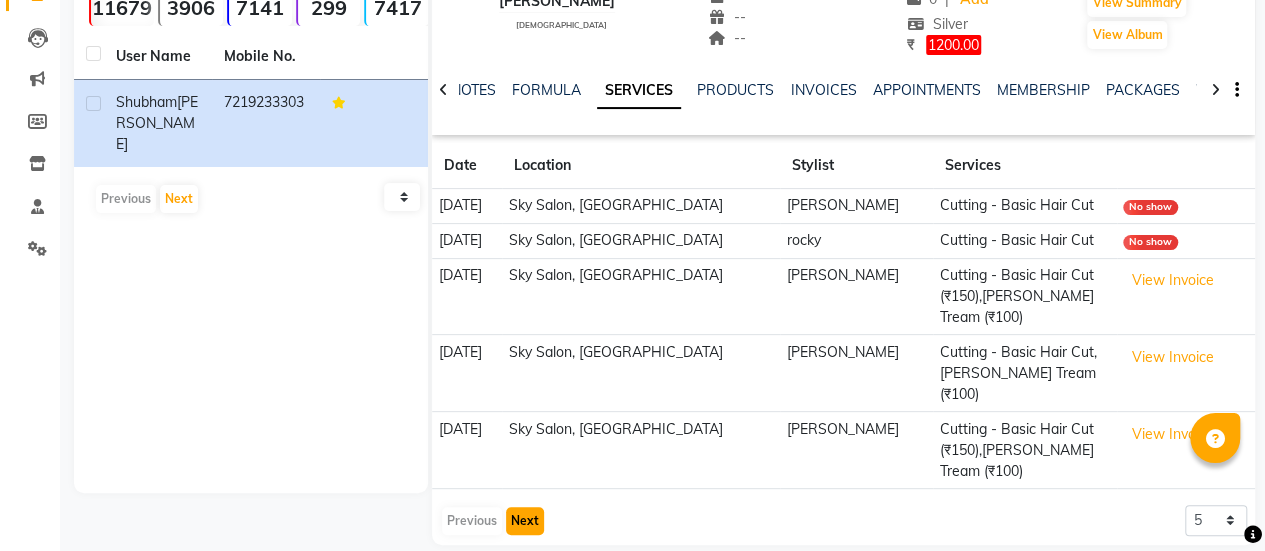 click on "Next" 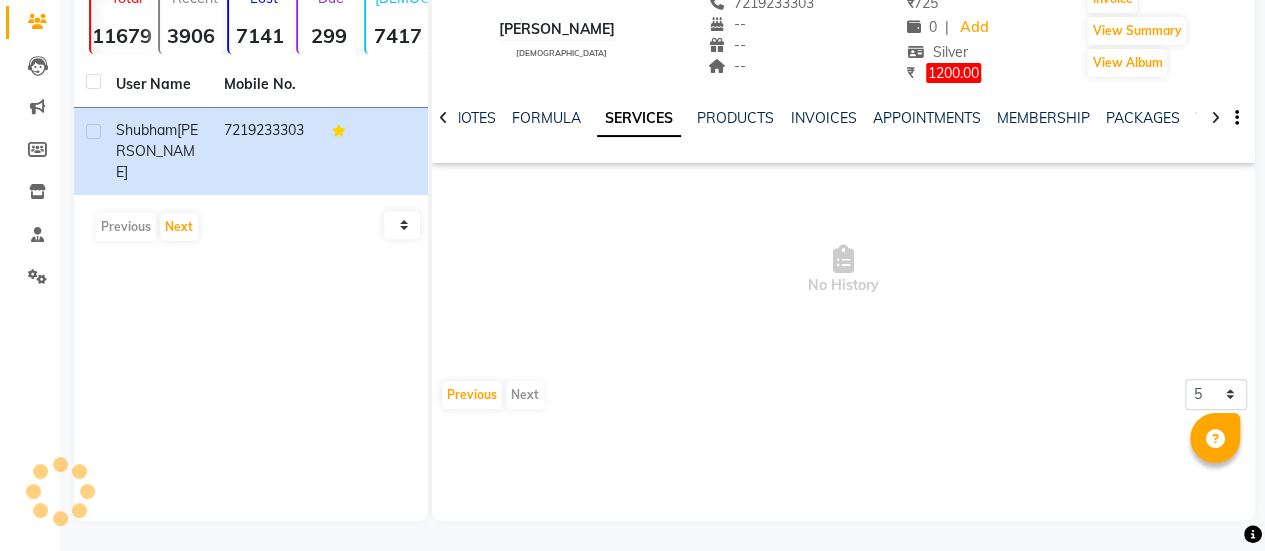 scroll, scrollTop: 166, scrollLeft: 0, axis: vertical 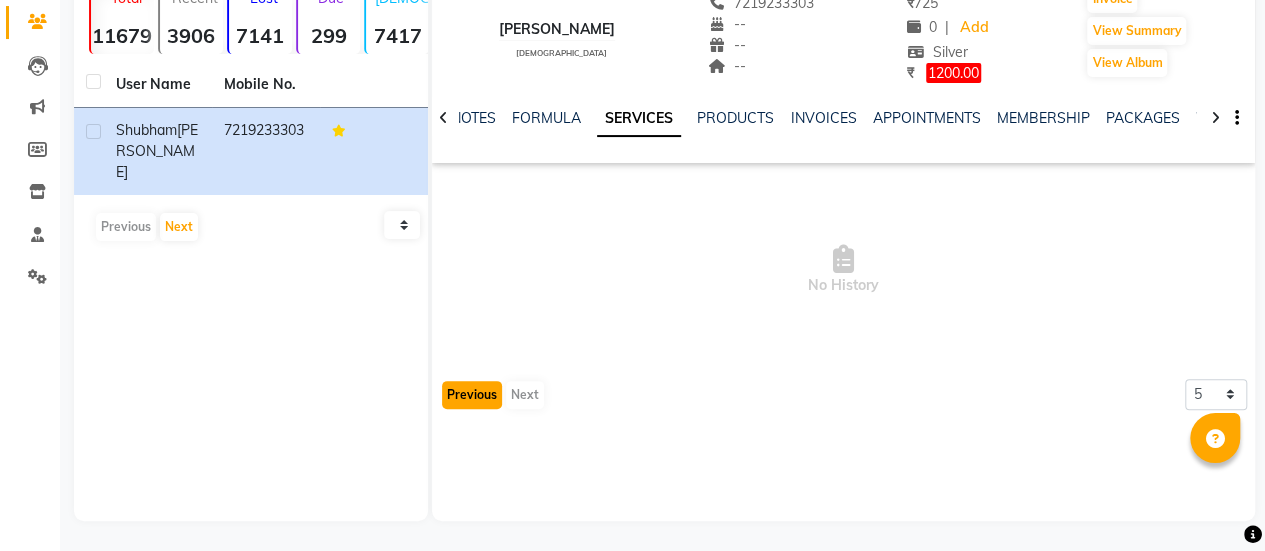 click on "Previous" 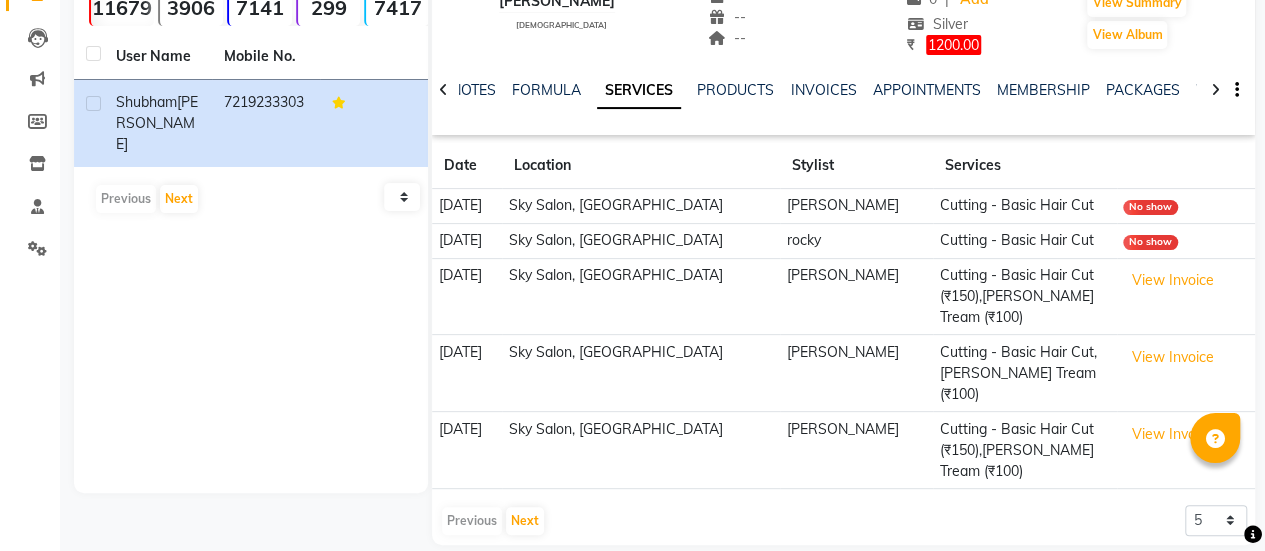 scroll, scrollTop: 82, scrollLeft: 0, axis: vertical 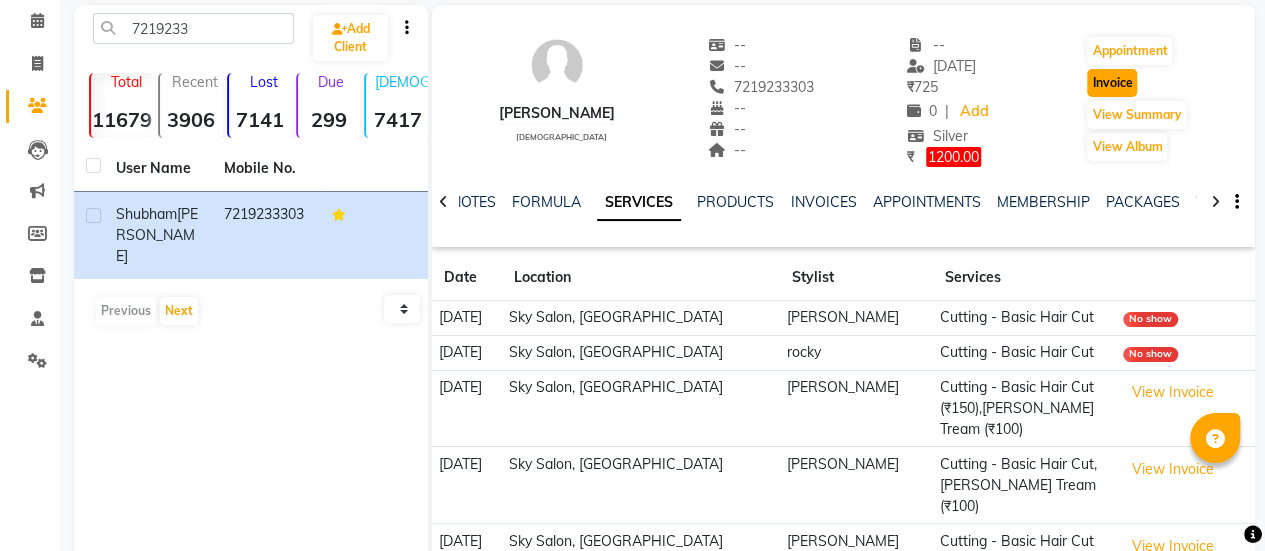 click on "Invoice" 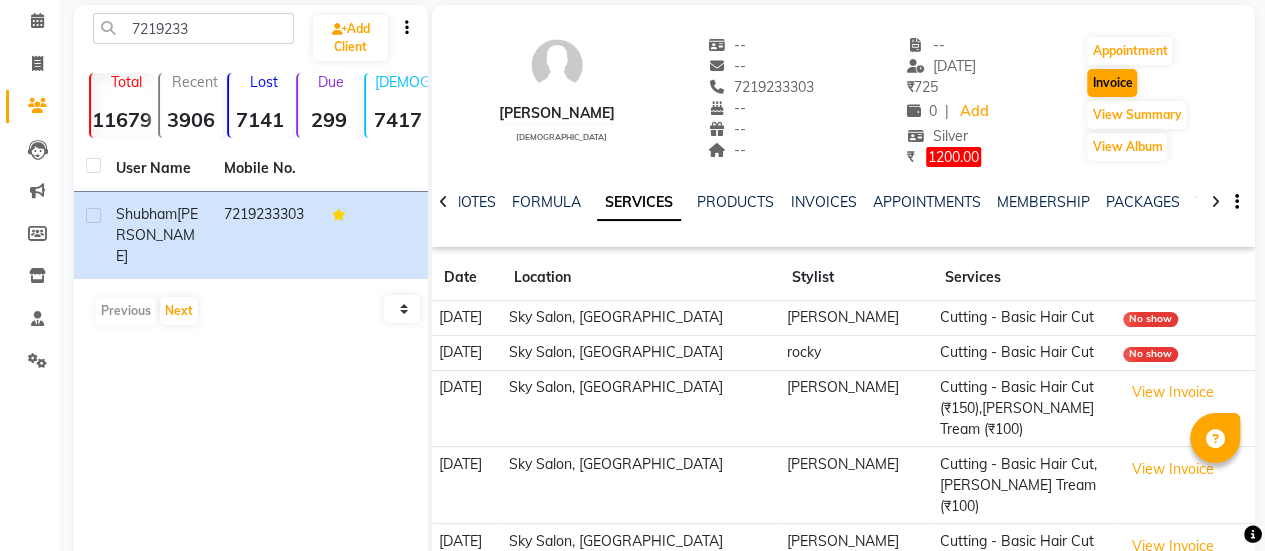 select on "3537" 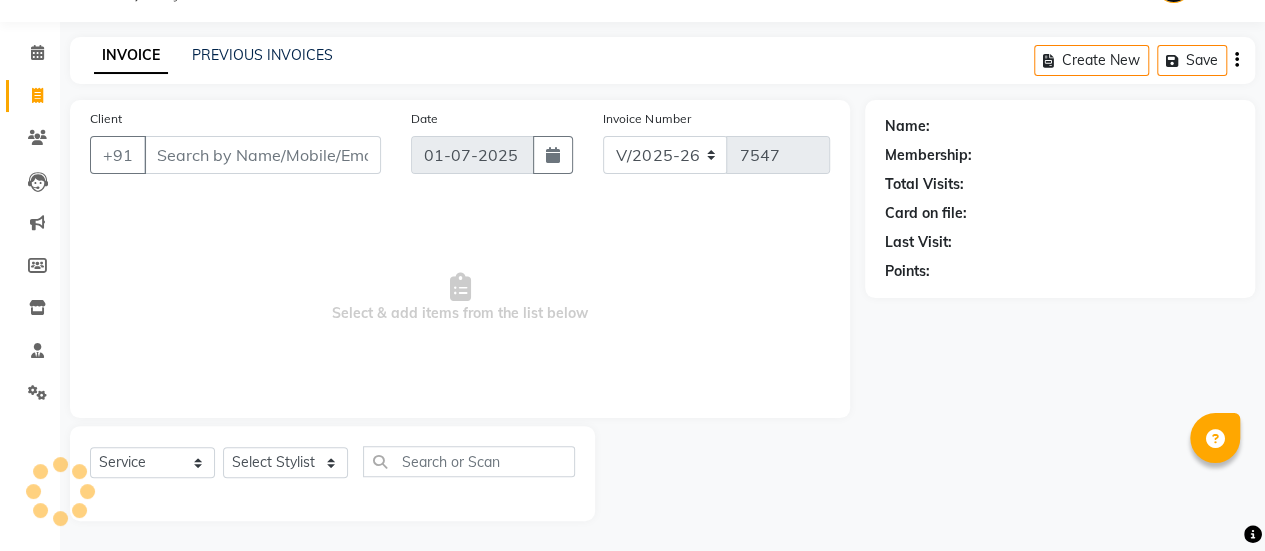 scroll, scrollTop: 49, scrollLeft: 0, axis: vertical 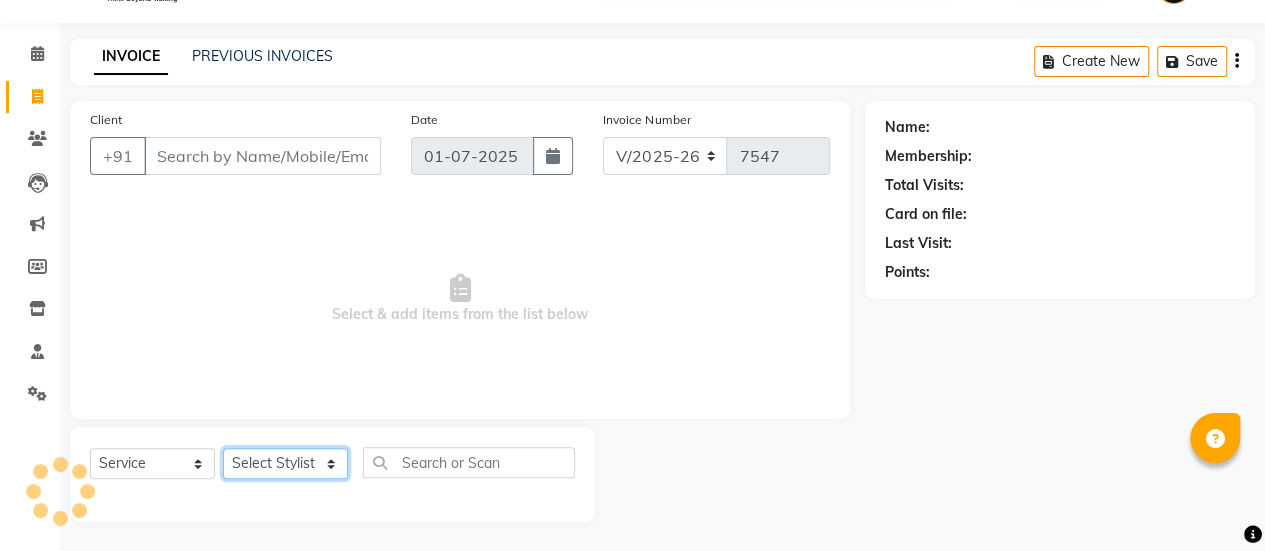 click on "Select Stylist" 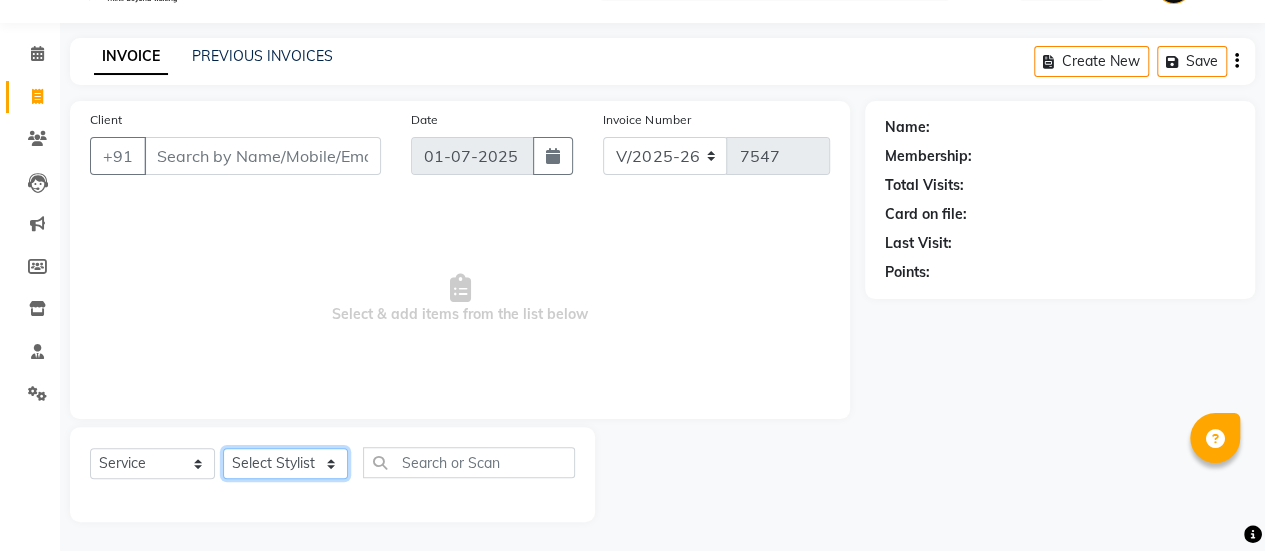 type on "7219233303" 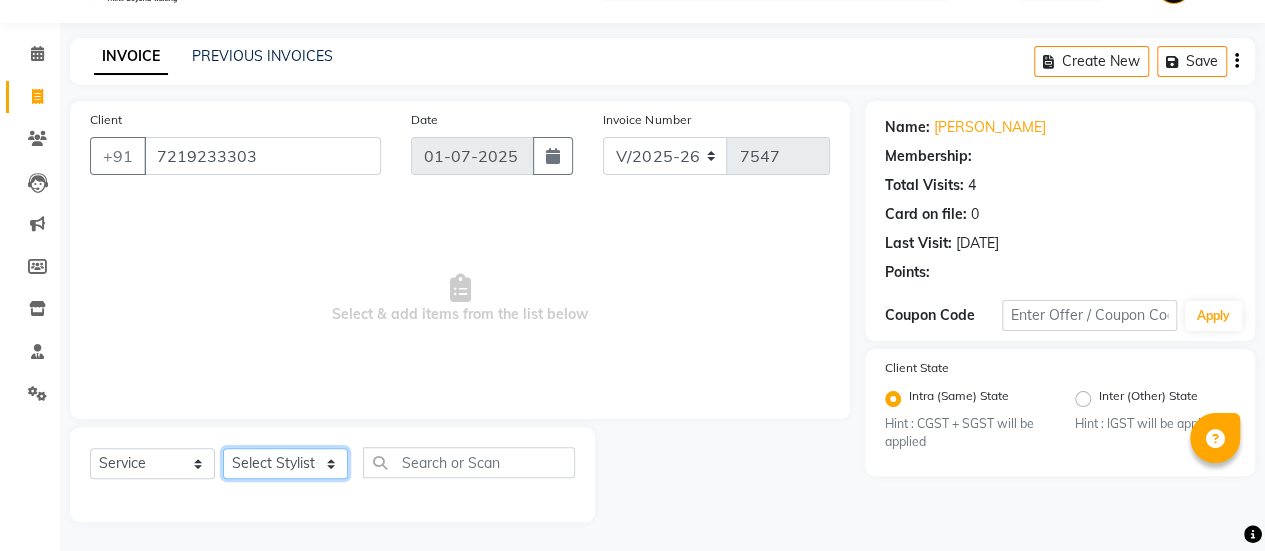 select on "1: Object" 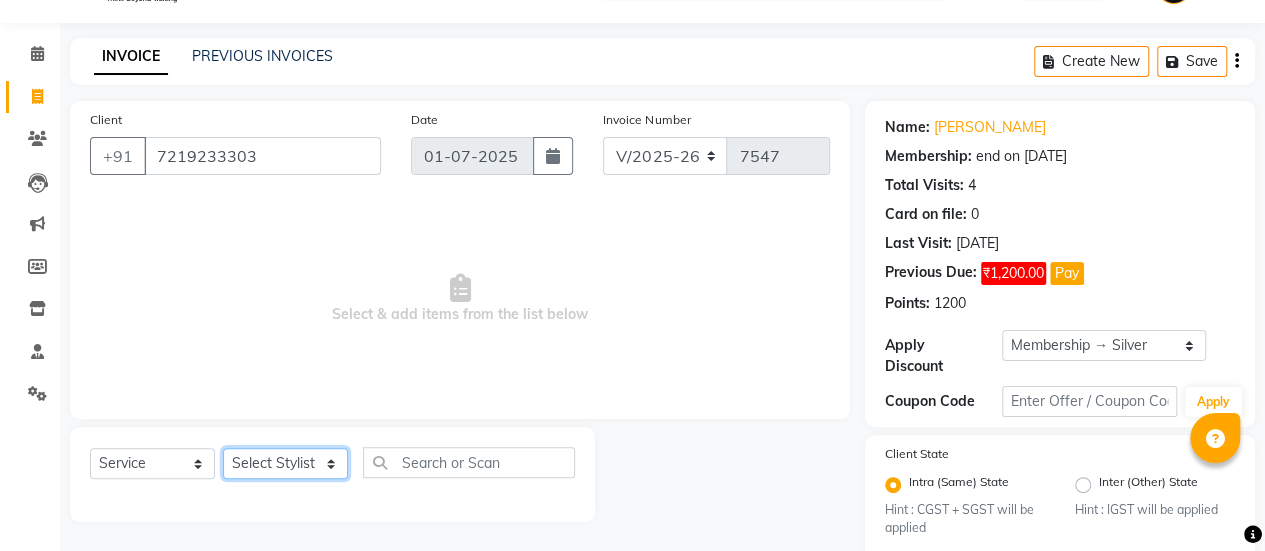 select on "84591" 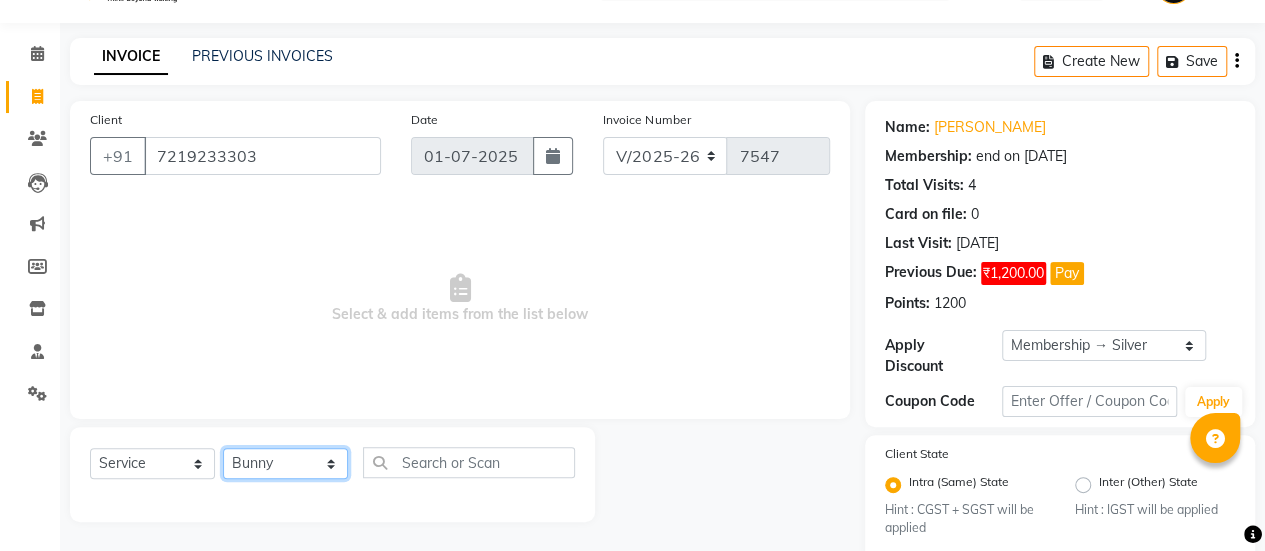 click on "Select Stylist afreen [PERSON_NAME] saha [PERSON_NAME] [PERSON_NAME] [PERSON_NAME] bharti Bunny Danish [PERSON_NAME] 1 [PERSON_NAME] [PERSON_NAME] gaurav Gulshan [PERSON_NAME] [PERSON_NAME] krishna [PERSON_NAME] [PERSON_NAME] rani [PERSON_NAME] [PERSON_NAME] sachin [PERSON_NAME] [PERSON_NAME] sameer 2 [PERSON_NAME] [PERSON_NAME] [PERSON_NAME]" 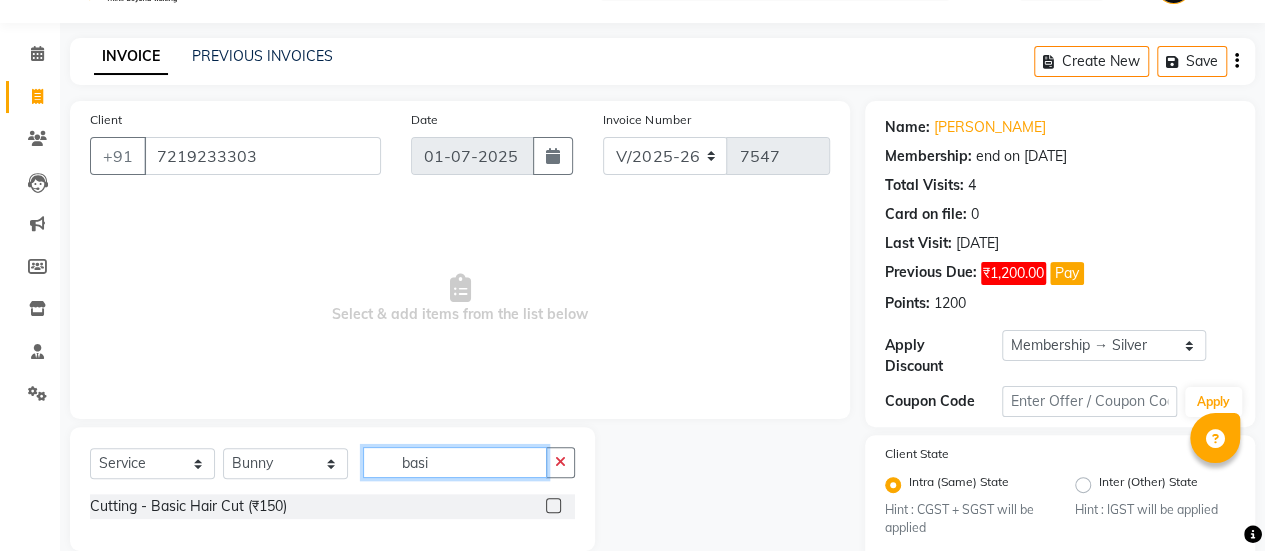 scroll, scrollTop: 88, scrollLeft: 0, axis: vertical 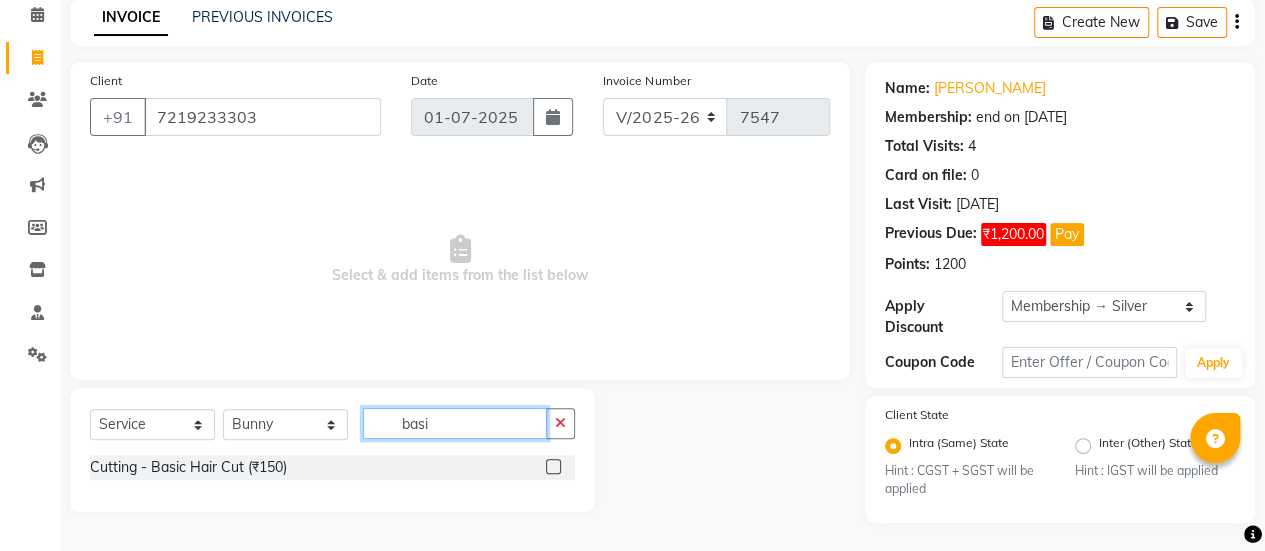 type on "basi" 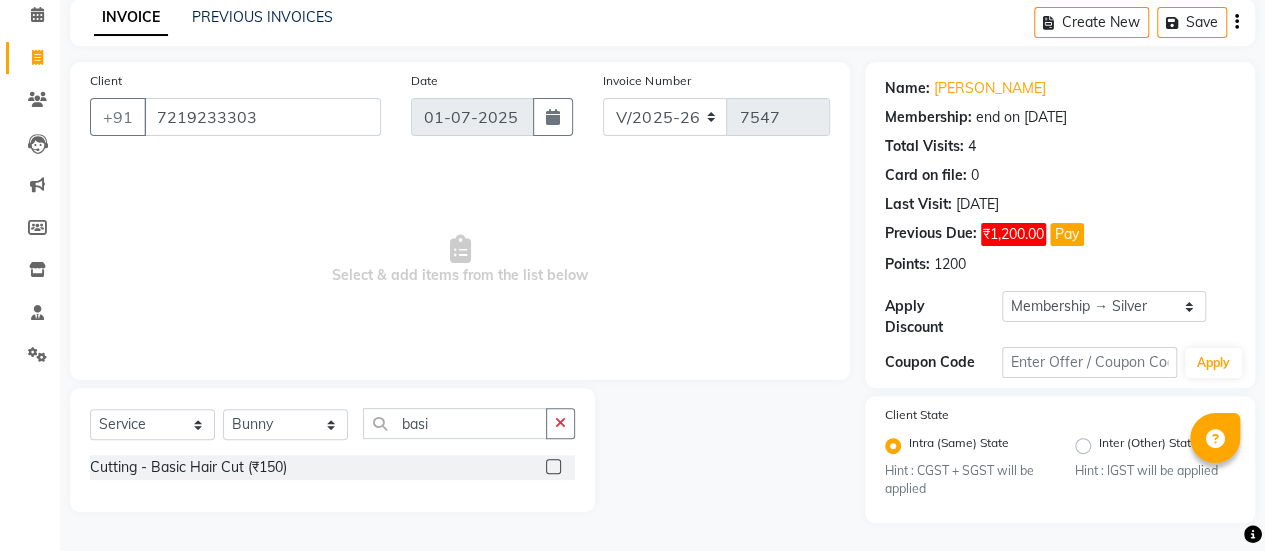 click 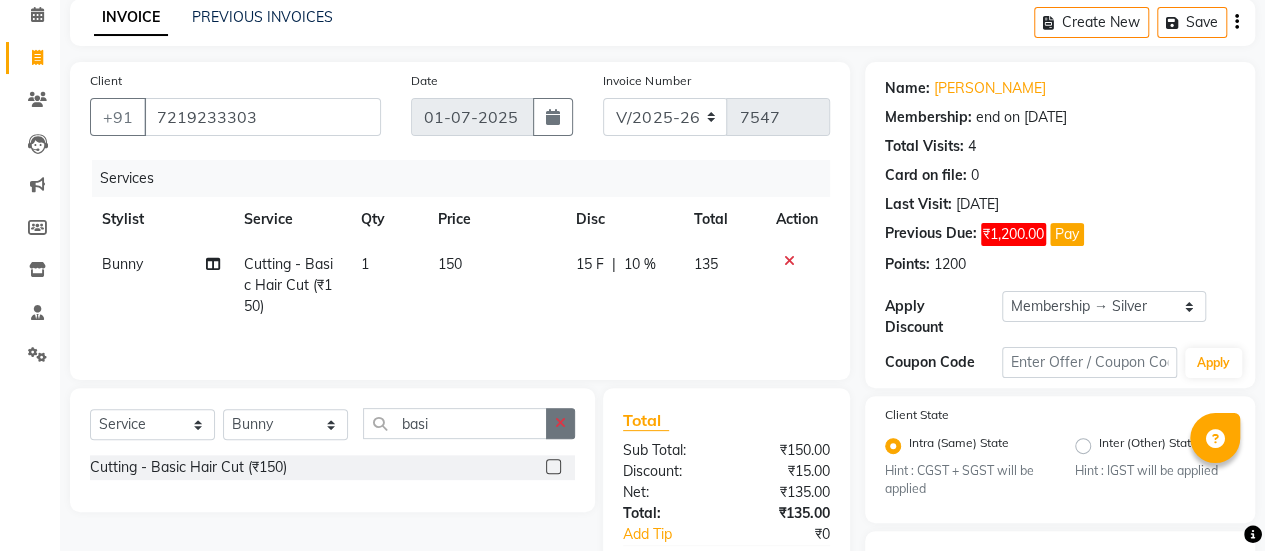 click 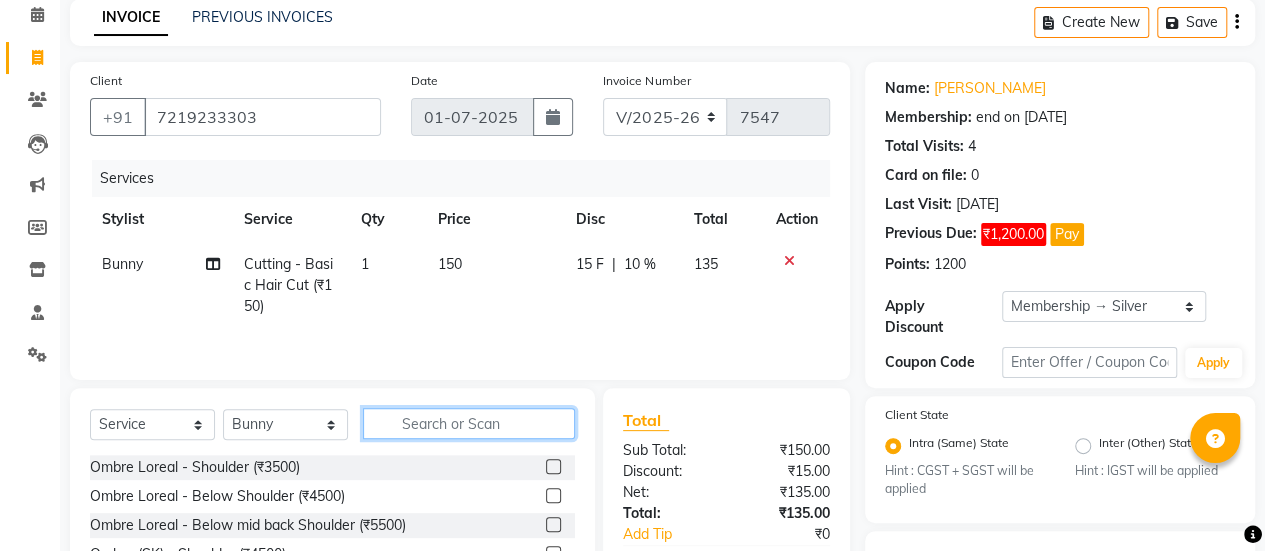 type on "v" 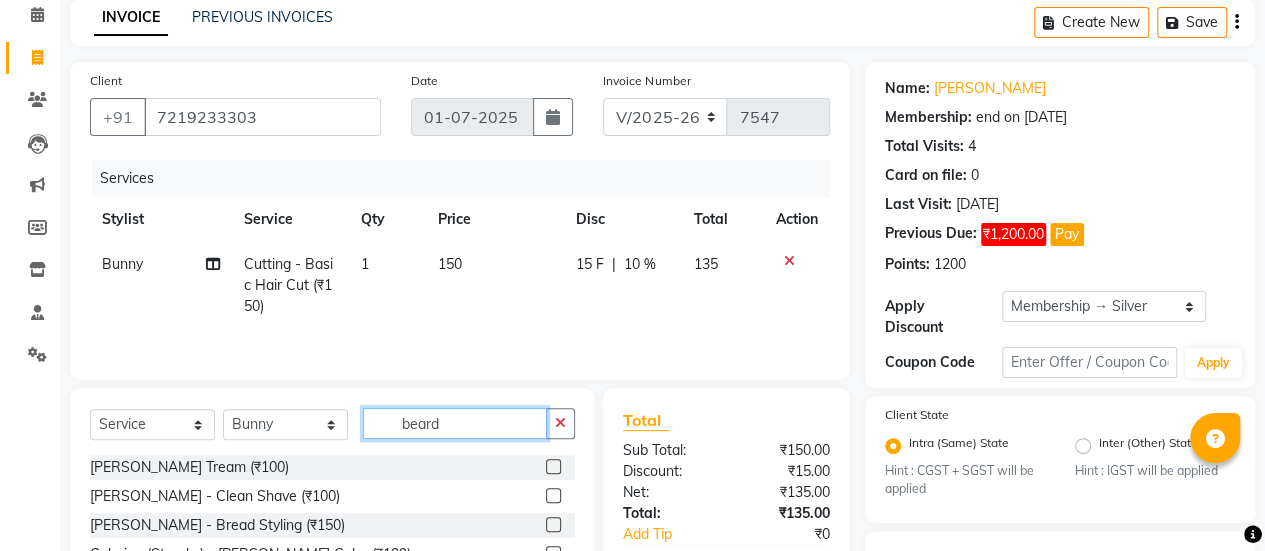 type on "beard" 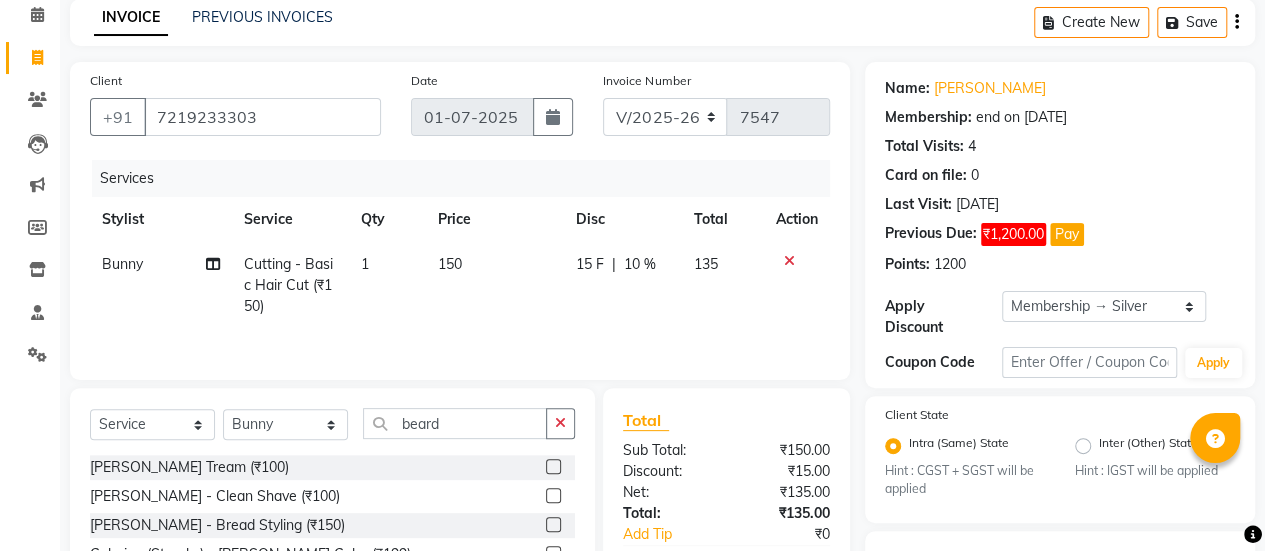 click 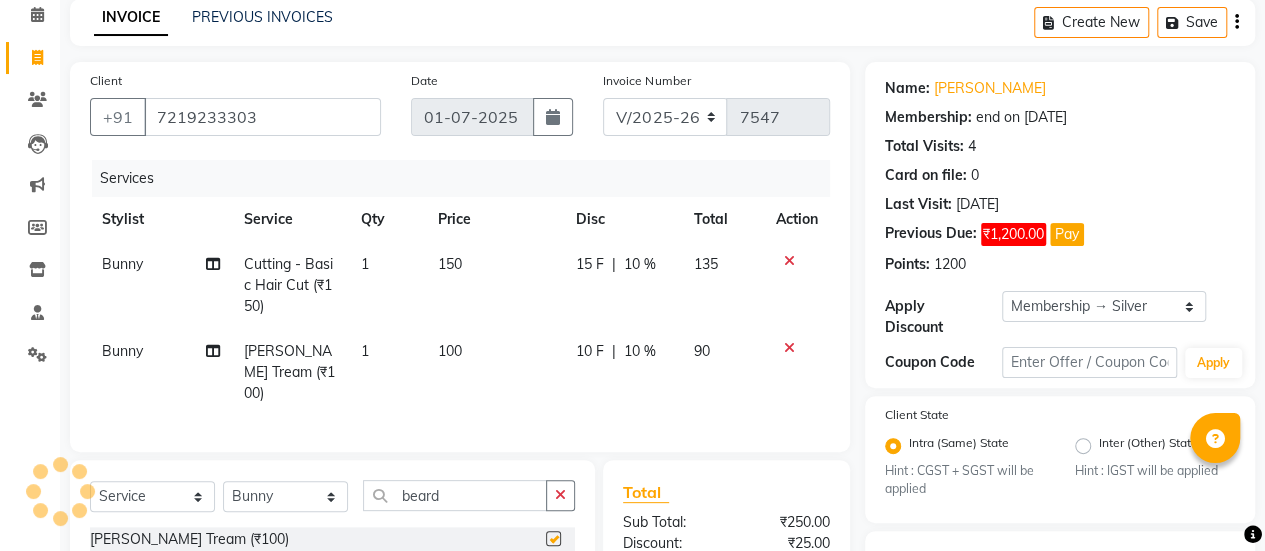 checkbox on "false" 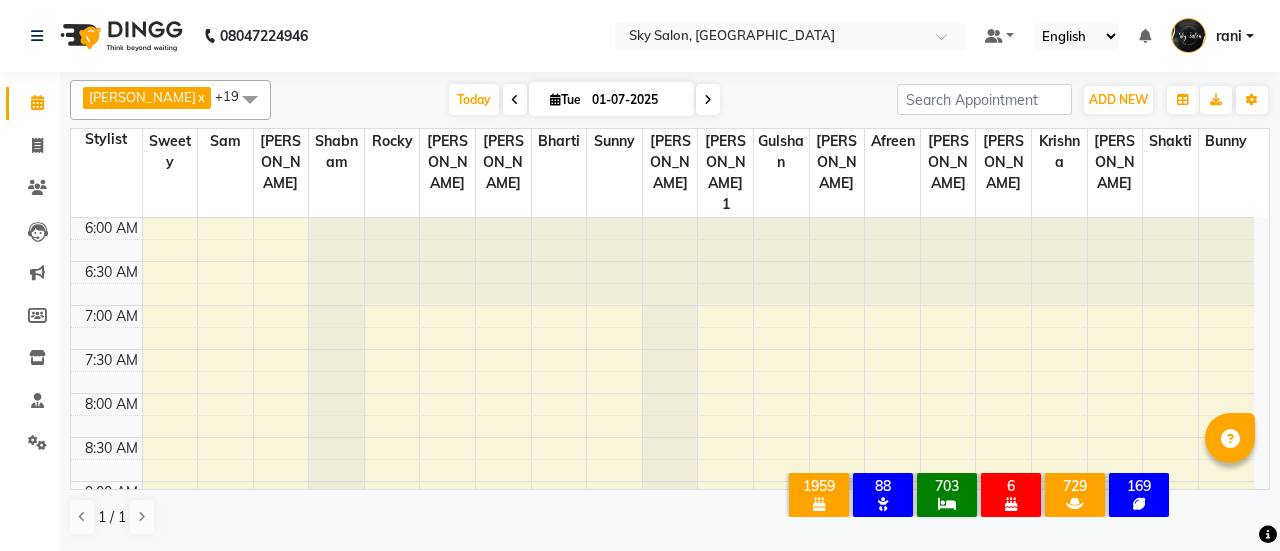 click on "Today" at bounding box center [474, 99] 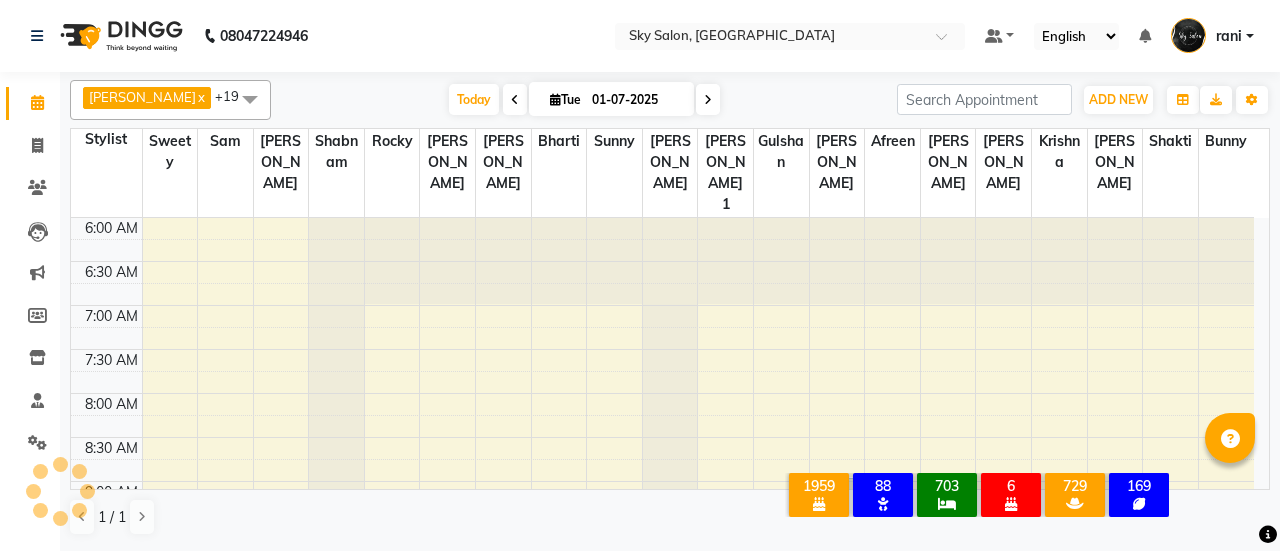 scroll, scrollTop: 695, scrollLeft: 0, axis: vertical 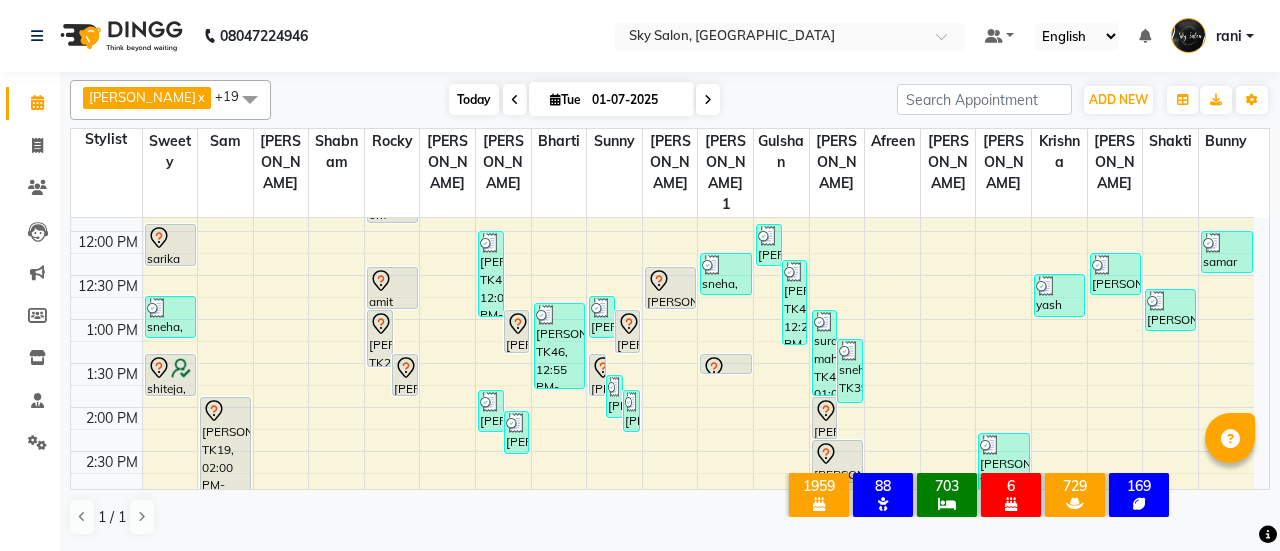 click on "Today" at bounding box center (474, 99) 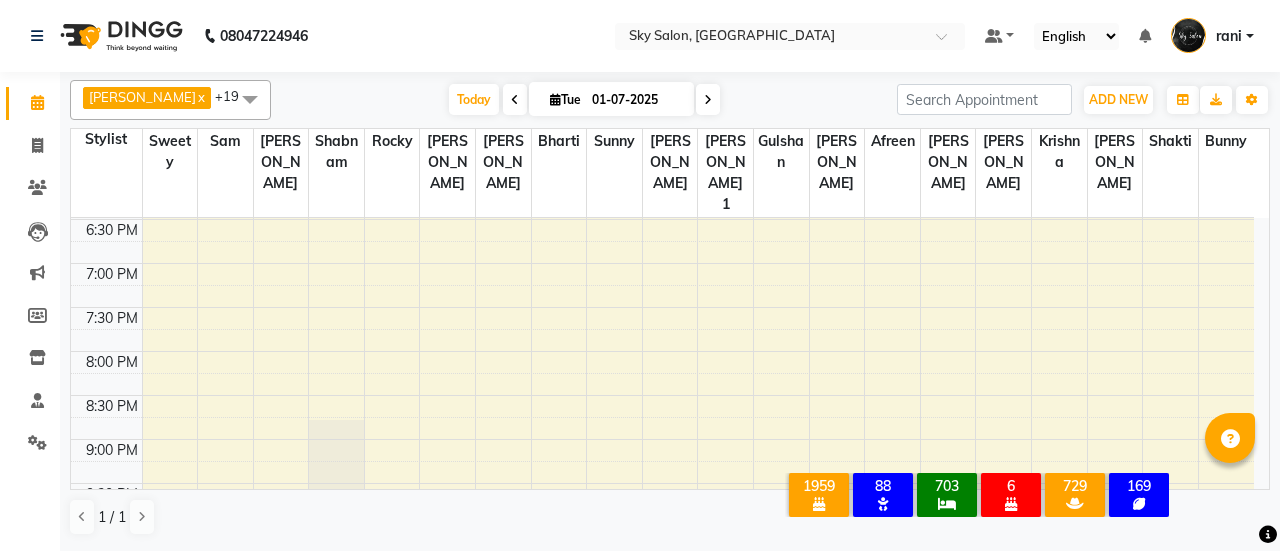 scroll, scrollTop: 1098, scrollLeft: 0, axis: vertical 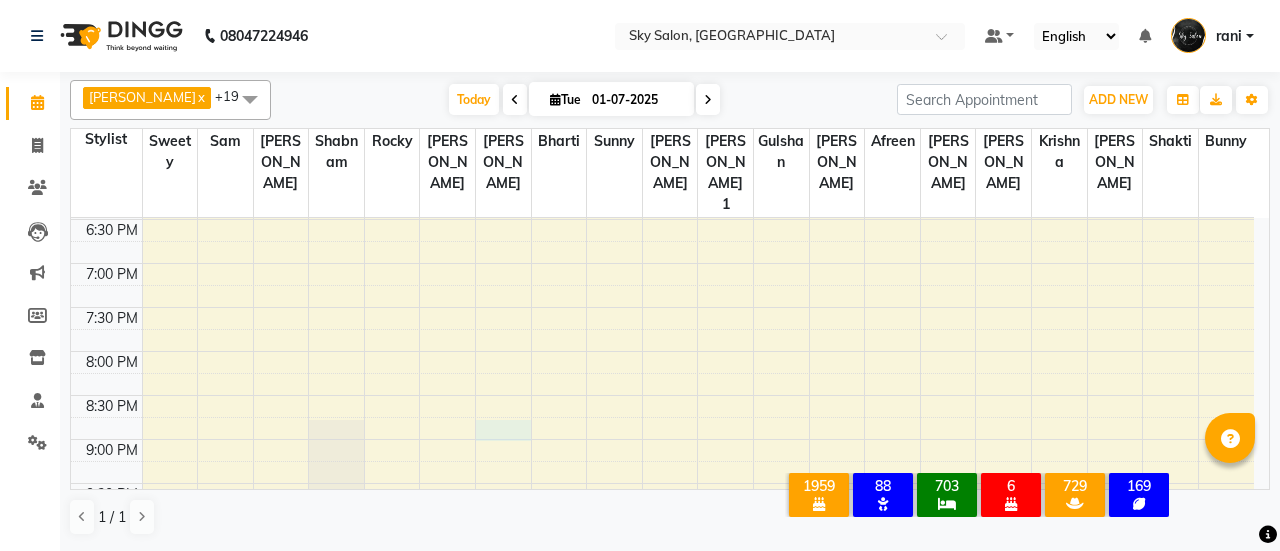 click on "6:00 AM 6:30 AM 7:00 AM 7:30 AM 8:00 AM 8:30 AM 9:00 AM 9:30 AM 10:00 AM 10:30 AM 11:00 AM 11:30 AM 12:00 PM 12:30 PM 1:00 PM 1:30 PM 2:00 PM 2:30 PM 3:00 PM 3:30 PM 4:00 PM 4:30 PM 5:00 PM 5:30 PM 6:00 PM 6:30 PM 7:00 PM 7:30 PM 8:00 PM 8:30 PM 9:00 PM 9:30 PM 10:00 PM 10:30 PM 11:00 PM 11:30 PM     RASHMI DESHPANDE no call, TK28, 11:05 AM-11:20 AM, Threading  - Eyebrows (₹40)             sarika innerwhile club, TK18, 12:00 PM-12:30 PM, Waxing (Rica) - Full hand     sneha, TK39, 12:50 PM-01:20 PM, Manicure  - Dry manicure (₹250)             shiteja, TK04, 01:30 PM-02:00 PM, D Tanning  - Underarms     ashwini shetty, TK01, 03:30 PM-04:00 PM, Waxing (Rica) - Full hand             RADHA TELAVANE, TK19, 02:00 PM-04:00 PM, Nanoplastia - (Below Shoulder)      shravni, TK02, 05:00 PM-06:00 PM, Global highlights - Shoulder  (S)             shruti pingale, TK23, 01:00 PM-01:40 PM, advance cut + hair wash             bhagyshree, TK24, 01:30 PM-02:00 PM, Regular cut + hair wash" at bounding box center [662, -89] 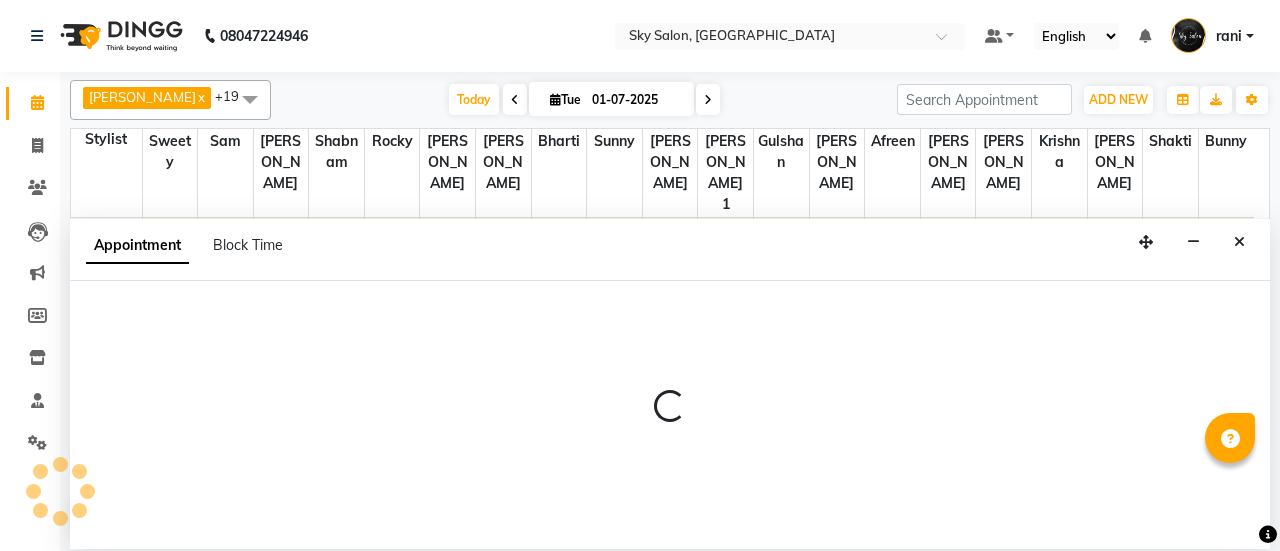 select on "27779" 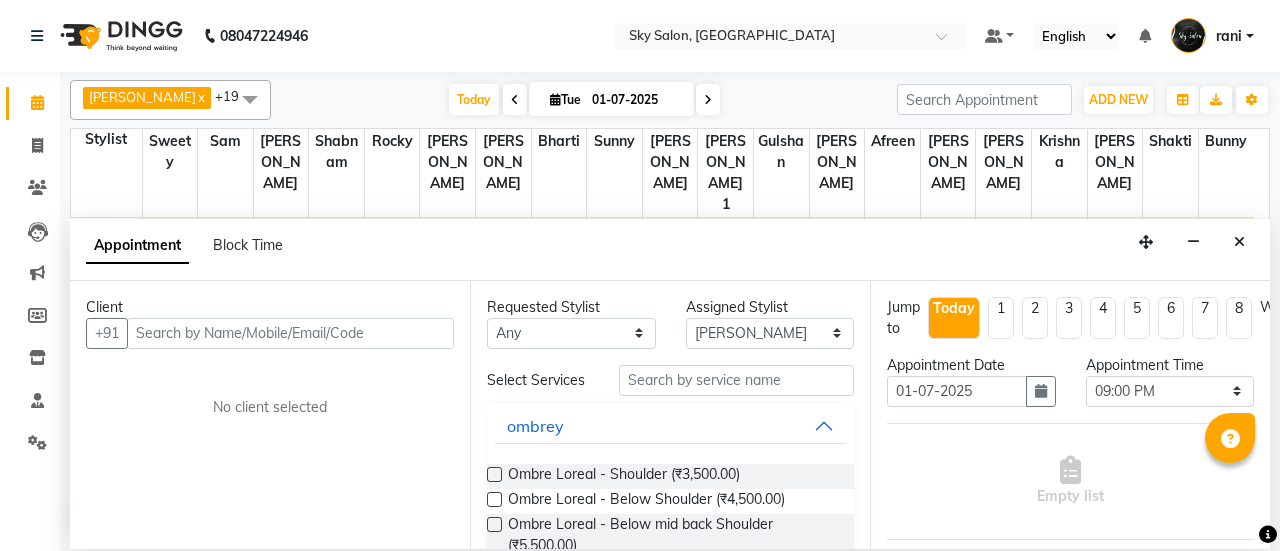 click at bounding box center (290, 333) 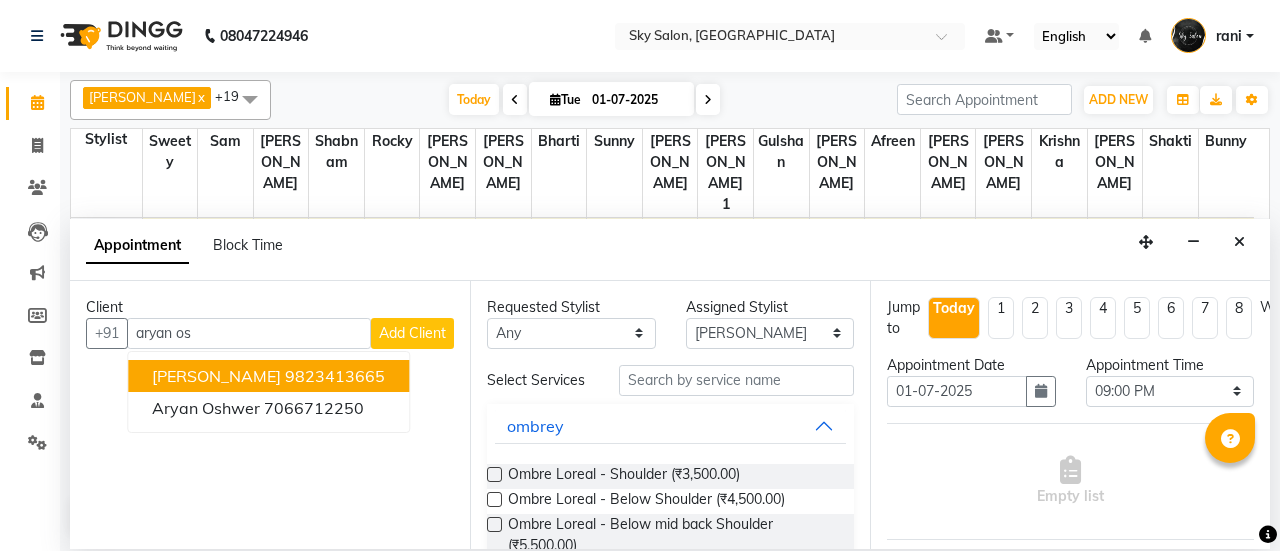 click on "9823413665" at bounding box center (335, 376) 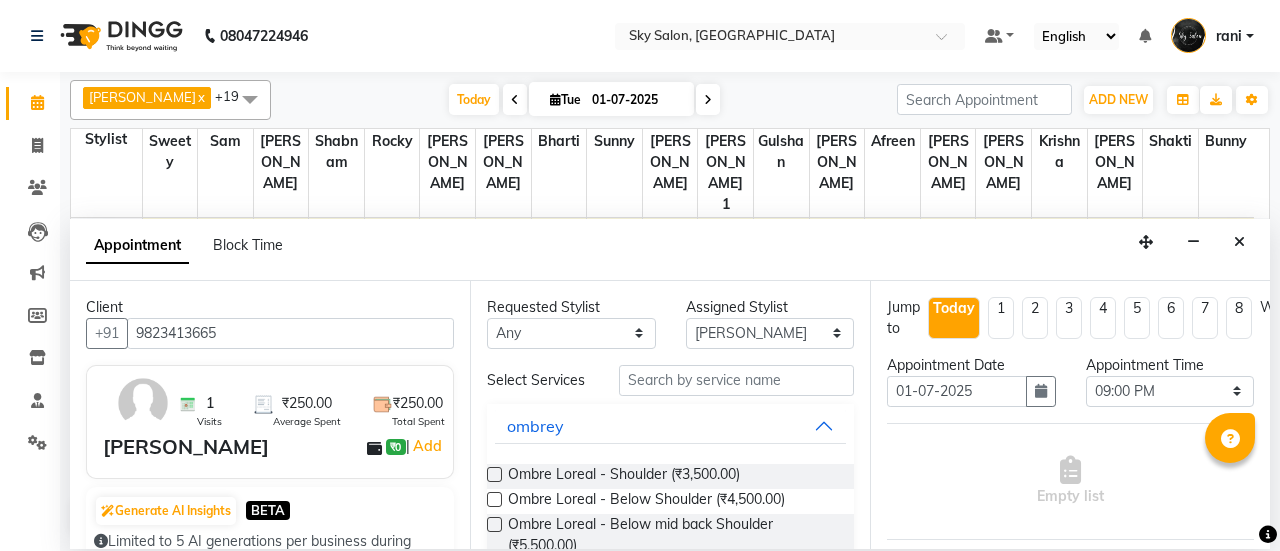 click on "9823413665" at bounding box center (290, 333) 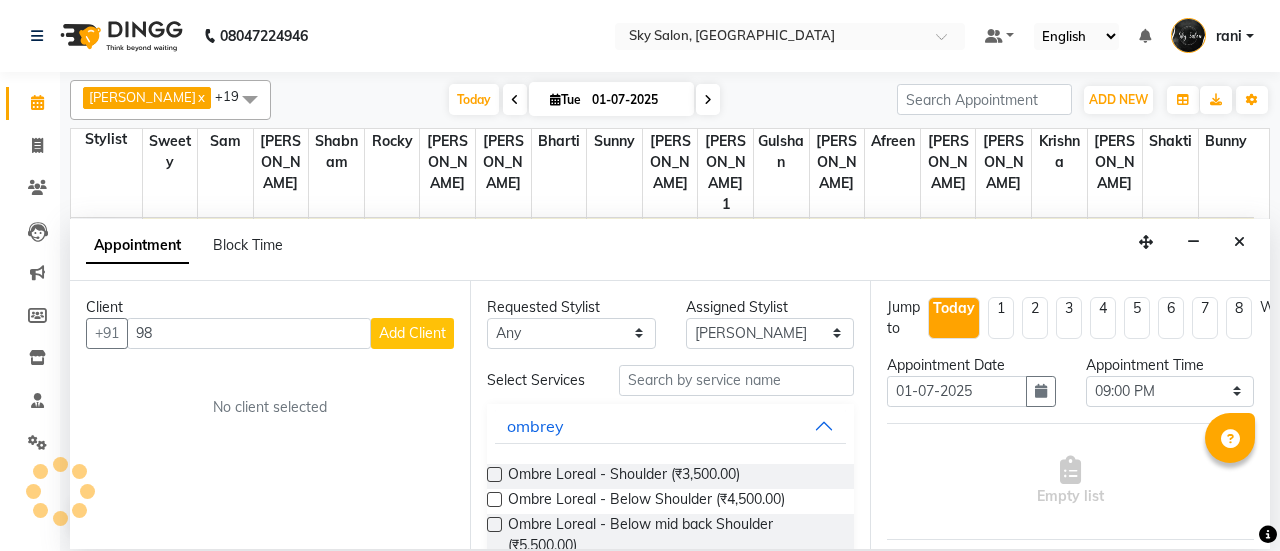 type on "9" 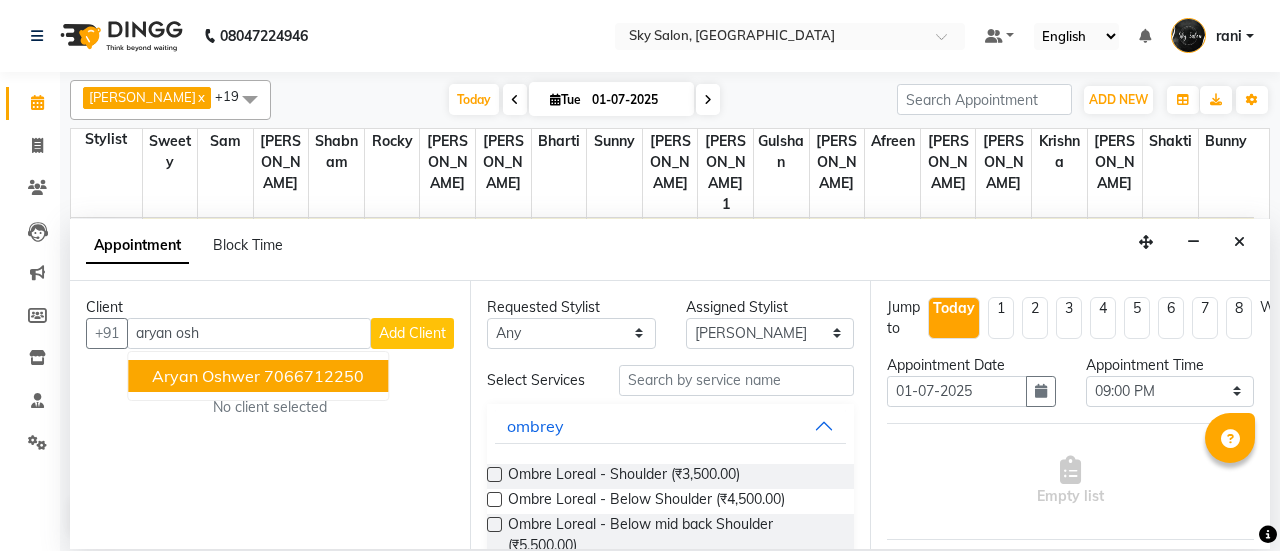 click on "aryan oshwer" at bounding box center (206, 376) 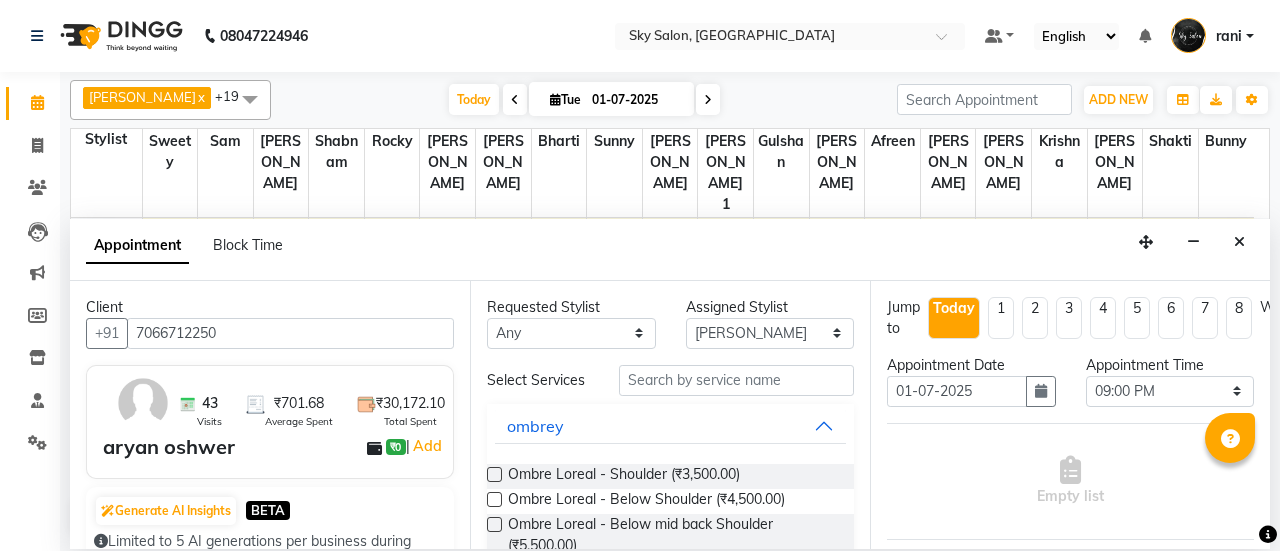 type on "7066712250" 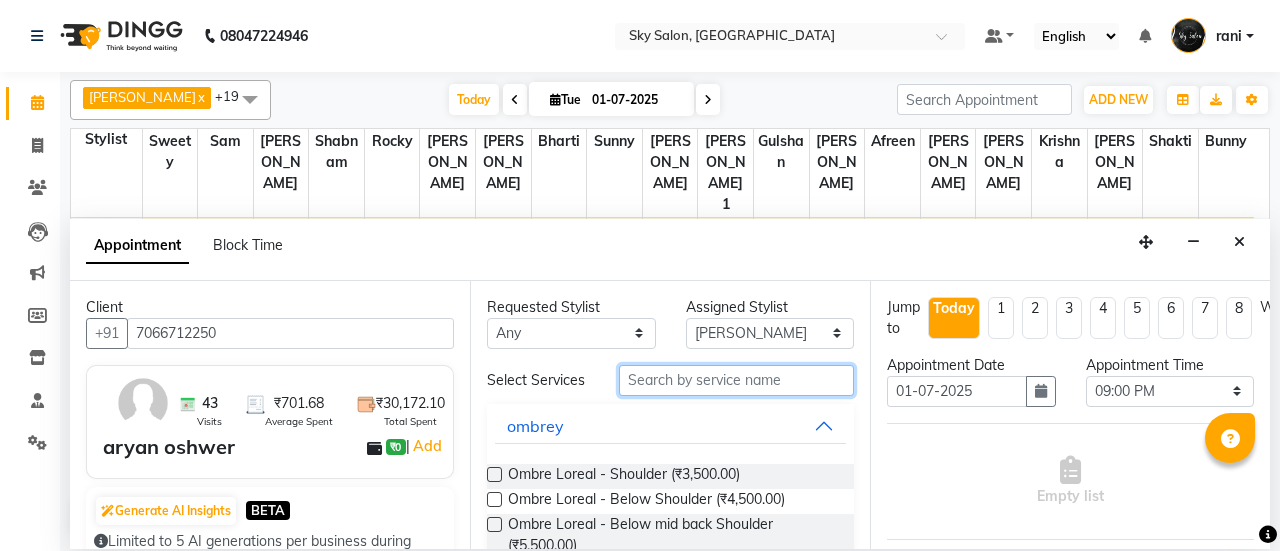 click at bounding box center (736, 380) 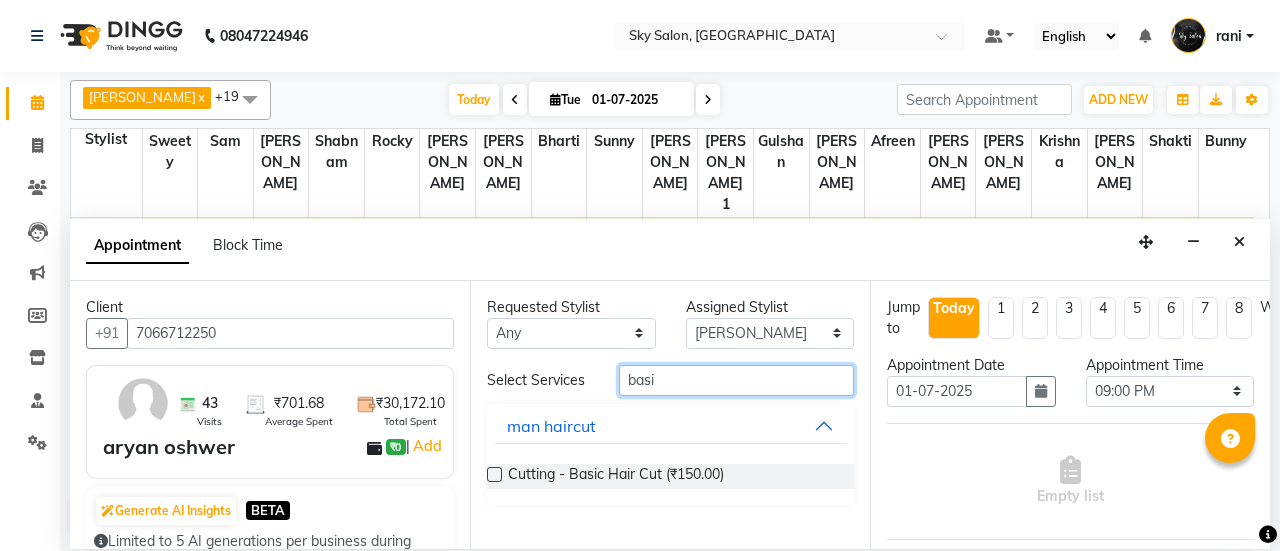 type on "basi" 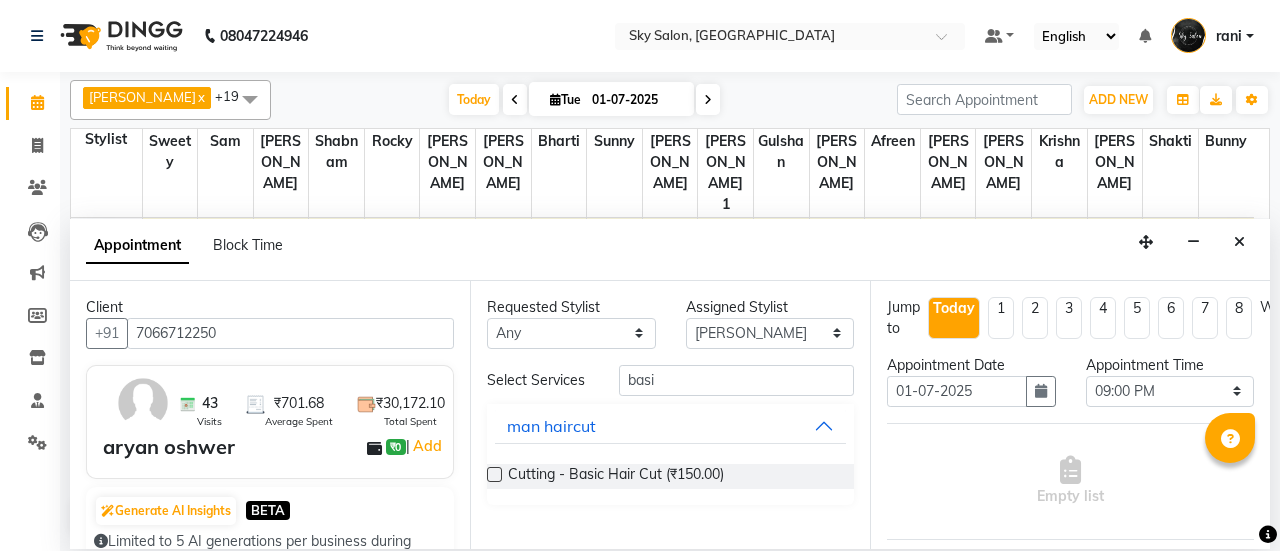 click at bounding box center [494, 474] 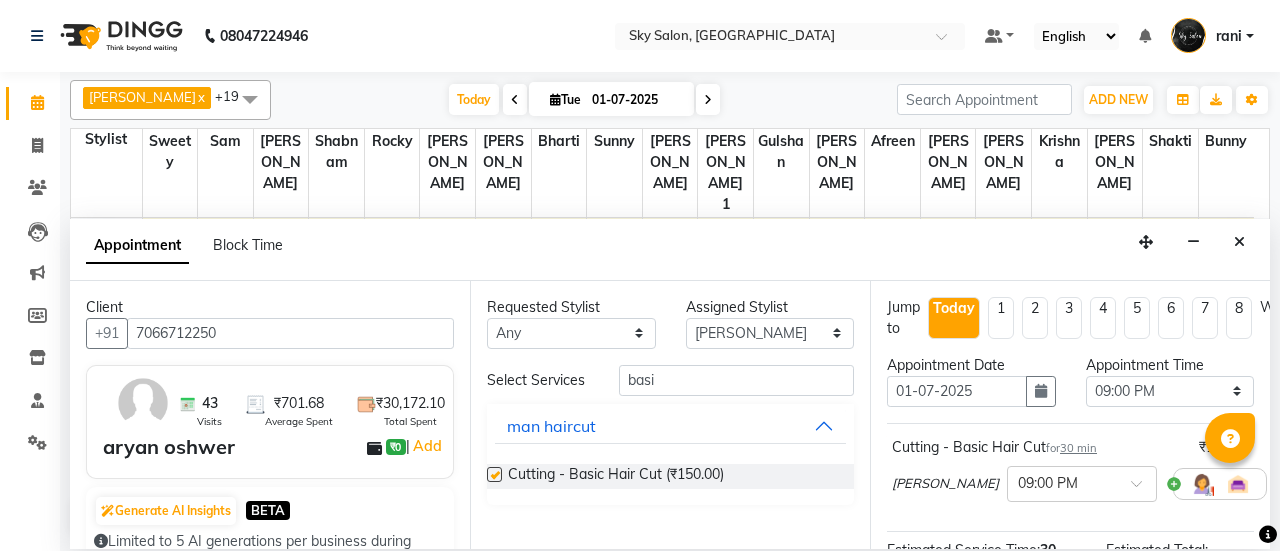 checkbox on "false" 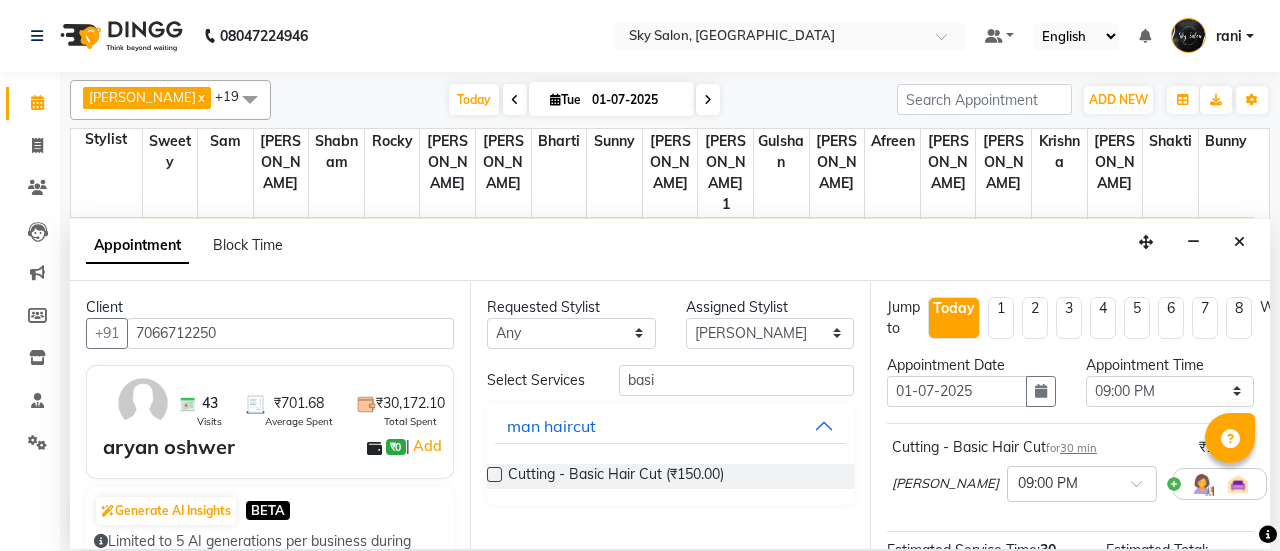 scroll, scrollTop: 292, scrollLeft: 0, axis: vertical 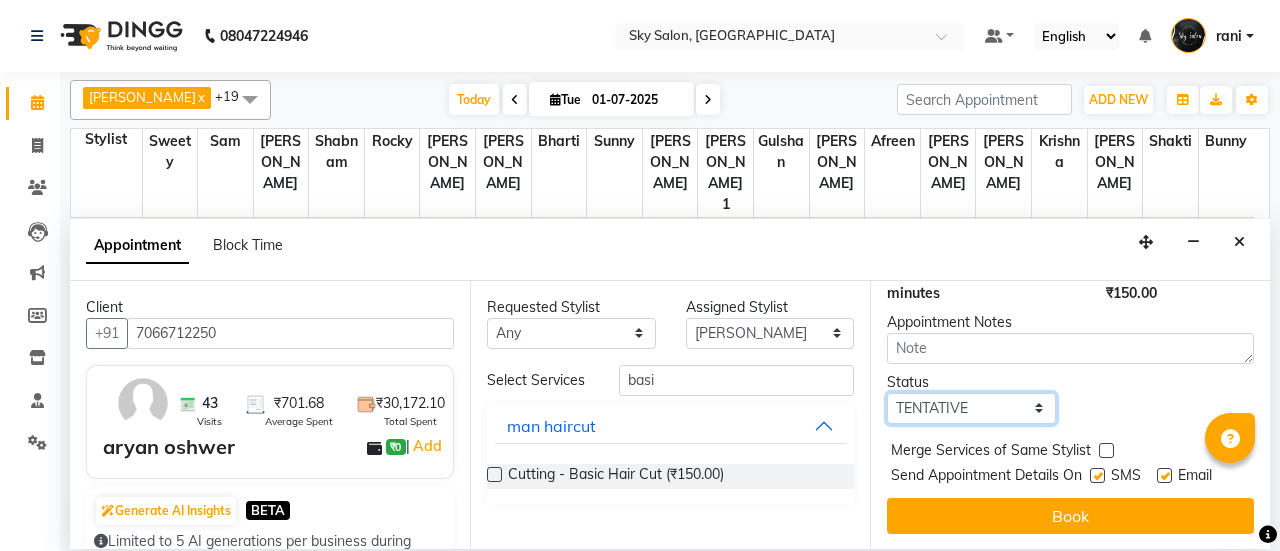 click on "Select TENTATIVE CONFIRM CHECK-IN UPCOMING" at bounding box center [971, 408] 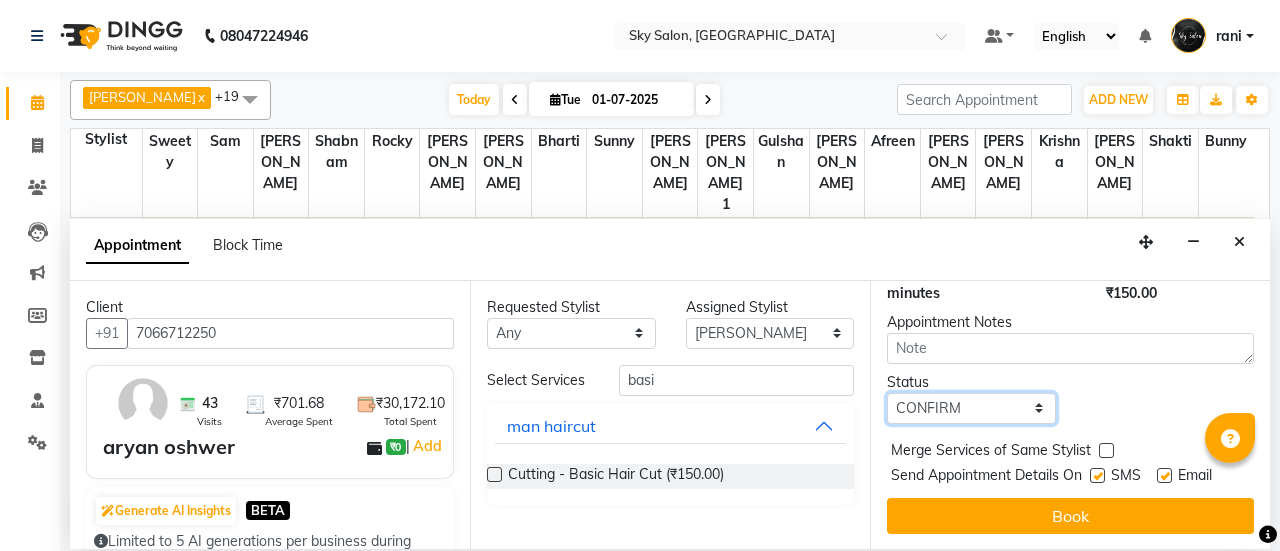 click on "Select TENTATIVE CONFIRM CHECK-IN UPCOMING" at bounding box center (971, 408) 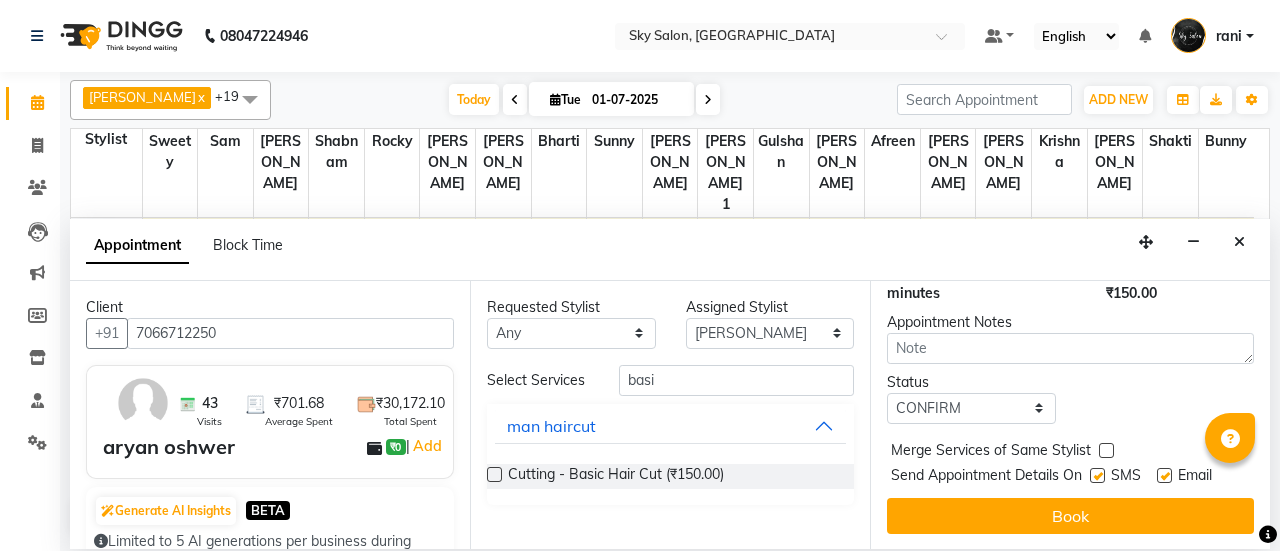 click on "Send Appointment Details On SMS Email" at bounding box center (1072, 477) 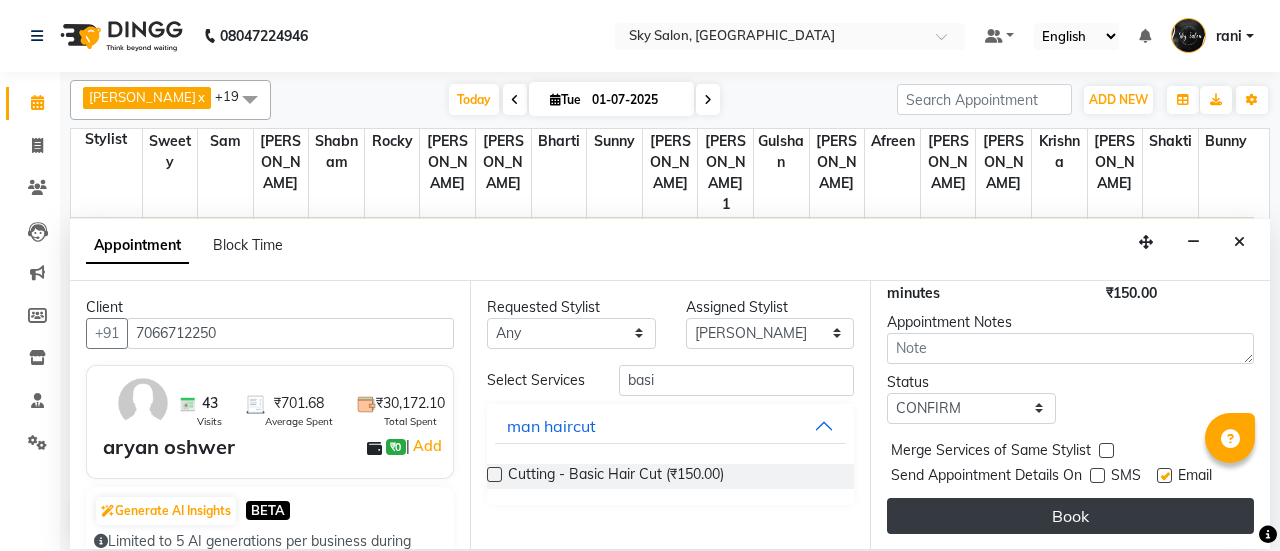 click on "Book" at bounding box center (1070, 516) 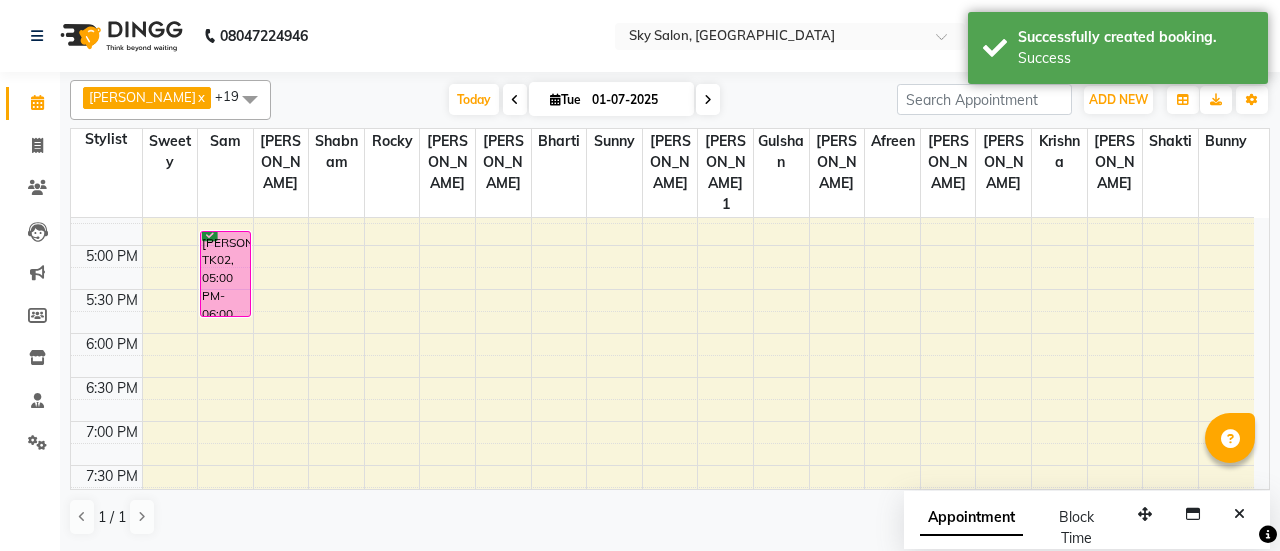 scroll, scrollTop: 938, scrollLeft: 0, axis: vertical 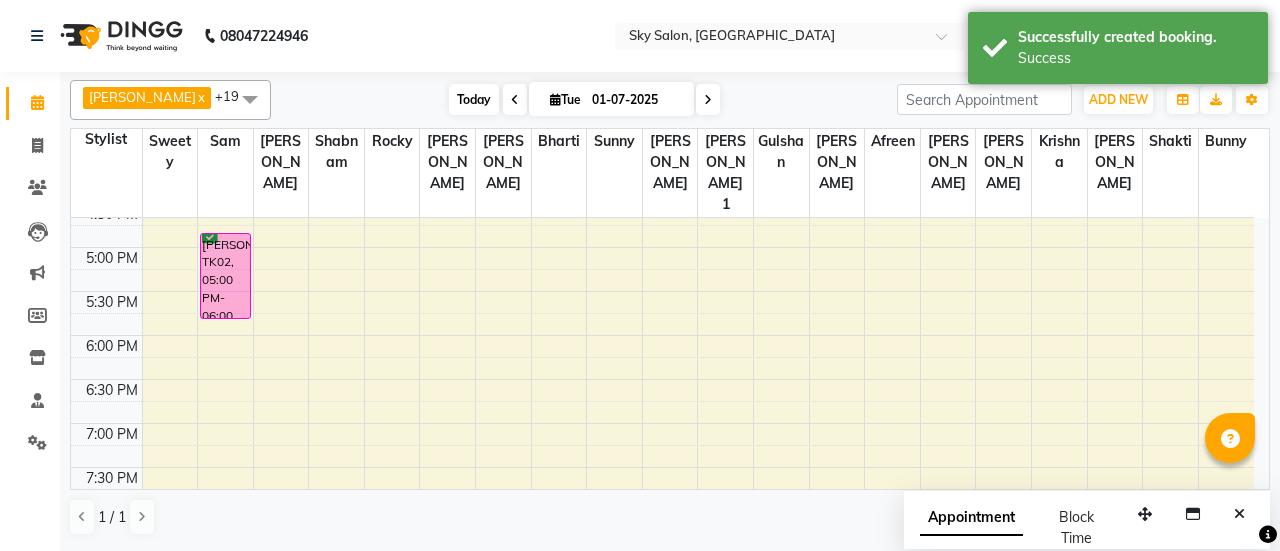 click on "Today" at bounding box center [474, 99] 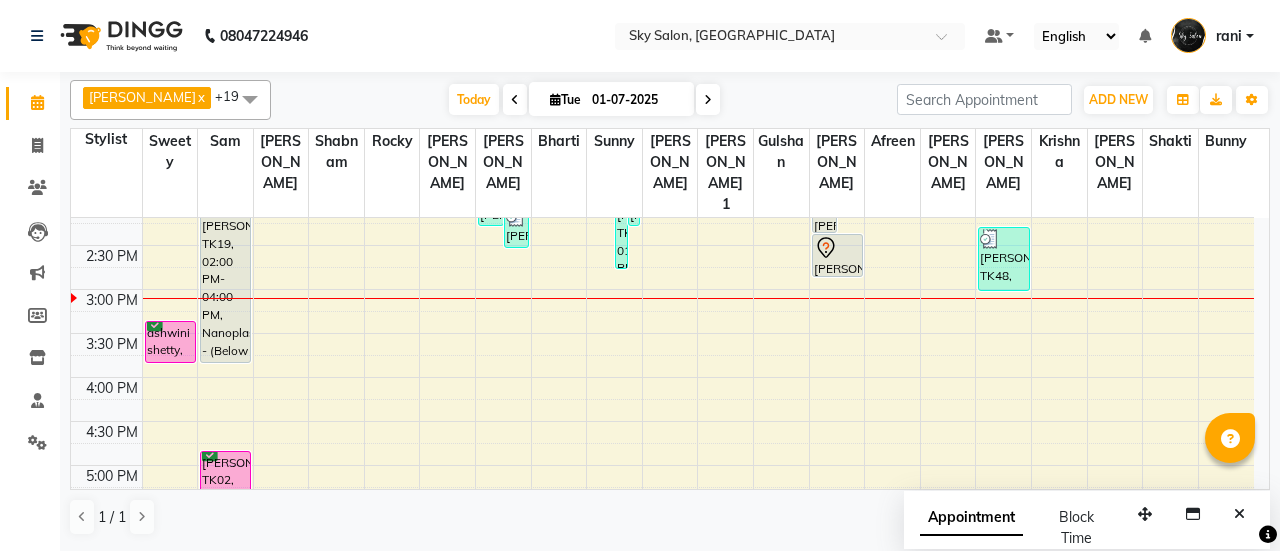 scroll, scrollTop: 714, scrollLeft: 0, axis: vertical 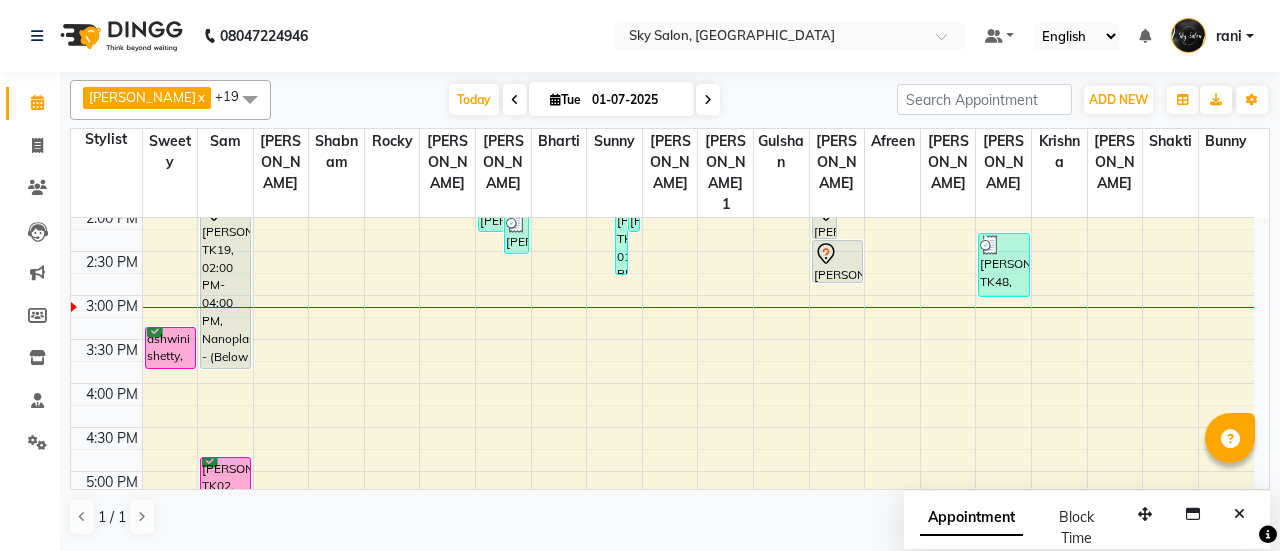 click on "Today  Tue 01-07-2025" at bounding box center (584, 100) 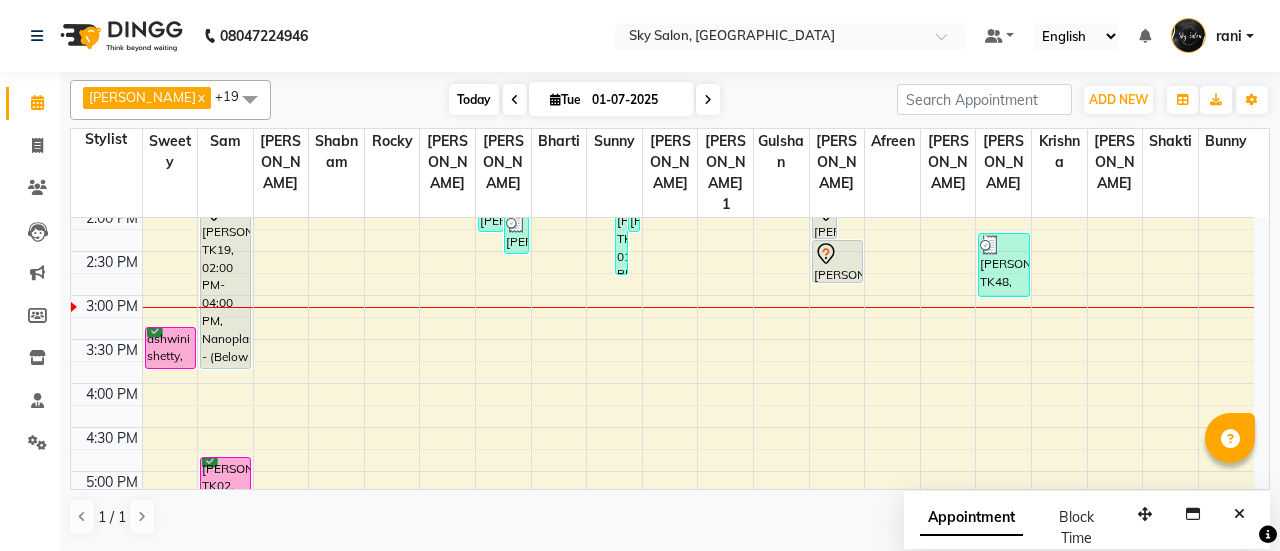 click on "Today" at bounding box center (474, 99) 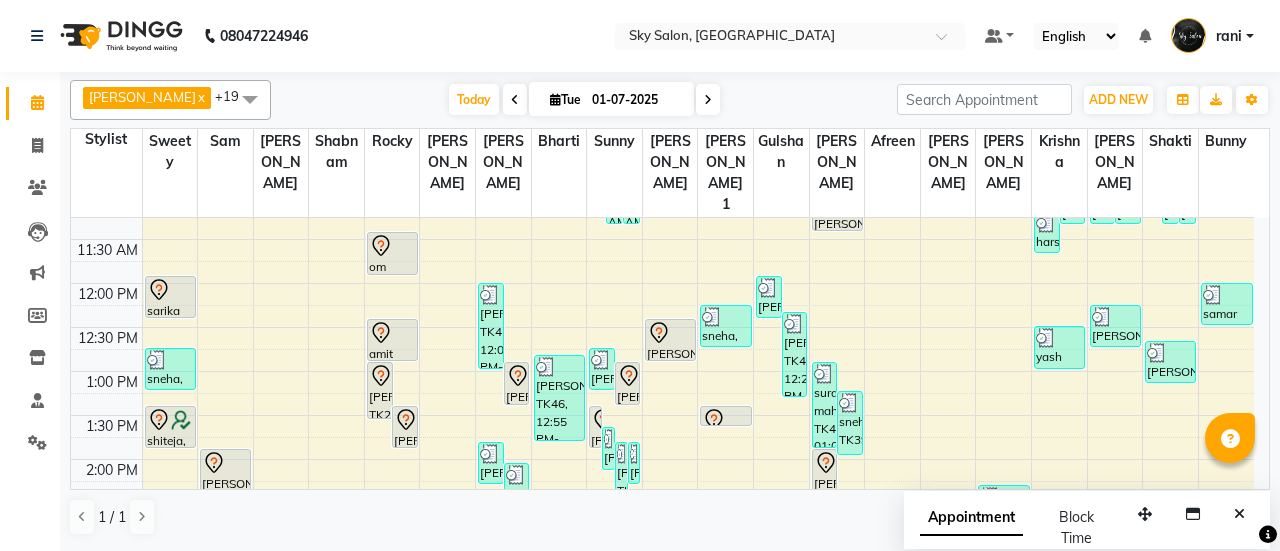 scroll, scrollTop: 467, scrollLeft: 0, axis: vertical 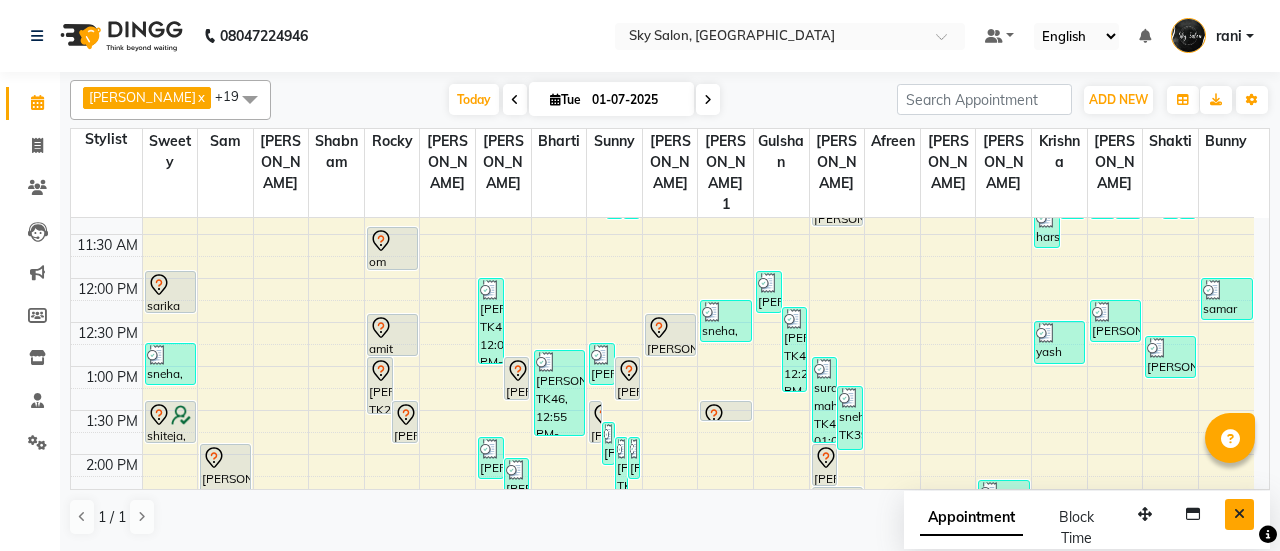 click at bounding box center [1239, 514] 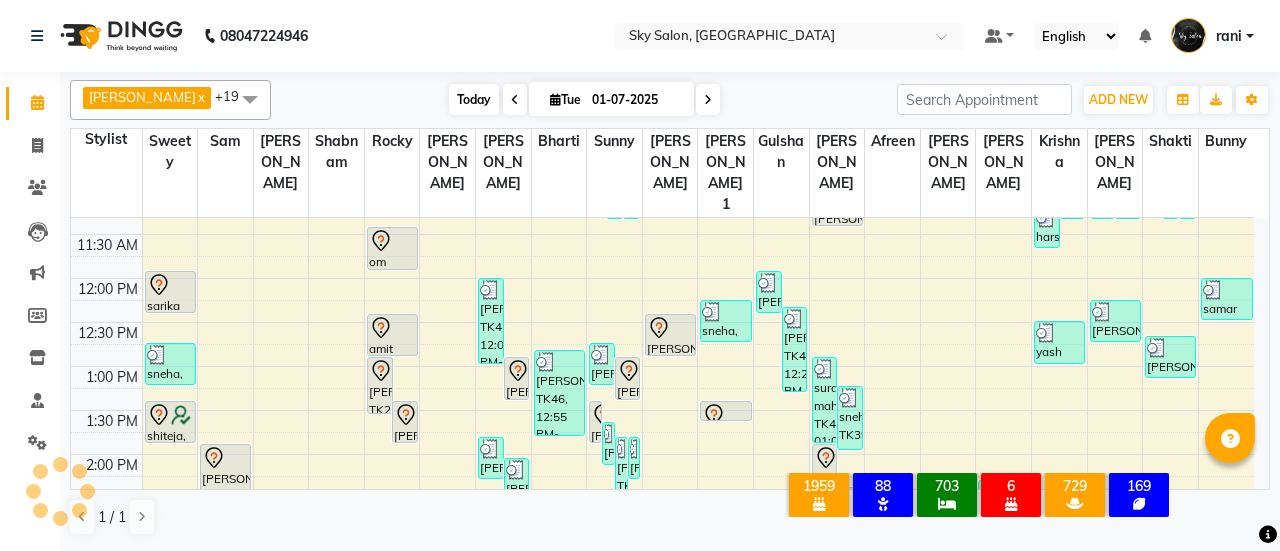 click on "Today" at bounding box center [474, 99] 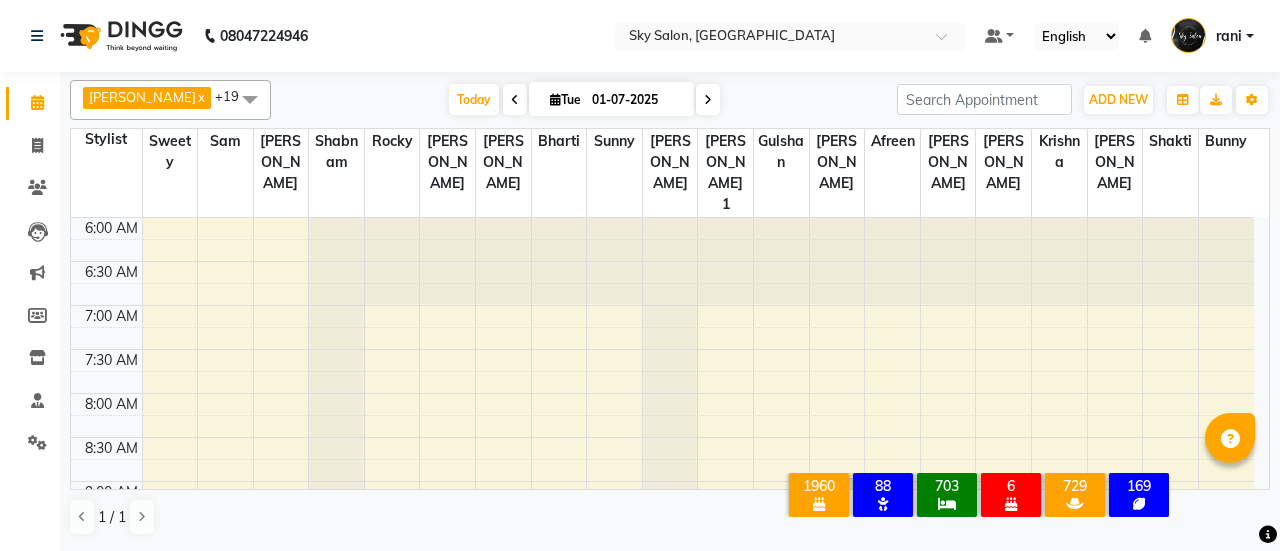 scroll, scrollTop: 781, scrollLeft: 0, axis: vertical 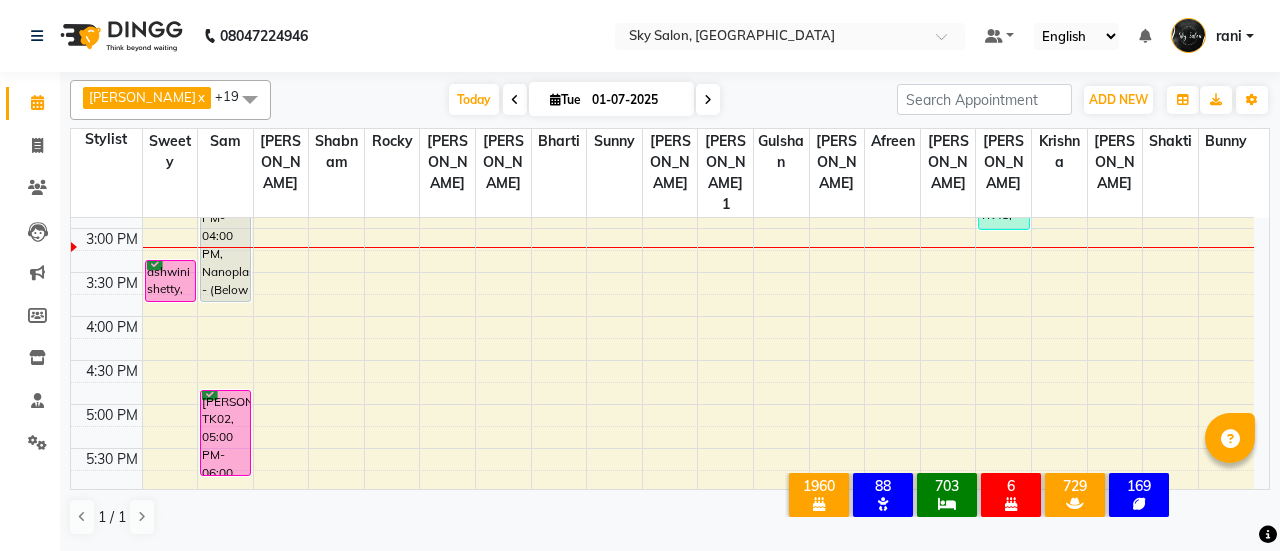 click on "[PERSON_NAME]  x [PERSON_NAME]  x [PERSON_NAME]  x [PERSON_NAME]  x bharti  x [PERSON_NAME] 1  x [PERSON_NAME]  x Gulshan  x [PERSON_NAME]  x rocky  x [PERSON_NAME]  x [PERSON_NAME]  x sunny  x sweety  x [PERSON_NAME]  x [PERSON_NAME]  x krishna  x [PERSON_NAME]  x [PERSON_NAME]  x +19 Select All afreen [PERSON_NAME] saha [PERSON_NAME] [PERSON_NAME] [PERSON_NAME] bharti Bunny Danish [PERSON_NAME] 1 [PERSON_NAME] [PERSON_NAME] gaurav Gulshan [PERSON_NAME] [PERSON_NAME] krishna [PERSON_NAME] [PERSON_NAME] rani [PERSON_NAME] [PERSON_NAME] sachin [PERSON_NAME] [PERSON_NAME] sameer sameer 2 sandhya shabnam shakti sunny sweety [PERSON_NAME] [DATE]  [DATE] Toggle Dropdown Add Appointment Add Invoice Add Attendance Add Client Add Transaction Toggle Dropdown Add Appointment Add Invoice Add Attendance Add Client ADD NEW Toggle Dropdown Add Appointment Add Invoice Add Attendance Add Client Add Transaction [PERSON_NAME]  x [PERSON_NAME]  x [PERSON_NAME]  x [PERSON_NAME]  x bharti  x [PERSON_NAME] 1  x [PERSON_NAME]  x Gulshan  x [PERSON_NAME]  x rocky  x [PERSON_NAME]  x [PERSON_NAME]  x sunny  x sweety  x [PERSON_NAME]  x [PERSON_NAME]  x krishna  x [PERSON_NAME]  x [PERSON_NAME]  x +19 Select All [PERSON_NAME]" at bounding box center (670, 100) 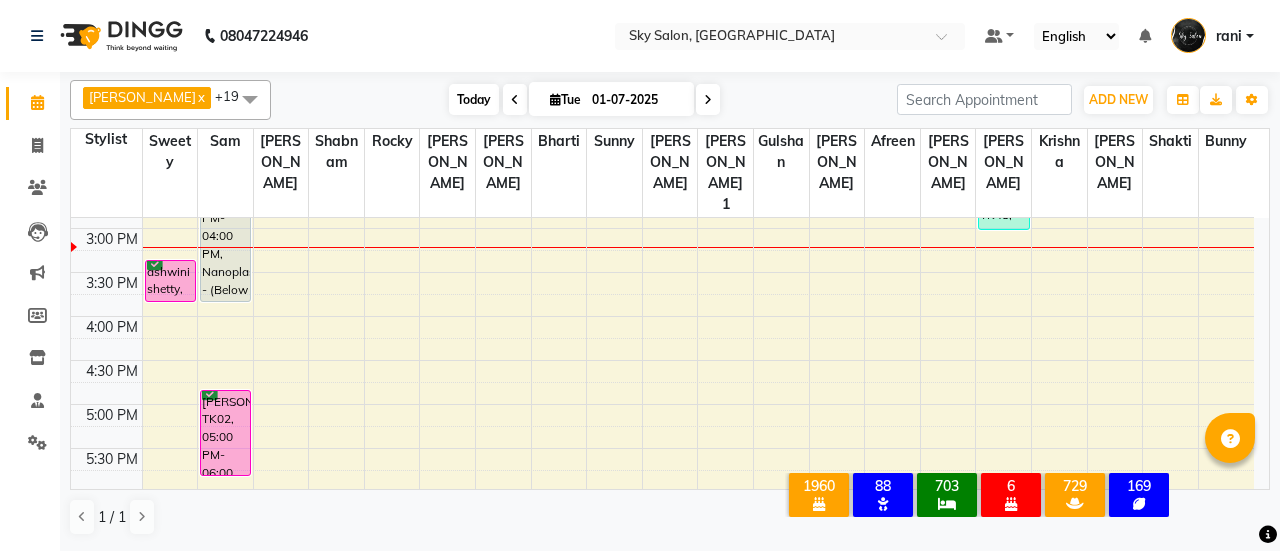 click on "Today" at bounding box center [474, 99] 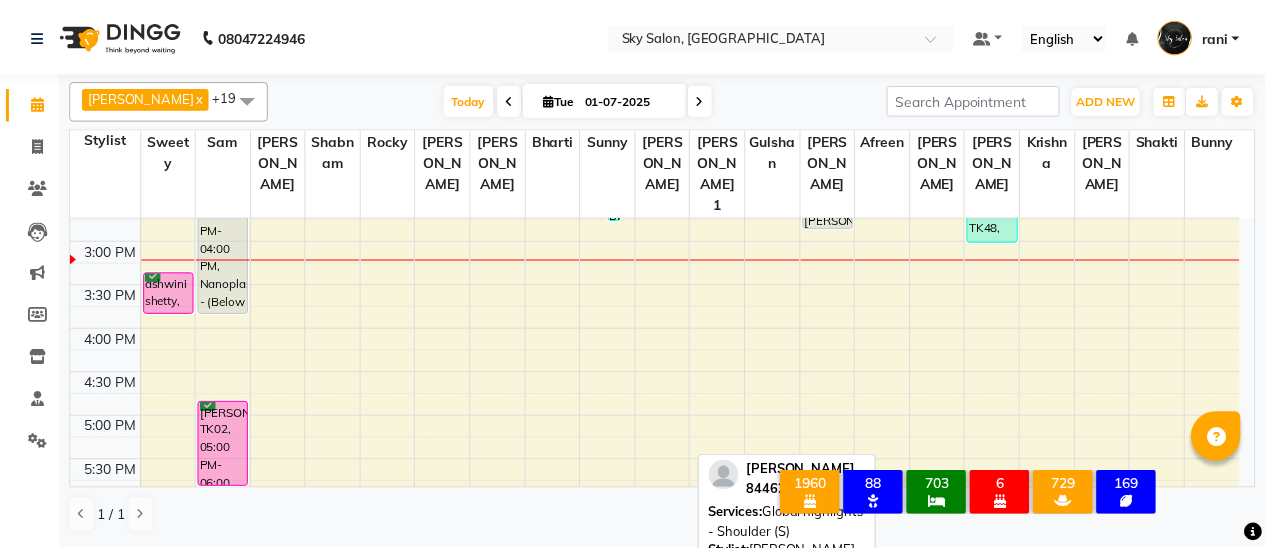 scroll, scrollTop: 817, scrollLeft: 0, axis: vertical 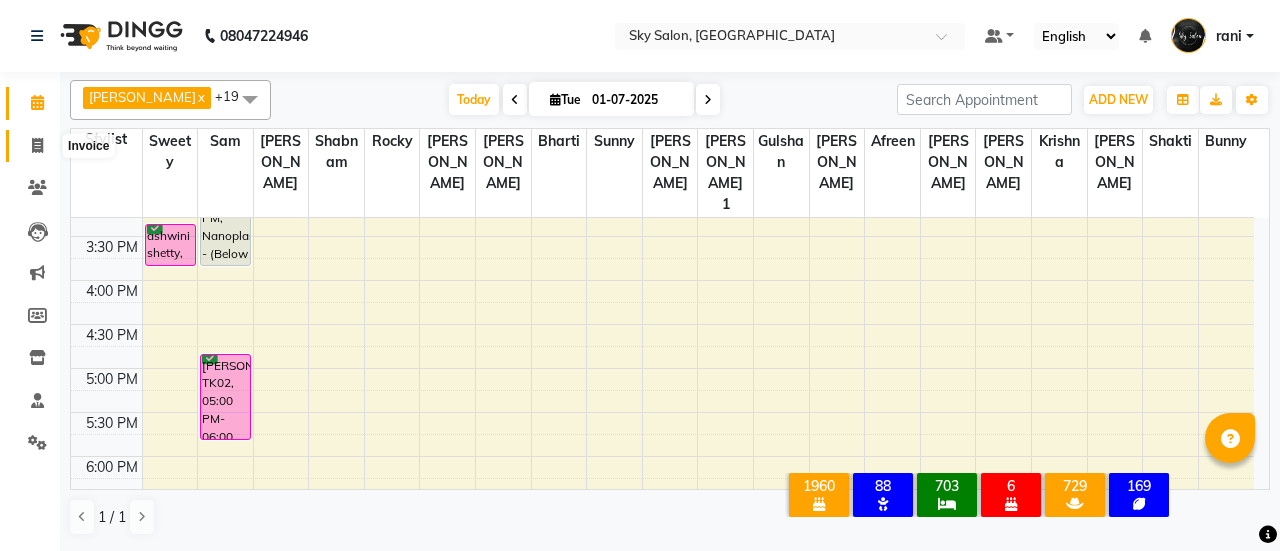 click 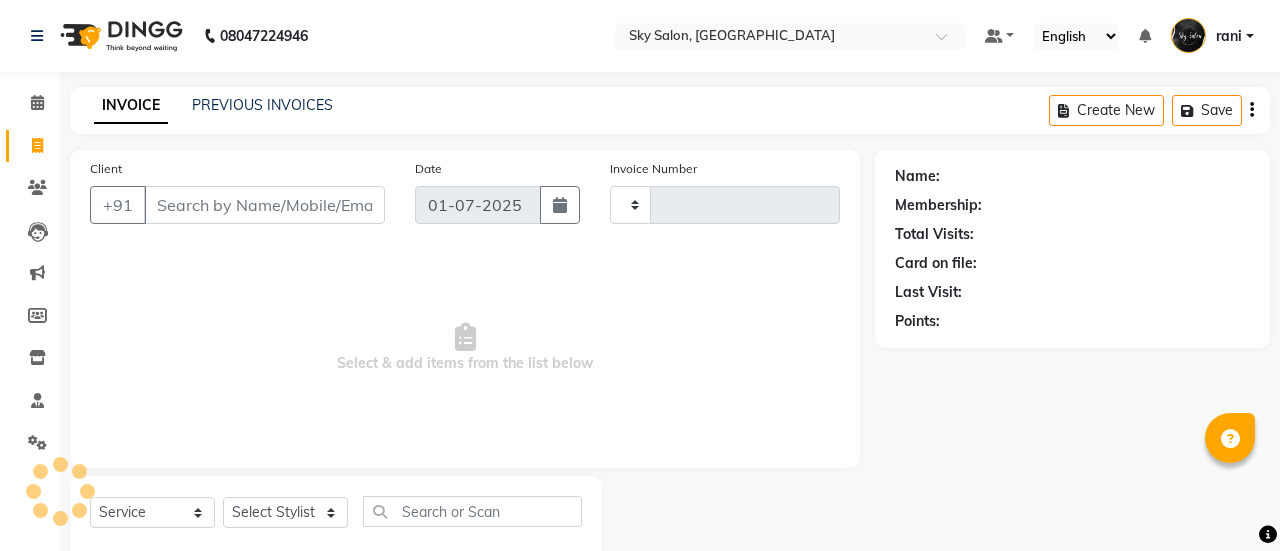 type on "7532" 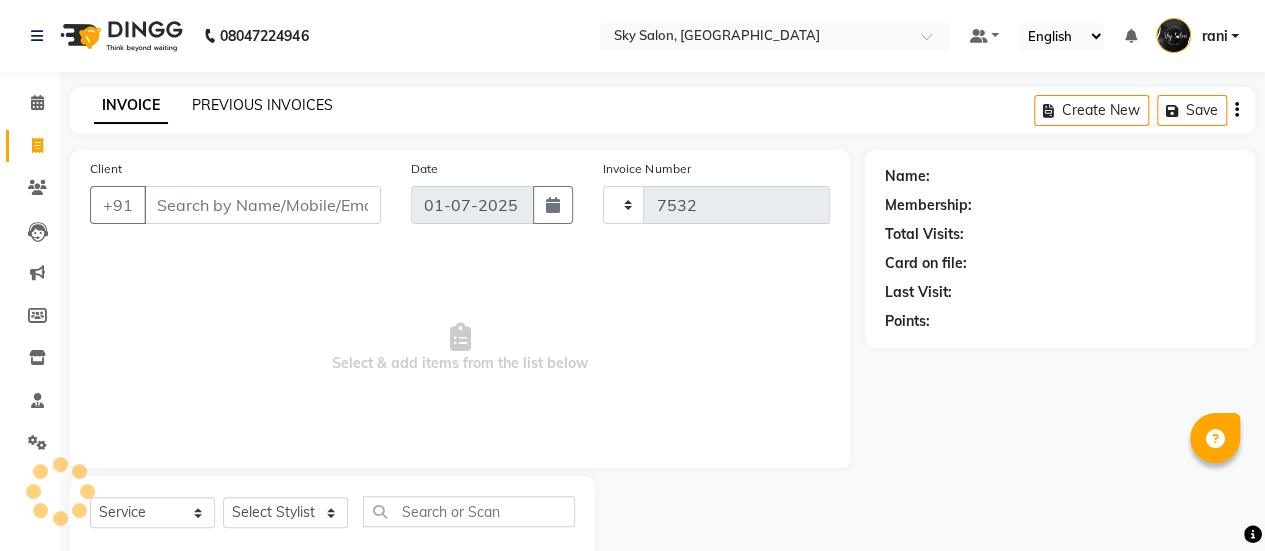 select on "3537" 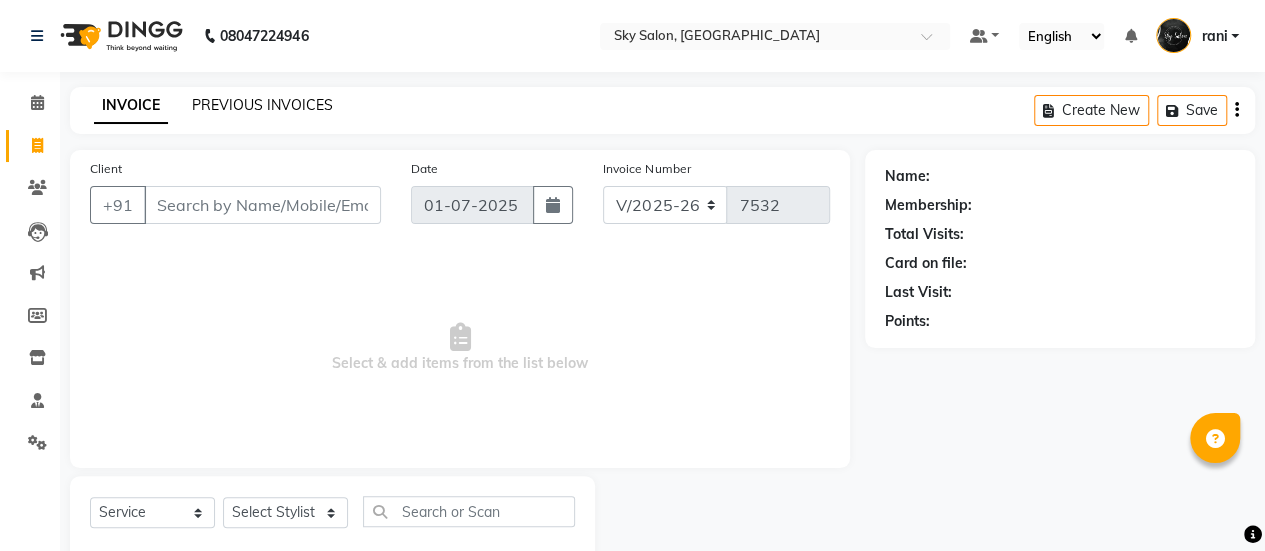 click on "PREVIOUS INVOICES" 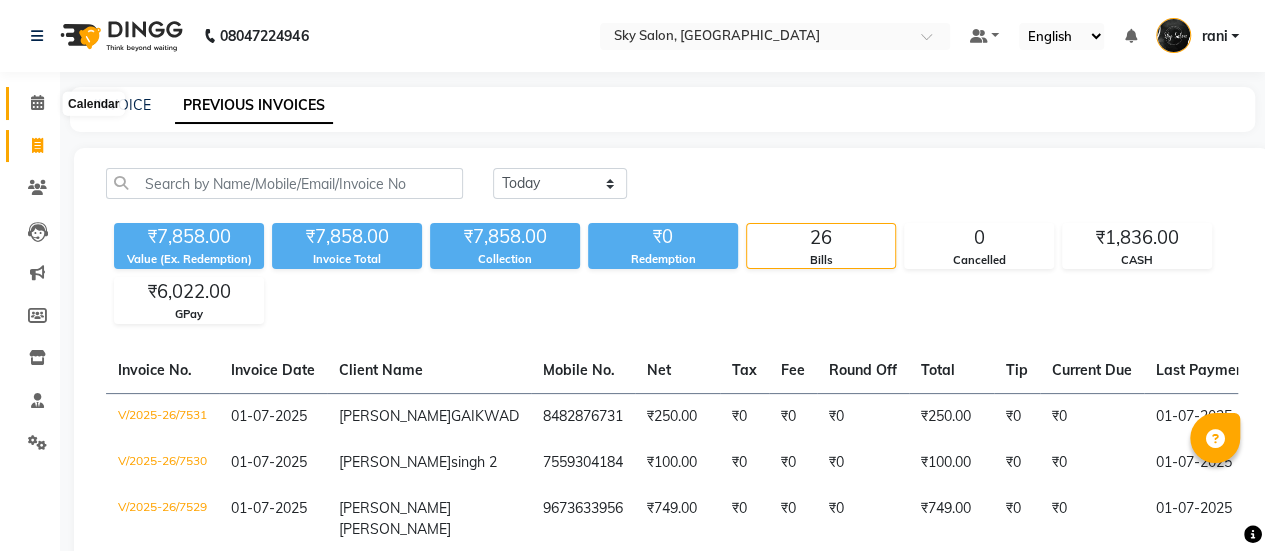 click 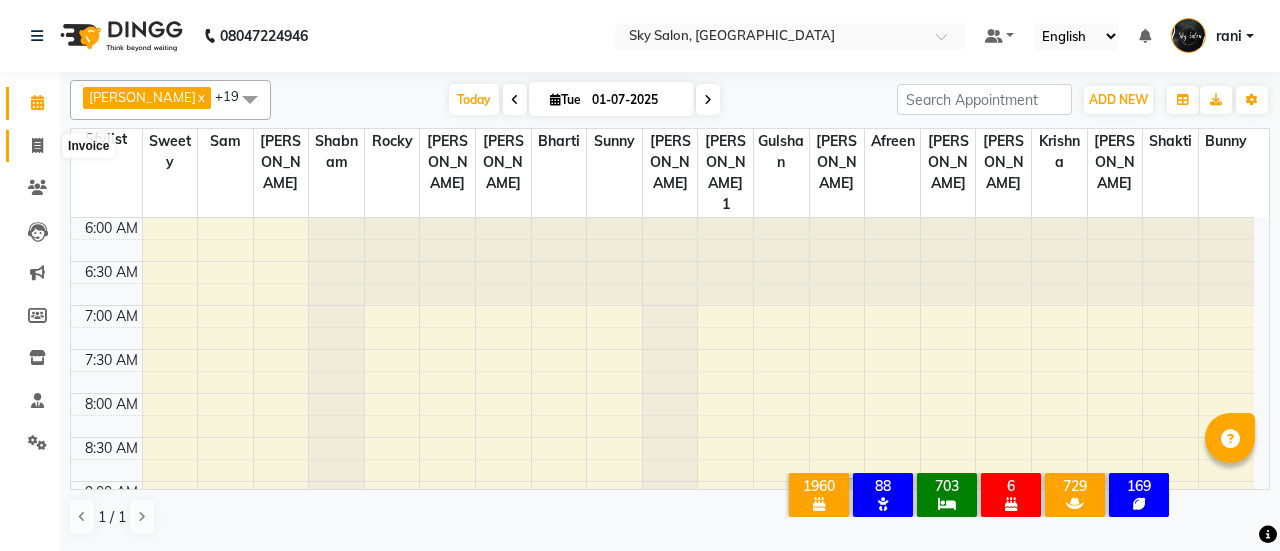 click 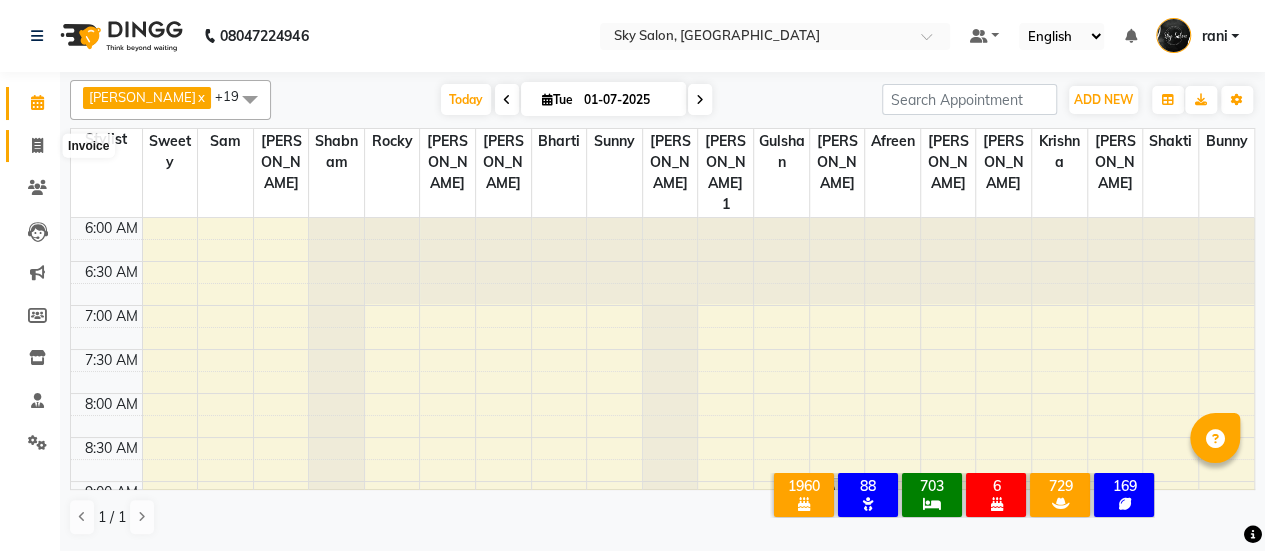select on "service" 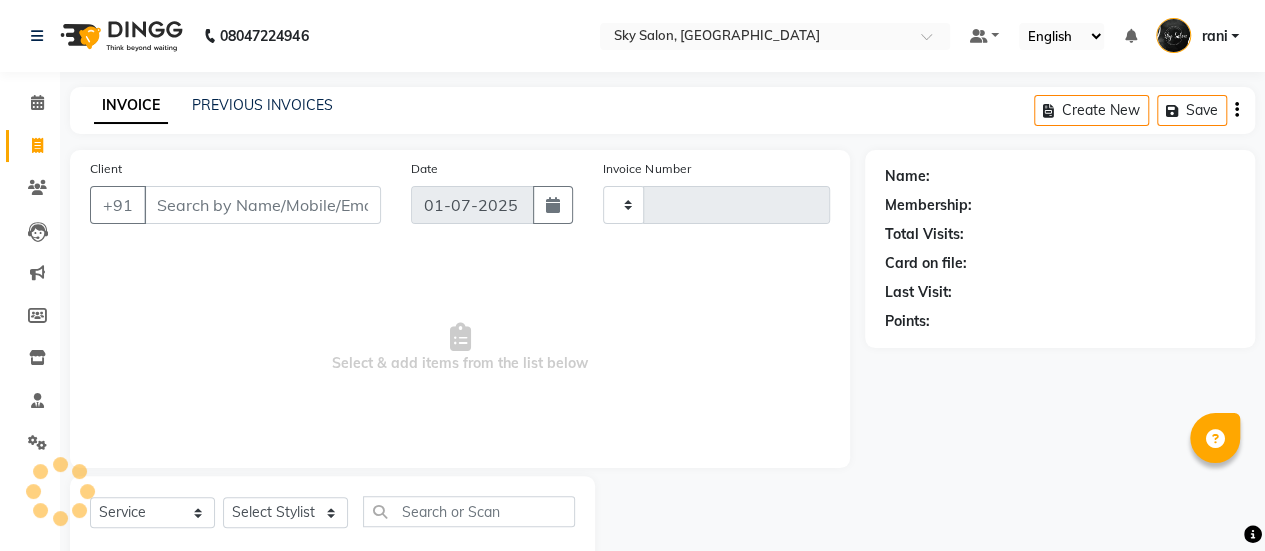 type on "7532" 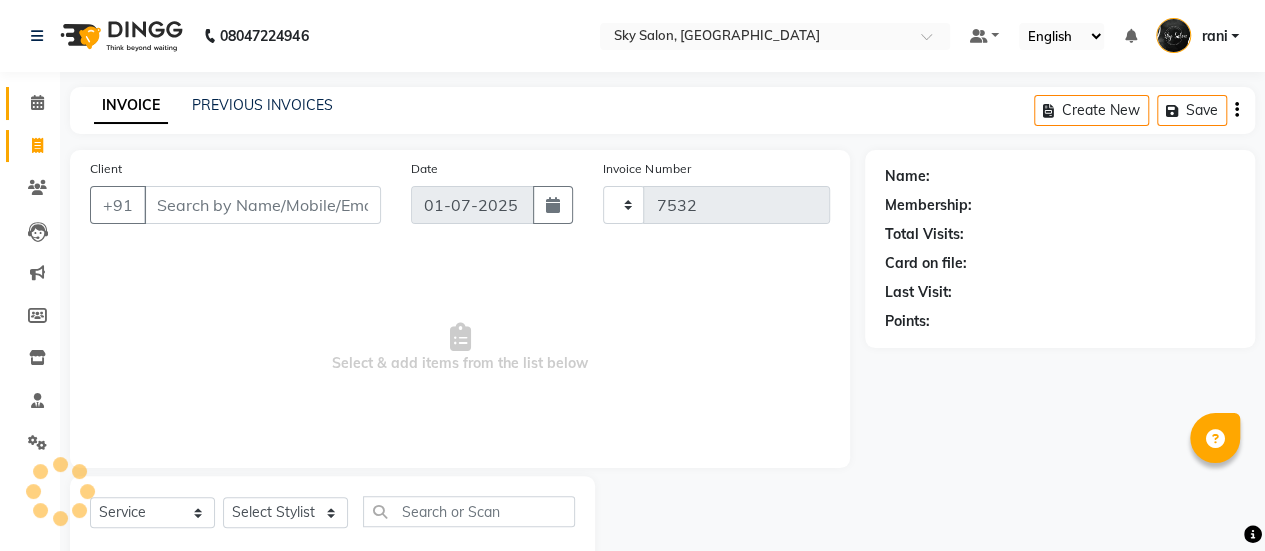 select on "3537" 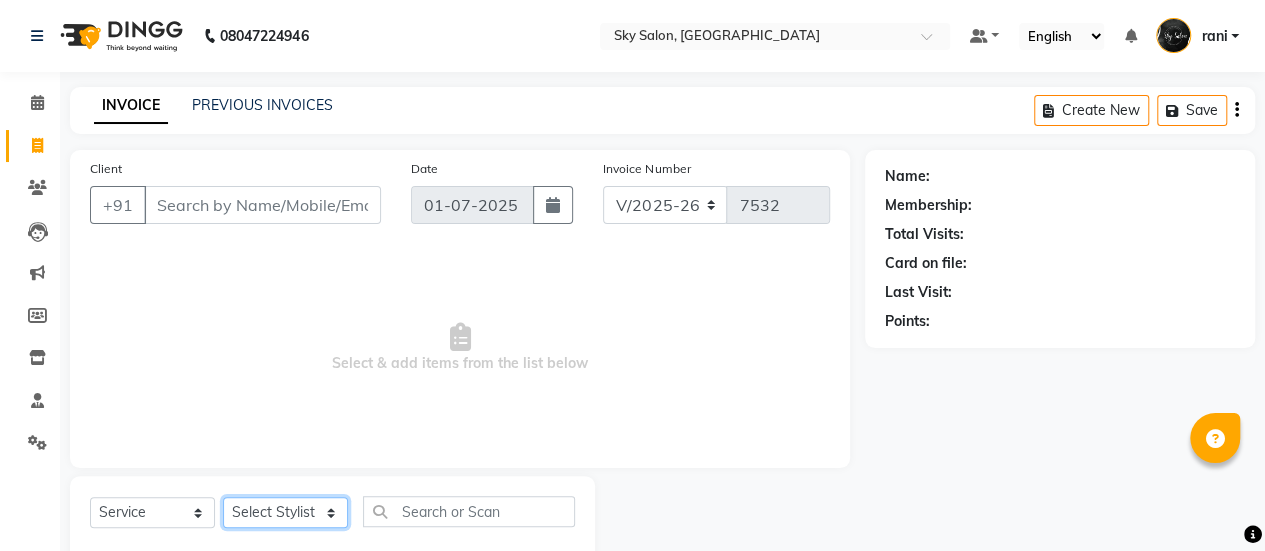click on "Select Stylist afreen [PERSON_NAME] saha [PERSON_NAME] [PERSON_NAME] [PERSON_NAME] bharti Bunny Danish [PERSON_NAME] 1 [PERSON_NAME] [PERSON_NAME] gaurav Gulshan [PERSON_NAME] [PERSON_NAME] krishna [PERSON_NAME] [PERSON_NAME] rani [PERSON_NAME] [PERSON_NAME] sachin [PERSON_NAME] [PERSON_NAME] sameer 2 [PERSON_NAME] [PERSON_NAME] [PERSON_NAME]" 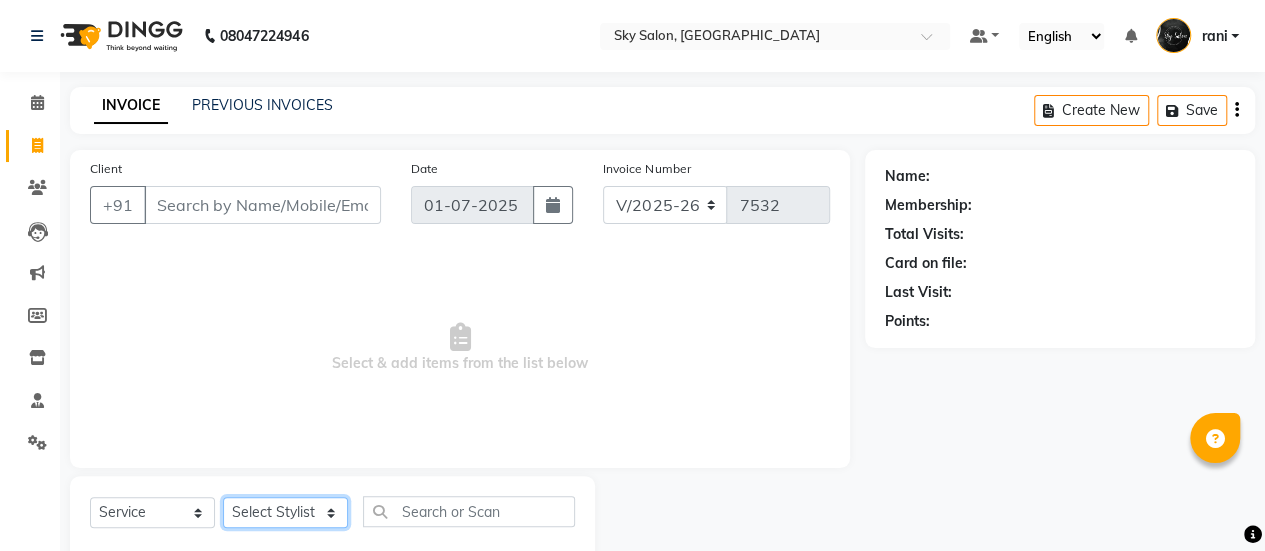 select on "53255" 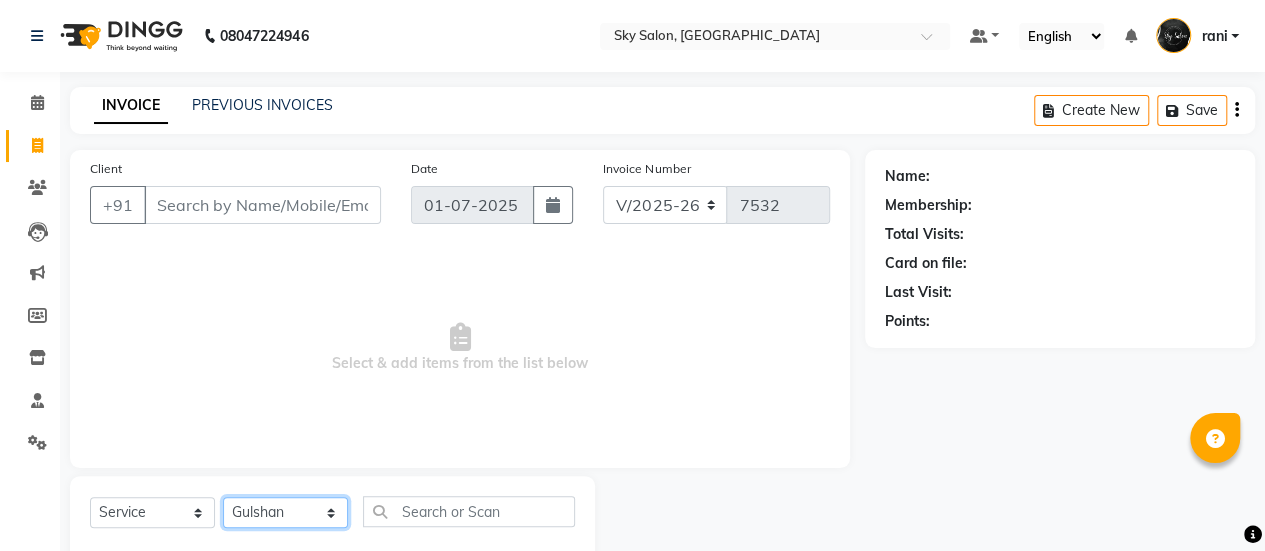 click on "Select Stylist afreen [PERSON_NAME] saha [PERSON_NAME] [PERSON_NAME] [PERSON_NAME] bharti Bunny Danish [PERSON_NAME] 1 [PERSON_NAME] [PERSON_NAME] gaurav Gulshan [PERSON_NAME] [PERSON_NAME] krishna [PERSON_NAME] [PERSON_NAME] rani [PERSON_NAME] [PERSON_NAME] sachin [PERSON_NAME] [PERSON_NAME] sameer 2 [PERSON_NAME] [PERSON_NAME] [PERSON_NAME]" 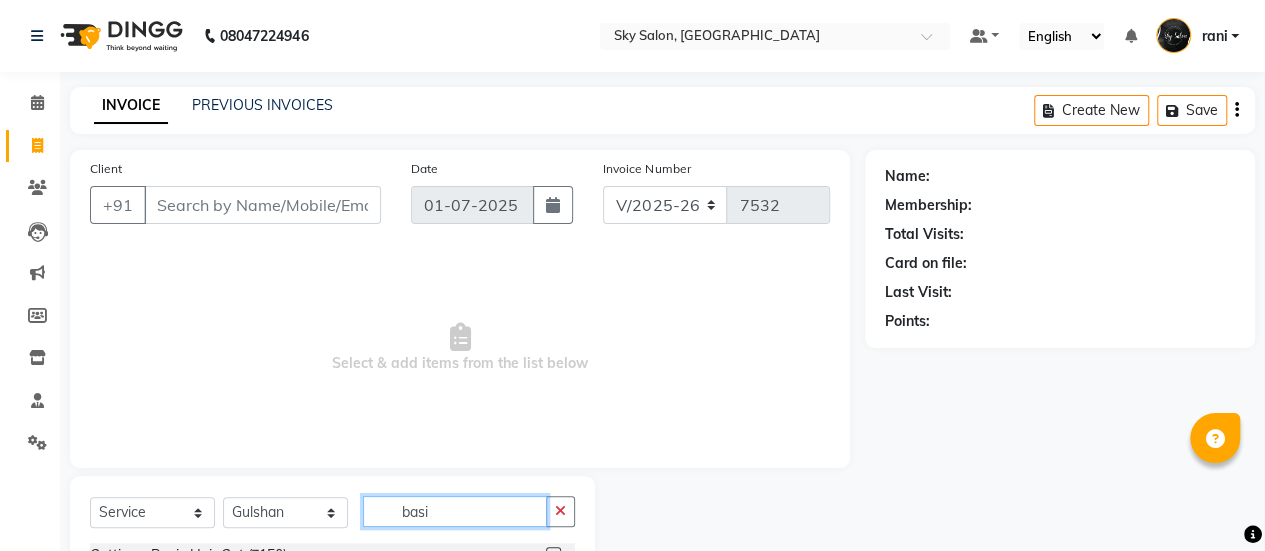 scroll, scrollTop: 78, scrollLeft: 0, axis: vertical 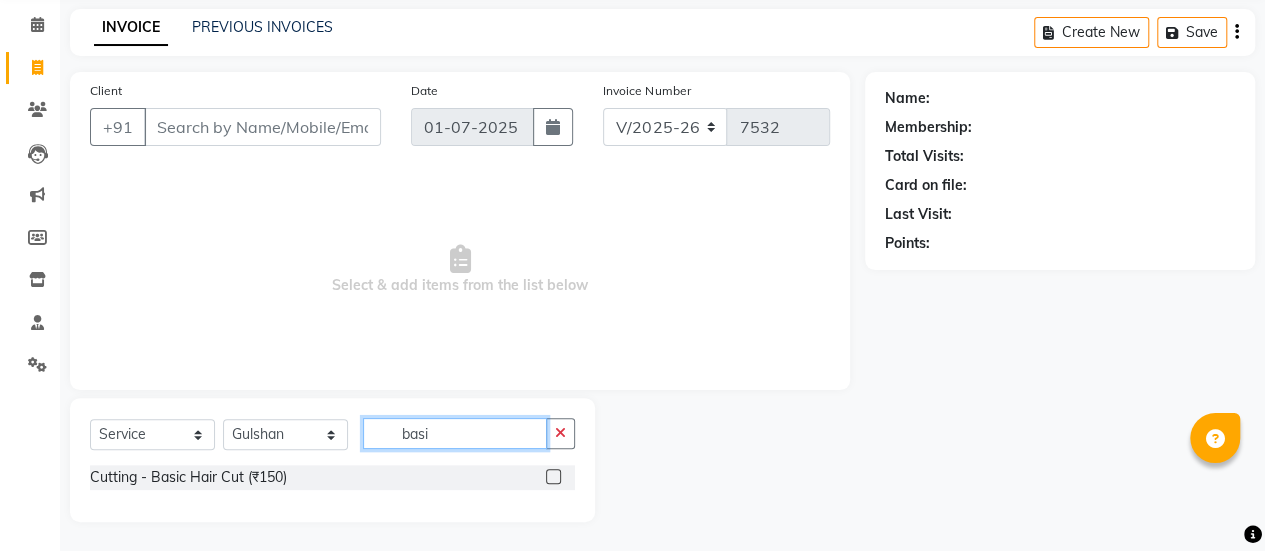 type on "basi" 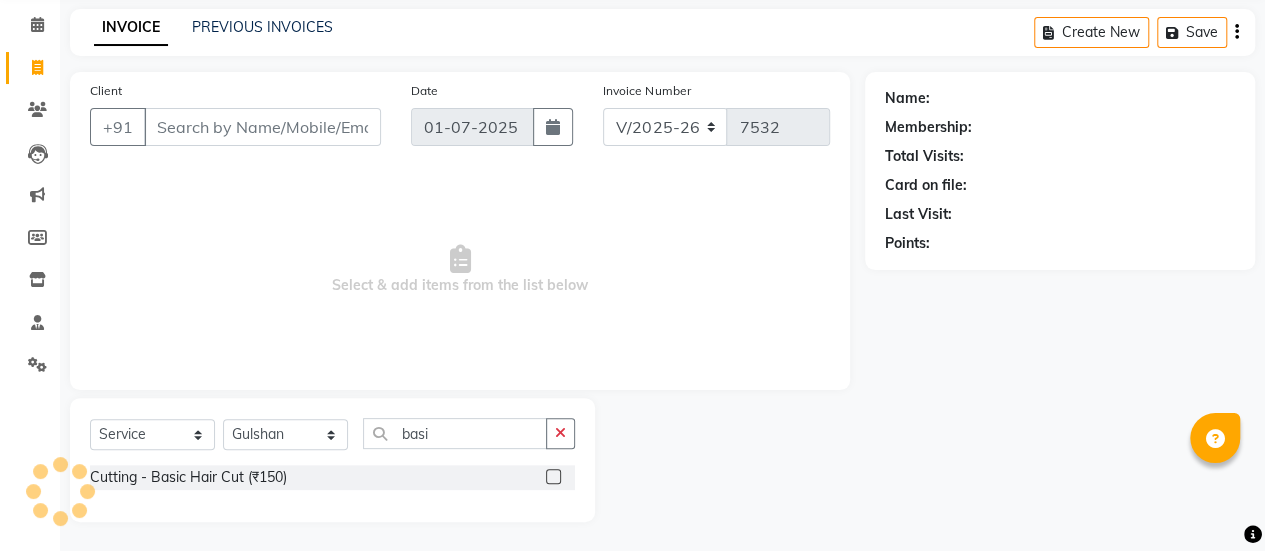 click 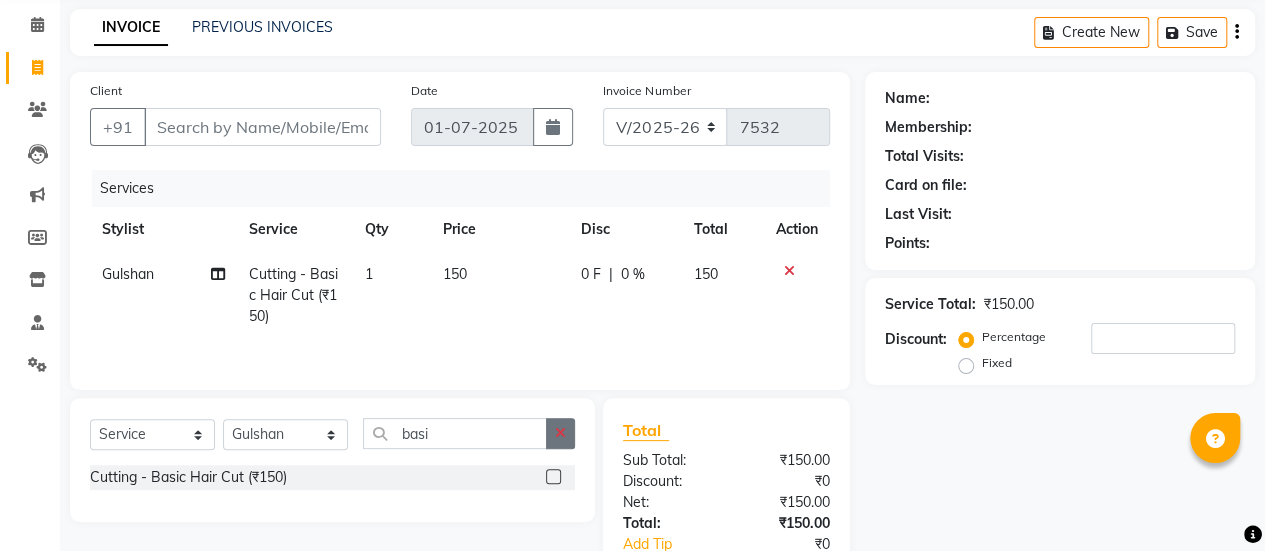 checkbox on "false" 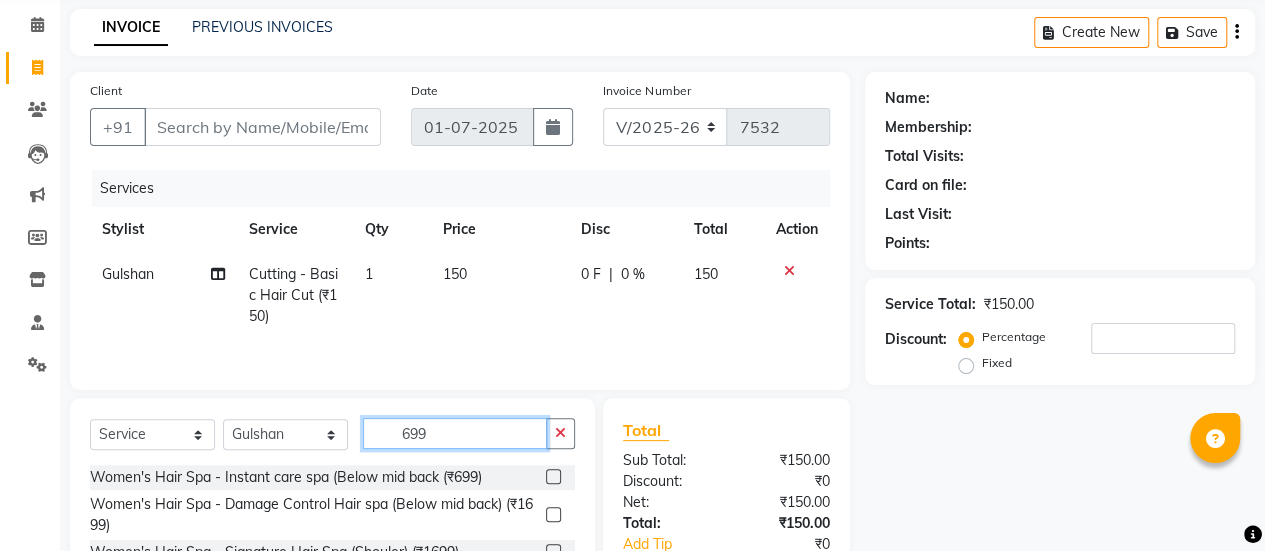 scroll, scrollTop: 249, scrollLeft: 0, axis: vertical 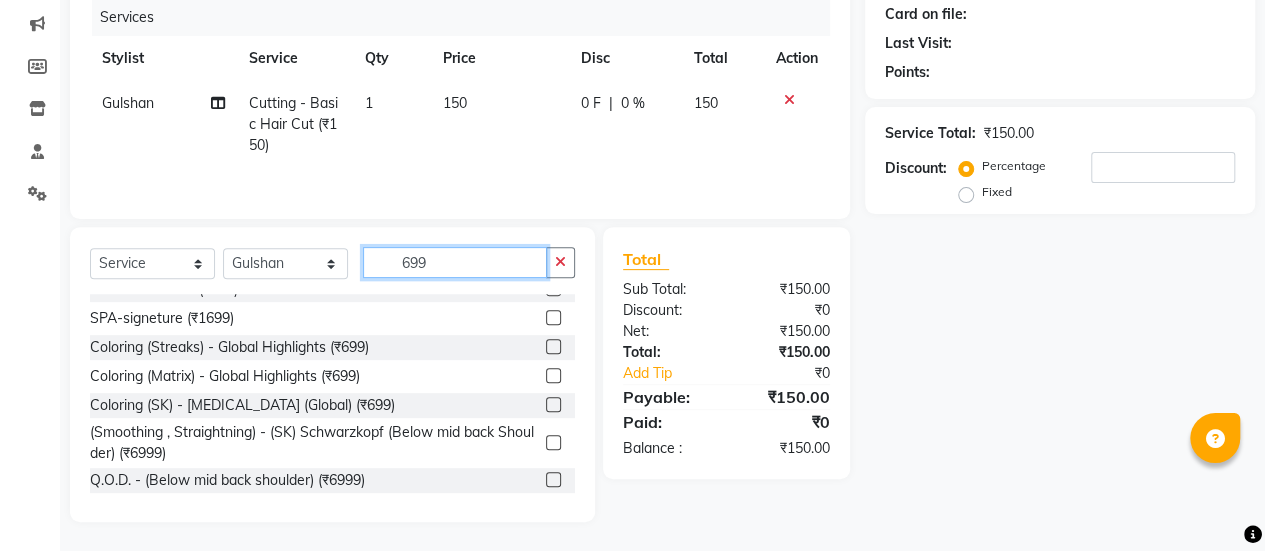 type on "699" 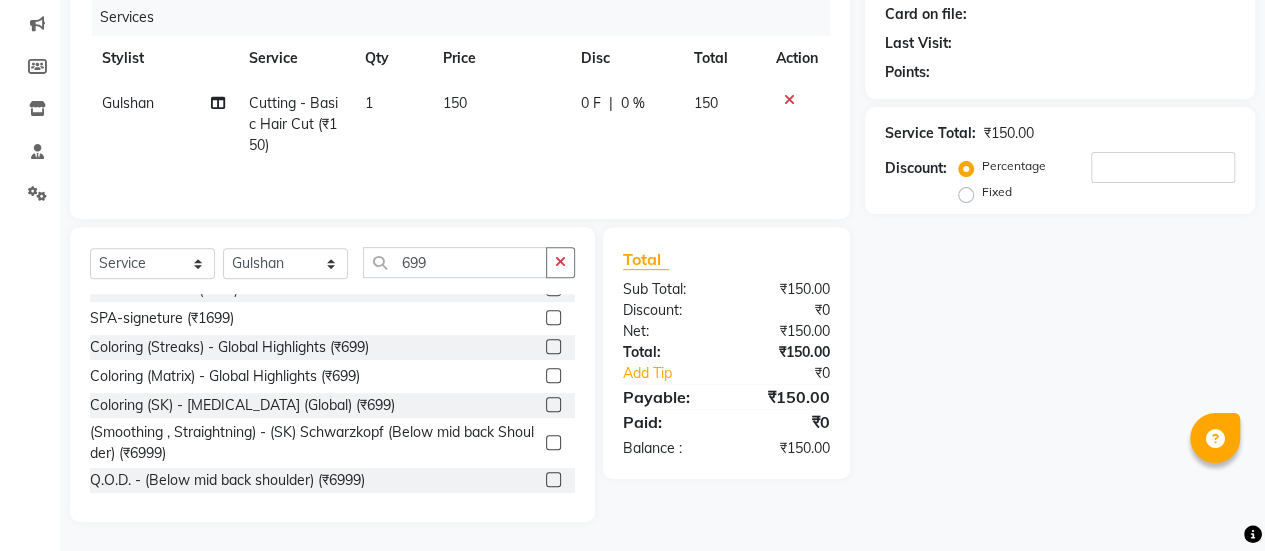 click 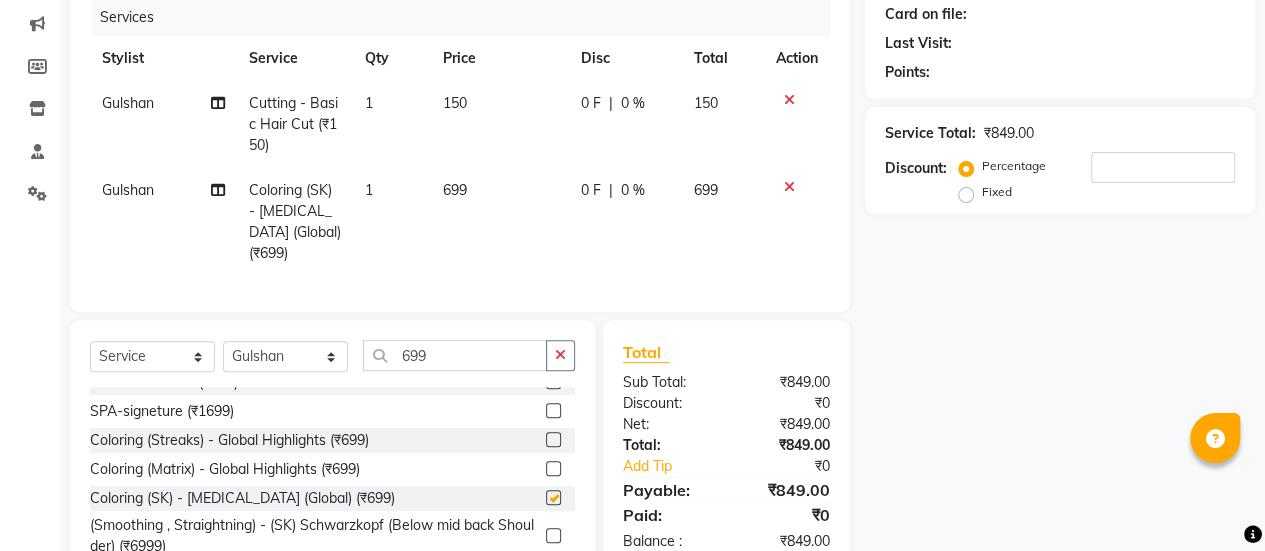 checkbox on "false" 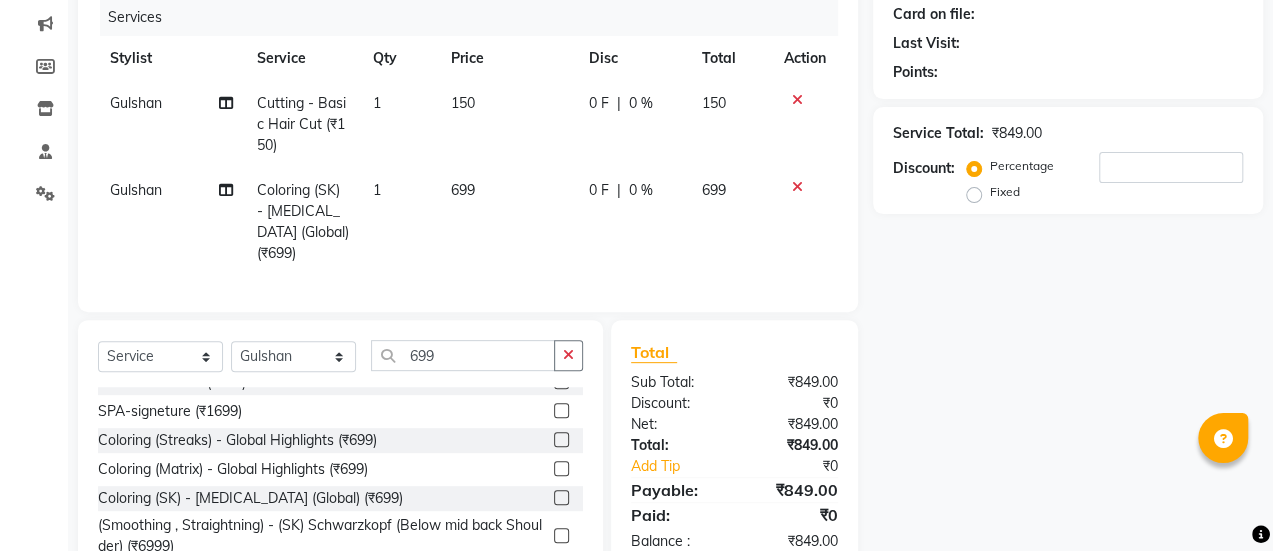 scroll, scrollTop: 9, scrollLeft: 0, axis: vertical 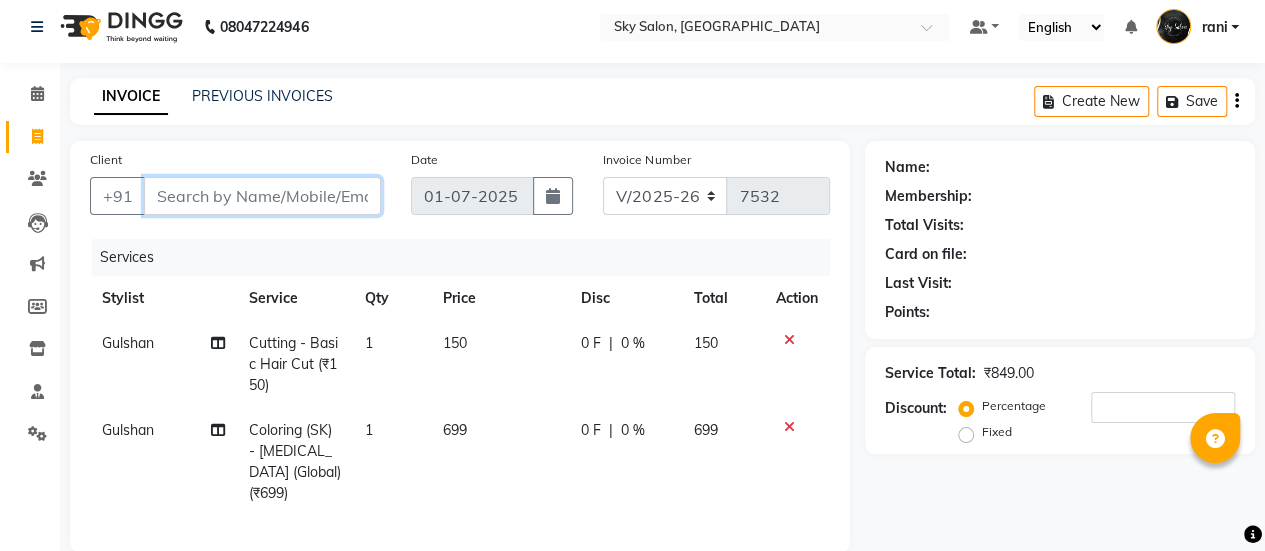 click on "Client" at bounding box center (262, 196) 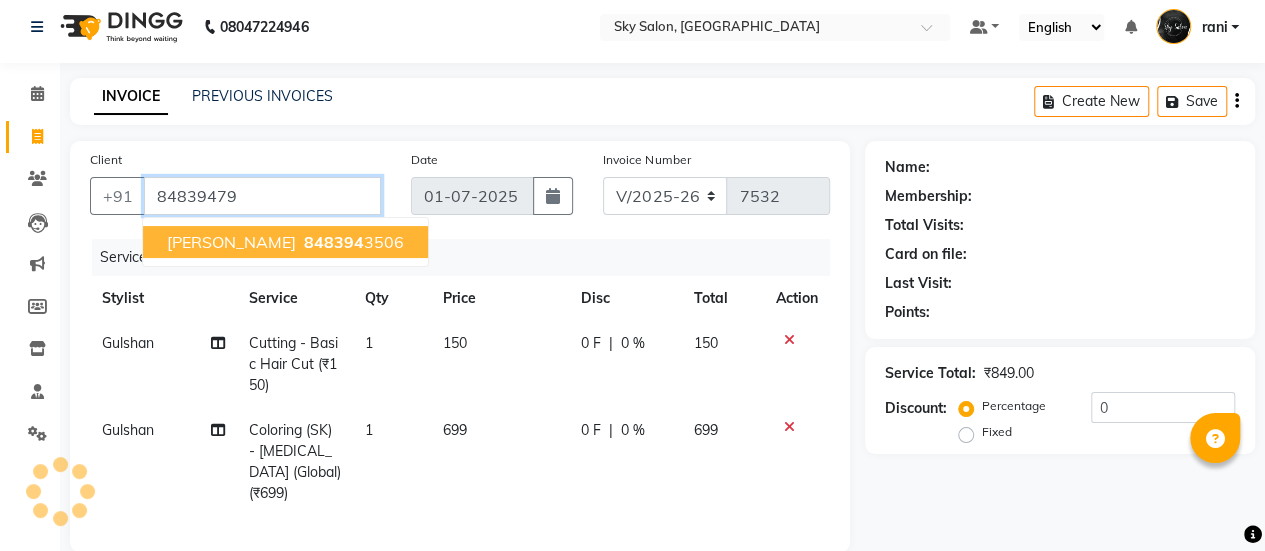type on "848394798" 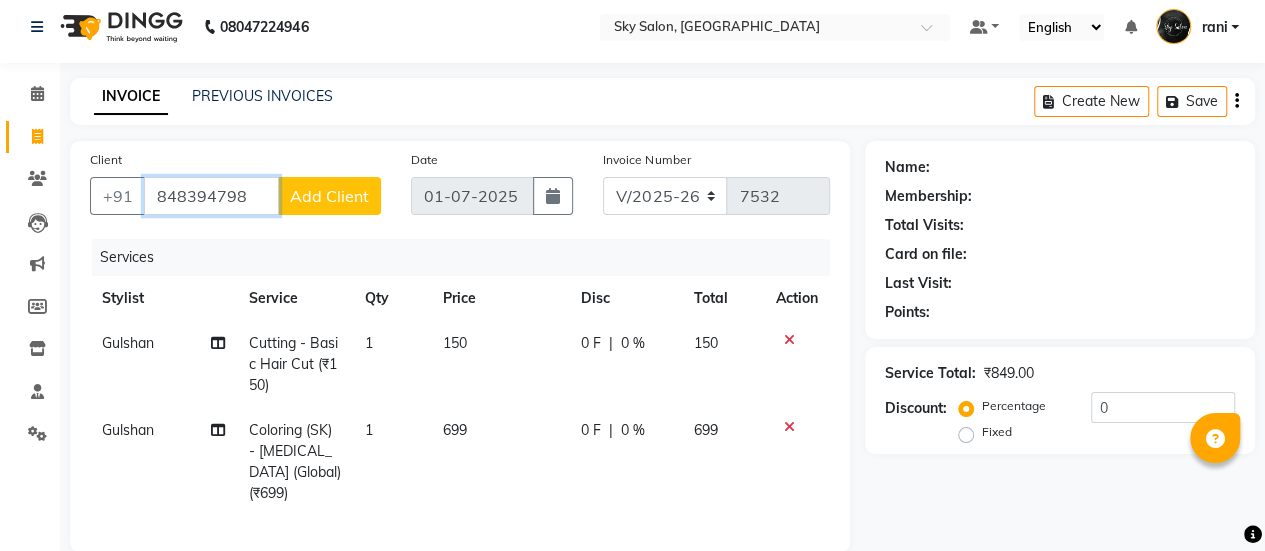 click on "848394798" at bounding box center [211, 196] 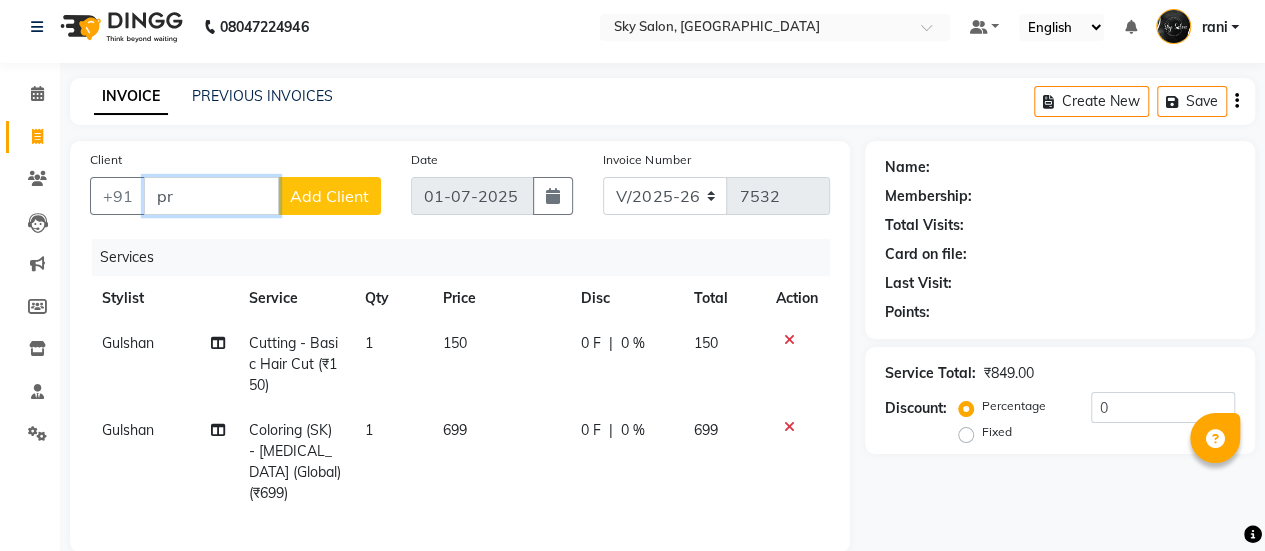 type on "p" 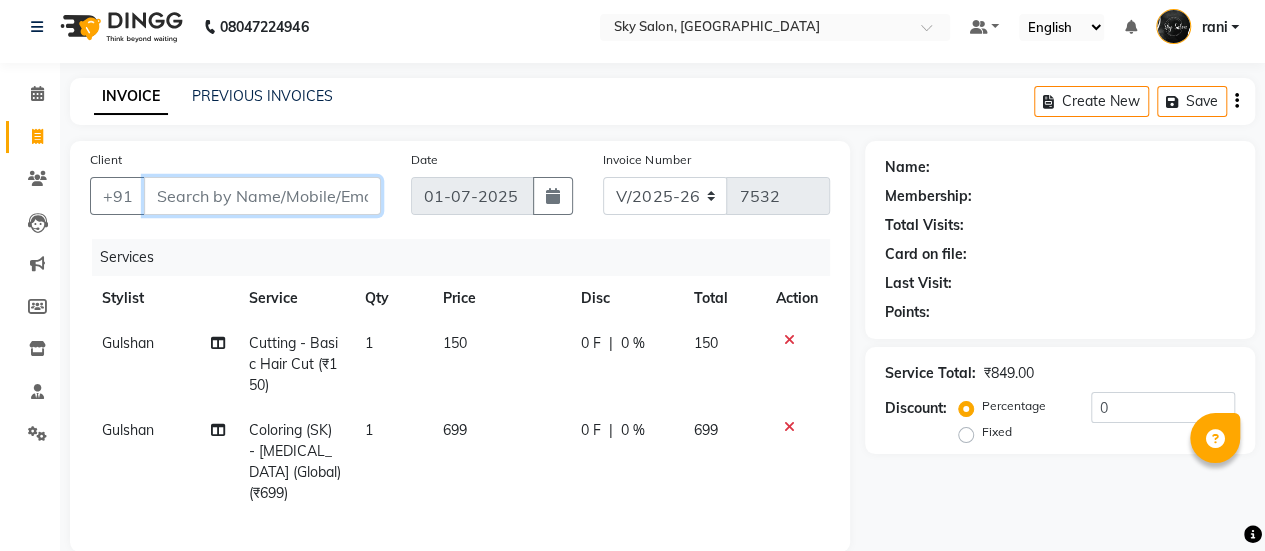 paste on "848394798" 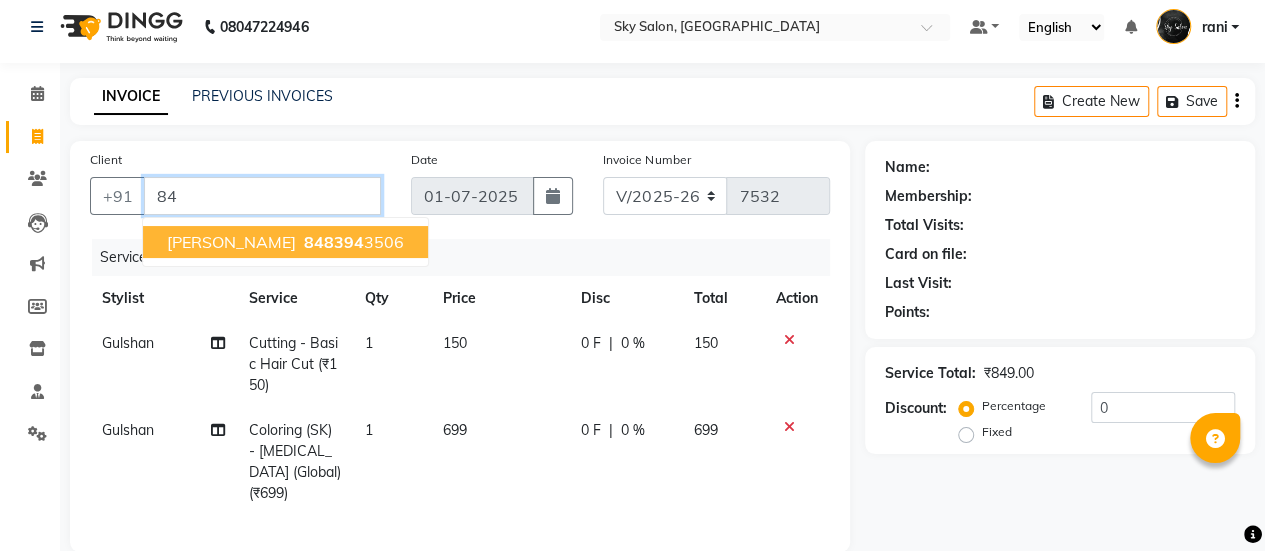 type on "8" 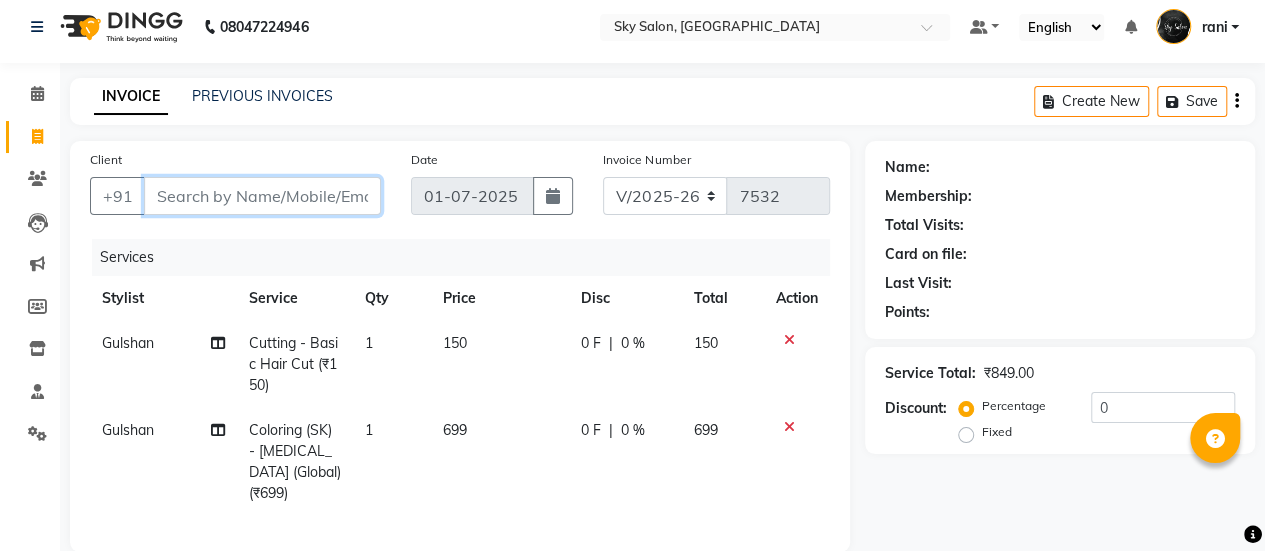 paste on "848394798" 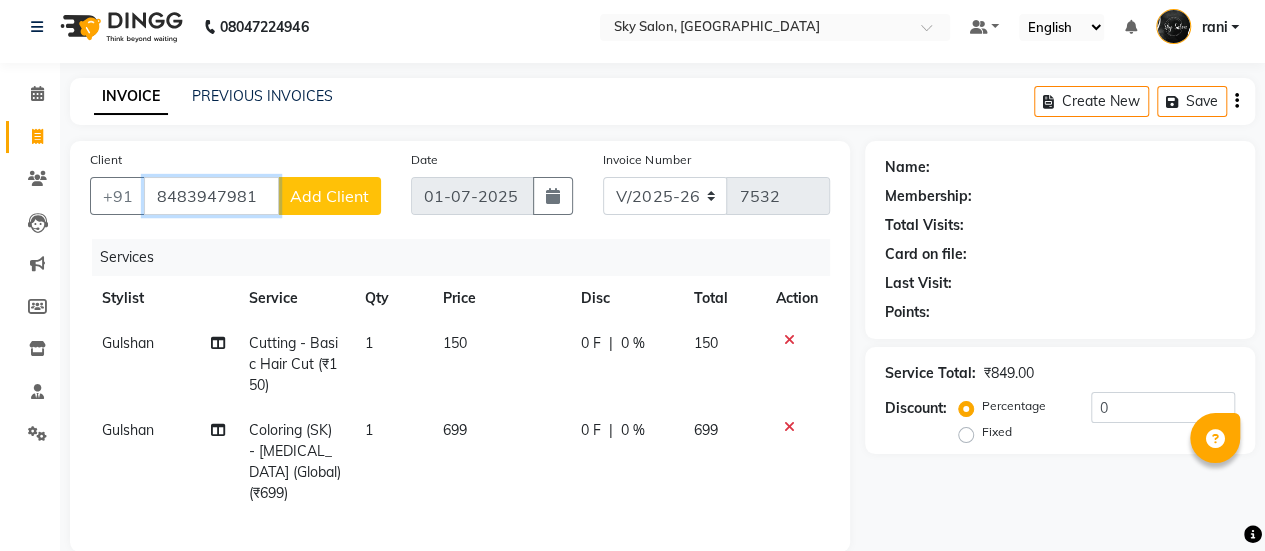 type on "8483947981" 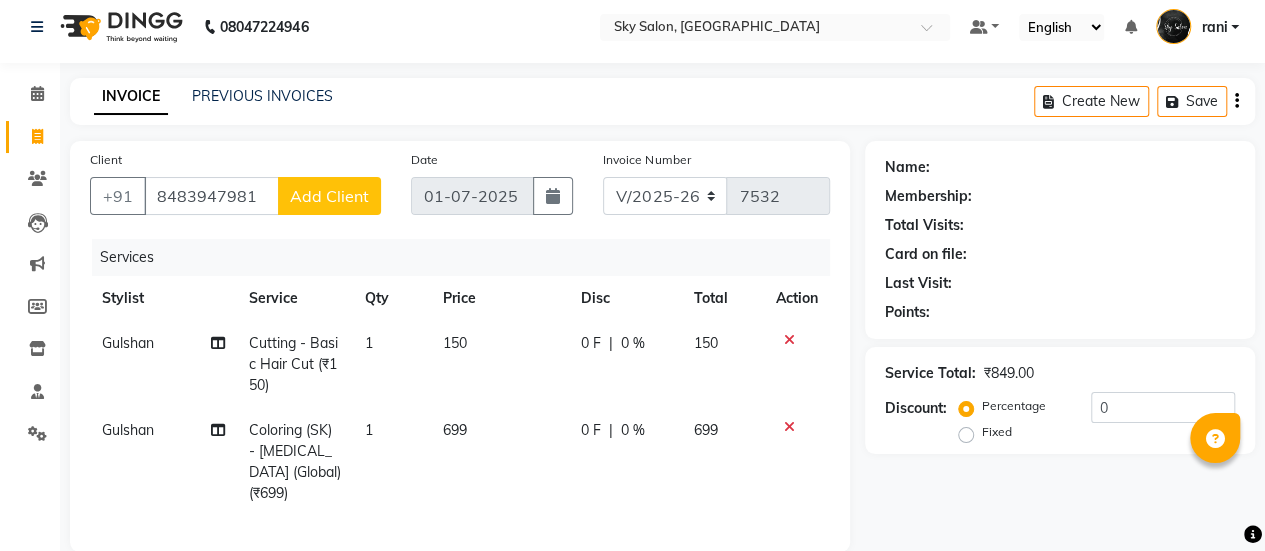 click on "Add Client" 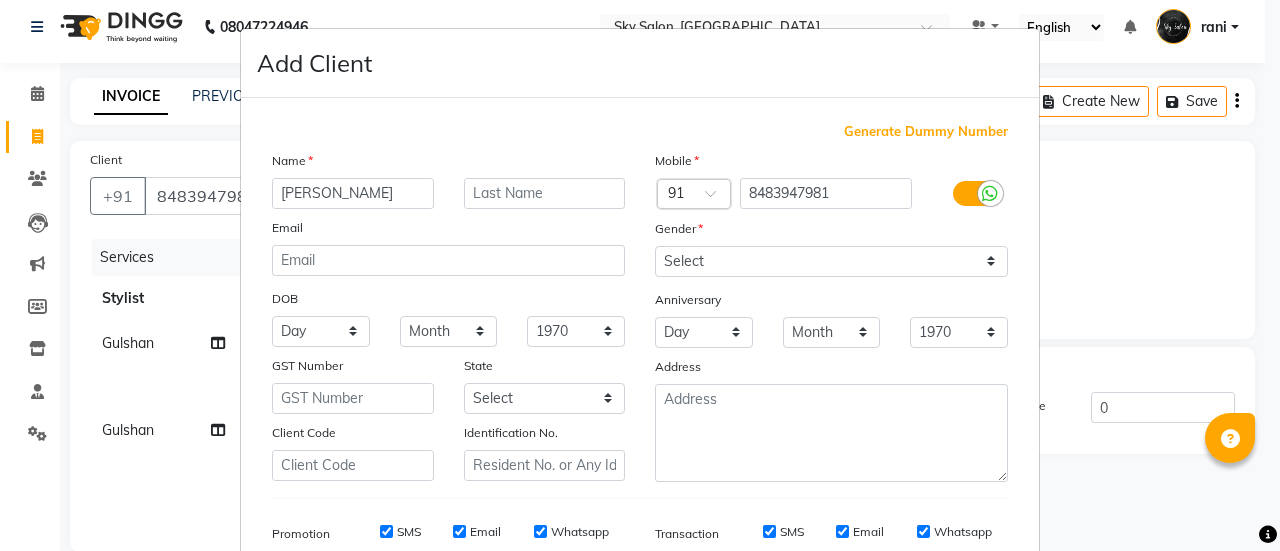 type on "[PERSON_NAME]" 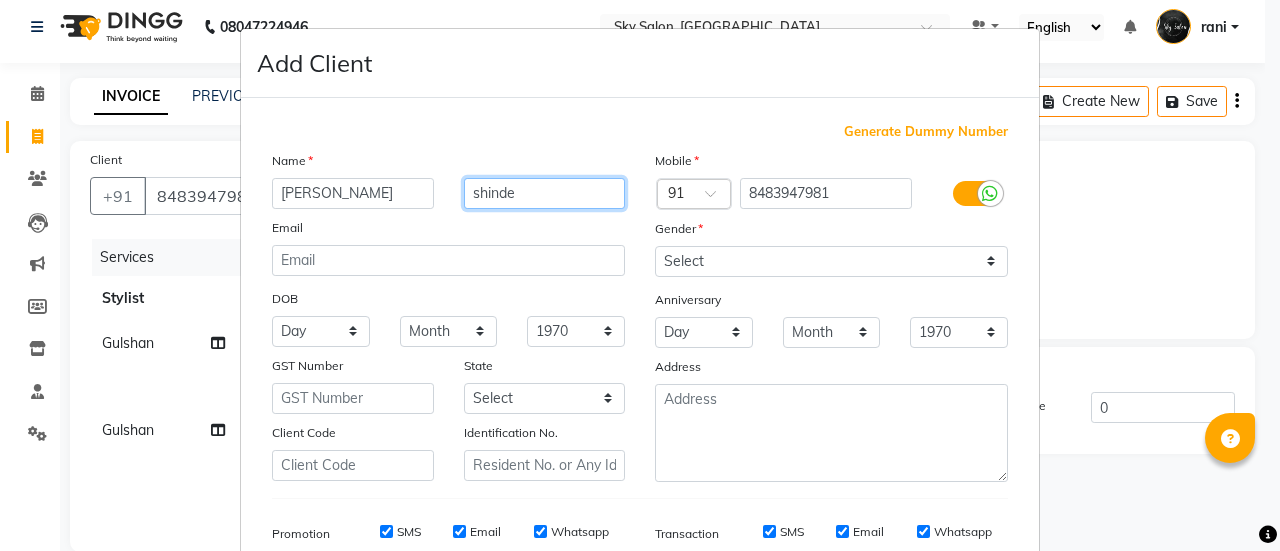 type on "shinde" 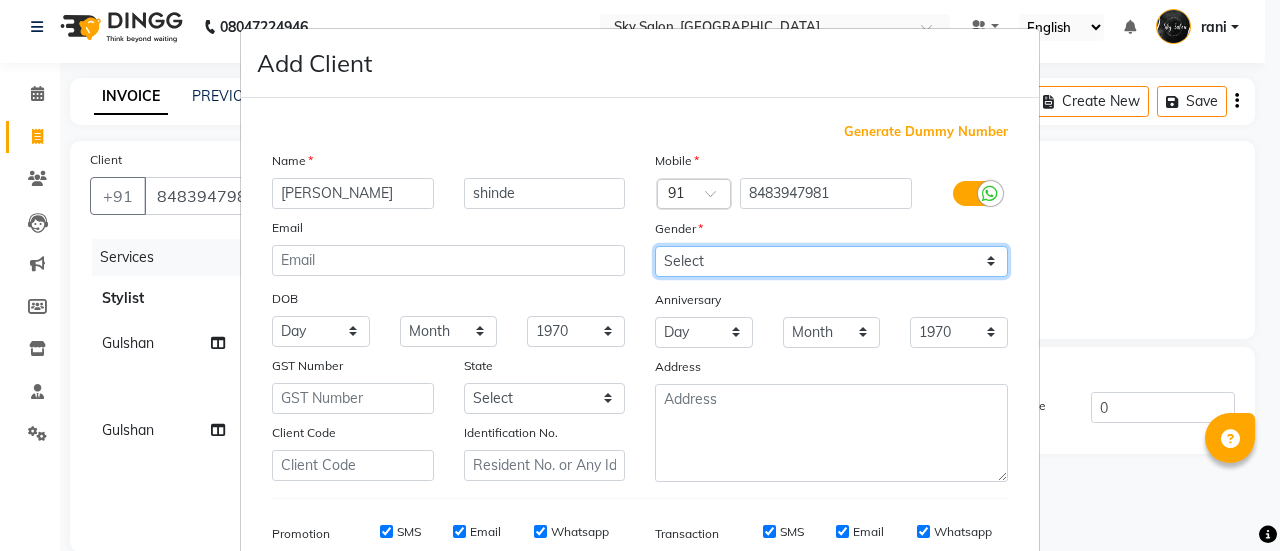 click on "Select Male Female Other Prefer Not To Say" at bounding box center (831, 261) 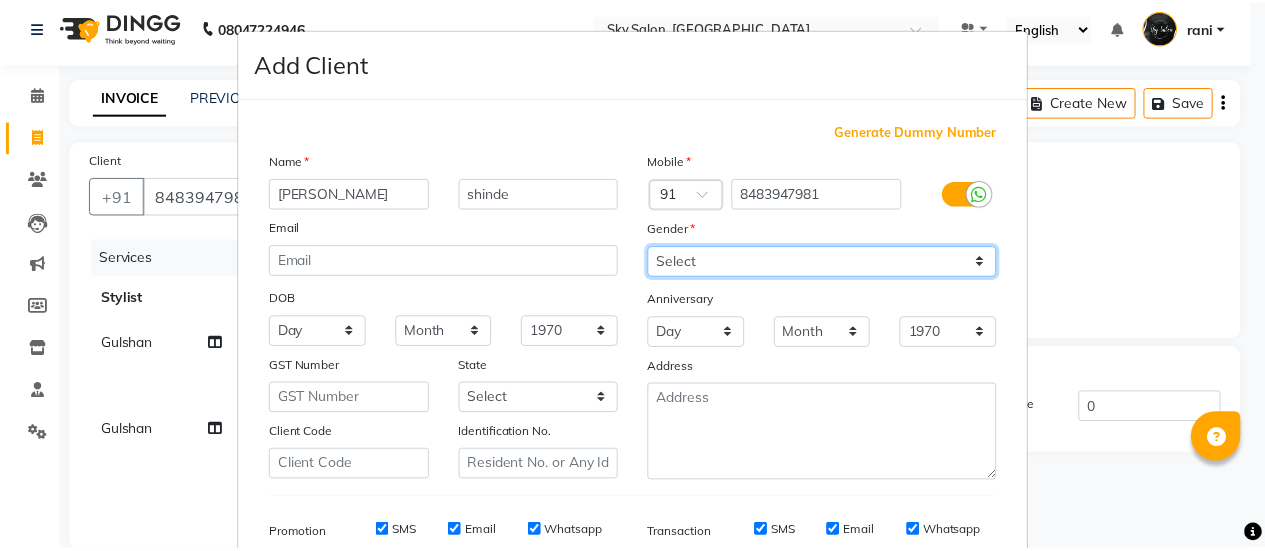 scroll, scrollTop: 294, scrollLeft: 0, axis: vertical 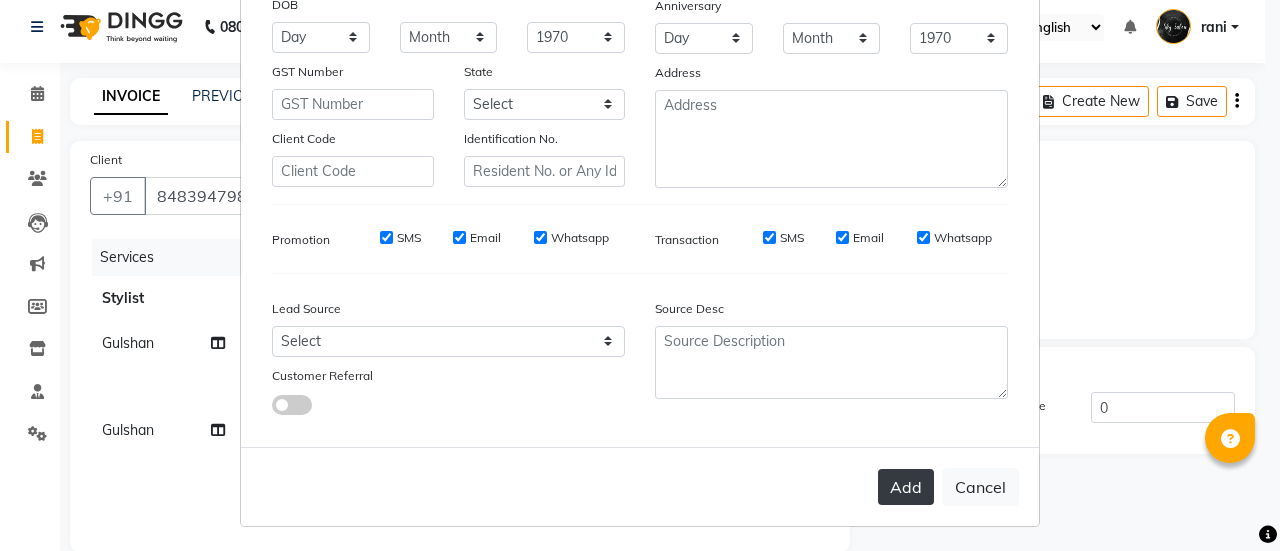 click on "Add" at bounding box center (906, 487) 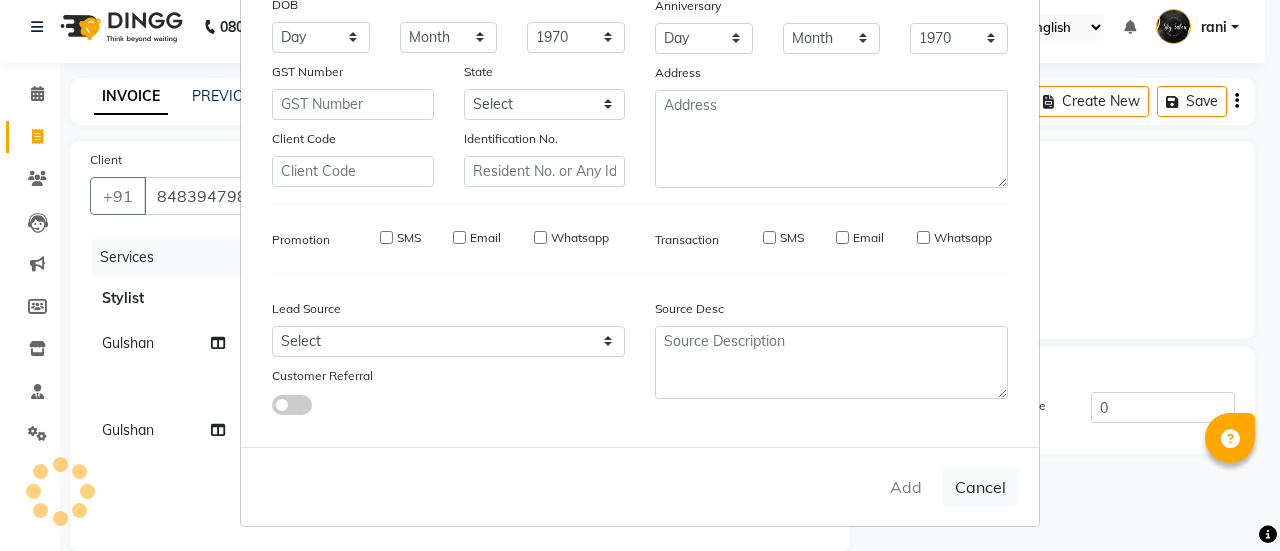 type 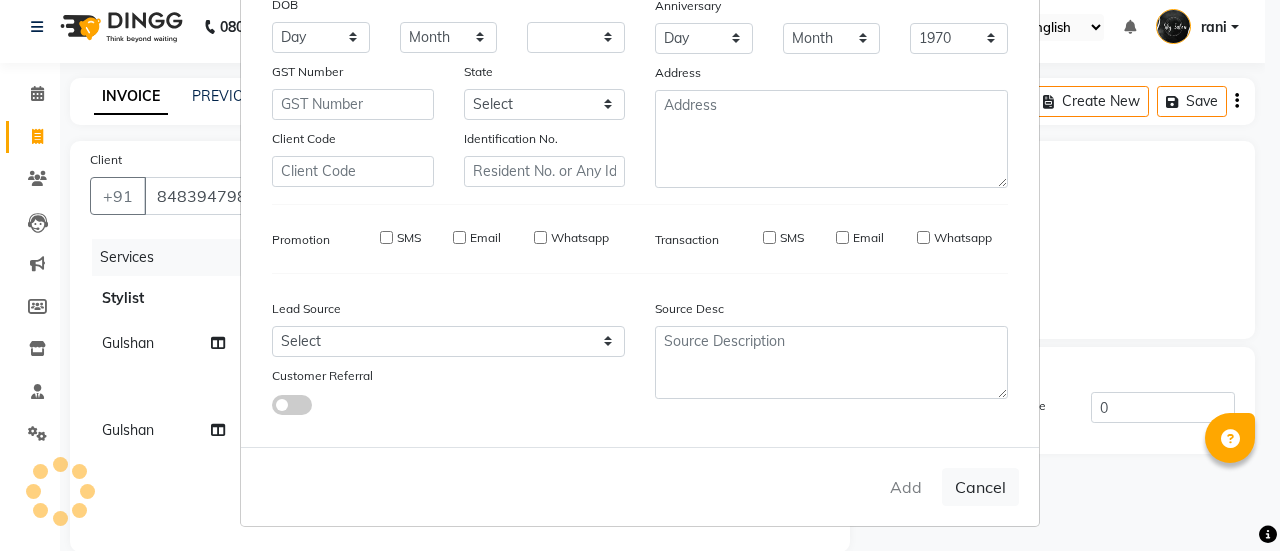 select 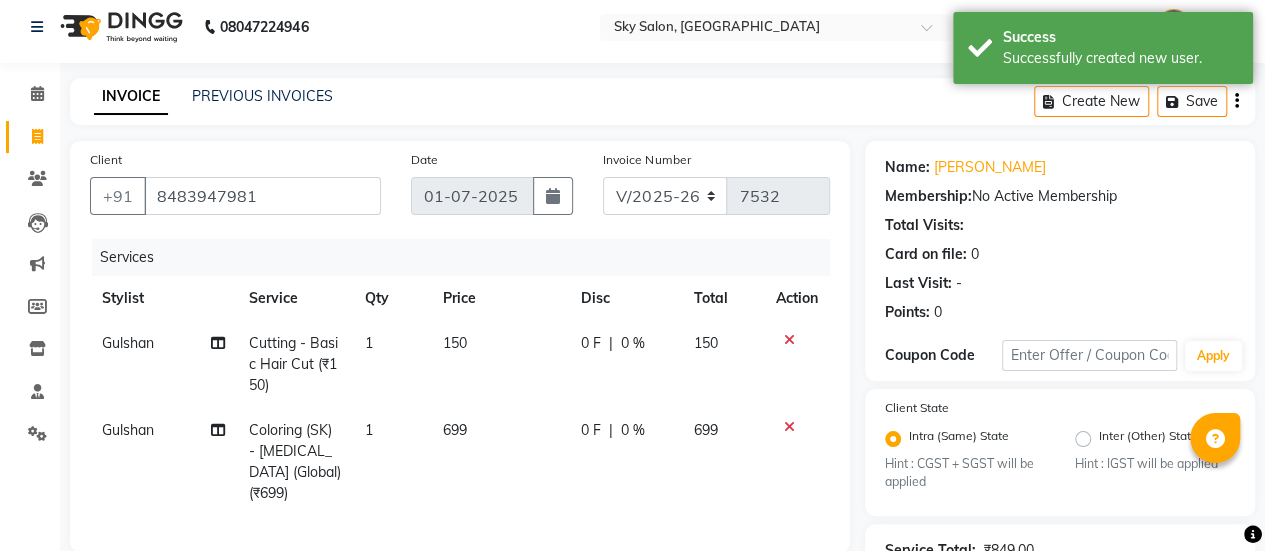 scroll, scrollTop: 336, scrollLeft: 0, axis: vertical 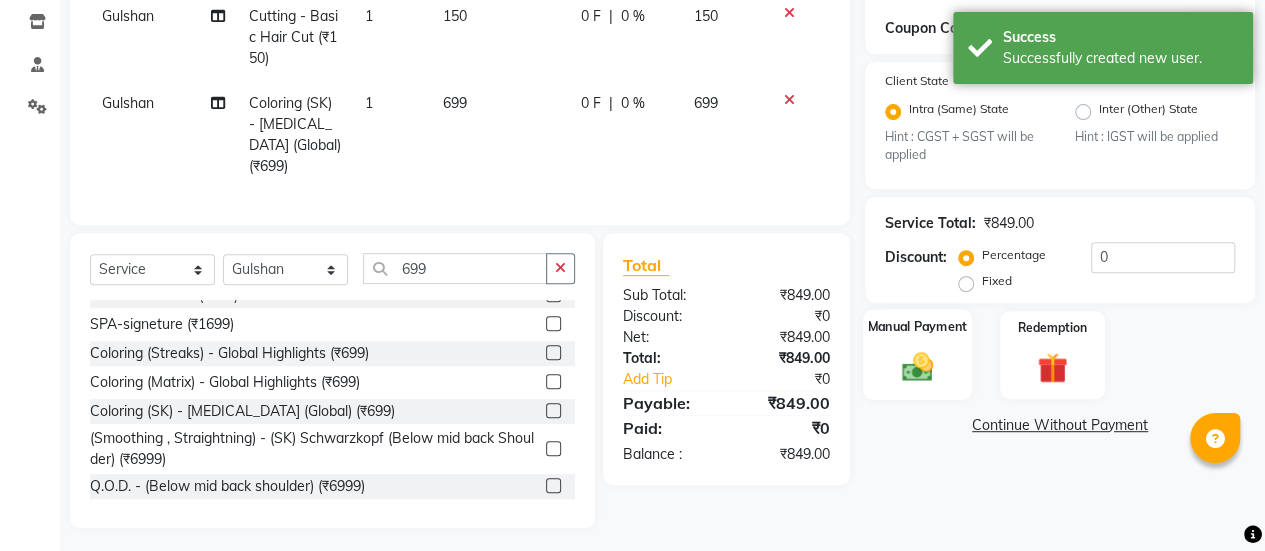 click 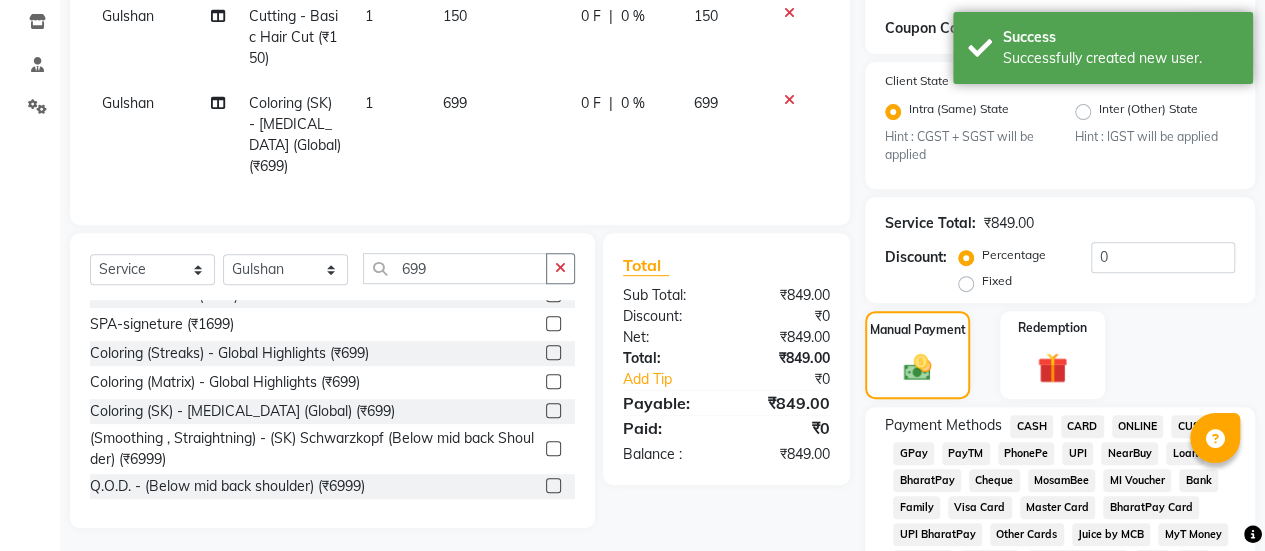 click on "CASH" 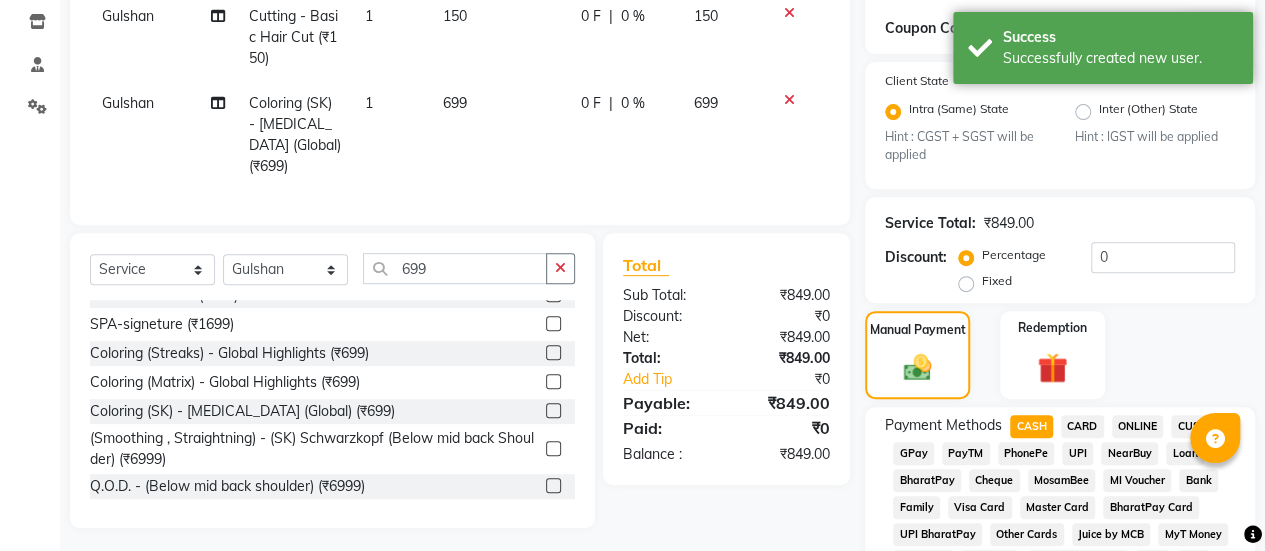 click on "CASH" 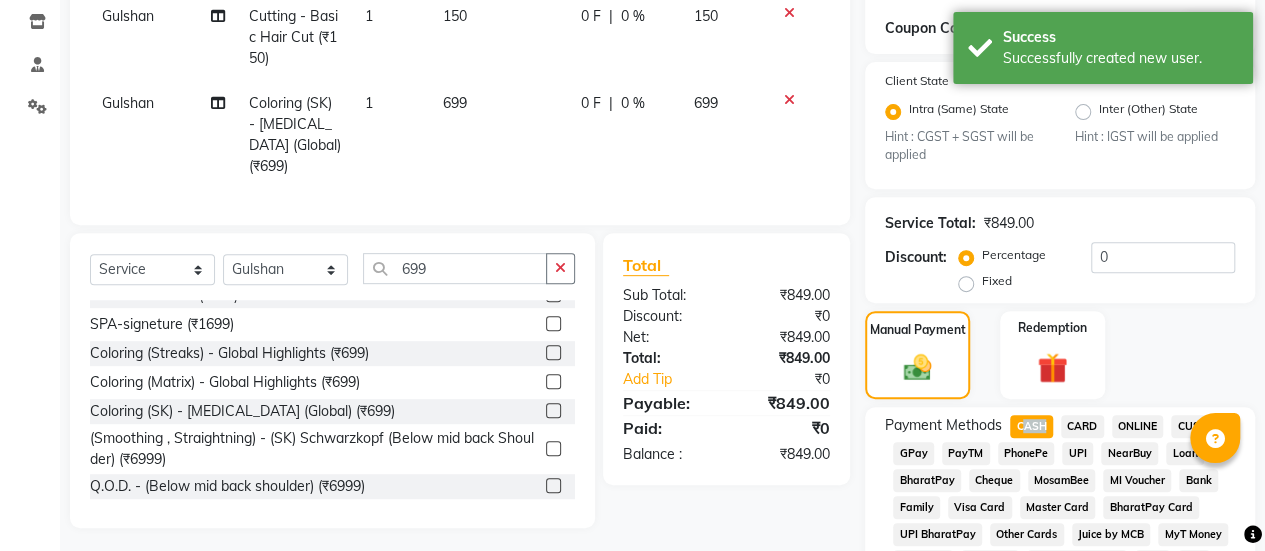 click on "CASH" 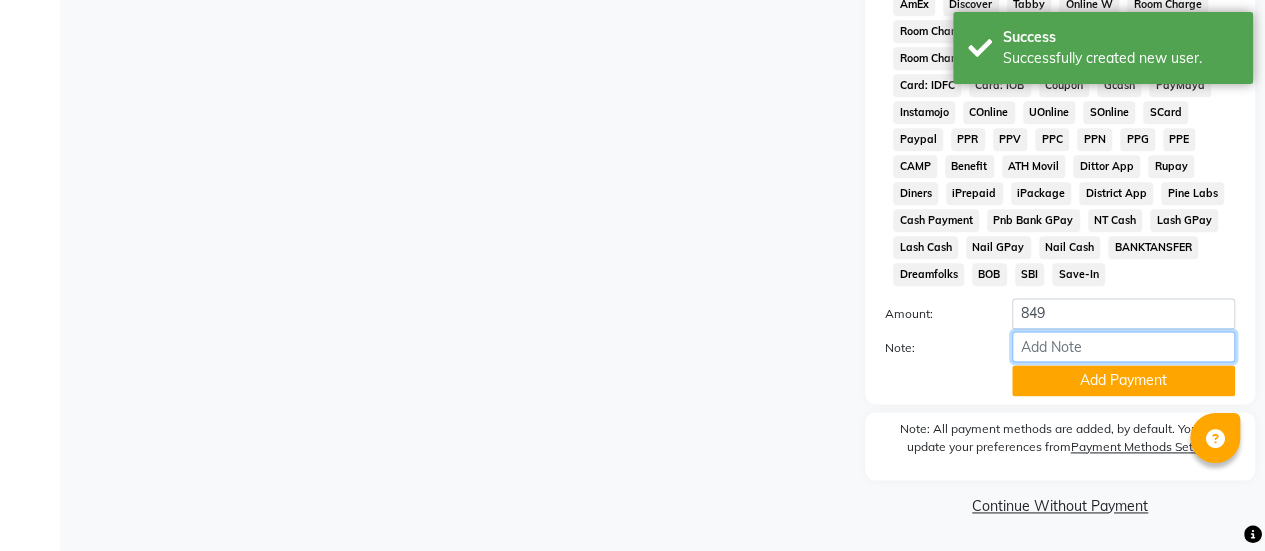 drag, startPoint x: 1087, startPoint y: 352, endPoint x: 1086, endPoint y: 362, distance: 10.049875 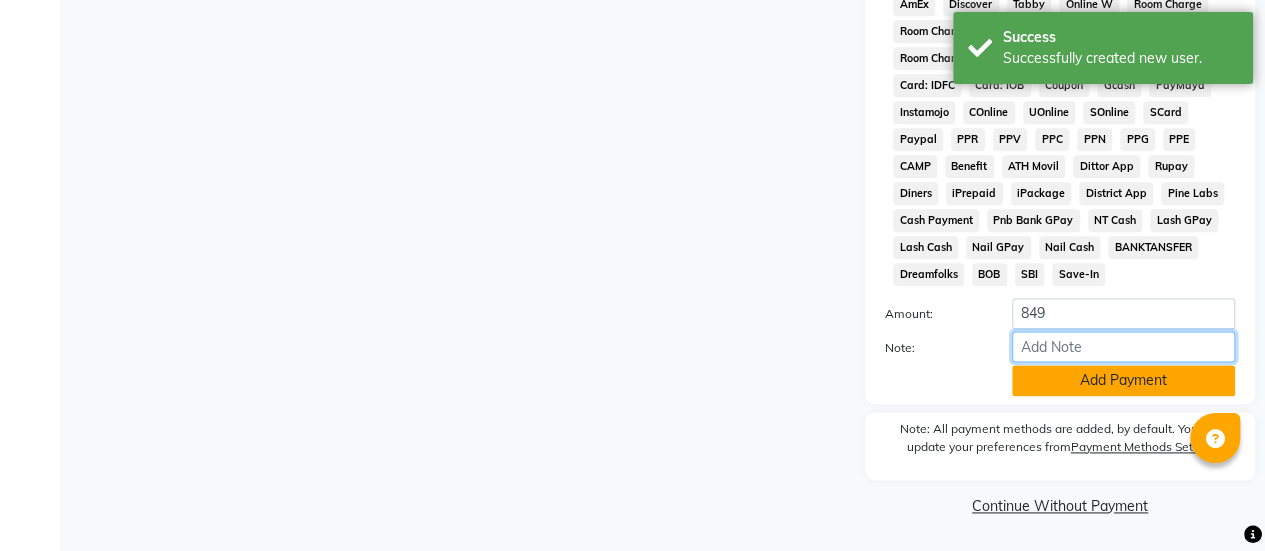 drag, startPoint x: 1086, startPoint y: 362, endPoint x: 1085, endPoint y: 389, distance: 27.018513 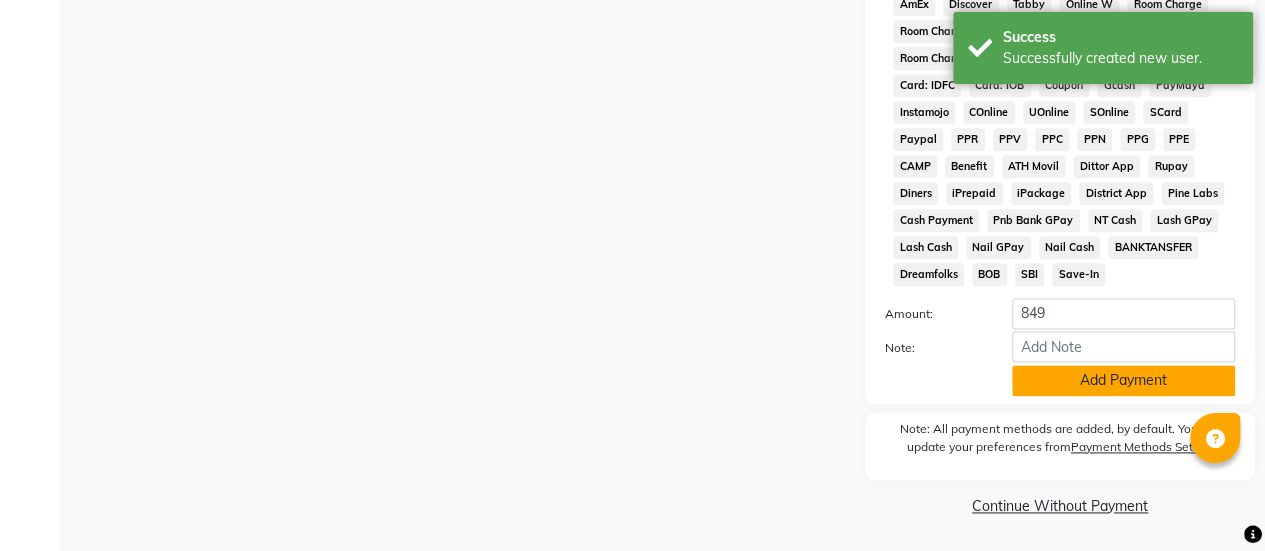 click on "Add Payment" 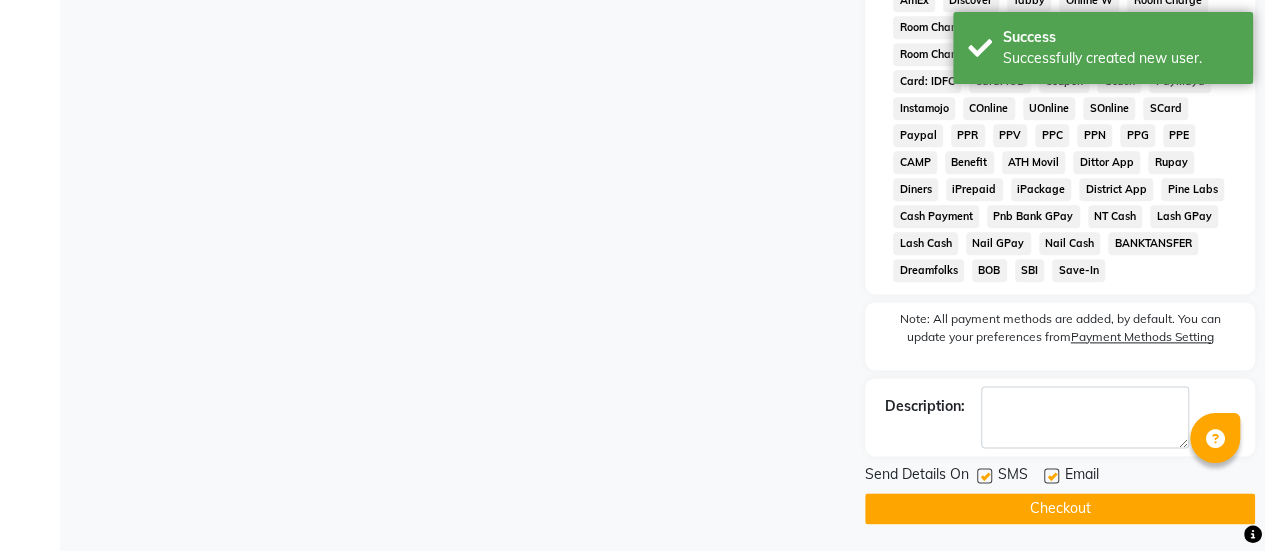 click 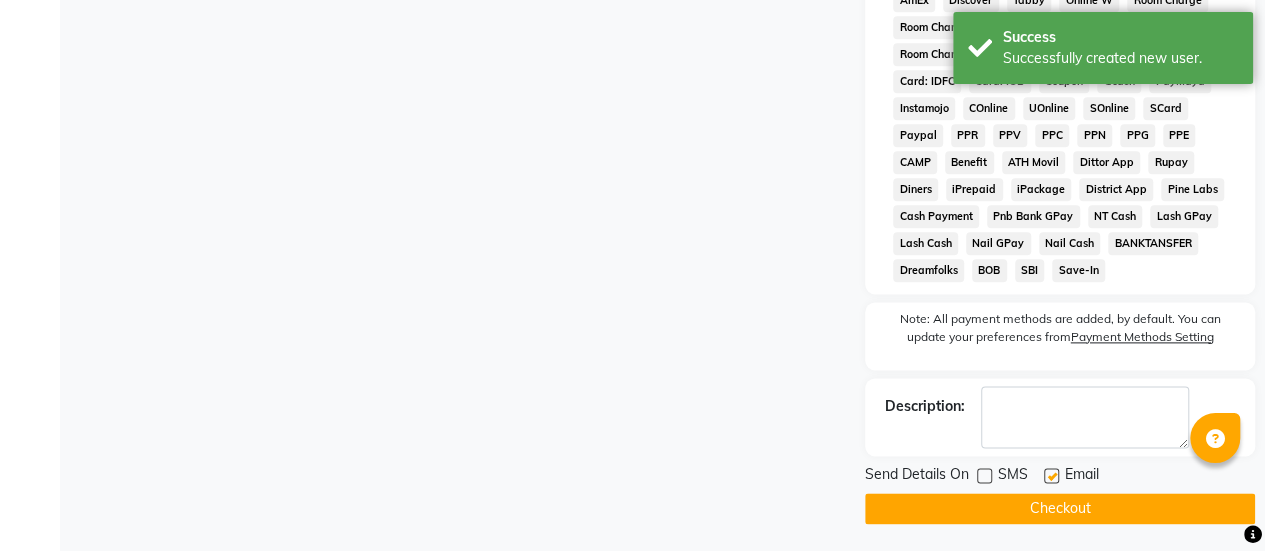 click on "Checkout" 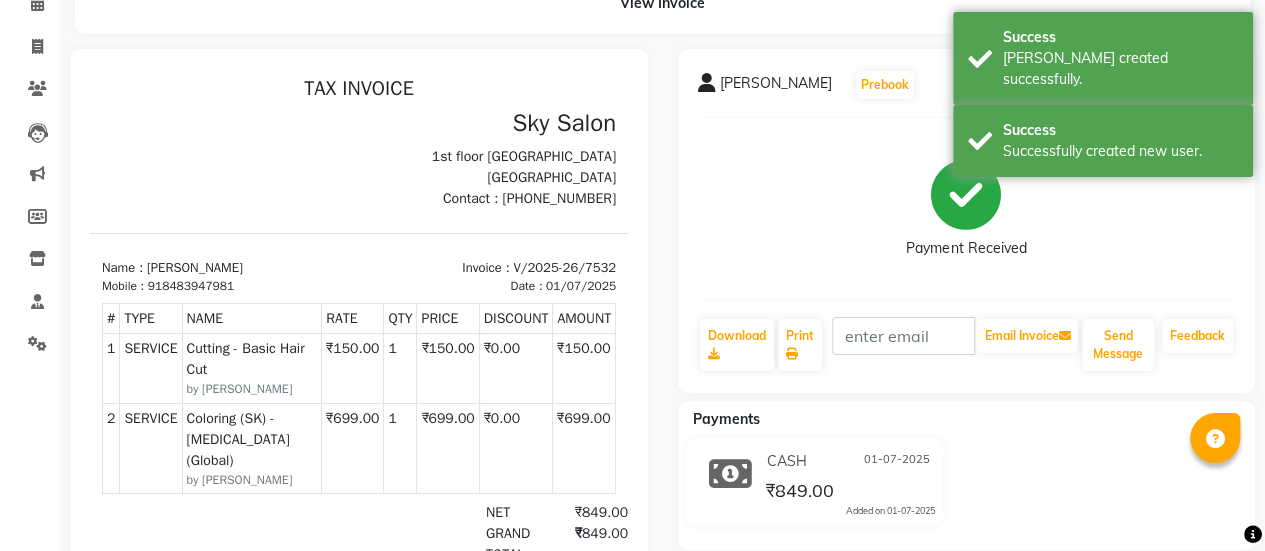 scroll, scrollTop: 0, scrollLeft: 0, axis: both 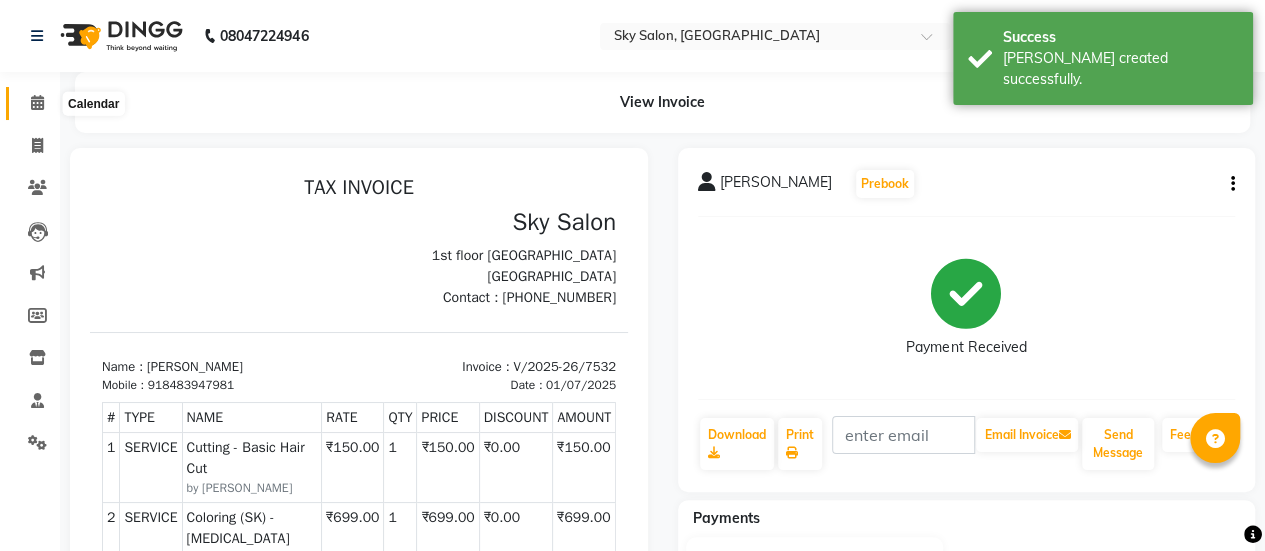 click 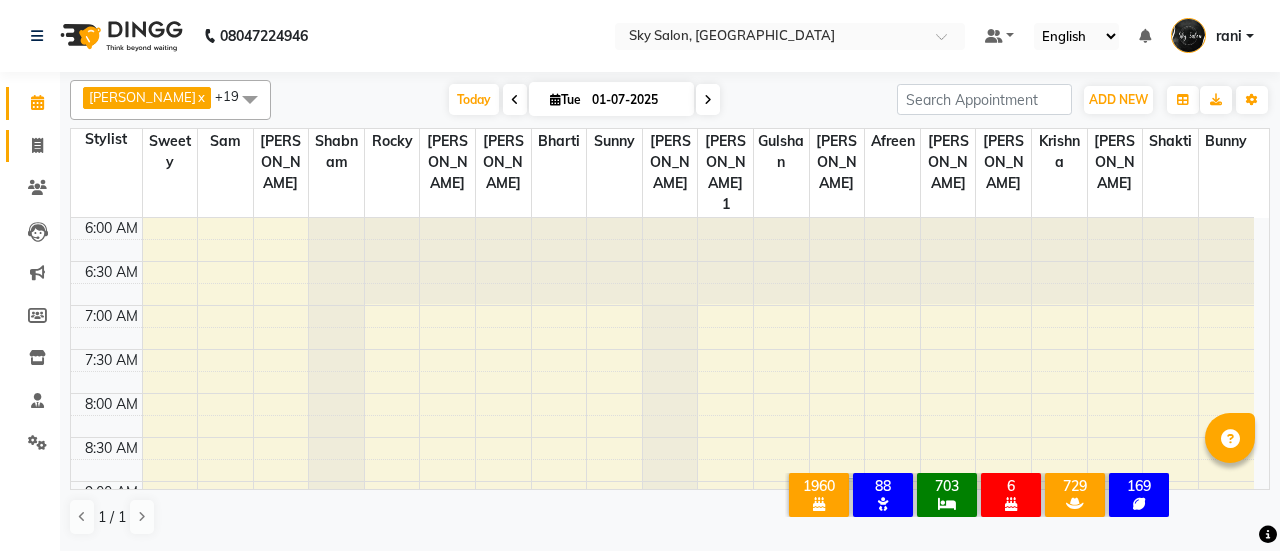 click on "Invoice" 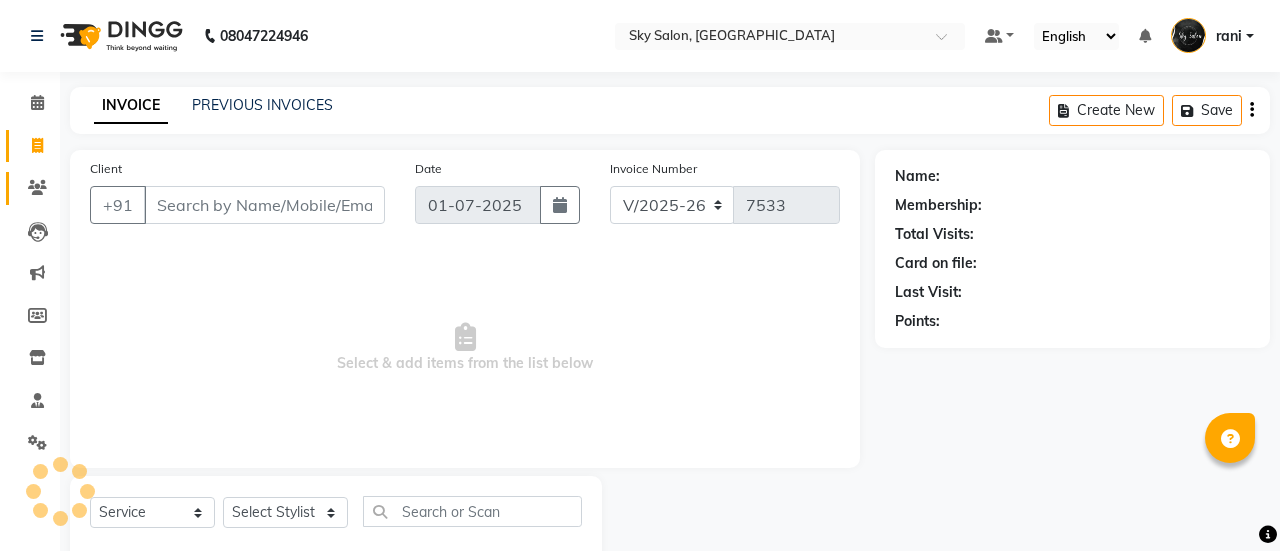 click 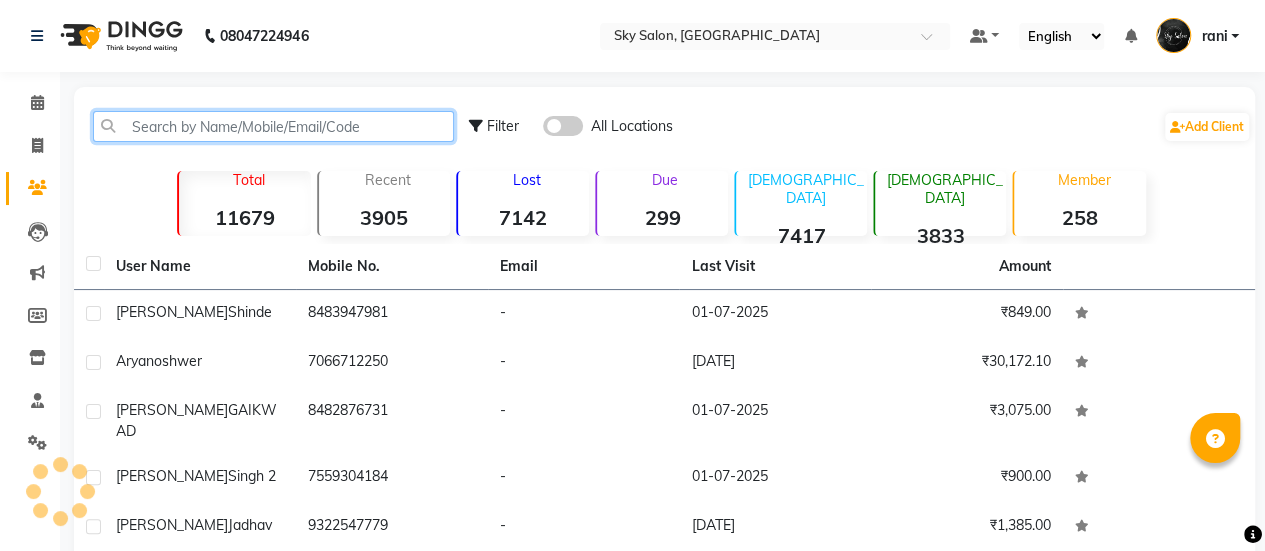 click 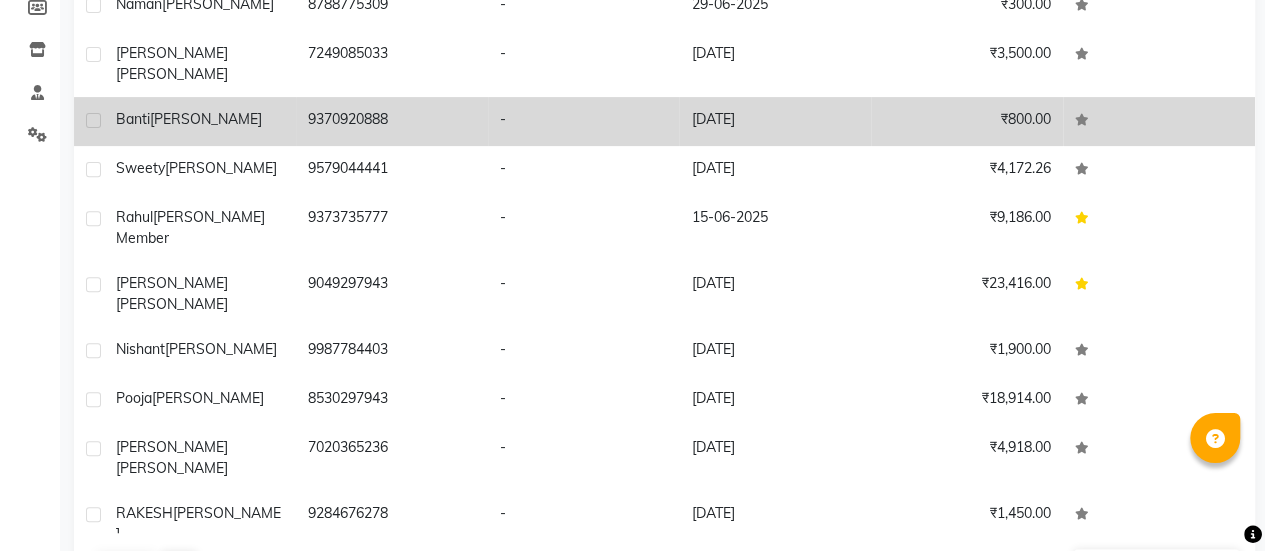 scroll, scrollTop: 309, scrollLeft: 0, axis: vertical 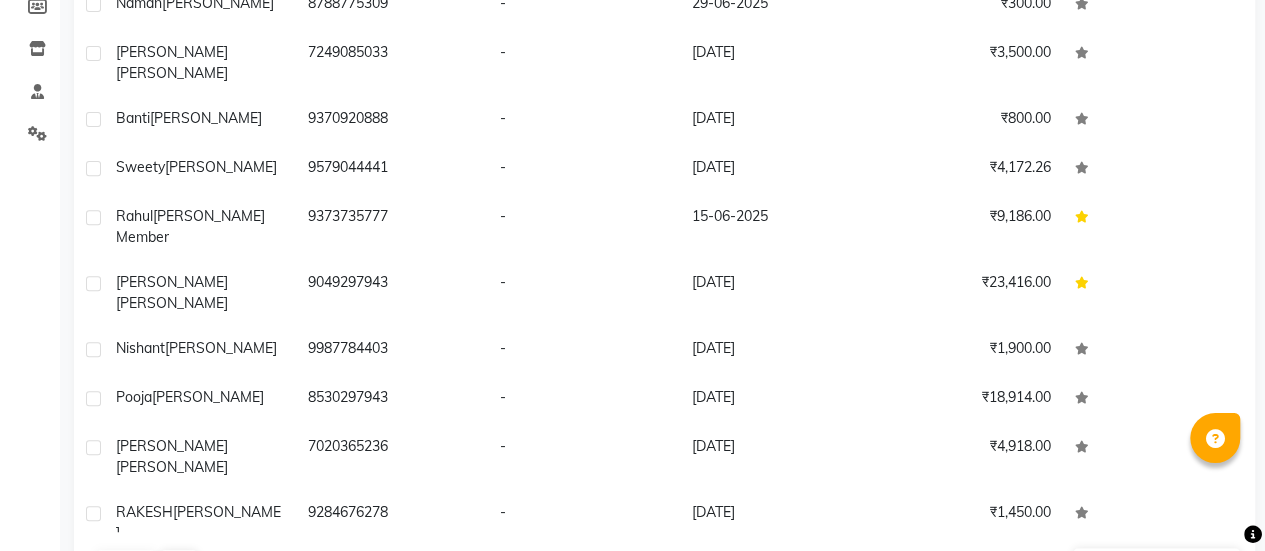 type on "[PERSON_NAME]" 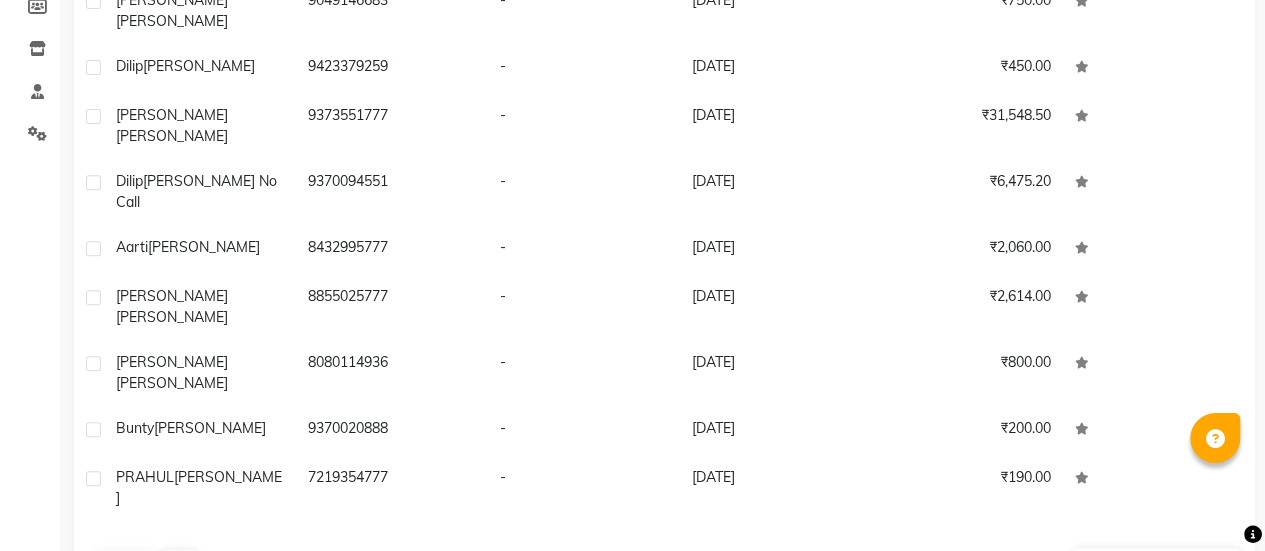 scroll, scrollTop: 869, scrollLeft: 0, axis: vertical 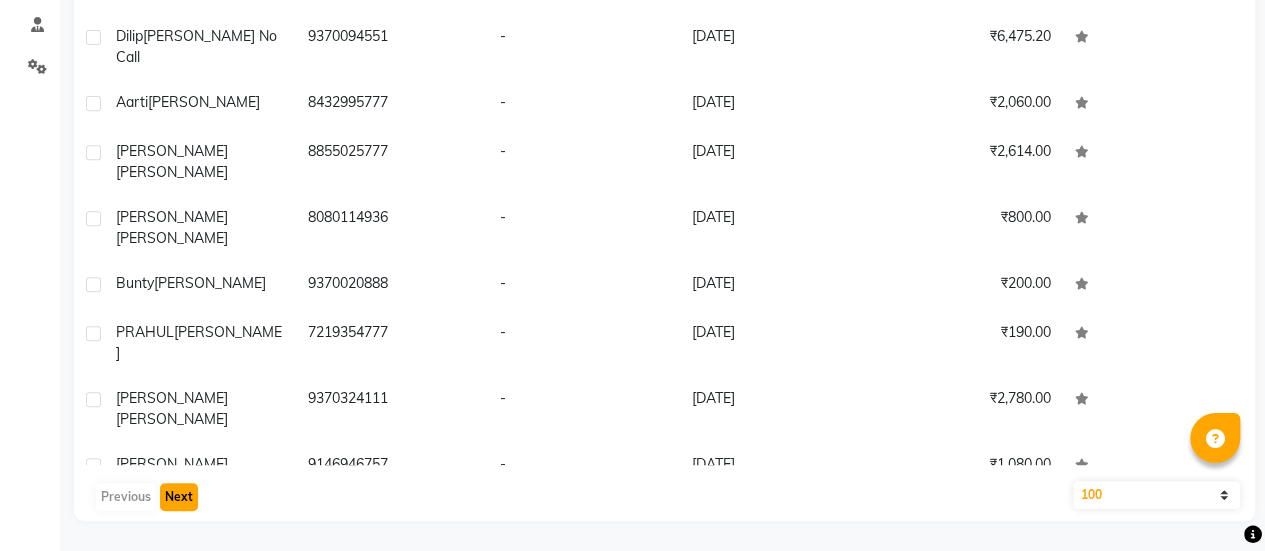 click on "Next" 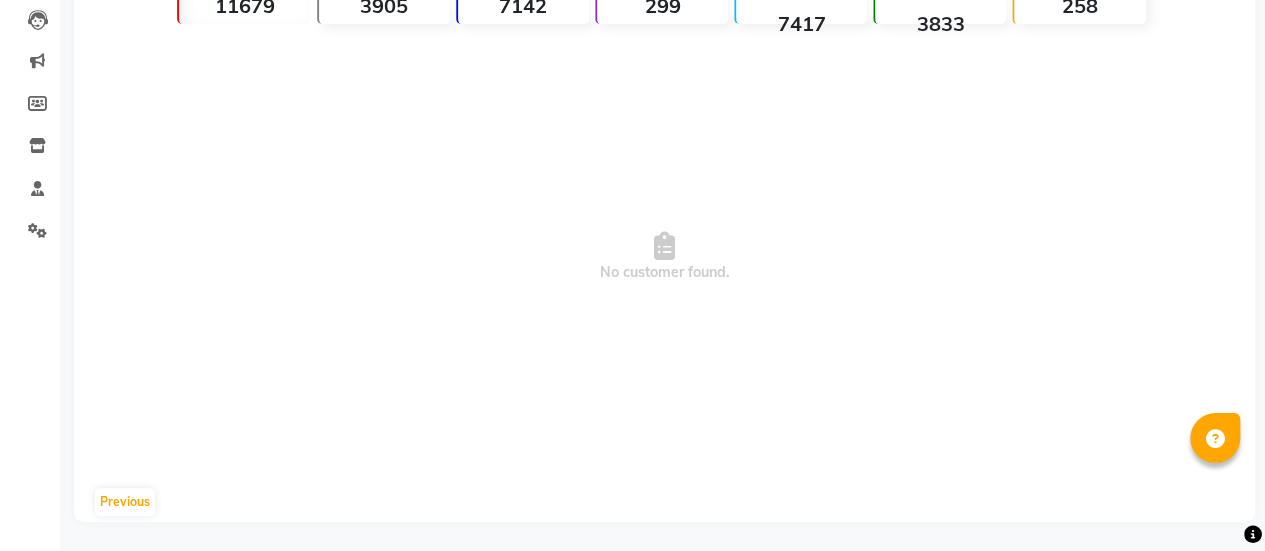 scroll, scrollTop: 0, scrollLeft: 0, axis: both 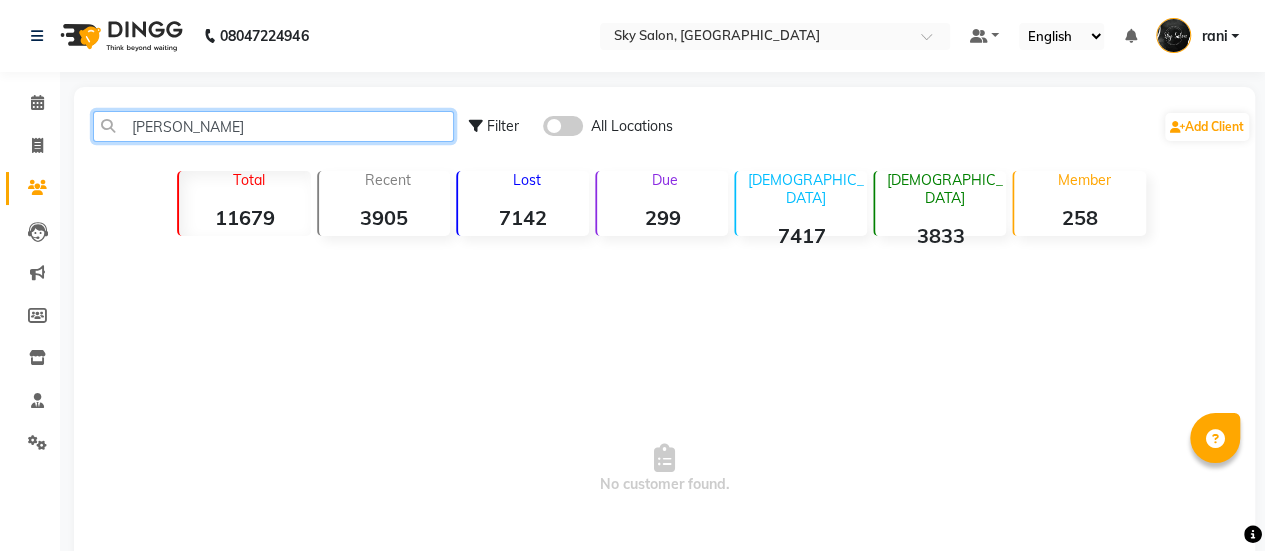 click on "[PERSON_NAME]" 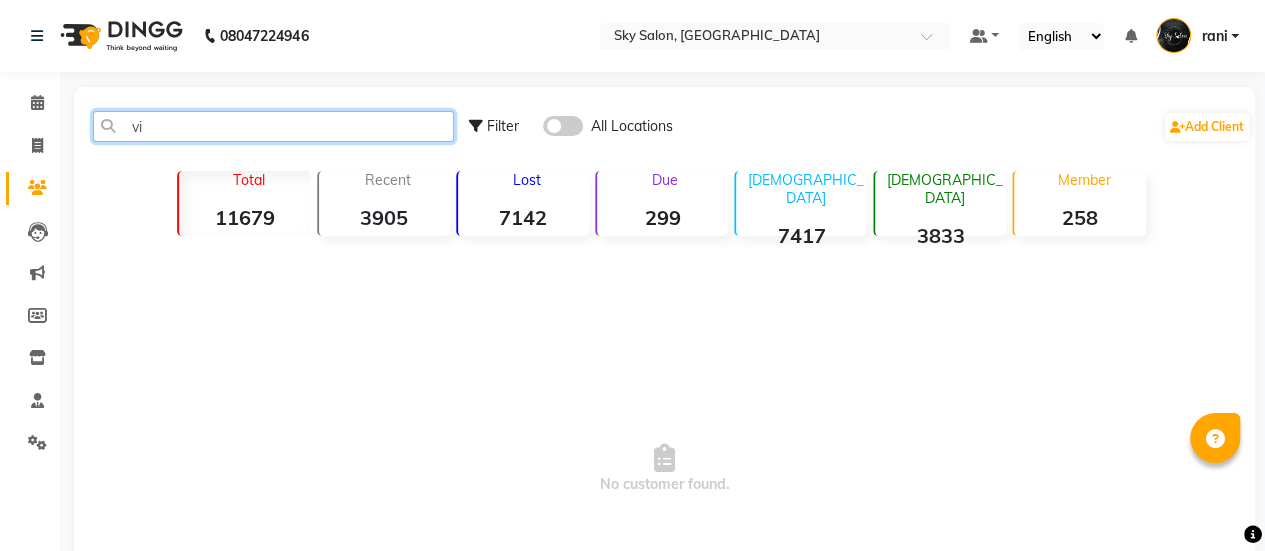 type on "v" 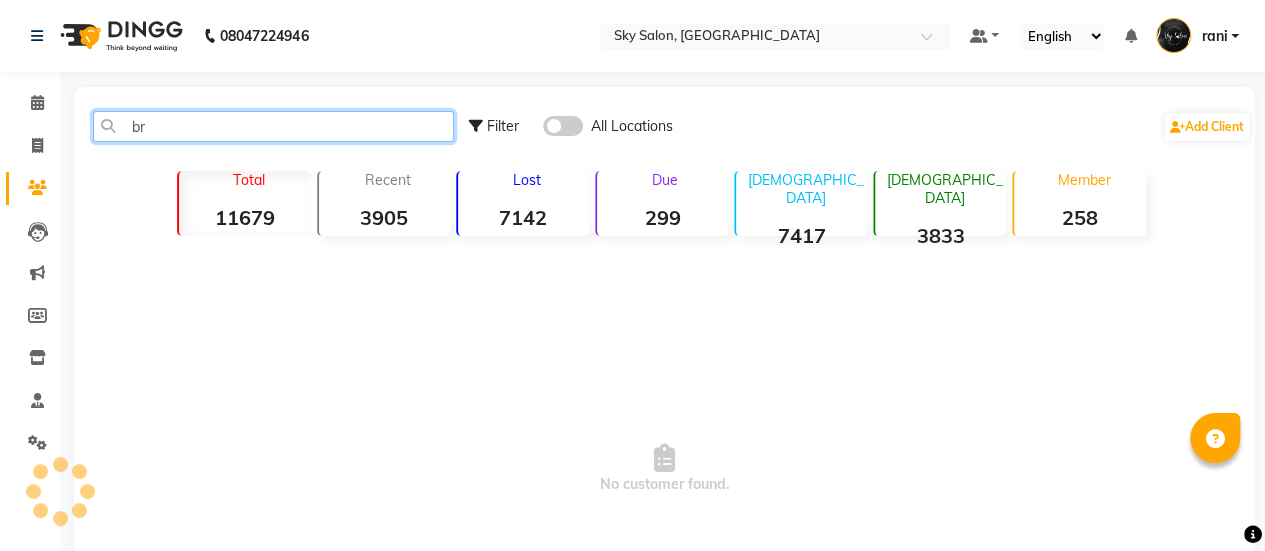 type on "b" 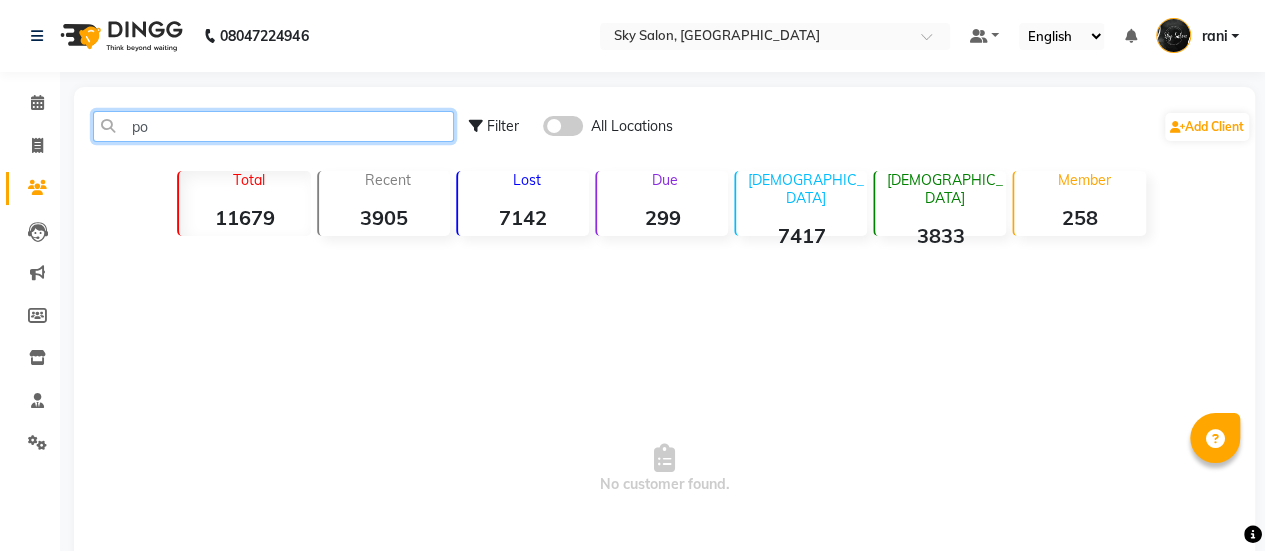 type on "p" 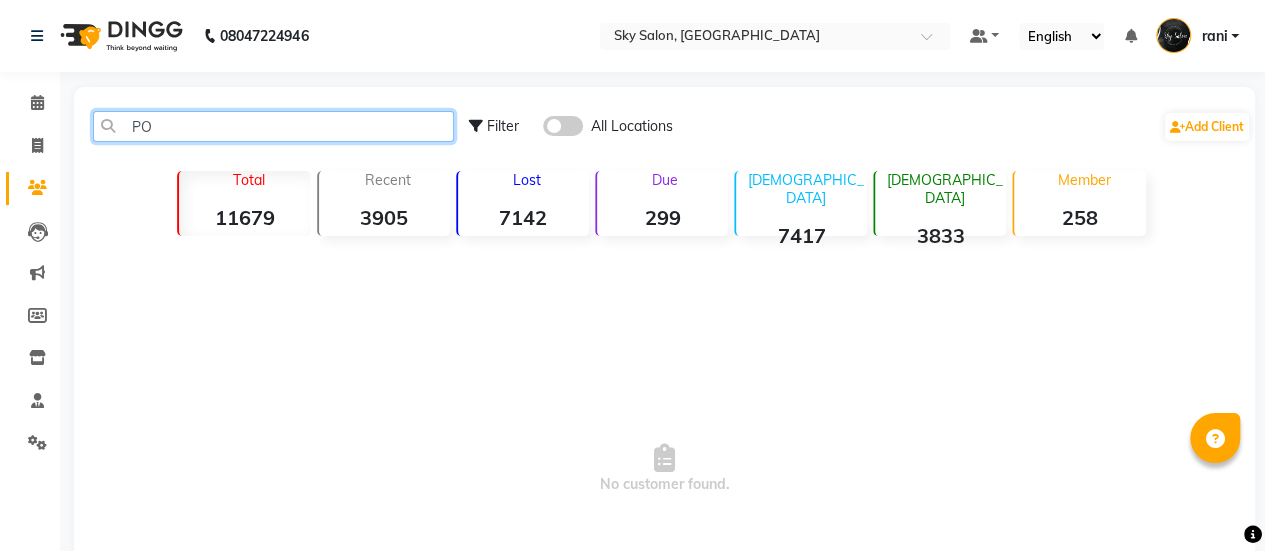 type on "P" 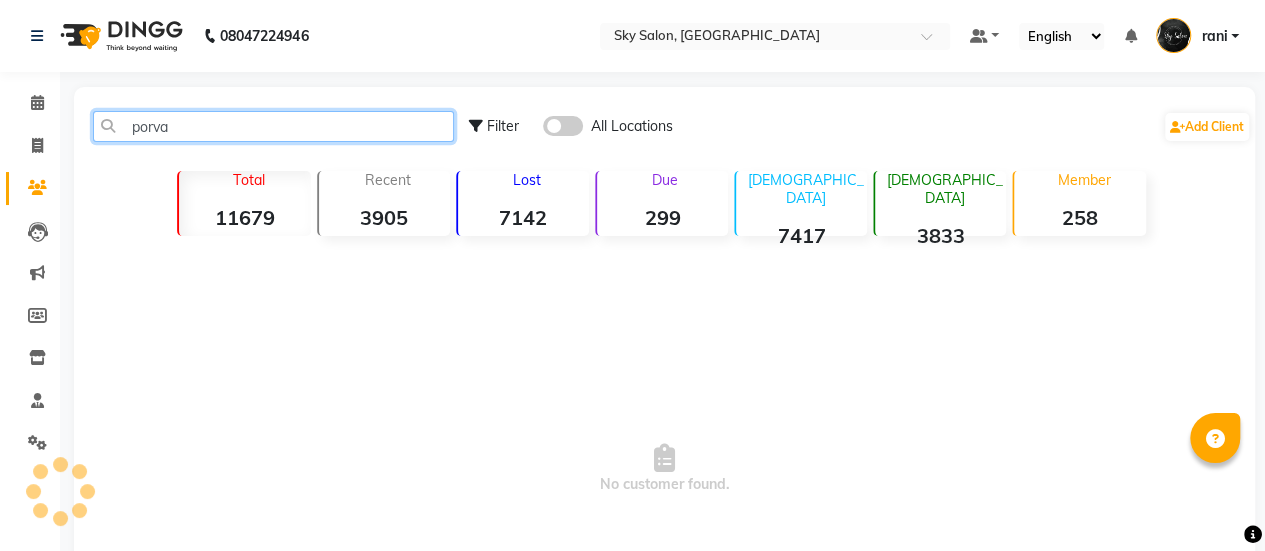 type on "porval" 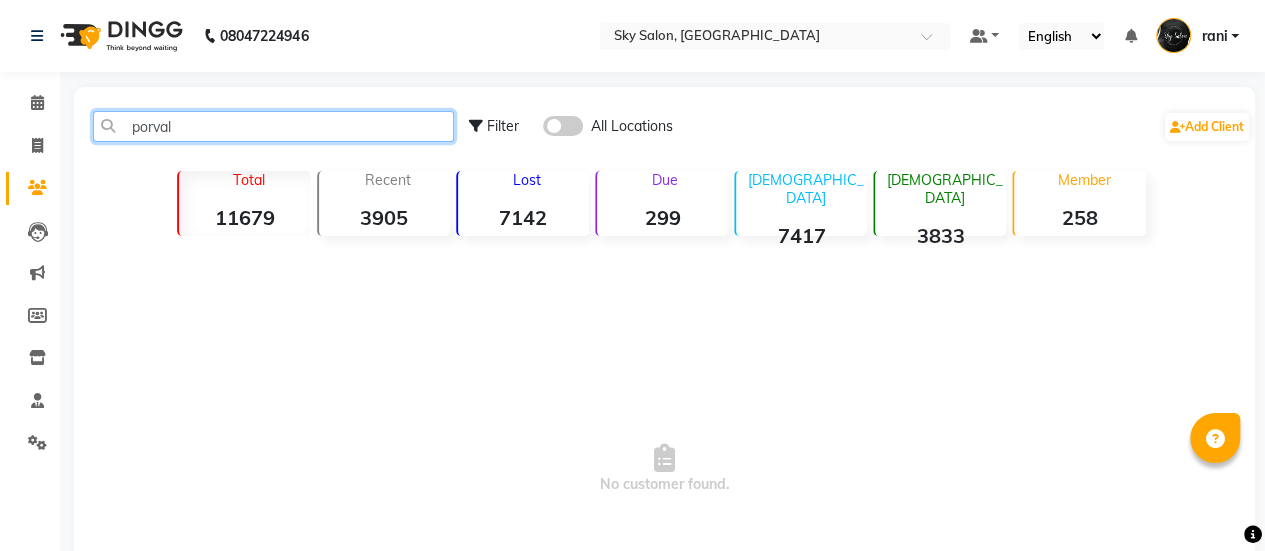 click on "porval" 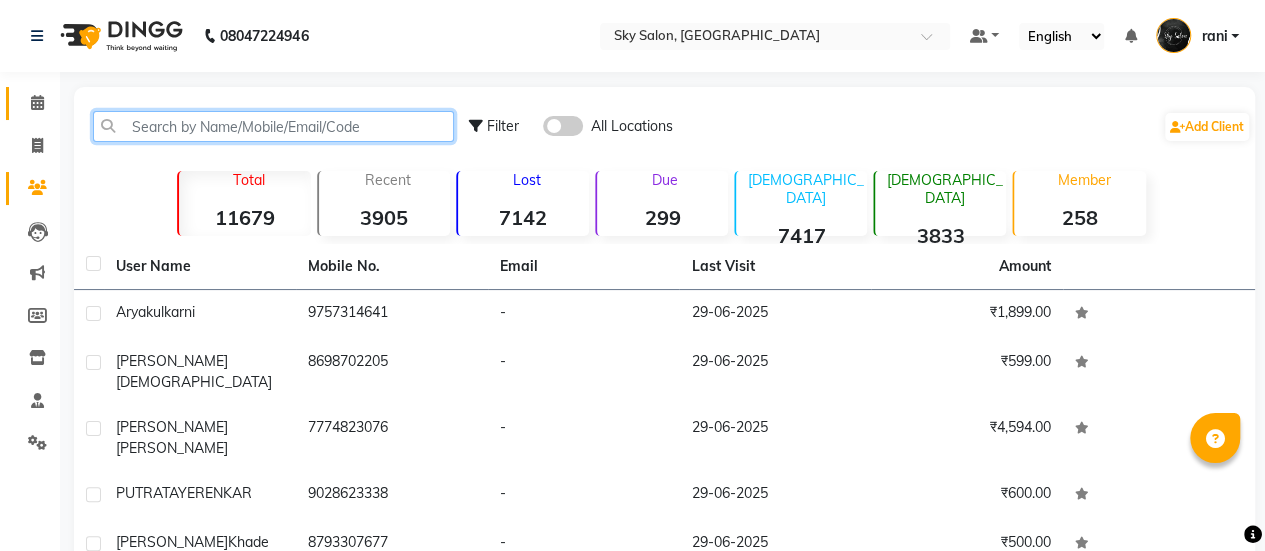 type 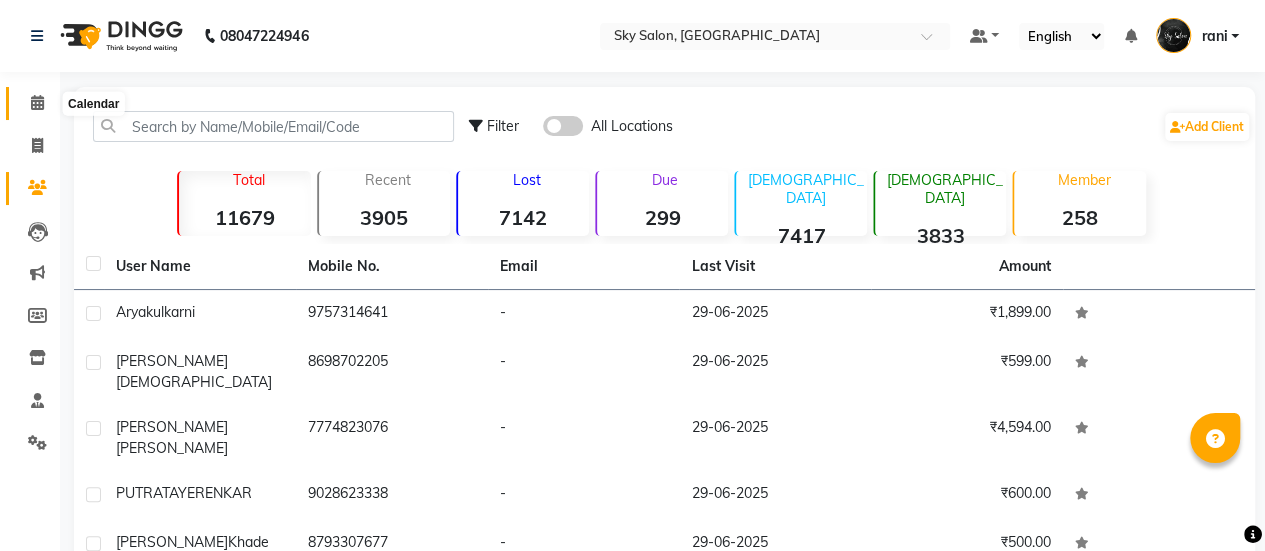 click 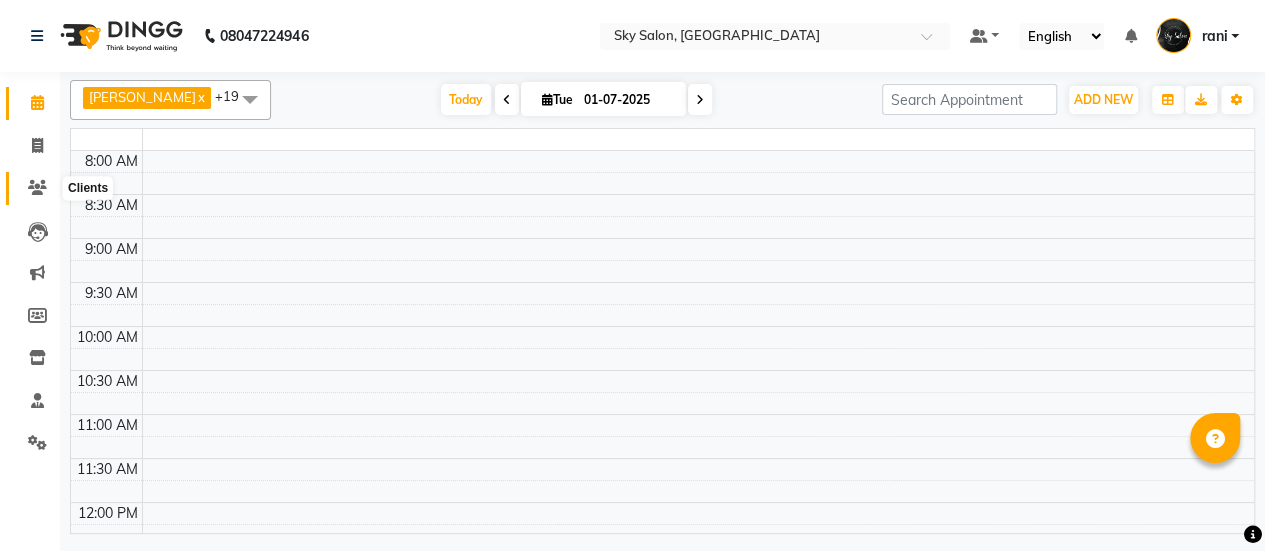 click 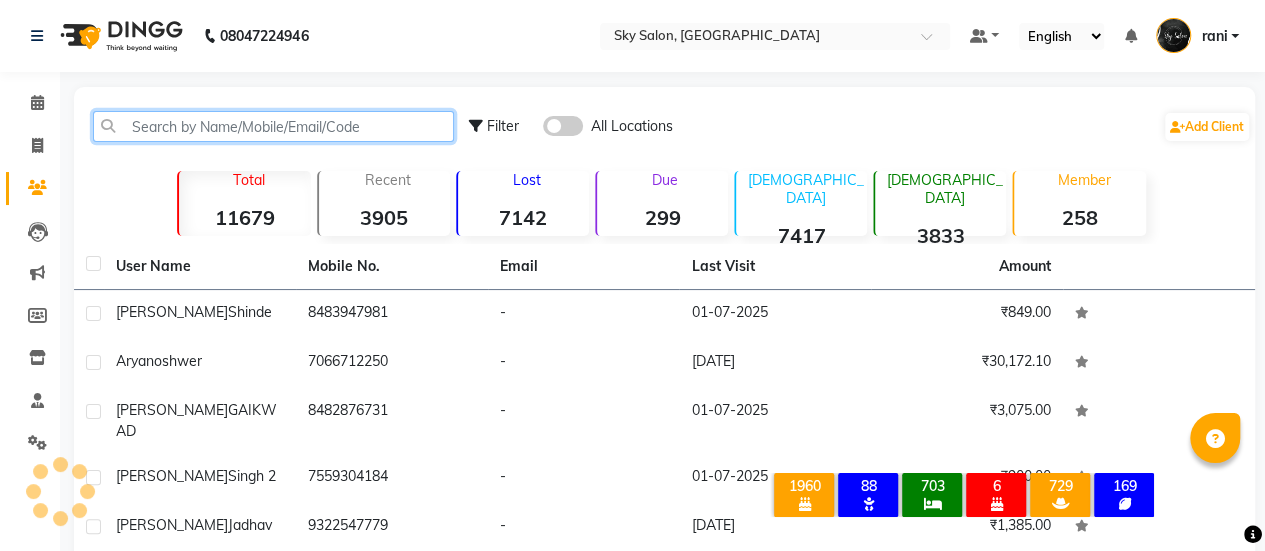 click 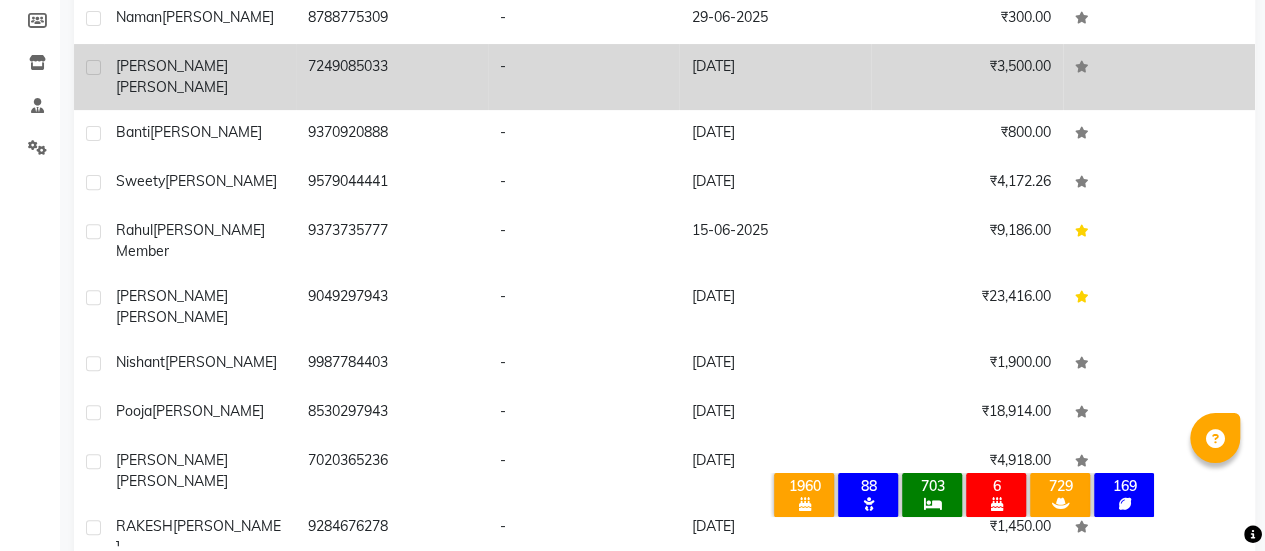 scroll, scrollTop: 314, scrollLeft: 0, axis: vertical 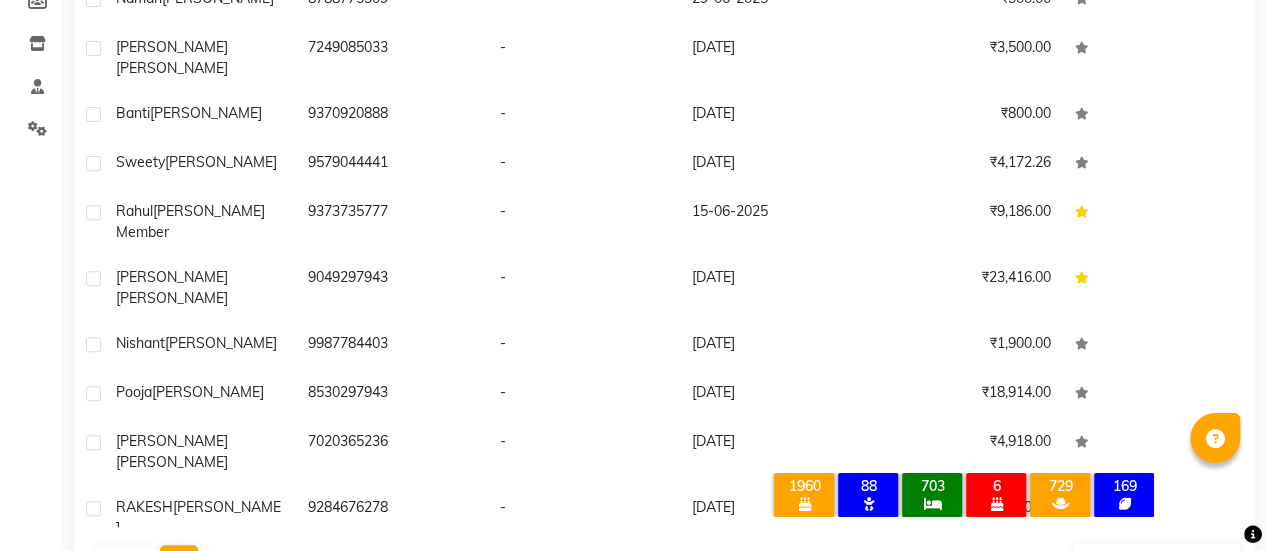 type on "[PERSON_NAME]" 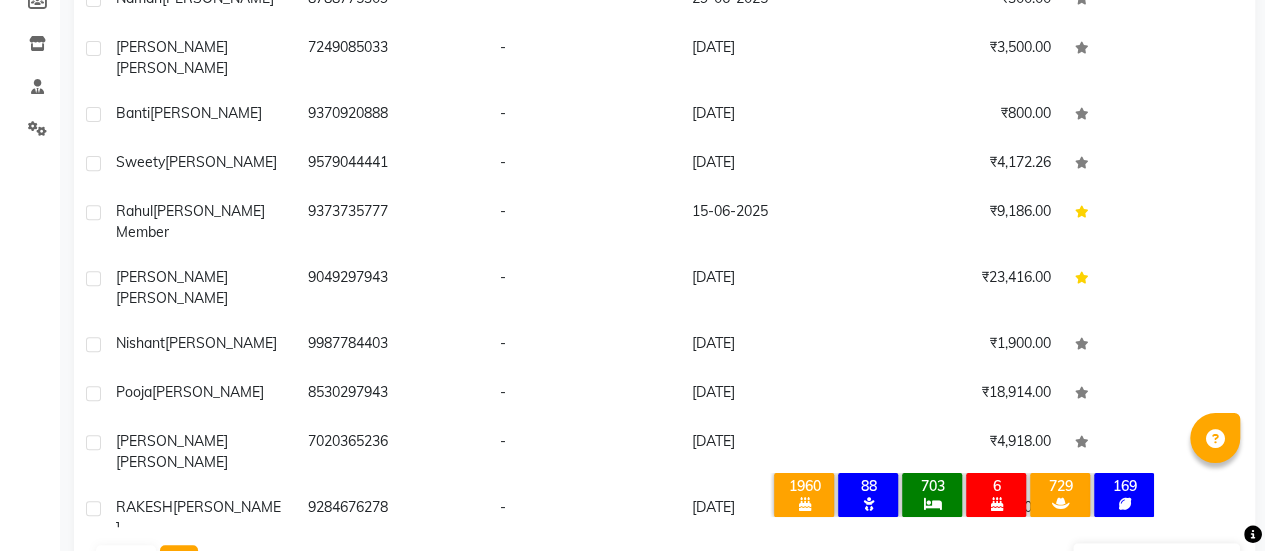 click on "Next" 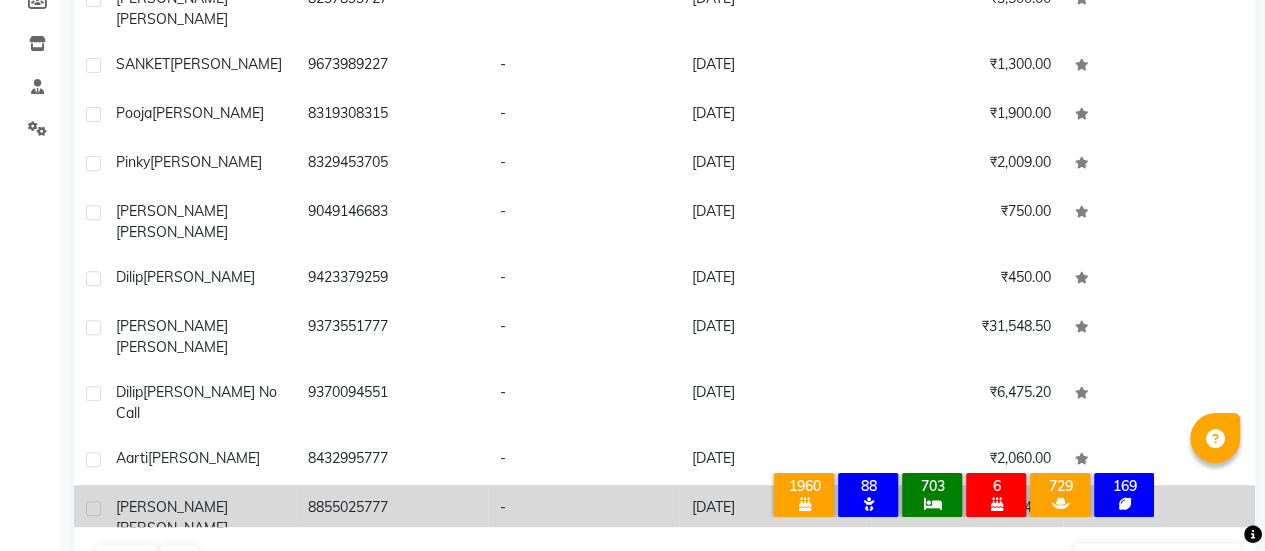 click on "8855025777" 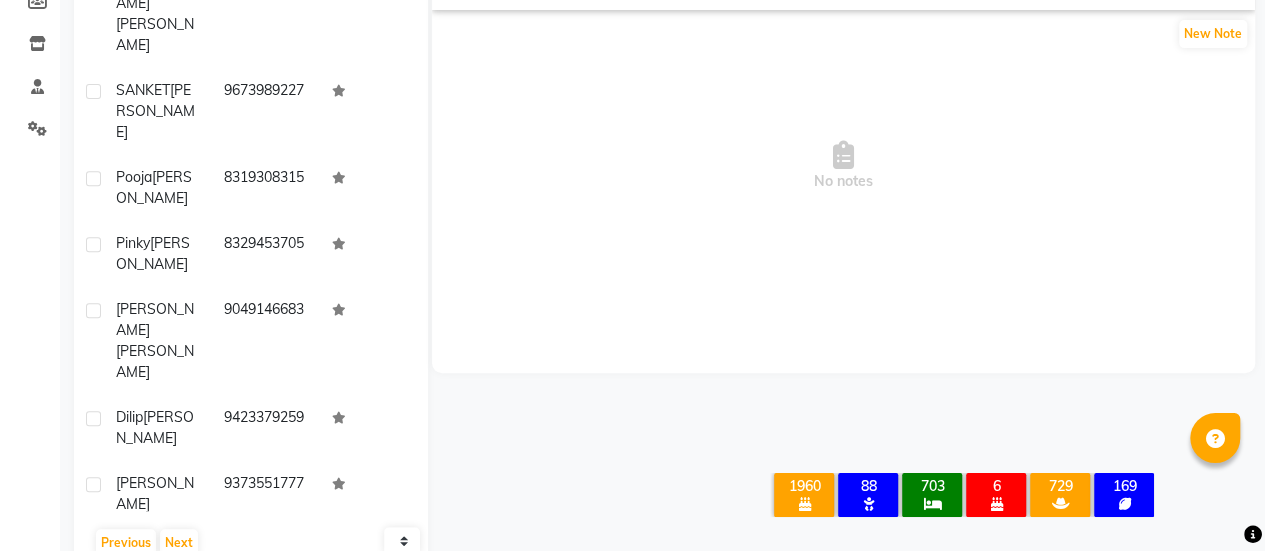 scroll, scrollTop: 118, scrollLeft: 0, axis: vertical 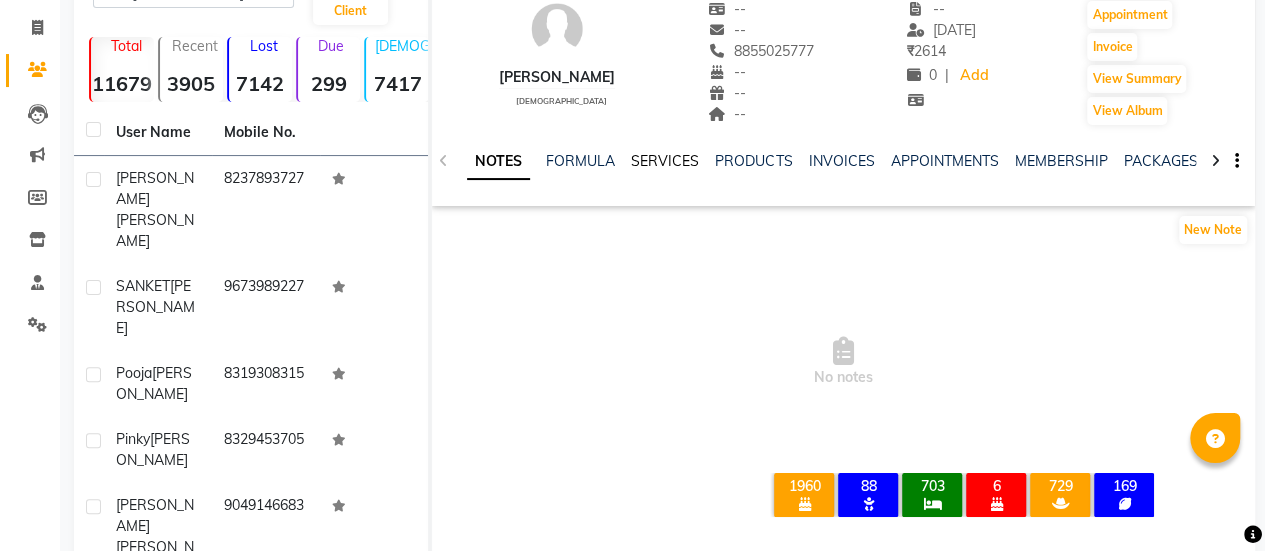 click on "SERVICES" 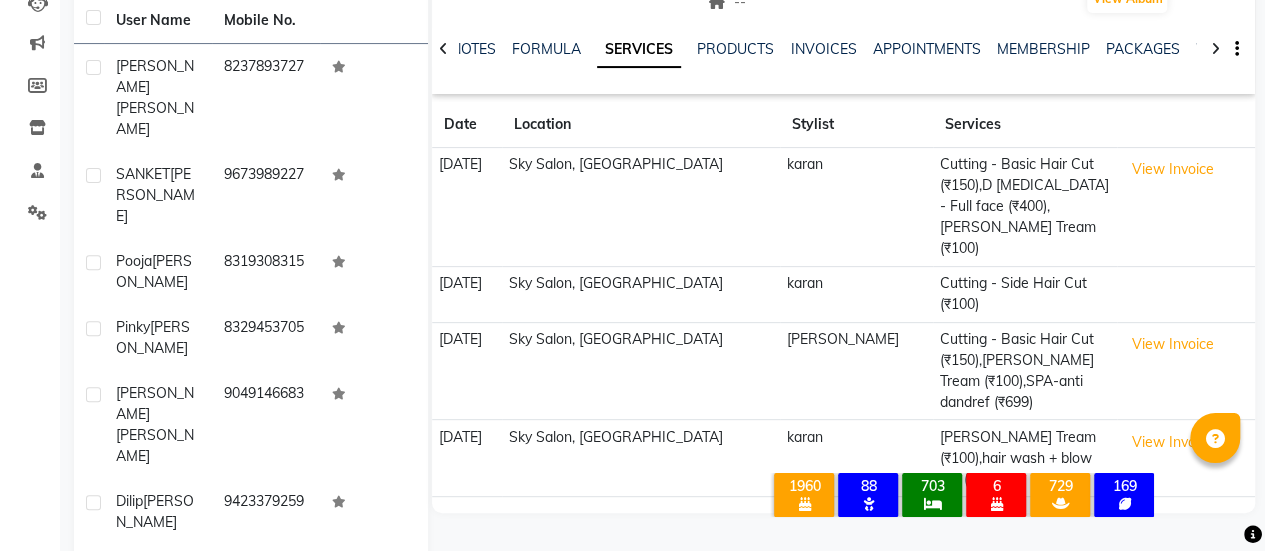 scroll, scrollTop: 46, scrollLeft: 0, axis: vertical 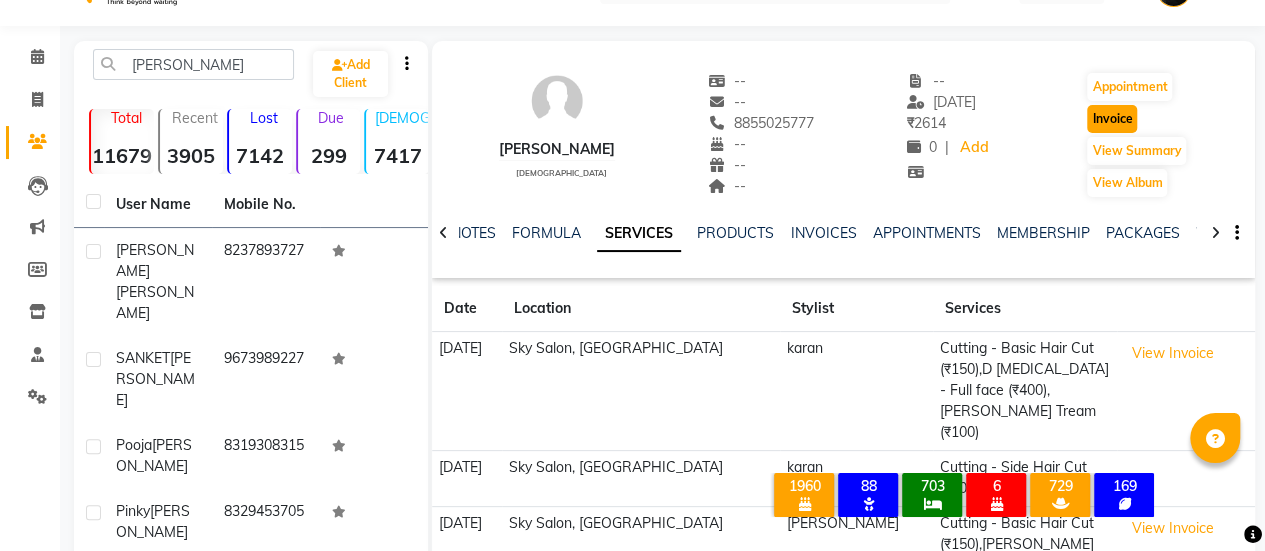 click on "Invoice" 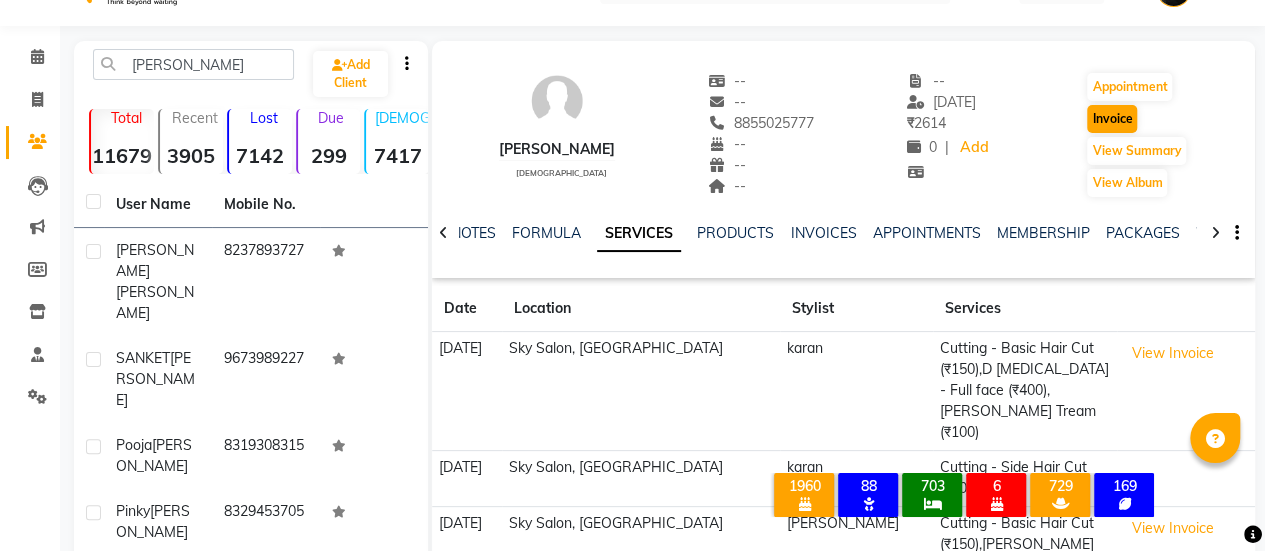 select on "3537" 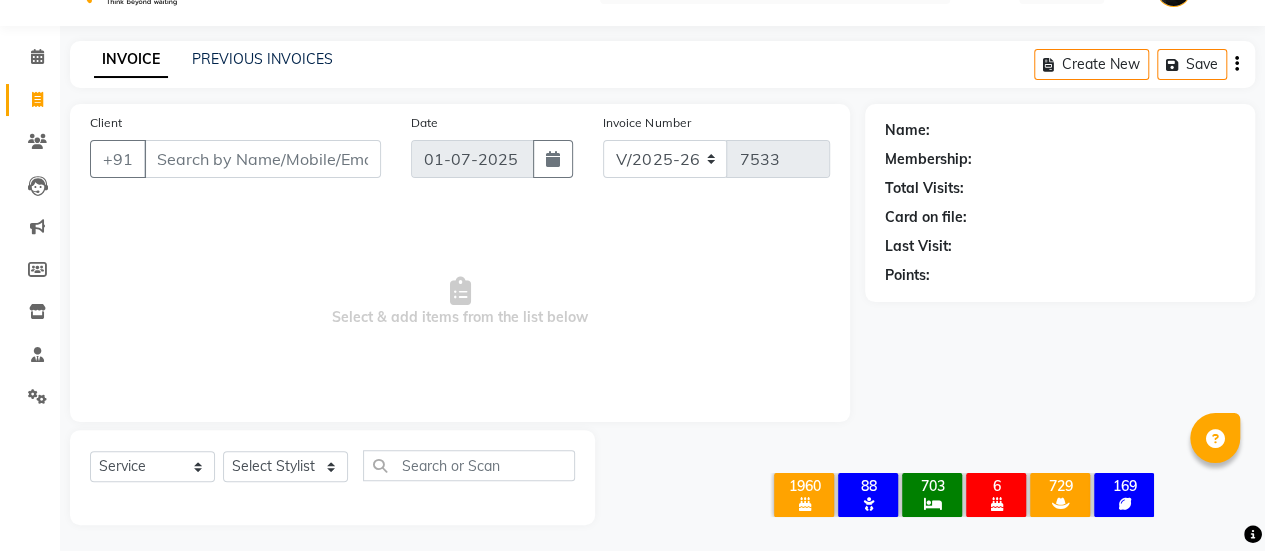 scroll, scrollTop: 49, scrollLeft: 0, axis: vertical 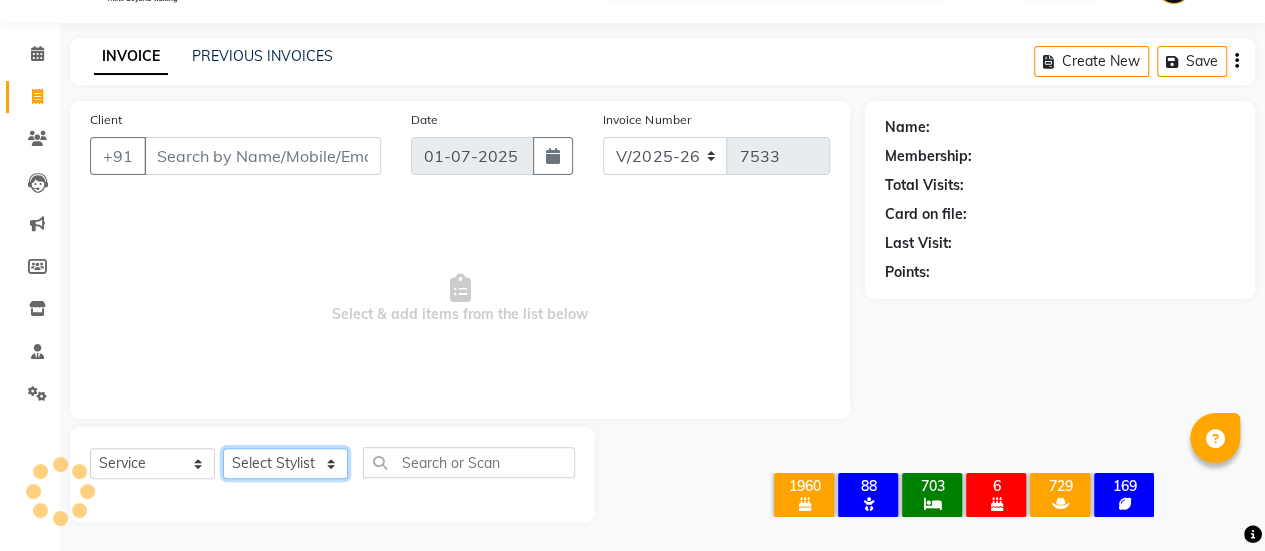 click on "Select Stylist" 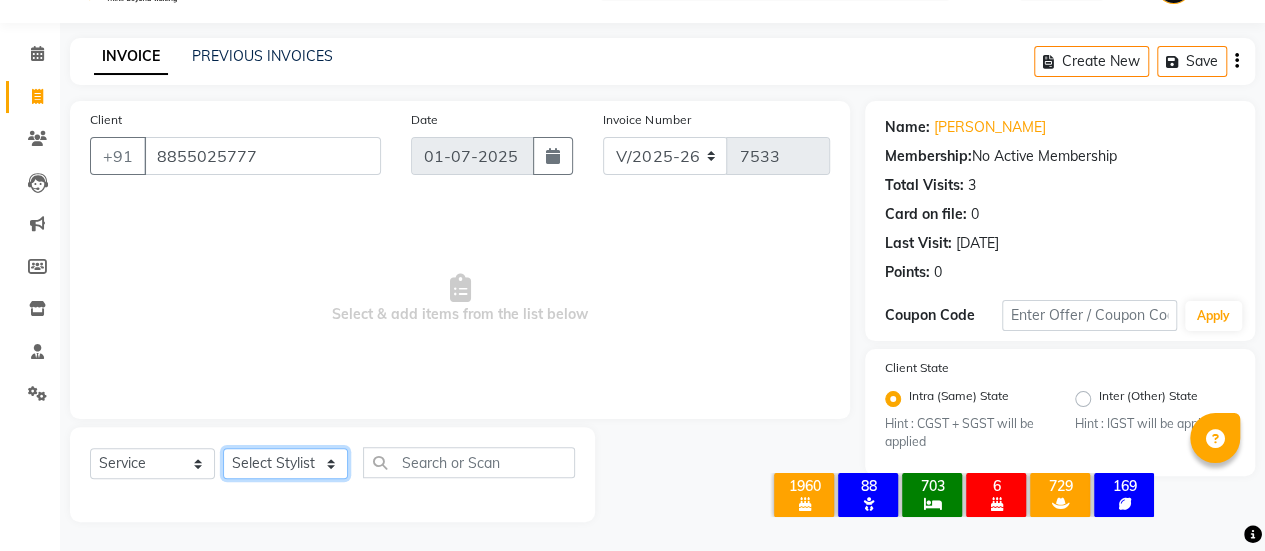 select on "57852" 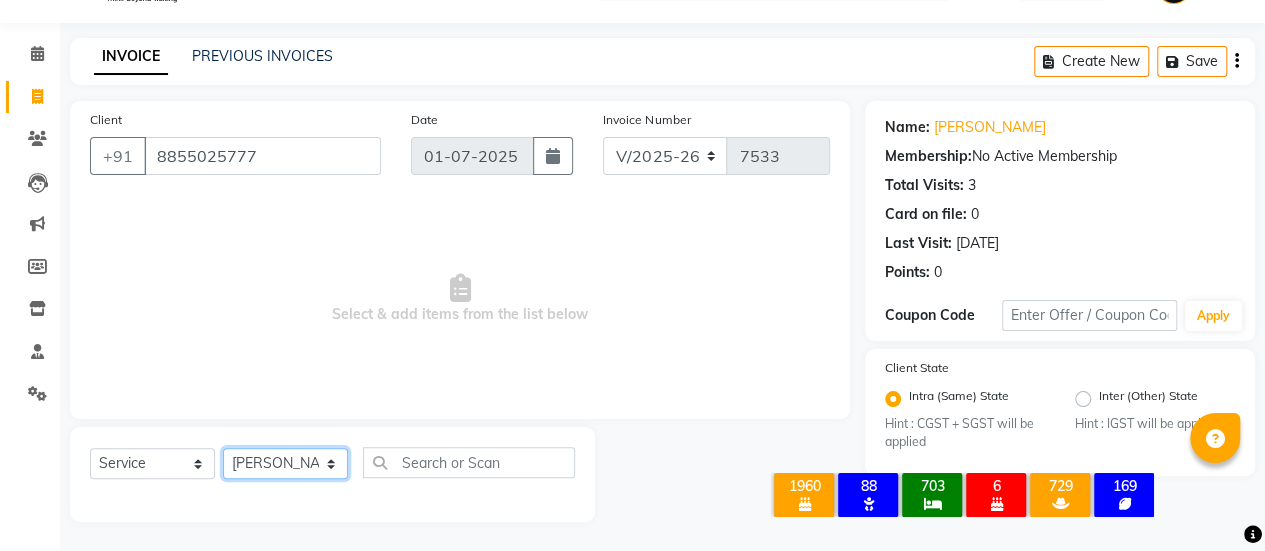 click on "Select Stylist afreen [PERSON_NAME] saha [PERSON_NAME] [PERSON_NAME] [PERSON_NAME] bharti Bunny Danish [PERSON_NAME] 1 [PERSON_NAME] [PERSON_NAME] gaurav Gulshan [PERSON_NAME] [PERSON_NAME] krishna [PERSON_NAME] [PERSON_NAME] rani [PERSON_NAME] [PERSON_NAME] sachin [PERSON_NAME] [PERSON_NAME] sameer 2 [PERSON_NAME] [PERSON_NAME] [PERSON_NAME]" 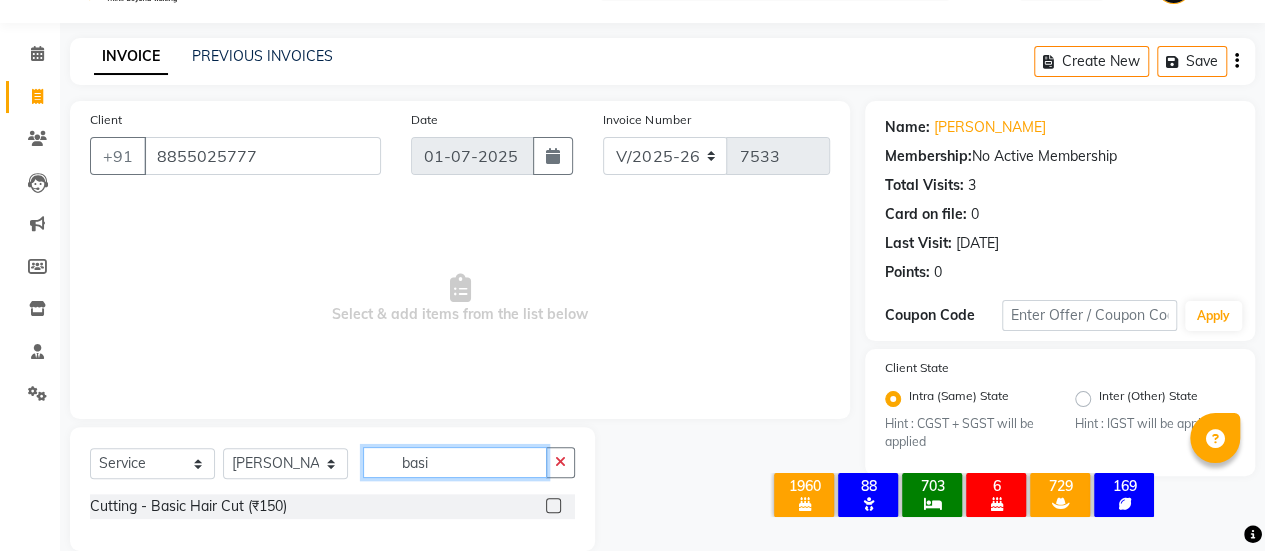 scroll, scrollTop: 78, scrollLeft: 0, axis: vertical 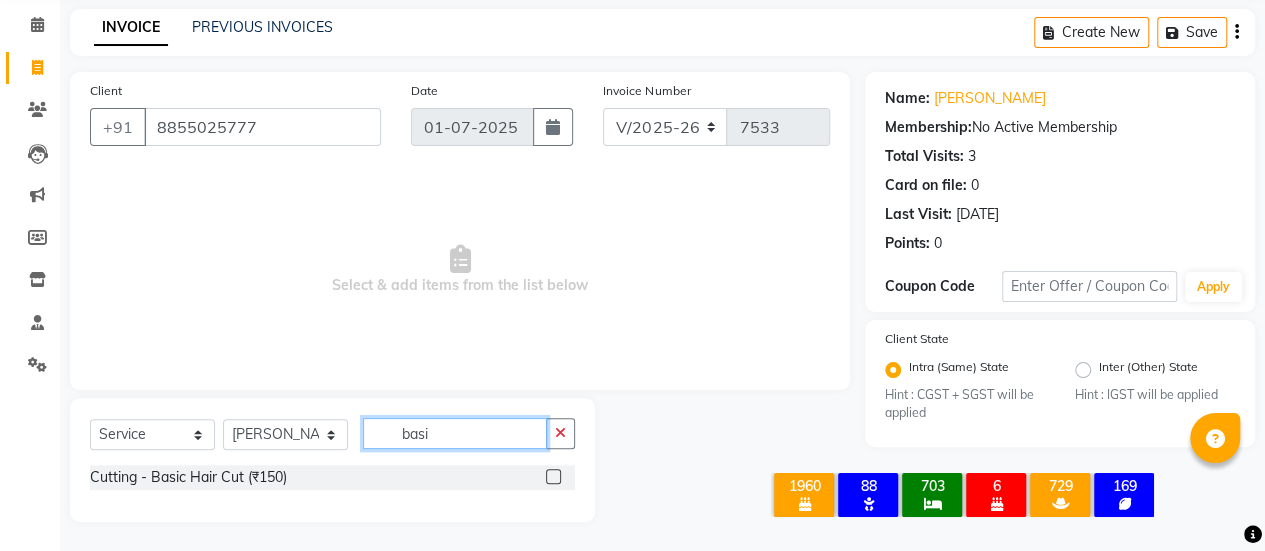 type on "basi" 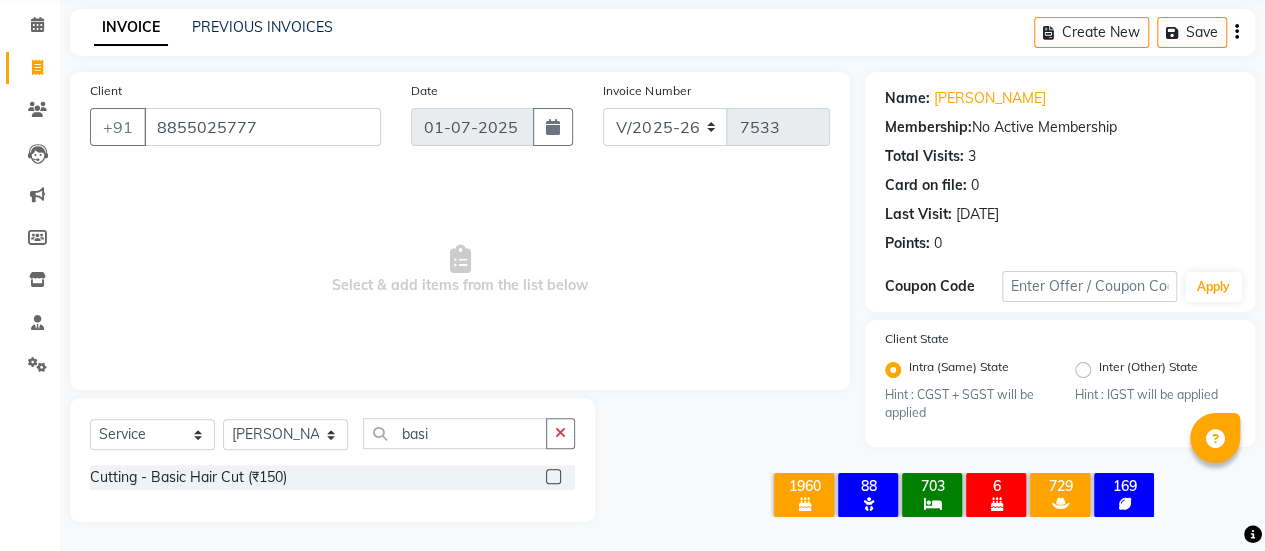 click 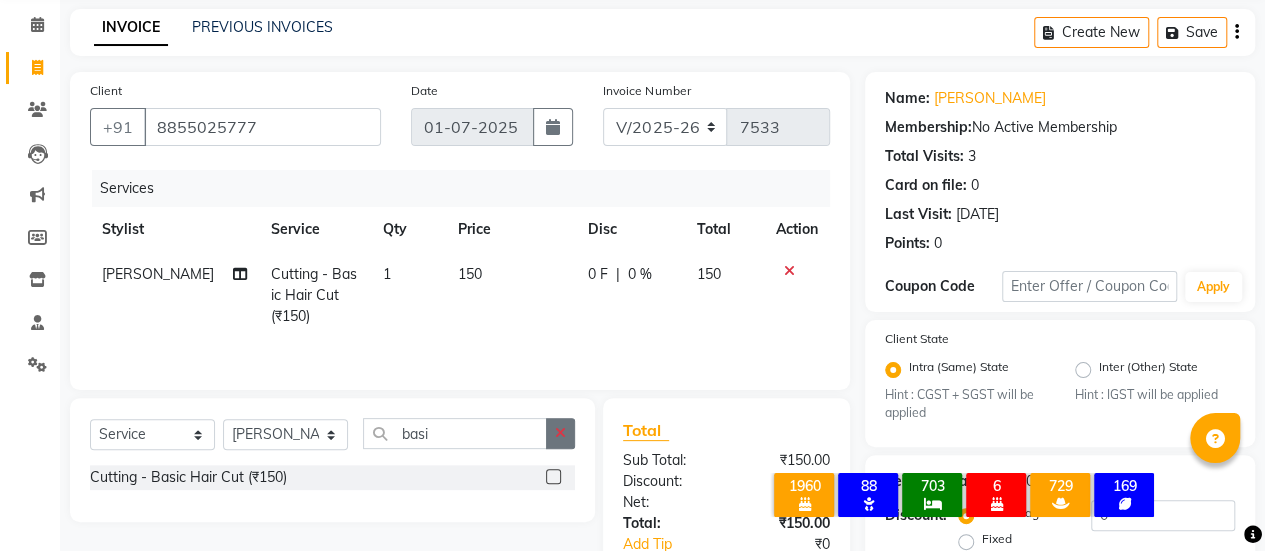 checkbox on "false" 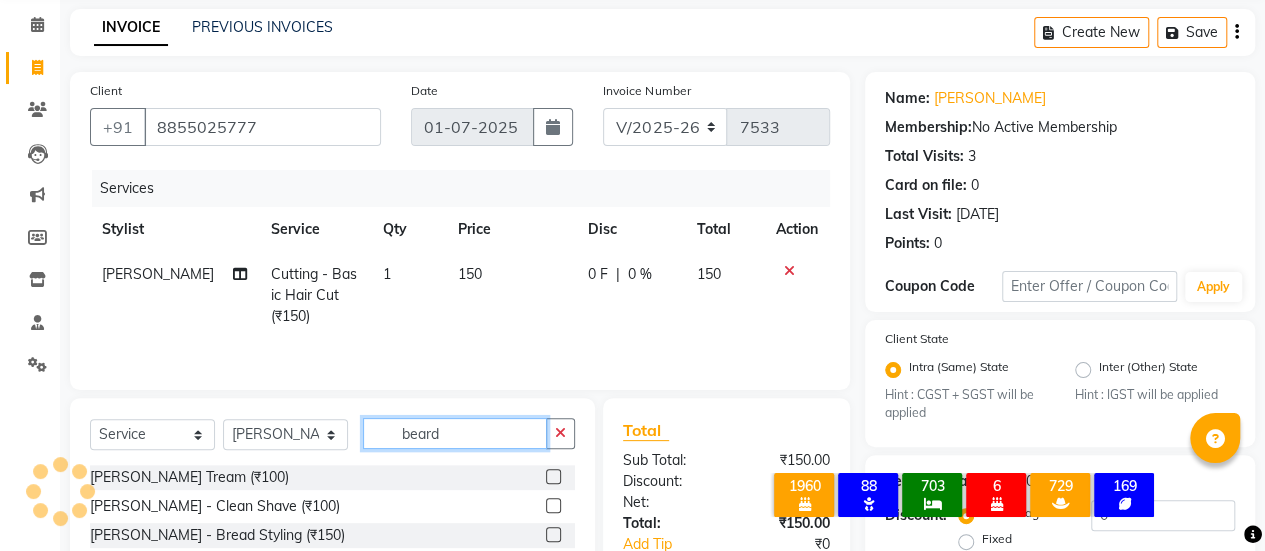 type on "beard" 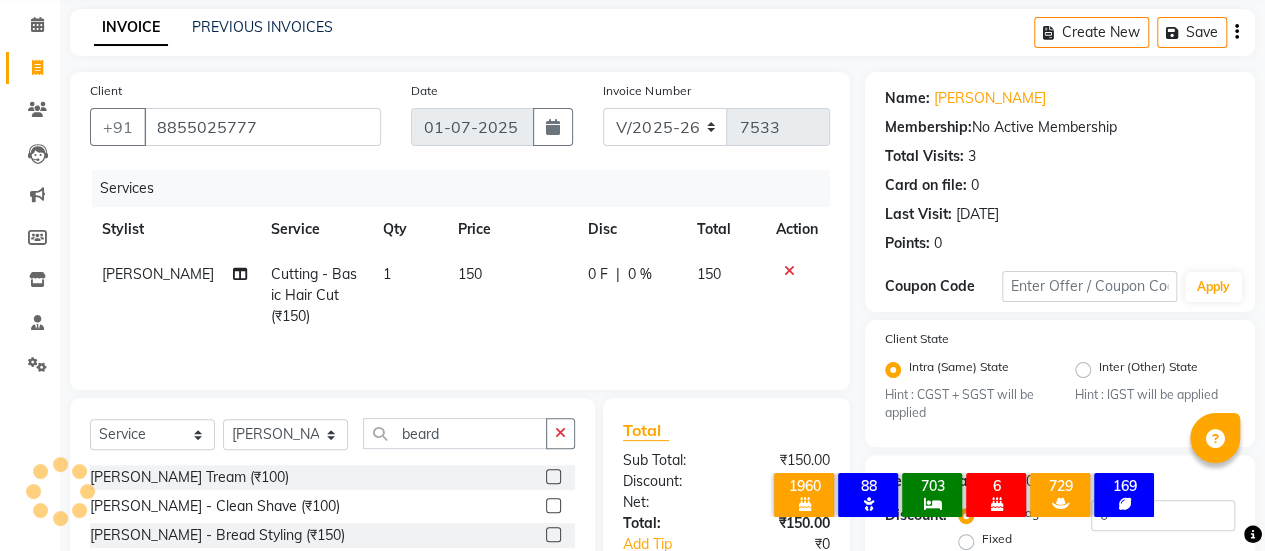 click 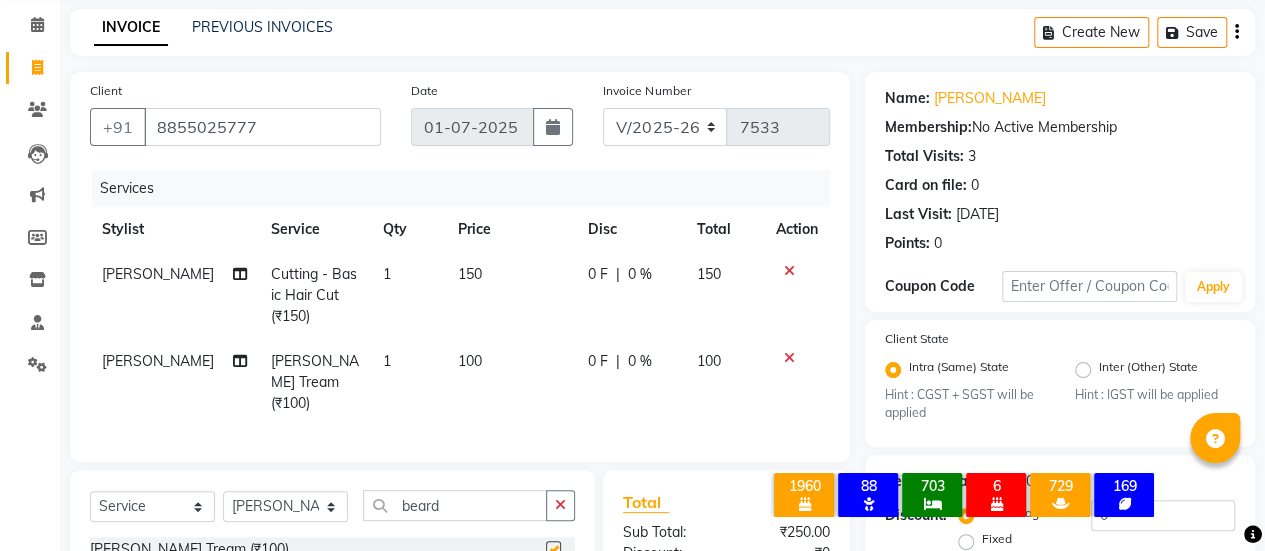 checkbox on "false" 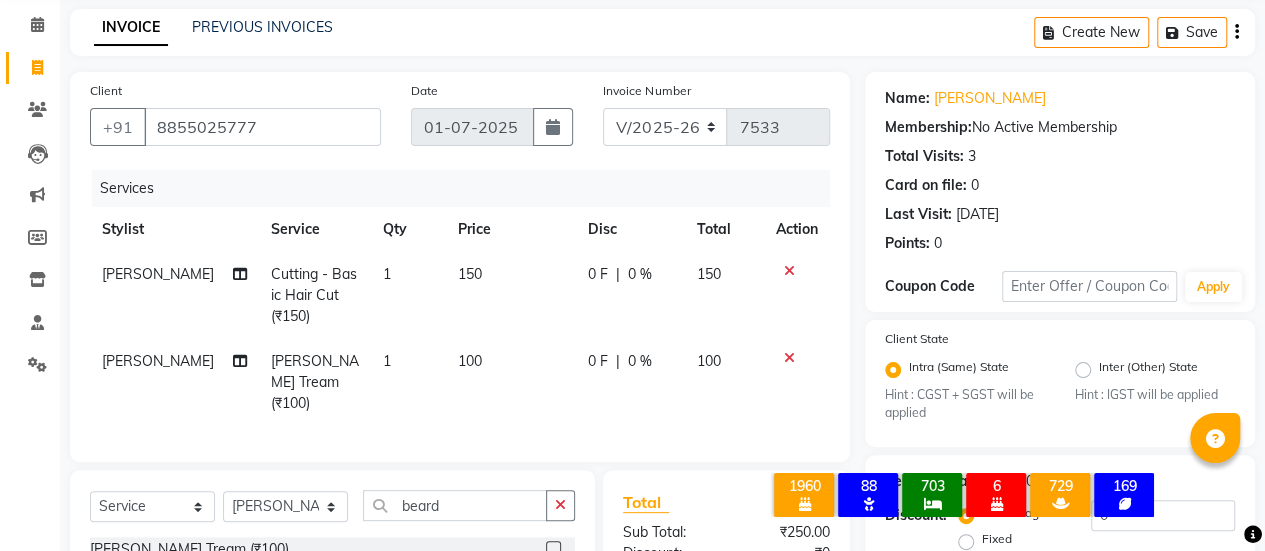 scroll, scrollTop: 315, scrollLeft: 0, axis: vertical 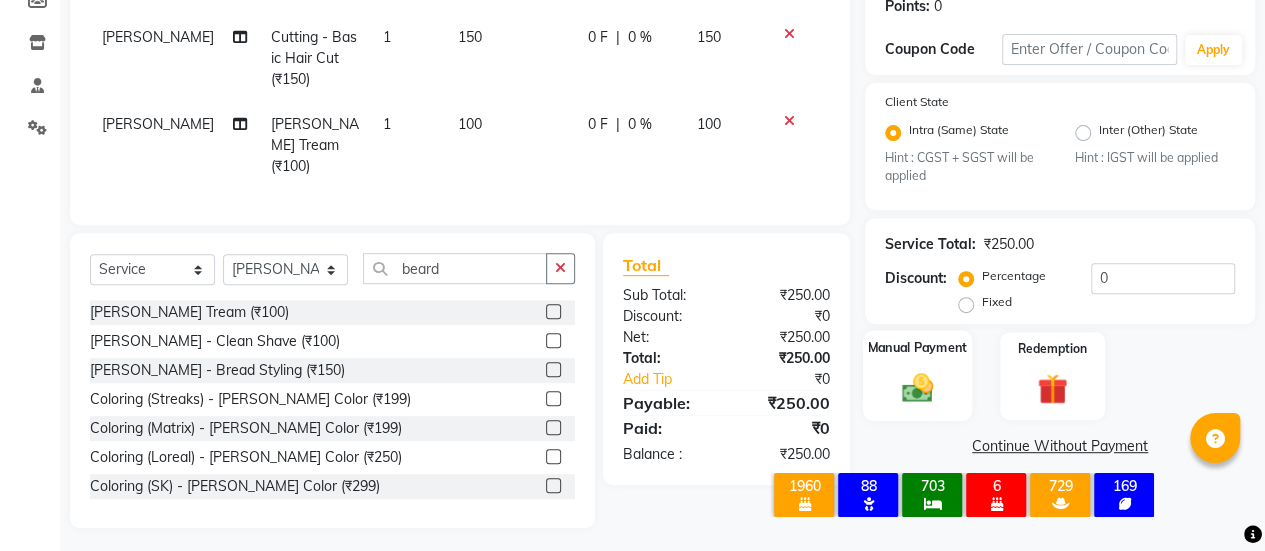 click 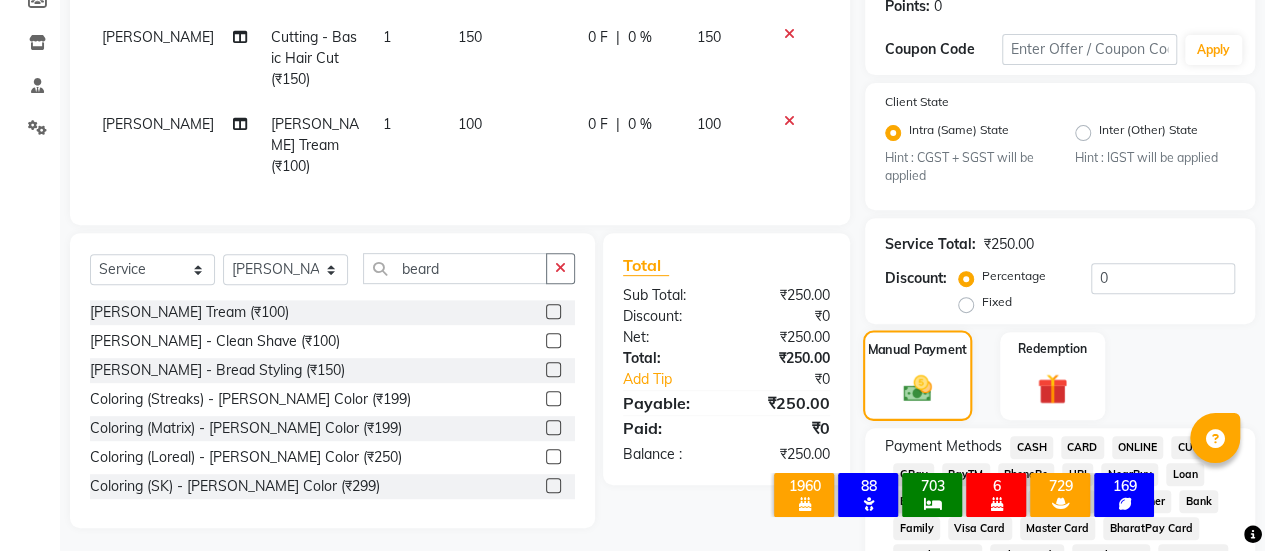 scroll, scrollTop: 647, scrollLeft: 0, axis: vertical 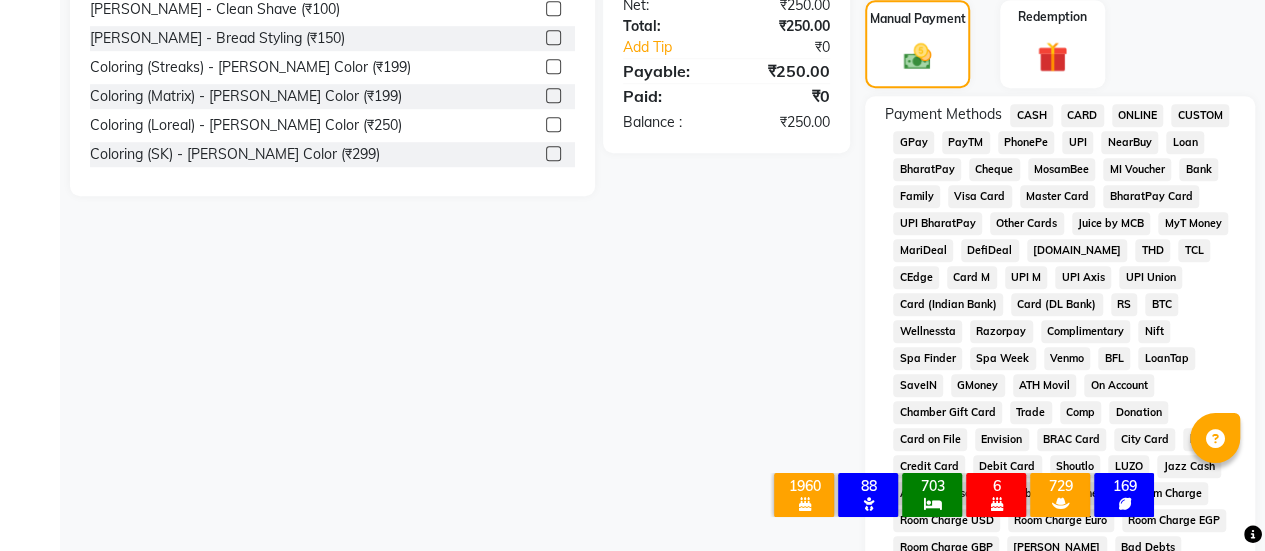 click on "CASH" 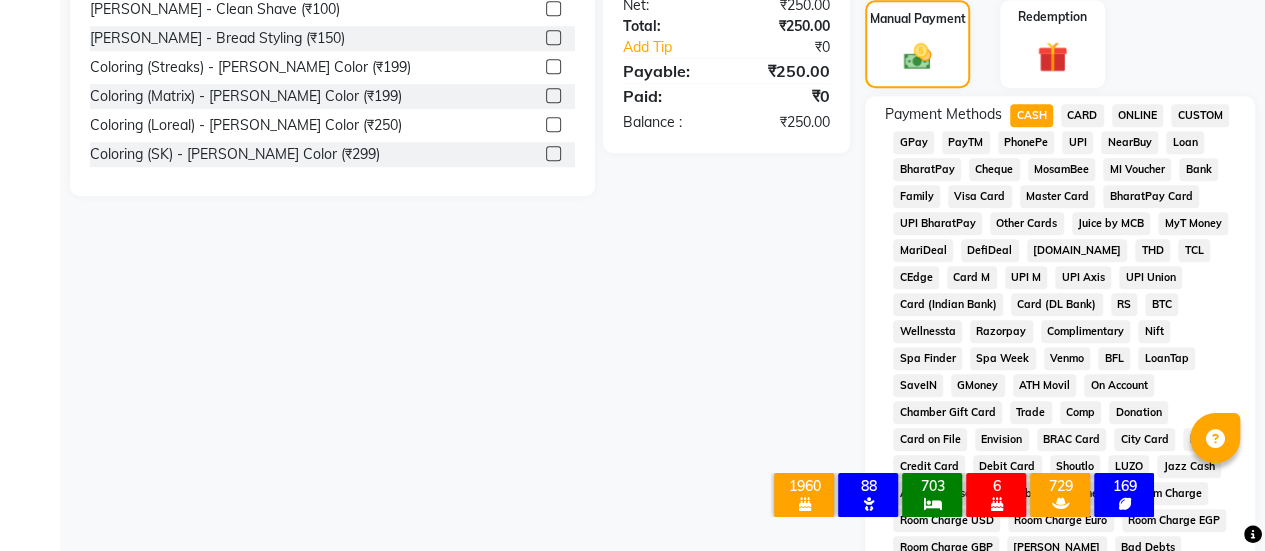 click on "CASH" 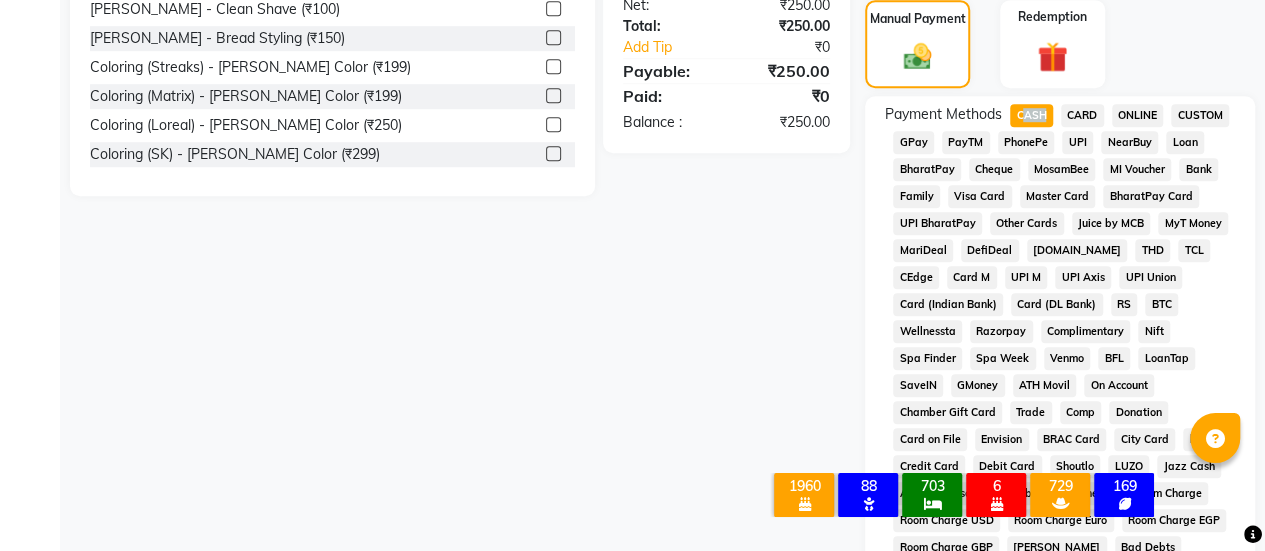 click on "CASH" 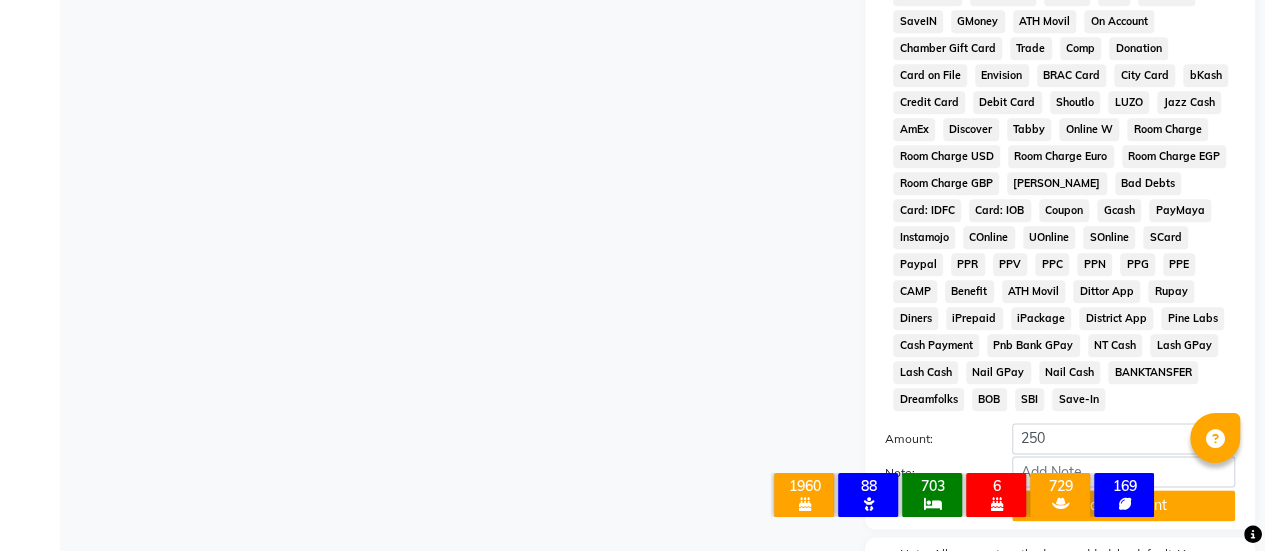 scroll, scrollTop: 1089, scrollLeft: 0, axis: vertical 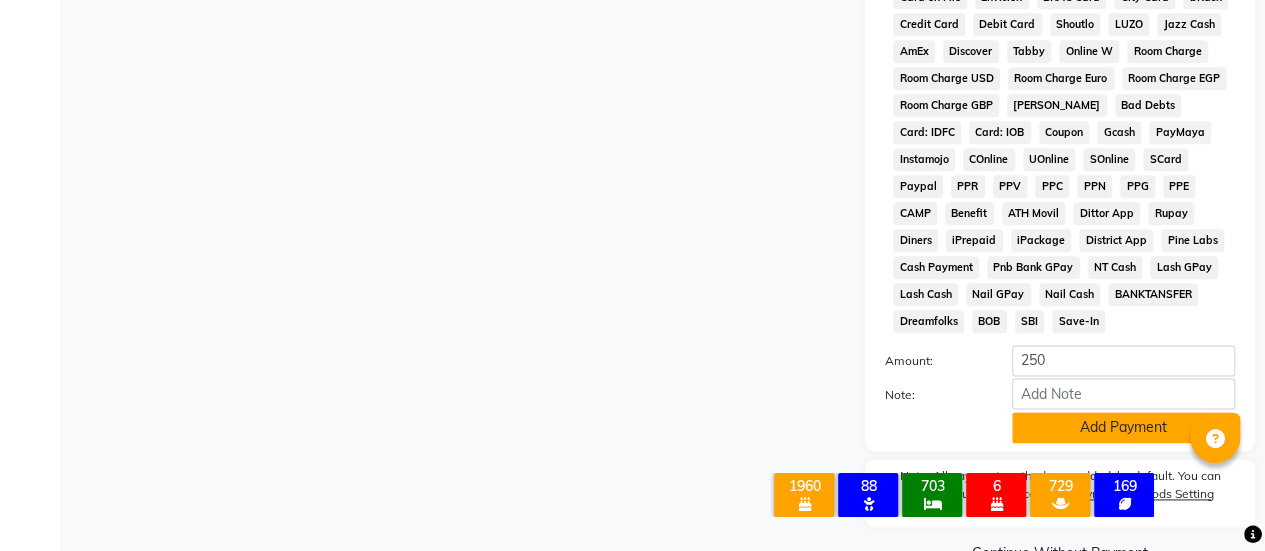 click on "Add Payment" 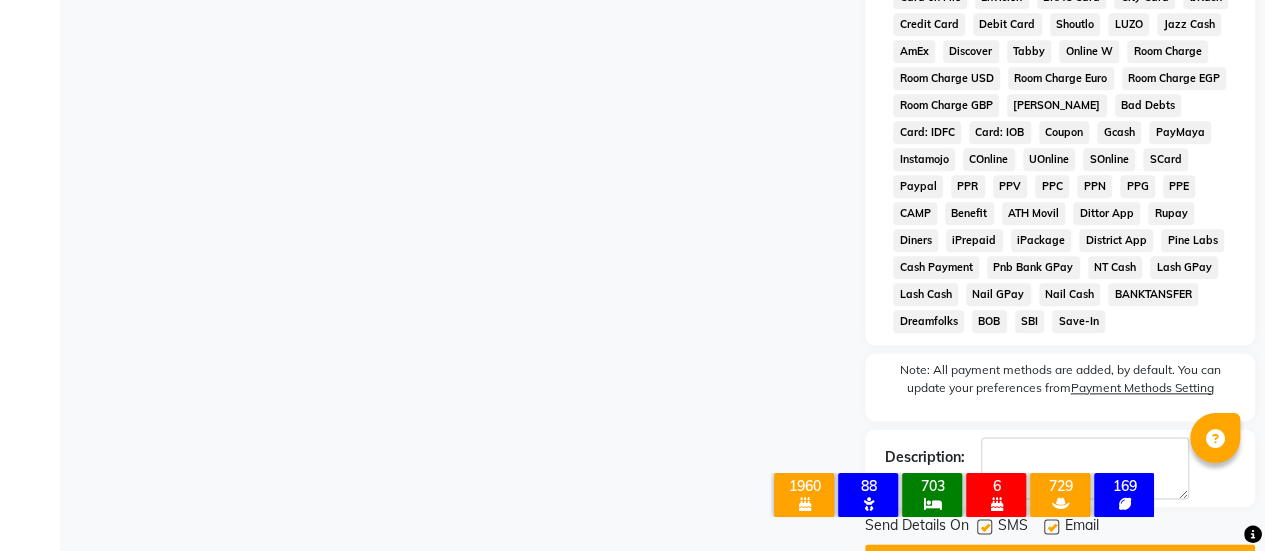 click on "×
1960
All Customers with Valid Birthdays
88
All Customers with Valid Anniversary
703
Last Month Facial
6
last 3 birthday
729
hair spa last 30 days
169
Birthday
OK No Cancel" at bounding box center [963, 498] 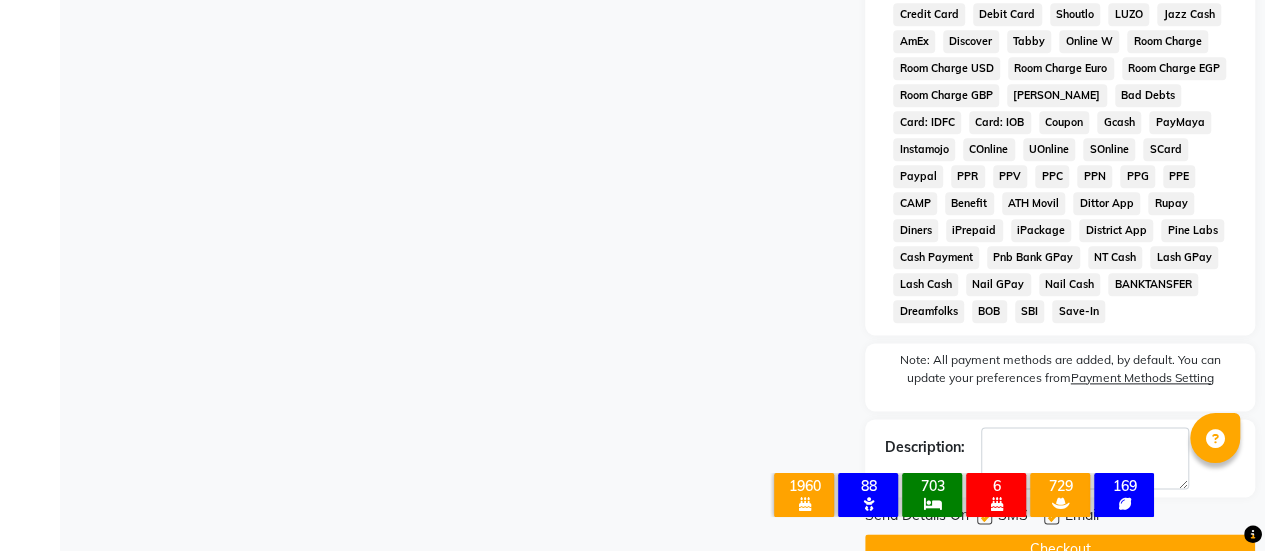 click on "×
1960
All Customers with Valid Birthdays
88
All Customers with Valid Anniversary
703
Last Month Facial
6
last 3 birthday
729
hair spa last 30 days
169
Birthday
OK No Cancel" at bounding box center (963, 498) 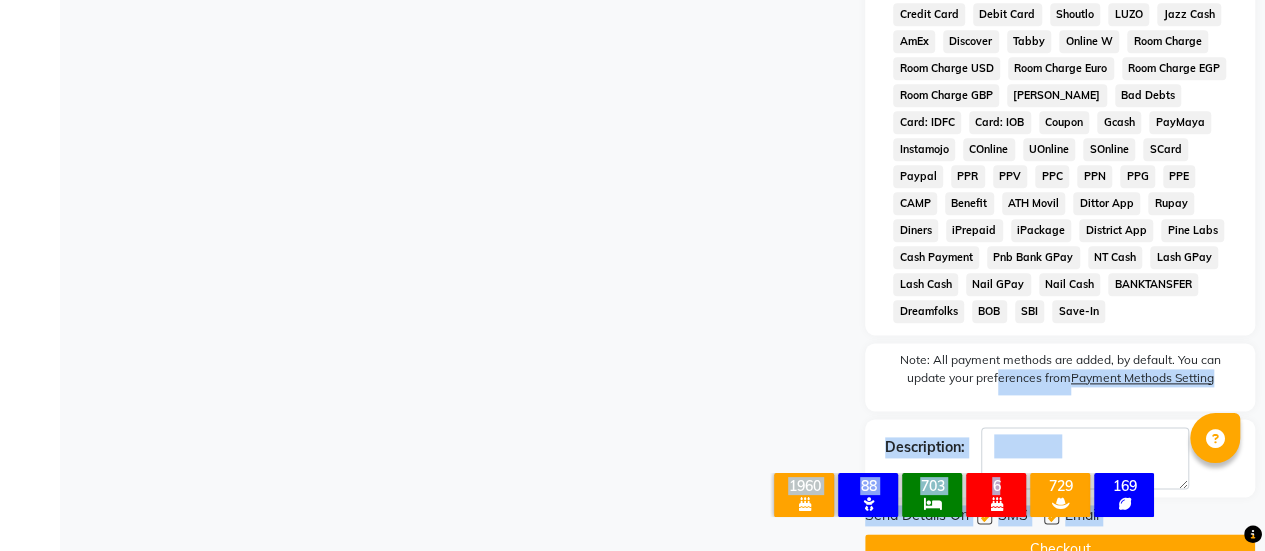 scroll, scrollTop: 1147, scrollLeft: 0, axis: vertical 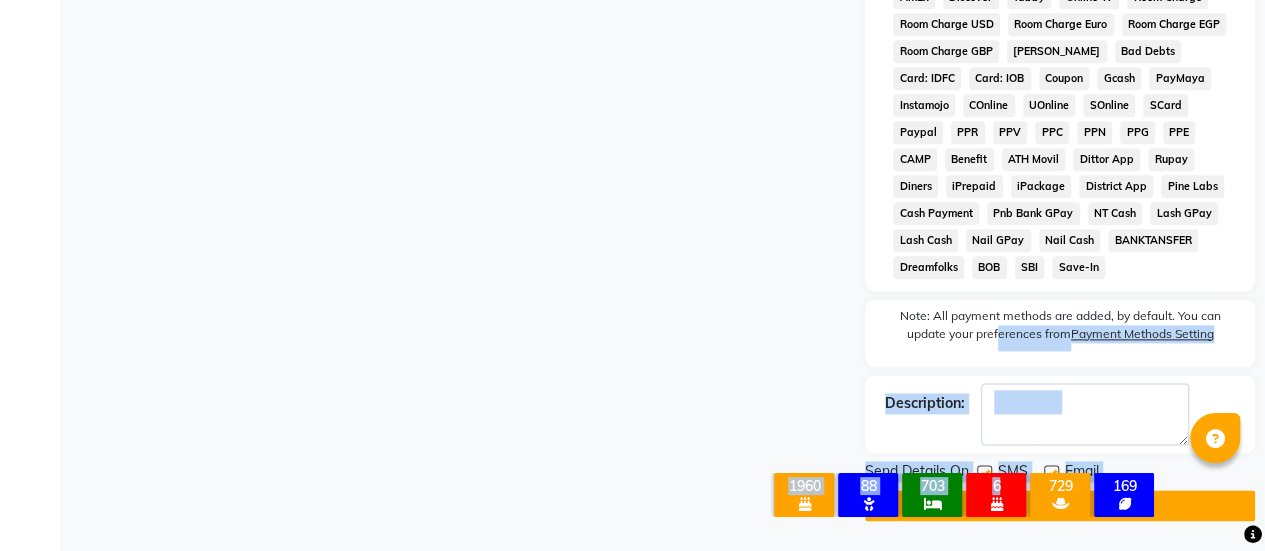click on "Checkout" 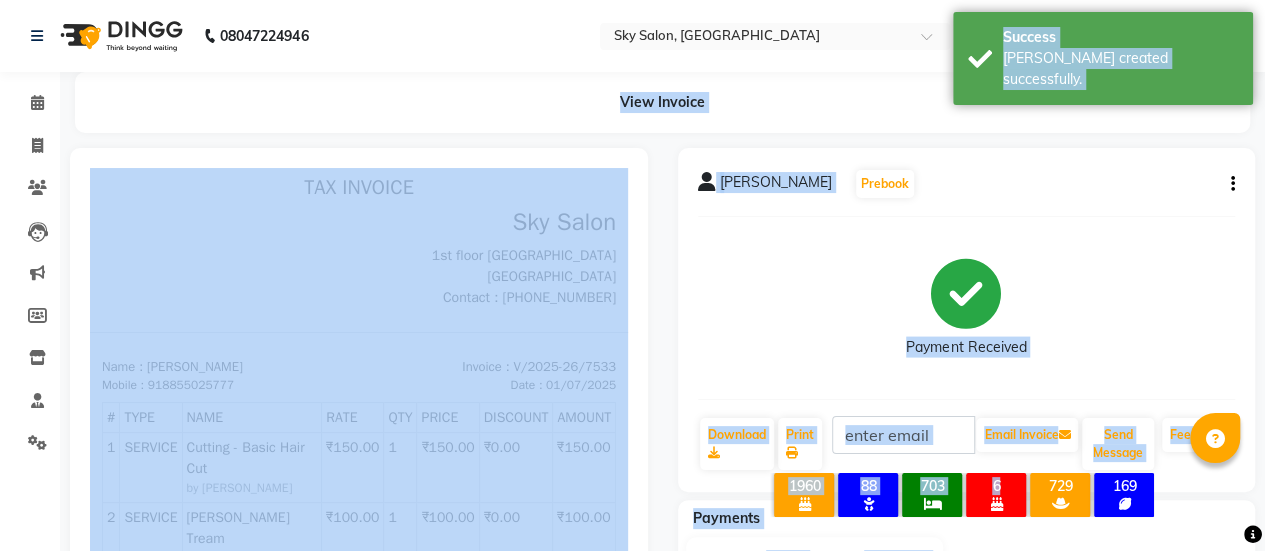 scroll, scrollTop: 55, scrollLeft: 0, axis: vertical 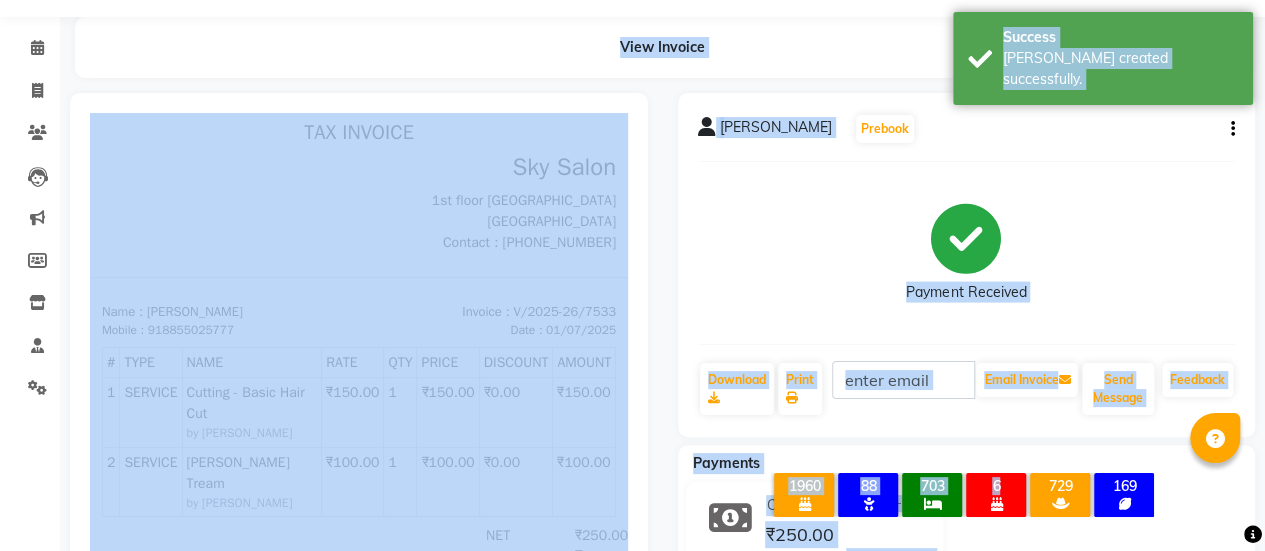 click on "Payment Received" 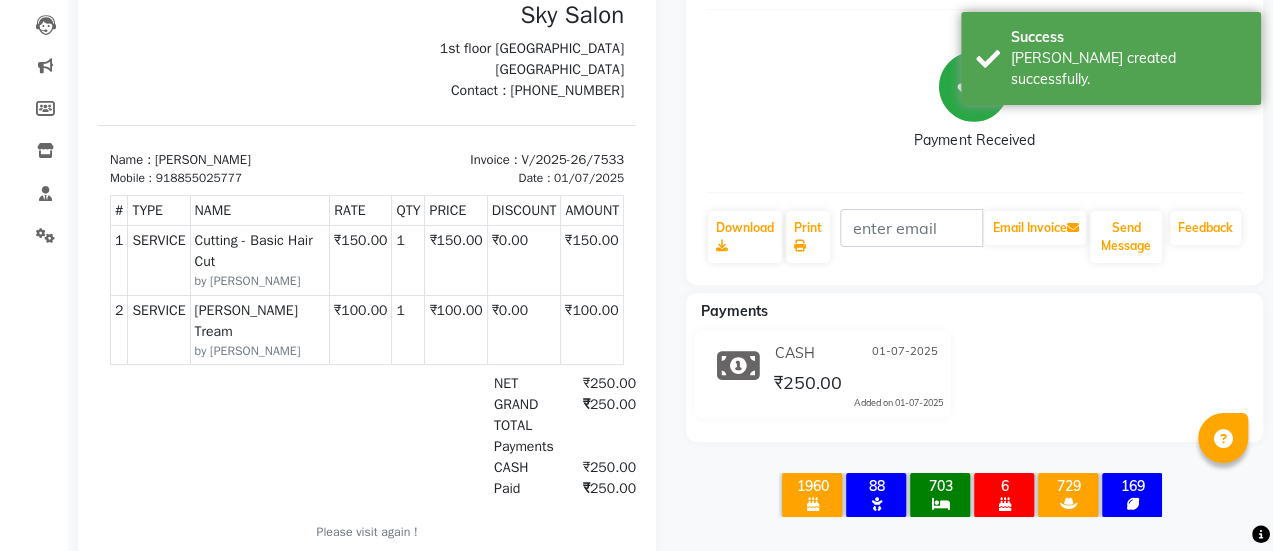 scroll, scrollTop: 0, scrollLeft: 0, axis: both 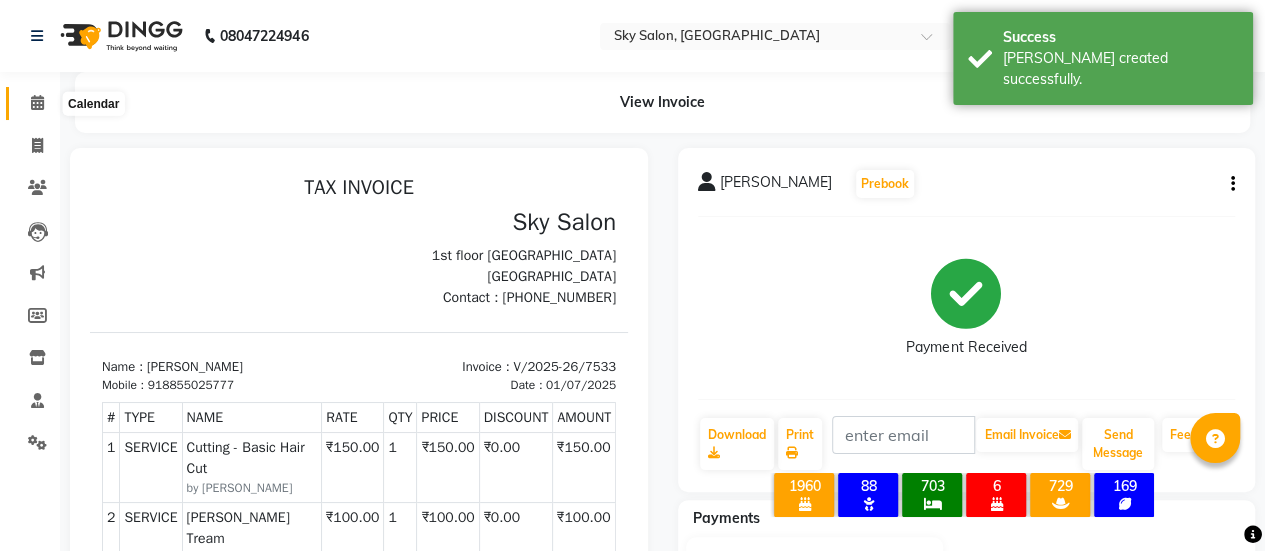 click 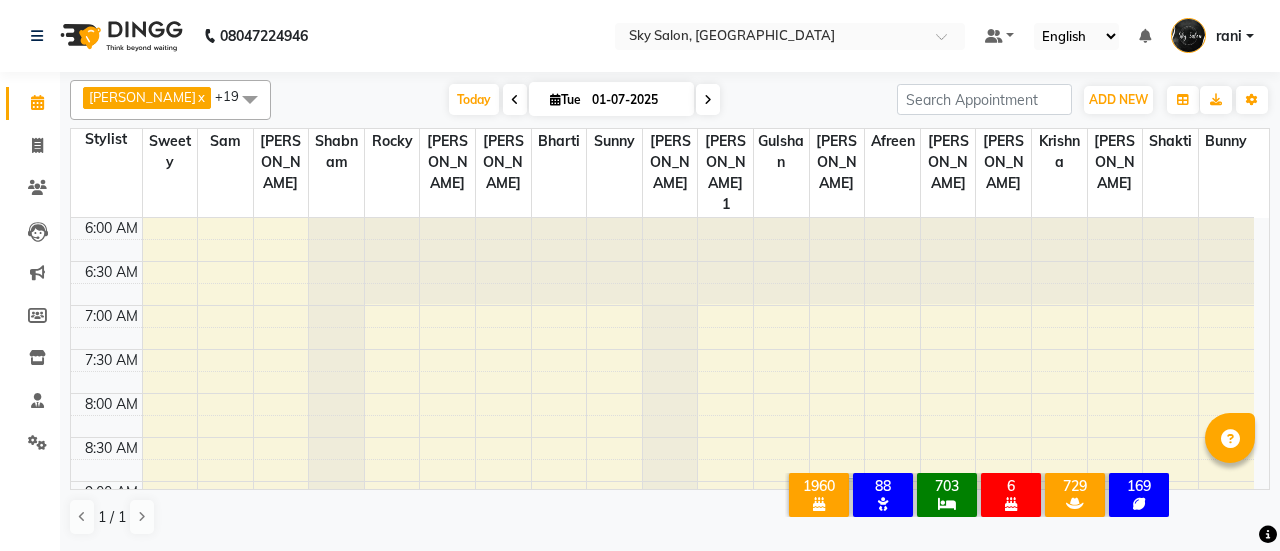 scroll, scrollTop: 0, scrollLeft: 0, axis: both 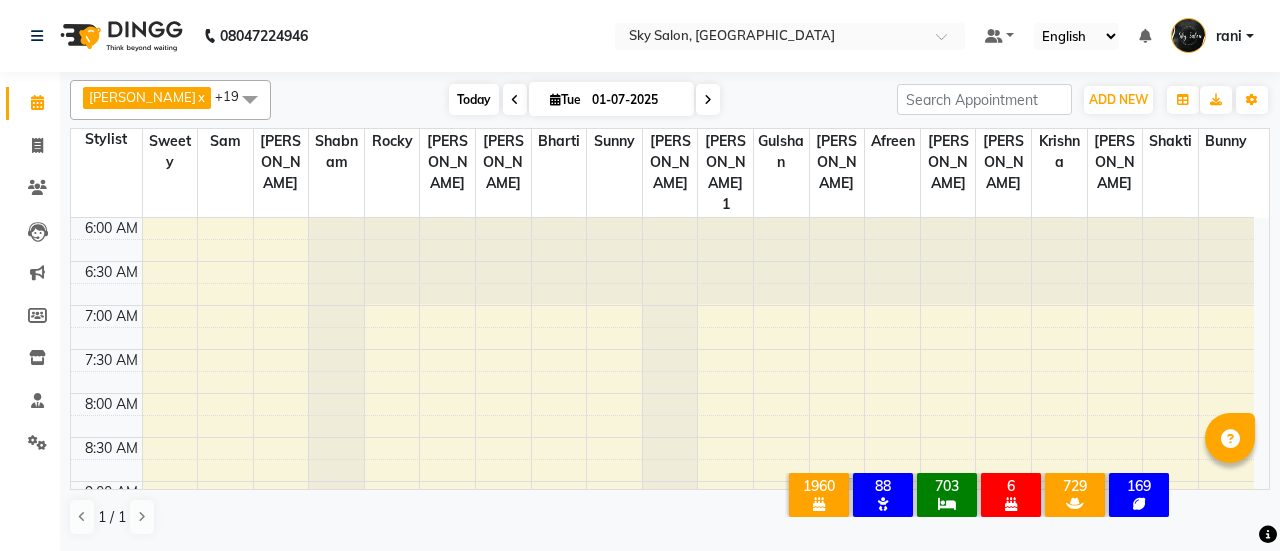 click on "Today" at bounding box center [474, 99] 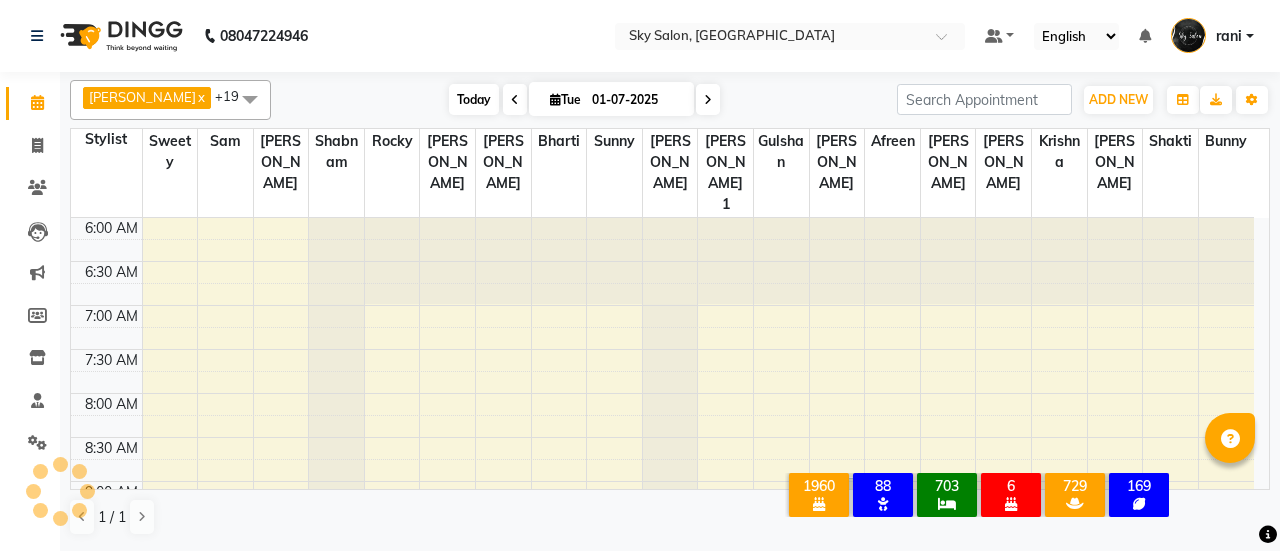 scroll, scrollTop: 781, scrollLeft: 0, axis: vertical 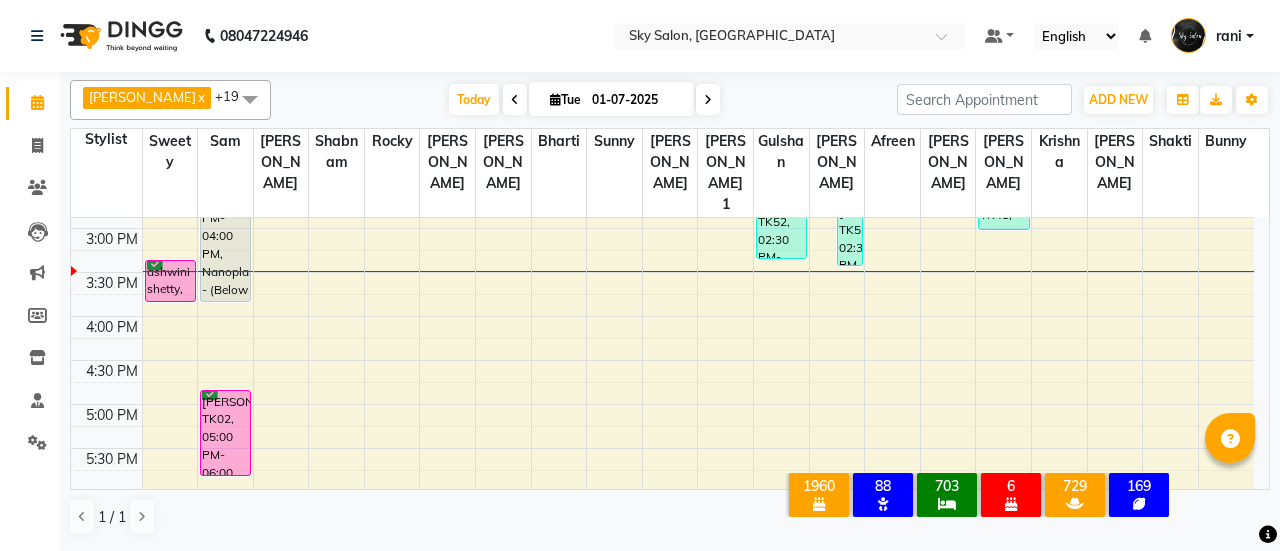 click on "akshata  x Anagha  x anisa  x arbaj  x bharti  x Darshana 1  x devyani  x Gulshan  x gurmeet  x rocky  x sam  x shabnam  x sunny  x sweety  x mayuri gaikwad  x afreen  x krishna  x Ronak  x shakti  x samar  x +19 Select All afreen akshata aman saha ameer Anagha anisa arbaj bharti Bunny Danish Darshana 1 devyani dilshad gaurav Gulshan gurmeet javed jishan krishna mayuri gaikwad muskan rani rinku rocky Ronak sachin sahil sam sameer sameer 2 sandhya shabnam shakti sunny sweety vivek Today  Tue 01-07-2025 Toggle Dropdown Add Appointment Add Invoice Add Attendance Add Client Add Transaction Toggle Dropdown Add Appointment Add Invoice Add Attendance Add Client ADD NEW Toggle Dropdown Add Appointment Add Invoice Add Attendance Add Client Add Transaction akshata  x Anagha  x anisa  x arbaj  x bharti  x Darshana 1  x devyani  x Gulshan  x gurmeet  x rocky  x sam  x shabnam  x sunny  x sweety  x mayuri gaikwad  x afreen  x krishna  x Ronak  x shakti  x samar  x +19 Select All sam" at bounding box center (670, 100) 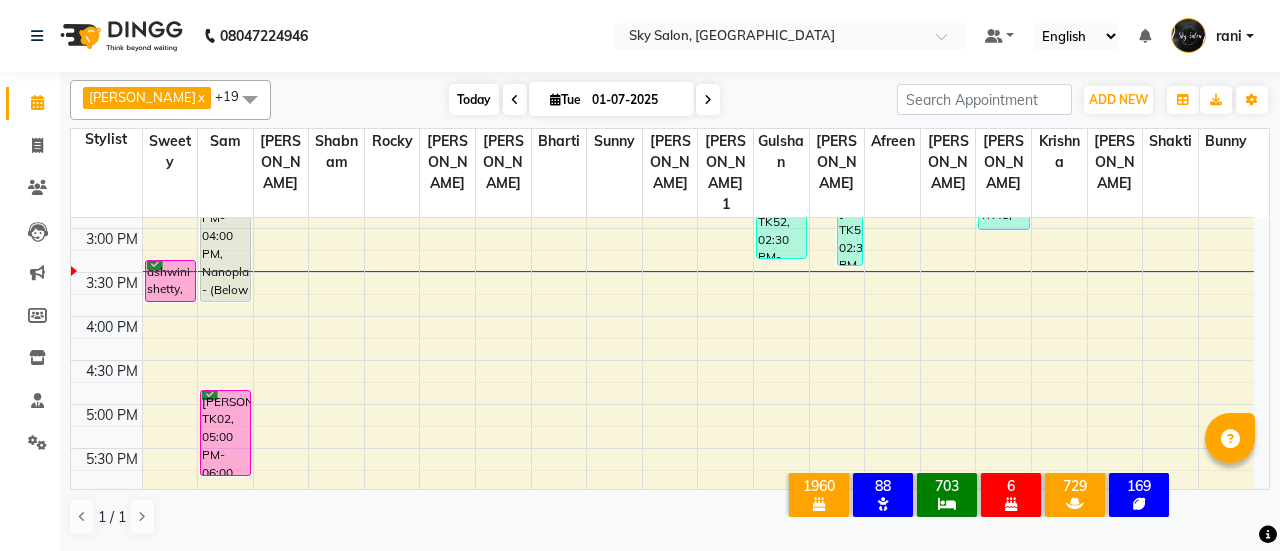 click on "Today" at bounding box center [474, 99] 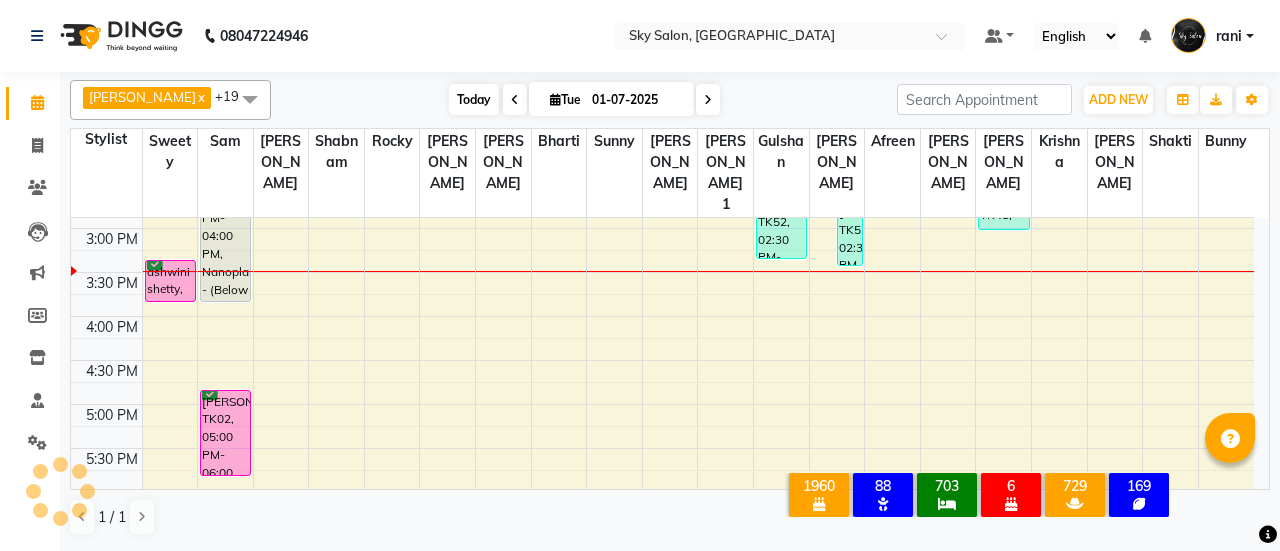 scroll, scrollTop: 781, scrollLeft: 0, axis: vertical 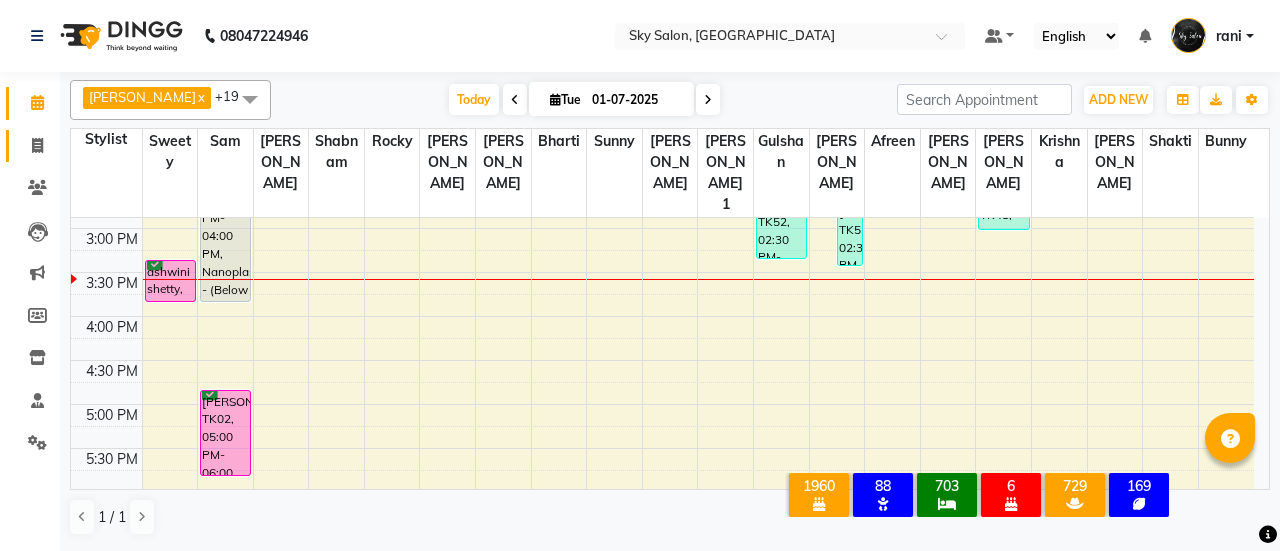 click on "Invoice" 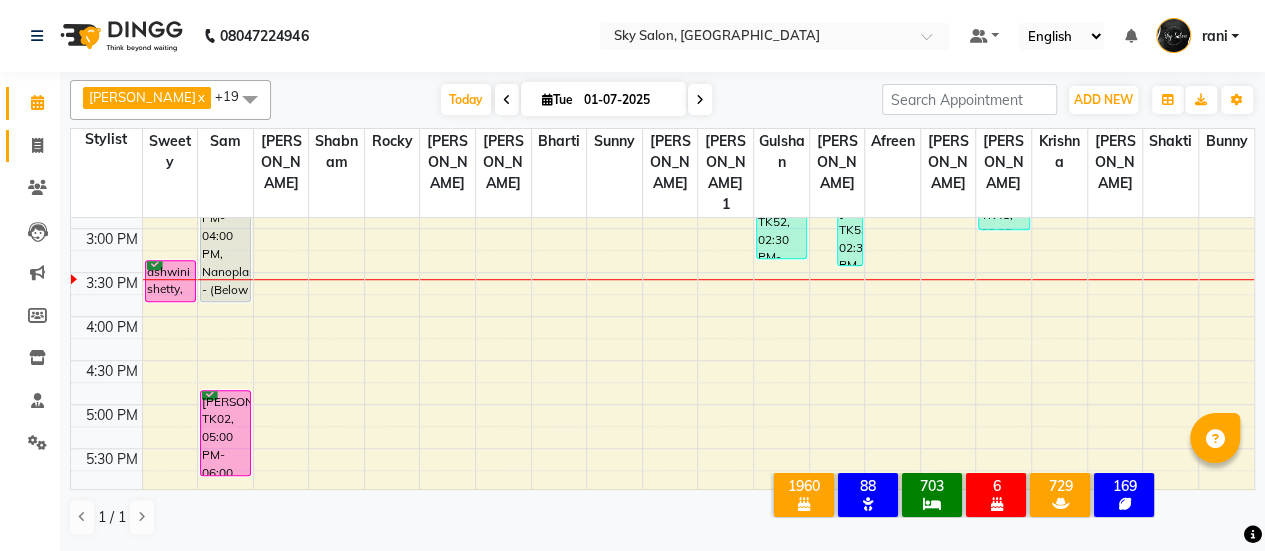 select on "service" 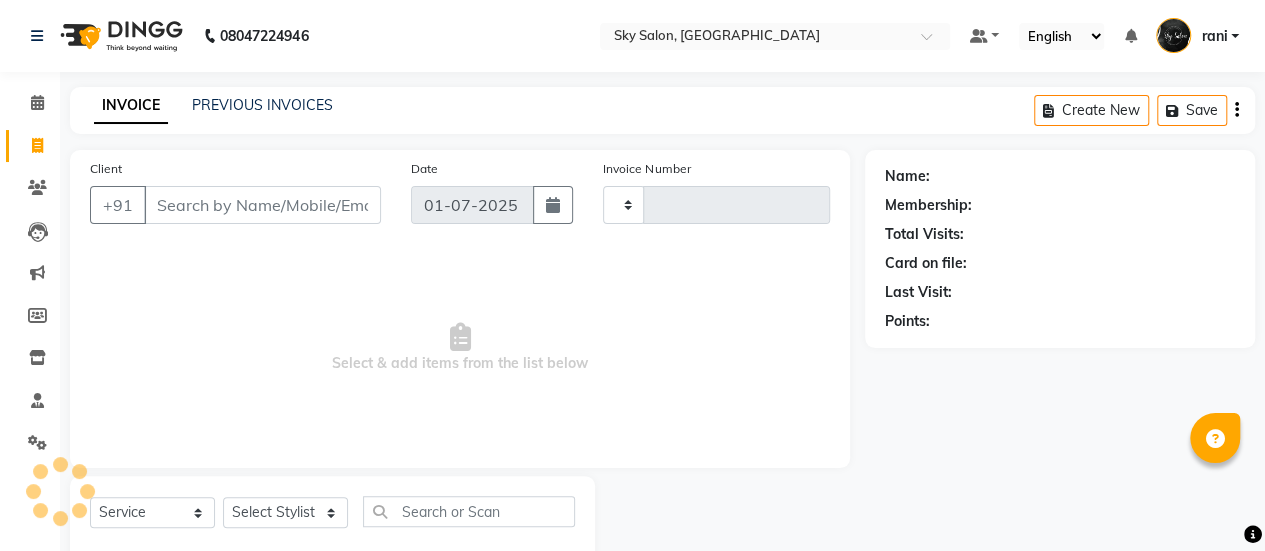 type on "7534" 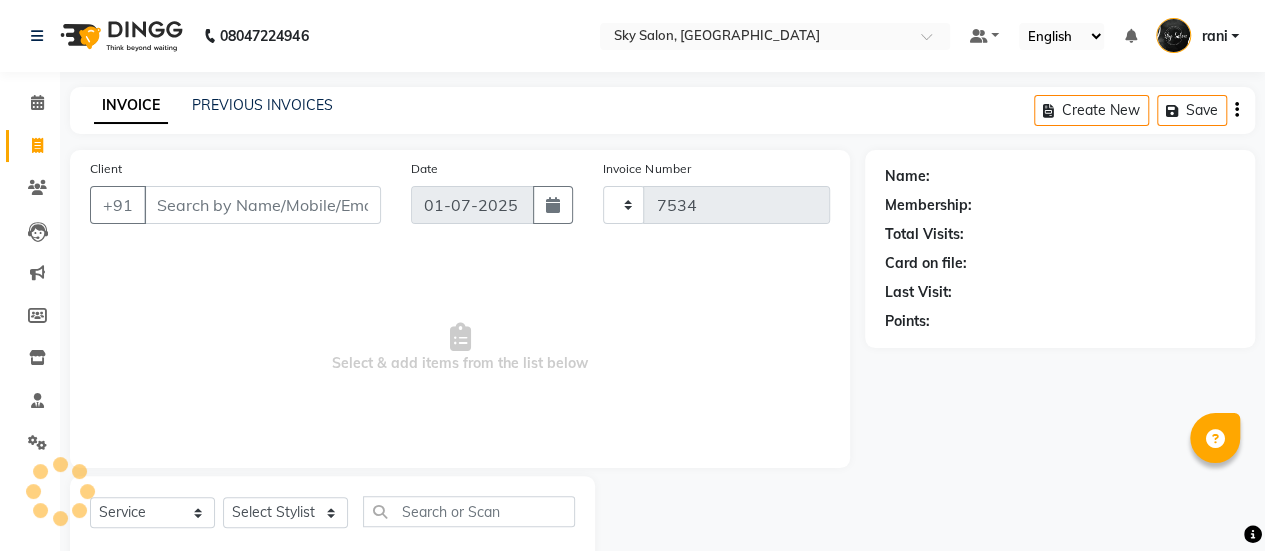 select on "3537" 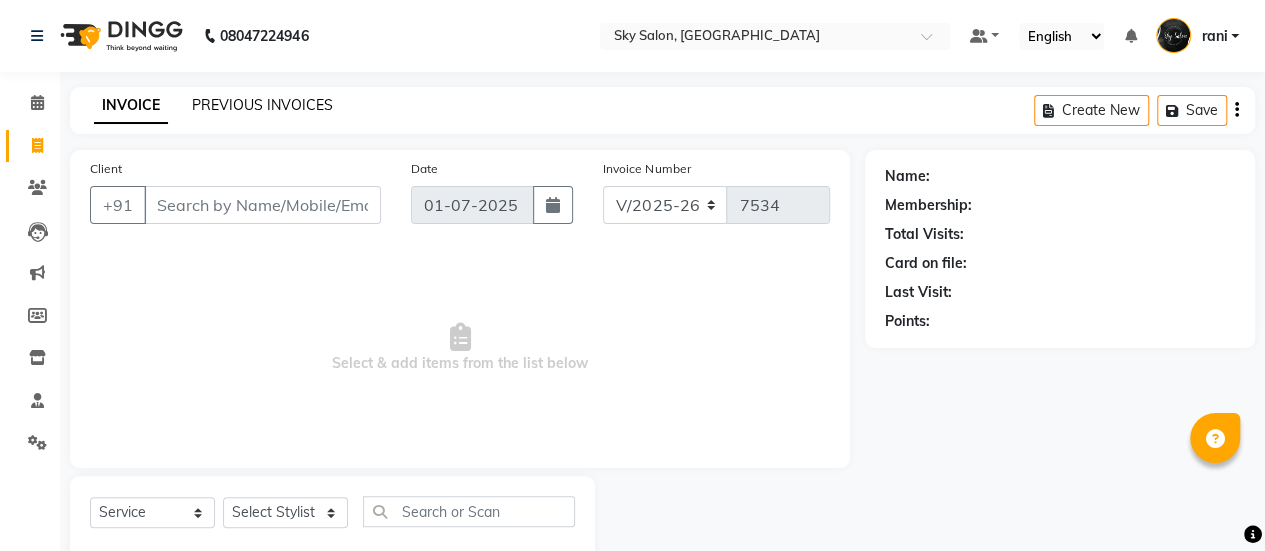 click on "PREVIOUS INVOICES" 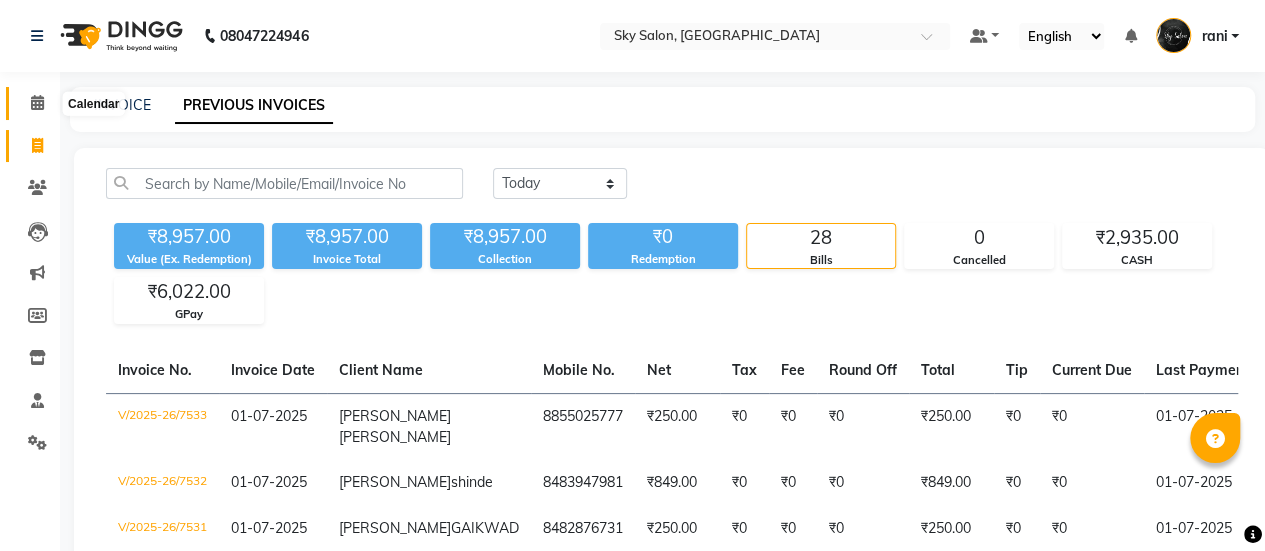 click 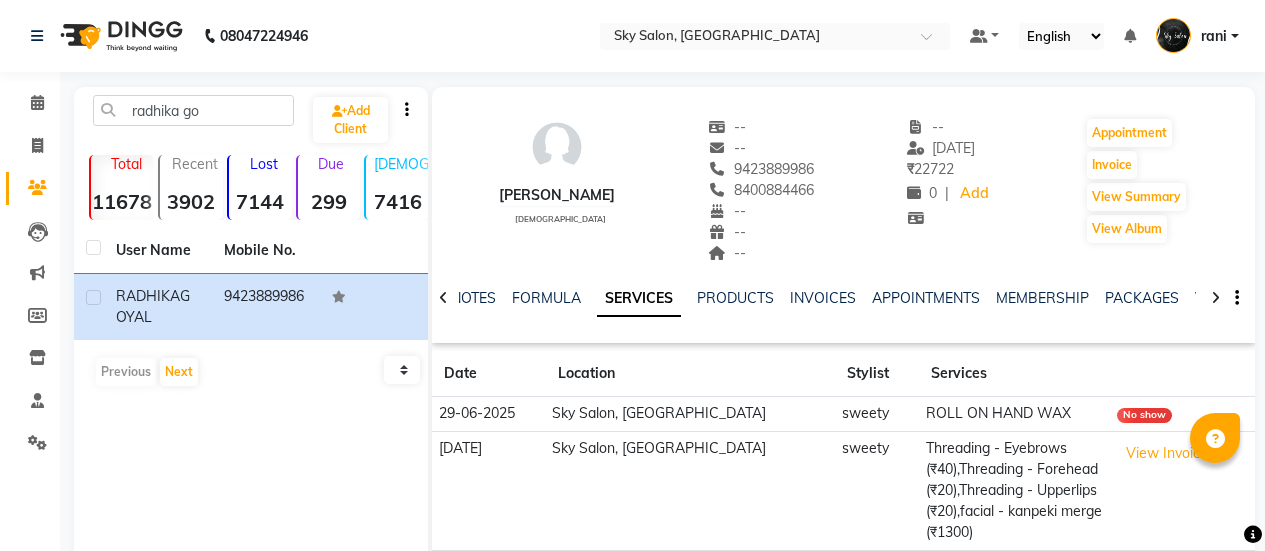 scroll, scrollTop: 0, scrollLeft: 0, axis: both 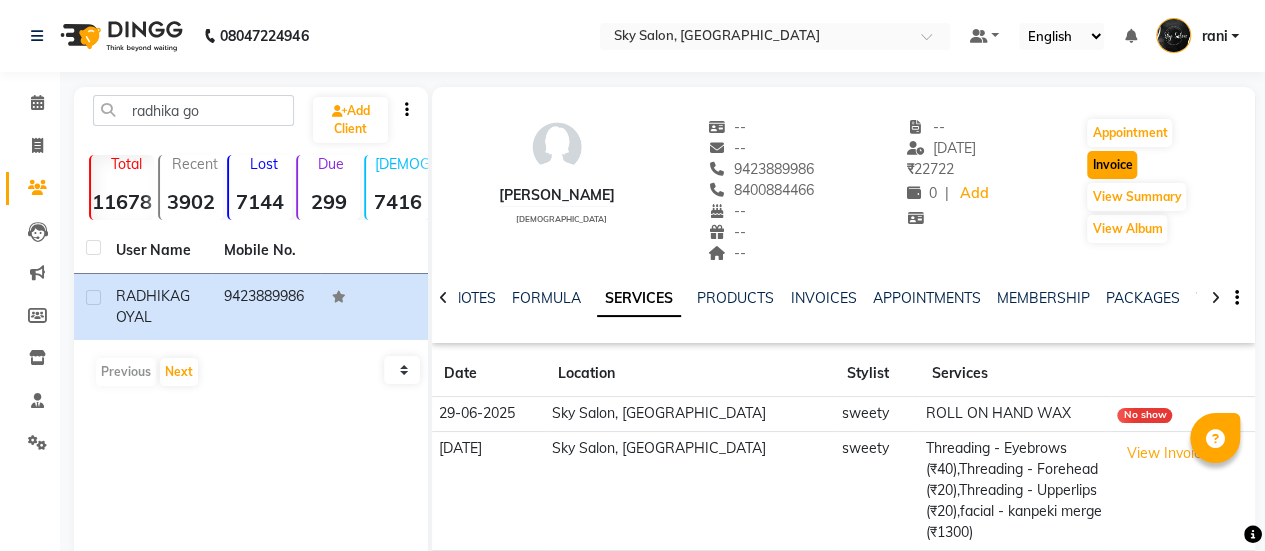 click on "Invoice" 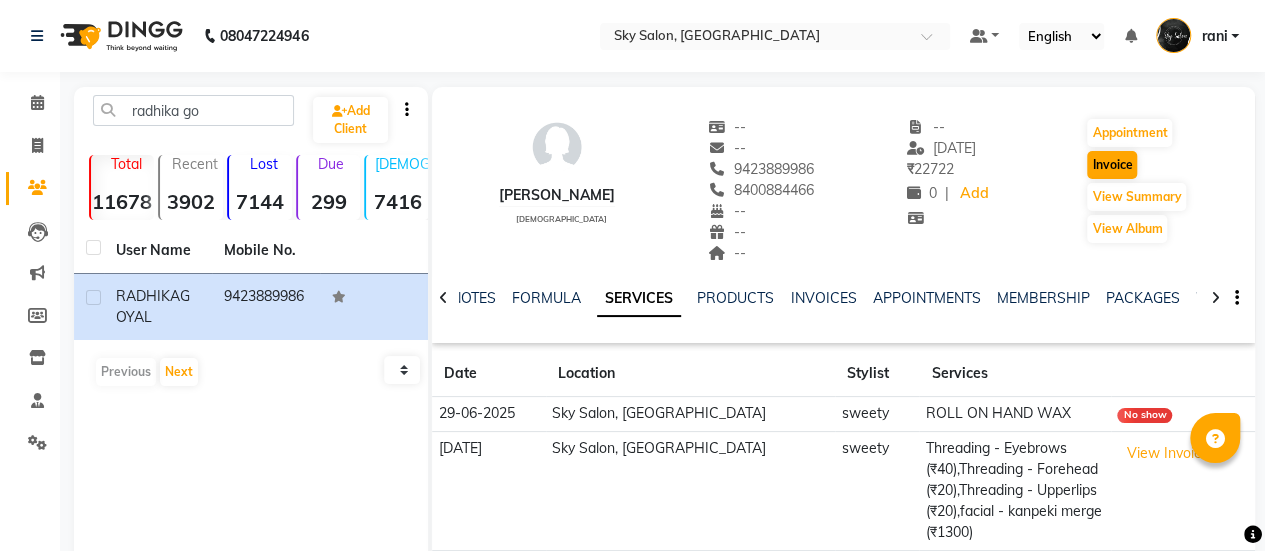 select on "service" 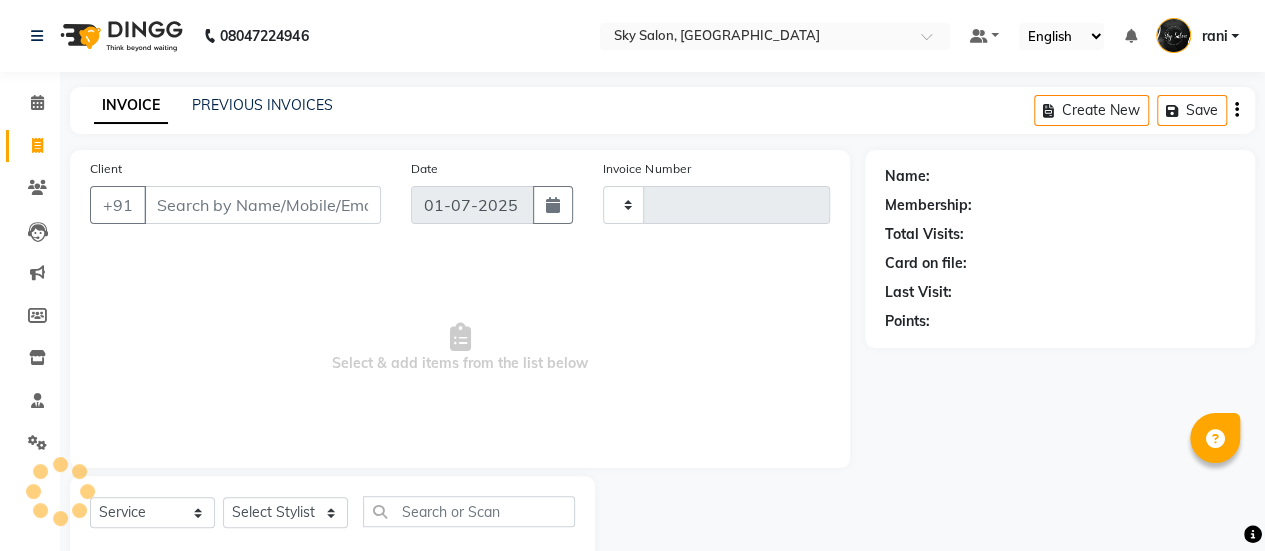 scroll, scrollTop: 49, scrollLeft: 0, axis: vertical 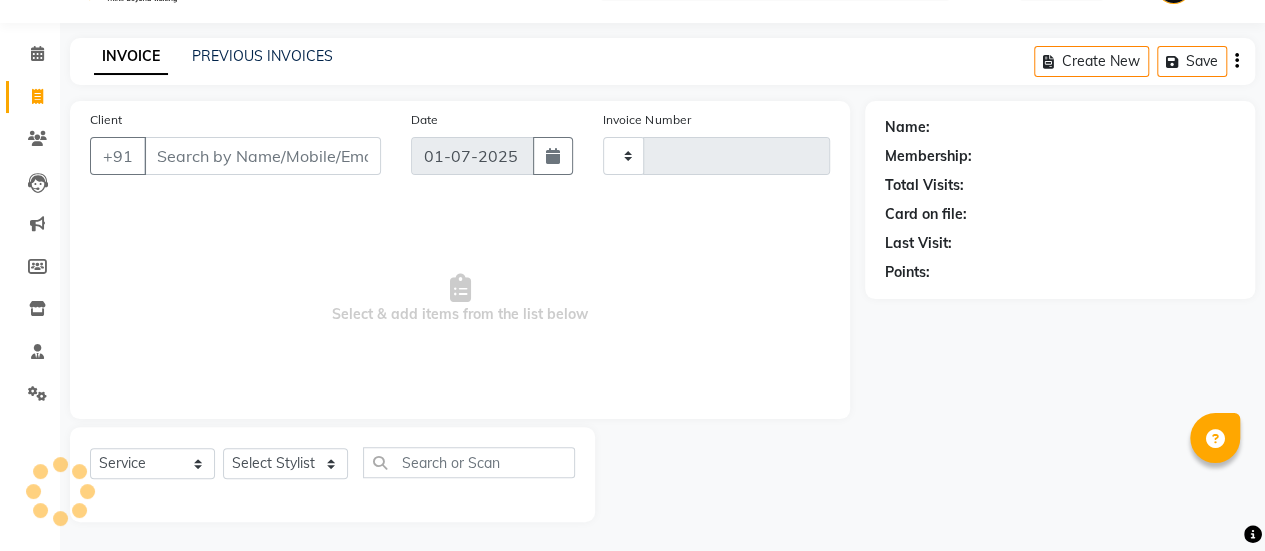 type on "9423889986" 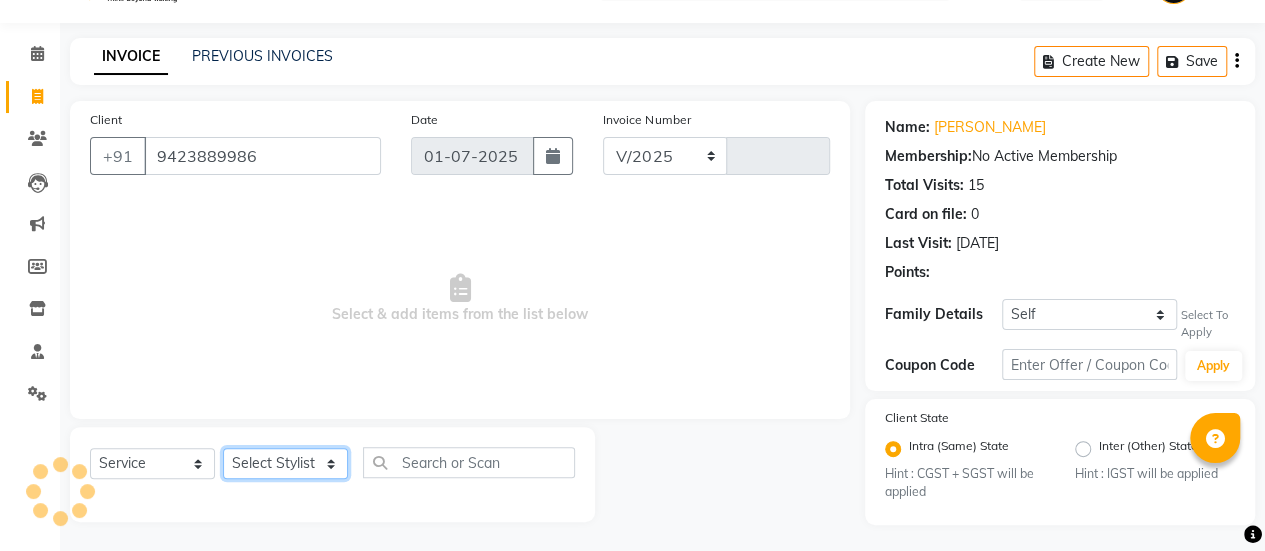 select on "3537" 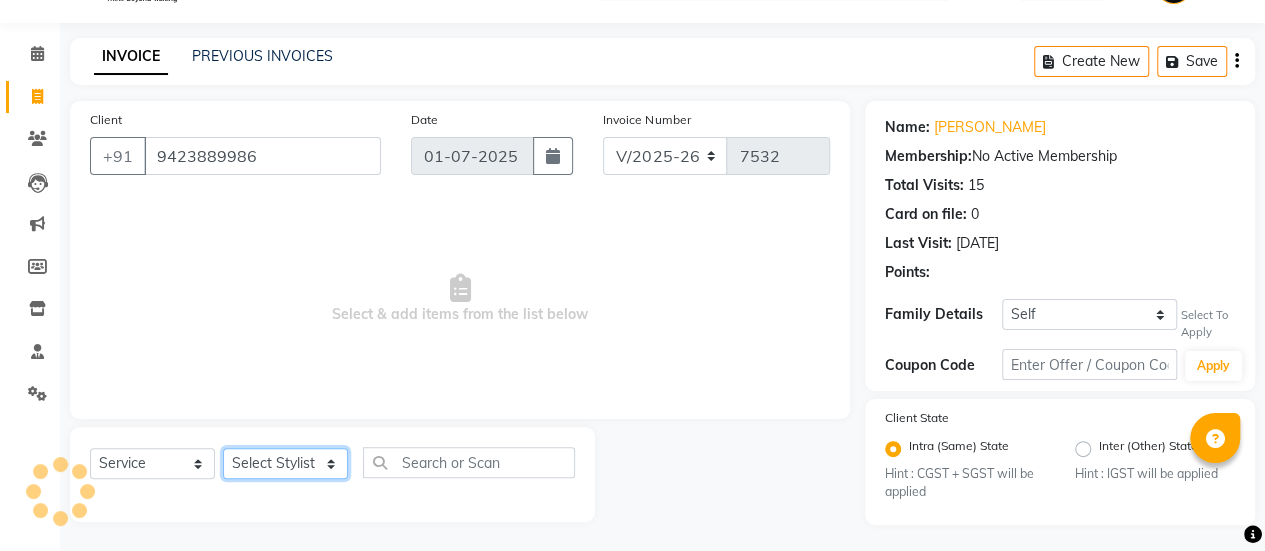 click on "Select Stylist afreen [PERSON_NAME] saha [PERSON_NAME] [PERSON_NAME] [PERSON_NAME] bharti Bunny Danish [PERSON_NAME] 1 [PERSON_NAME] [PERSON_NAME] gaurav Gulshan [PERSON_NAME] [PERSON_NAME] krishna [PERSON_NAME] [PERSON_NAME] rani [PERSON_NAME] [PERSON_NAME] sachin [PERSON_NAME] [PERSON_NAME] sameer 2 [PERSON_NAME] [PERSON_NAME] [PERSON_NAME]" 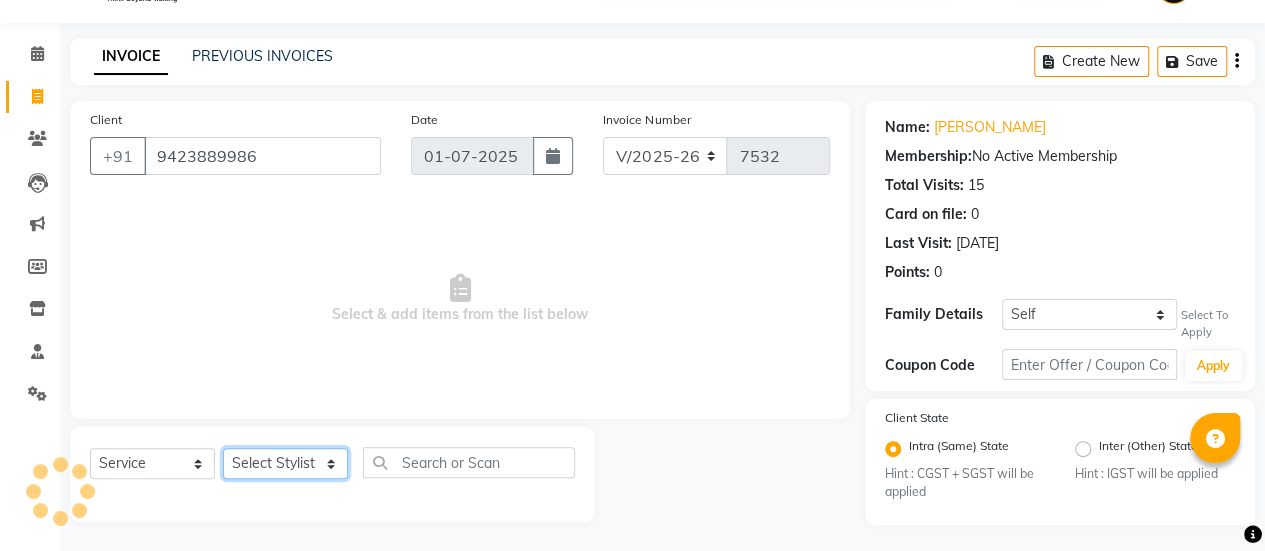 select on "16680" 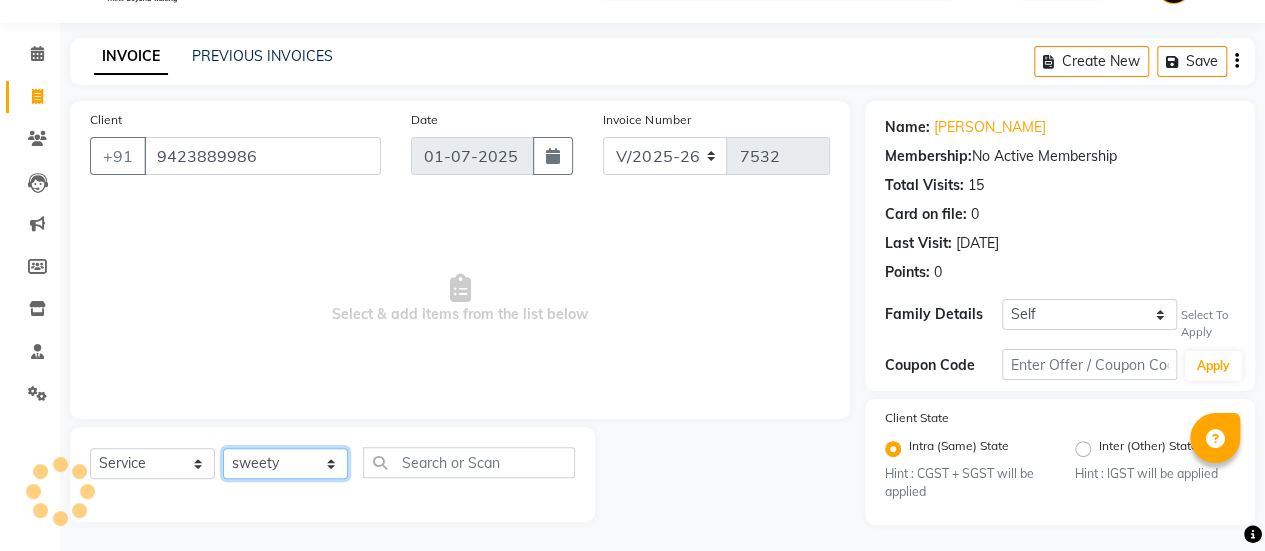 click on "Select Stylist afreen [PERSON_NAME] saha [PERSON_NAME] [PERSON_NAME] [PERSON_NAME] bharti Bunny Danish [PERSON_NAME] 1 [PERSON_NAME] [PERSON_NAME] gaurav Gulshan [PERSON_NAME] [PERSON_NAME] krishna [PERSON_NAME] [PERSON_NAME] rani [PERSON_NAME] [PERSON_NAME] sachin [PERSON_NAME] [PERSON_NAME] sameer 2 [PERSON_NAME] [PERSON_NAME] [PERSON_NAME]" 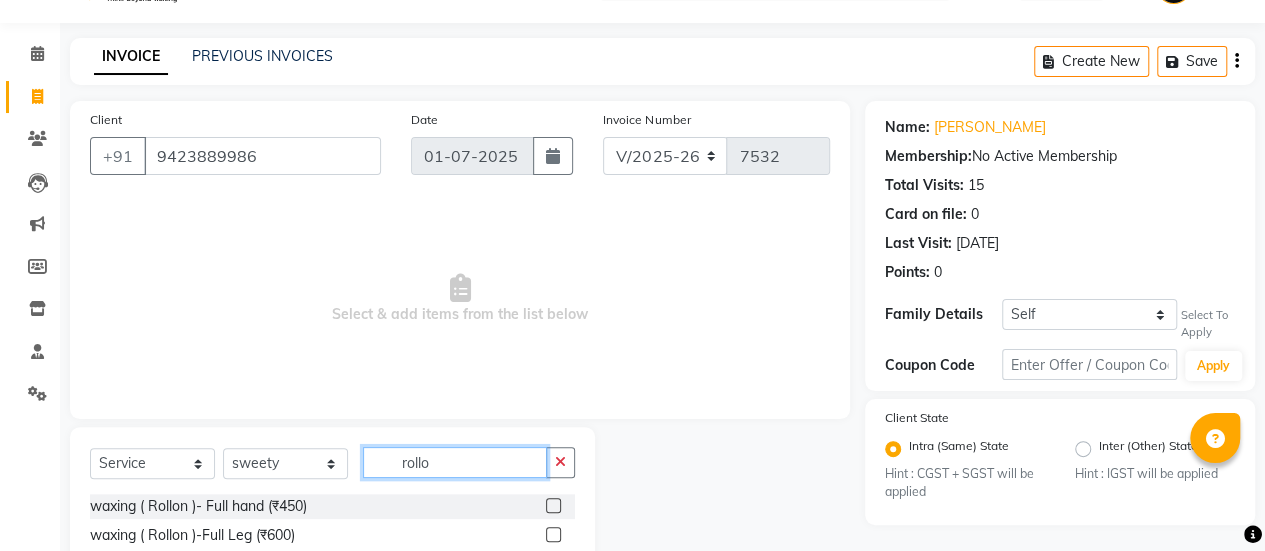 scroll, scrollTop: 243, scrollLeft: 0, axis: vertical 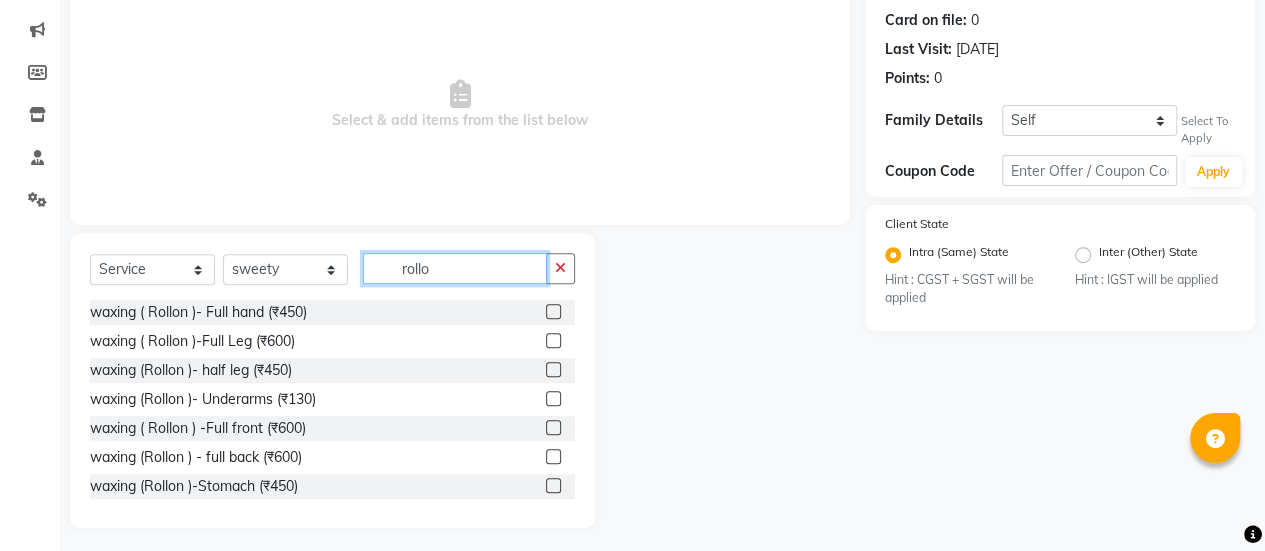 type on "rollo" 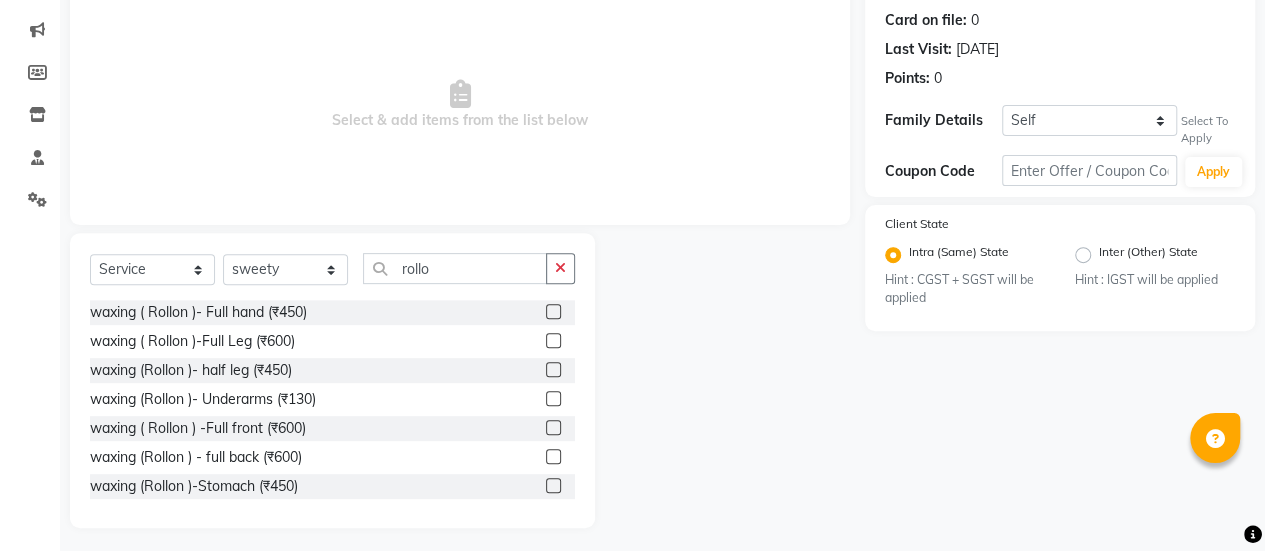 click 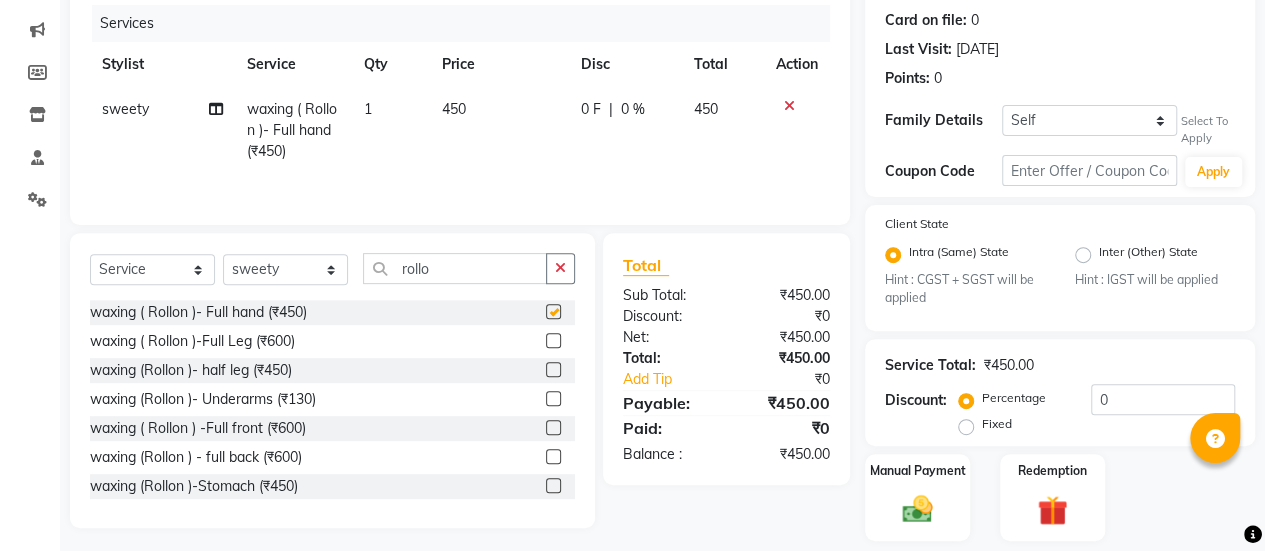 checkbox on "false" 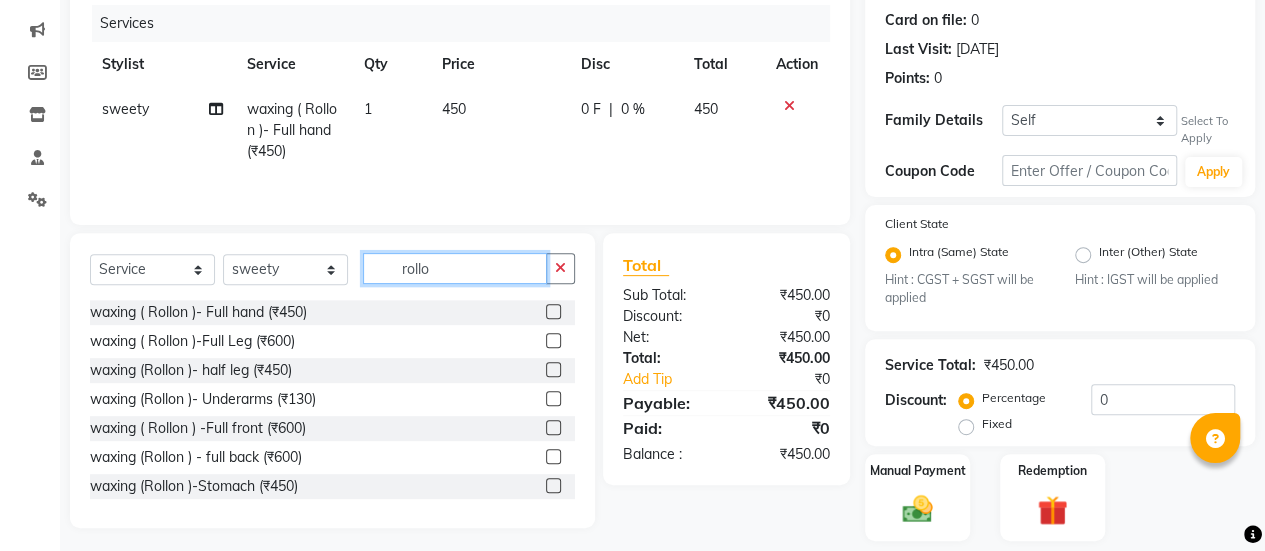 click on "rollo" 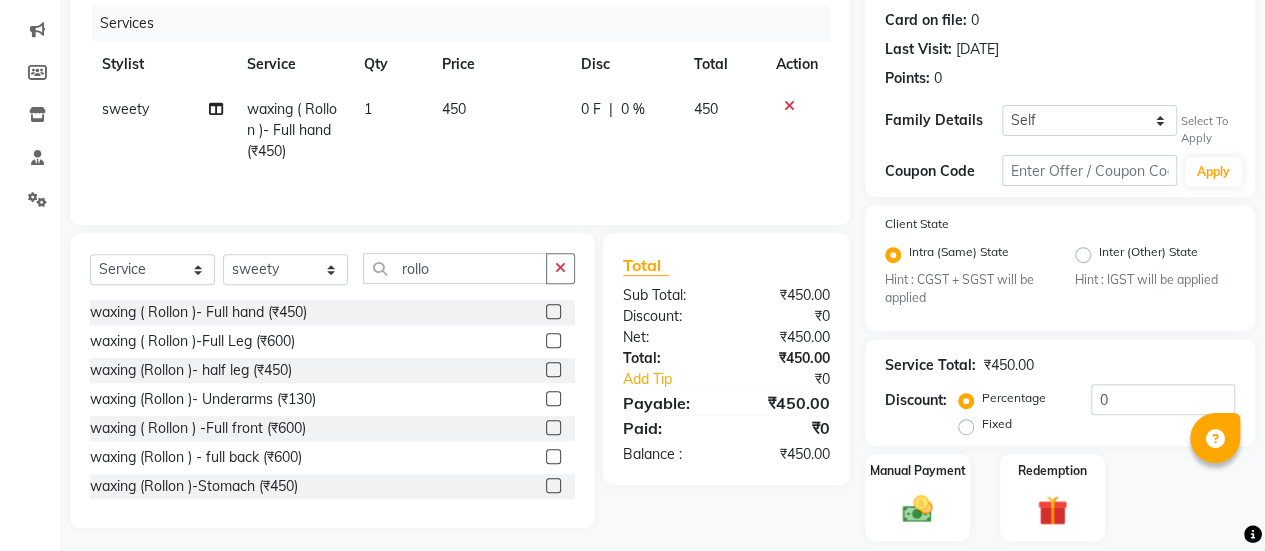 click 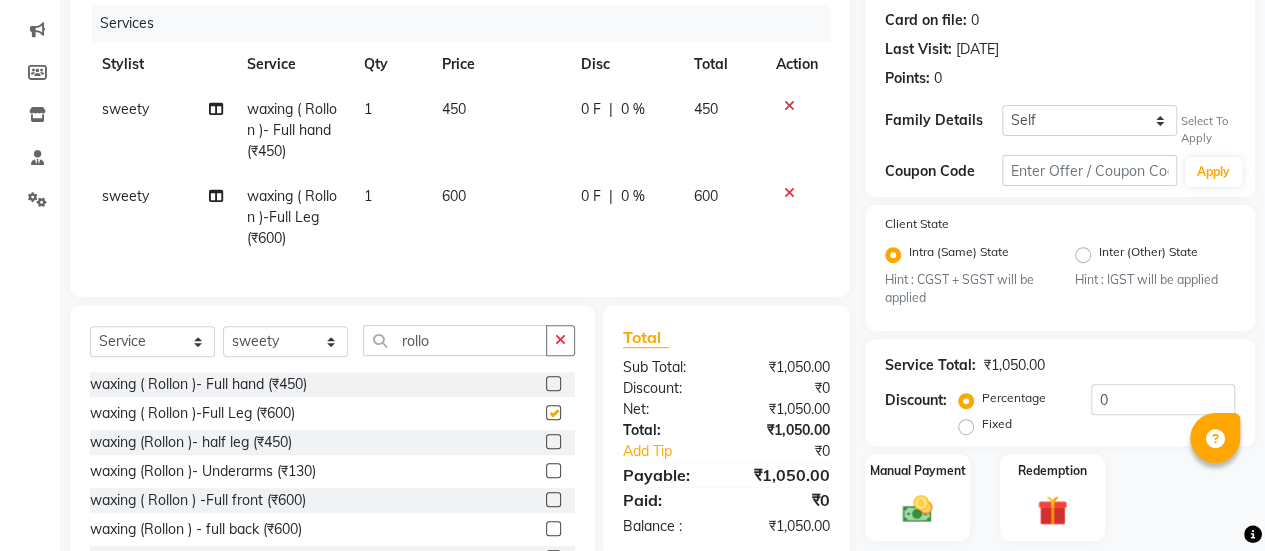 checkbox on "false" 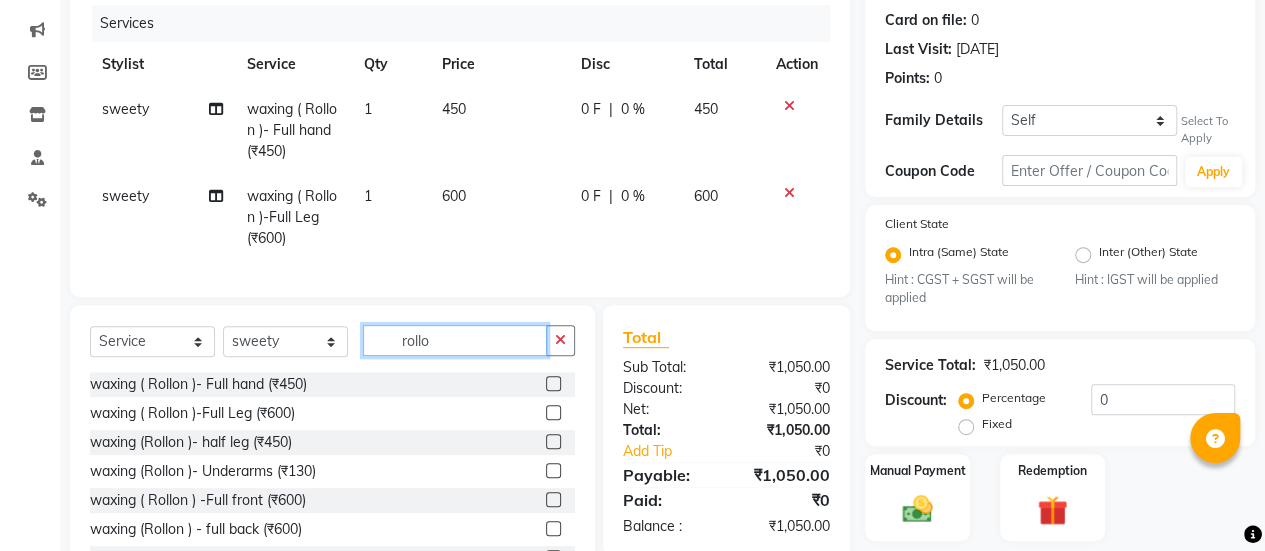 click on "rollo" 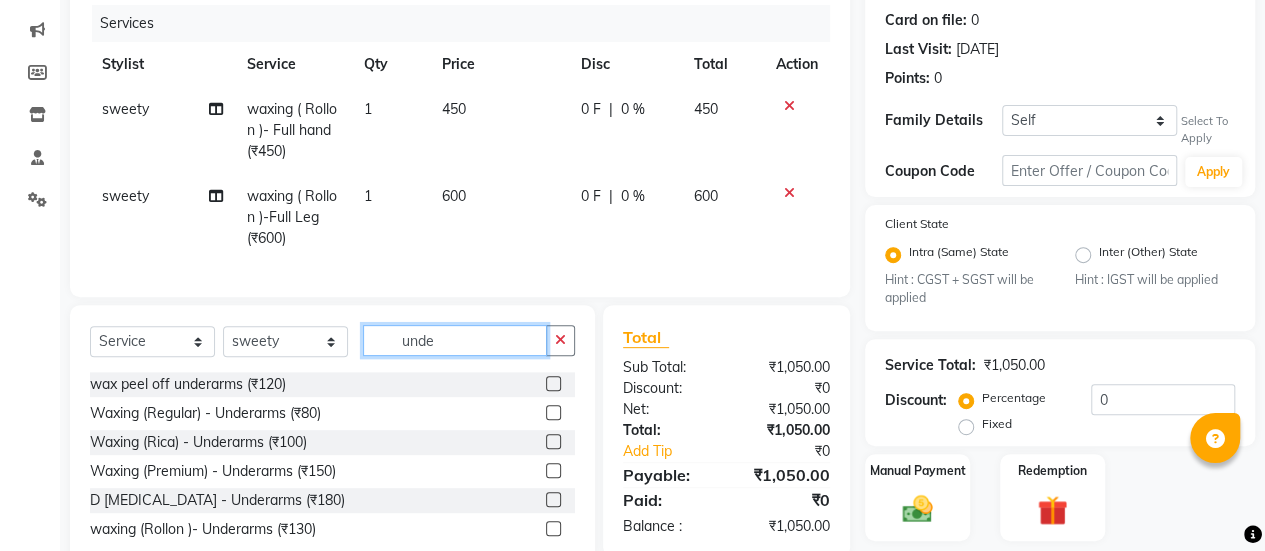 scroll, scrollTop: 310, scrollLeft: 0, axis: vertical 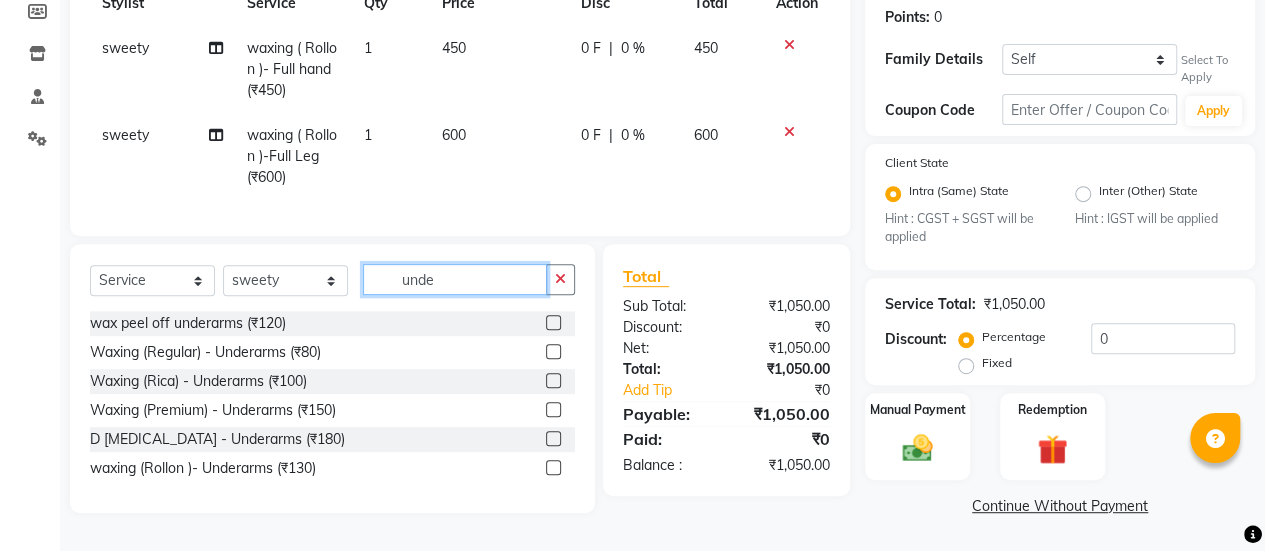 type on "unde" 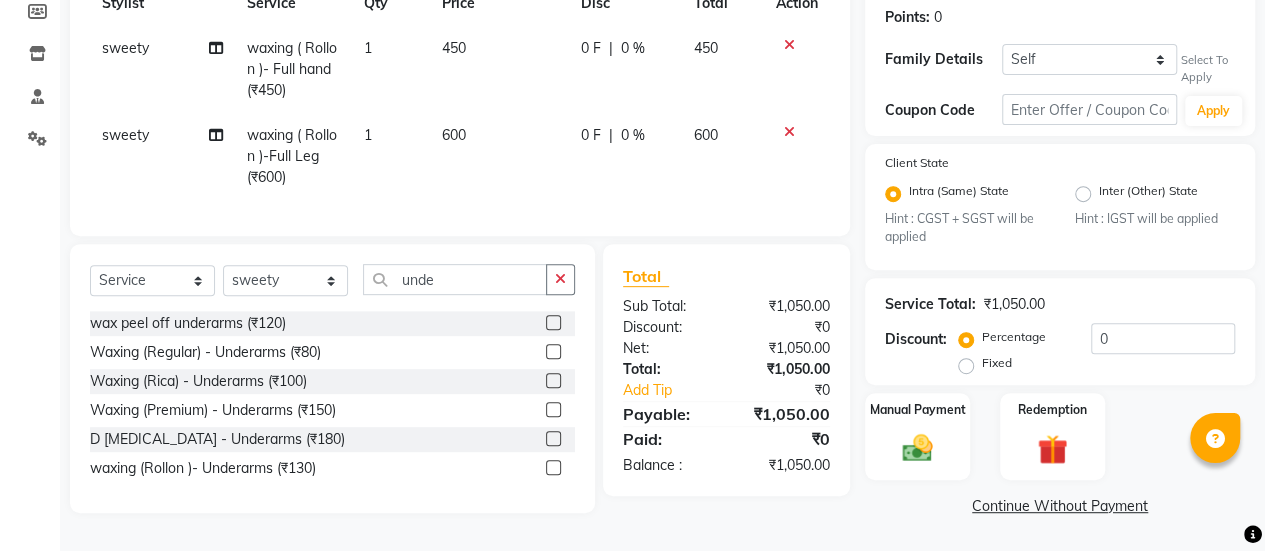 click 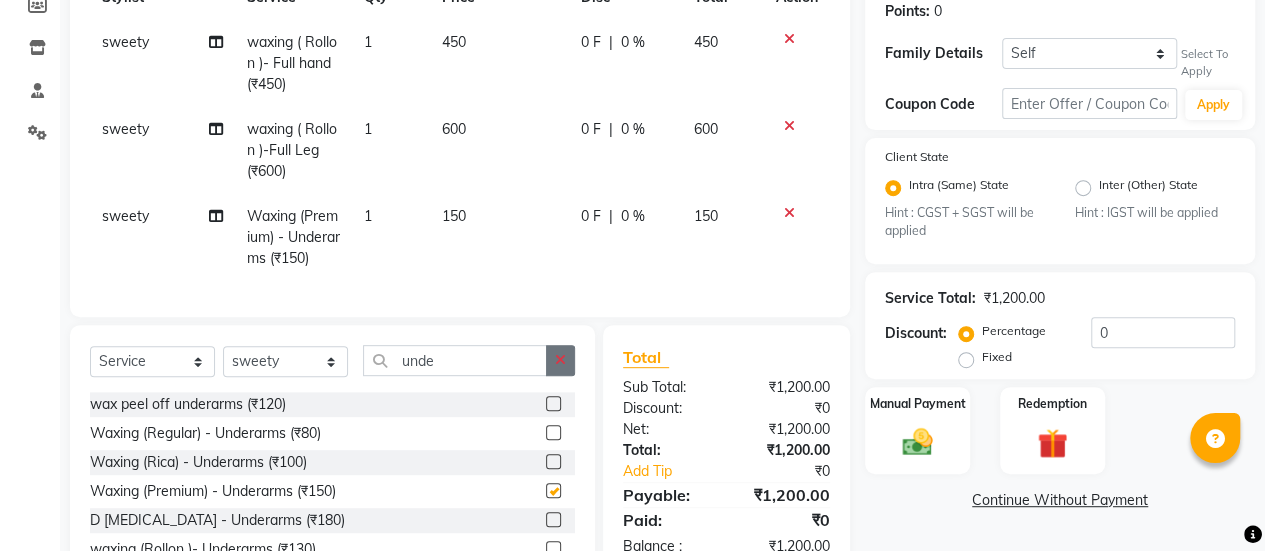 checkbox on "false" 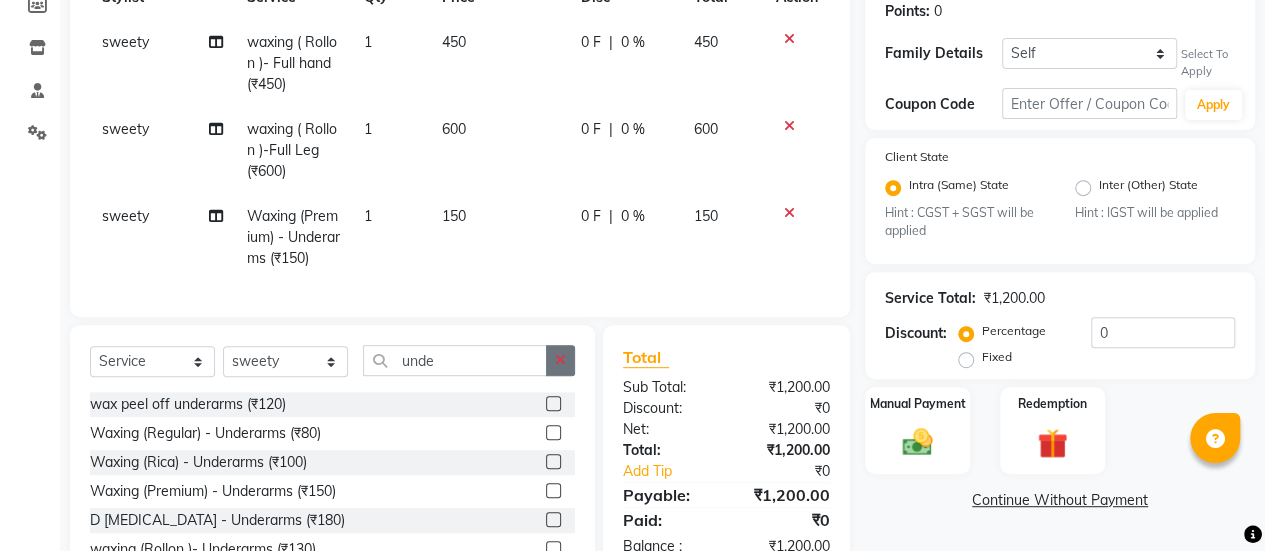 click 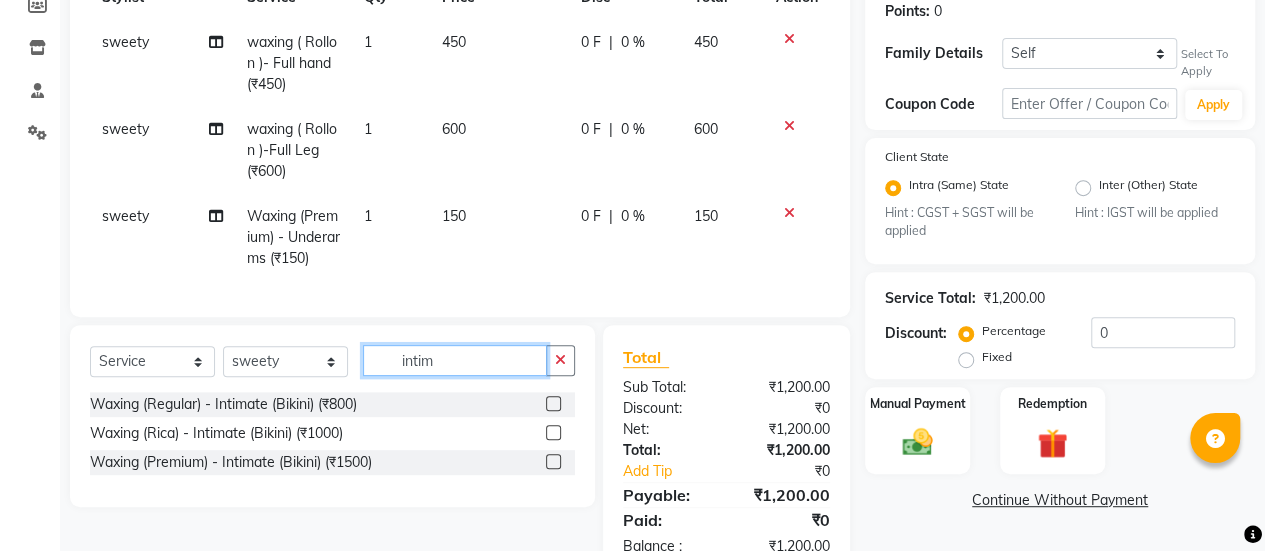 type on "intim" 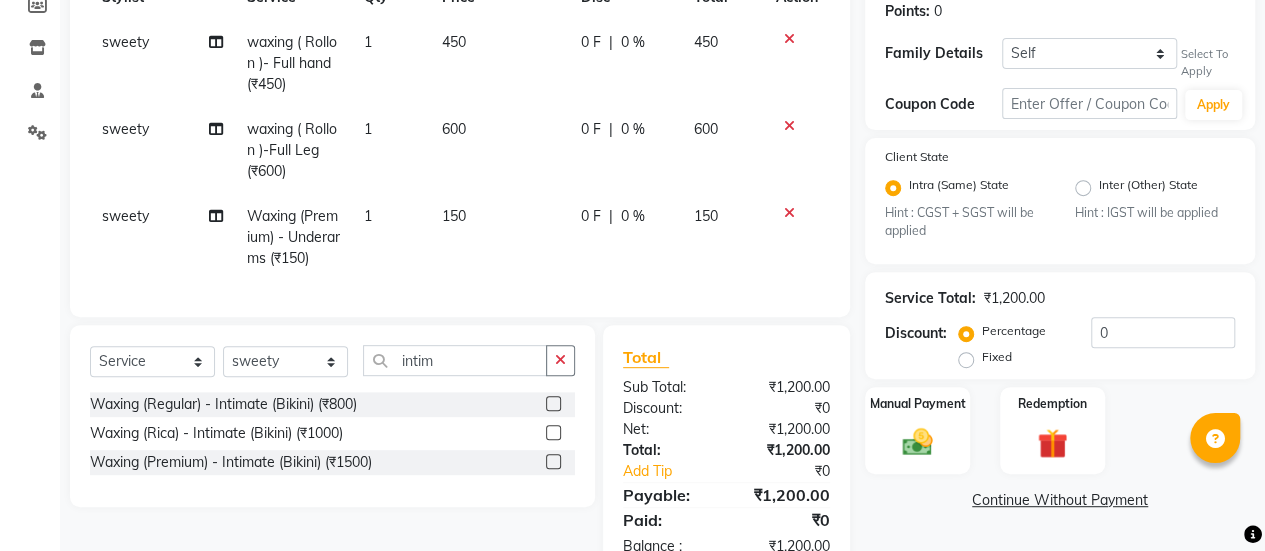 click 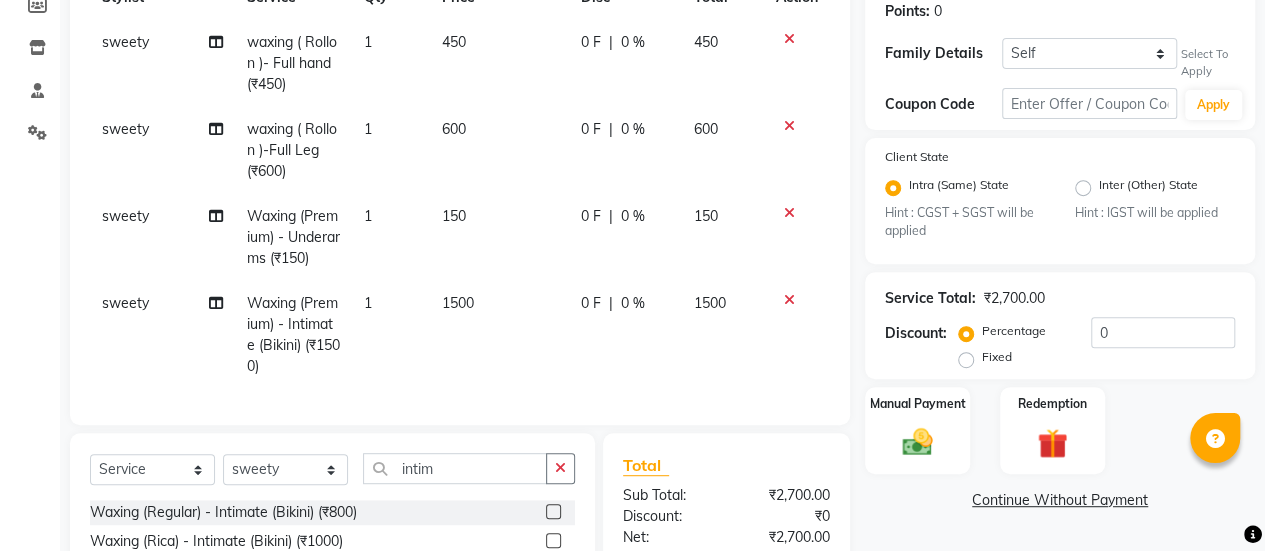 checkbox on "false" 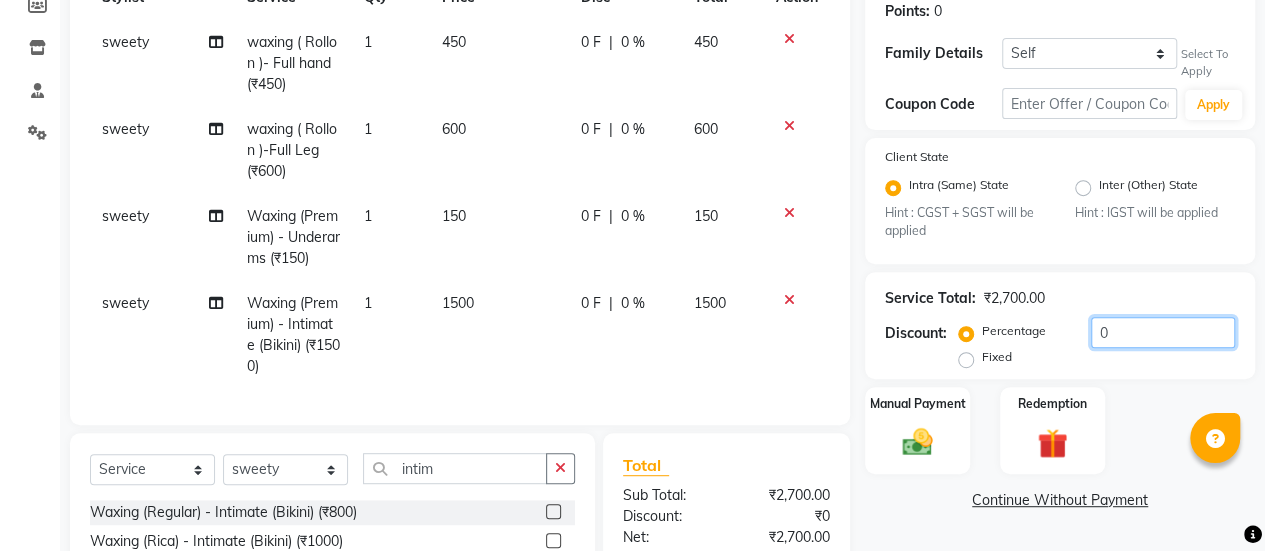 click on "0" 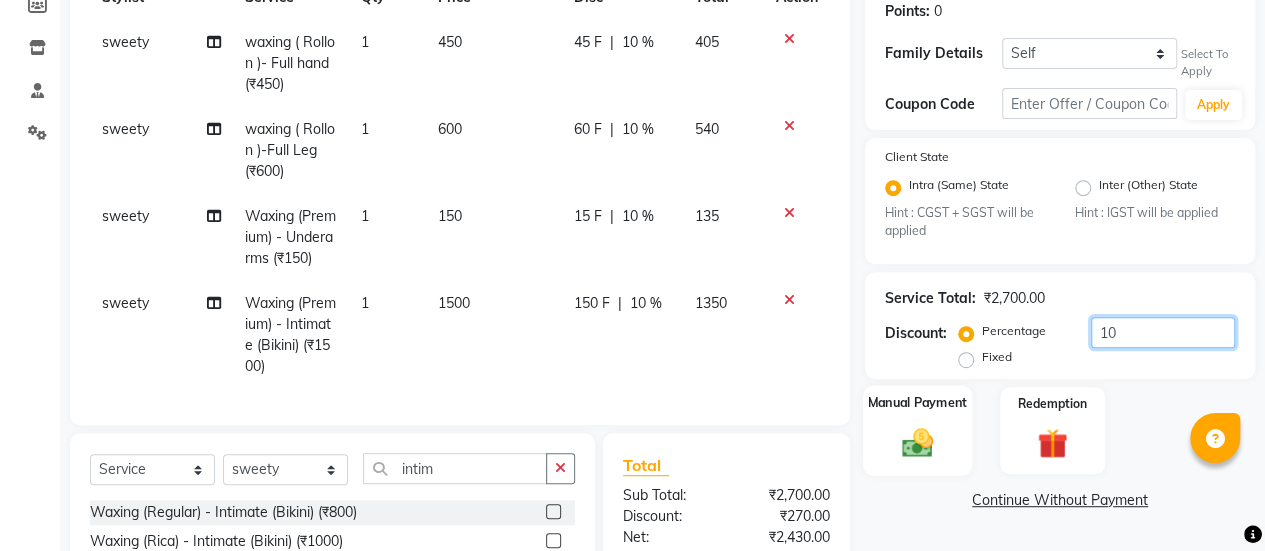 type on "10" 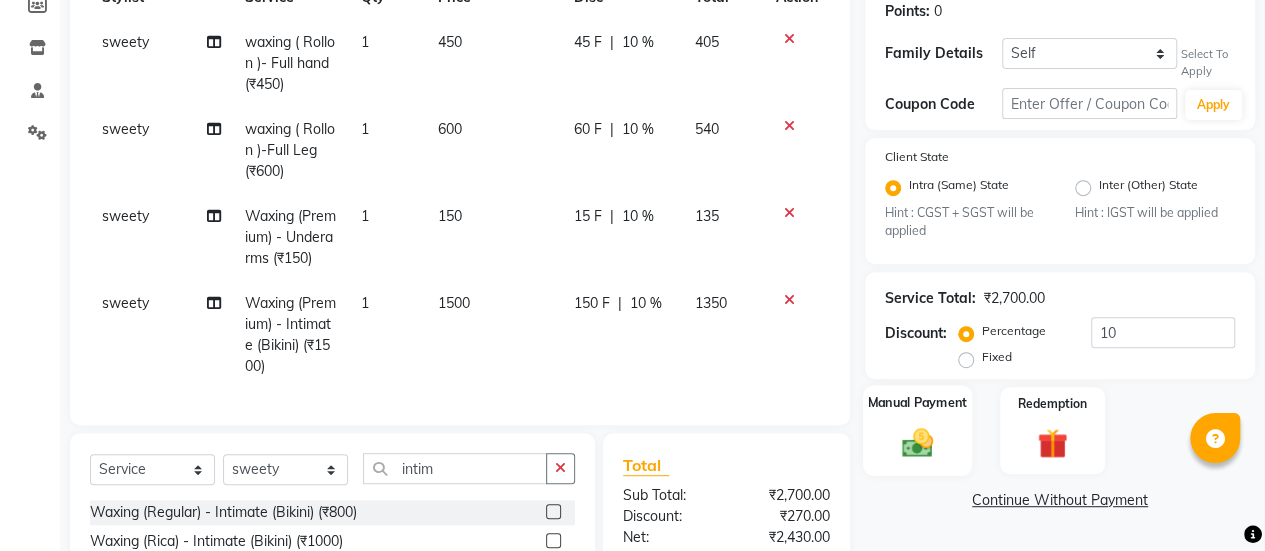 click 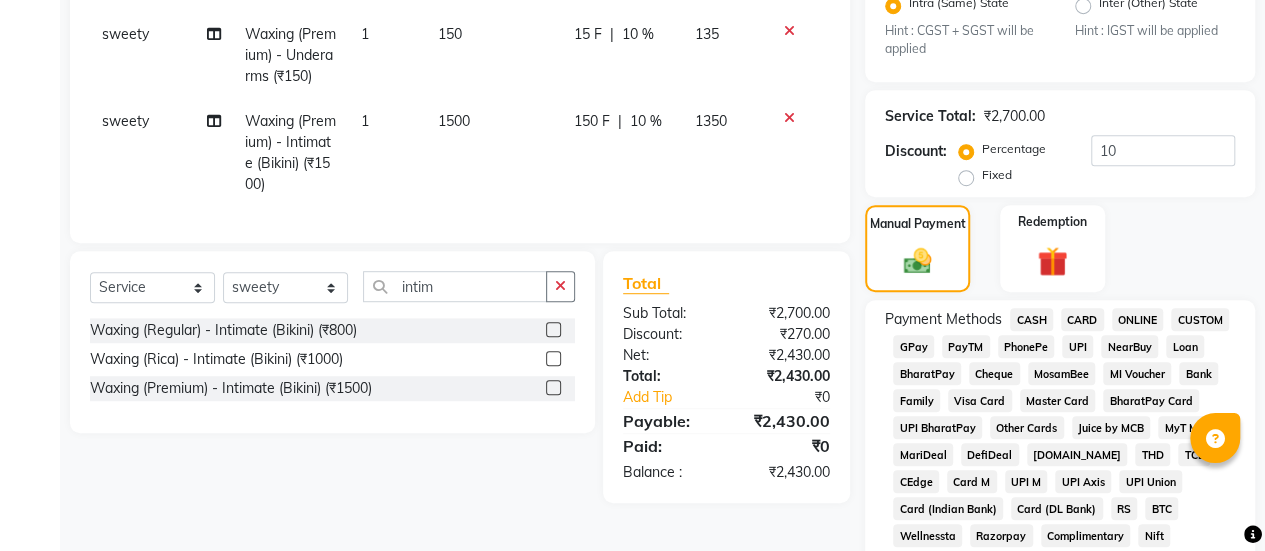 scroll, scrollTop: 270, scrollLeft: 0, axis: vertical 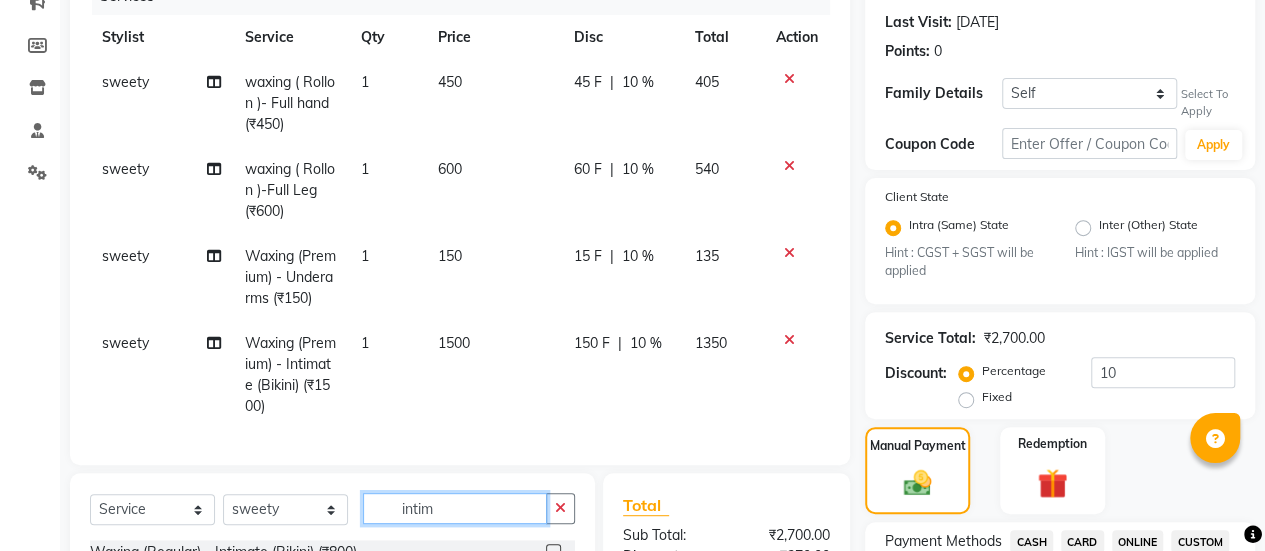 click on "intim" 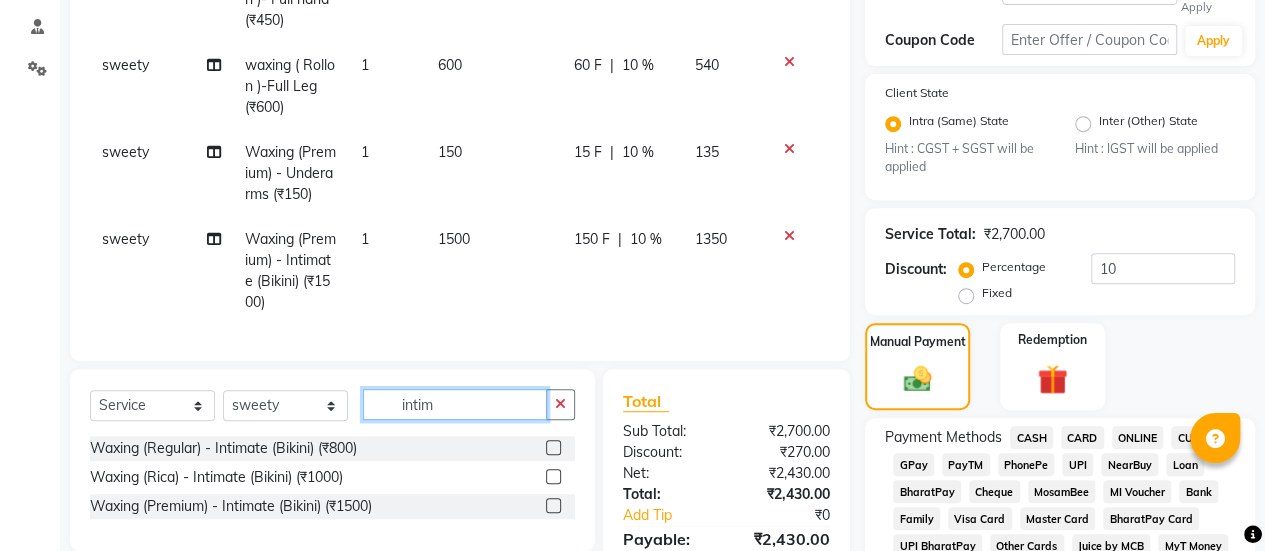 click on "intim" 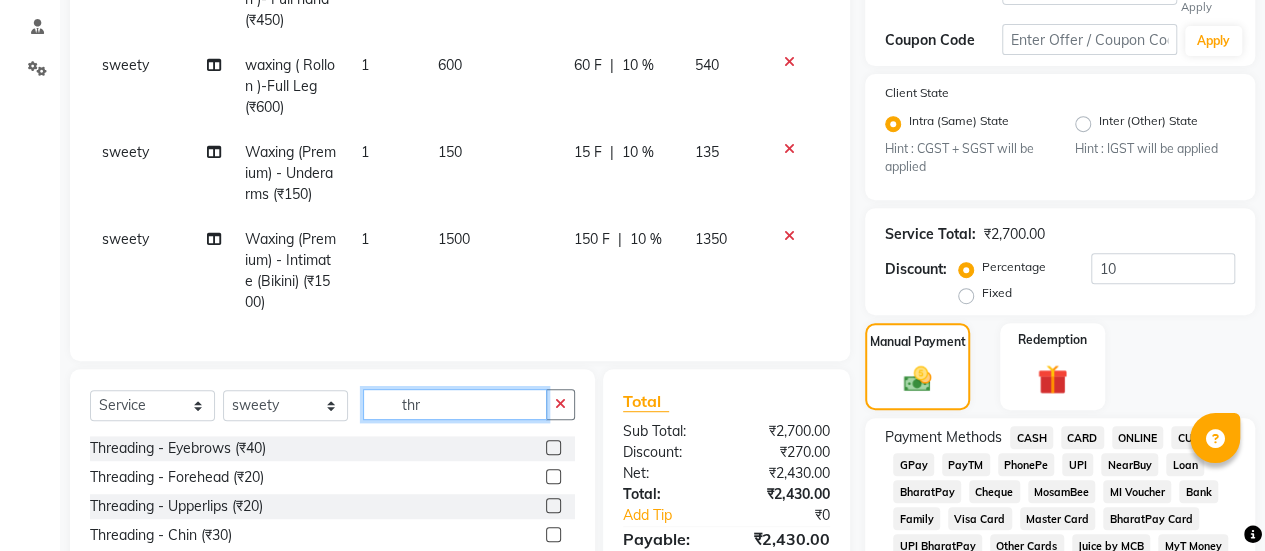 type on "thr" 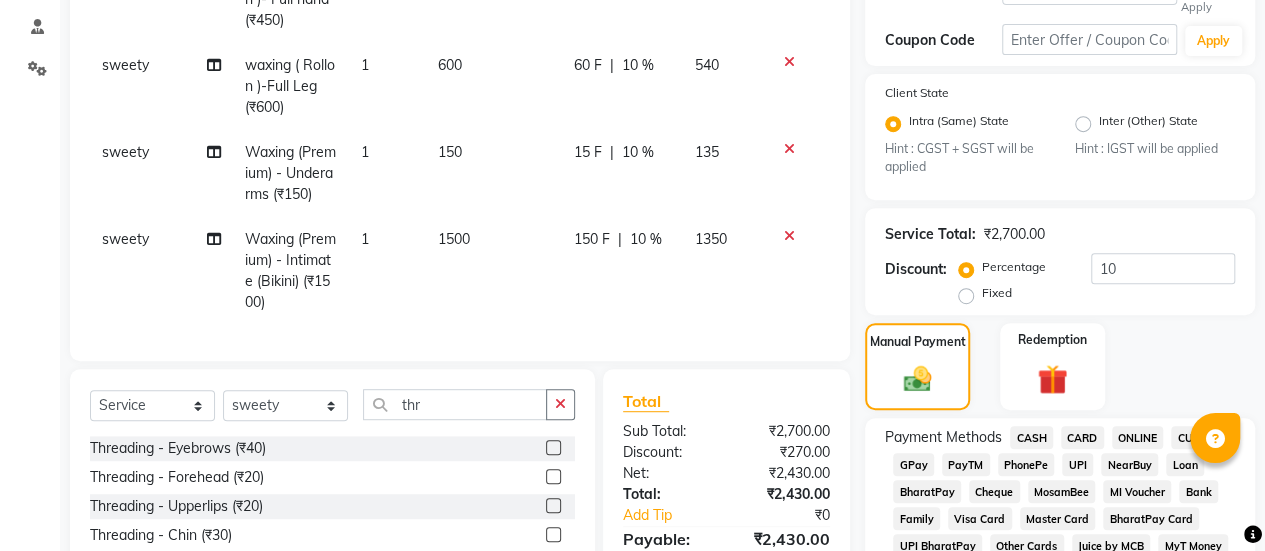 click 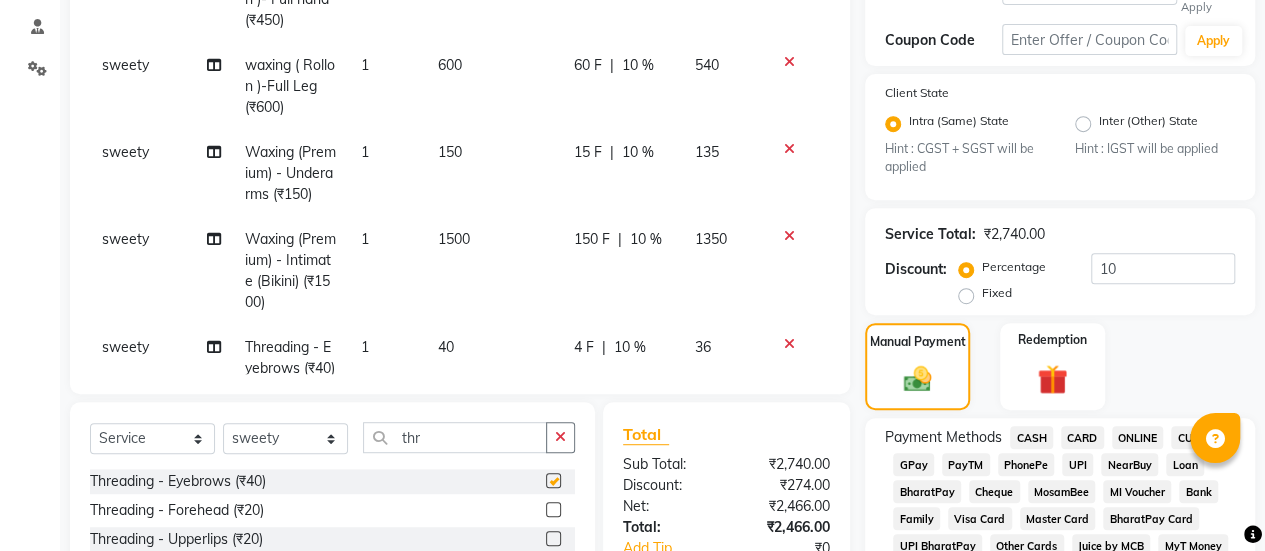 checkbox on "false" 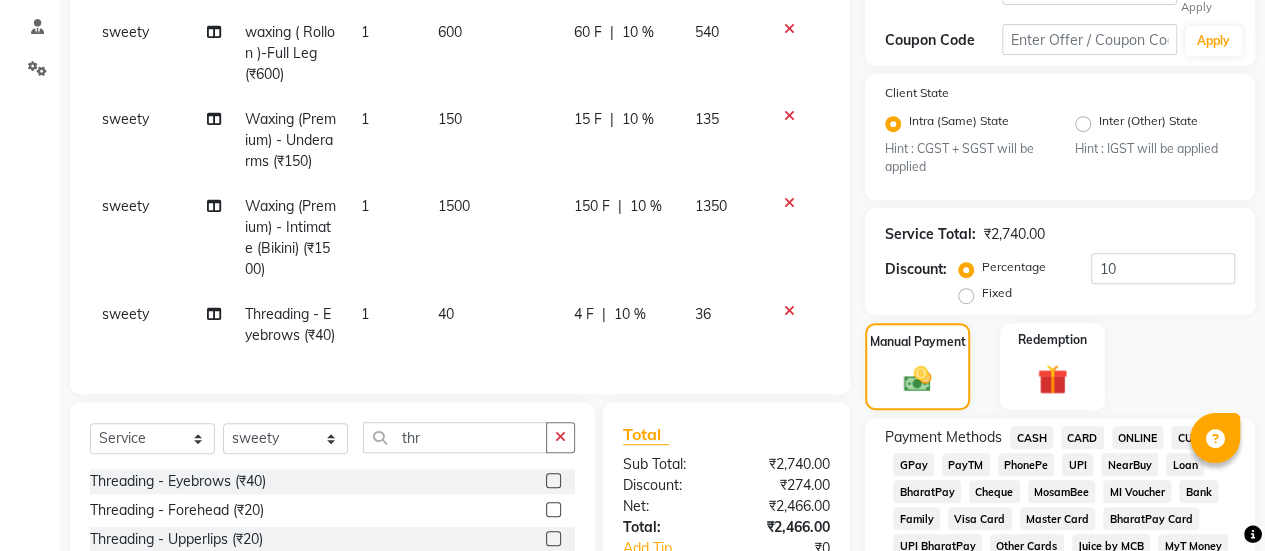 scroll, scrollTop: 0, scrollLeft: 0, axis: both 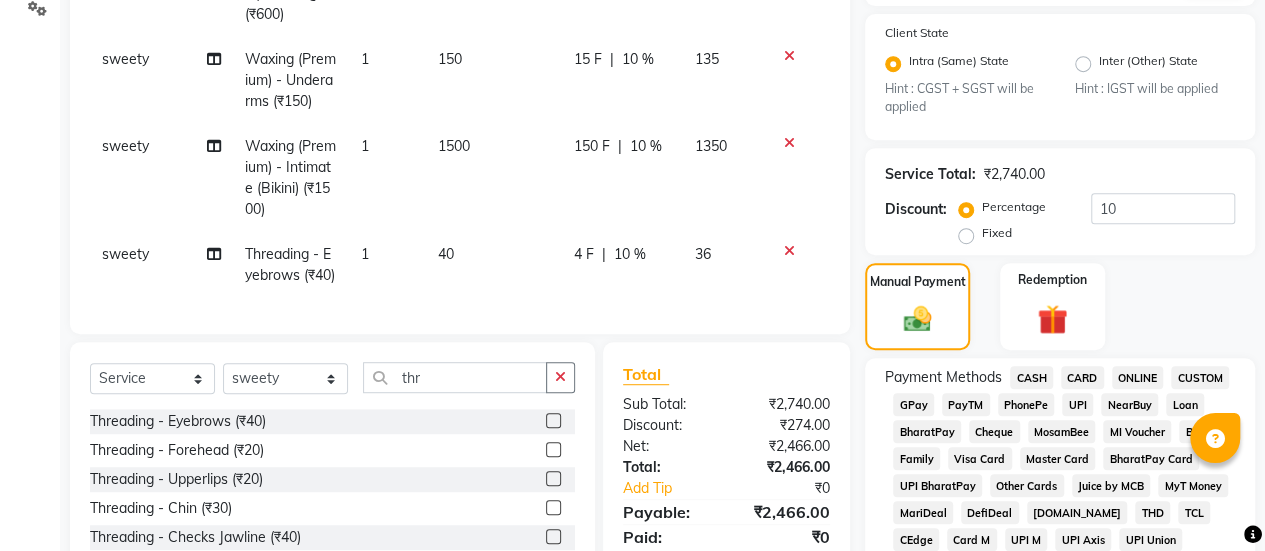 click 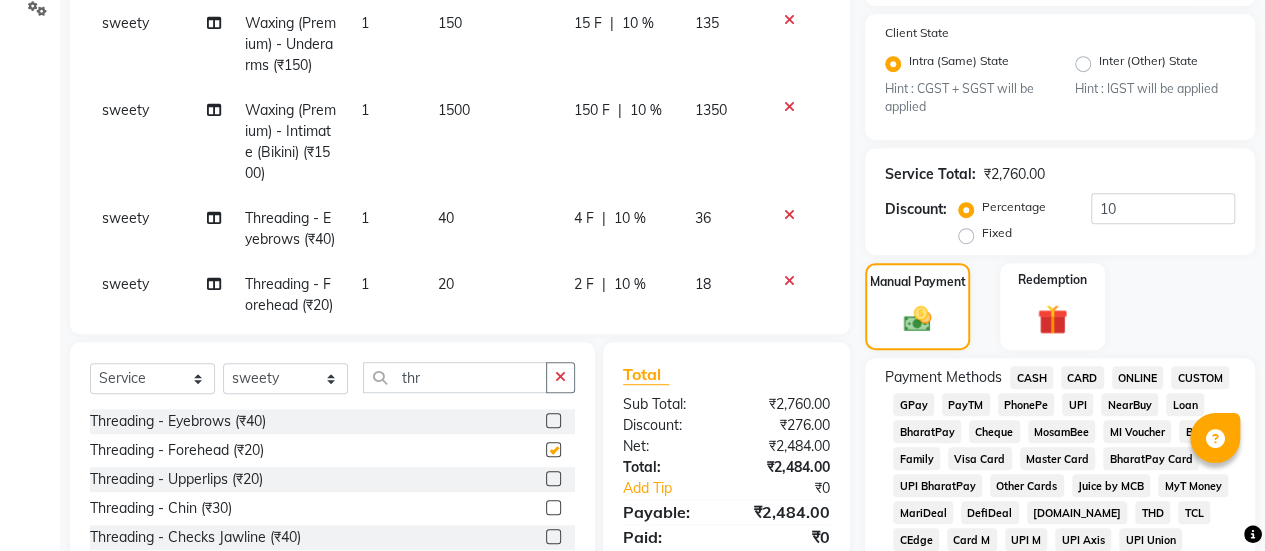 scroll, scrollTop: 156, scrollLeft: 0, axis: vertical 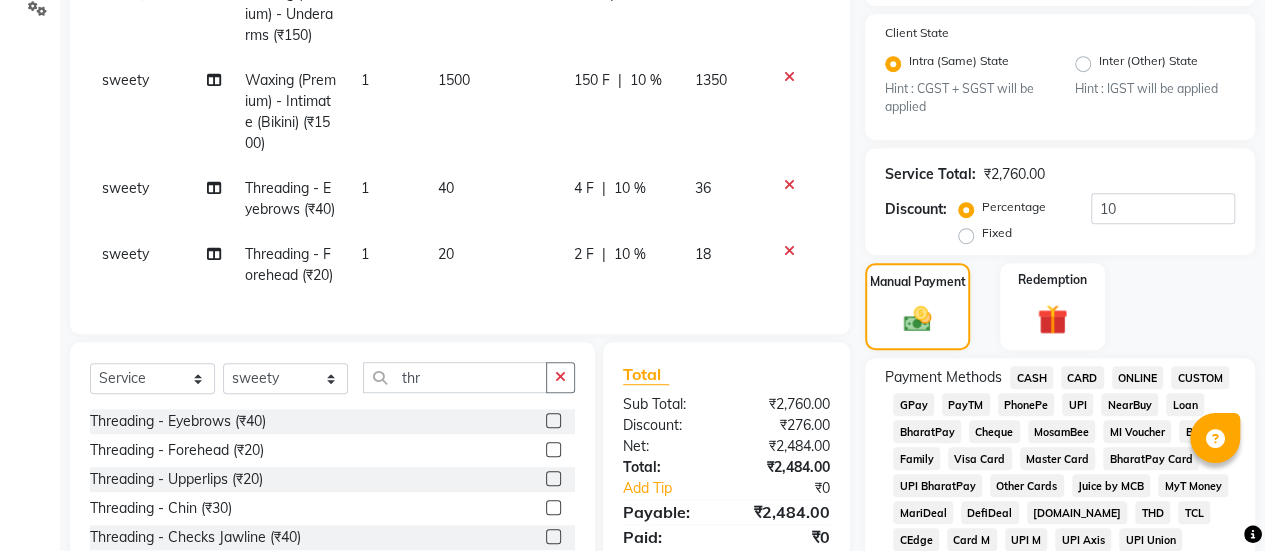 checkbox on "false" 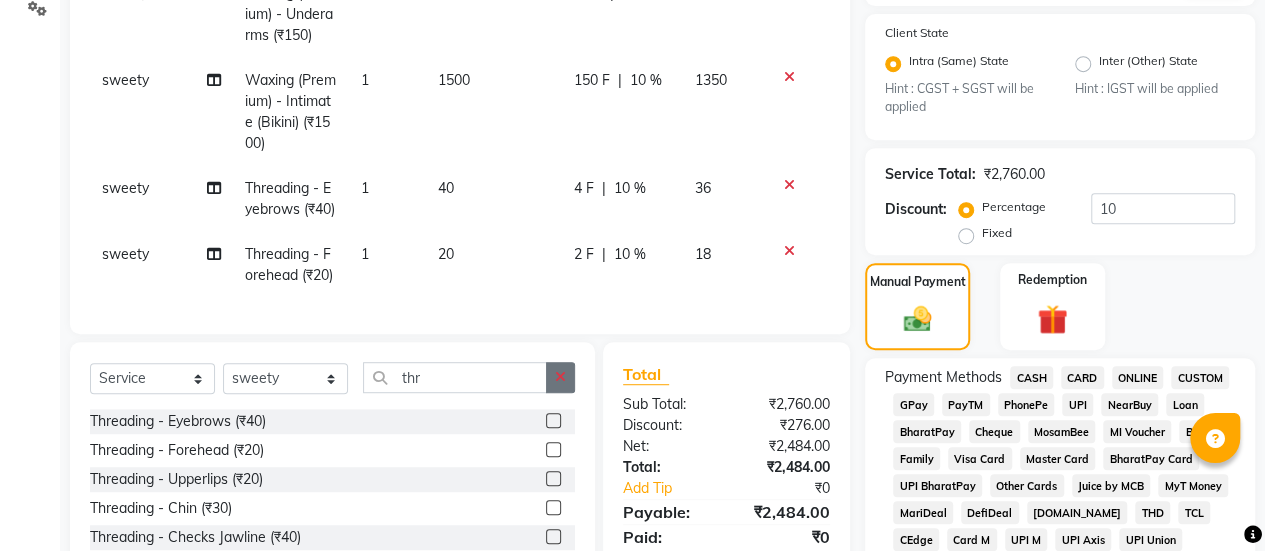 click 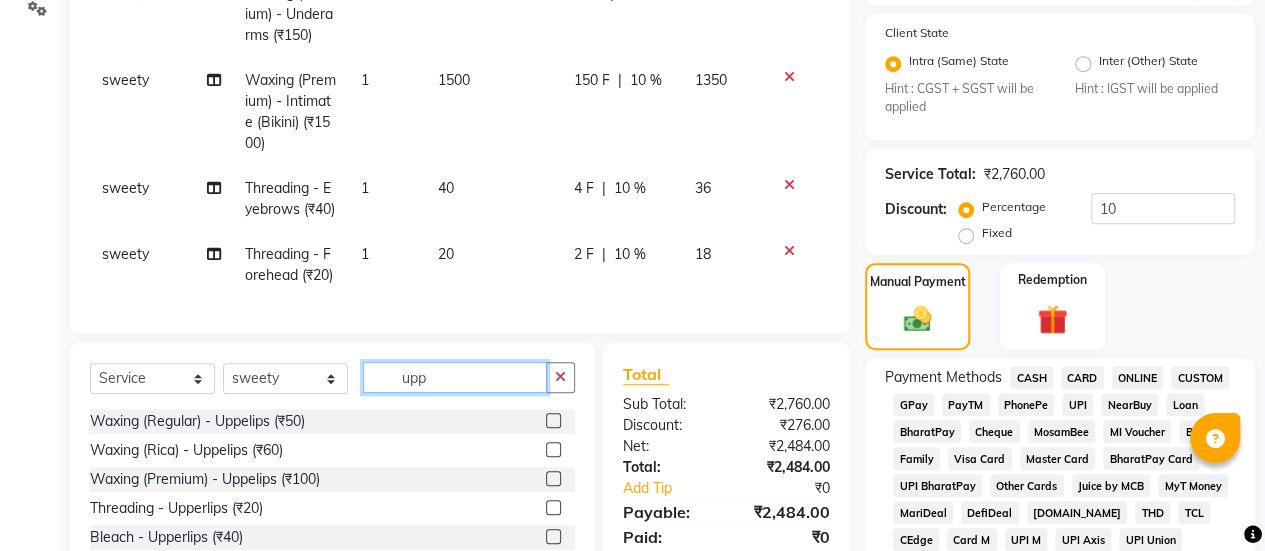 type on "upp" 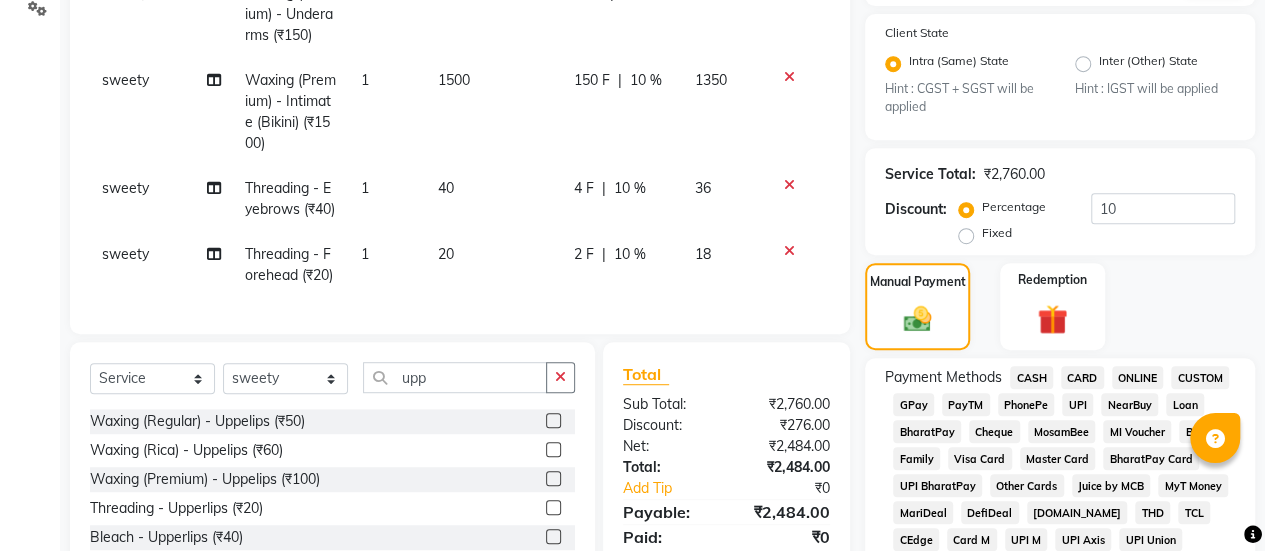 click 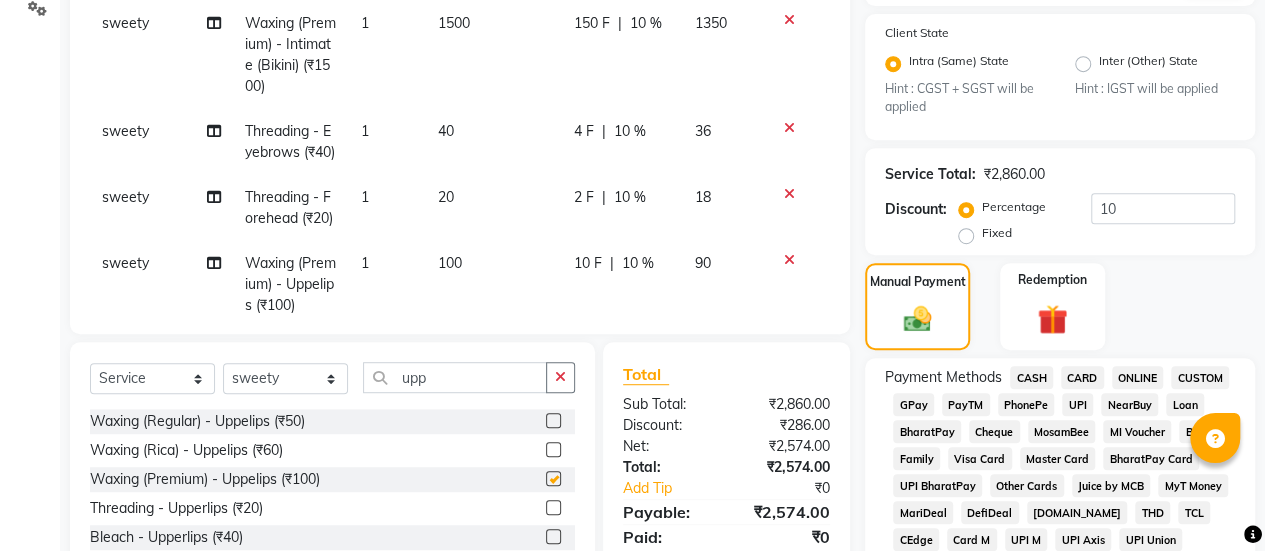 checkbox on "false" 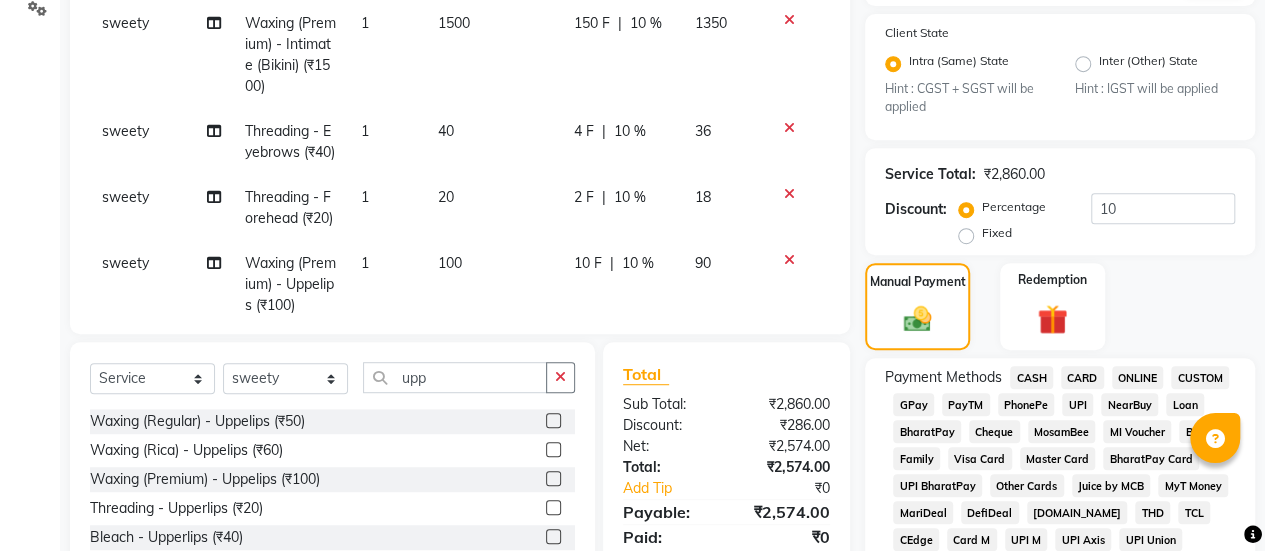 scroll, scrollTop: 0, scrollLeft: 0, axis: both 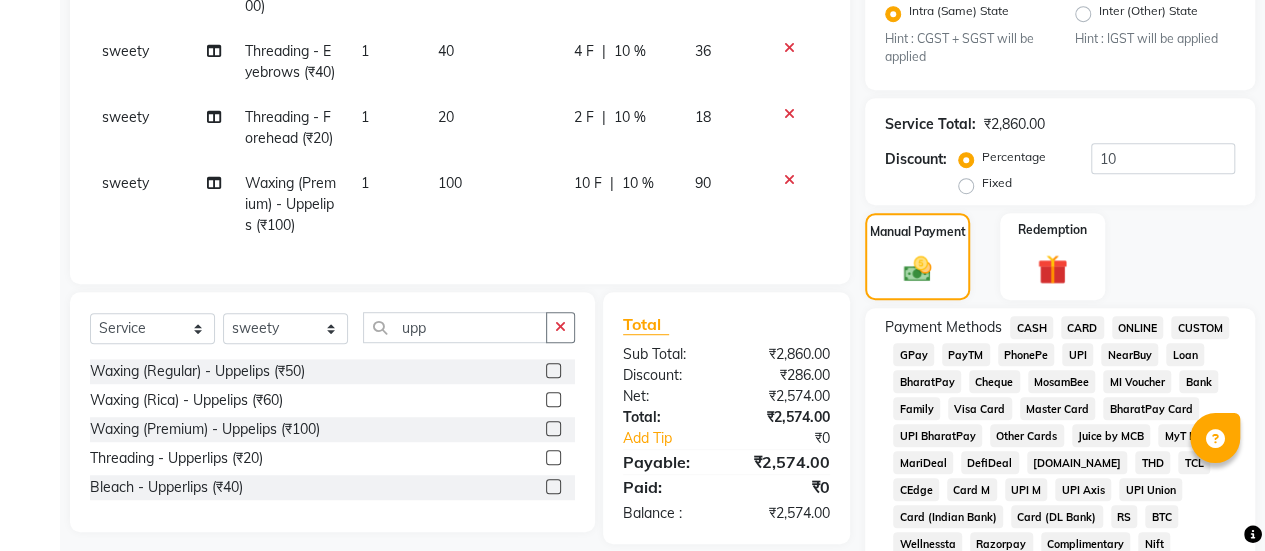click on "GPay" 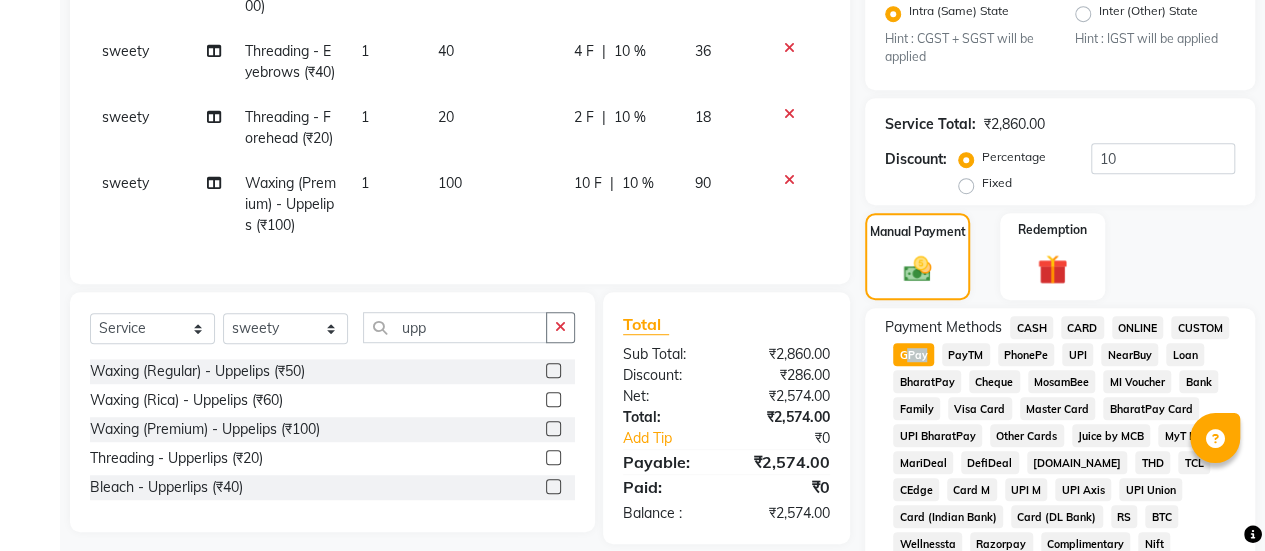 click on "GPay" 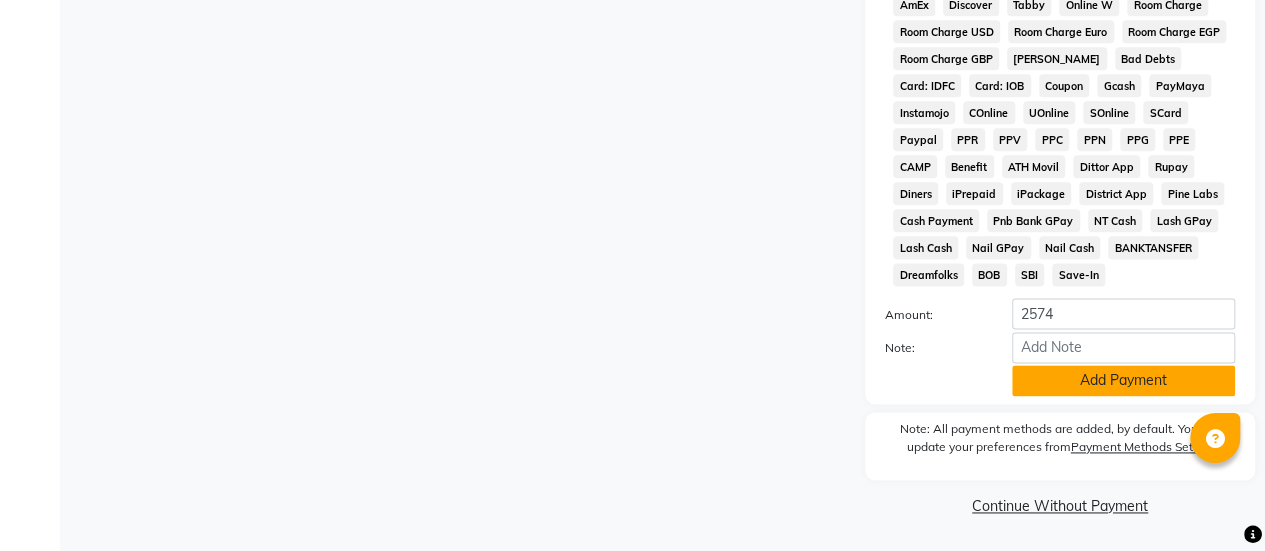 click on "Add Payment" 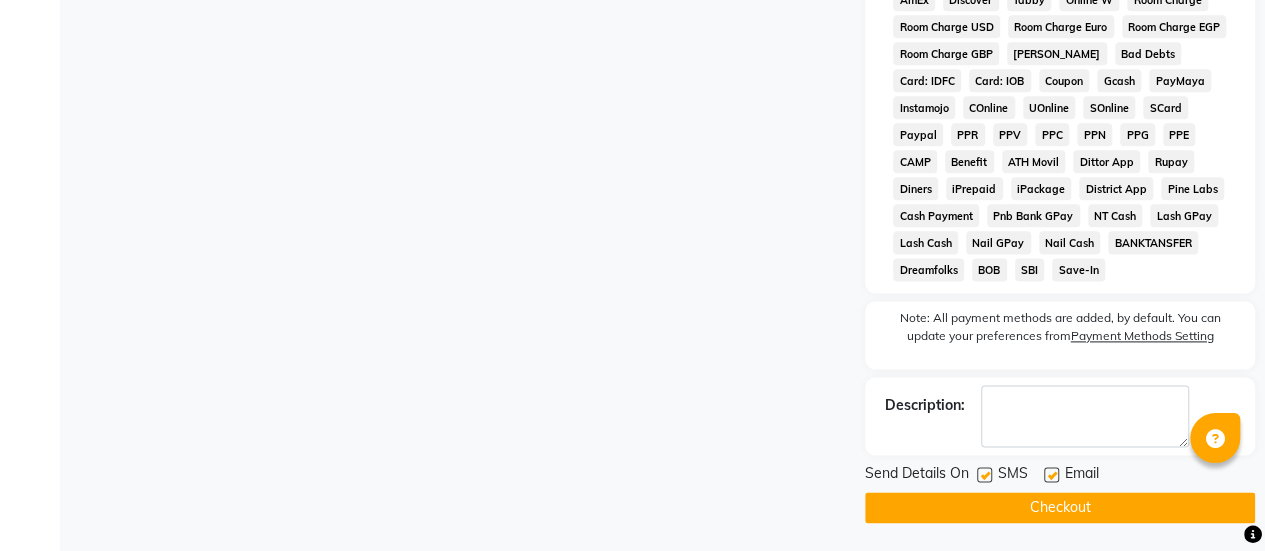 click 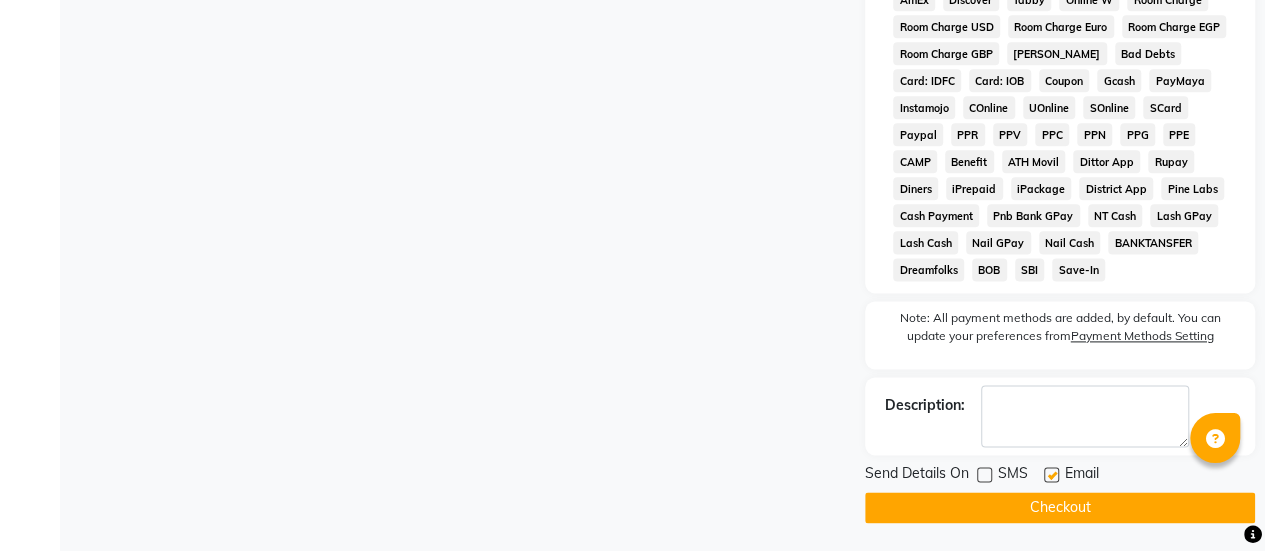 click on "Checkout" 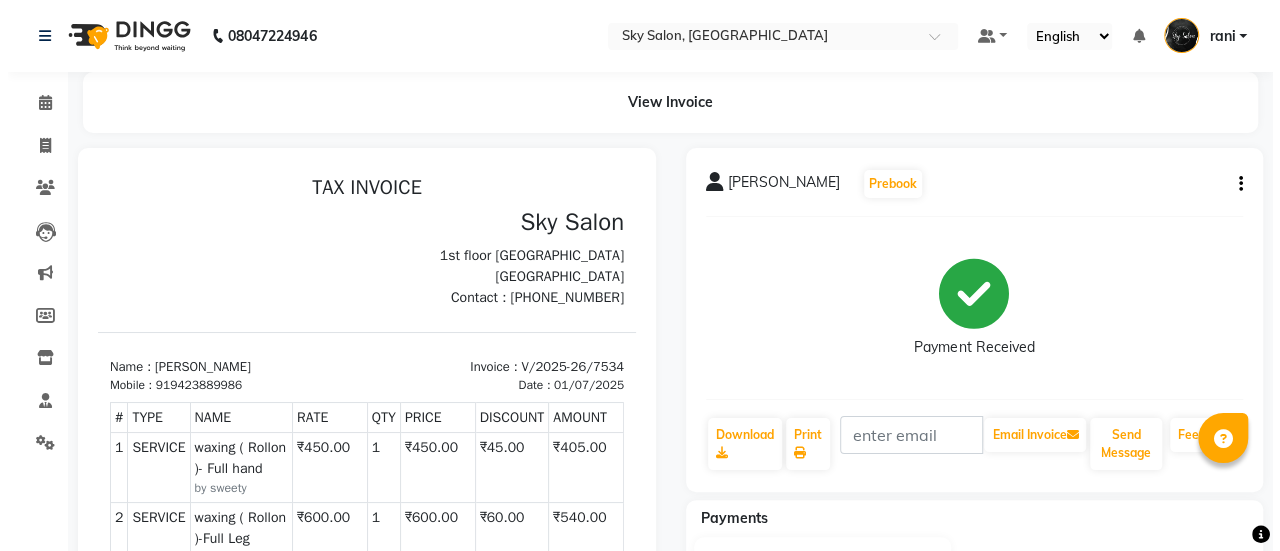 scroll, scrollTop: 0, scrollLeft: 0, axis: both 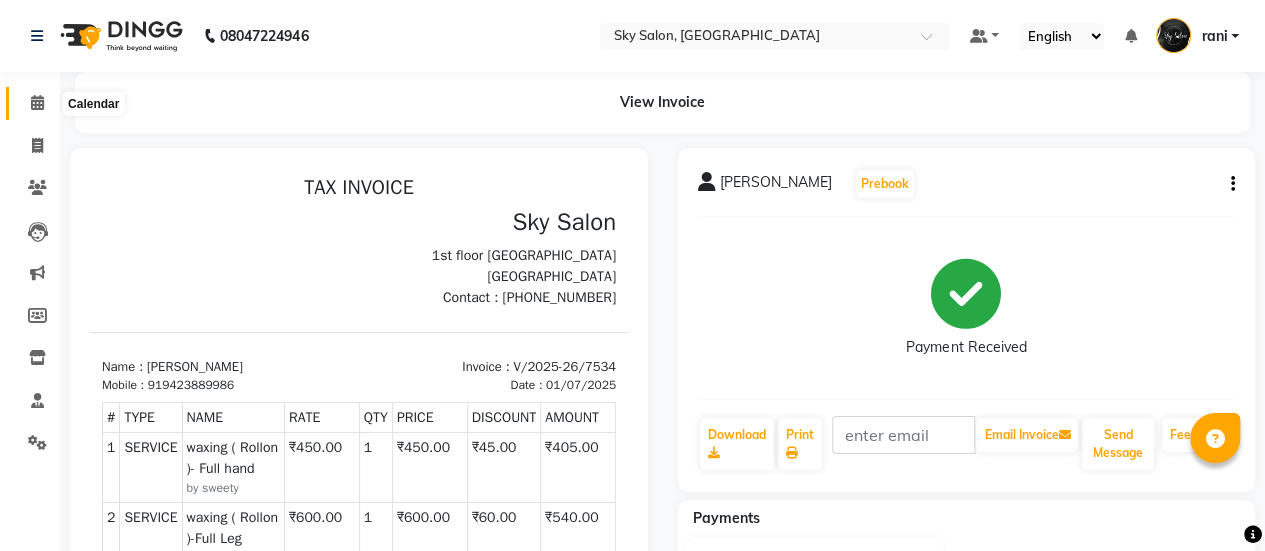 click 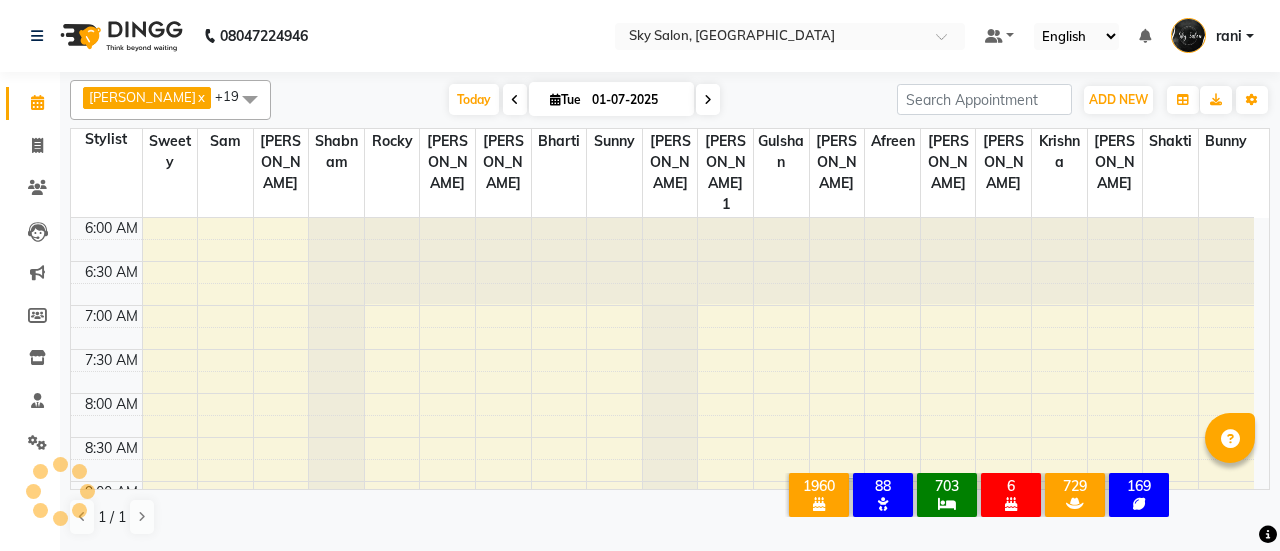 scroll, scrollTop: 0, scrollLeft: 0, axis: both 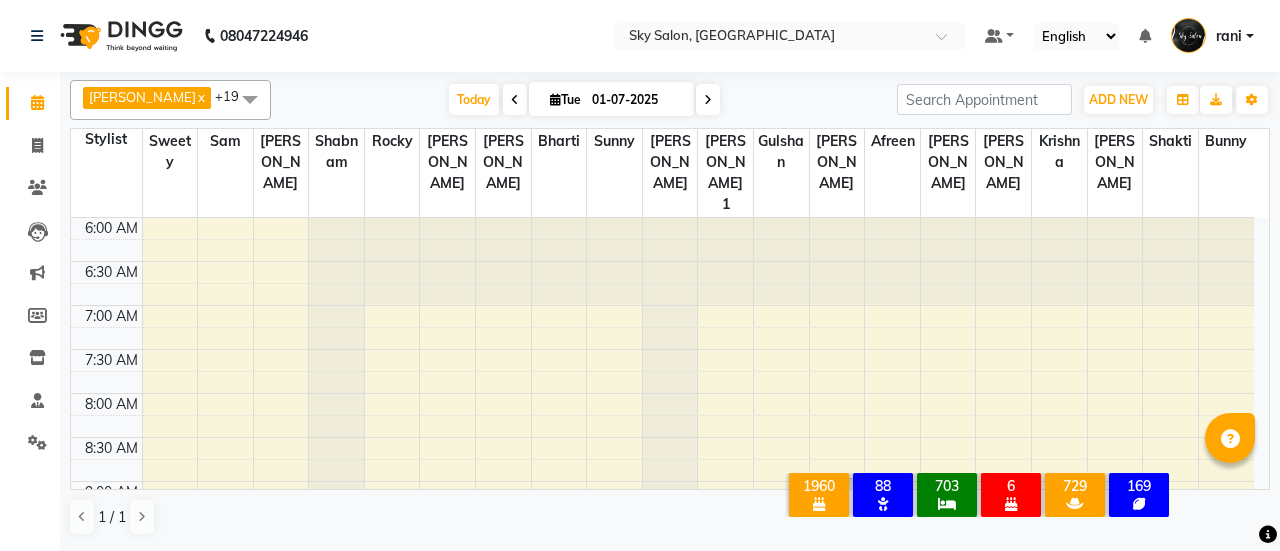 click on "[PERSON_NAME]  x [PERSON_NAME]  x [PERSON_NAME]  x [PERSON_NAME]  x bharti  x [PERSON_NAME] 1  x [PERSON_NAME]  x Gulshan  x [PERSON_NAME]  x rocky  x [PERSON_NAME]  x [PERSON_NAME]  x sunny  x sweety  x [PERSON_NAME]  x [PERSON_NAME]  x krishna  x [PERSON_NAME]  x [PERSON_NAME]  x +19 Select All afreen [PERSON_NAME] saha [PERSON_NAME] [PERSON_NAME] [PERSON_NAME] bharti Bunny Danish [PERSON_NAME] 1 [PERSON_NAME] [PERSON_NAME] gaurav Gulshan [PERSON_NAME] [PERSON_NAME] krishna [PERSON_NAME] [PERSON_NAME] rani [PERSON_NAME] [PERSON_NAME] sachin [PERSON_NAME] [PERSON_NAME] sameer sameer 2 sandhya shabnam shakti sunny sweety [PERSON_NAME] [DATE]  [DATE] Toggle Dropdown Add Appointment Add Invoice Add Attendance Add Client Add Transaction Toggle Dropdown Add Appointment Add Invoice Add Attendance Add Client ADD NEW Toggle Dropdown Add Appointment Add Invoice Add Attendance Add Client Add Transaction [PERSON_NAME]  x [PERSON_NAME]  x [PERSON_NAME]  x [PERSON_NAME]  x bharti  x [PERSON_NAME] 1  x [PERSON_NAME]  x Gulshan  x [PERSON_NAME]  x rocky  x [PERSON_NAME]  x [PERSON_NAME]  x sunny  x sweety  x [PERSON_NAME]  x [PERSON_NAME]  x krishna  x [PERSON_NAME]  x [PERSON_NAME]  x +19 Select All [PERSON_NAME]" at bounding box center [670, 100] 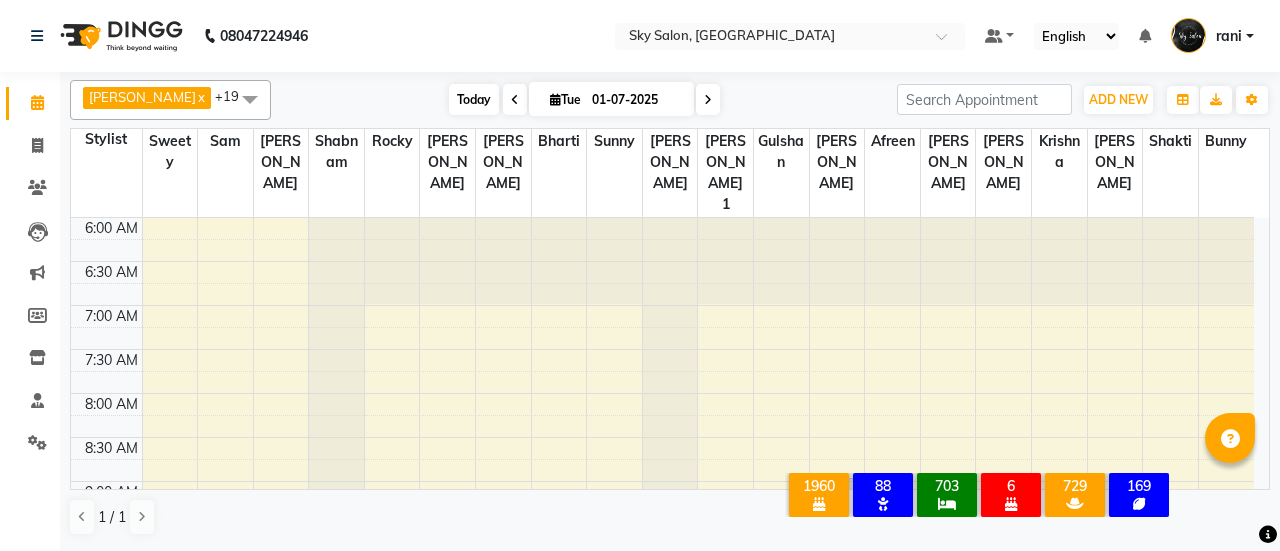 click on "Today" at bounding box center [474, 99] 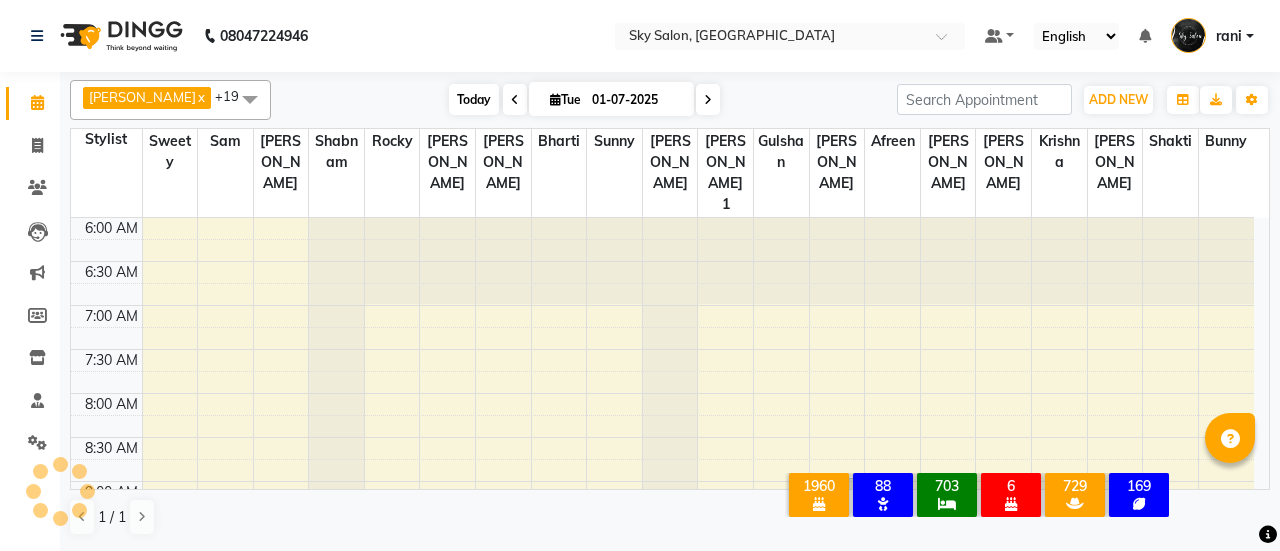 scroll, scrollTop: 868, scrollLeft: 0, axis: vertical 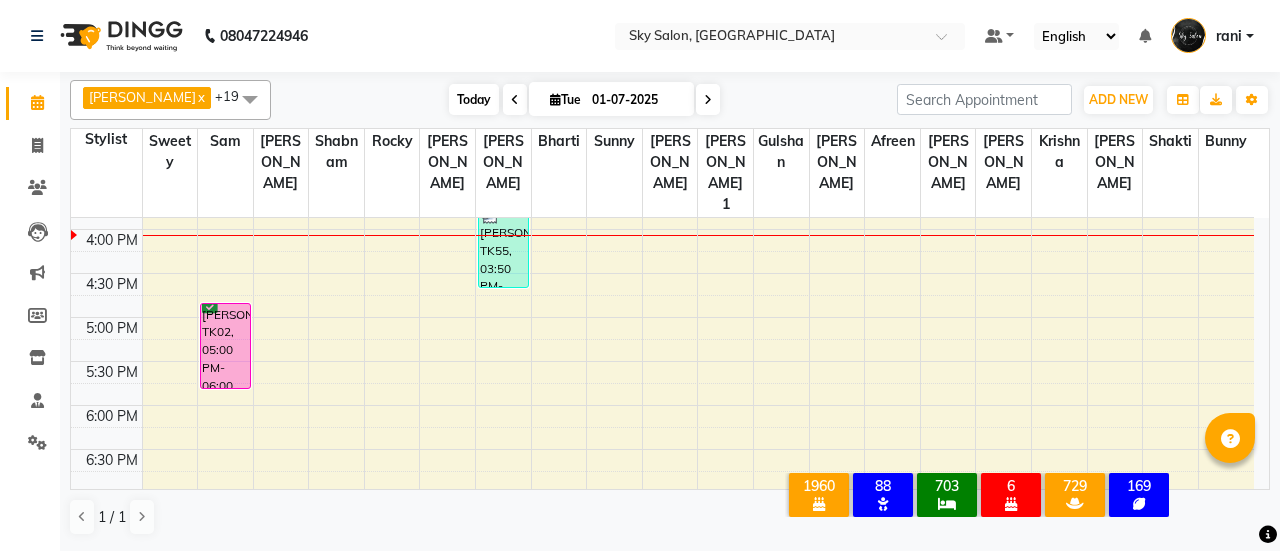 click on "Today" at bounding box center [474, 99] 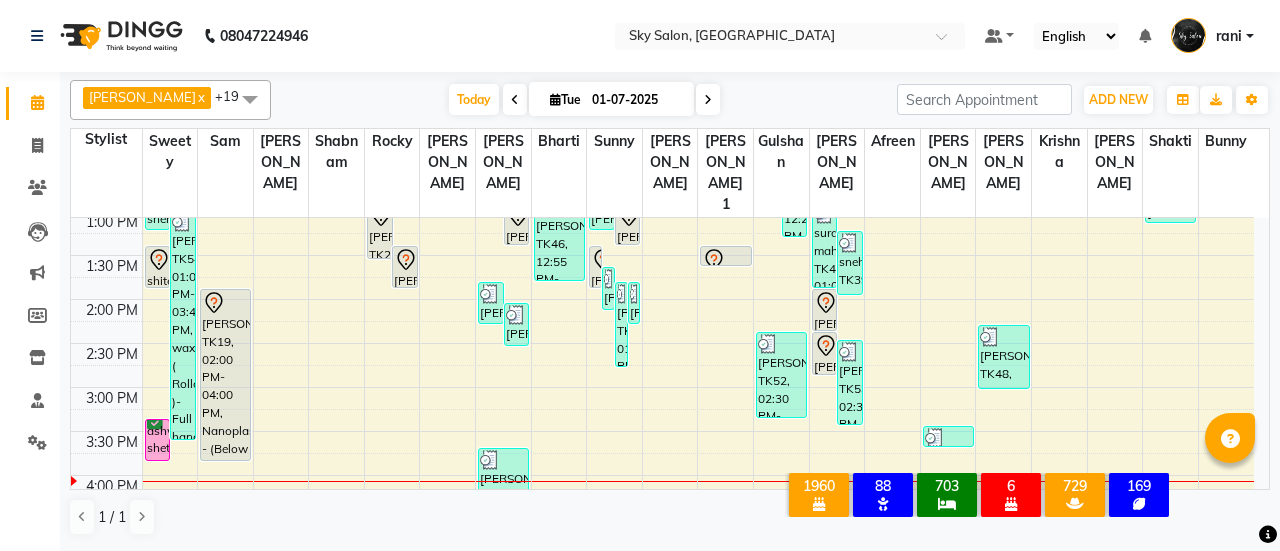 scroll, scrollTop: 617, scrollLeft: 0, axis: vertical 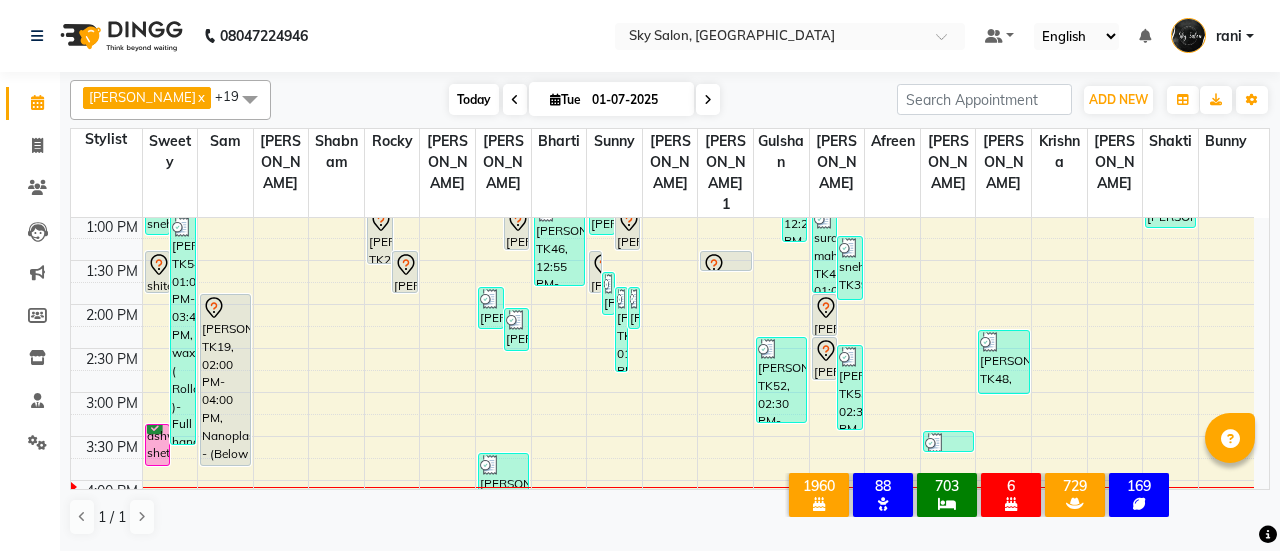 click on "Today" at bounding box center [474, 99] 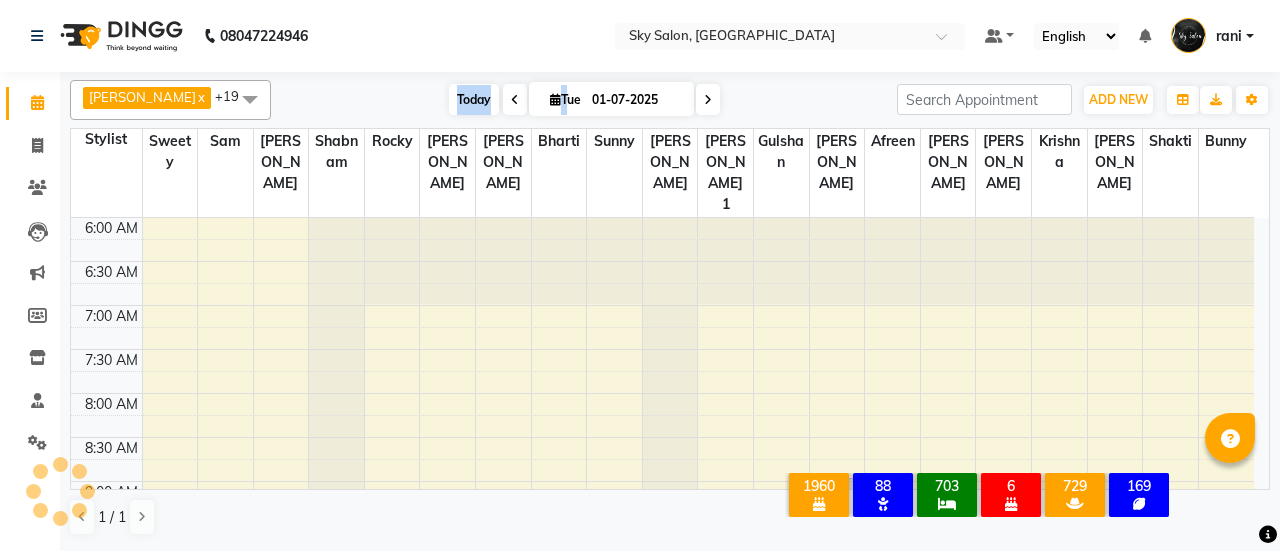 click on "Today" at bounding box center [474, 99] 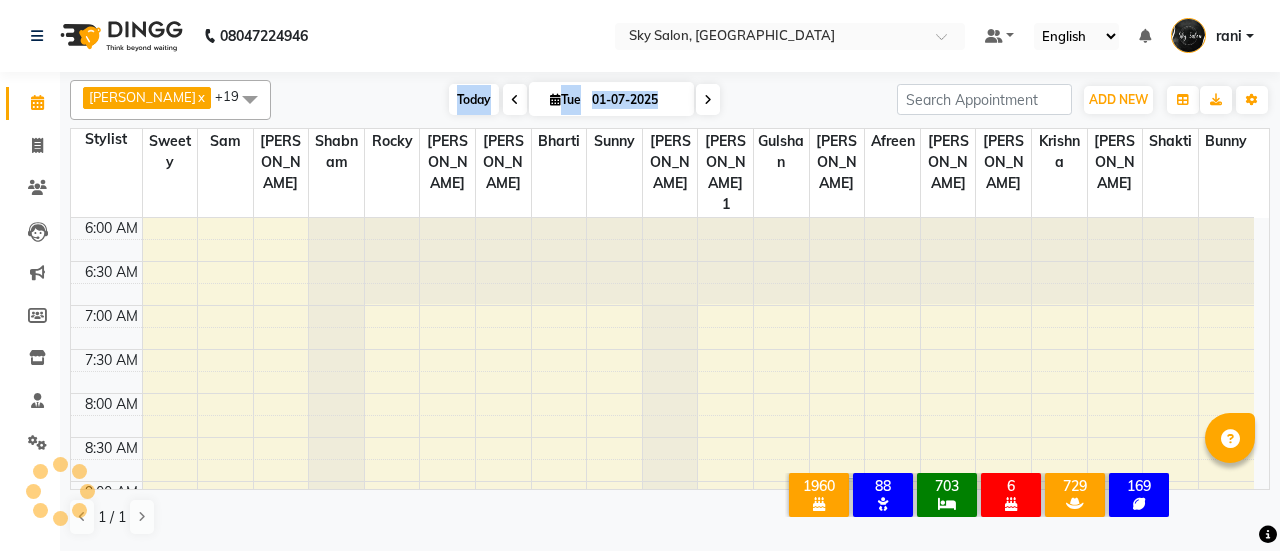 click on "Today" at bounding box center (474, 99) 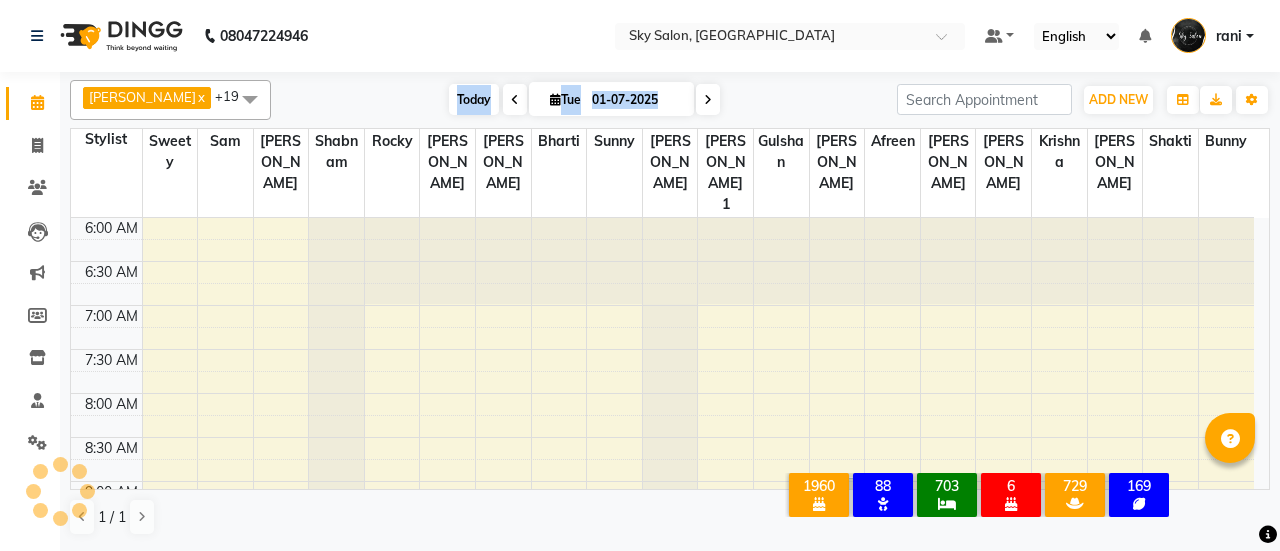 scroll, scrollTop: 0, scrollLeft: 0, axis: both 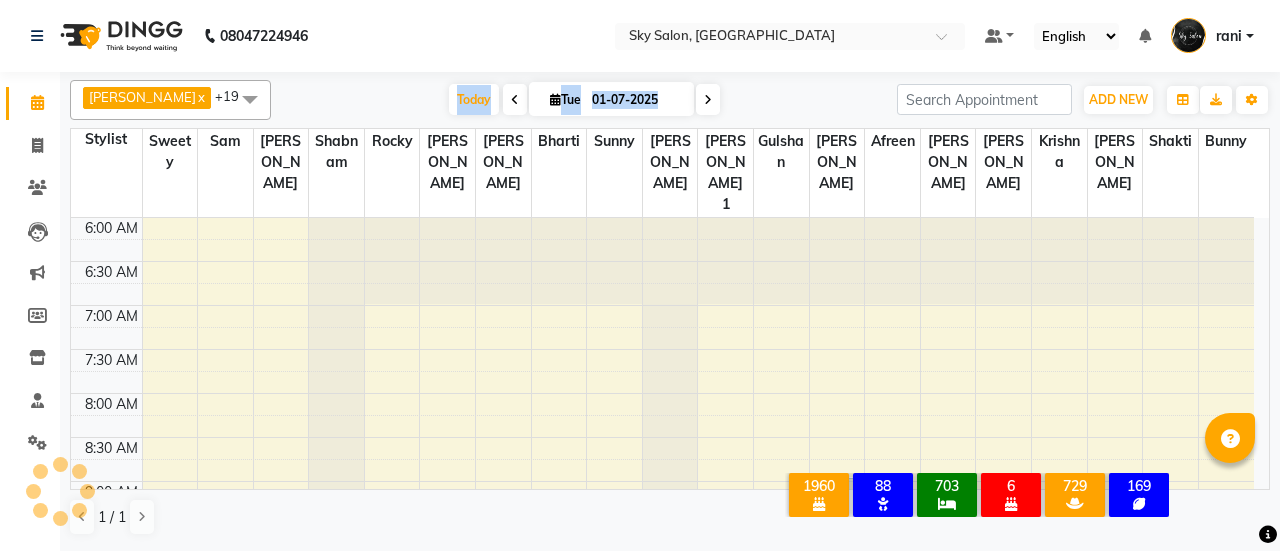 click on "Today  Tue 01-07-2025" at bounding box center [584, 100] 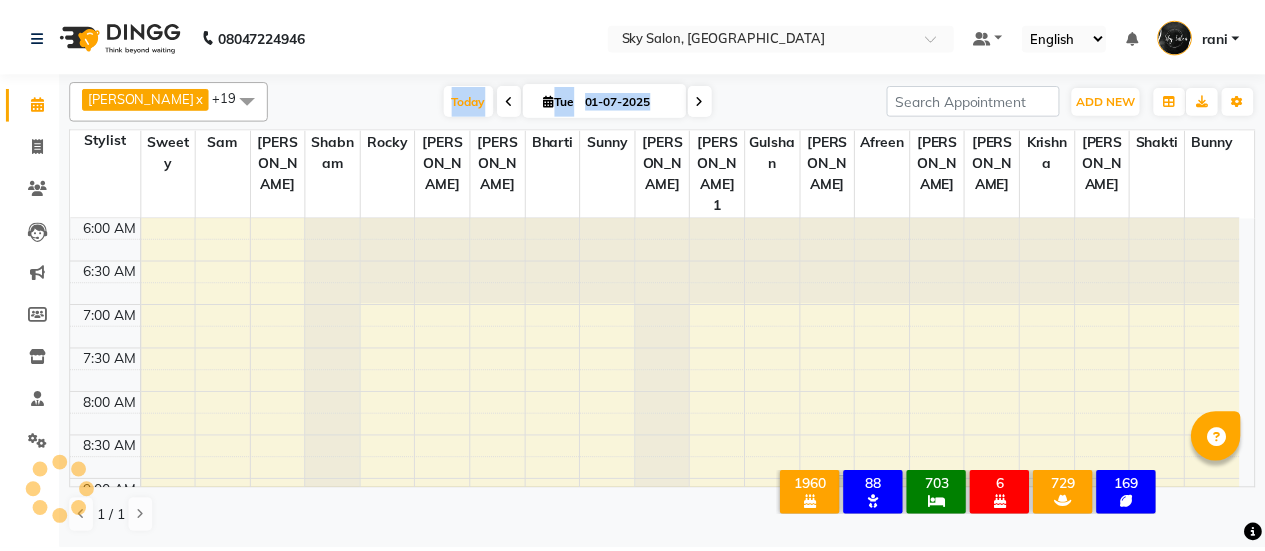 scroll, scrollTop: 868, scrollLeft: 0, axis: vertical 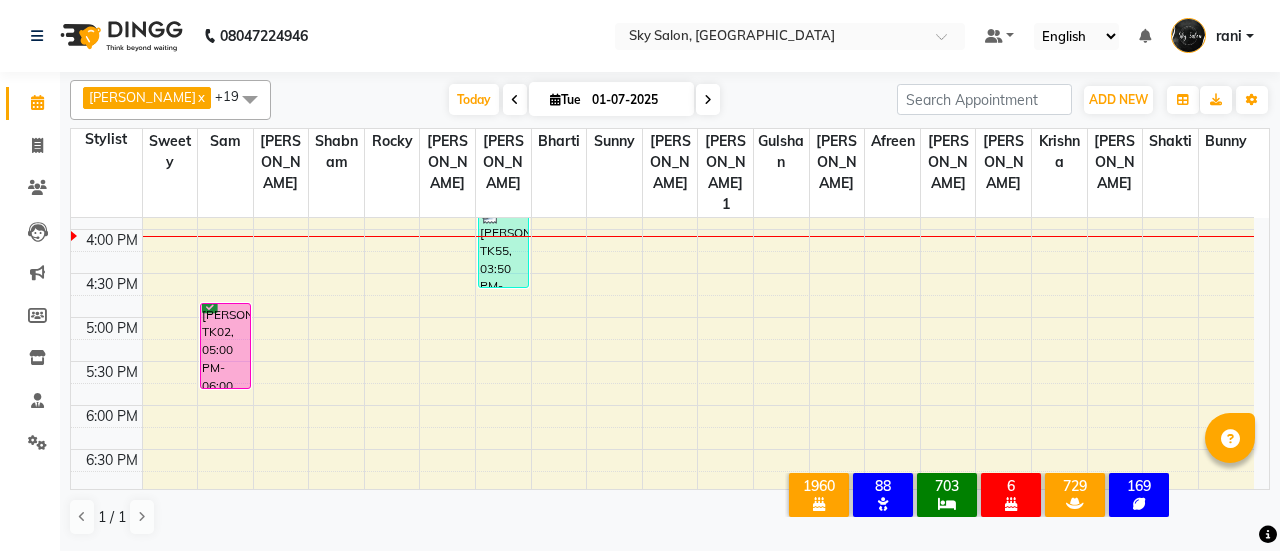 click on "Today  Tue 01-07-2025" at bounding box center [584, 100] 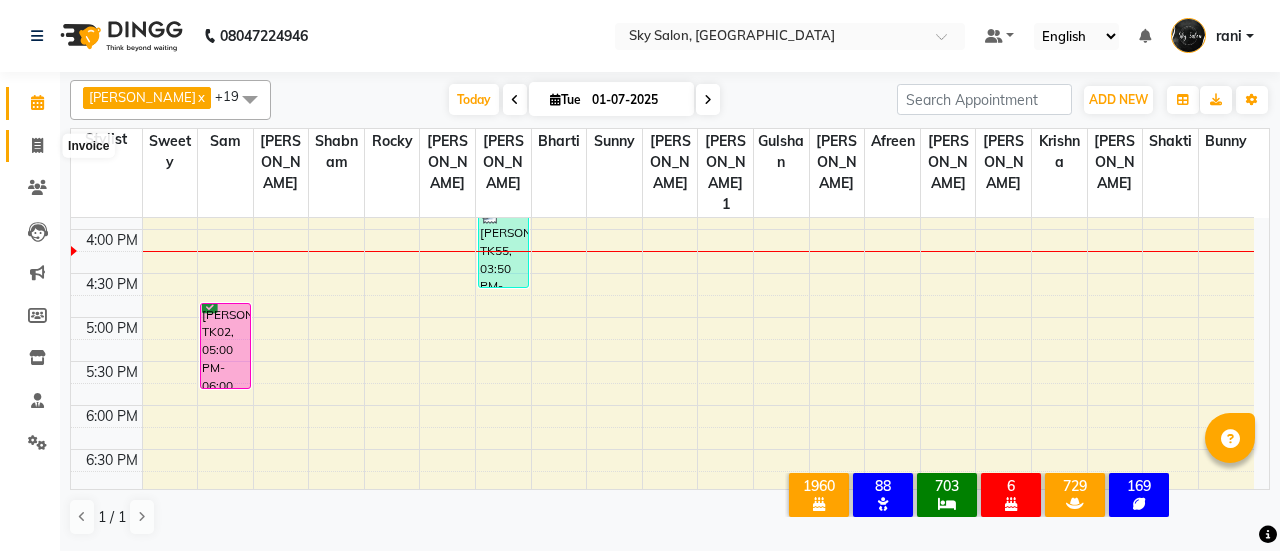 click 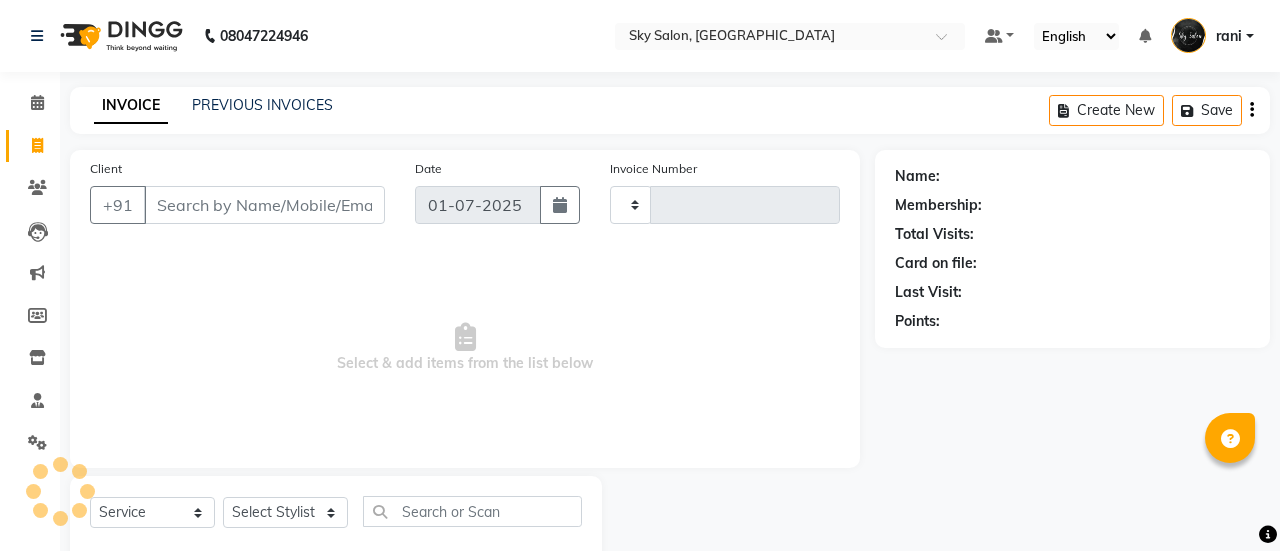 type on "7536" 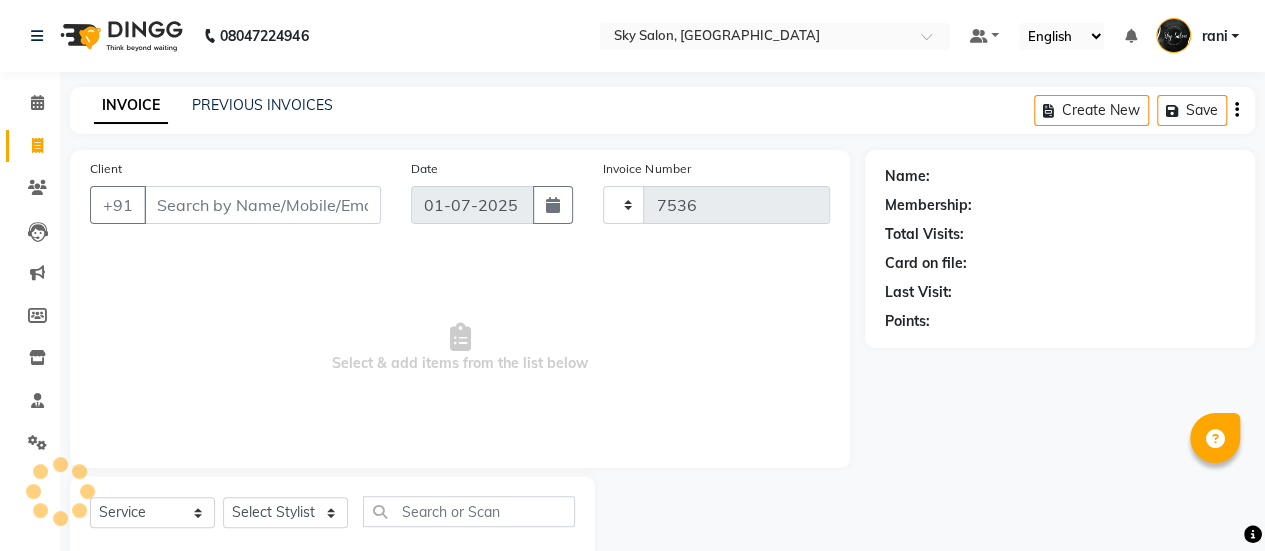 select on "3537" 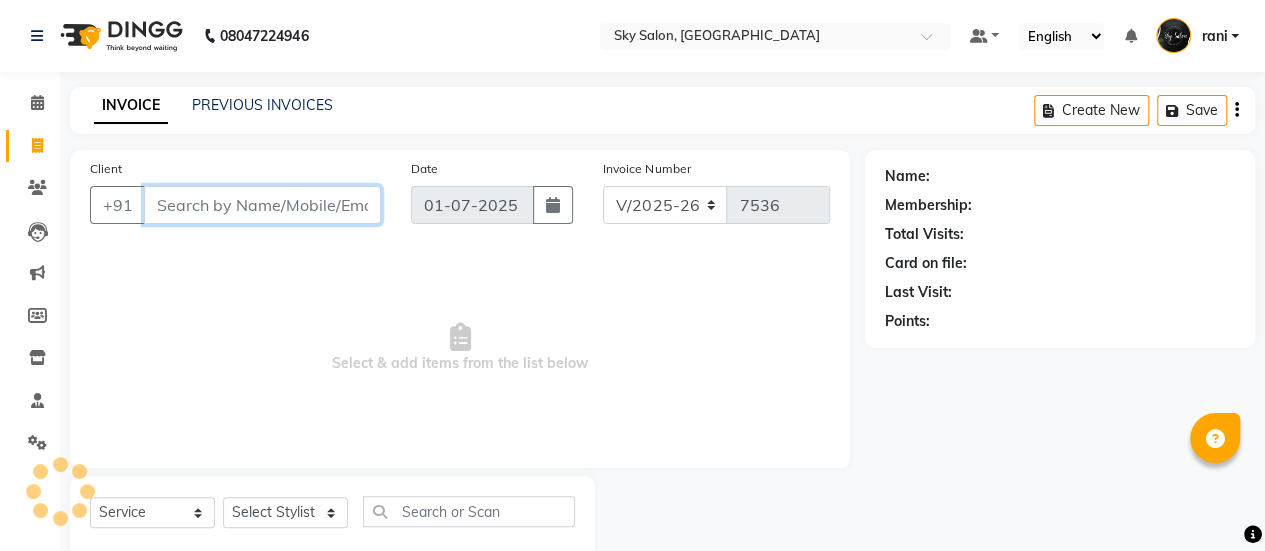 click on "Client" at bounding box center [262, 205] 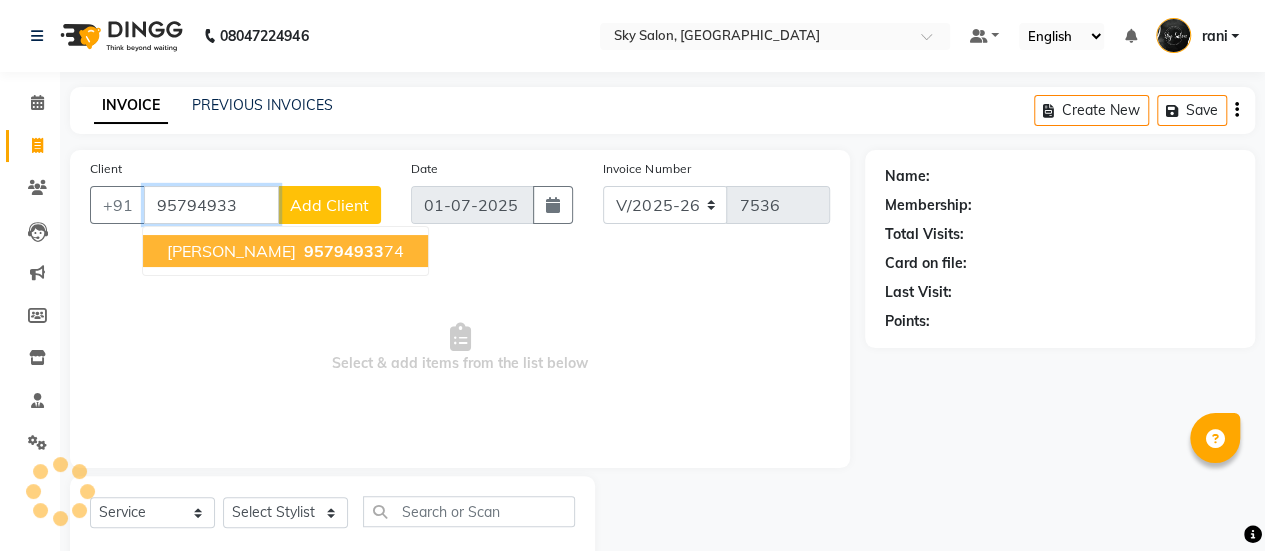 click on "SAMEER PATHAN" at bounding box center (231, 251) 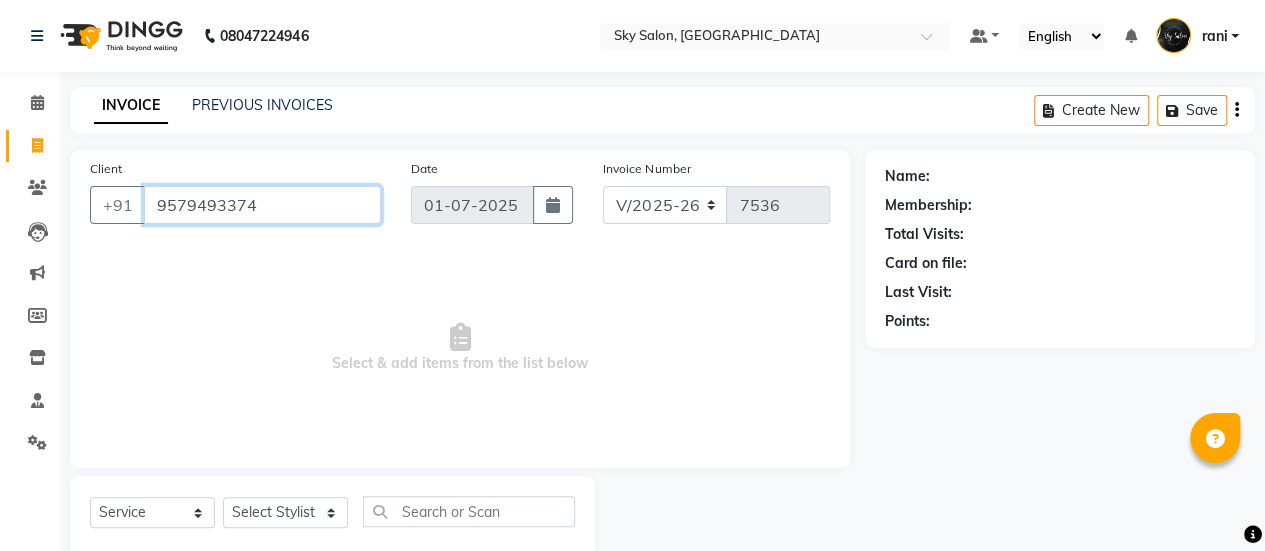 type on "9579493374" 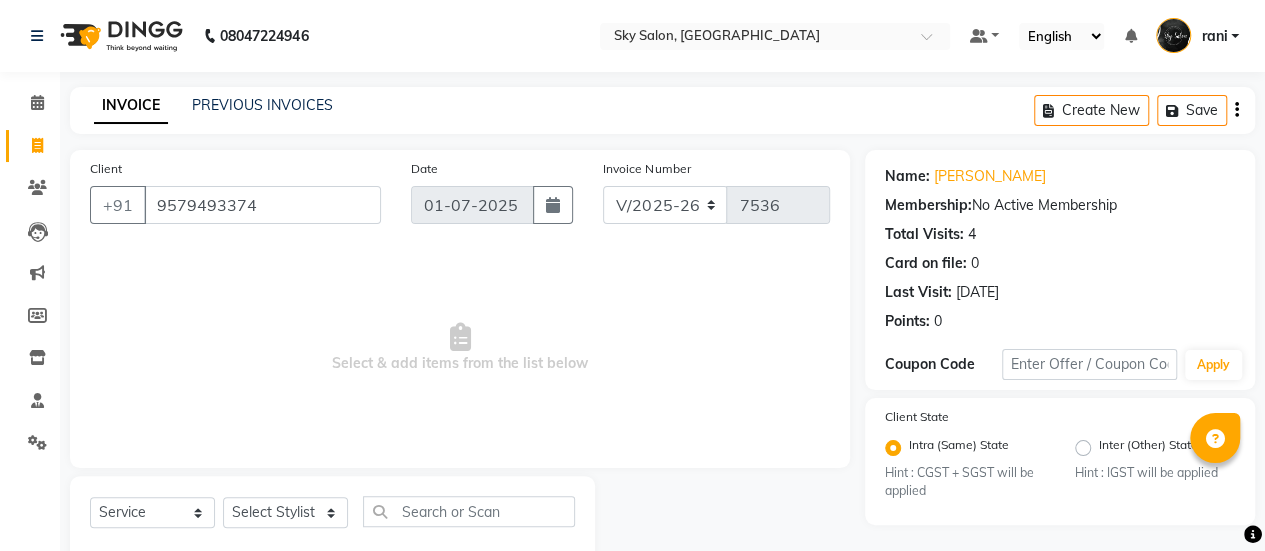 scroll, scrollTop: 49, scrollLeft: 0, axis: vertical 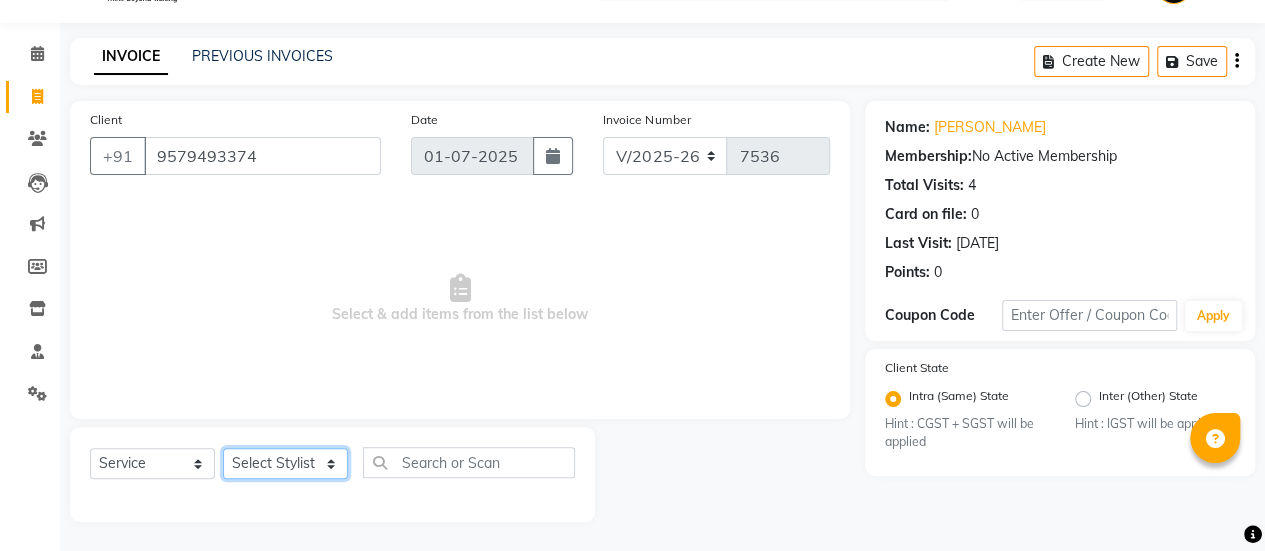 click on "Select Stylist afreen [PERSON_NAME] saha [PERSON_NAME] [PERSON_NAME] [PERSON_NAME] bharti Bunny Danish [PERSON_NAME] 1 [PERSON_NAME] [PERSON_NAME] gaurav Gulshan [PERSON_NAME] [PERSON_NAME] krishna [PERSON_NAME] [PERSON_NAME] rani [PERSON_NAME] [PERSON_NAME] sachin [PERSON_NAME] [PERSON_NAME] sameer 2 [PERSON_NAME] [PERSON_NAME] [PERSON_NAME]" 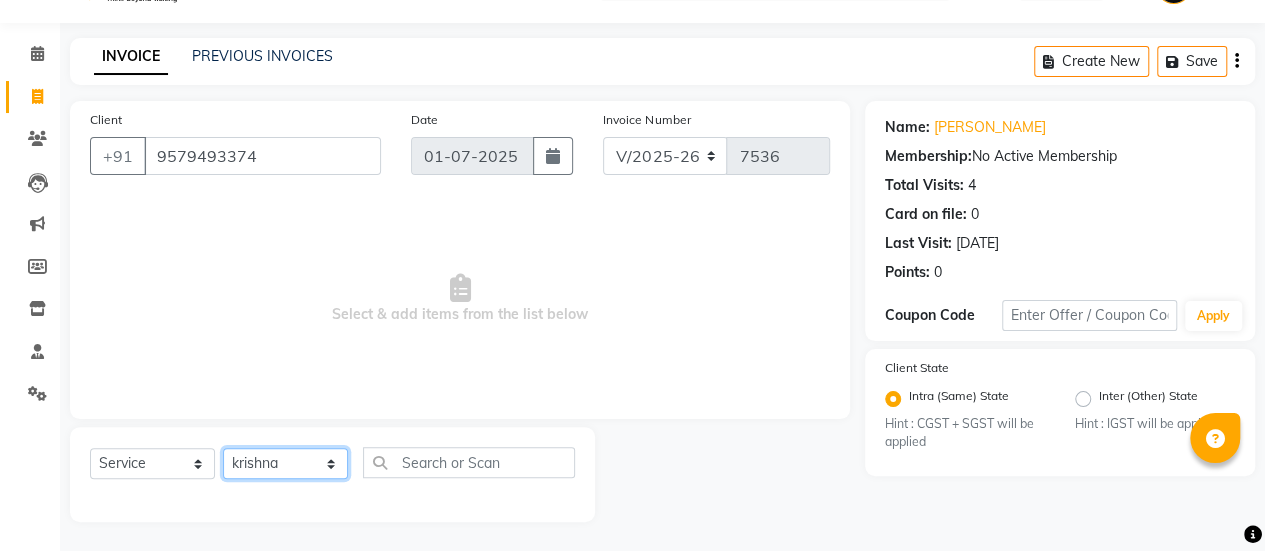 click on "Select Stylist afreen [PERSON_NAME] saha [PERSON_NAME] [PERSON_NAME] [PERSON_NAME] bharti Bunny Danish [PERSON_NAME] 1 [PERSON_NAME] [PERSON_NAME] gaurav Gulshan [PERSON_NAME] [PERSON_NAME] krishna [PERSON_NAME] [PERSON_NAME] rani [PERSON_NAME] [PERSON_NAME] sachin [PERSON_NAME] [PERSON_NAME] sameer 2 [PERSON_NAME] [PERSON_NAME] [PERSON_NAME]" 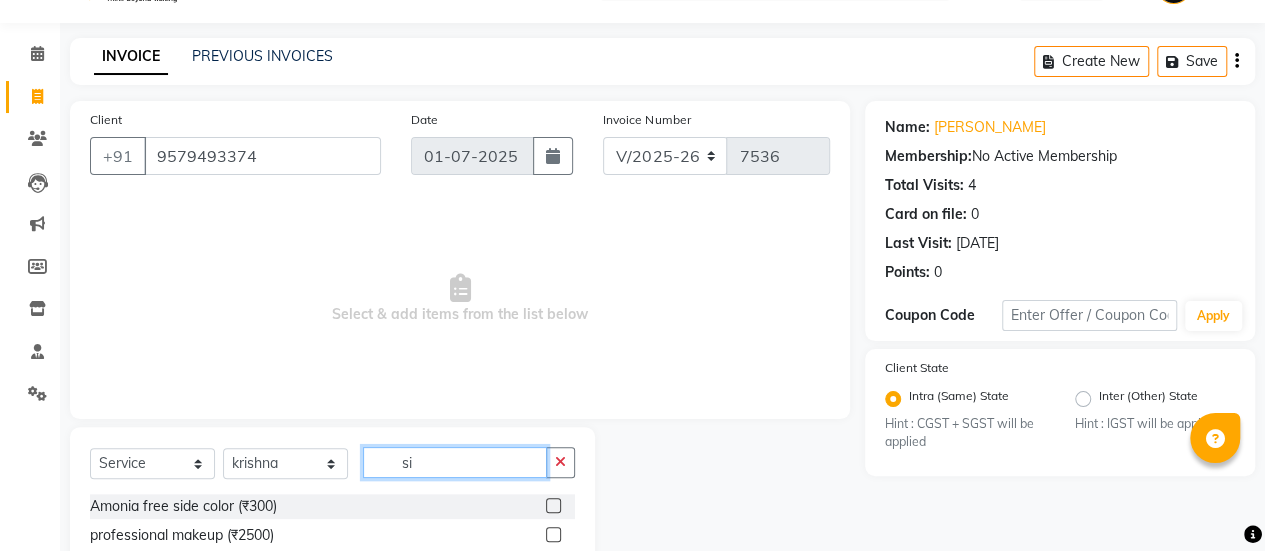 type on "s" 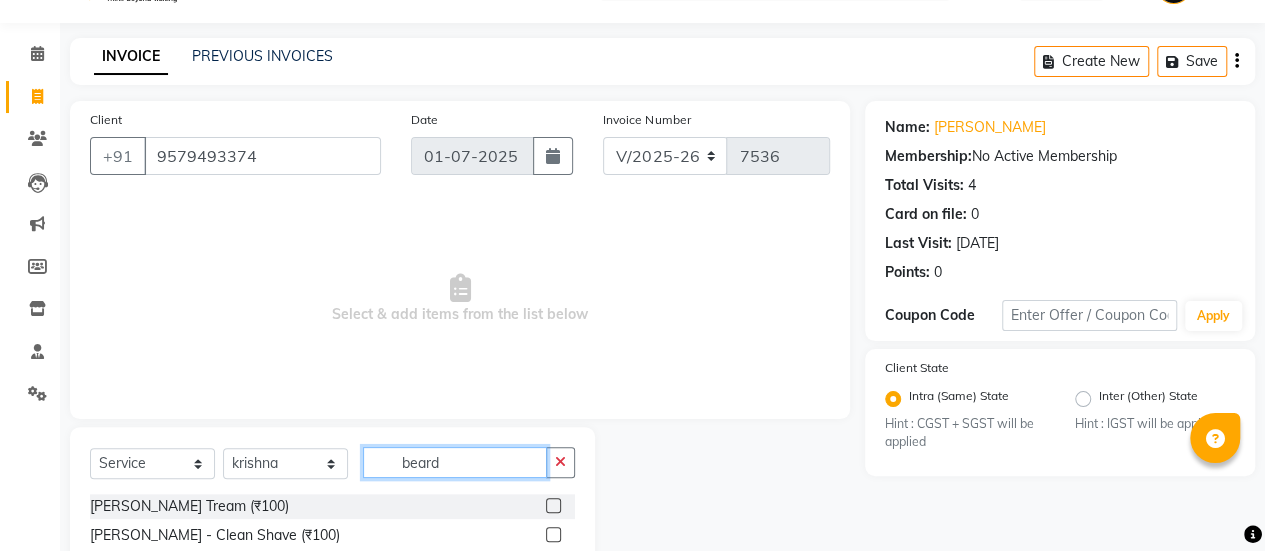 scroll, scrollTop: 213, scrollLeft: 0, axis: vertical 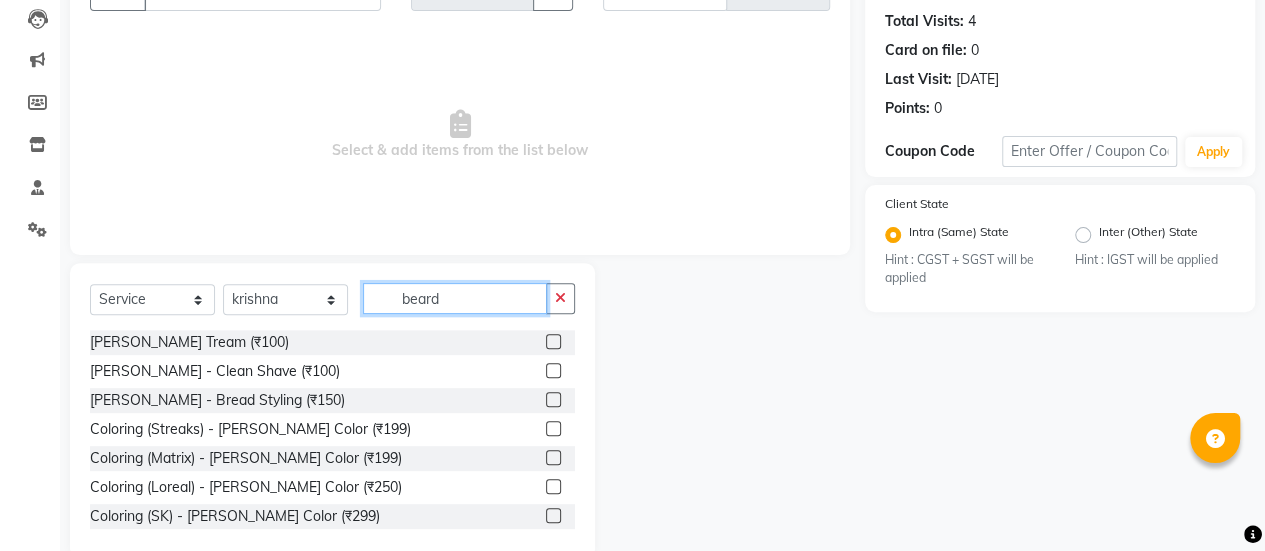 type on "beard" 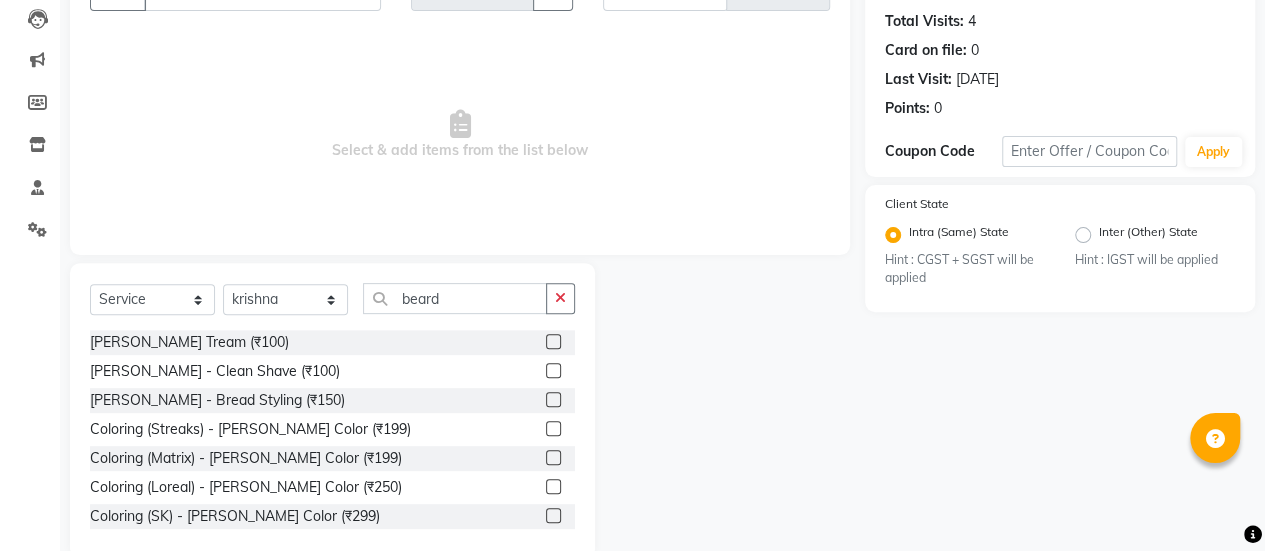 click 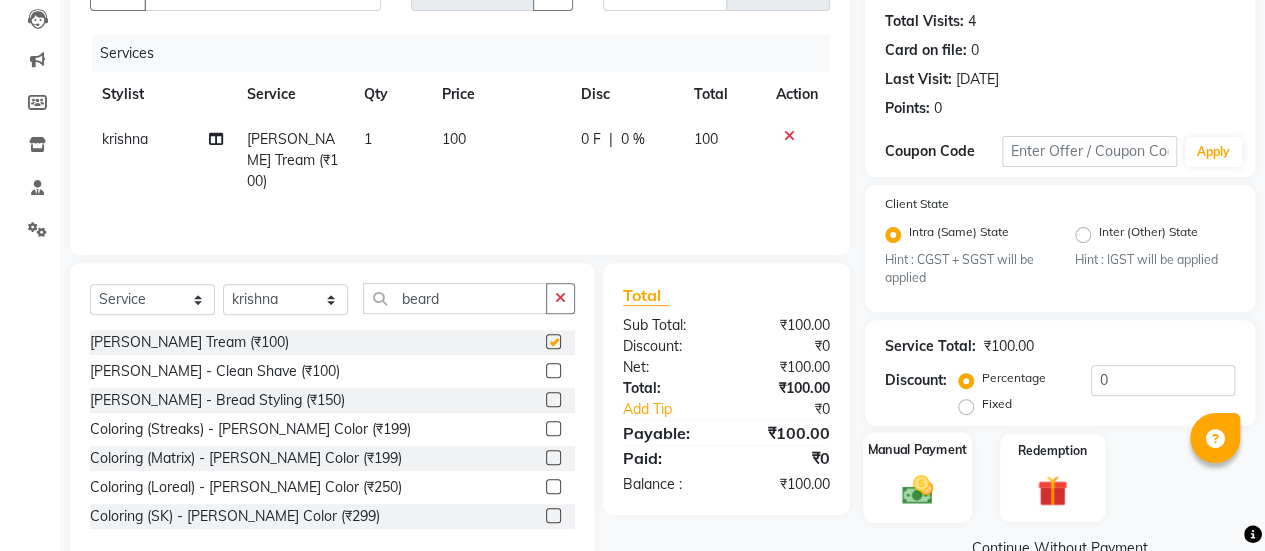 checkbox on "false" 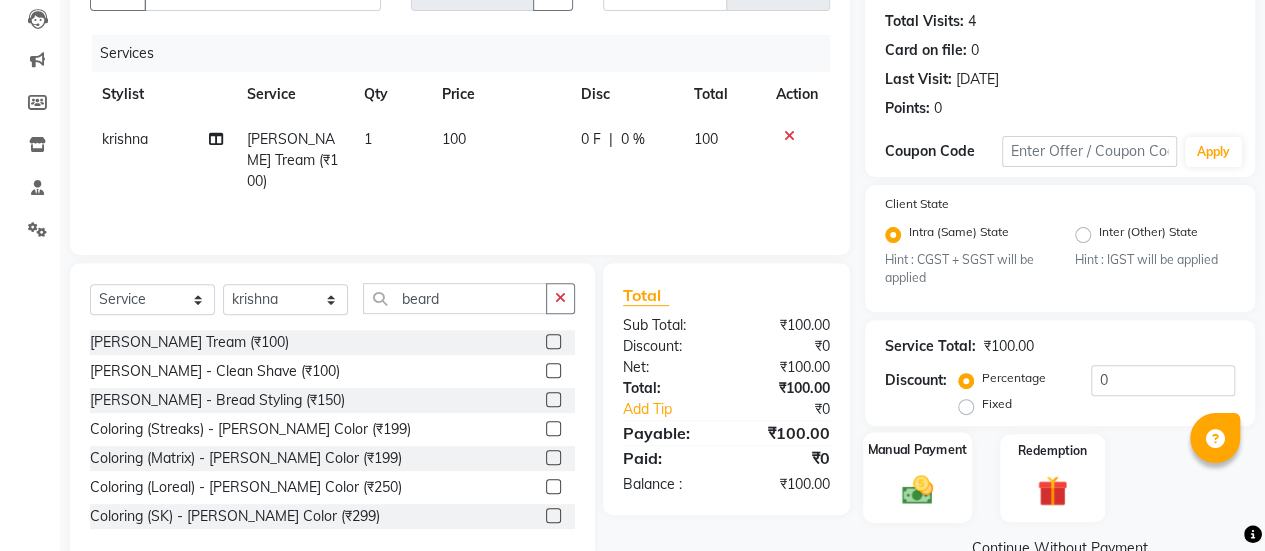 click on "Manual Payment" 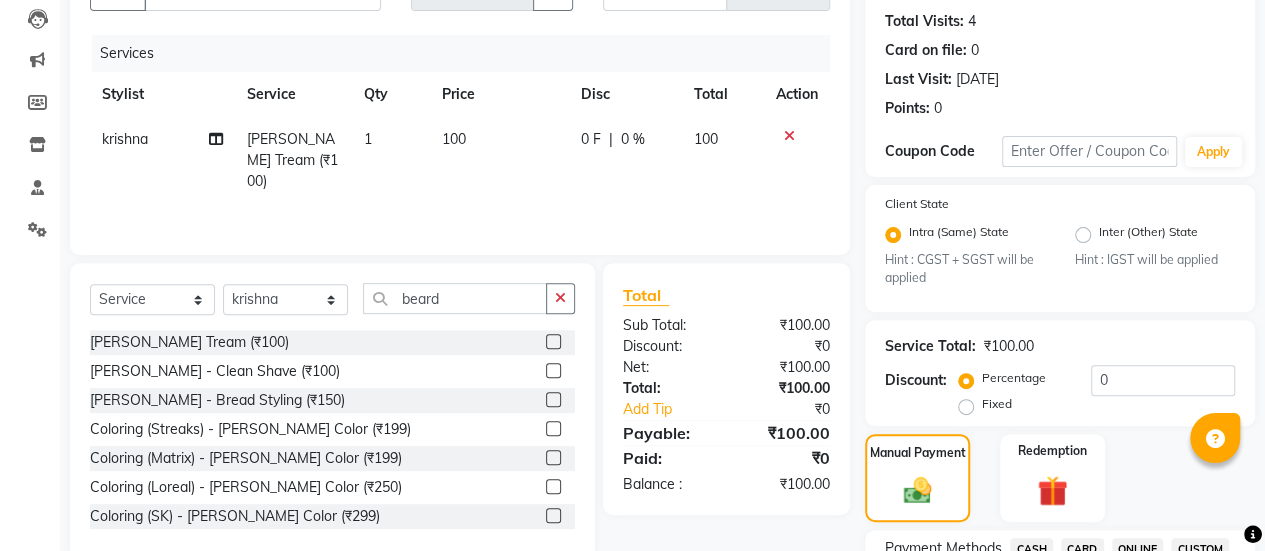 scroll, scrollTop: 406, scrollLeft: 0, axis: vertical 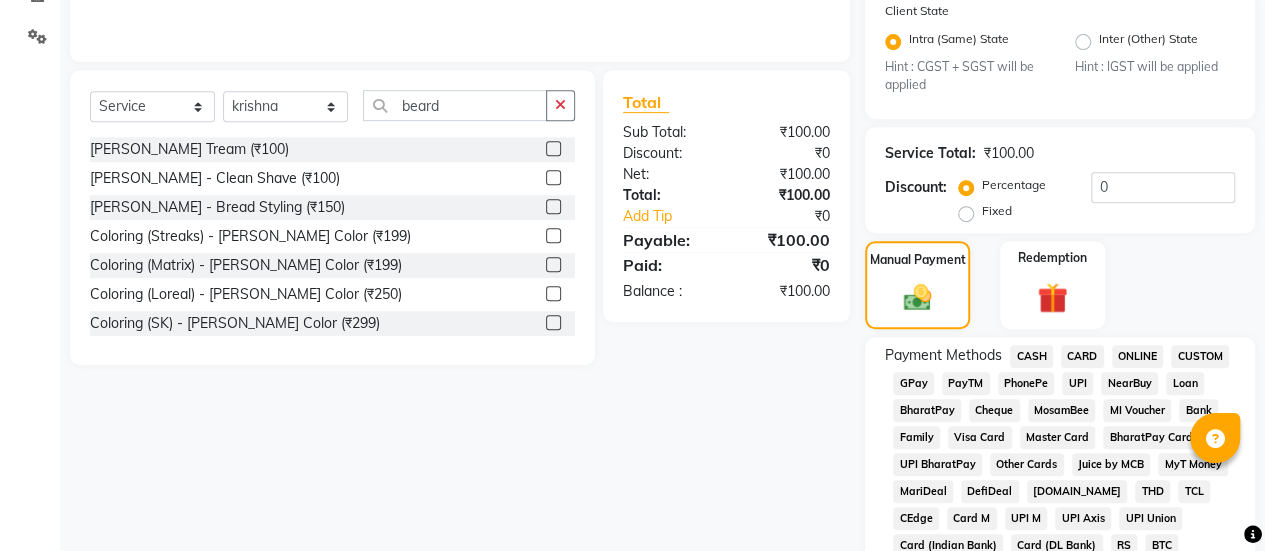 click on "CASH" 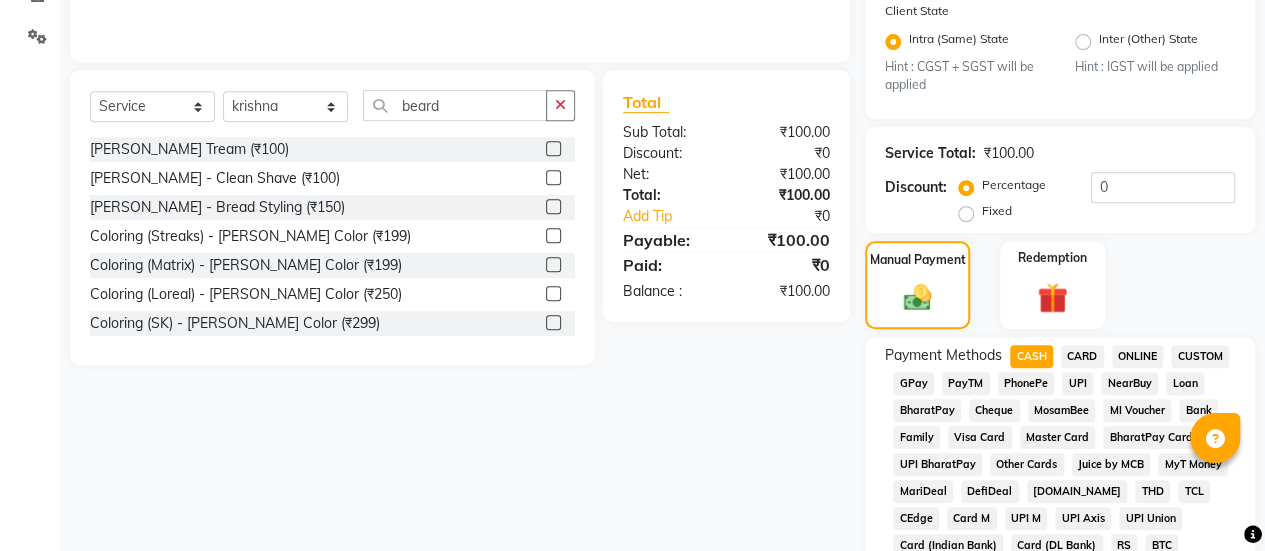 click on "CASH" 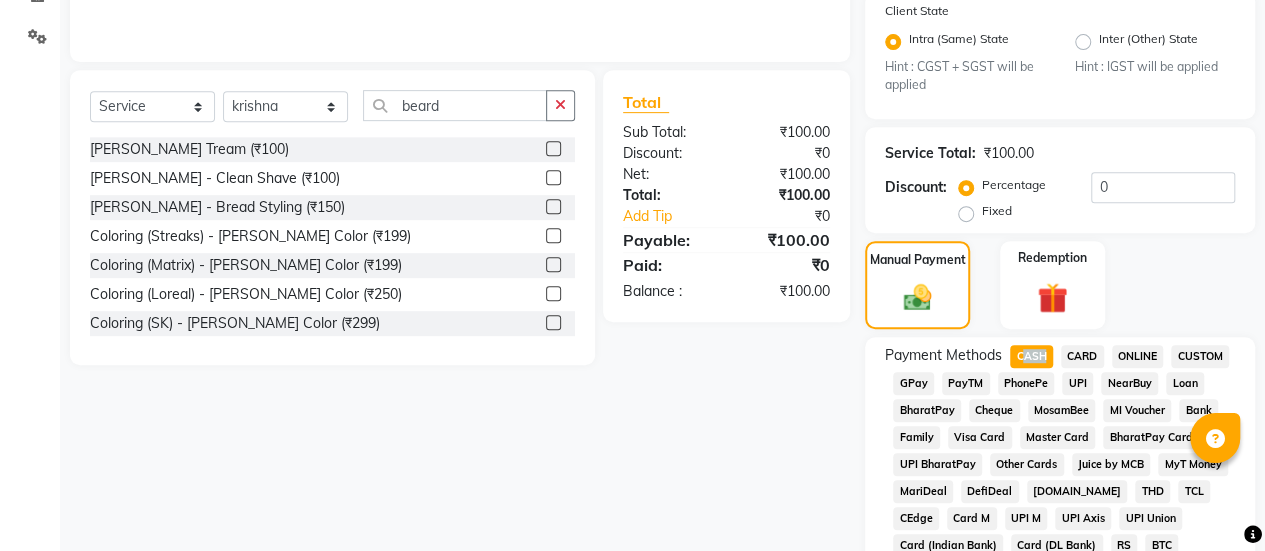 click on "CASH" 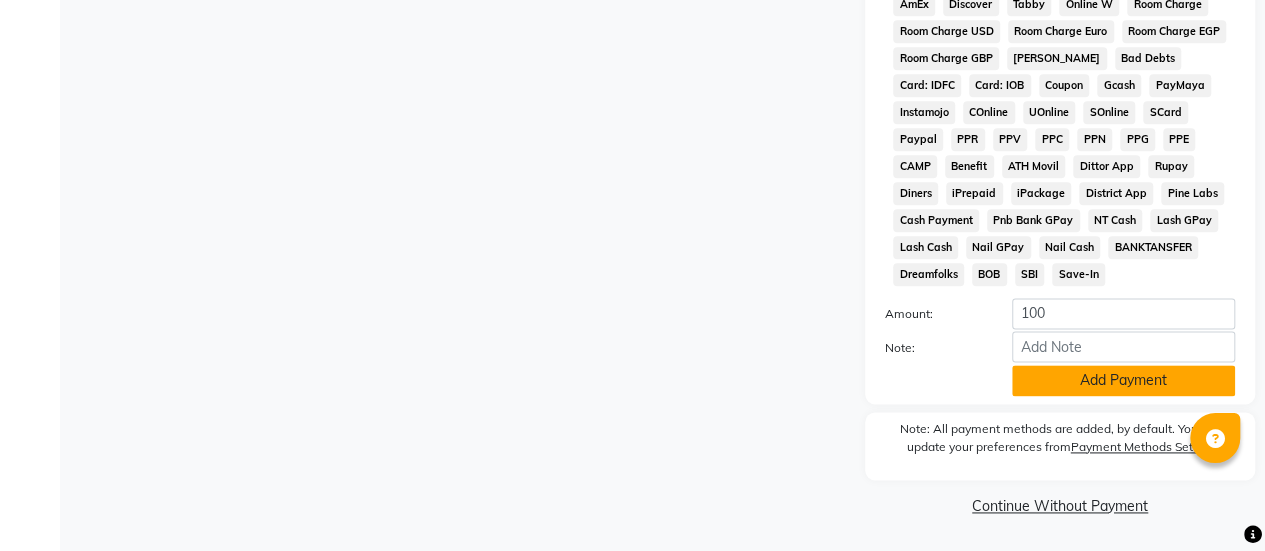 click on "Add Payment" 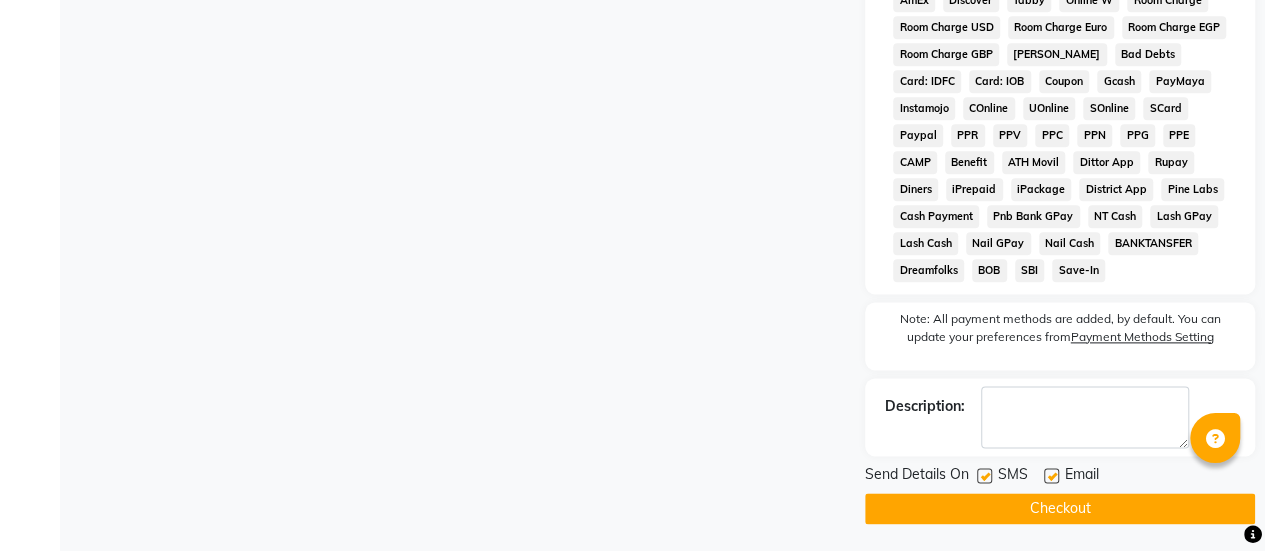 click 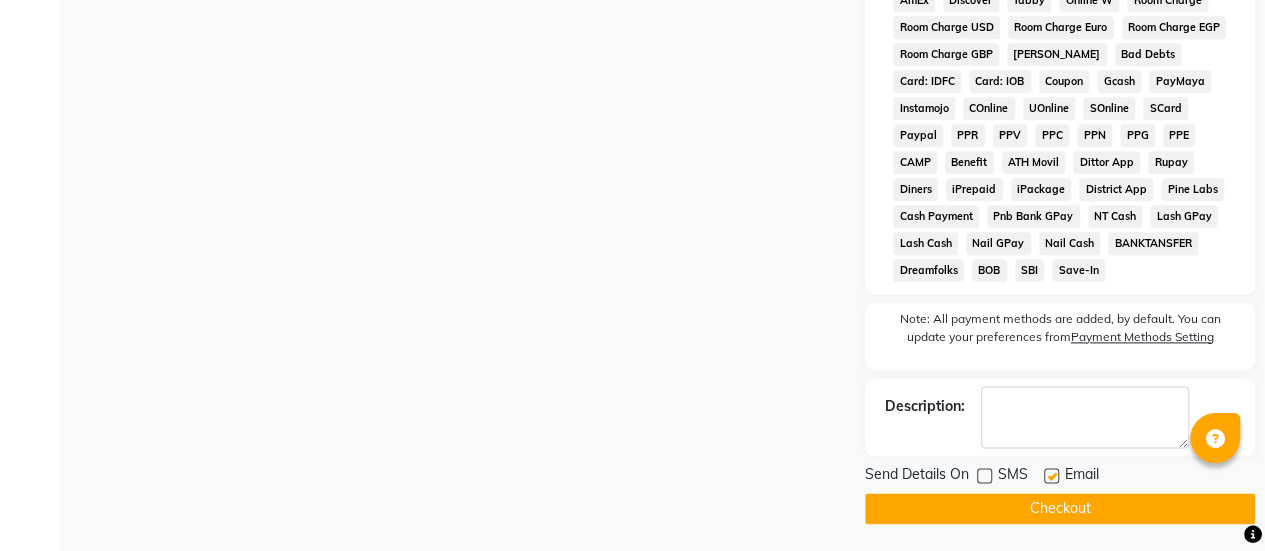 click 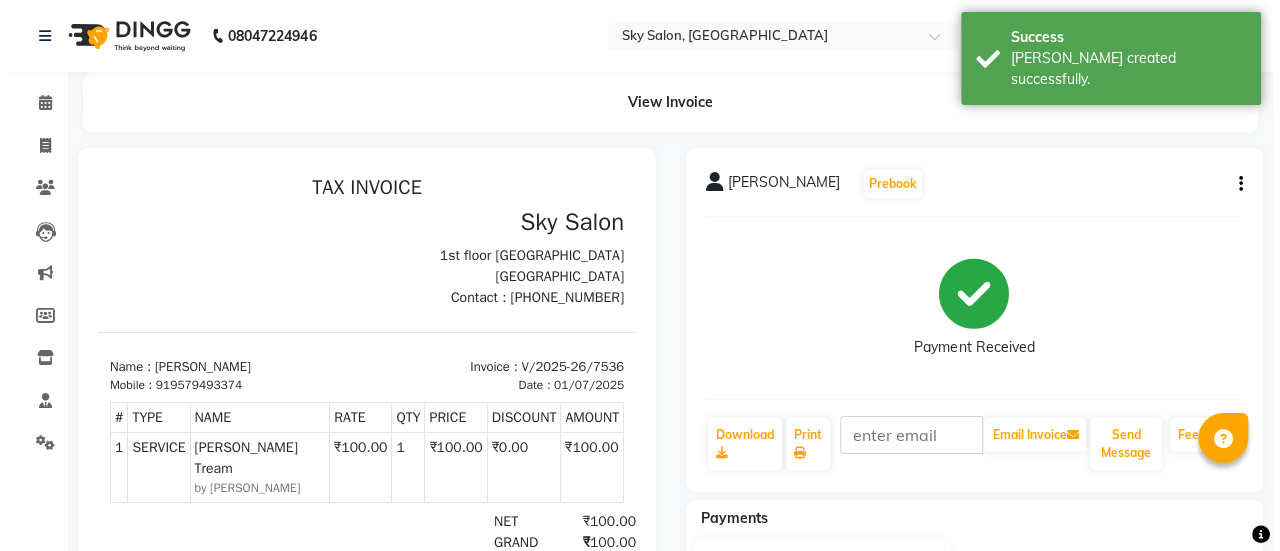 scroll, scrollTop: 0, scrollLeft: 0, axis: both 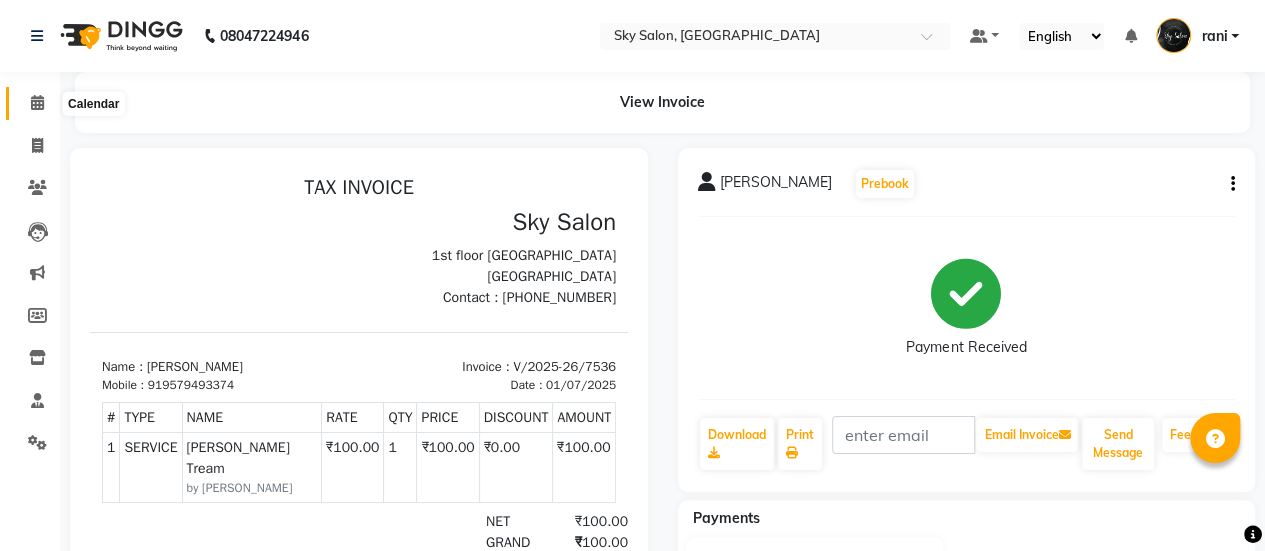 click 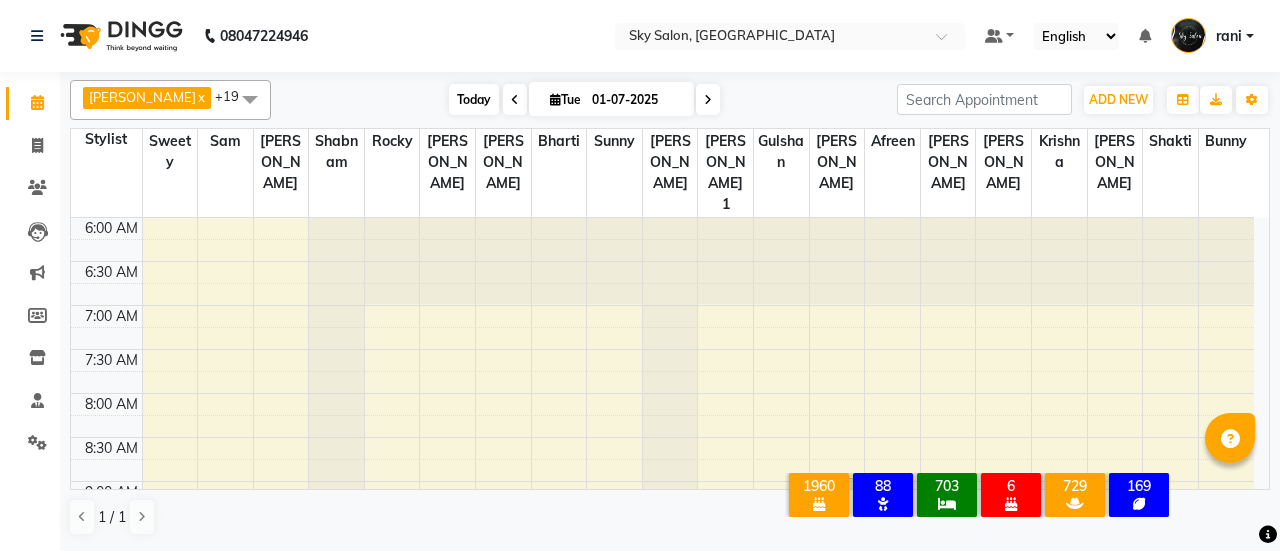 click on "Today" at bounding box center [474, 99] 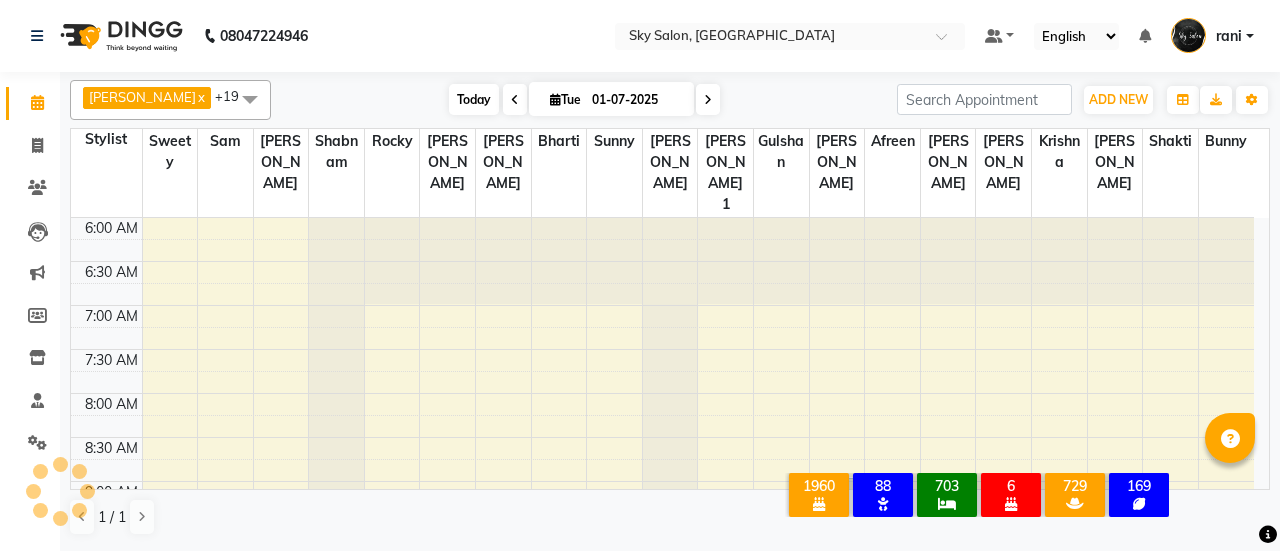 scroll, scrollTop: 868, scrollLeft: 0, axis: vertical 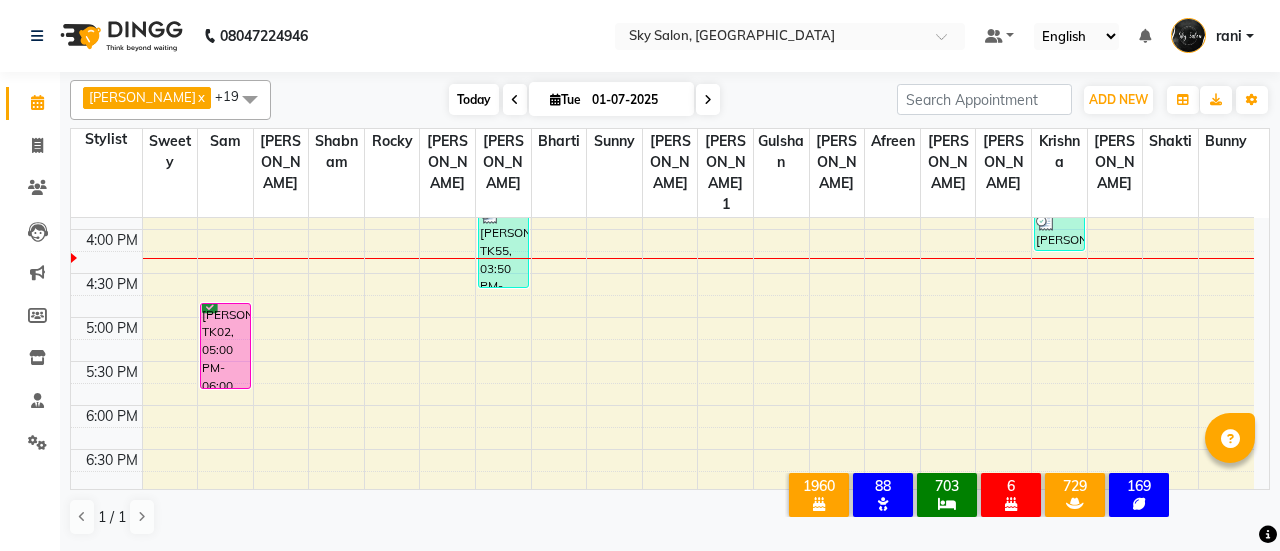 click on "Today" at bounding box center [474, 99] 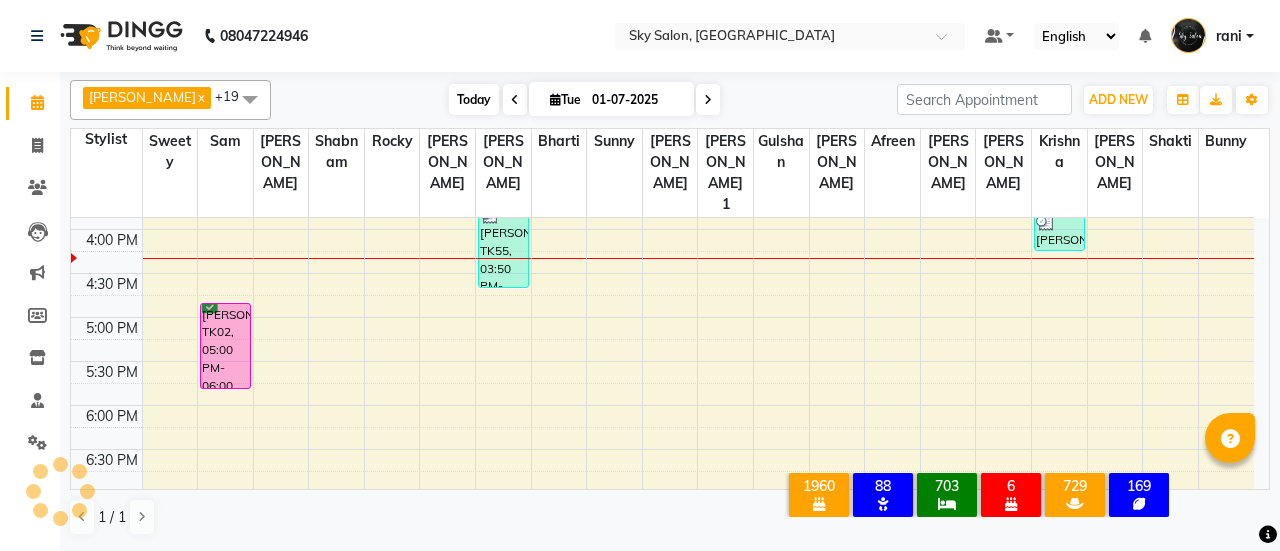 scroll, scrollTop: 868, scrollLeft: 0, axis: vertical 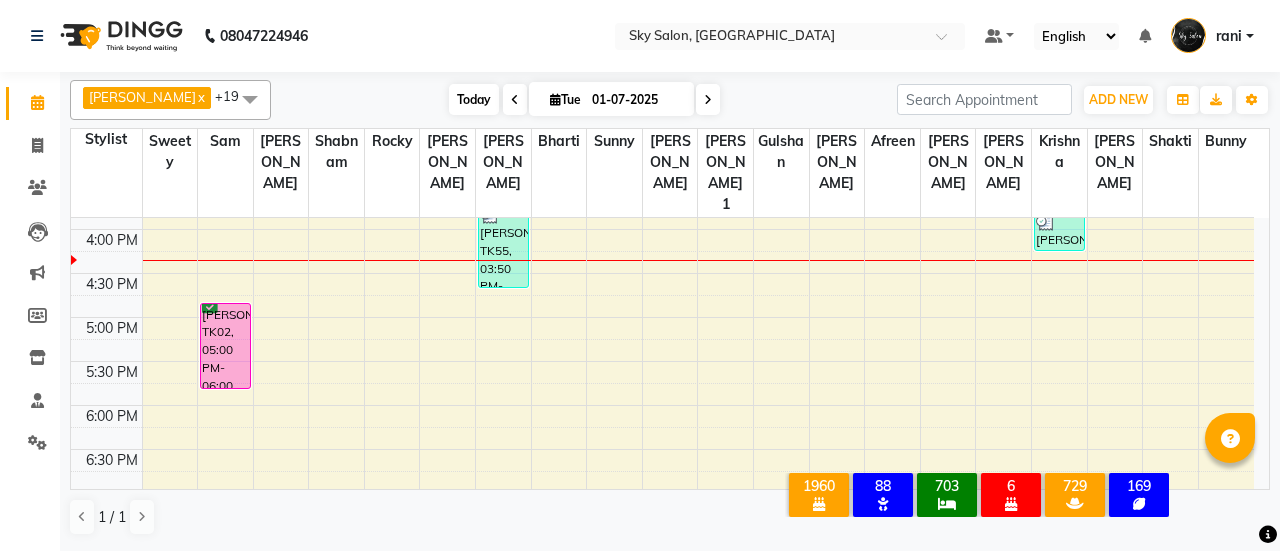 click on "Today" at bounding box center (474, 99) 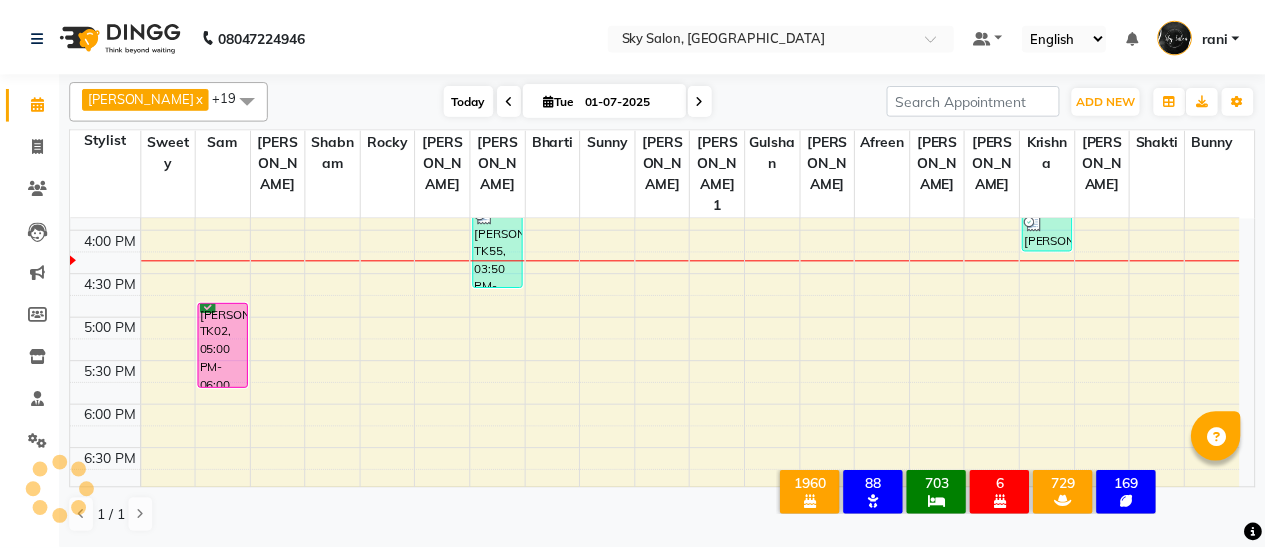 scroll, scrollTop: 868, scrollLeft: 0, axis: vertical 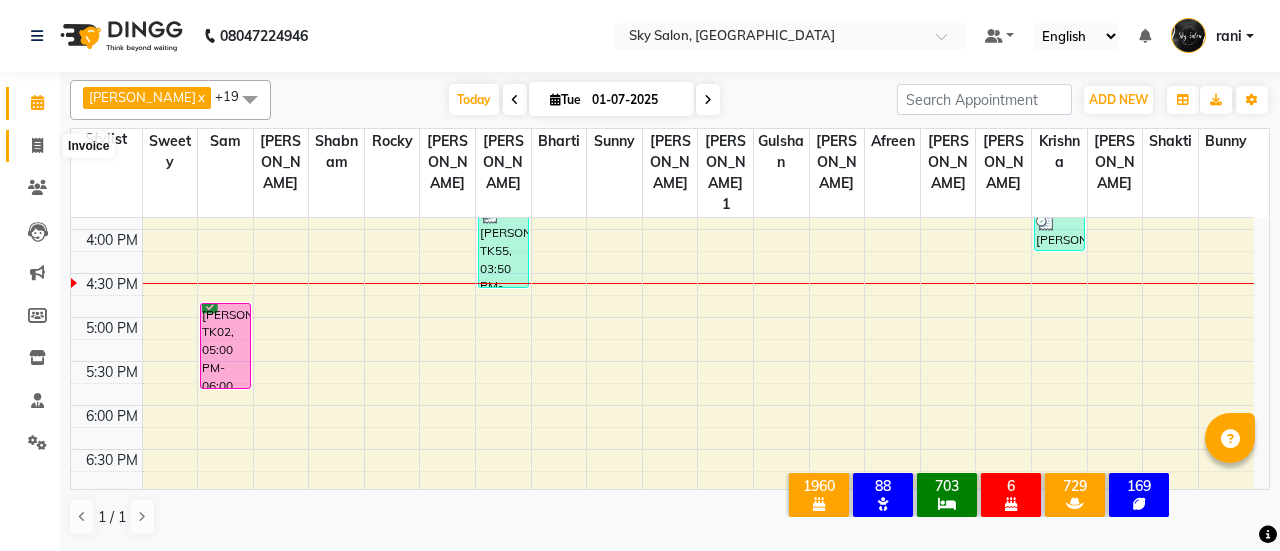 click 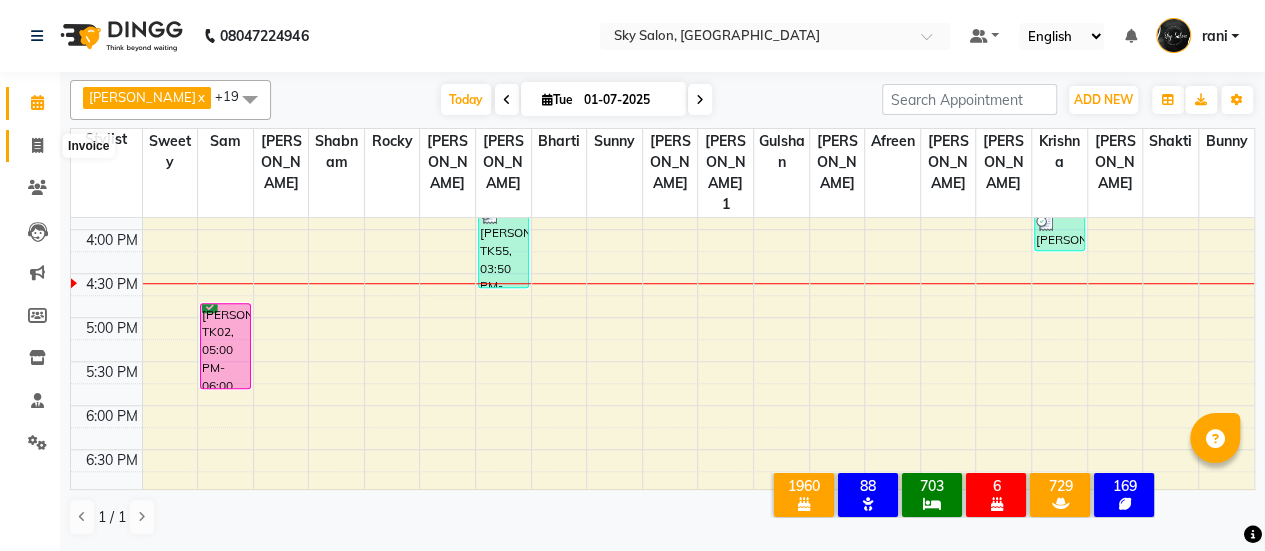 select on "3537" 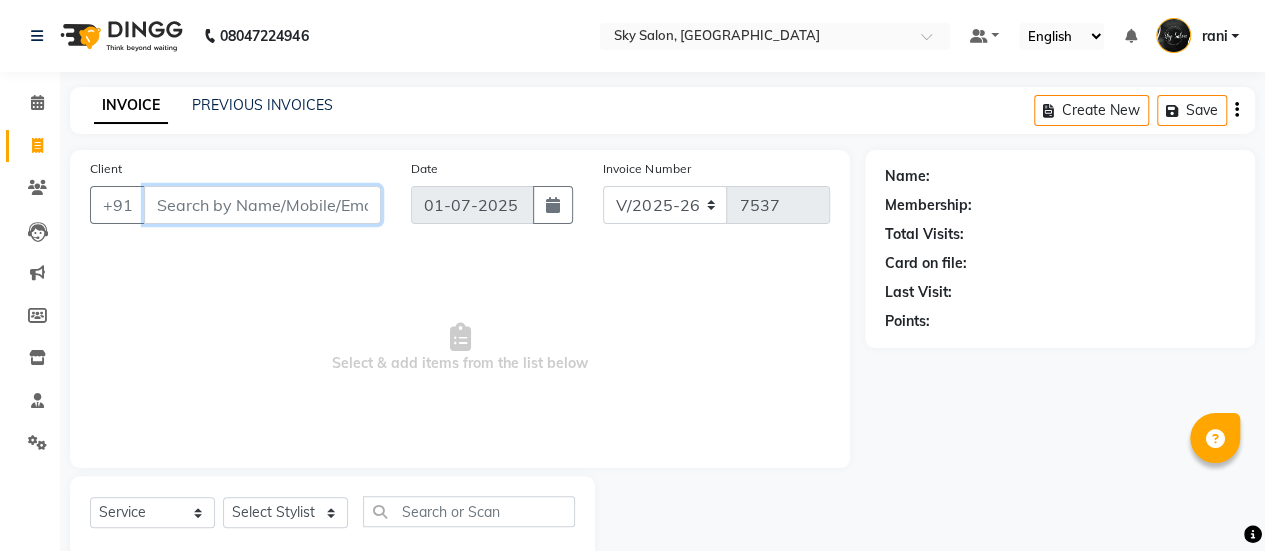 paste on "9561741748" 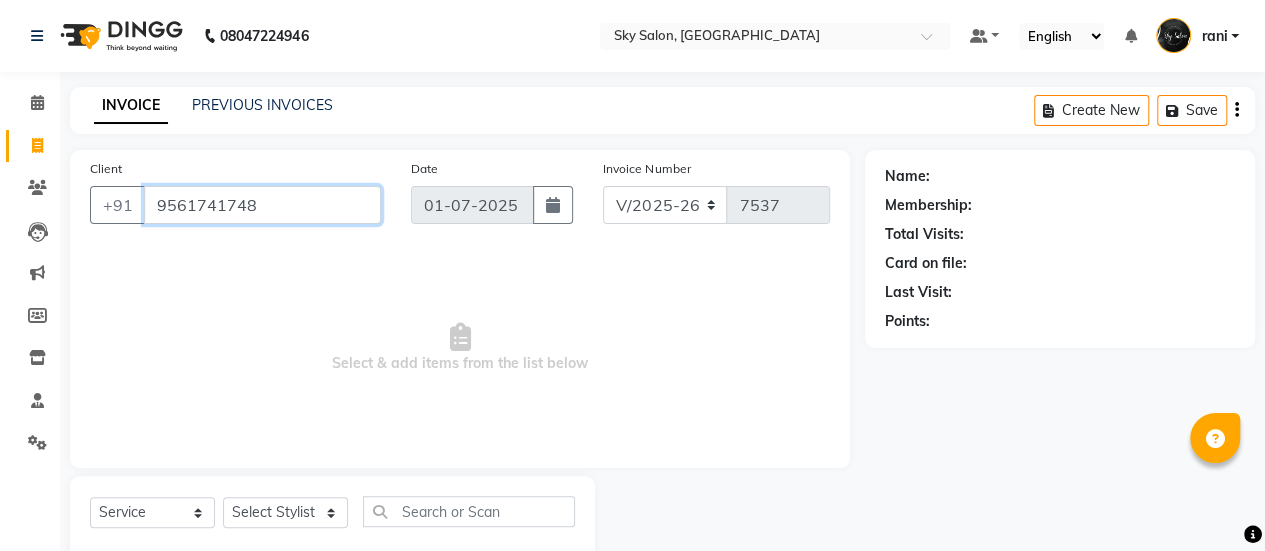 click on "9561741748" at bounding box center (262, 205) 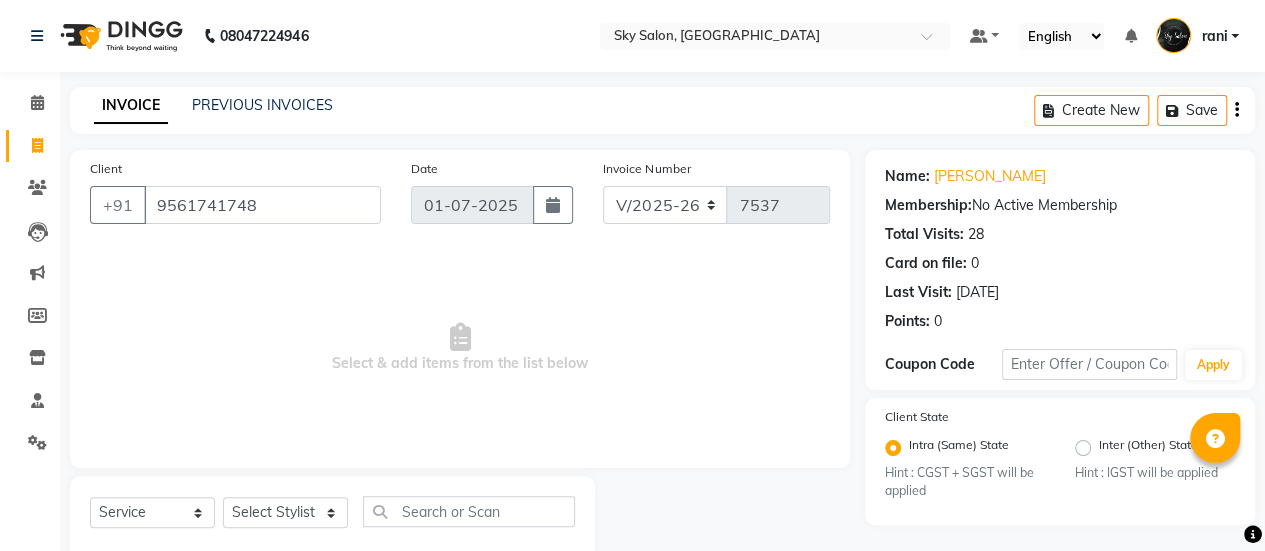 scroll, scrollTop: 49, scrollLeft: 0, axis: vertical 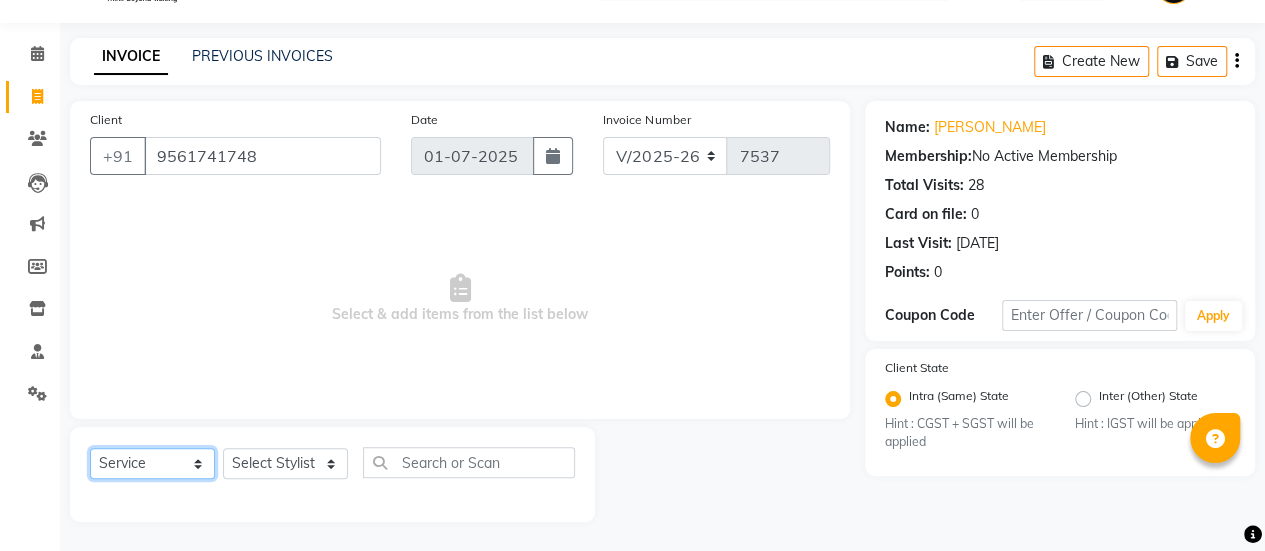 drag, startPoint x: 159, startPoint y: 468, endPoint x: 144, endPoint y: 341, distance: 127.88276 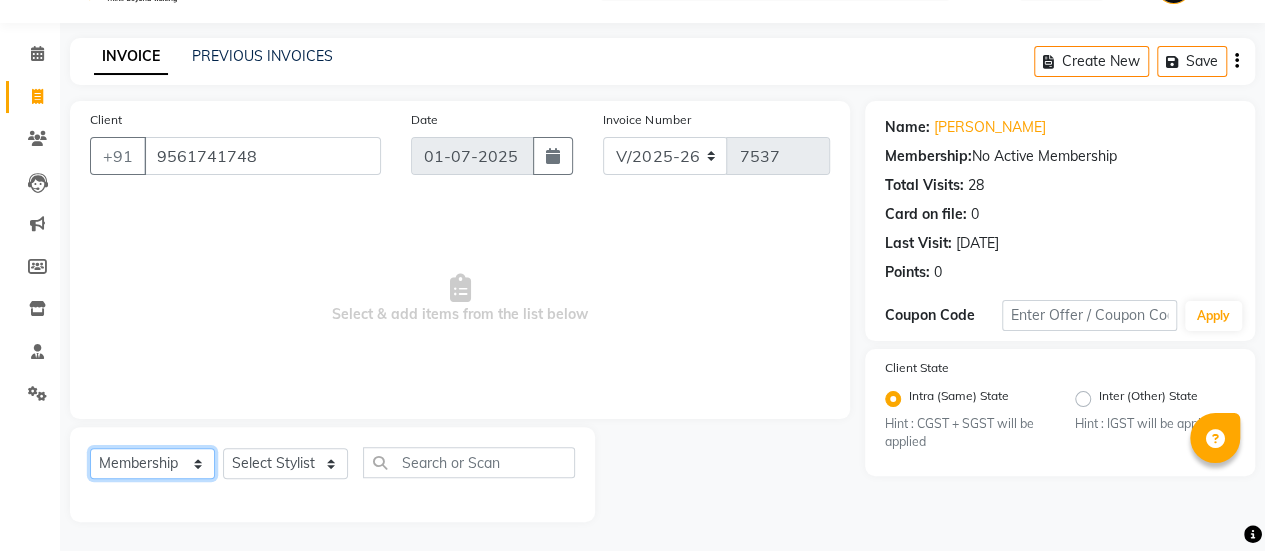 click on "Select  Service  Product  Membership  Package Voucher Prepaid Gift Card" 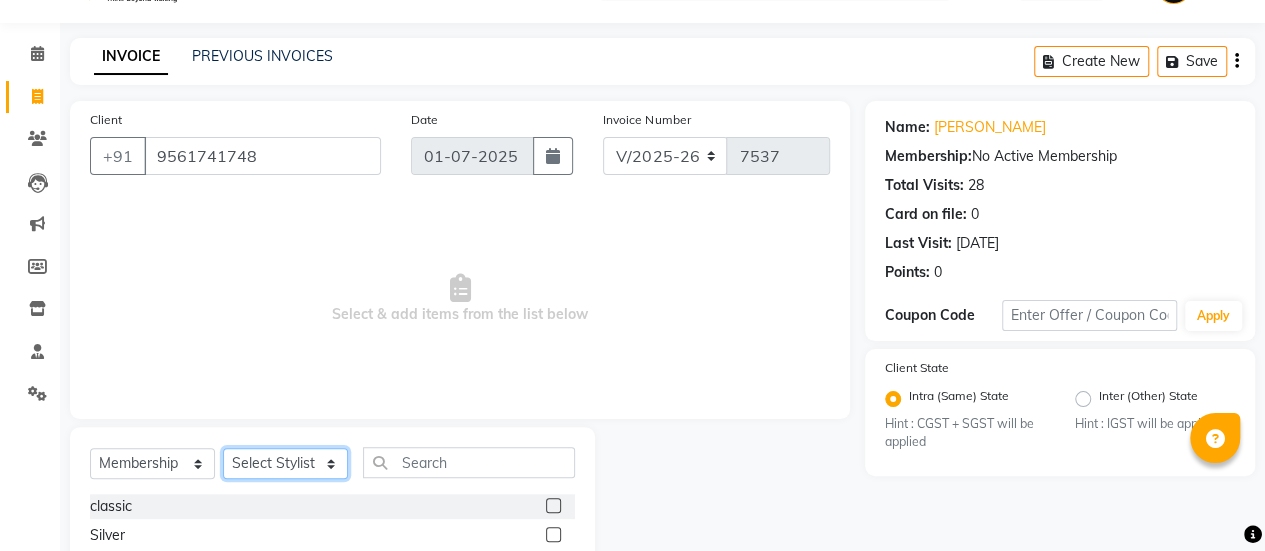 click on "Select Stylist afreen [PERSON_NAME] saha [PERSON_NAME] [PERSON_NAME] [PERSON_NAME] bharti Bunny Danish [PERSON_NAME] 1 [PERSON_NAME] [PERSON_NAME] gaurav Gulshan [PERSON_NAME] [PERSON_NAME] krishna [PERSON_NAME] [PERSON_NAME] rani [PERSON_NAME] [PERSON_NAME] sachin [PERSON_NAME] [PERSON_NAME] sameer 2 [PERSON_NAME] [PERSON_NAME] [PERSON_NAME]" 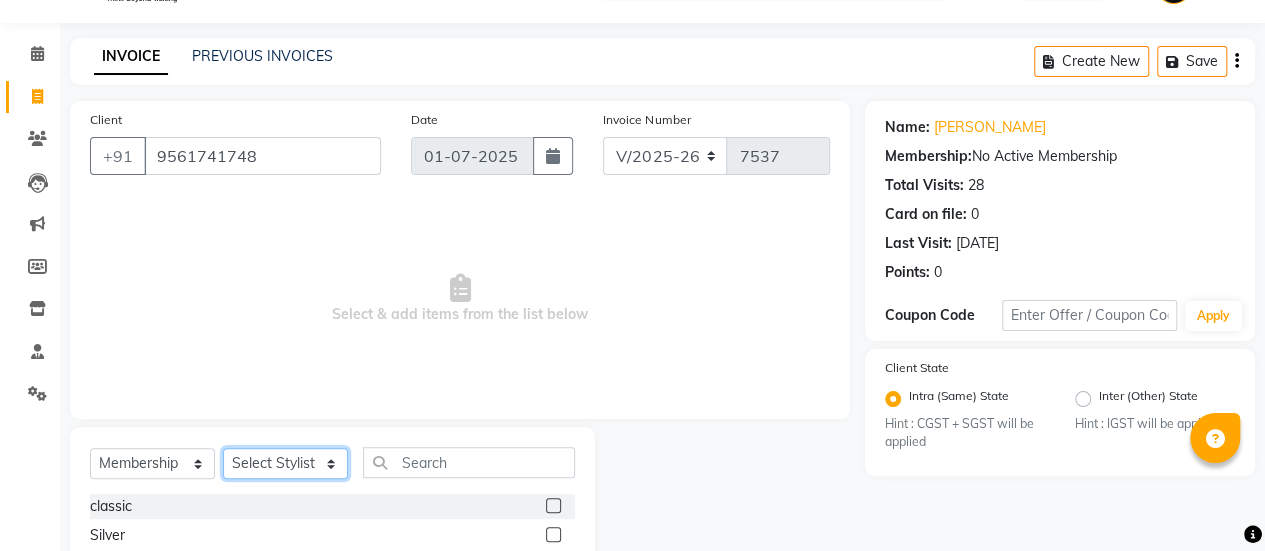 select on "26930" 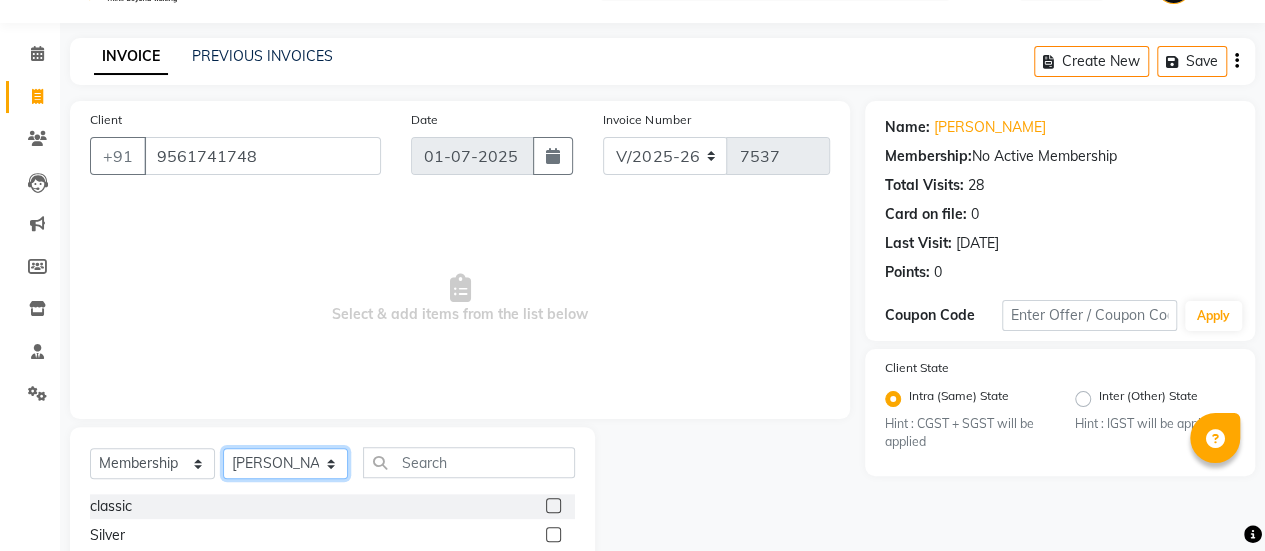 click on "Select Stylist afreen [PERSON_NAME] saha [PERSON_NAME] [PERSON_NAME] [PERSON_NAME] bharti Bunny Danish [PERSON_NAME] 1 [PERSON_NAME] [PERSON_NAME] gaurav Gulshan [PERSON_NAME] [PERSON_NAME] krishna [PERSON_NAME] [PERSON_NAME] rani [PERSON_NAME] [PERSON_NAME] sachin [PERSON_NAME] [PERSON_NAME] sameer 2 [PERSON_NAME] [PERSON_NAME] [PERSON_NAME]" 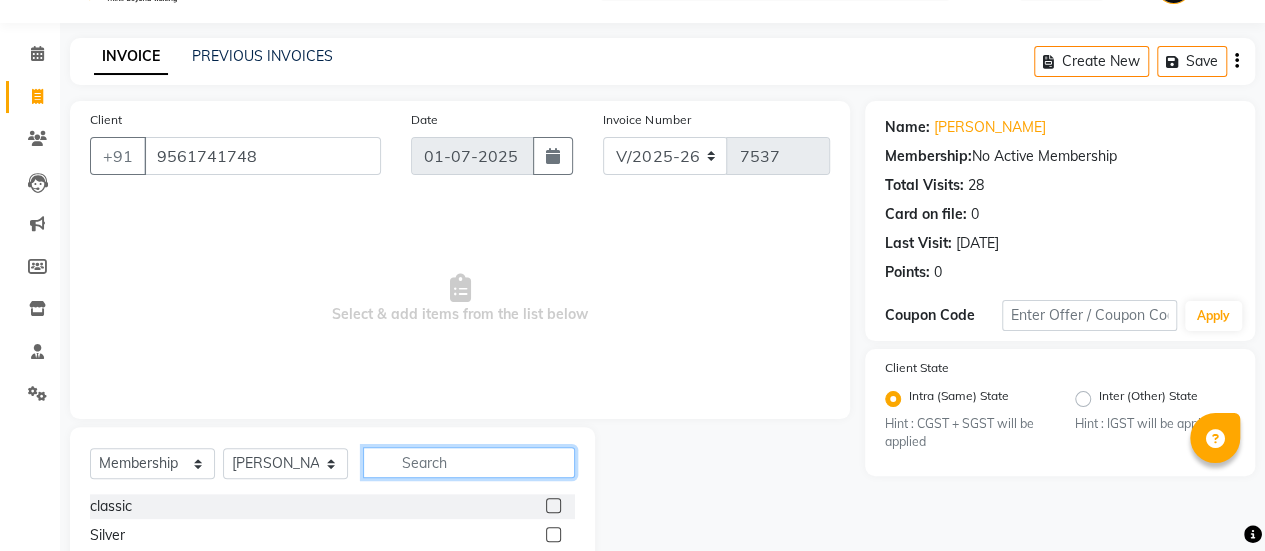 scroll, scrollTop: 107, scrollLeft: 0, axis: vertical 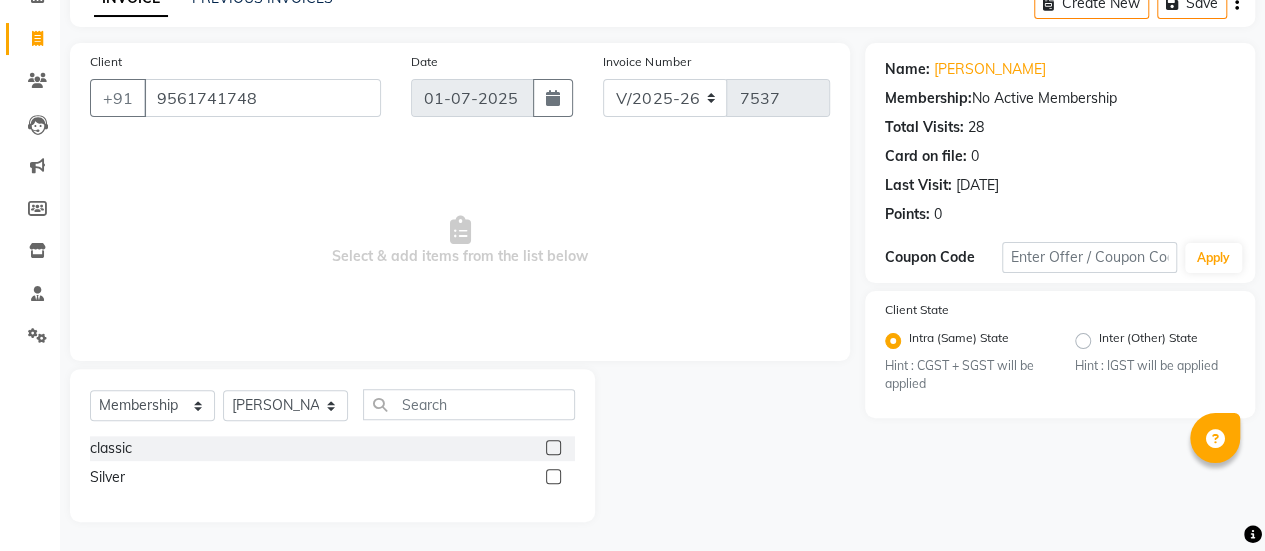 click 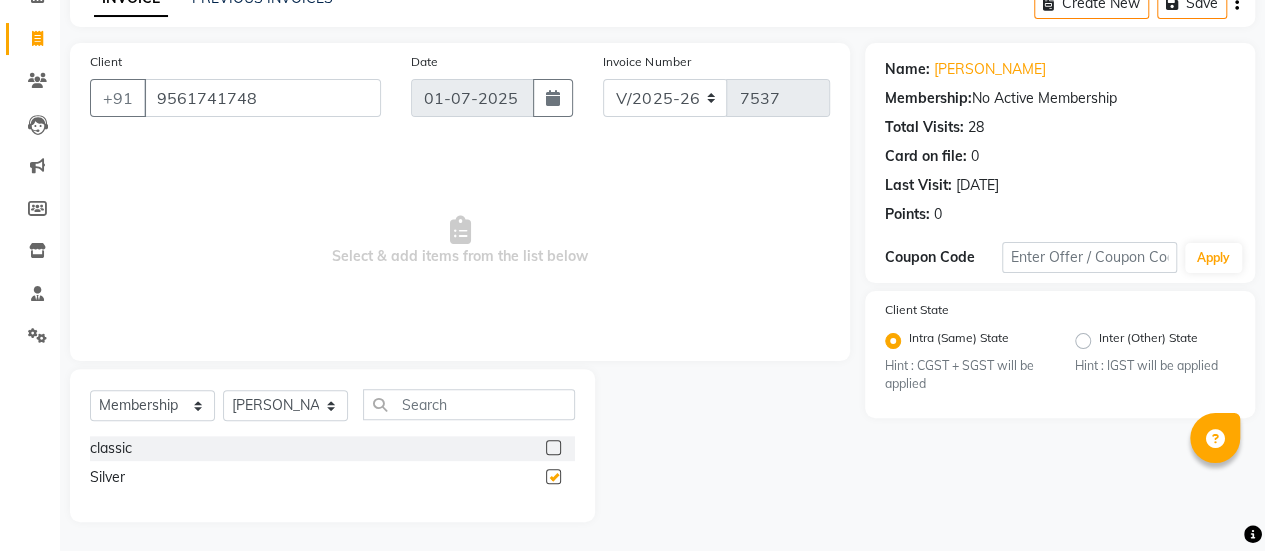 select on "select" 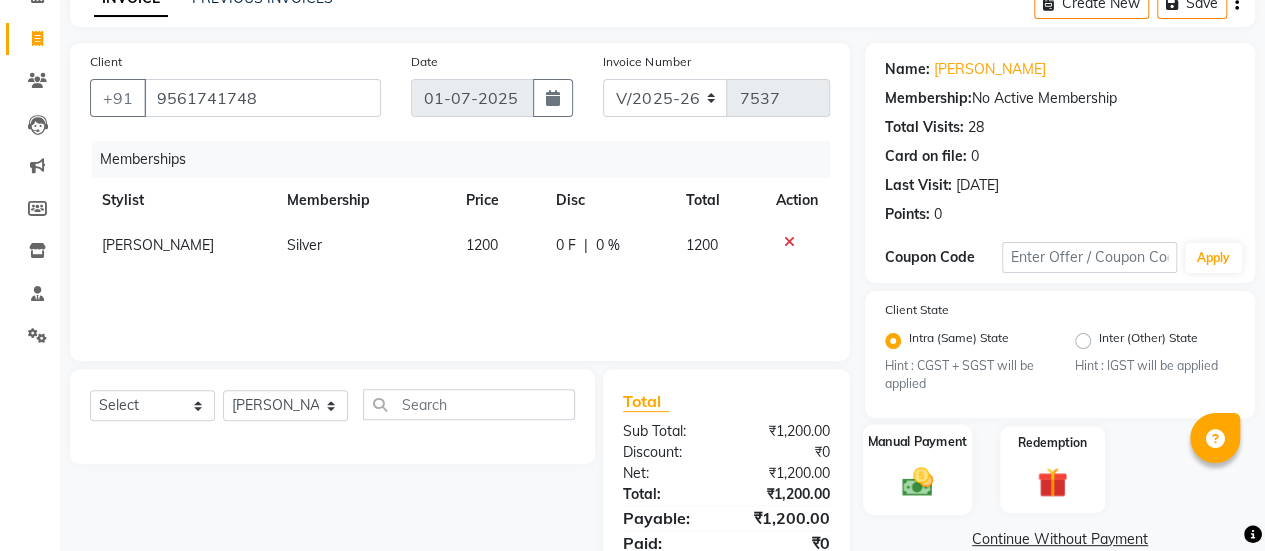 scroll, scrollTop: 184, scrollLeft: 0, axis: vertical 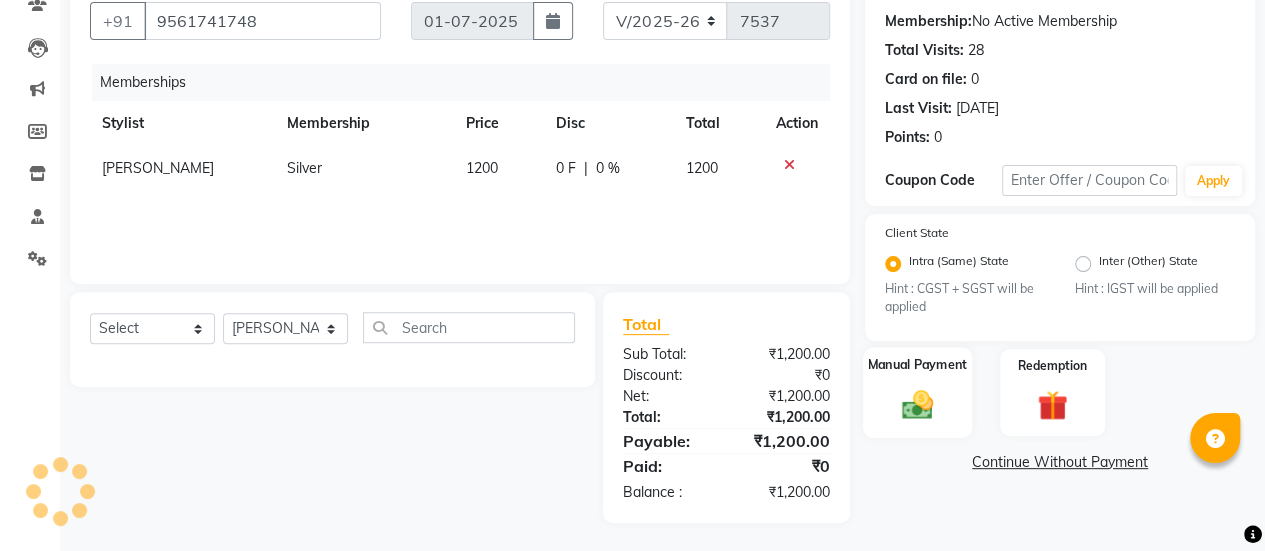 click 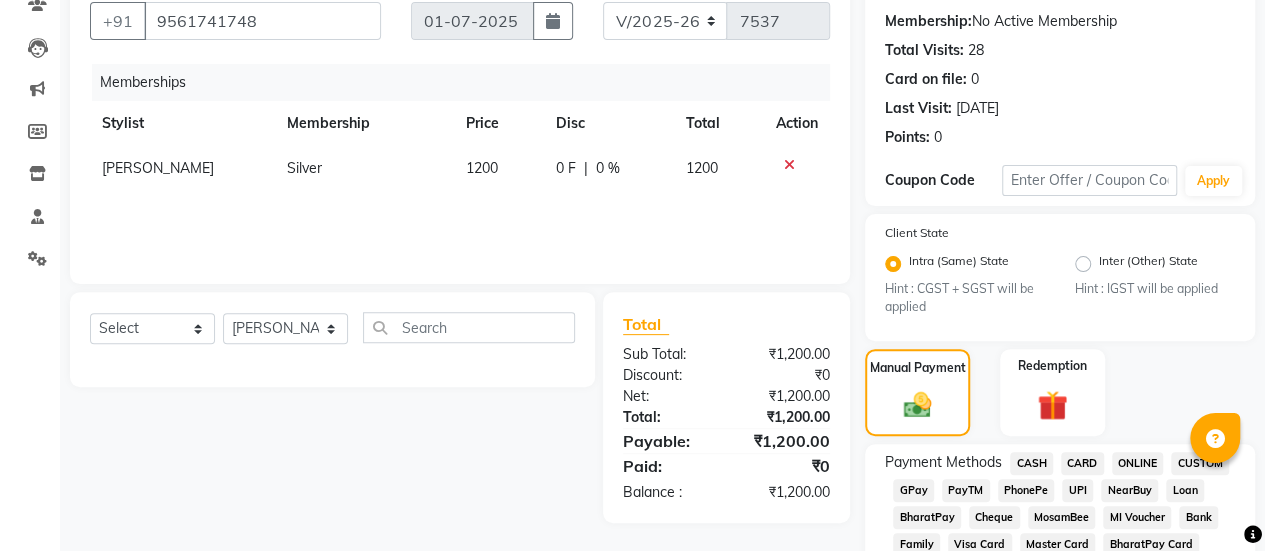 scroll, scrollTop: 416, scrollLeft: 0, axis: vertical 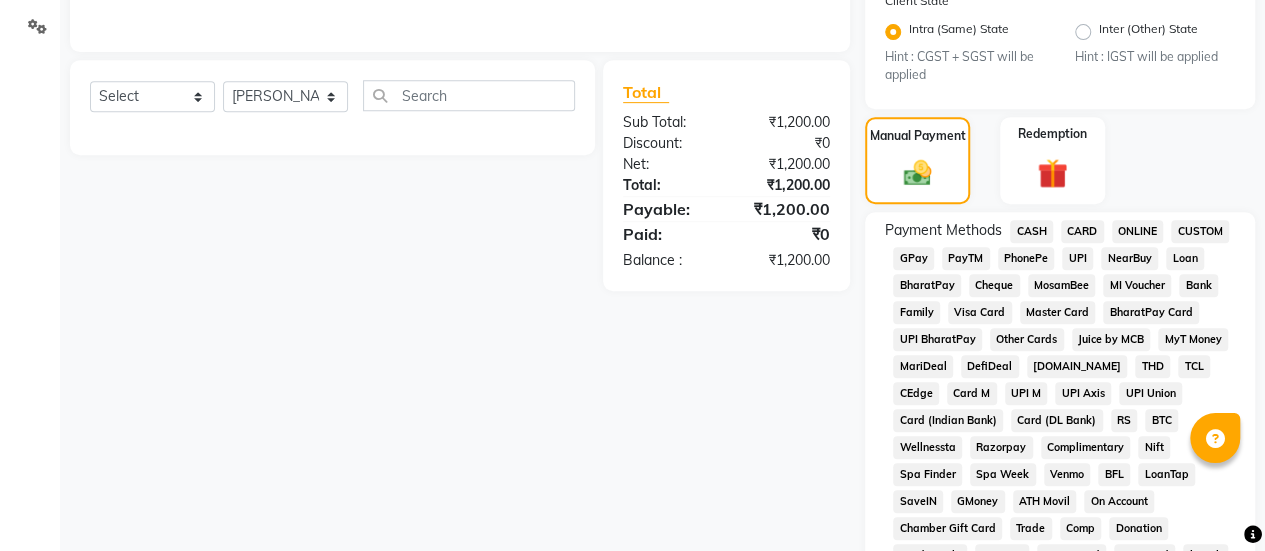 click on "GPay" 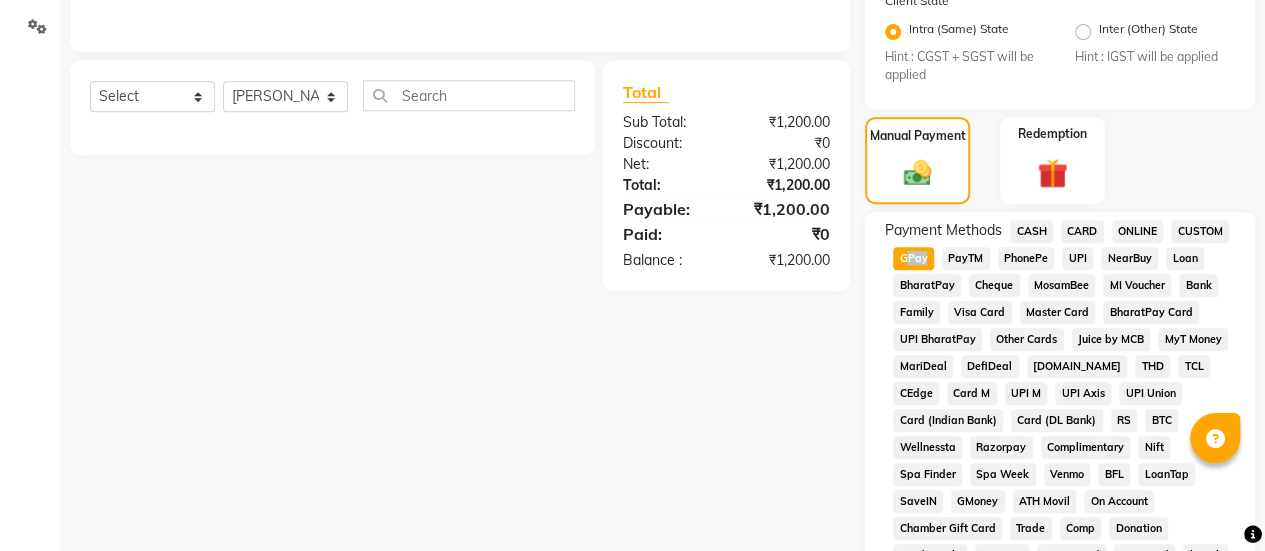 click on "GPay" 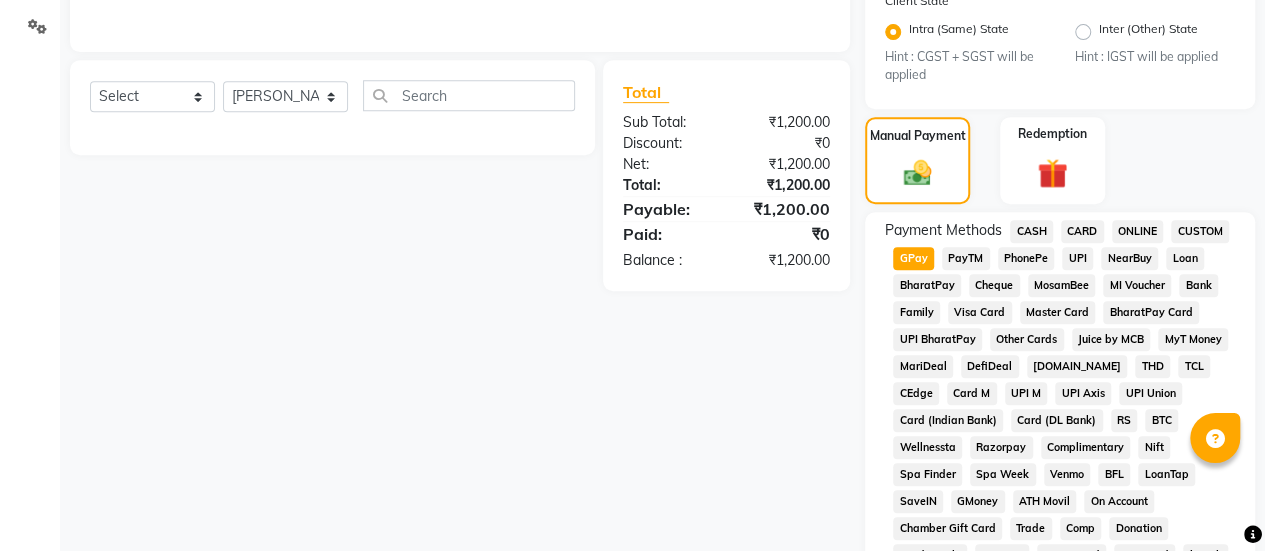 click on "GPay" 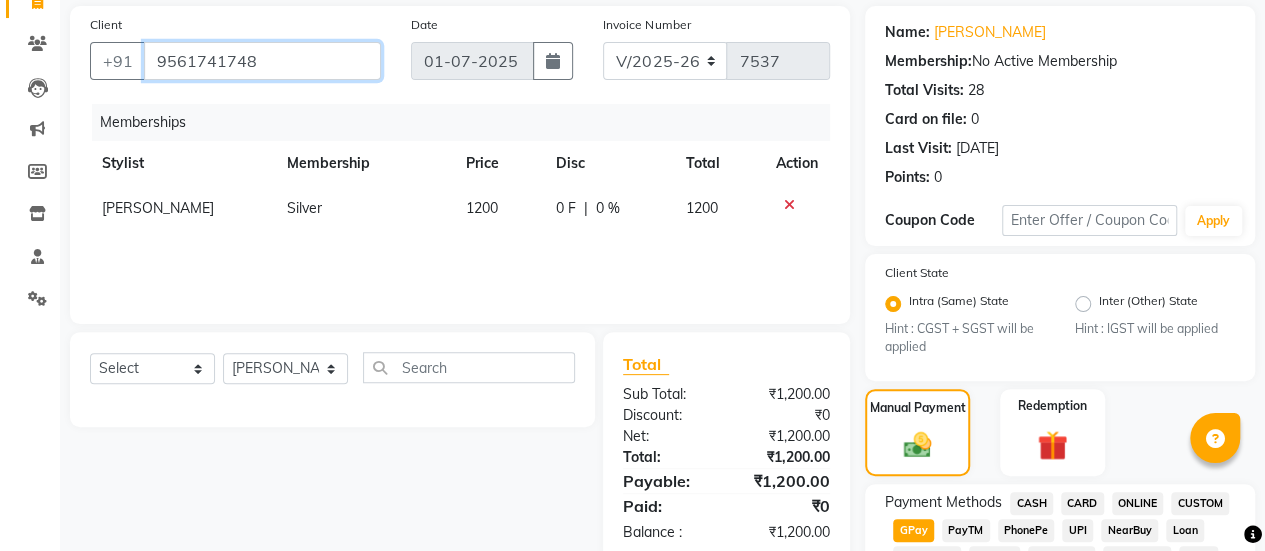 click on "9561741748" at bounding box center [262, 61] 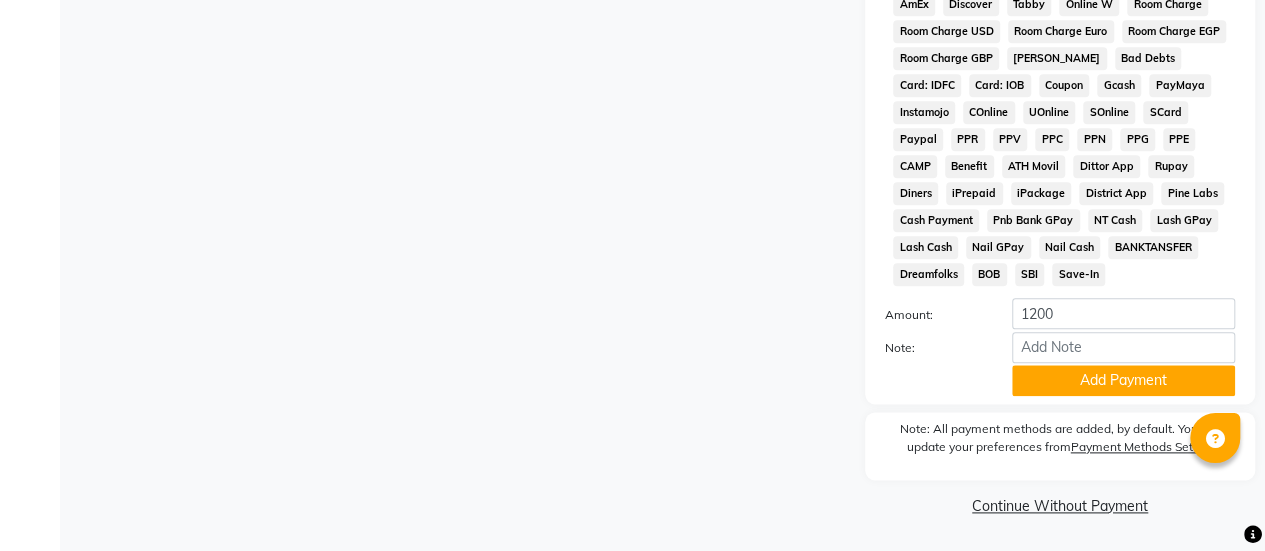 click on "Note:" 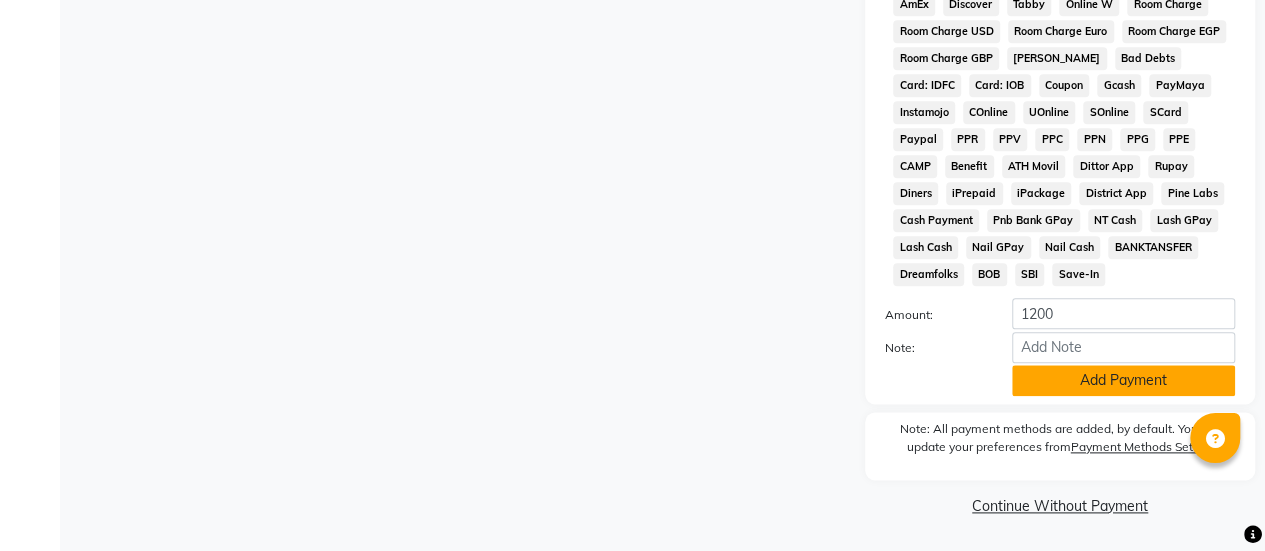 click on "Add Payment" 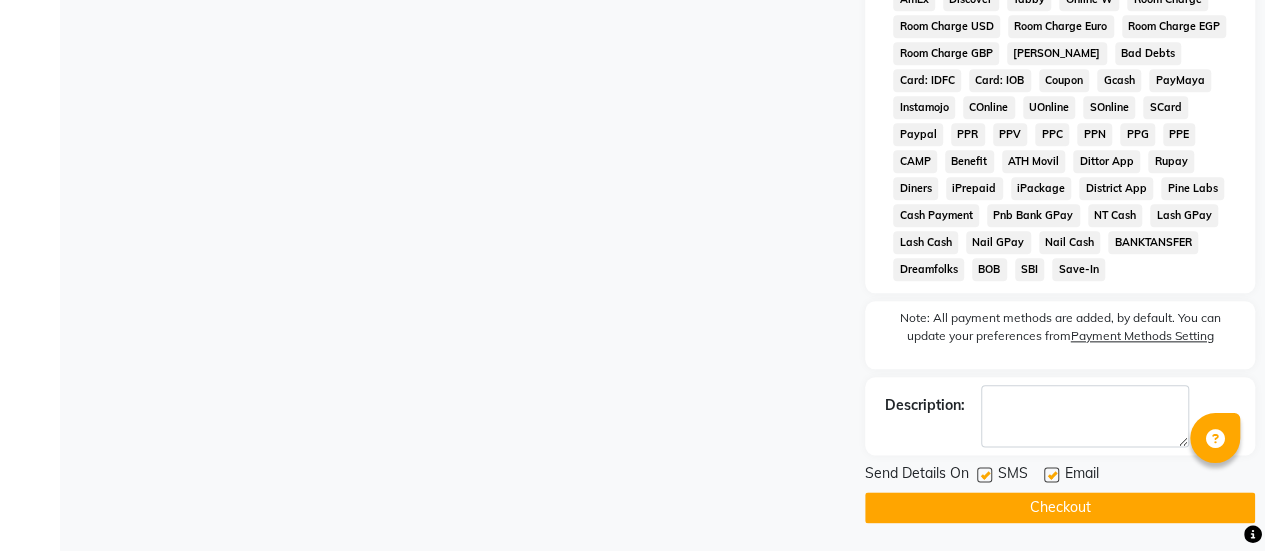 click on "Checkout" 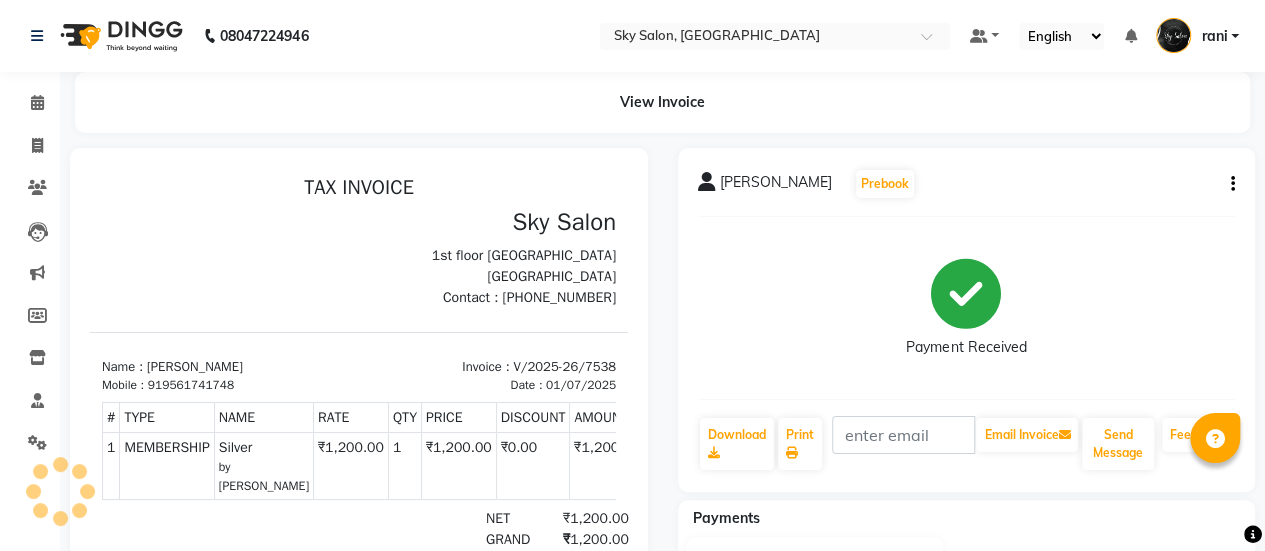 scroll, scrollTop: 0, scrollLeft: 0, axis: both 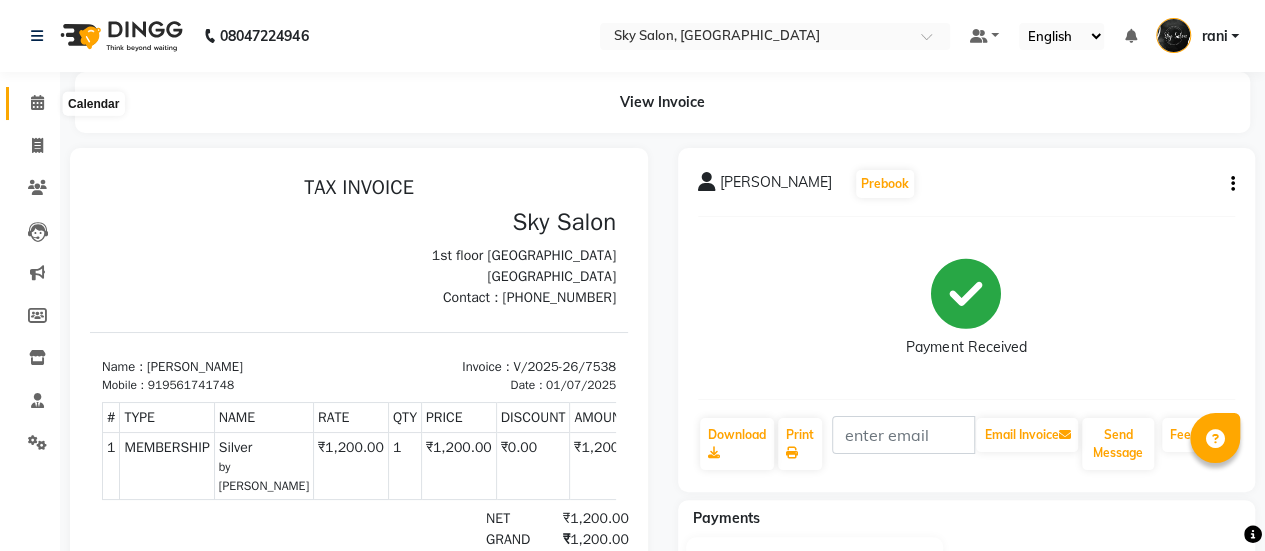 click 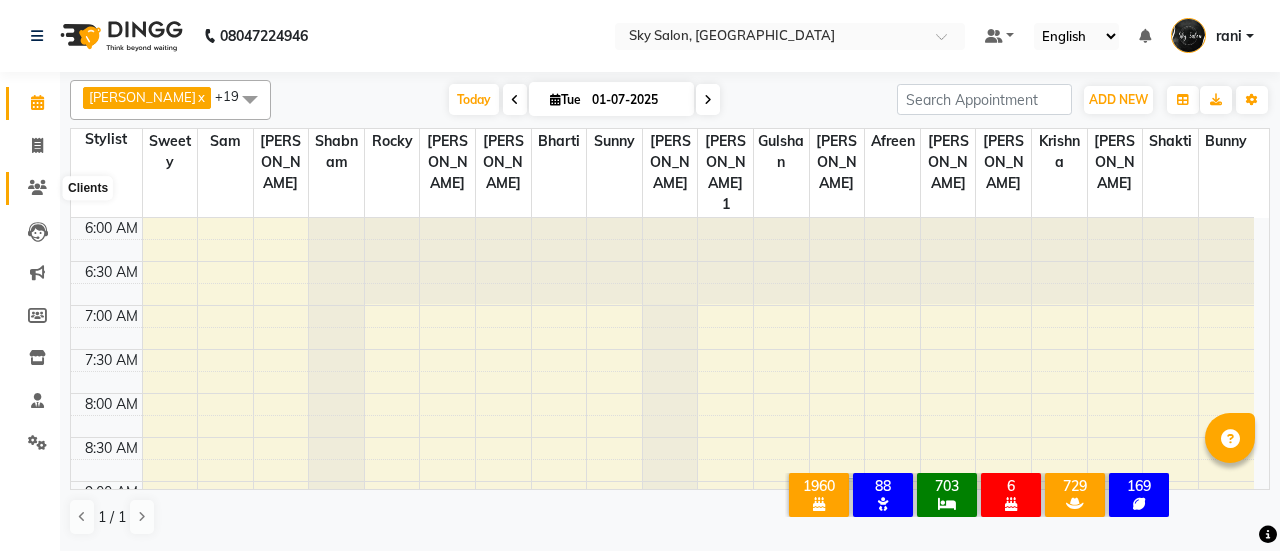 click 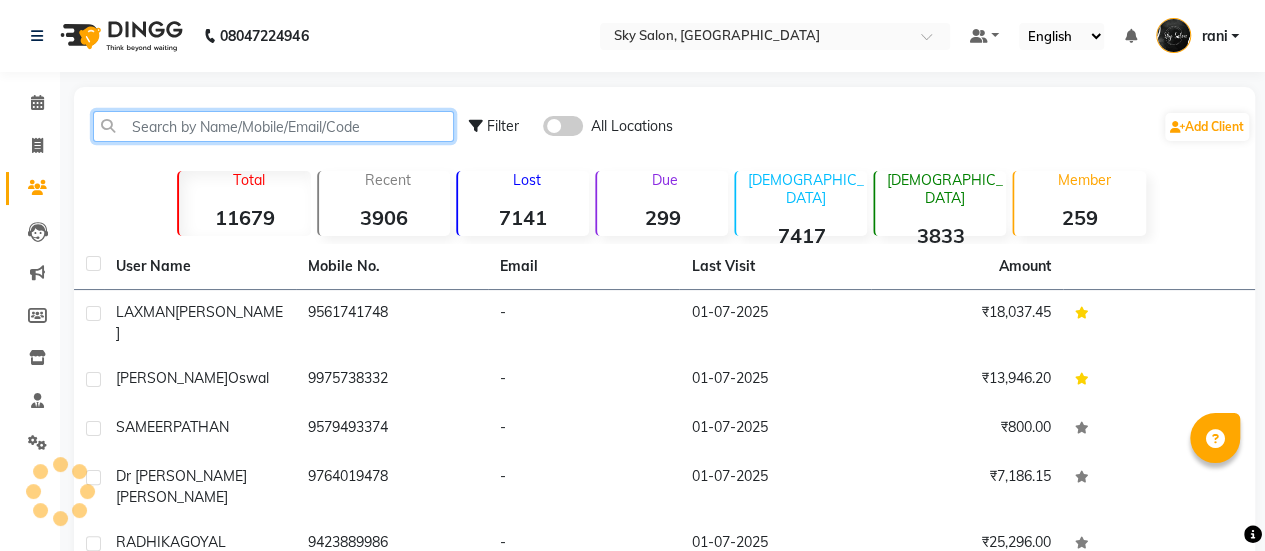 click 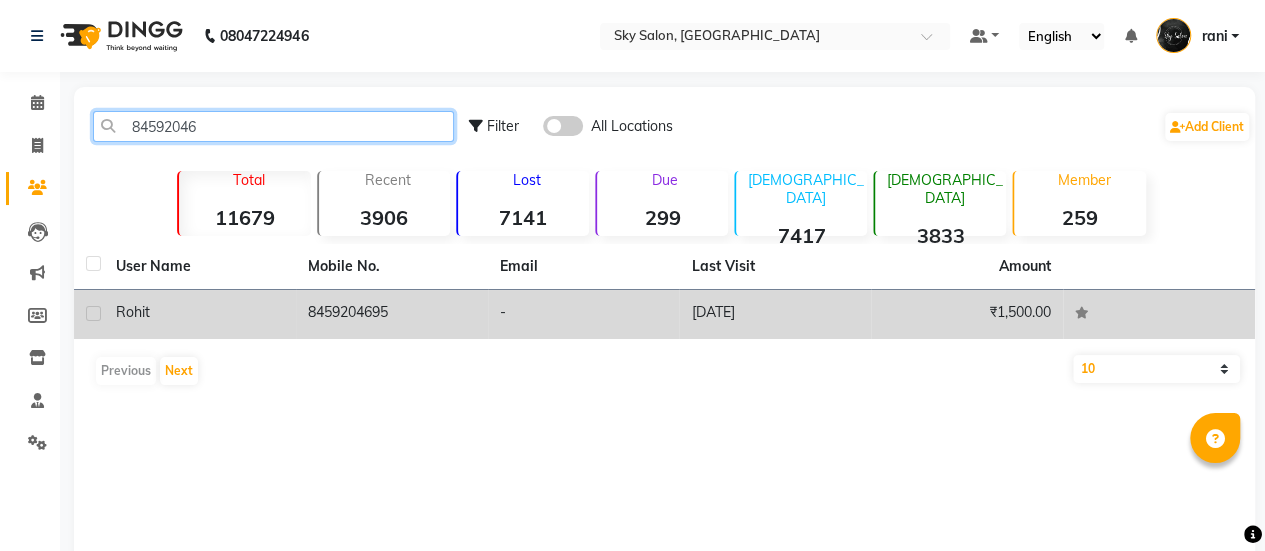 type on "84592046" 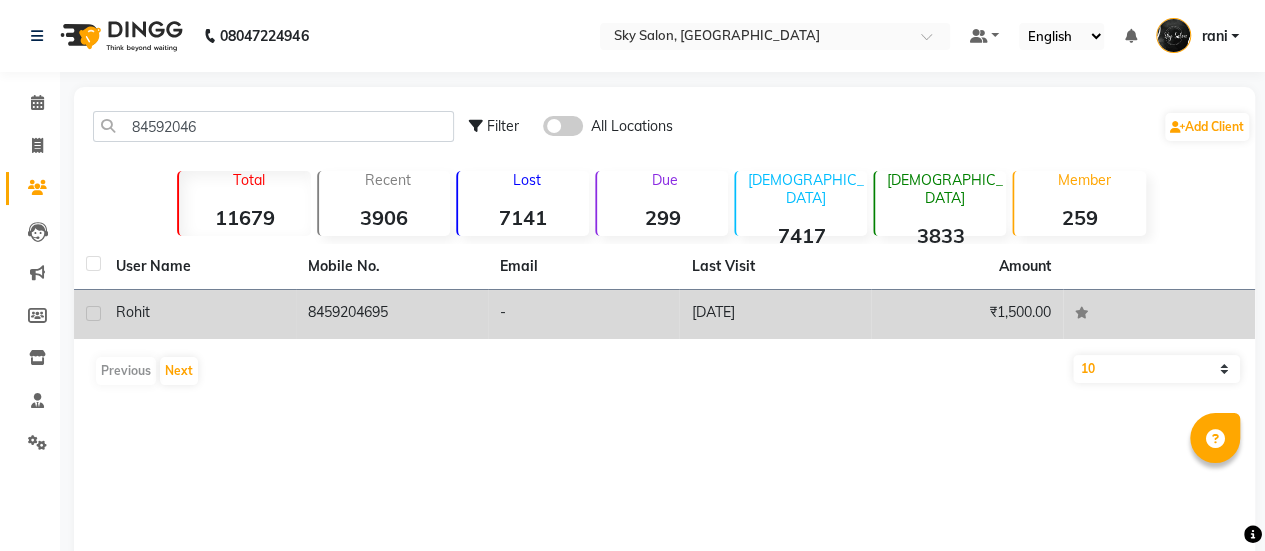 click on "8459204695" 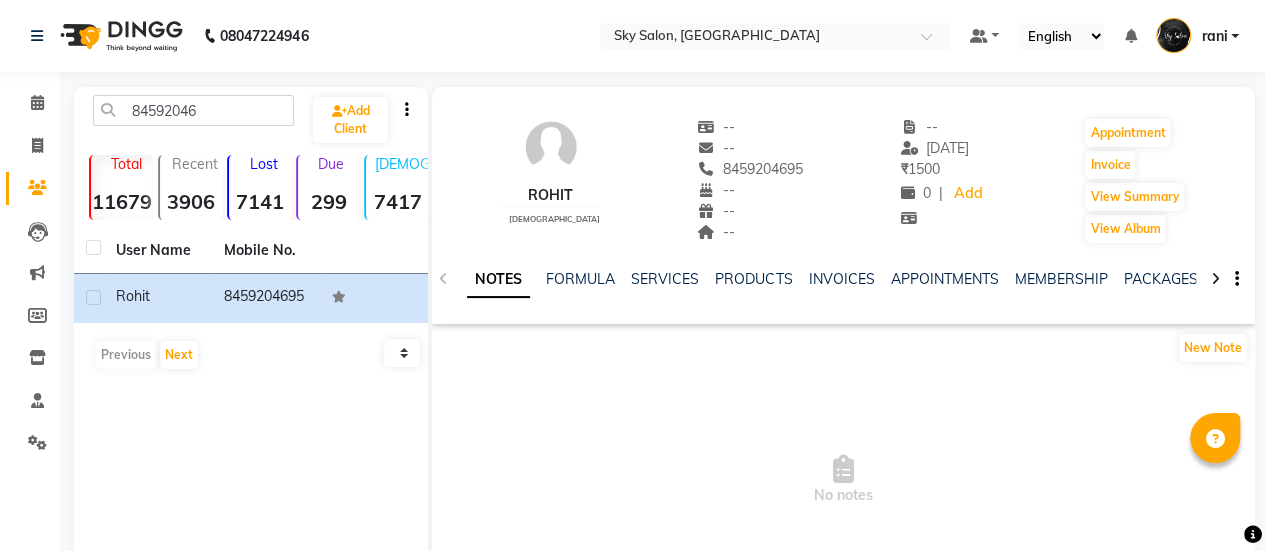 click on "SERVICES" 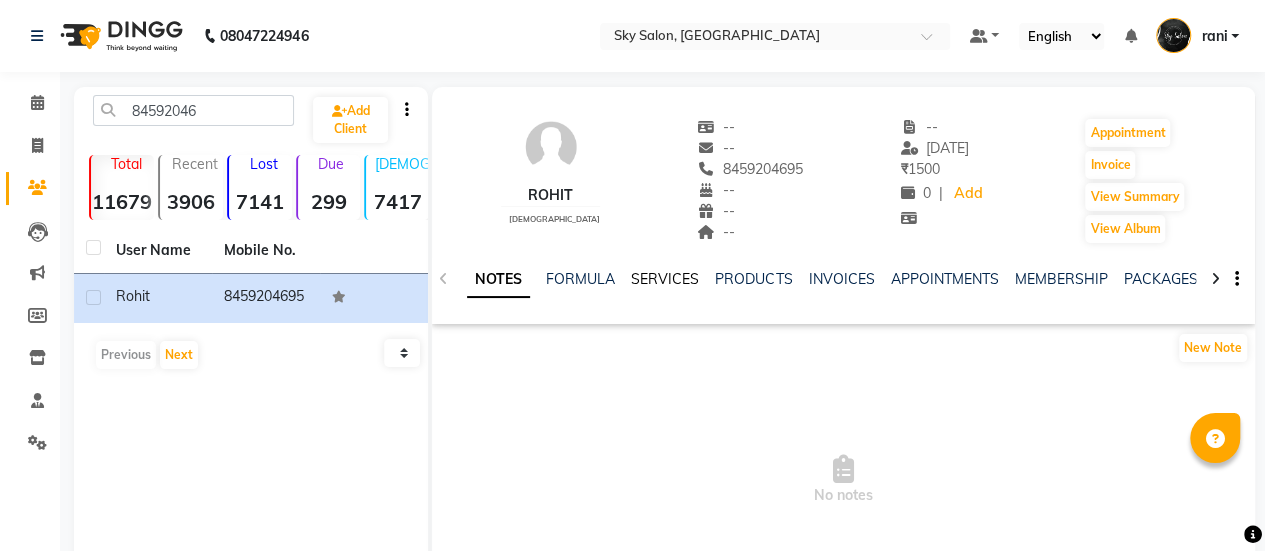 click on "SERVICES" 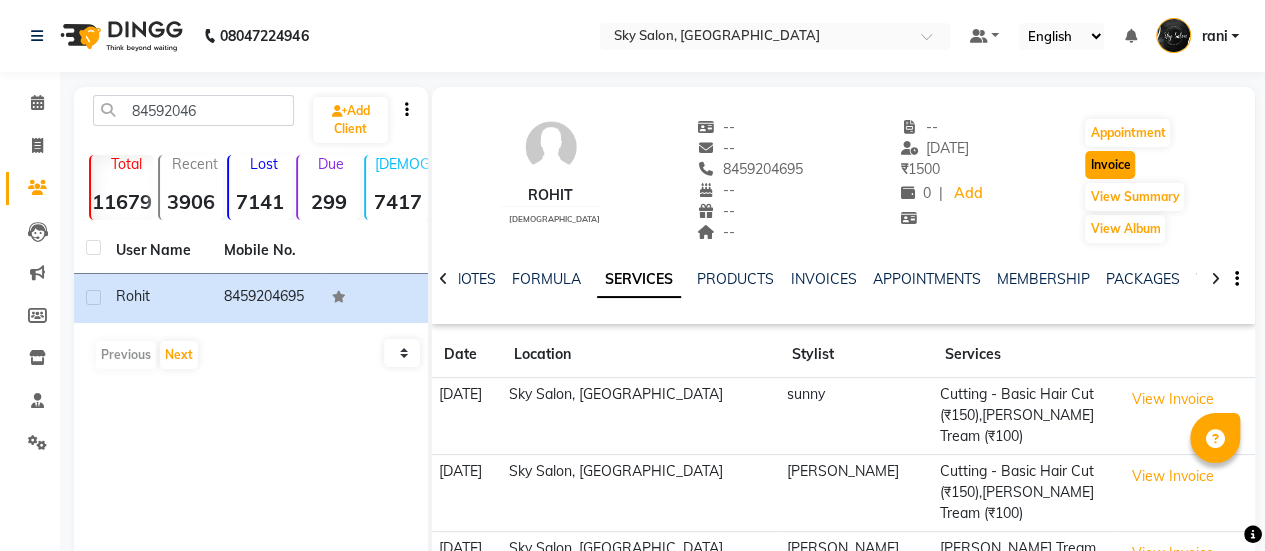 click on "Invoice" 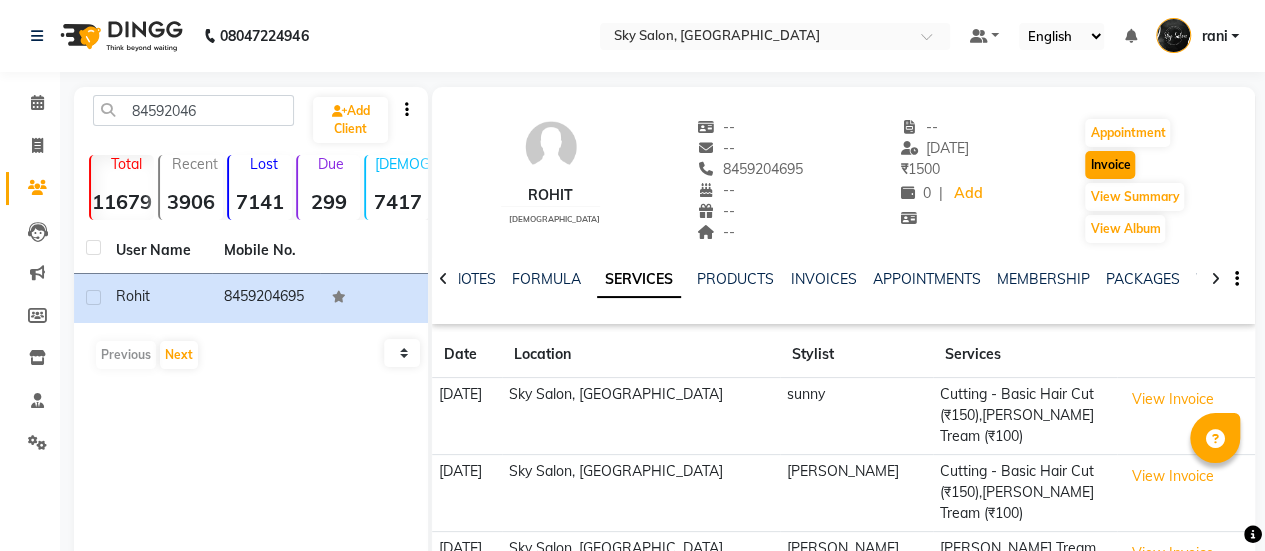 select on "service" 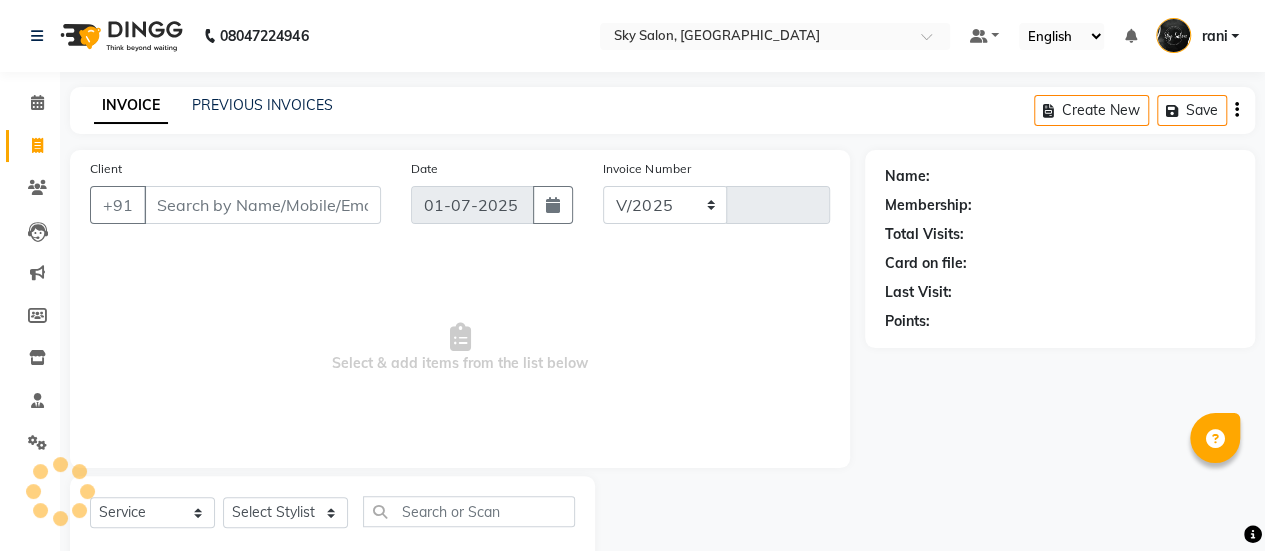 select on "3537" 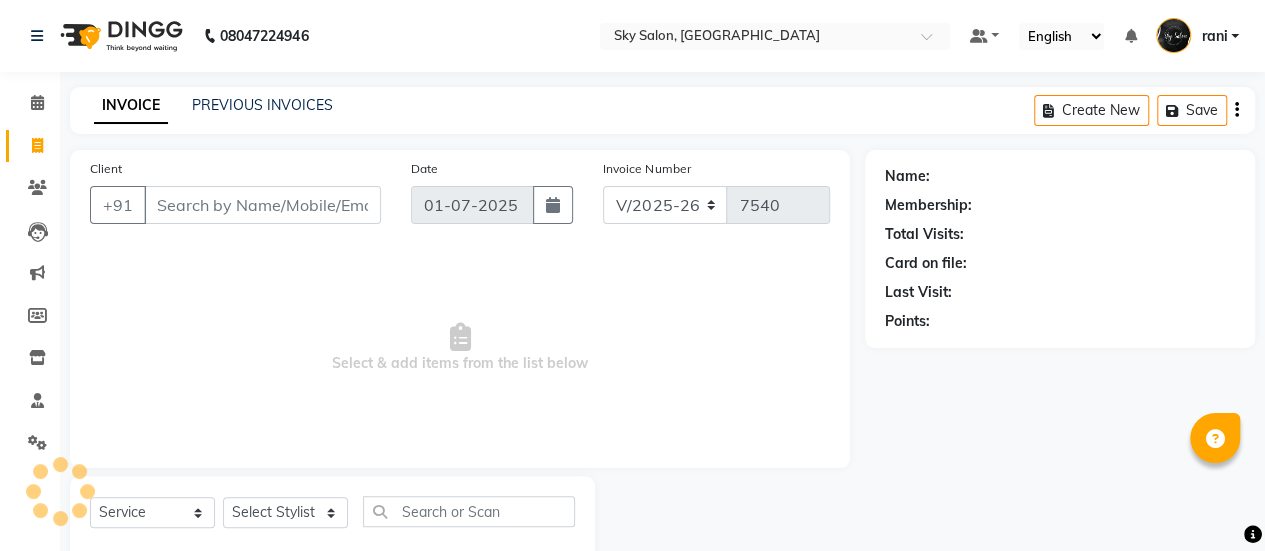 scroll, scrollTop: 49, scrollLeft: 0, axis: vertical 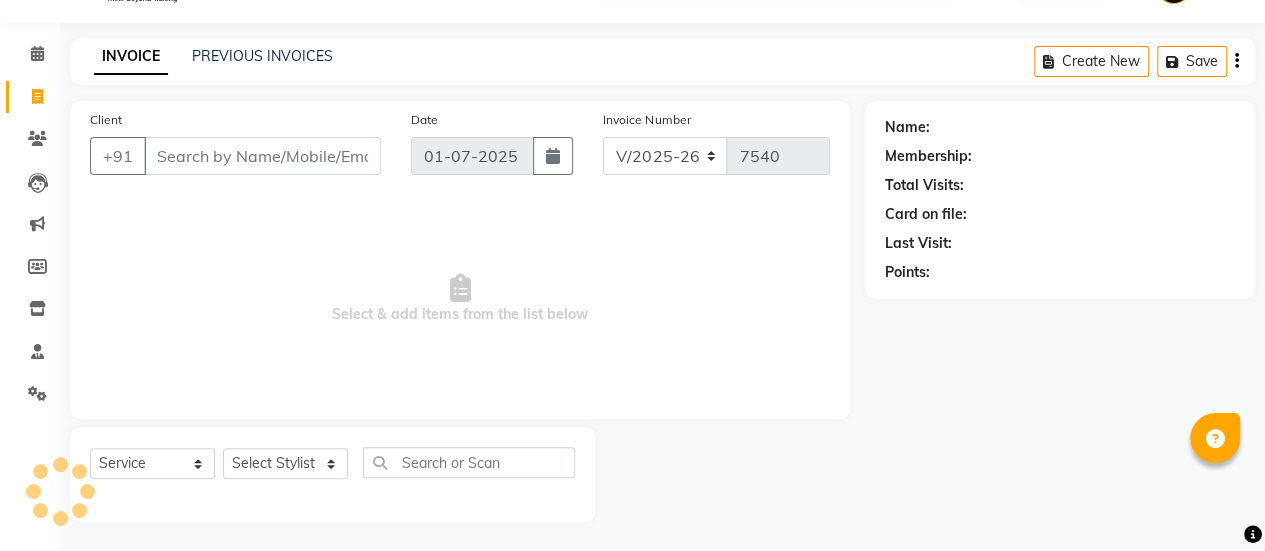 type on "8459204695" 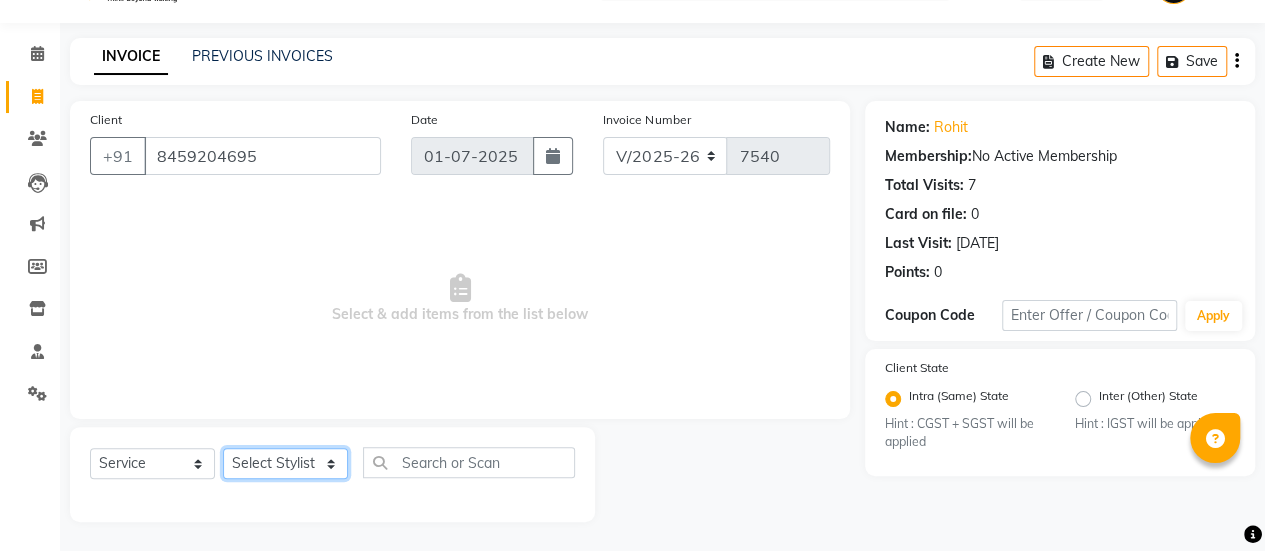 click on "Select Stylist afreen [PERSON_NAME] saha [PERSON_NAME] [PERSON_NAME] [PERSON_NAME] bharti Bunny Danish [PERSON_NAME] 1 [PERSON_NAME] [PERSON_NAME] gaurav Gulshan [PERSON_NAME] [PERSON_NAME] krishna [PERSON_NAME] [PERSON_NAME] rani [PERSON_NAME] [PERSON_NAME] sachin [PERSON_NAME] [PERSON_NAME] sameer 2 [PERSON_NAME] [PERSON_NAME] [PERSON_NAME]" 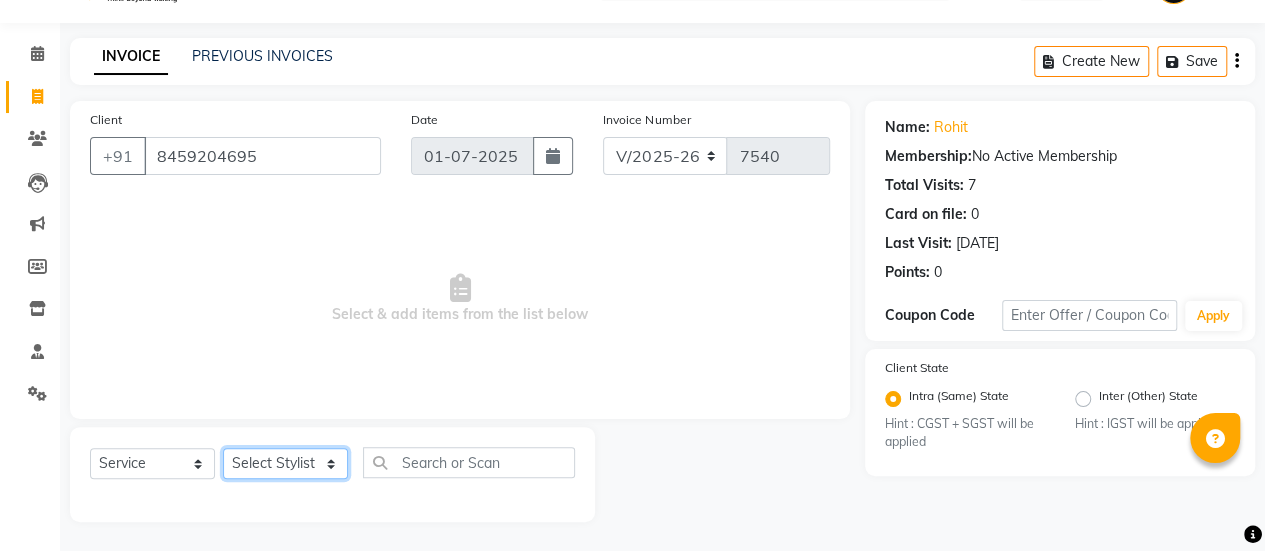 select on "57852" 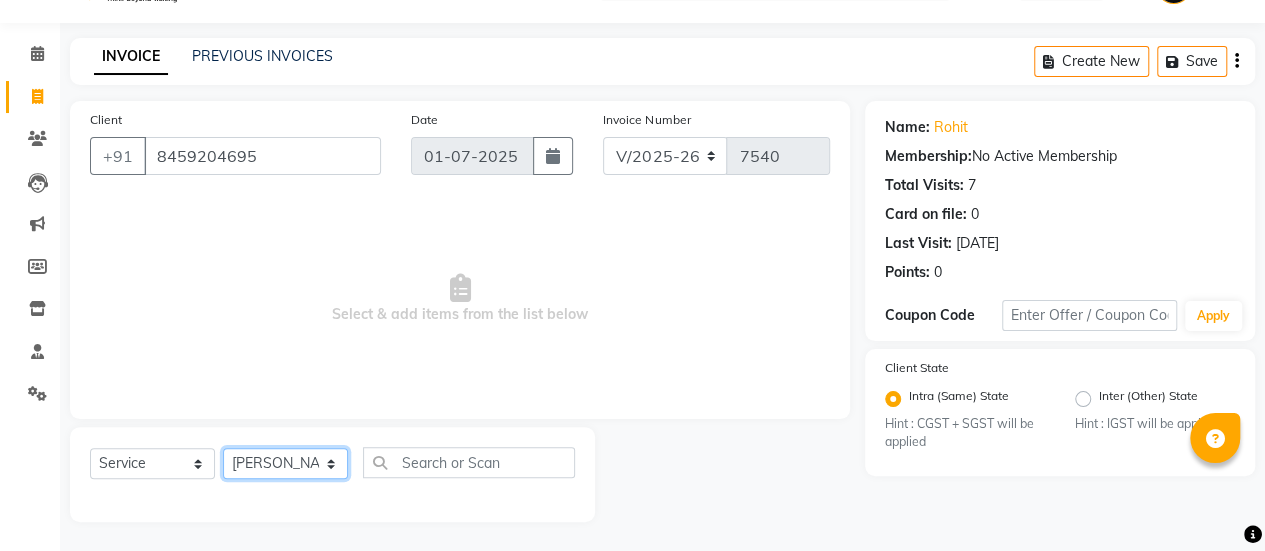 click on "Select Stylist afreen [PERSON_NAME] saha [PERSON_NAME] [PERSON_NAME] [PERSON_NAME] bharti Bunny Danish [PERSON_NAME] 1 [PERSON_NAME] [PERSON_NAME] gaurav Gulshan [PERSON_NAME] [PERSON_NAME] krishna [PERSON_NAME] [PERSON_NAME] rani [PERSON_NAME] [PERSON_NAME] sachin [PERSON_NAME] [PERSON_NAME] sameer 2 [PERSON_NAME] [PERSON_NAME] [PERSON_NAME]" 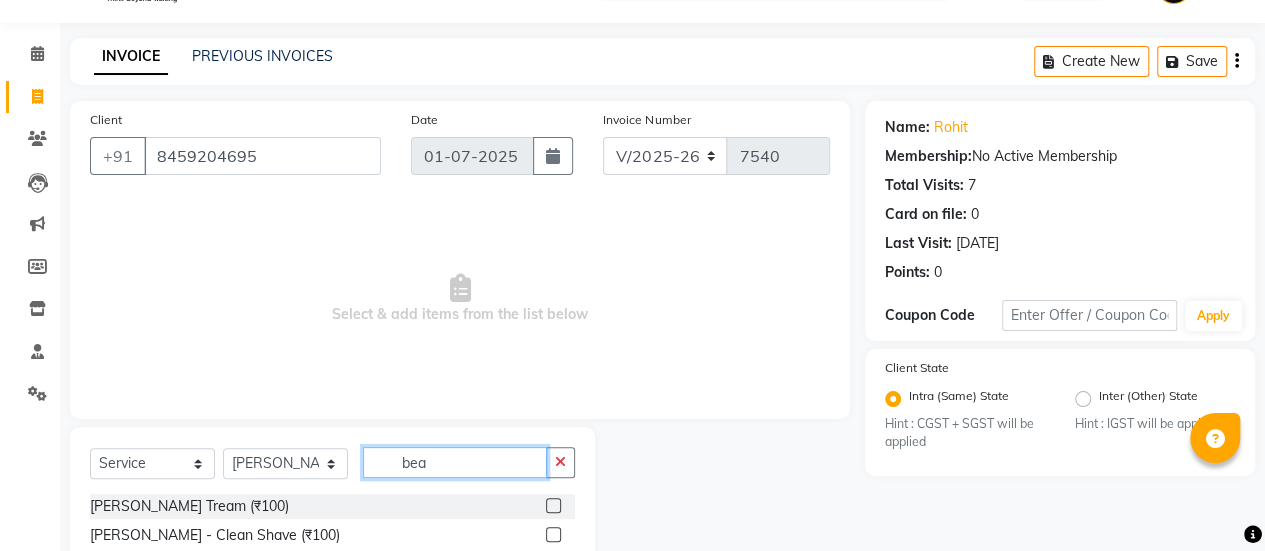 scroll, scrollTop: 241, scrollLeft: 0, axis: vertical 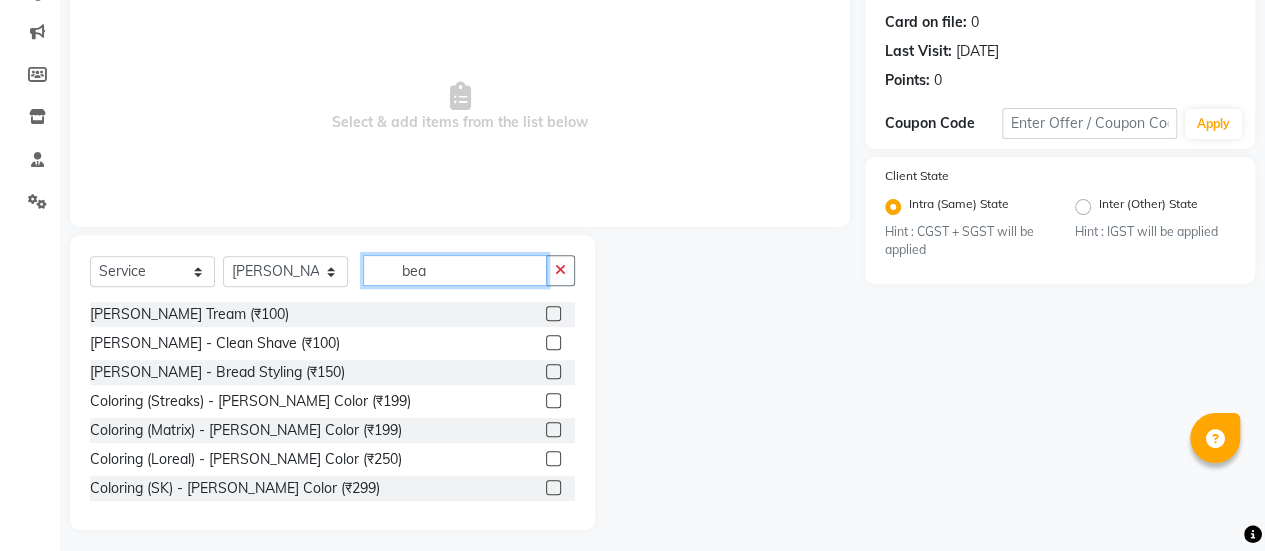 type on "bea" 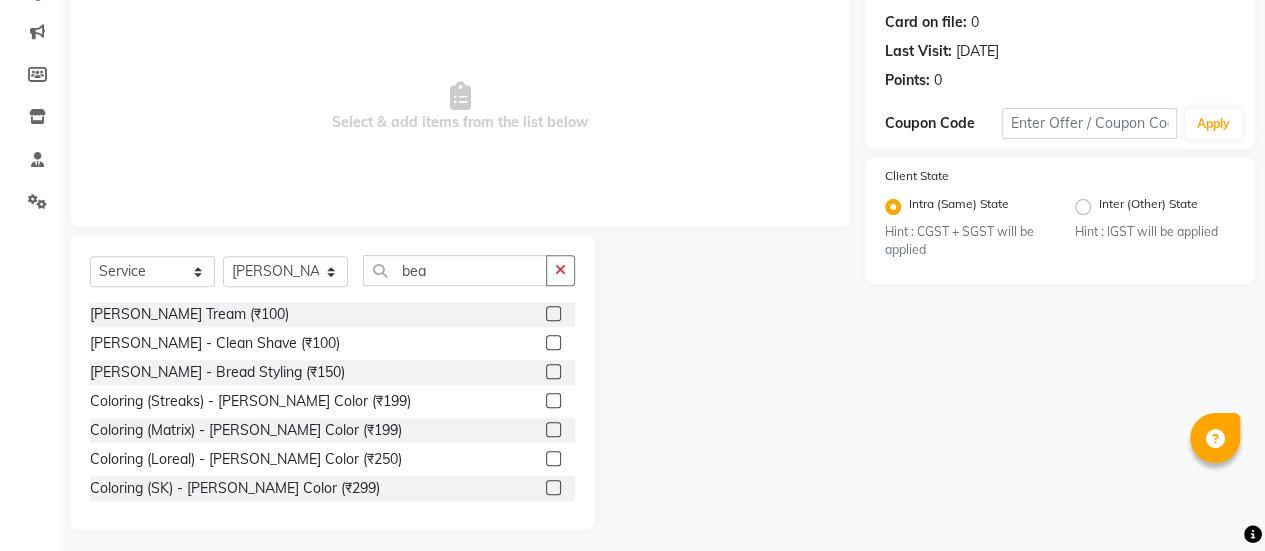 click 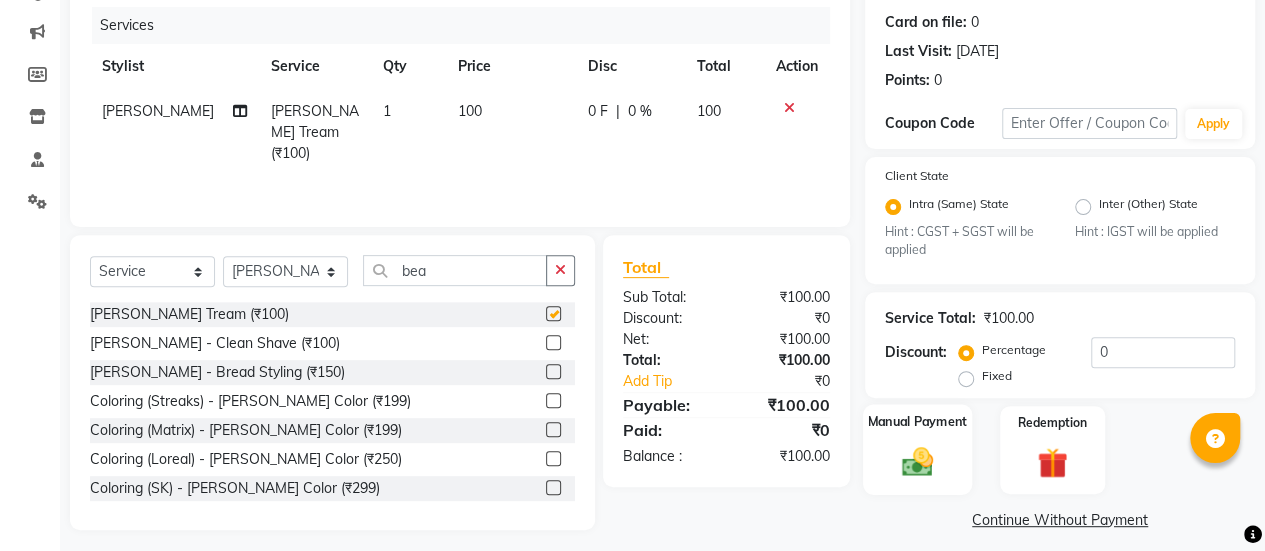 checkbox on "false" 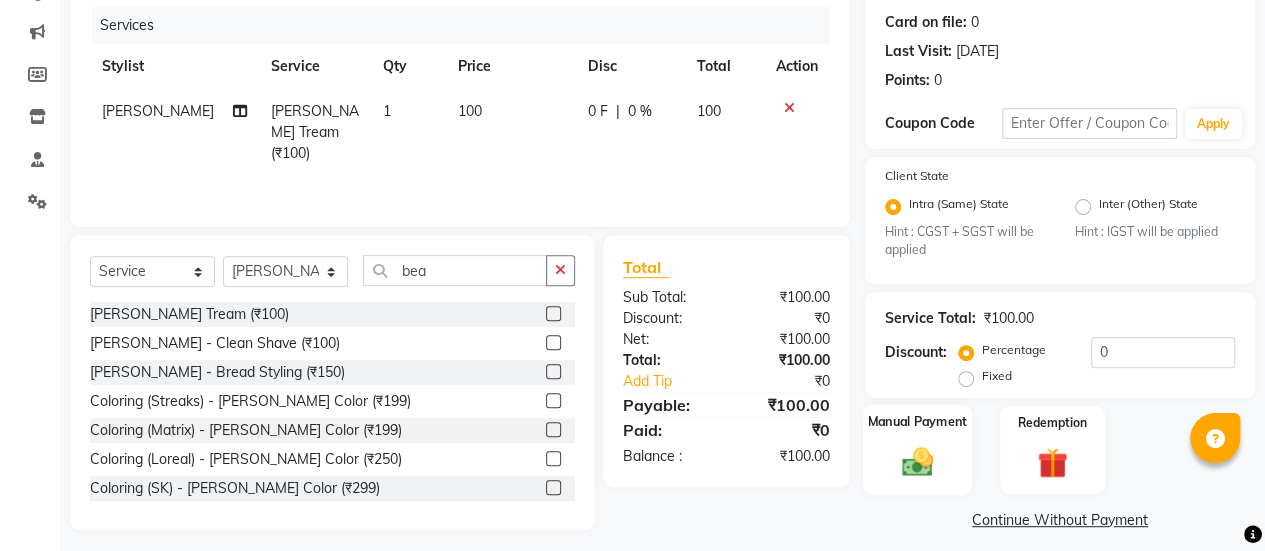 scroll, scrollTop: 254, scrollLeft: 0, axis: vertical 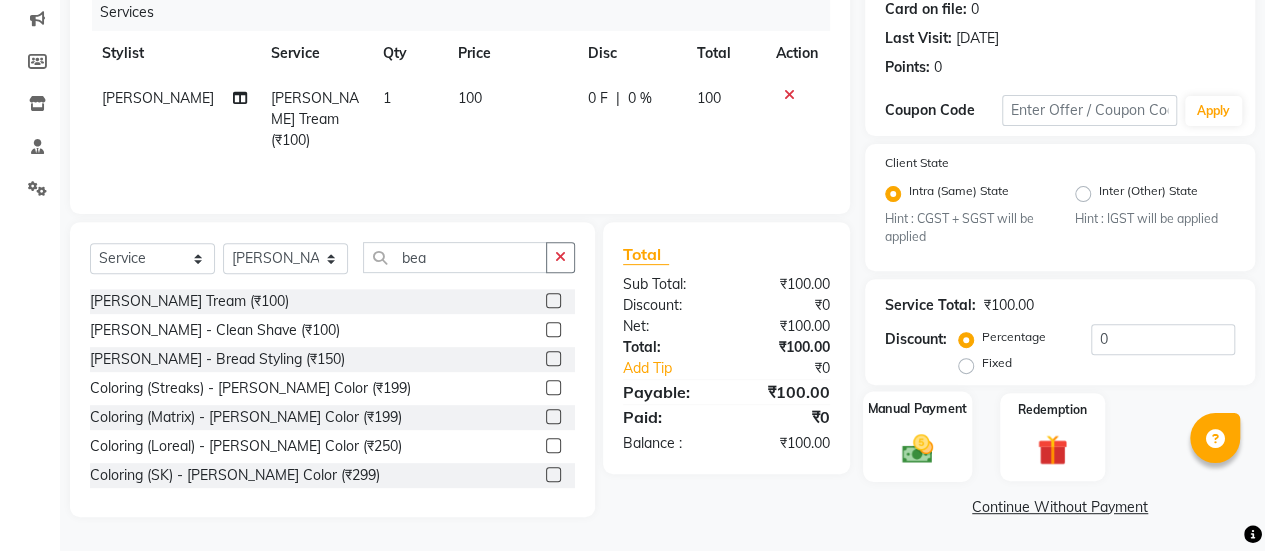 click on "Manual Payment" 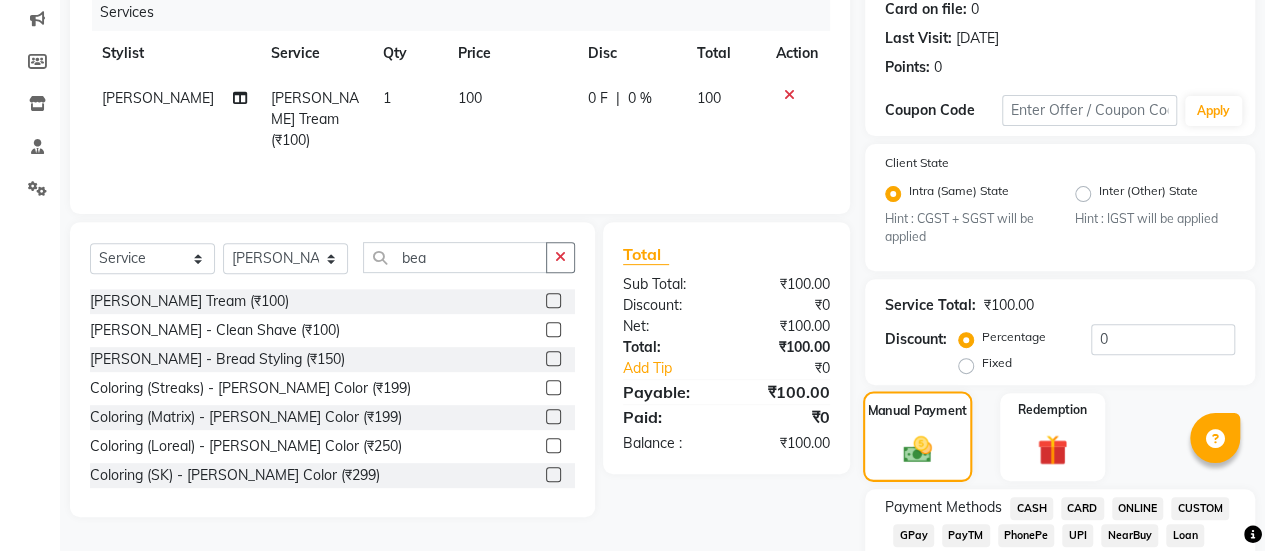 scroll, scrollTop: 470, scrollLeft: 0, axis: vertical 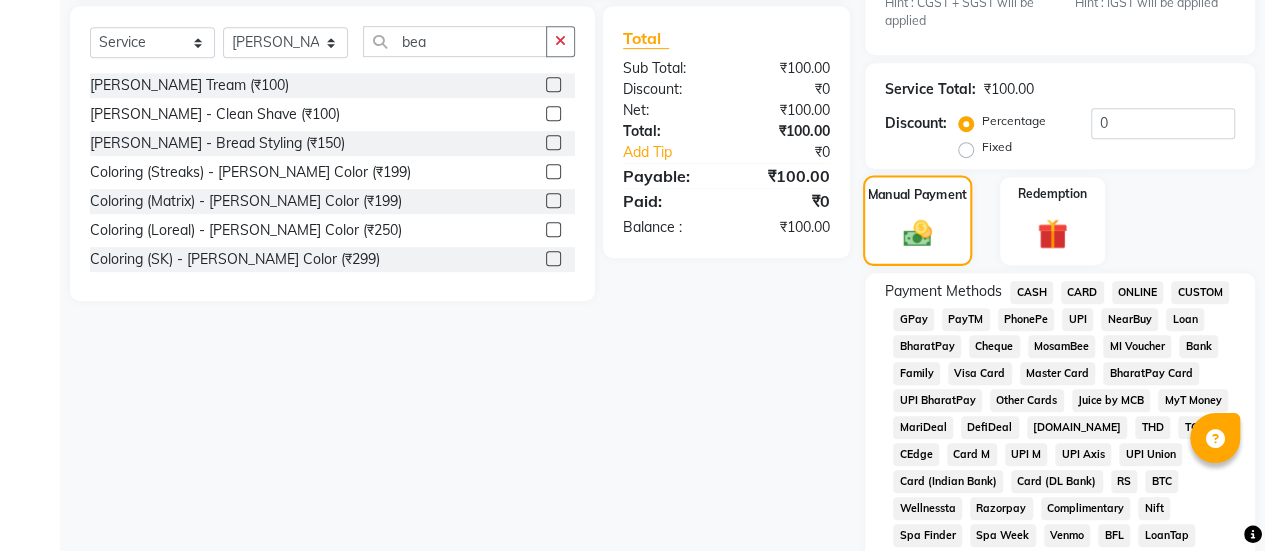 click on "GPay" 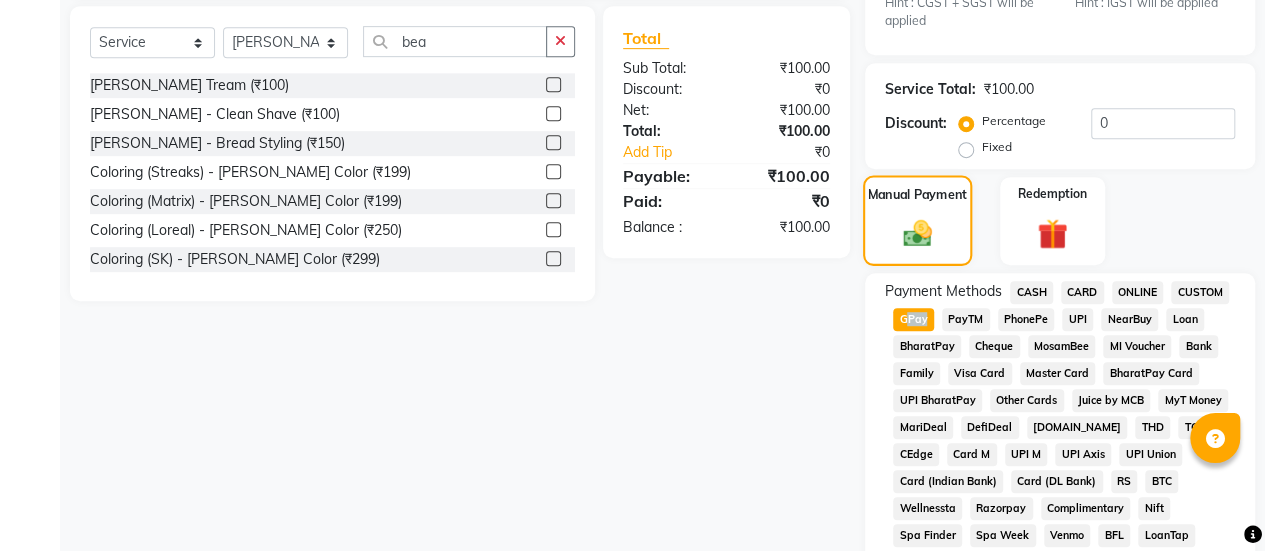 click on "GPay" 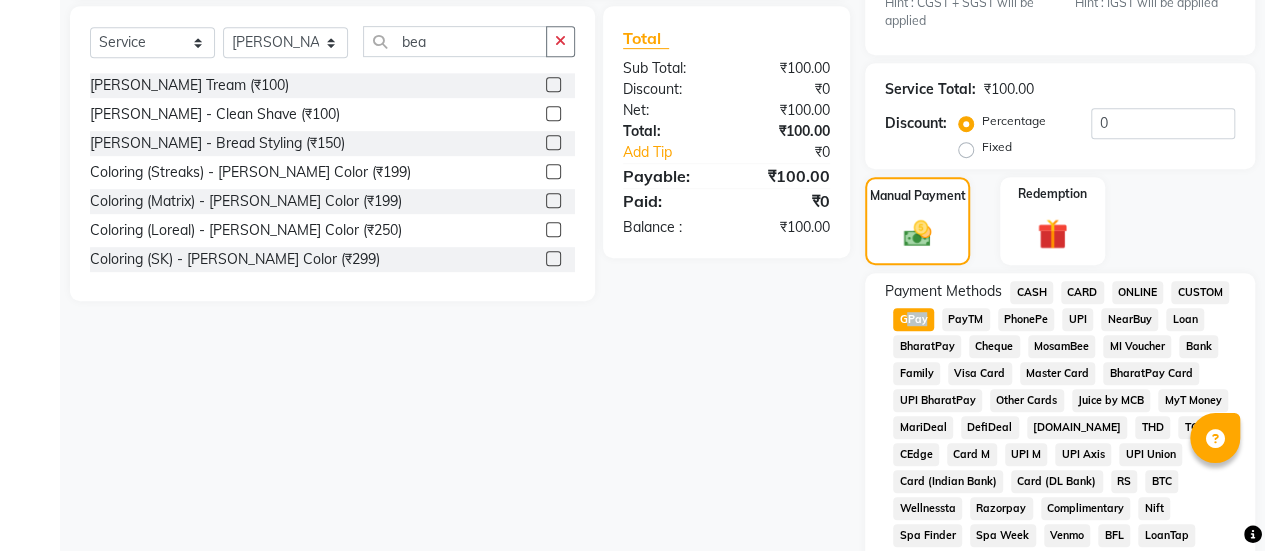 scroll, scrollTop: 1140, scrollLeft: 0, axis: vertical 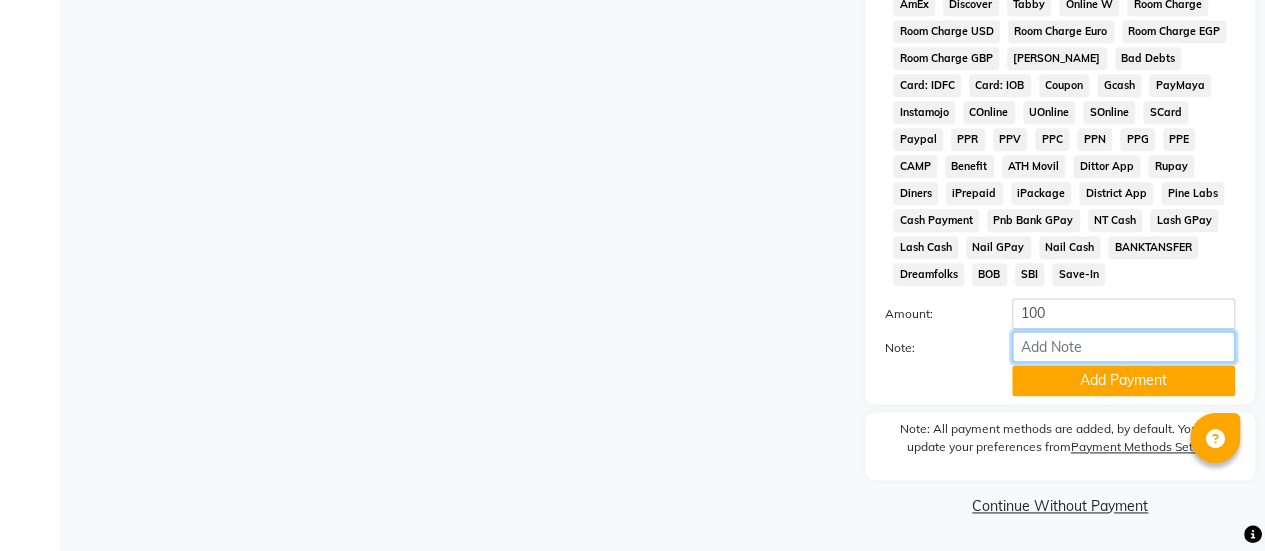 click on "Note:" at bounding box center [1123, 346] 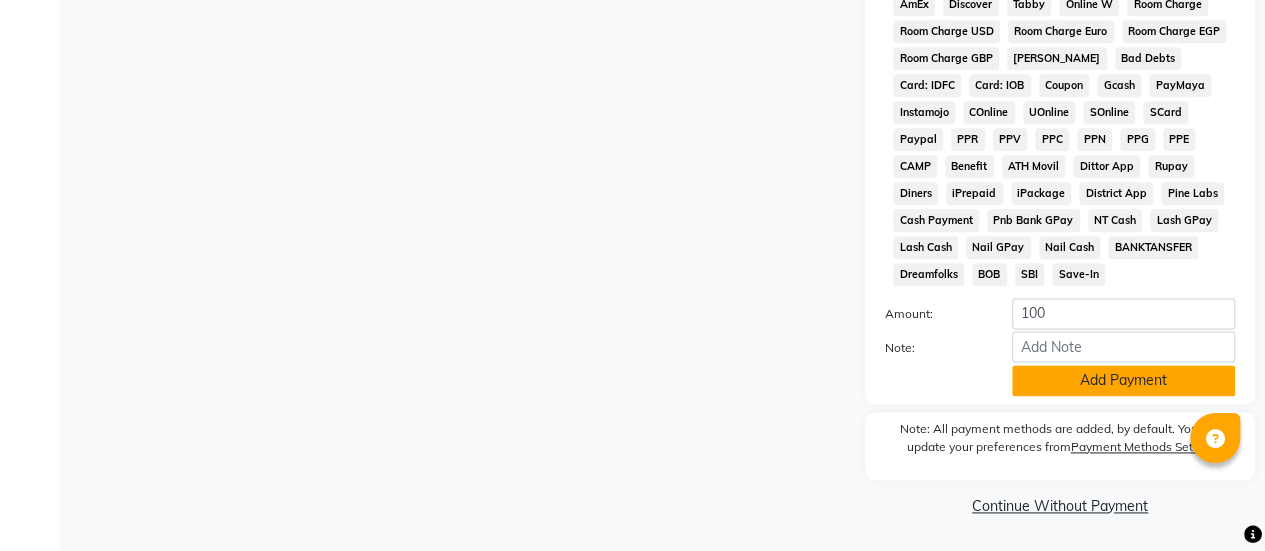 click on "Add Payment" 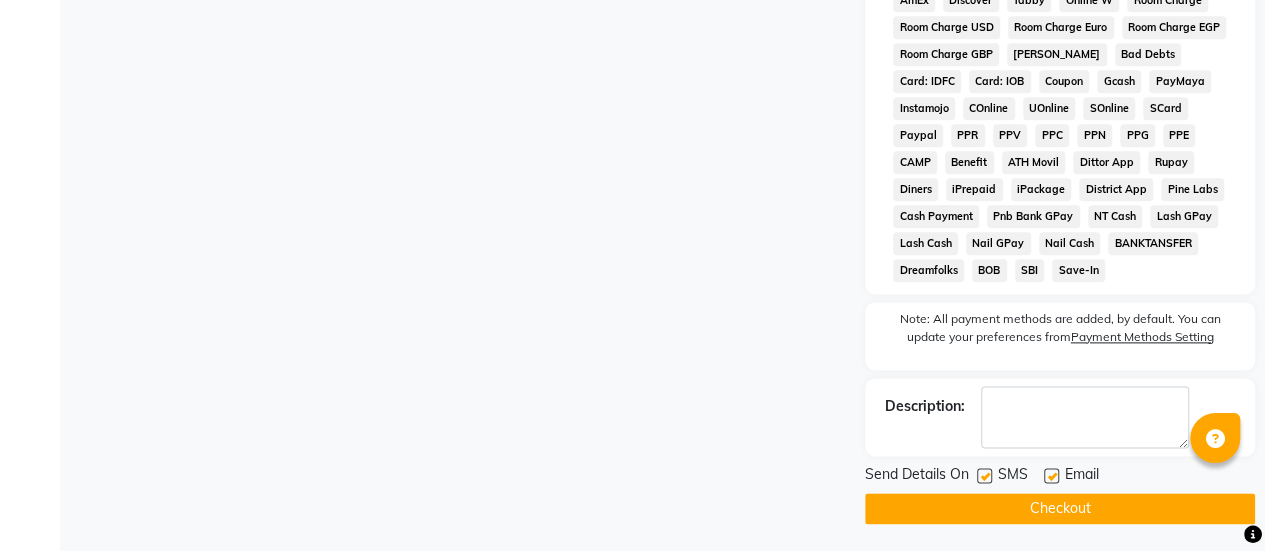 click 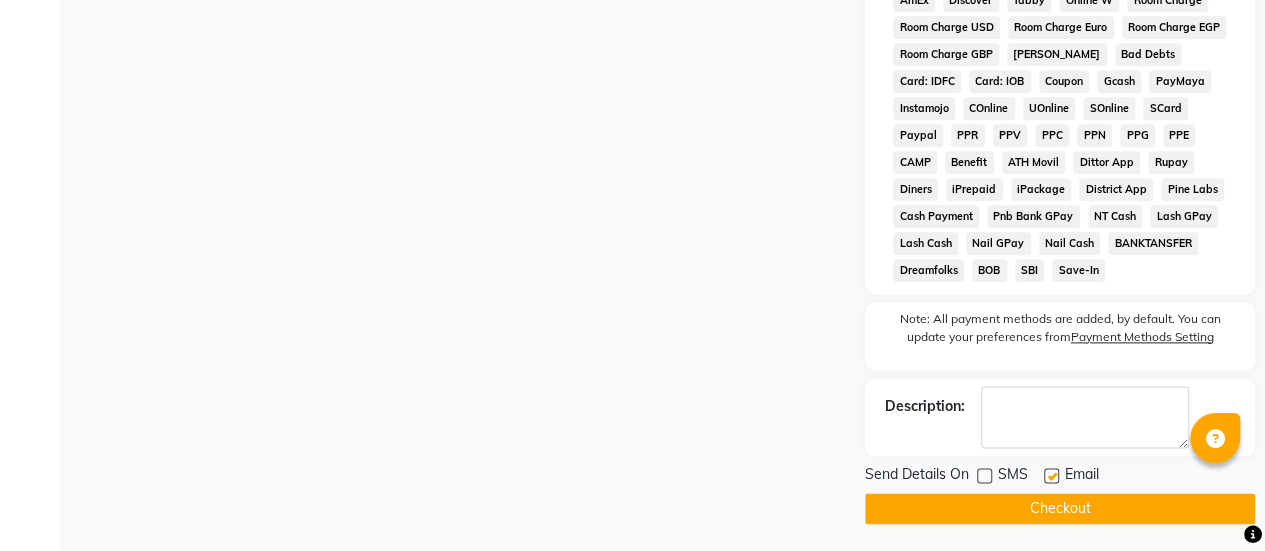click on "Checkout" 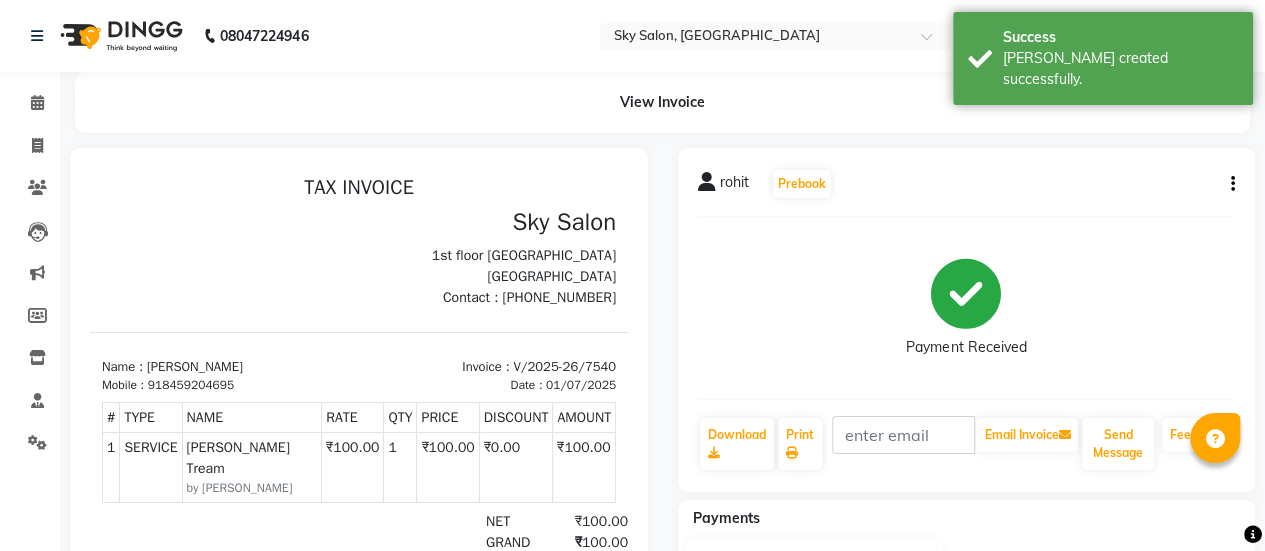 scroll, scrollTop: 0, scrollLeft: 0, axis: both 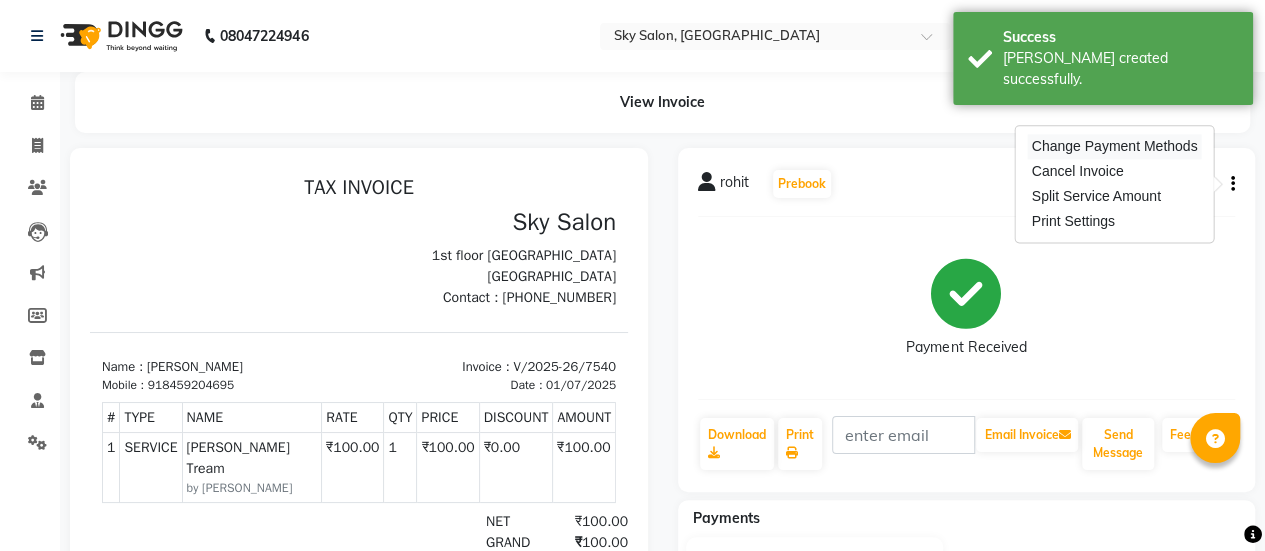 click on "Change Payment Methods" at bounding box center (1115, 146) 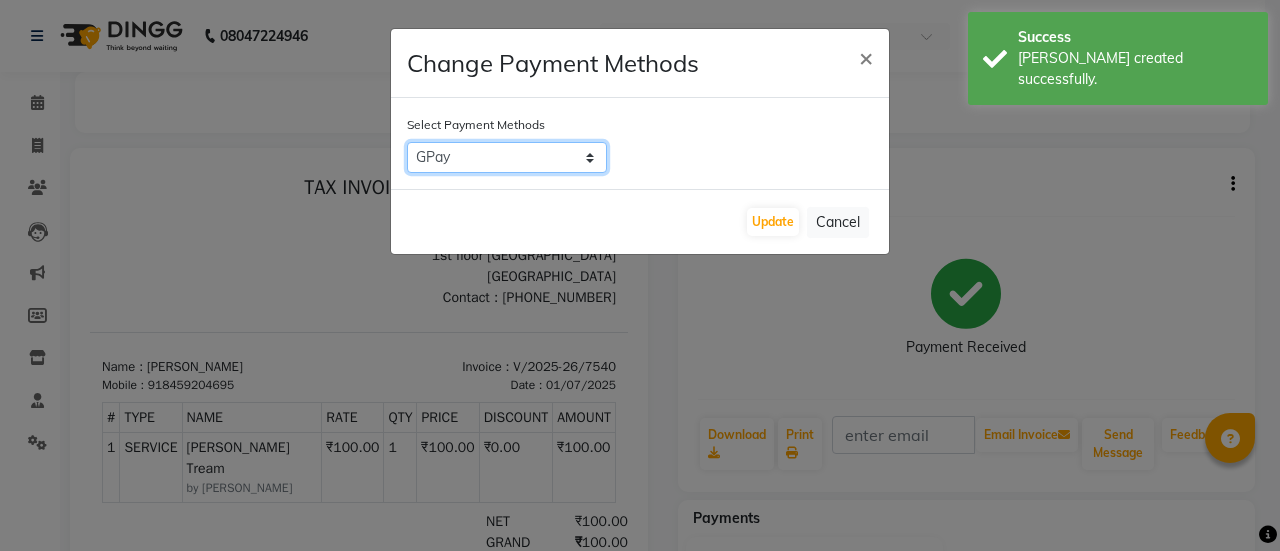 click on "CASH   CARD   ONLINE   CUSTOM   GPay   PayTM   PhonePe   UPI   NearBuy   Loan   BharatPay   Cheque   MosamBee   MI Voucher   Bank   Family   Visa Card   Master Card   BharatPay Card   UPI BharatPay   Other Cards   Juice by MCB   MyT Money   MariDeal   DefiDeal   Deal.mu   THD   TCL   CEdge   Card M   UPI M   UPI Axis   UPI Union   Card (Indian Bank)   Card (DL Bank)   RS   BTC   Wellnessta   Razorpay   Complimentary   Nift   Spa Finder   Spa Week   Venmo   BFL   LoanTap   SaveIN   GMoney   ATH Movil   On Account   Chamber Gift Card   Trade   Comp   Donation   Card on File   Envision   BRAC Card   City Card   bKash   Credit Card   Debit Card   Shoutlo   LUZO   Jazz Cash   AmEx   Discover   Tabby   Online W   Room Charge   Room Charge USD   Room Charge Euro   Room Charge EGP   Room Charge GBP   Bajaj Finserv   Bad Debts   Card: IDFC   Card: IOB   Coupon   Gcash   PayMaya   Instamojo   COnline   UOnline   SOnline   SCard   Paypal   PPR   PPV   PPC   PPN   PPG   PPE   CAMP   Benefit   ATH Movil   Dittor App" 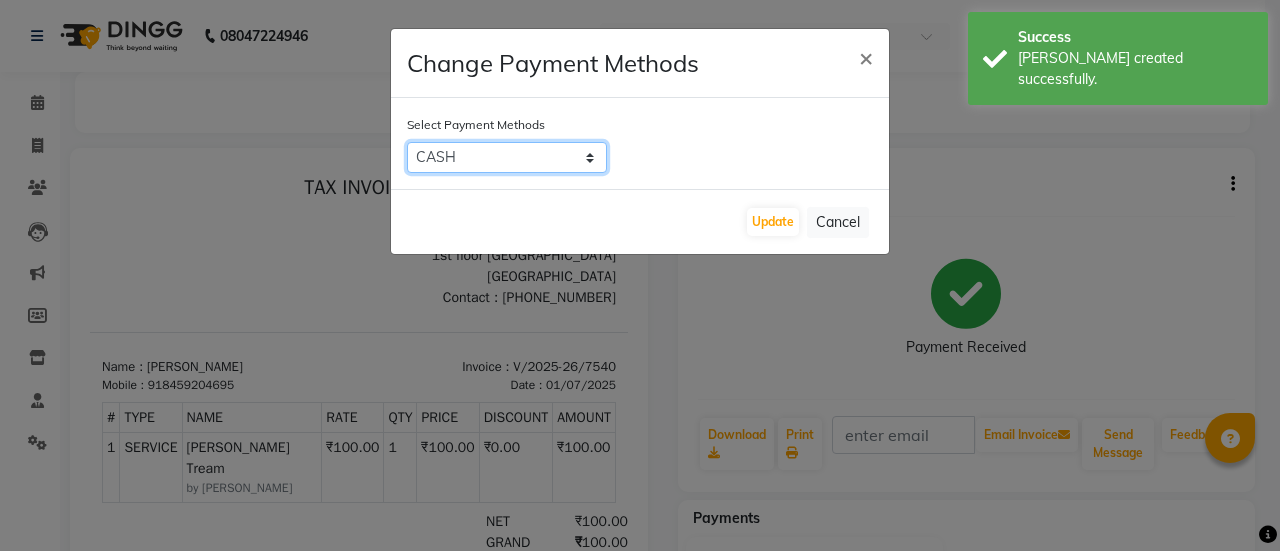 click on "CASH   CARD   ONLINE   CUSTOM   GPay   PayTM   PhonePe   UPI   NearBuy   Loan   BharatPay   Cheque   MosamBee   MI Voucher   Bank   Family   Visa Card   Master Card   BharatPay Card   UPI BharatPay   Other Cards   Juice by MCB   MyT Money   MariDeal   DefiDeal   Deal.mu   THD   TCL   CEdge   Card M   UPI M   UPI Axis   UPI Union   Card (Indian Bank)   Card (DL Bank)   RS   BTC   Wellnessta   Razorpay   Complimentary   Nift   Spa Finder   Spa Week   Venmo   BFL   LoanTap   SaveIN   GMoney   ATH Movil   On Account   Chamber Gift Card   Trade   Comp   Donation   Card on File   Envision   BRAC Card   City Card   bKash   Credit Card   Debit Card   Shoutlo   LUZO   Jazz Cash   AmEx   Discover   Tabby   Online W   Room Charge   Room Charge USD   Room Charge Euro   Room Charge EGP   Room Charge GBP   Bajaj Finserv   Bad Debts   Card: IDFC   Card: IOB   Coupon   Gcash   PayMaya   Instamojo   COnline   UOnline   SOnline   SCard   Paypal   PPR   PPV   PPC   PPN   PPG   PPE   CAMP   Benefit   ATH Movil   Dittor App" 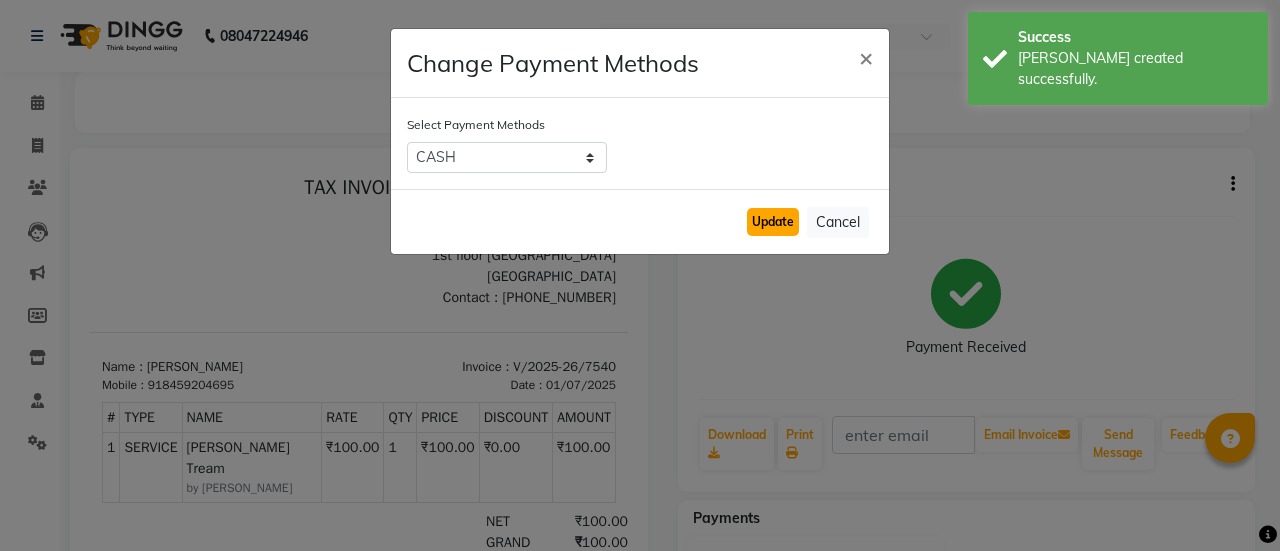 click on "Update" 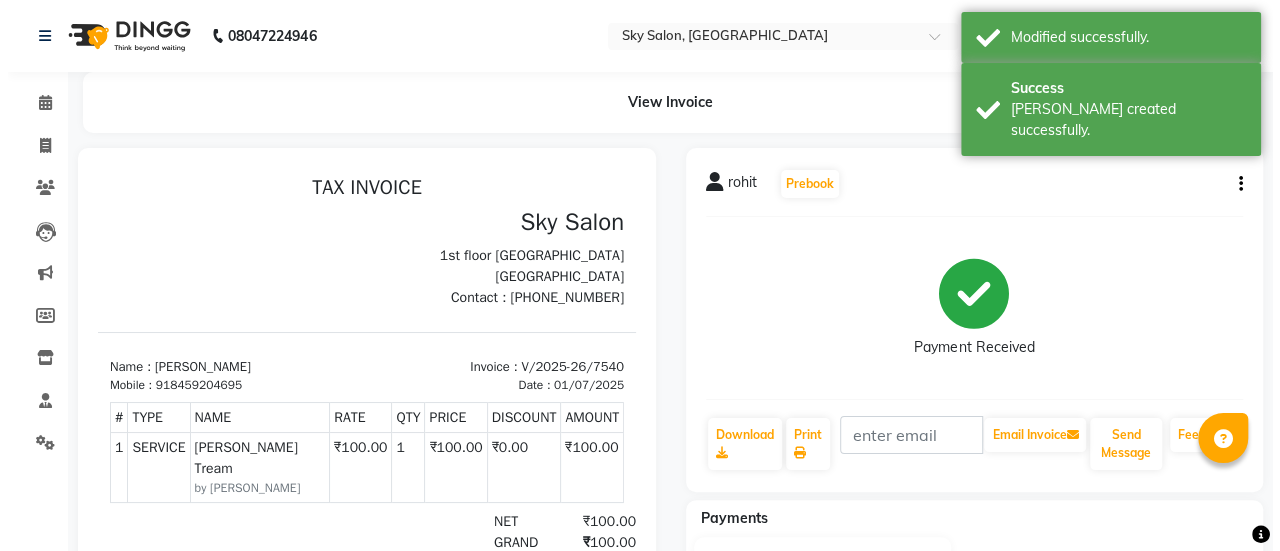 scroll, scrollTop: 16, scrollLeft: 0, axis: vertical 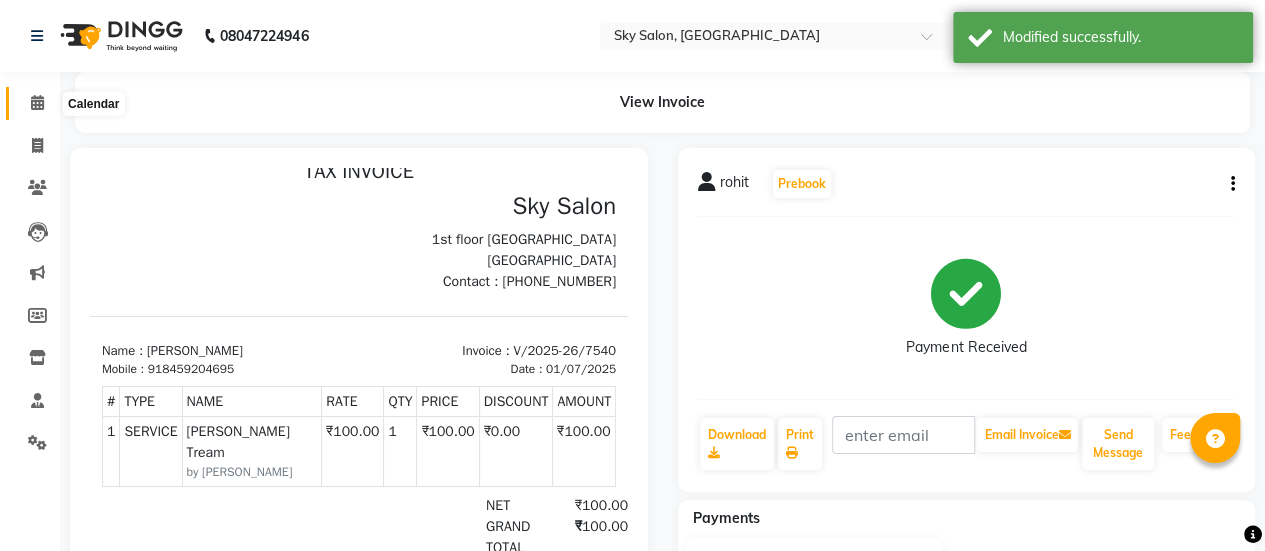 click 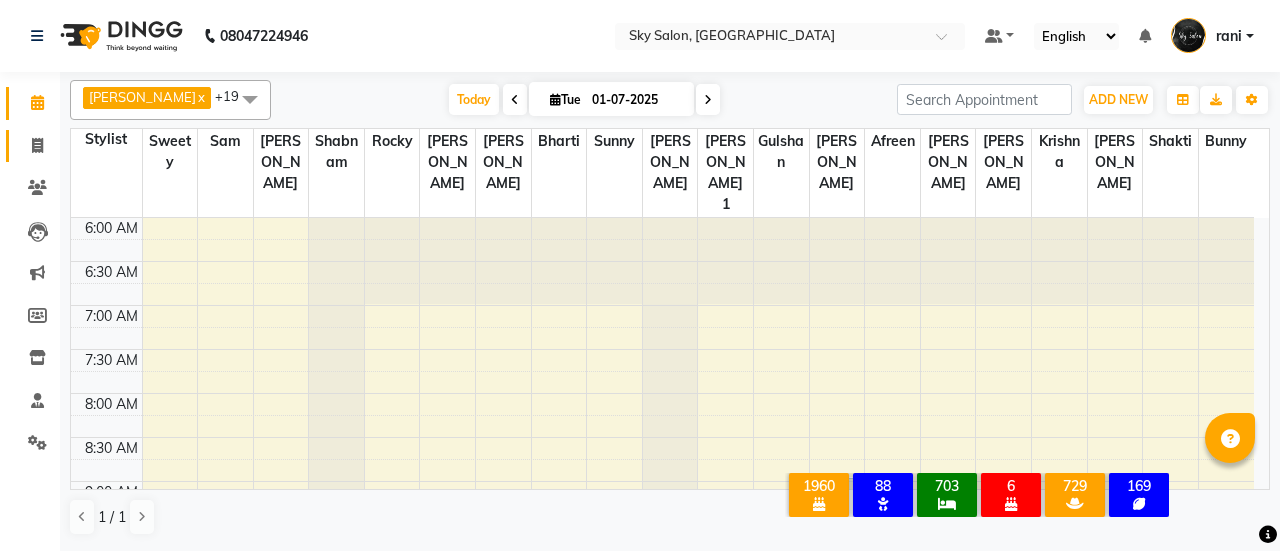 click on "Invoice" 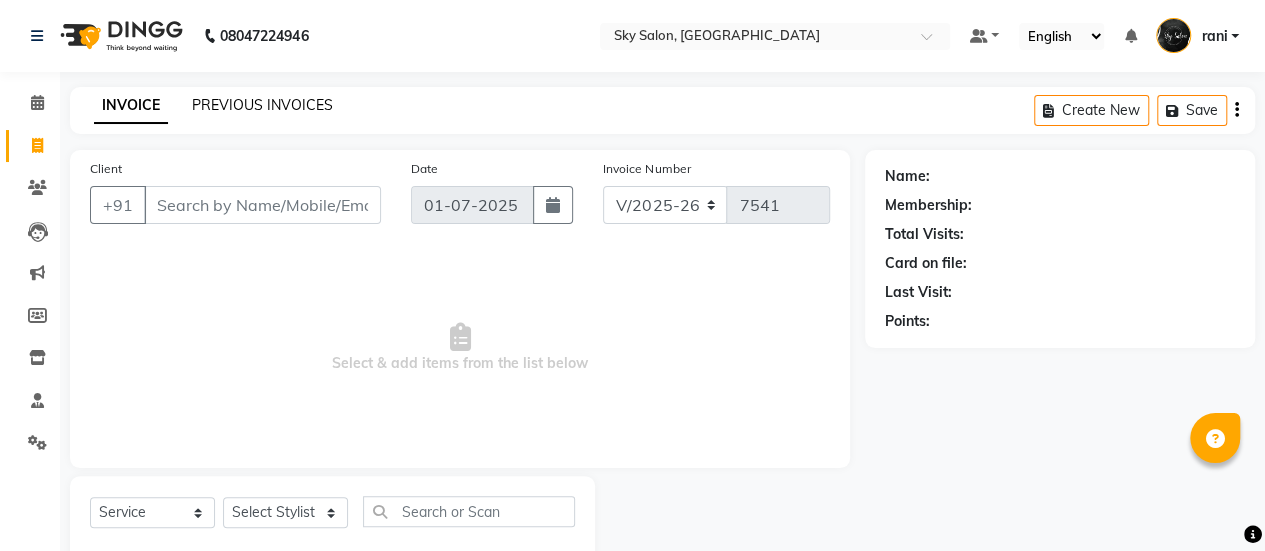 click on "PREVIOUS INVOICES" 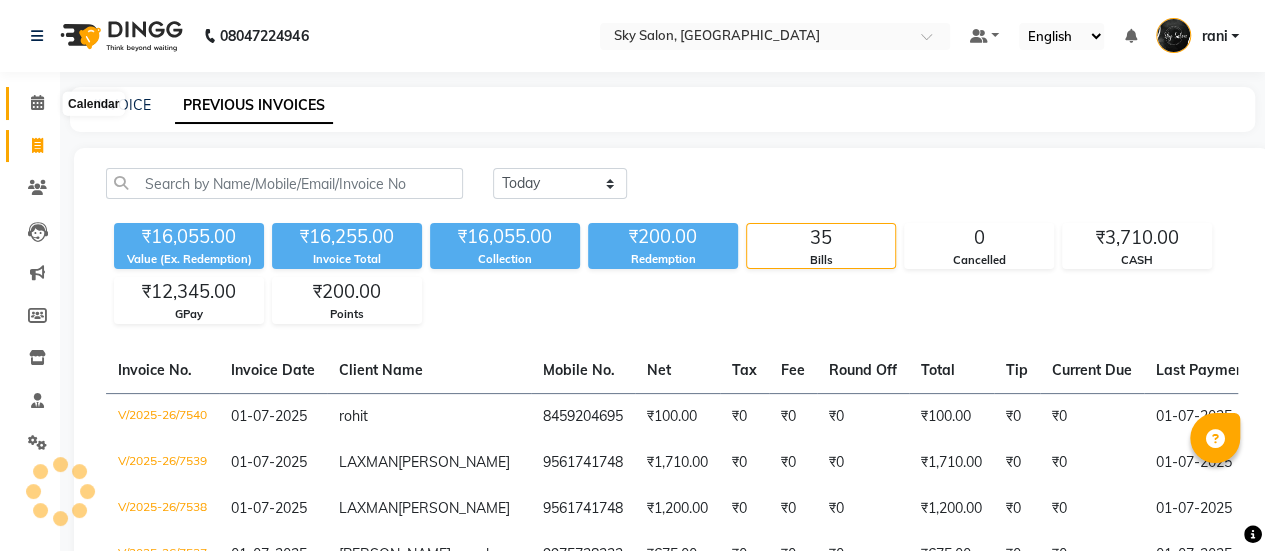 click 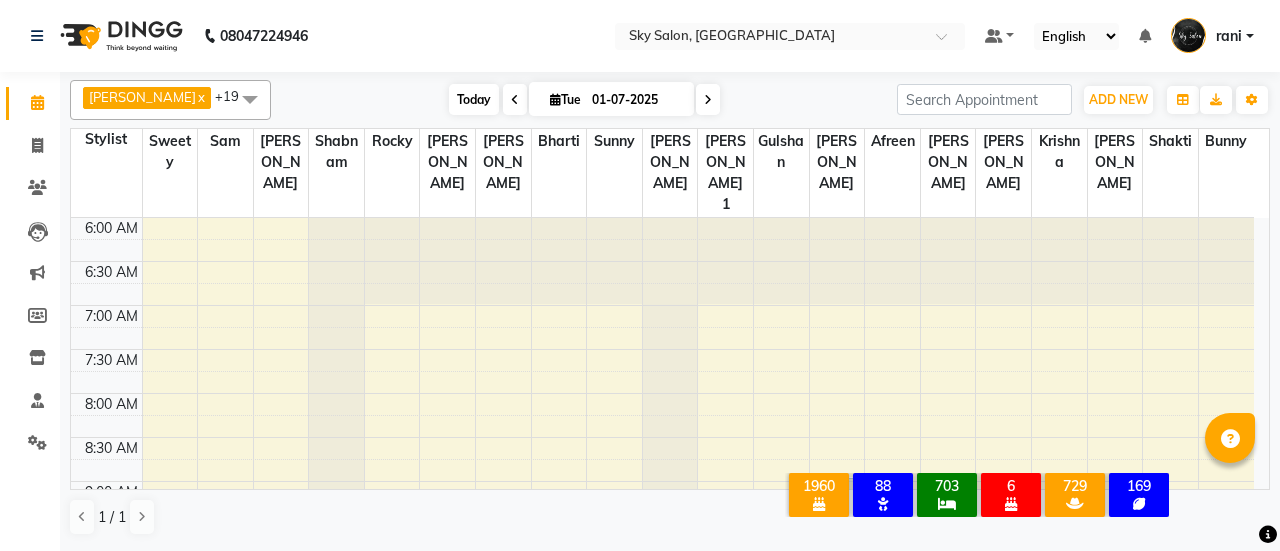 click on "Today" at bounding box center (474, 99) 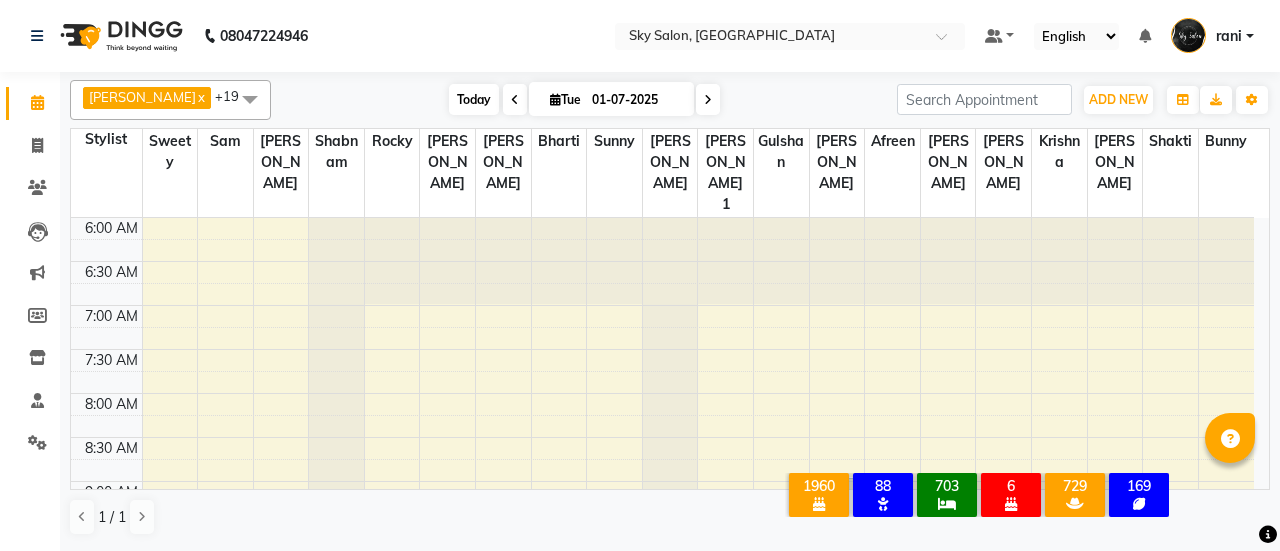 scroll, scrollTop: 868, scrollLeft: 0, axis: vertical 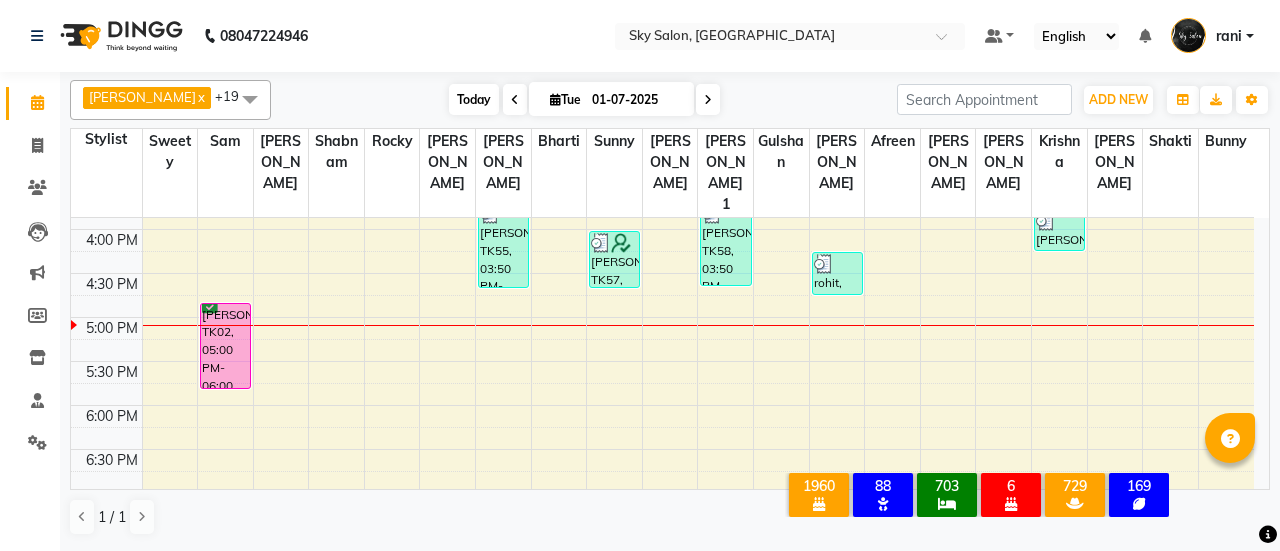 drag, startPoint x: 460, startPoint y: 82, endPoint x: 450, endPoint y: 89, distance: 12.206555 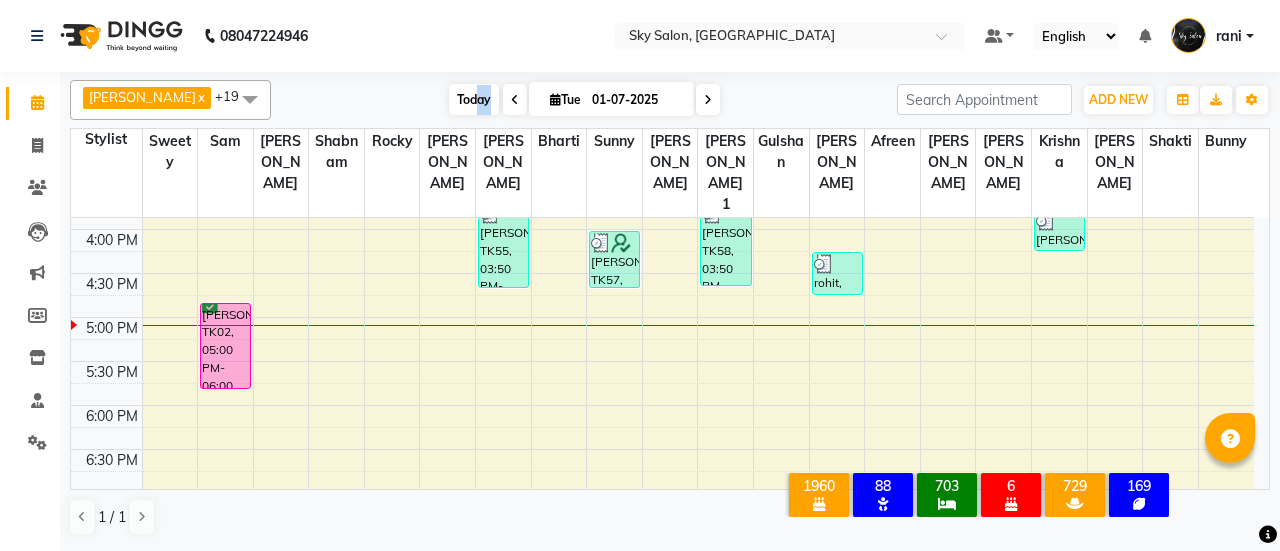 click on "Today" at bounding box center (474, 99) 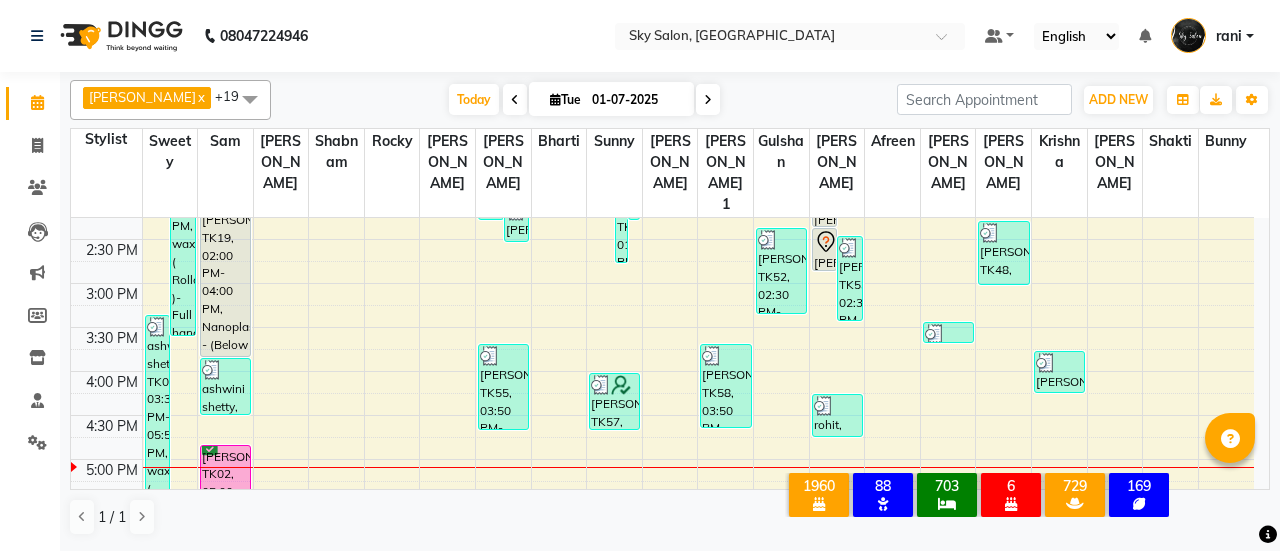 scroll, scrollTop: 725, scrollLeft: 0, axis: vertical 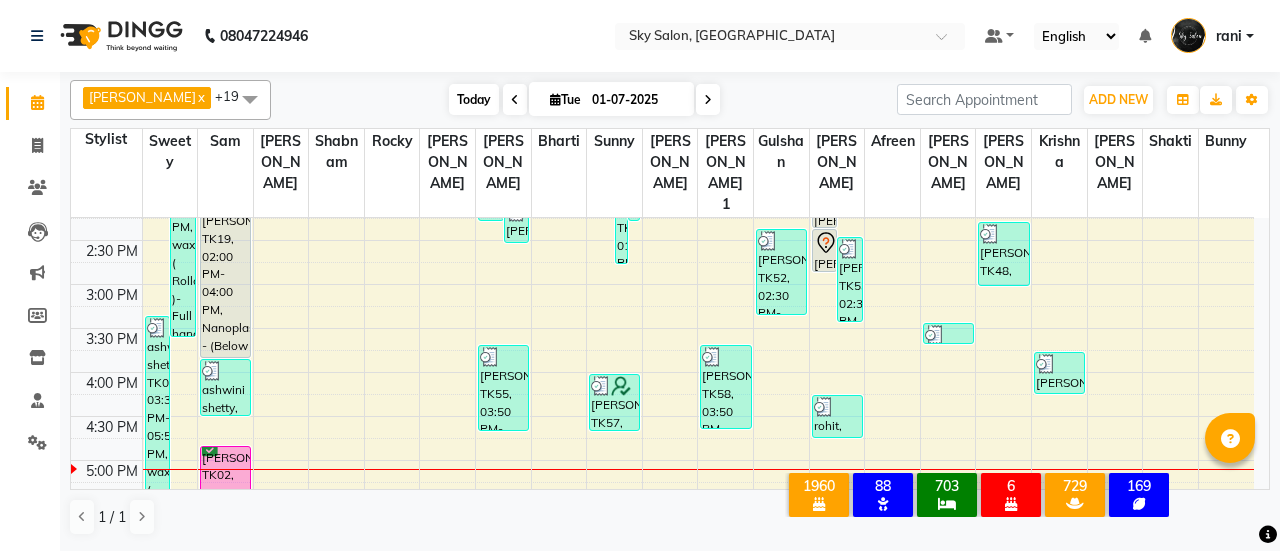 click on "Today" at bounding box center (474, 99) 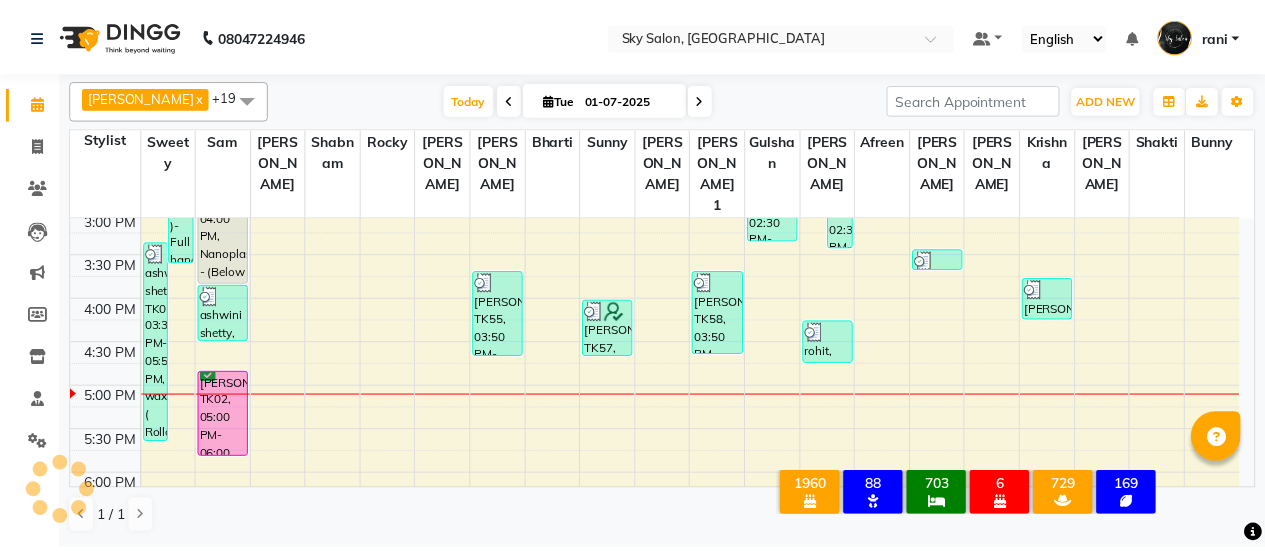 scroll, scrollTop: 798, scrollLeft: 0, axis: vertical 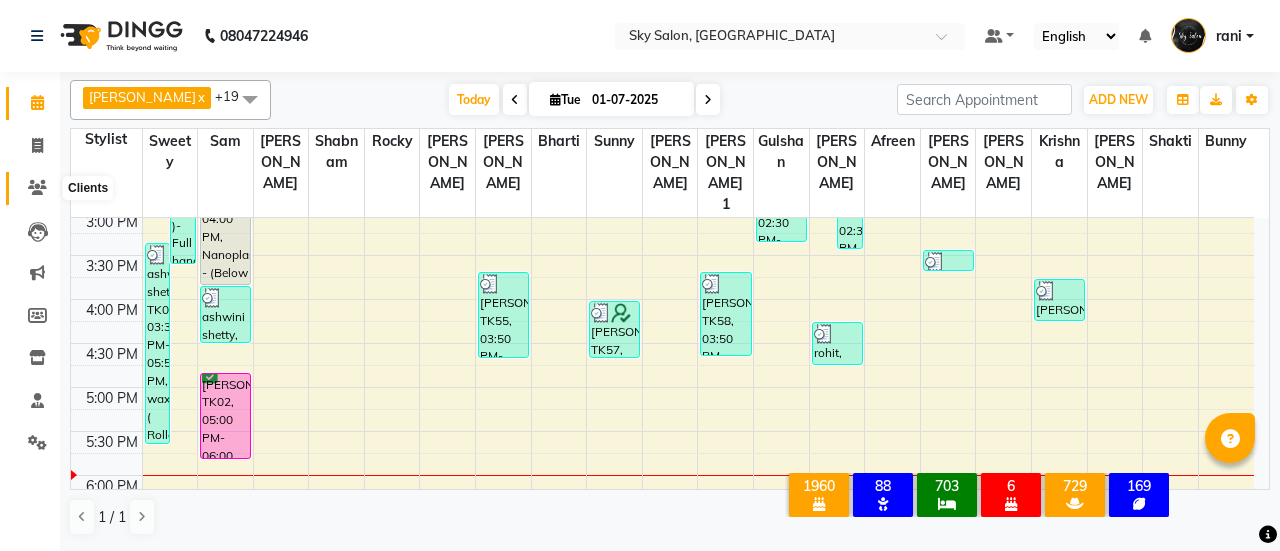 click 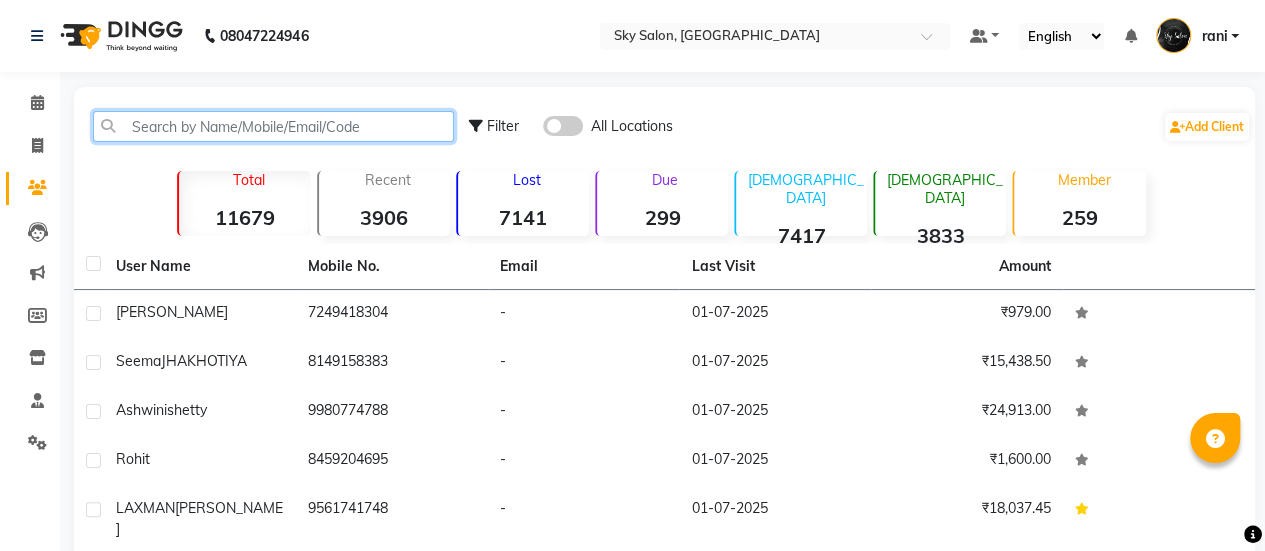 click 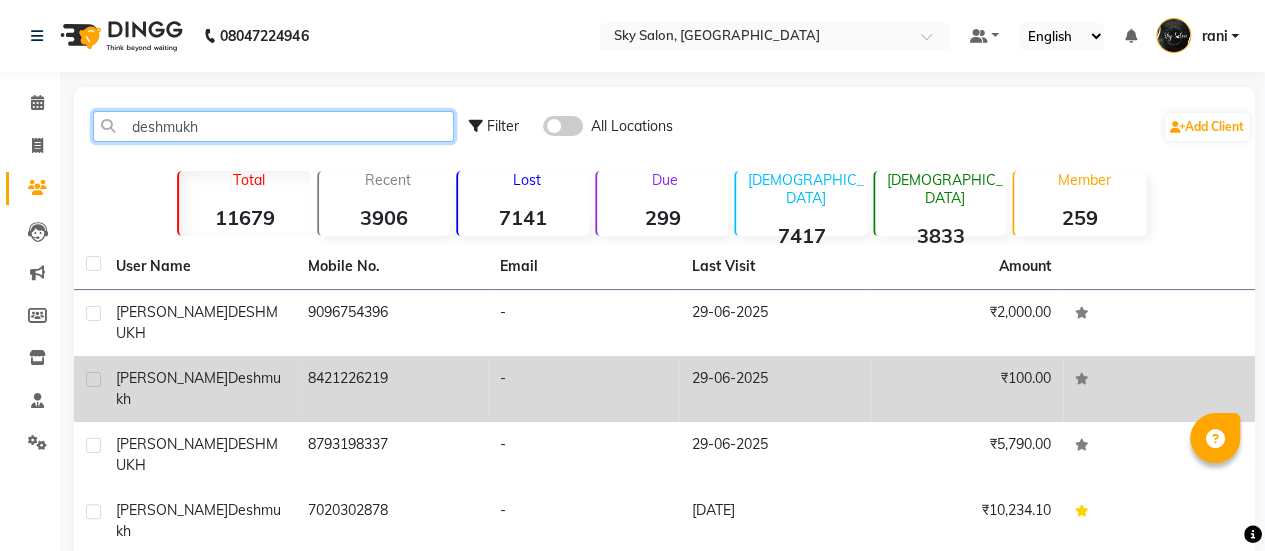 type on "deshmukh" 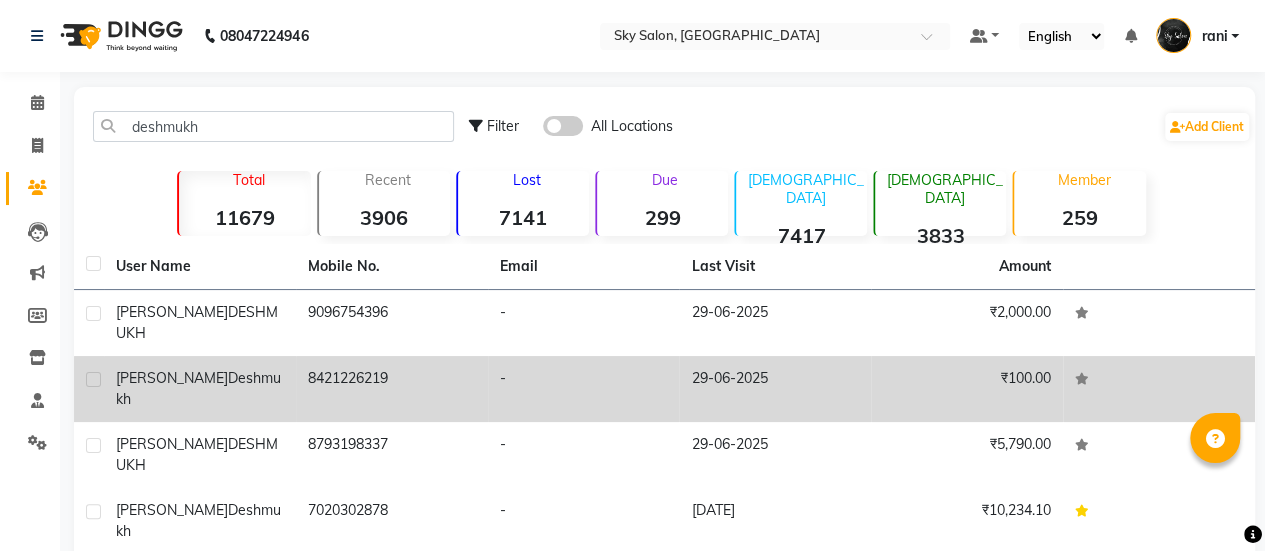 click on "8421226219" 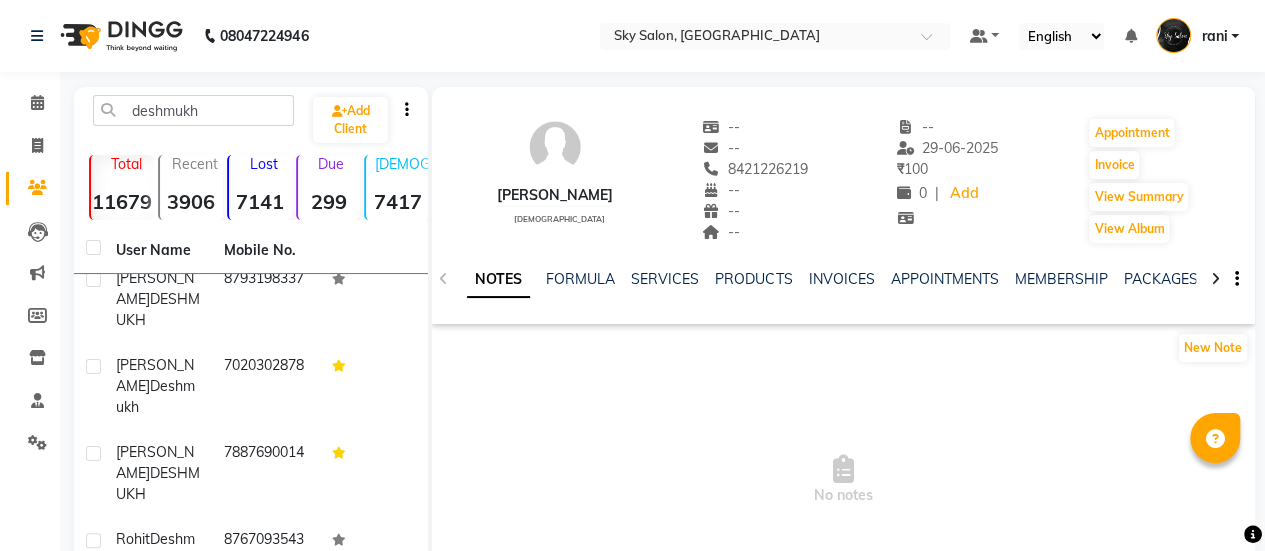 scroll, scrollTop: 0, scrollLeft: 0, axis: both 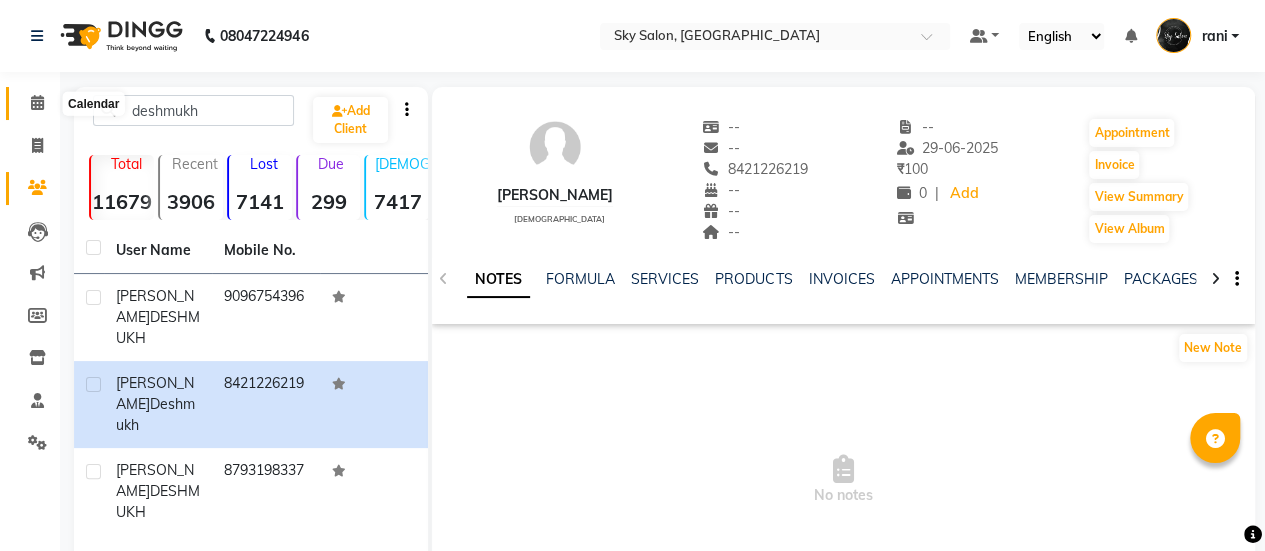 click 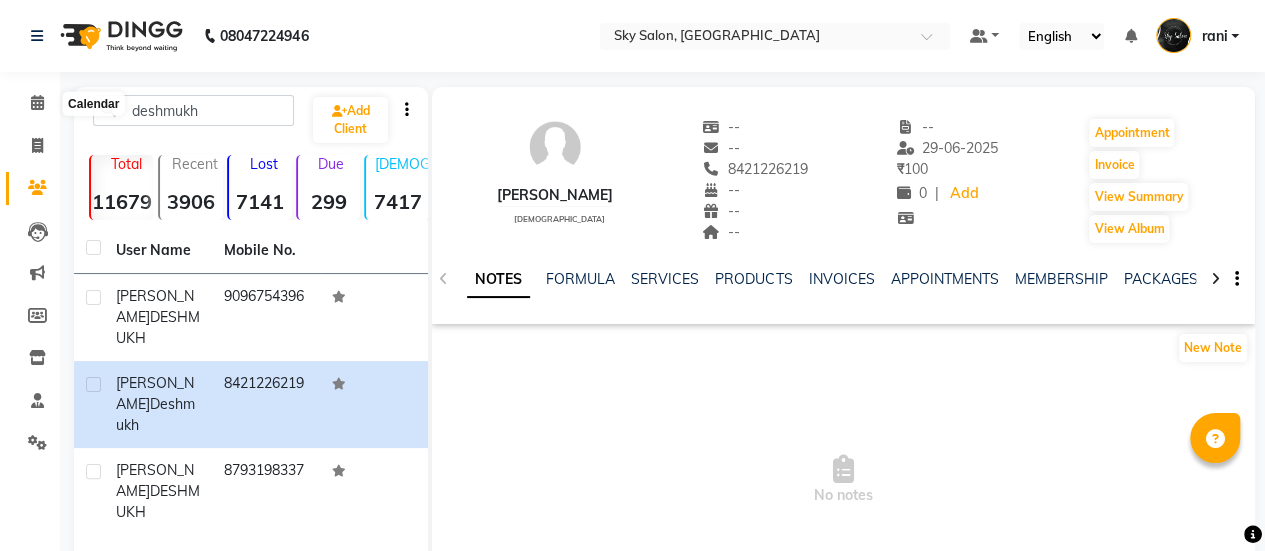 click on "Clients" 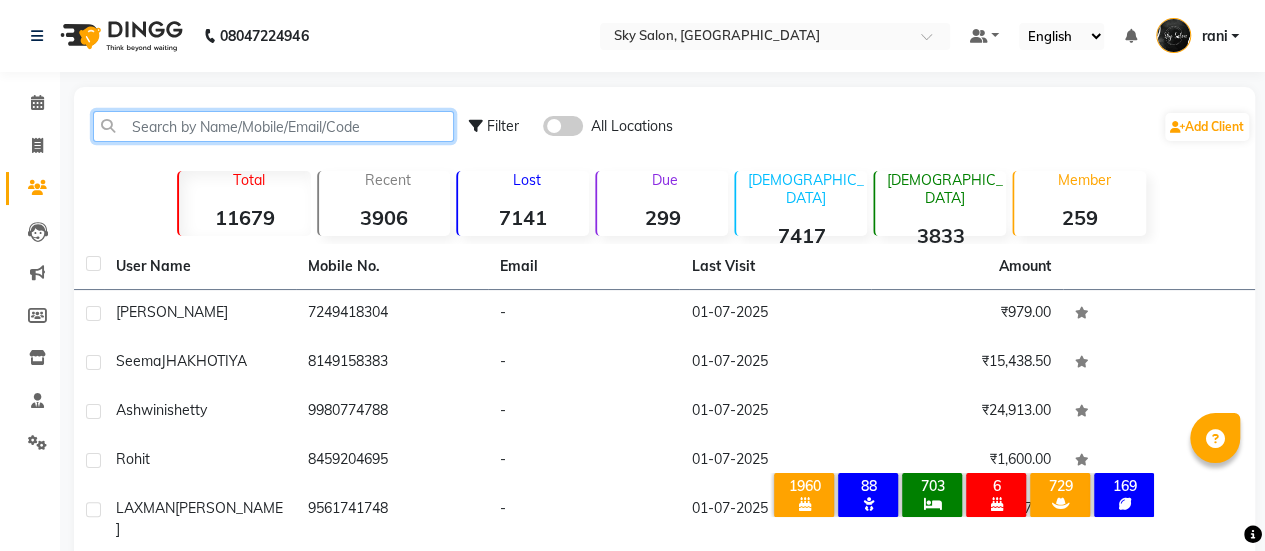 click 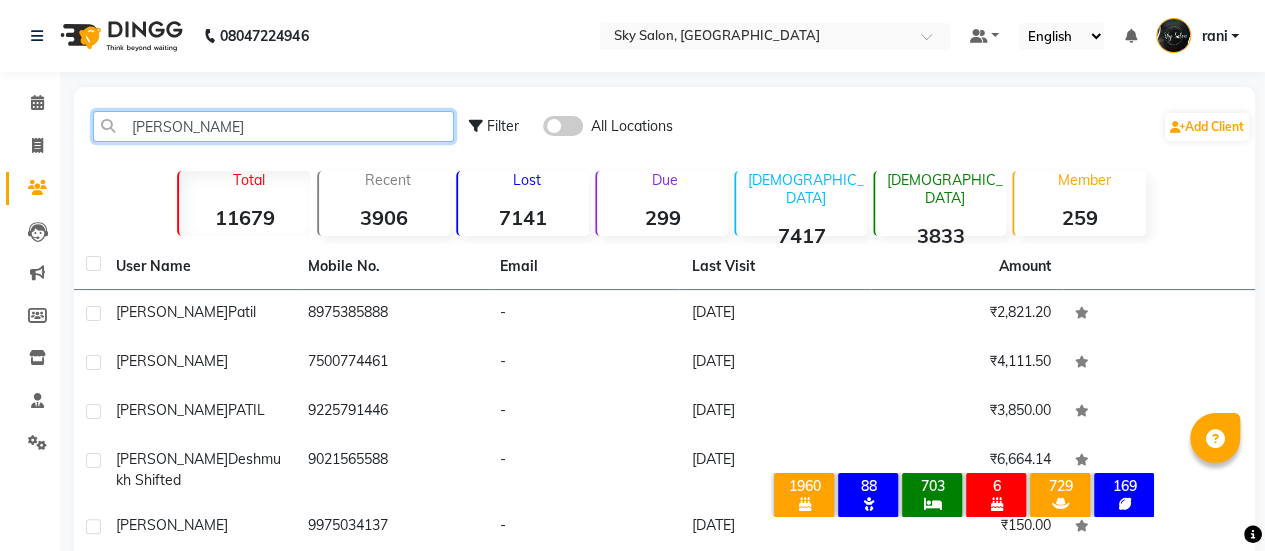 scroll, scrollTop: 106, scrollLeft: 0, axis: vertical 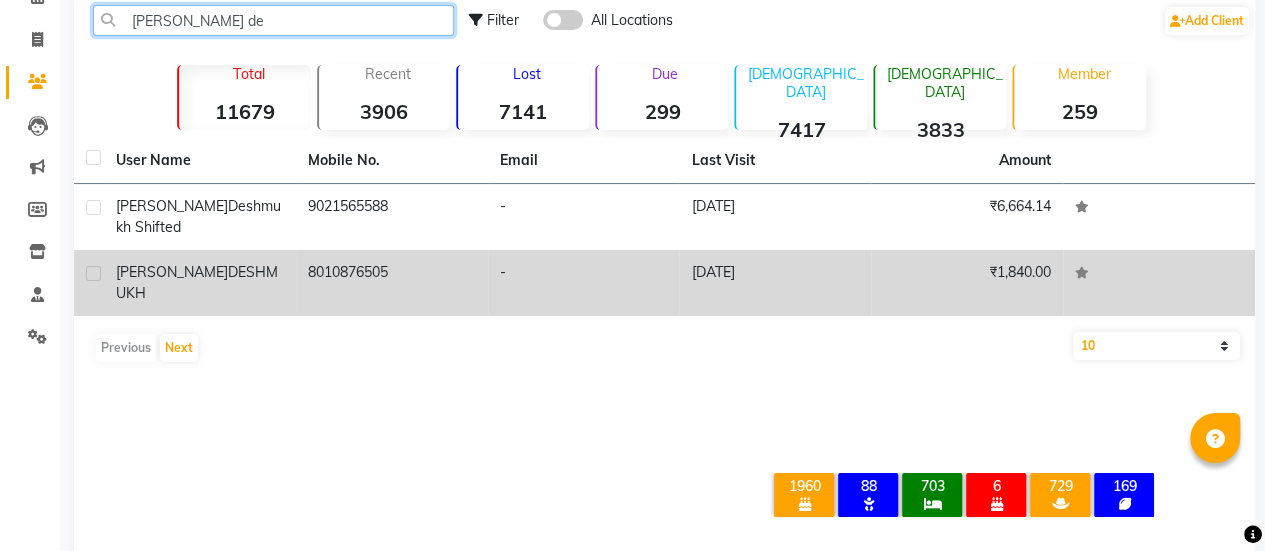 type on "harshal de" 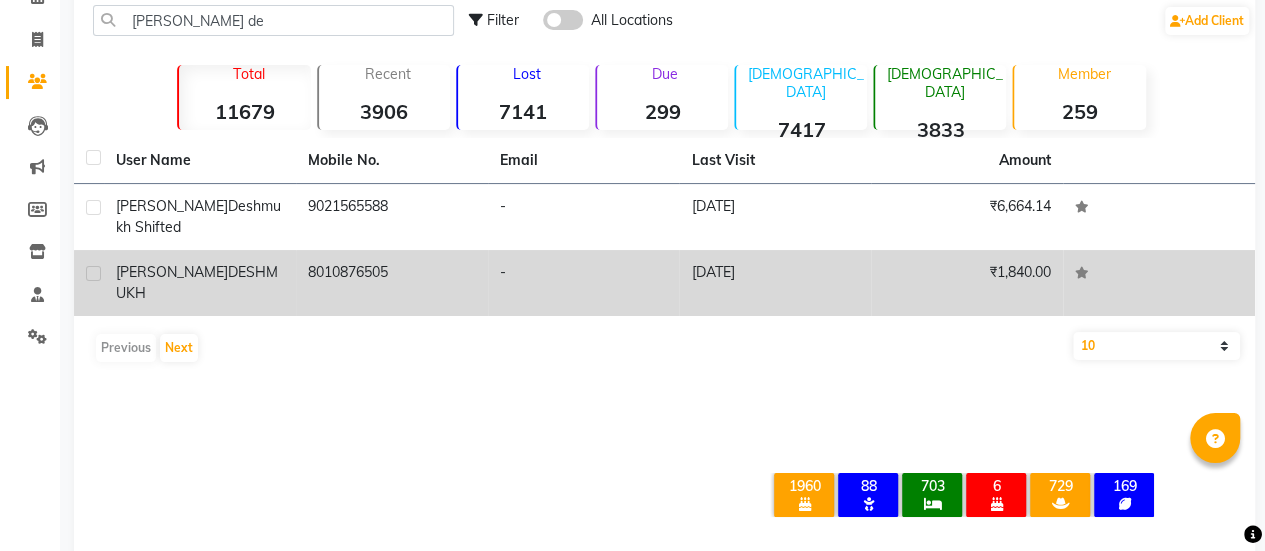 click on "8010876505" 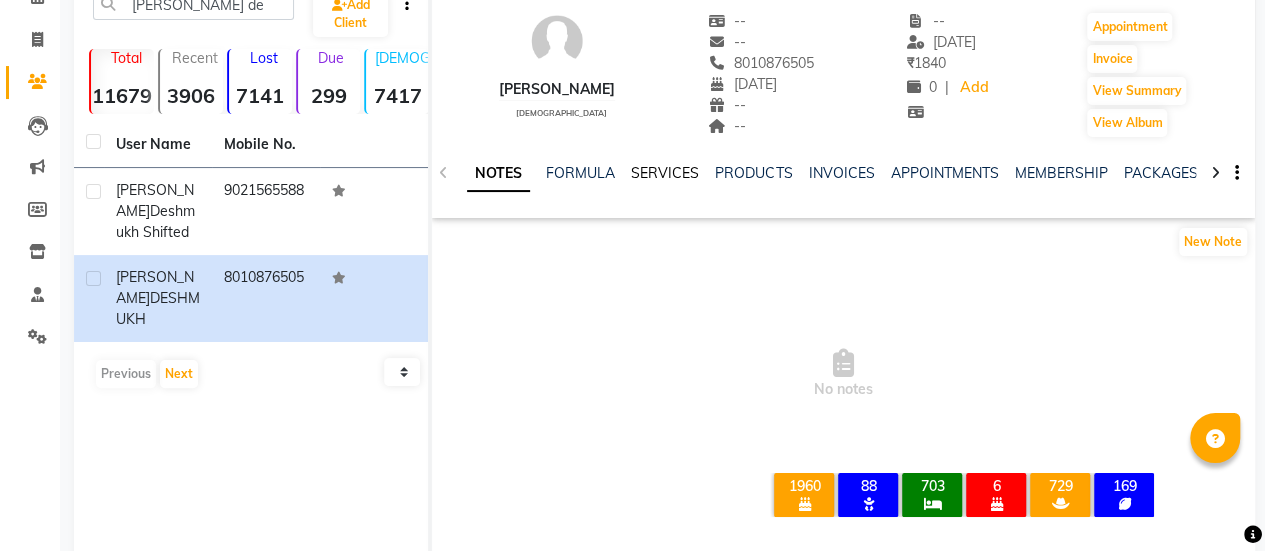 click on "SERVICES" 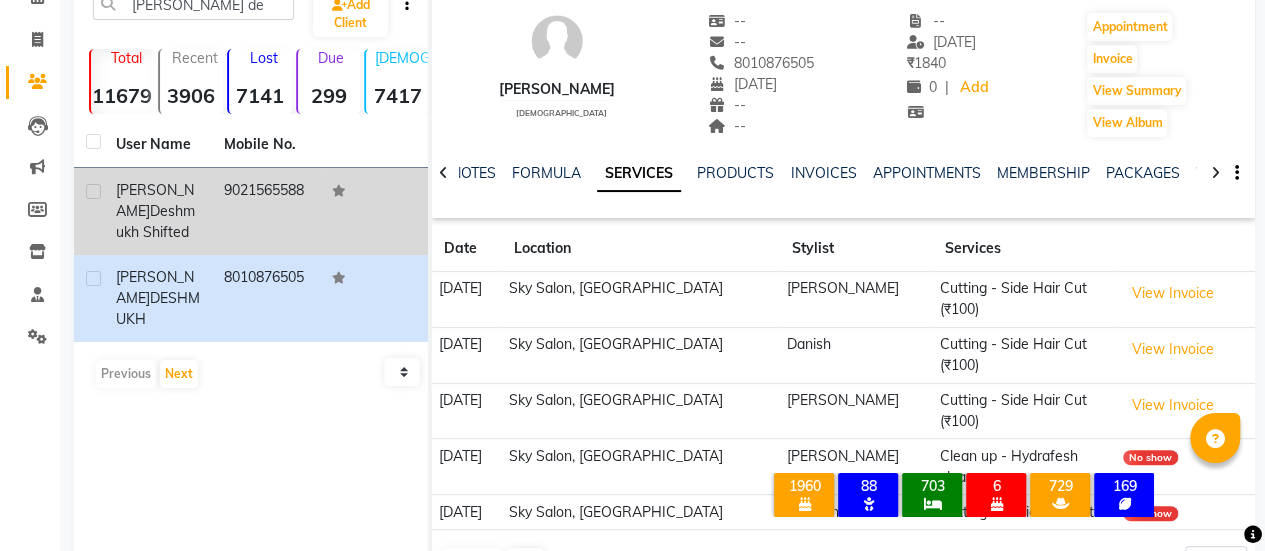 scroll, scrollTop: 41, scrollLeft: 0, axis: vertical 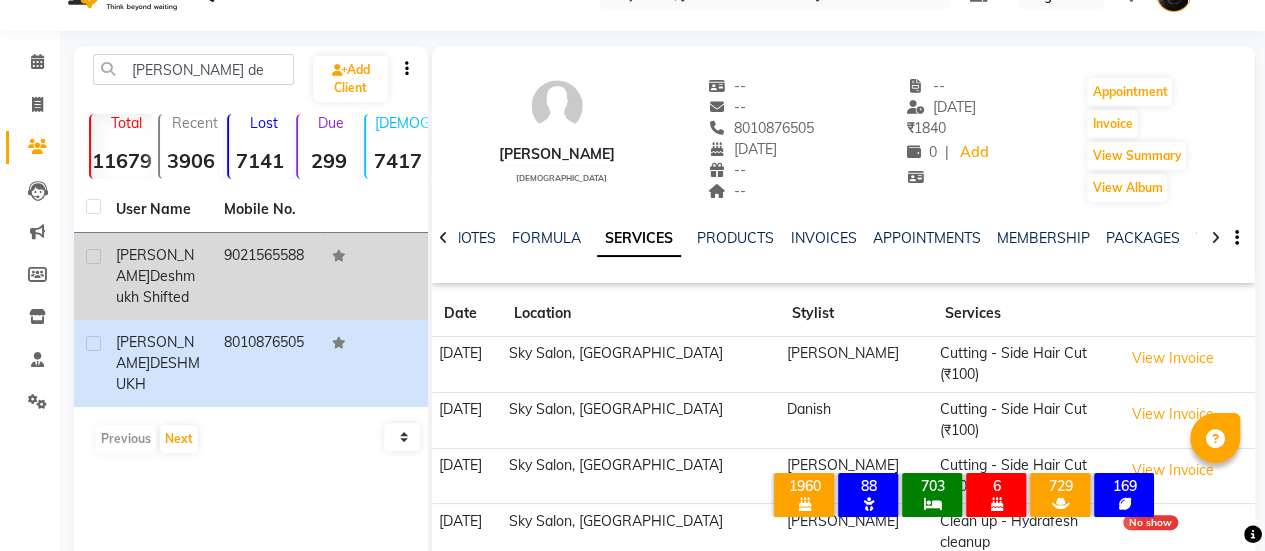 click 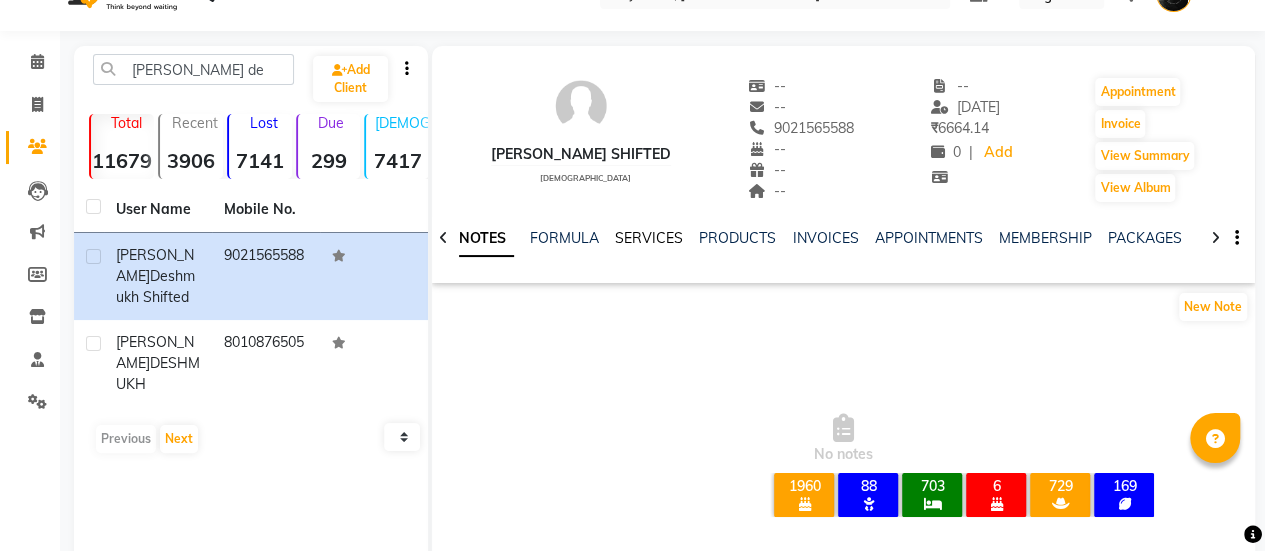 click on "SERVICES" 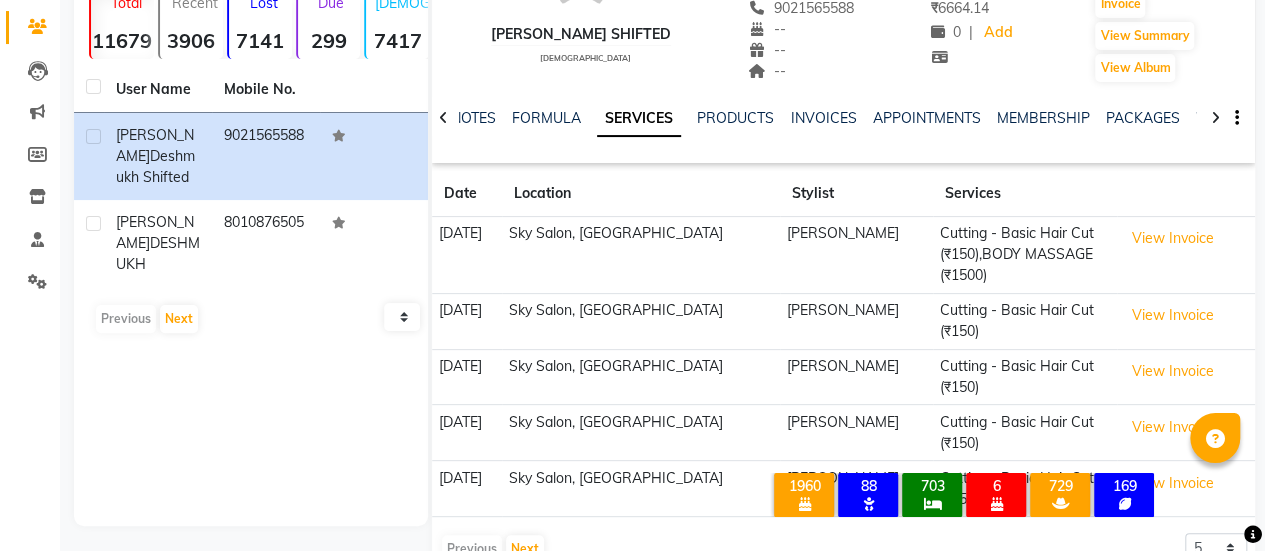 scroll, scrollTop: 61, scrollLeft: 0, axis: vertical 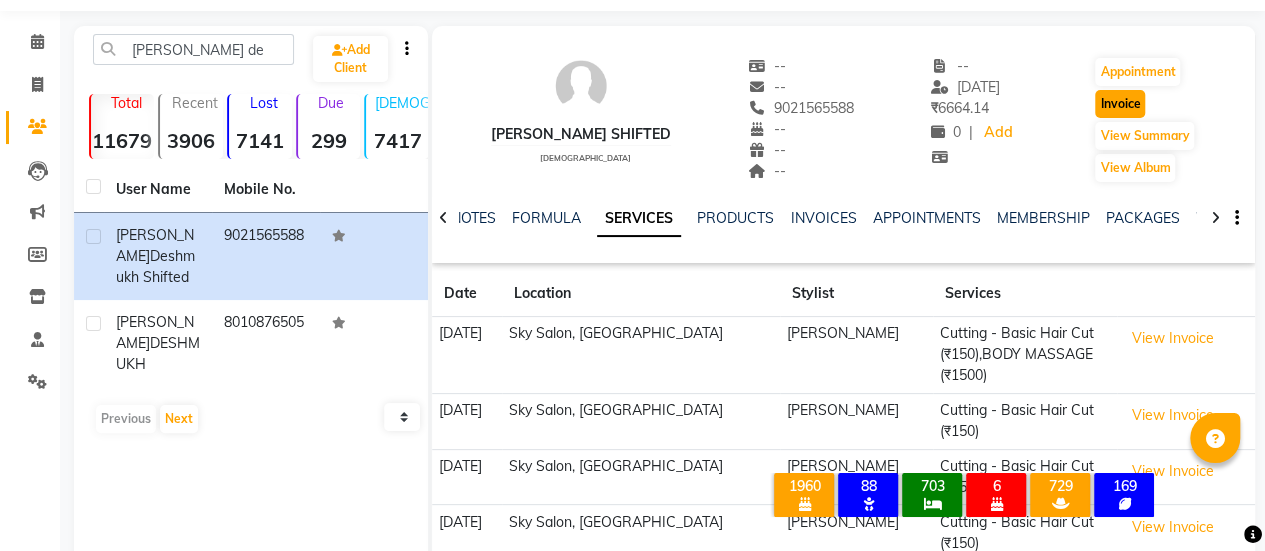 click on "Invoice" 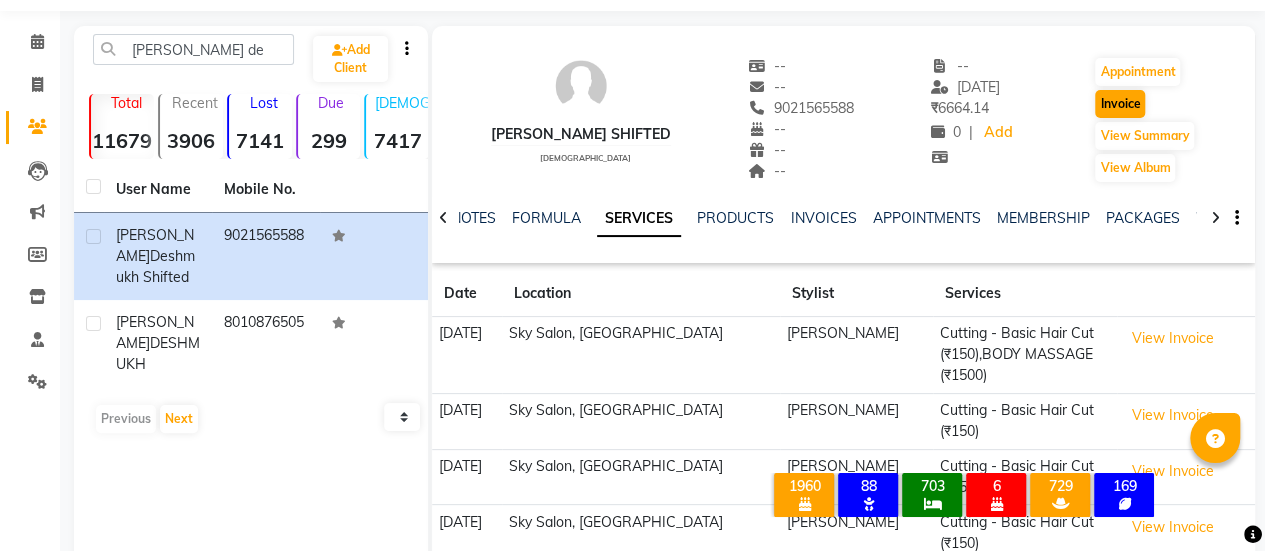 select on "3537" 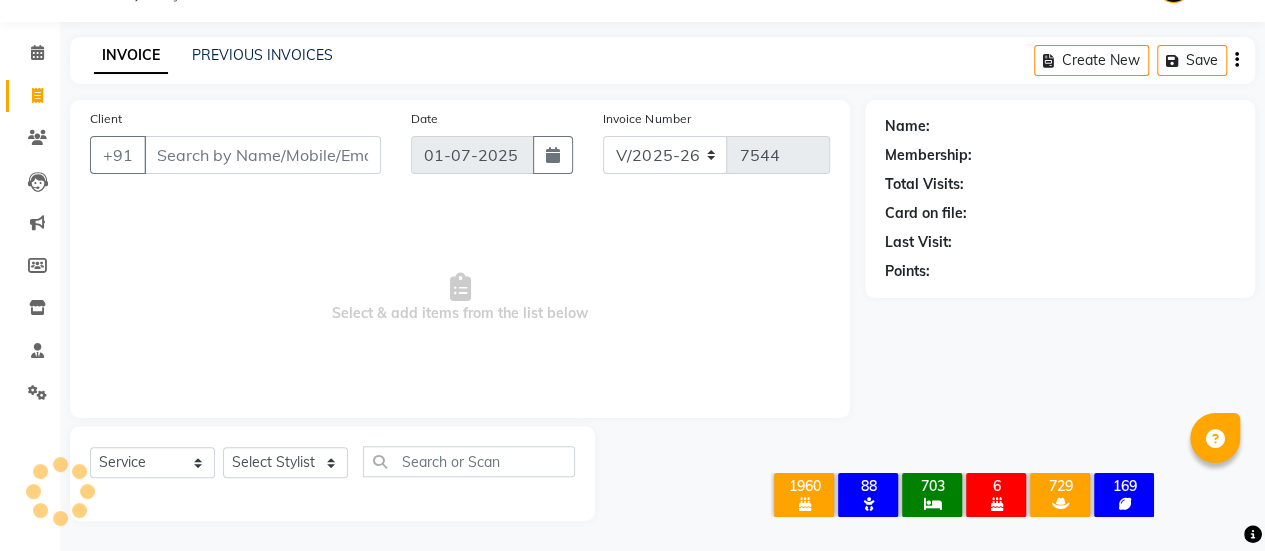 scroll, scrollTop: 49, scrollLeft: 0, axis: vertical 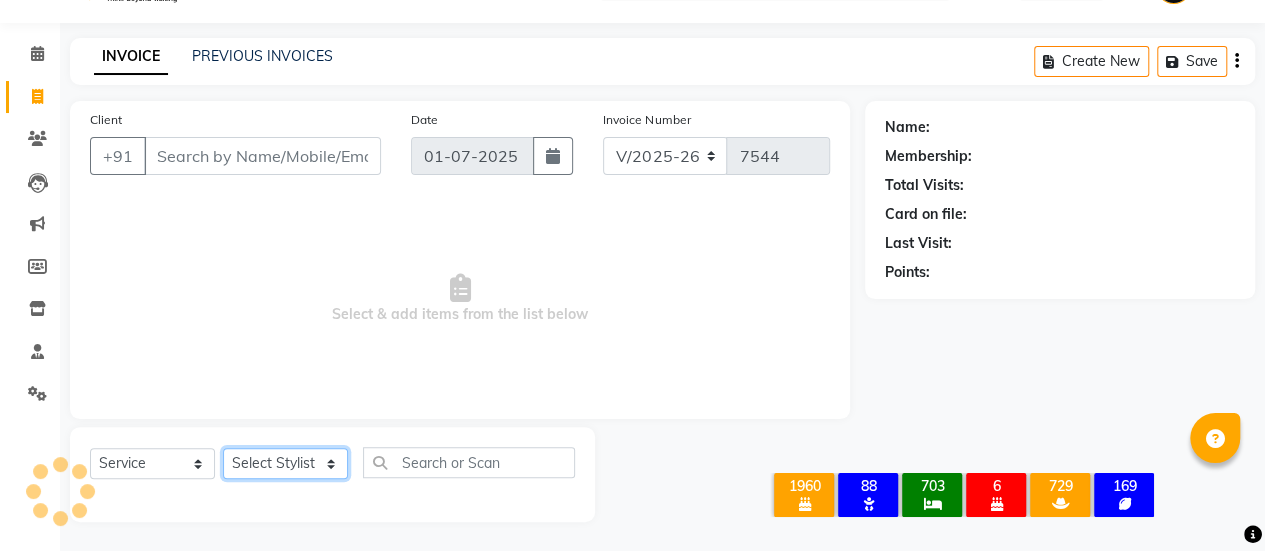 click on "Select Stylist" 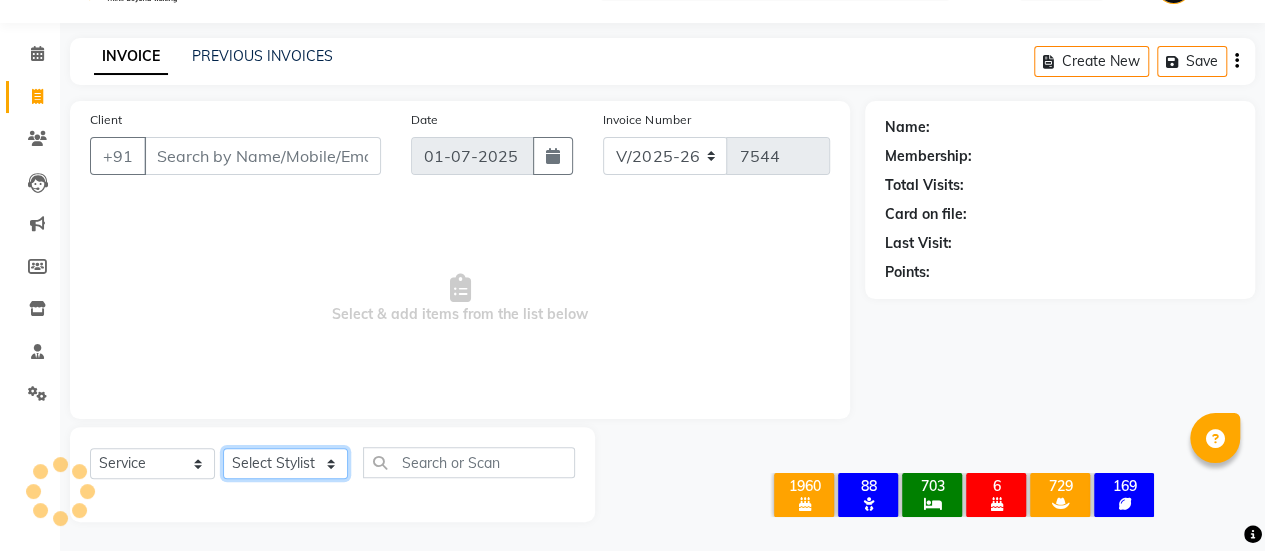type on "9021565588" 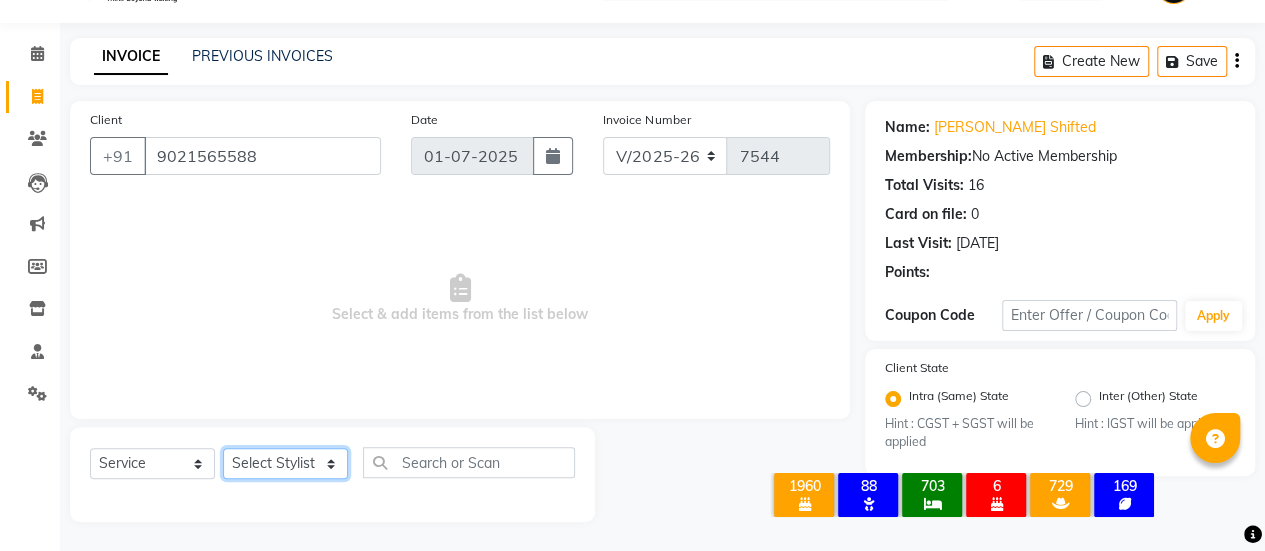 select on "27779" 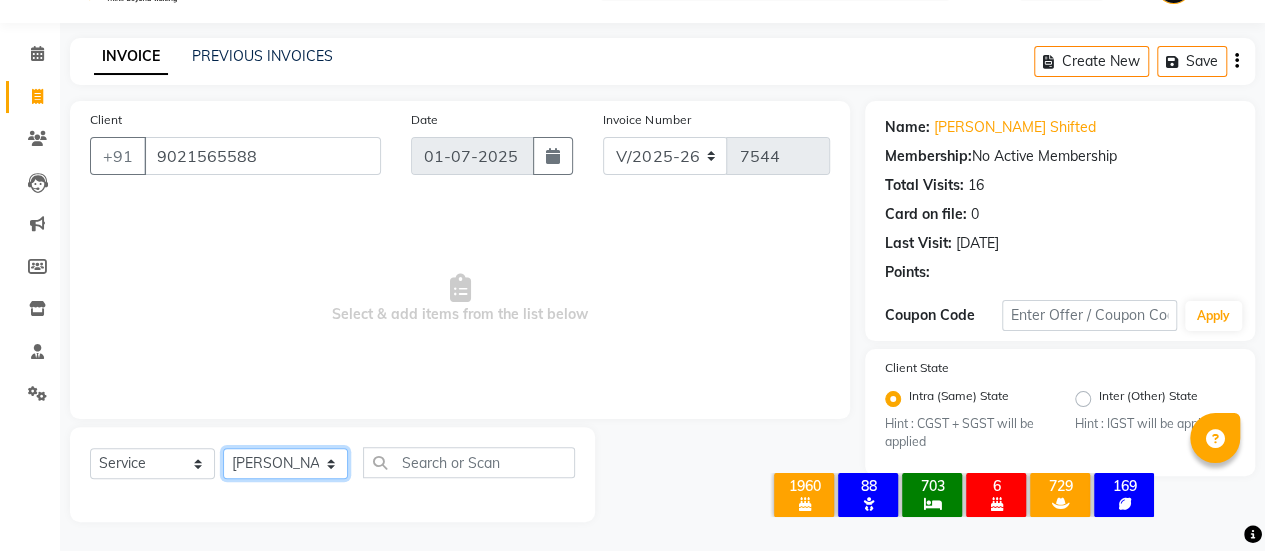 click on "Select Stylist afreen [PERSON_NAME] saha [PERSON_NAME] [PERSON_NAME] [PERSON_NAME] bharti Bunny Danish [PERSON_NAME] 1 [PERSON_NAME] [PERSON_NAME] gaurav Gulshan [PERSON_NAME] [PERSON_NAME] krishna [PERSON_NAME] [PERSON_NAME] rani [PERSON_NAME] [PERSON_NAME] sachin [PERSON_NAME] [PERSON_NAME] sameer 2 [PERSON_NAME] [PERSON_NAME] [PERSON_NAME]" 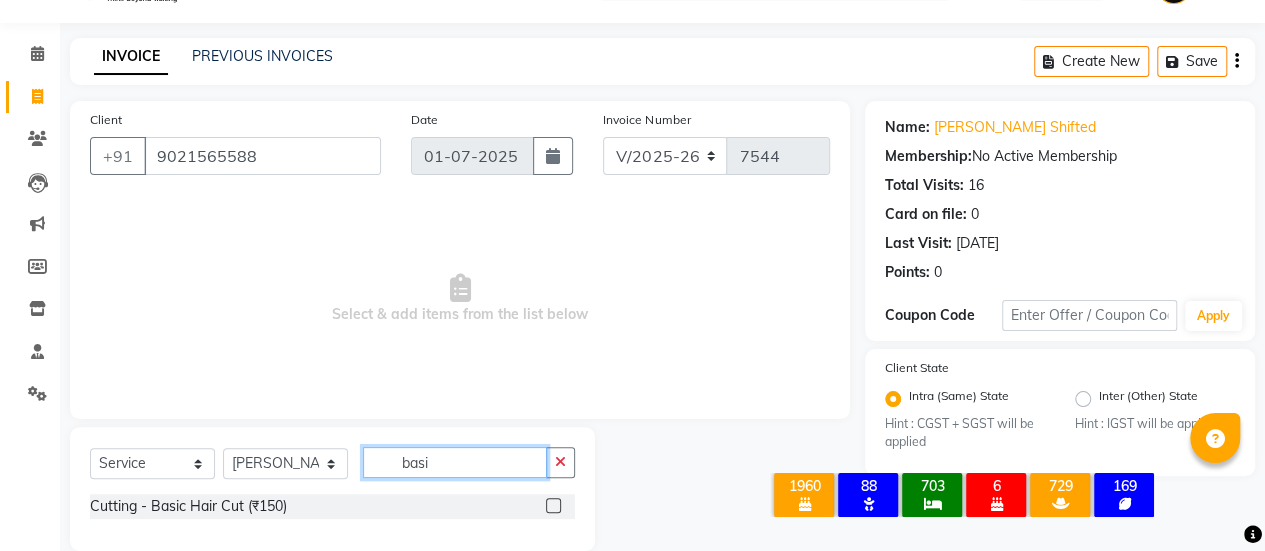 scroll, scrollTop: 78, scrollLeft: 0, axis: vertical 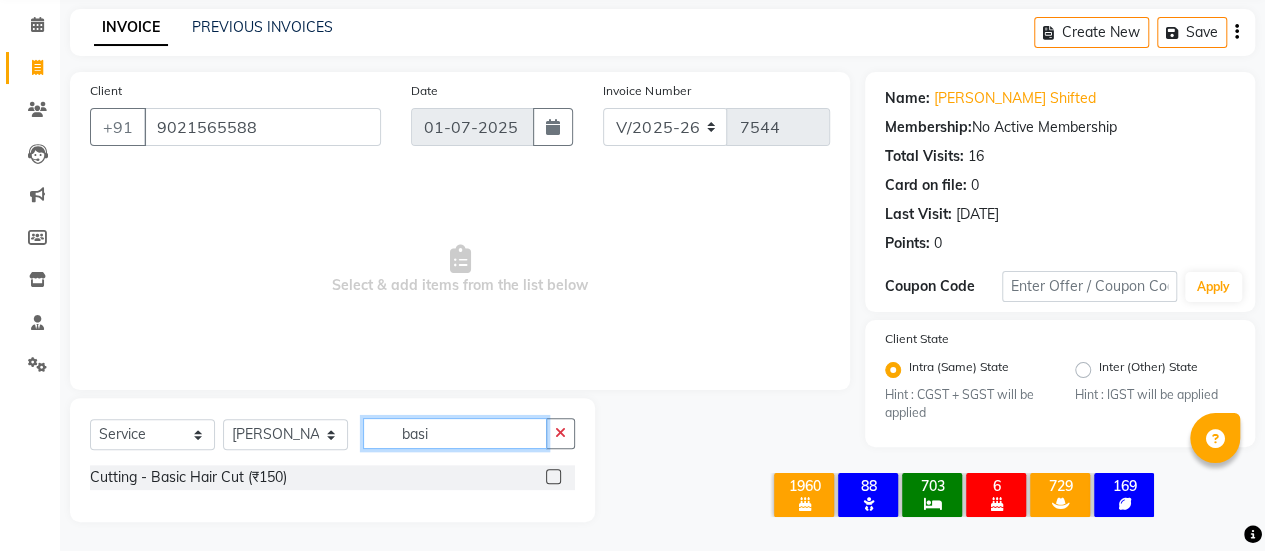 type on "basi" 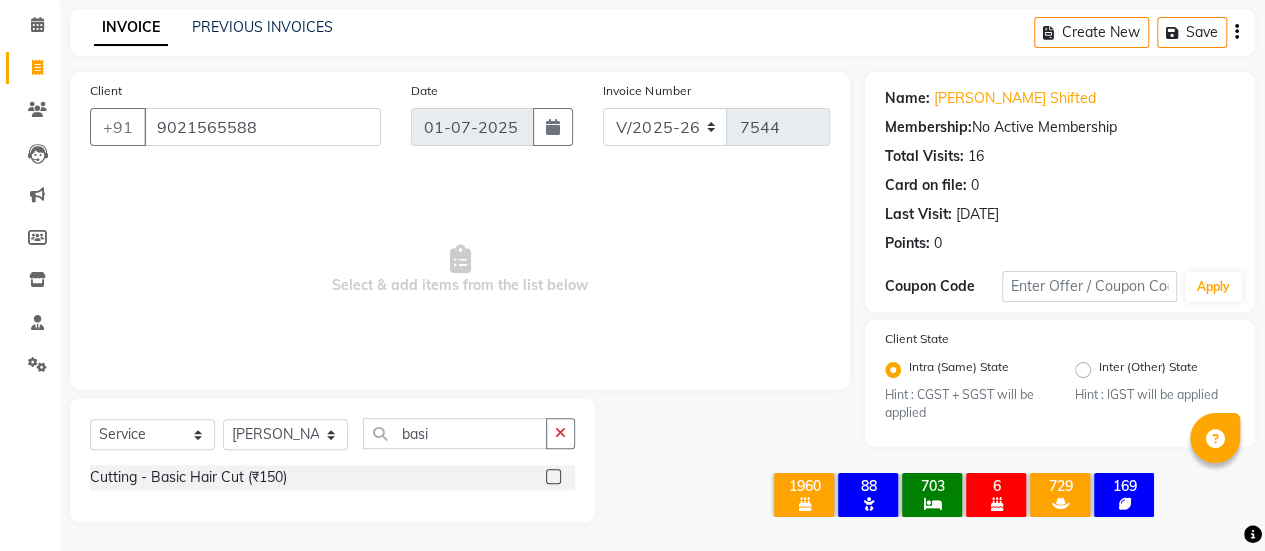 click 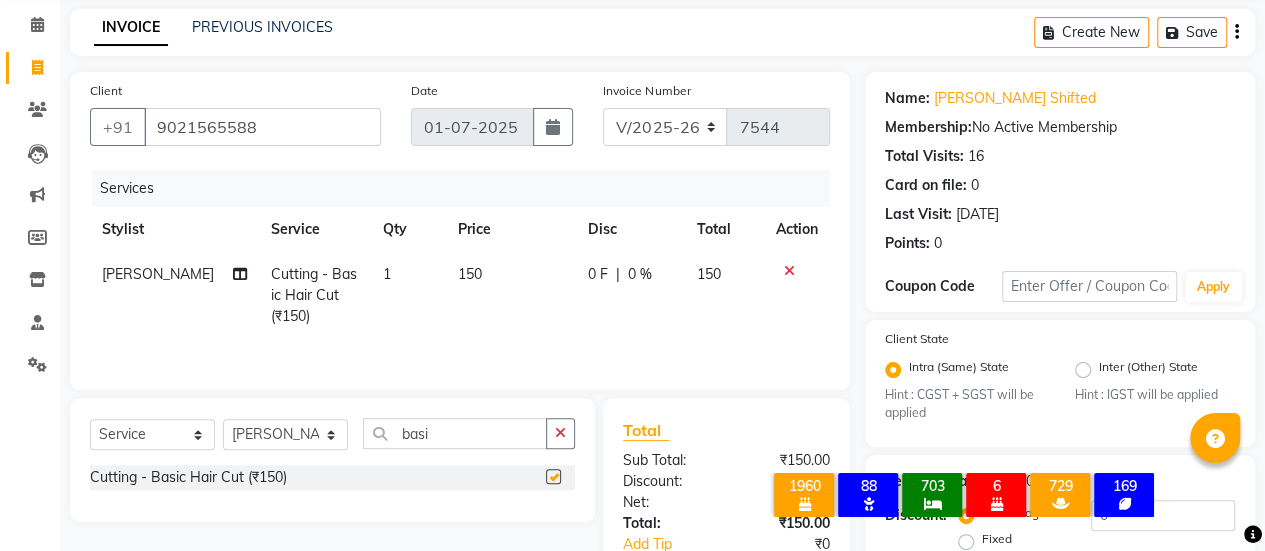 click 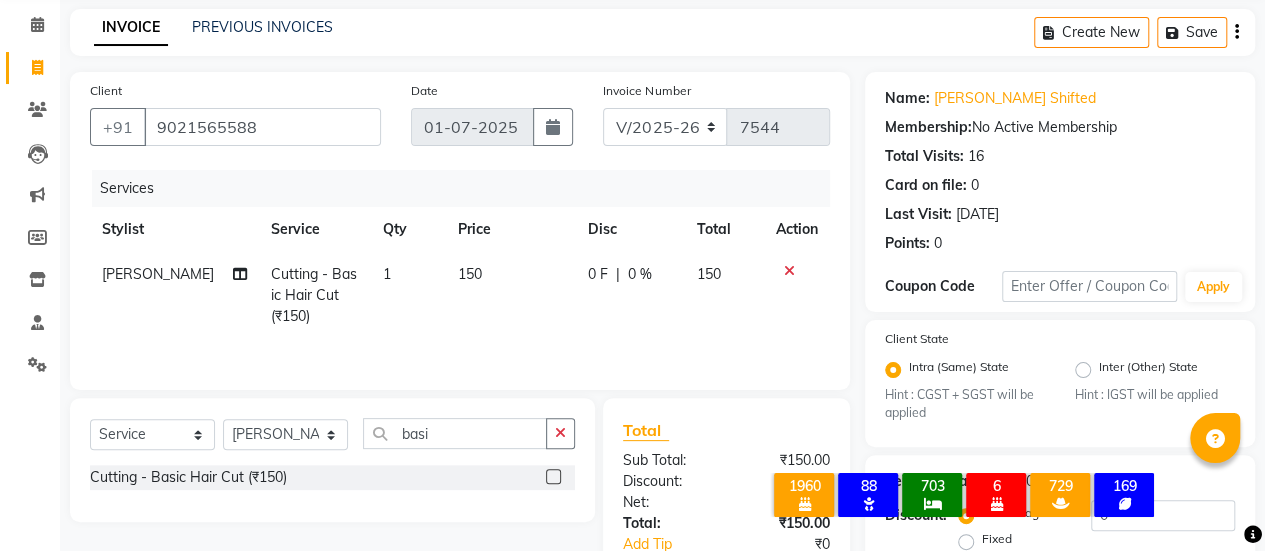 click 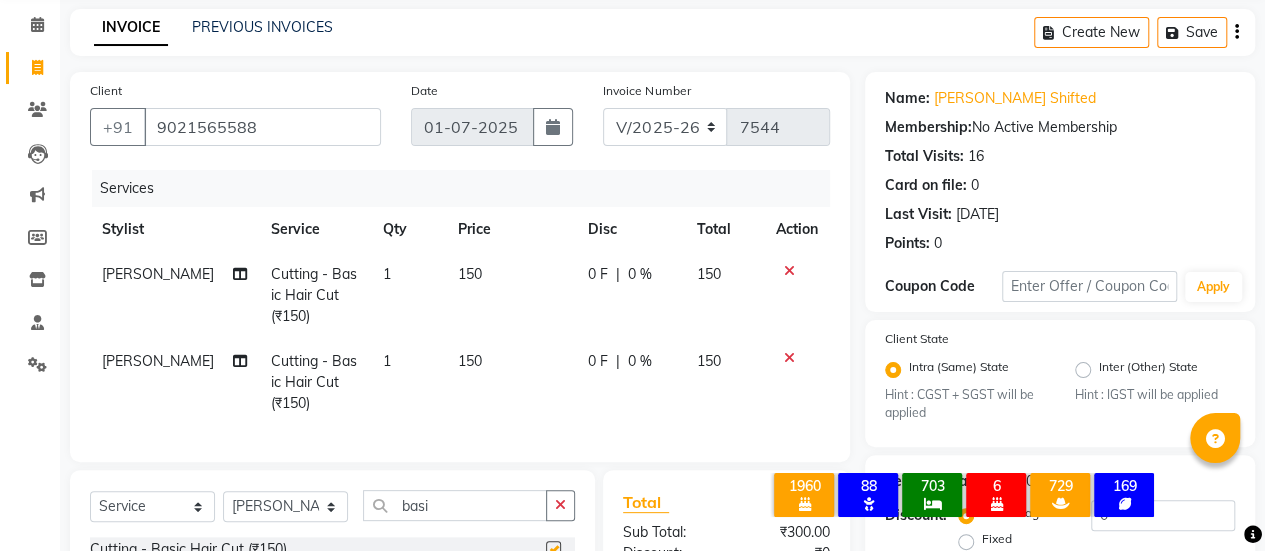 checkbox on "false" 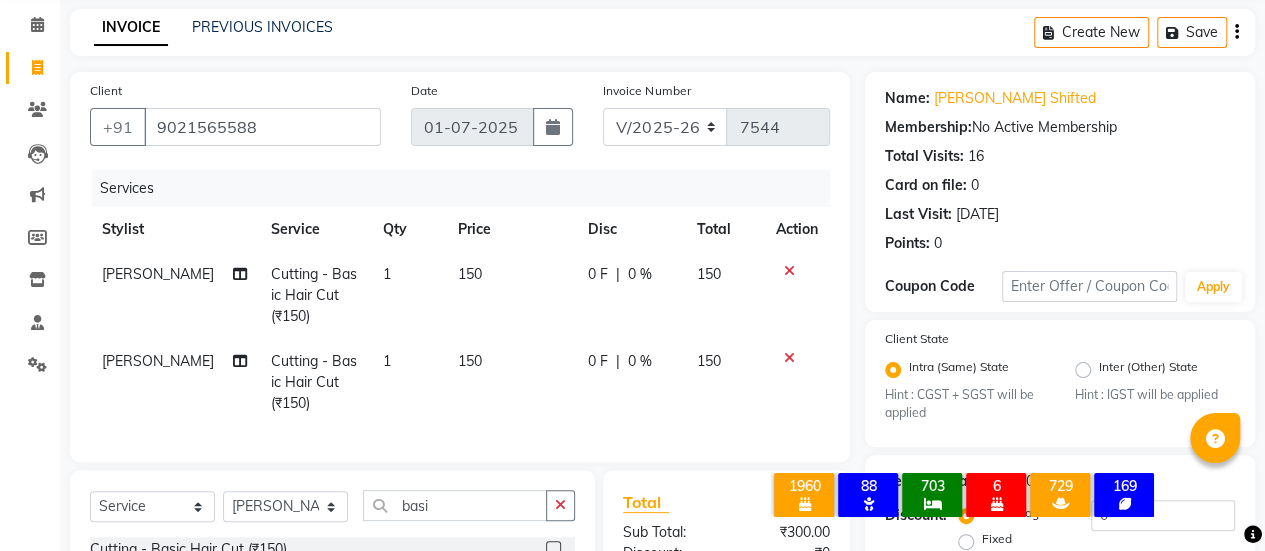 scroll, scrollTop: 212, scrollLeft: 0, axis: vertical 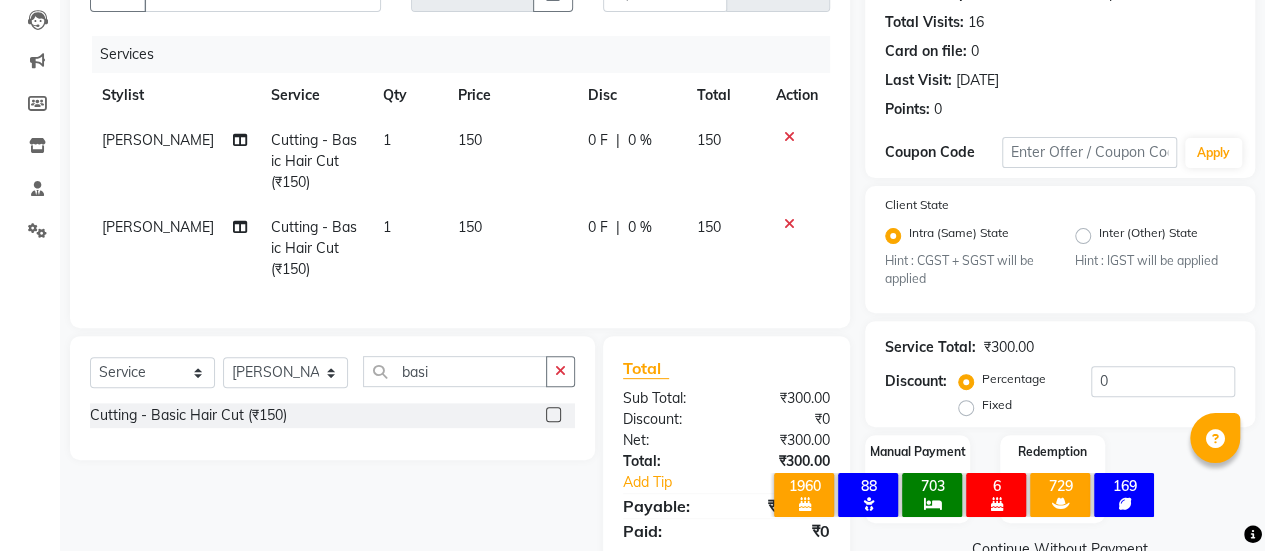 click 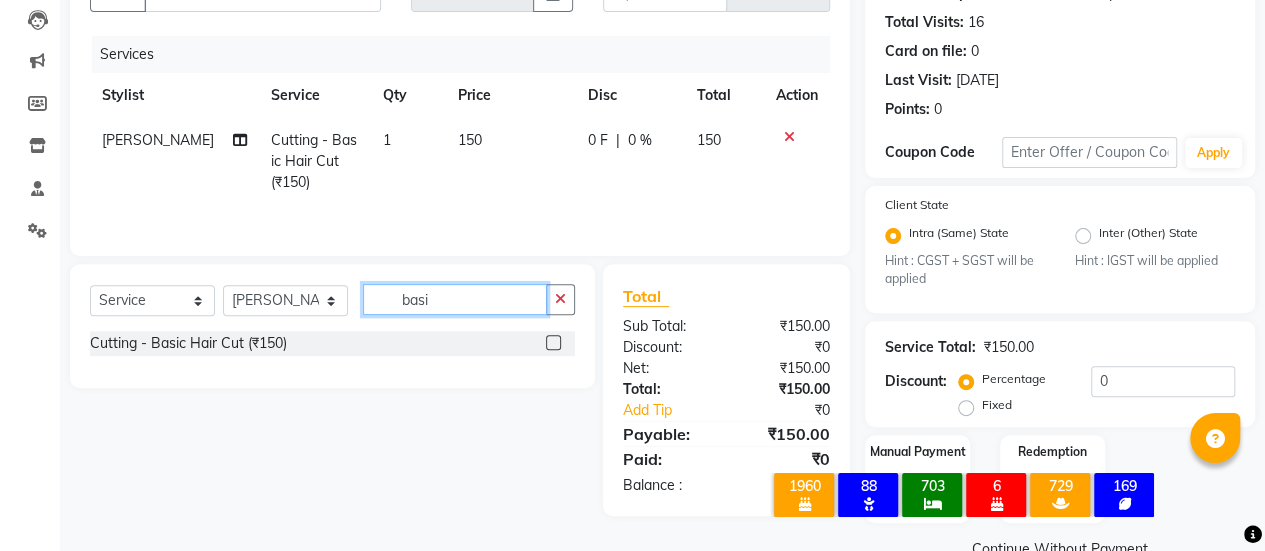 click on "basi" 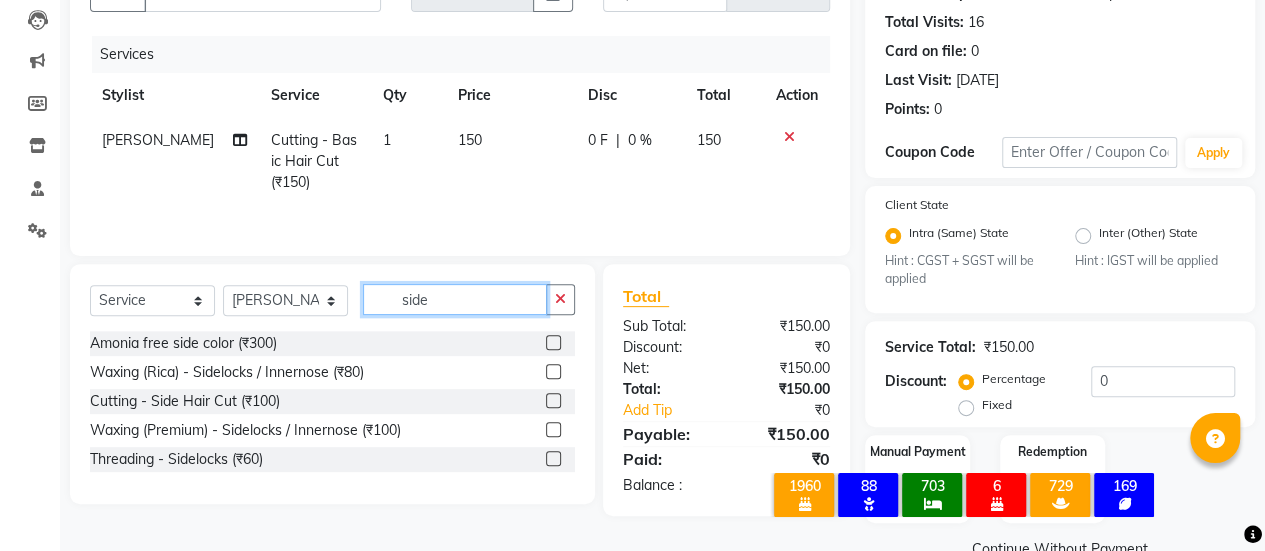 scroll, scrollTop: 254, scrollLeft: 0, axis: vertical 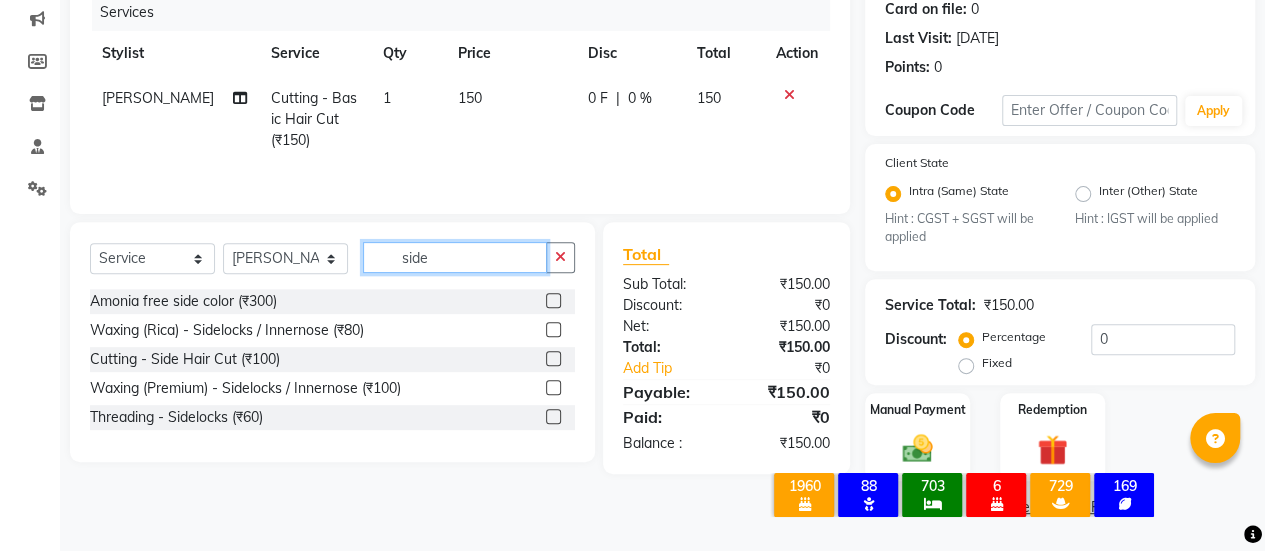 type on "side" 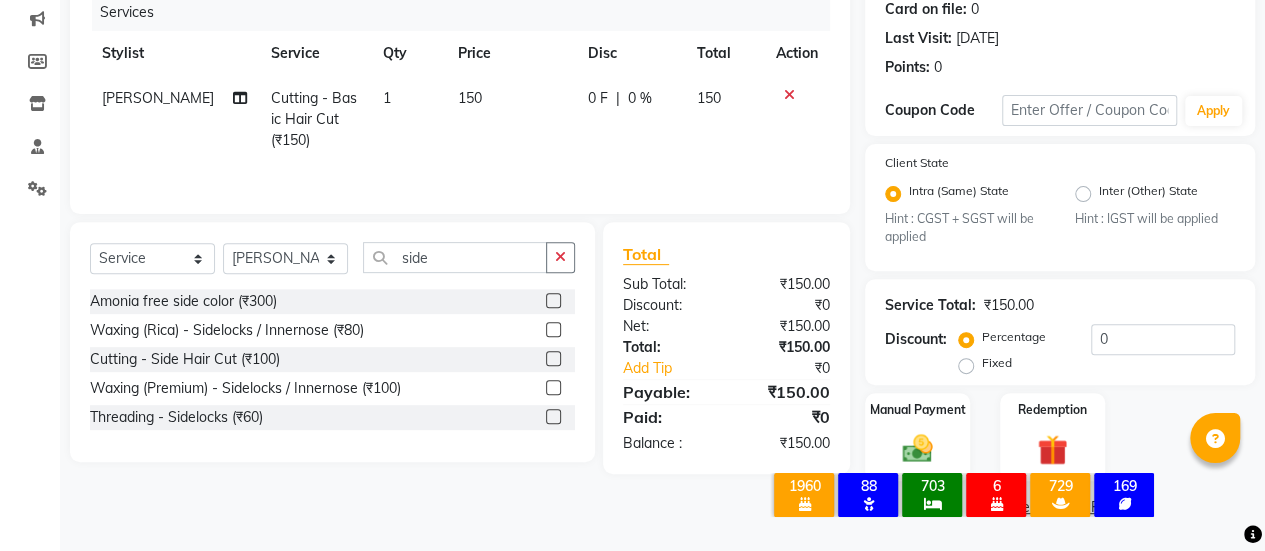 click 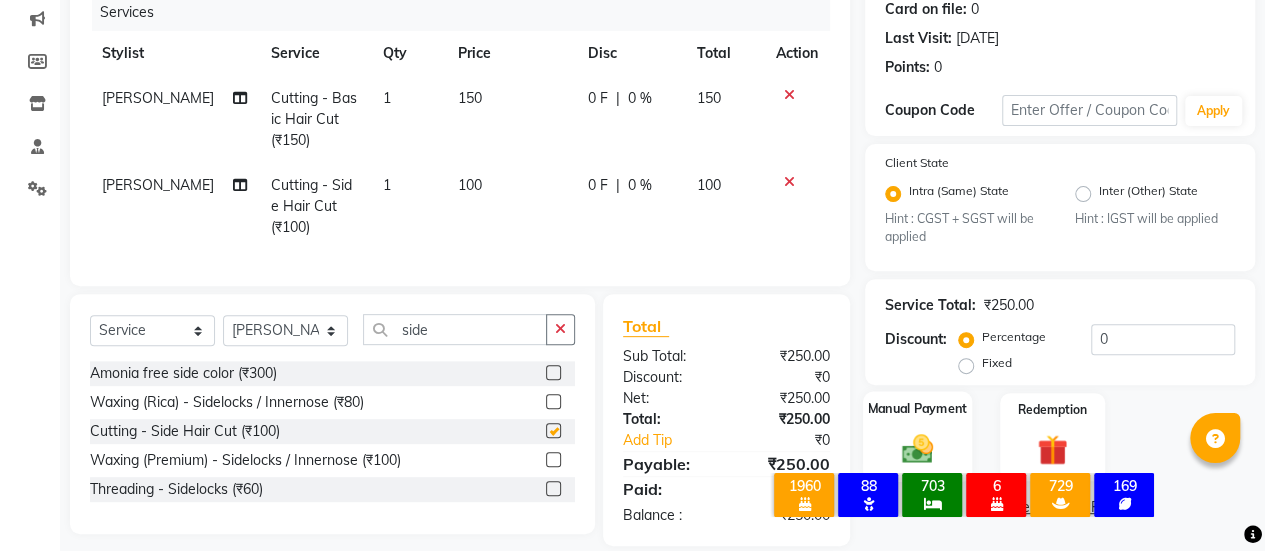checkbox on "false" 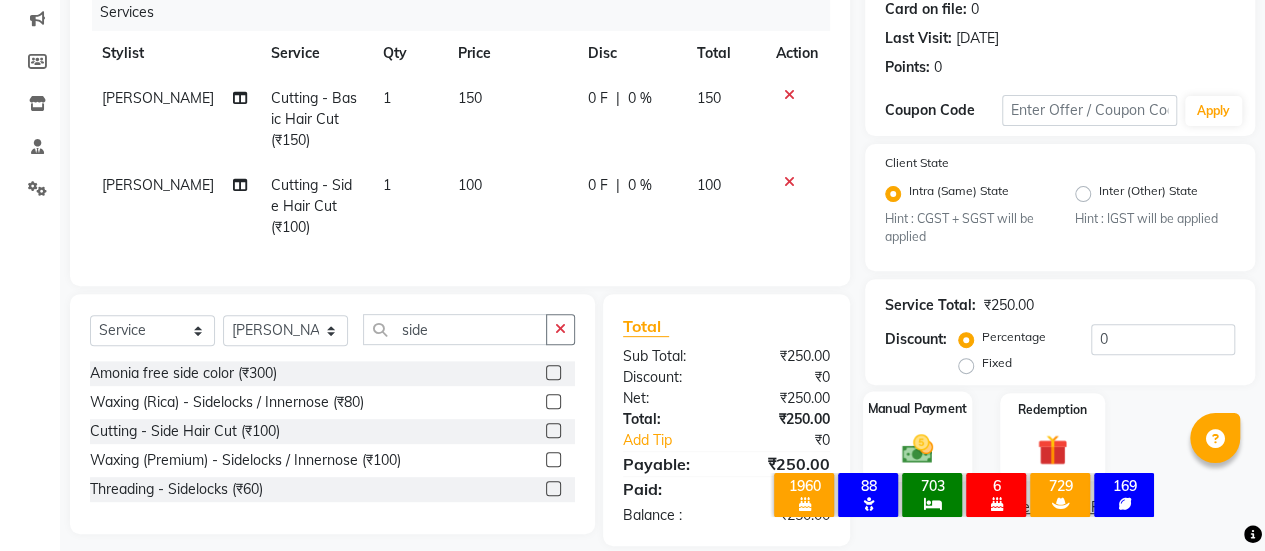 scroll, scrollTop: 292, scrollLeft: 0, axis: vertical 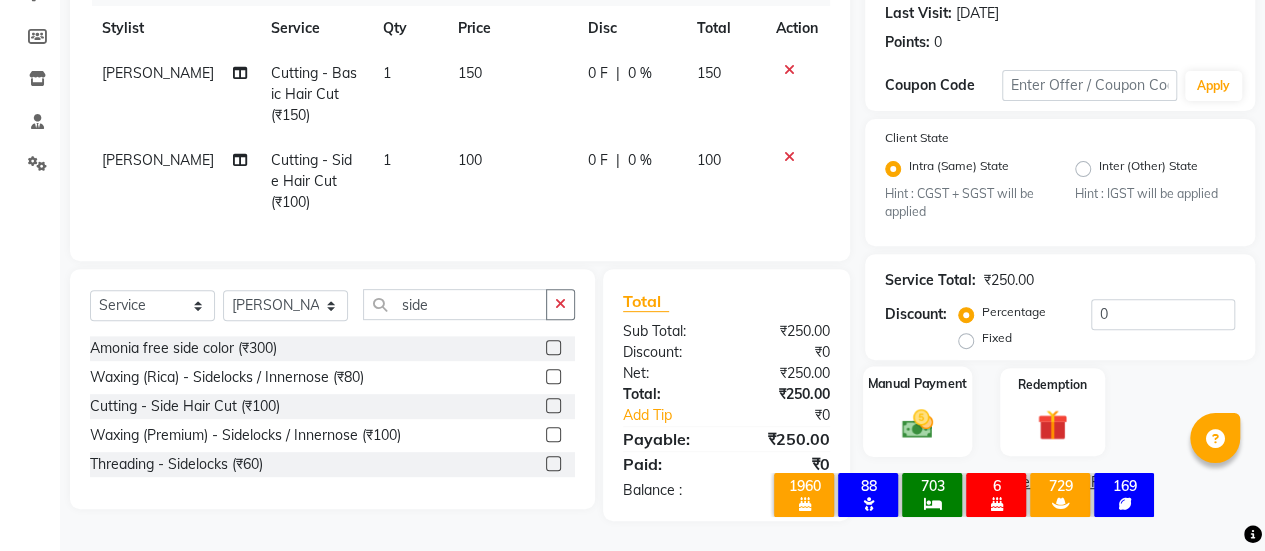 click on "Manual Payment" 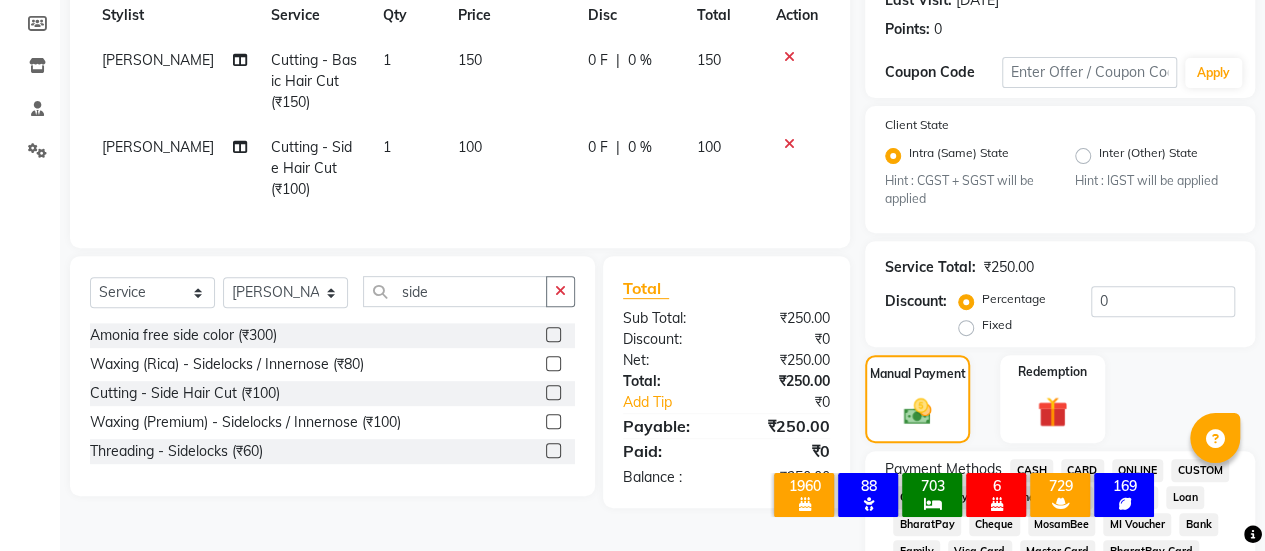 click on "CASH" 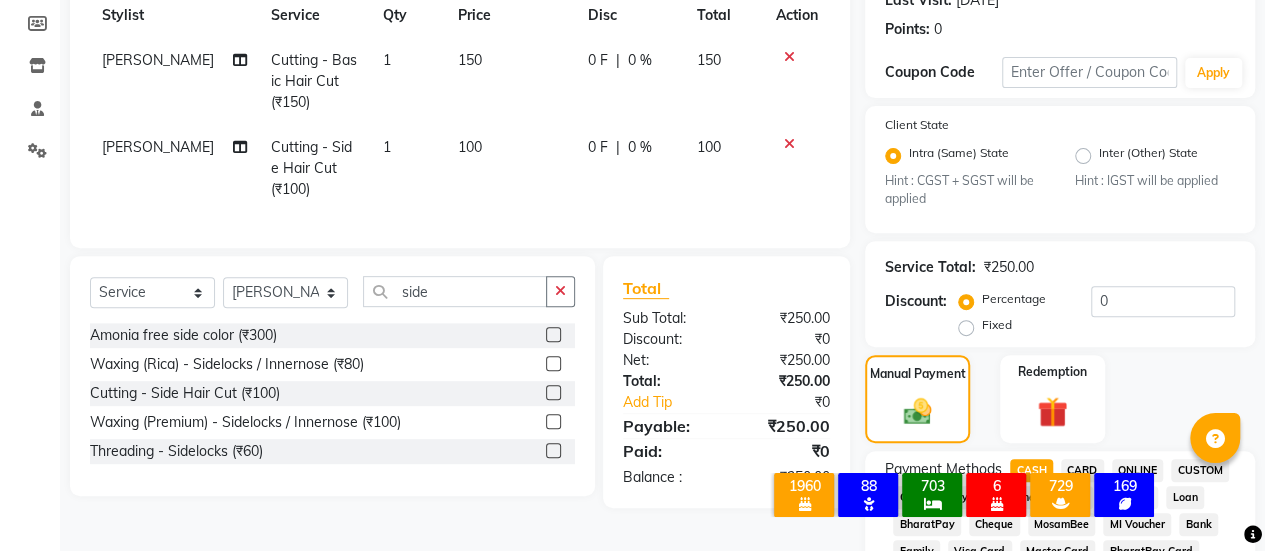 scroll, scrollTop: 1140, scrollLeft: 0, axis: vertical 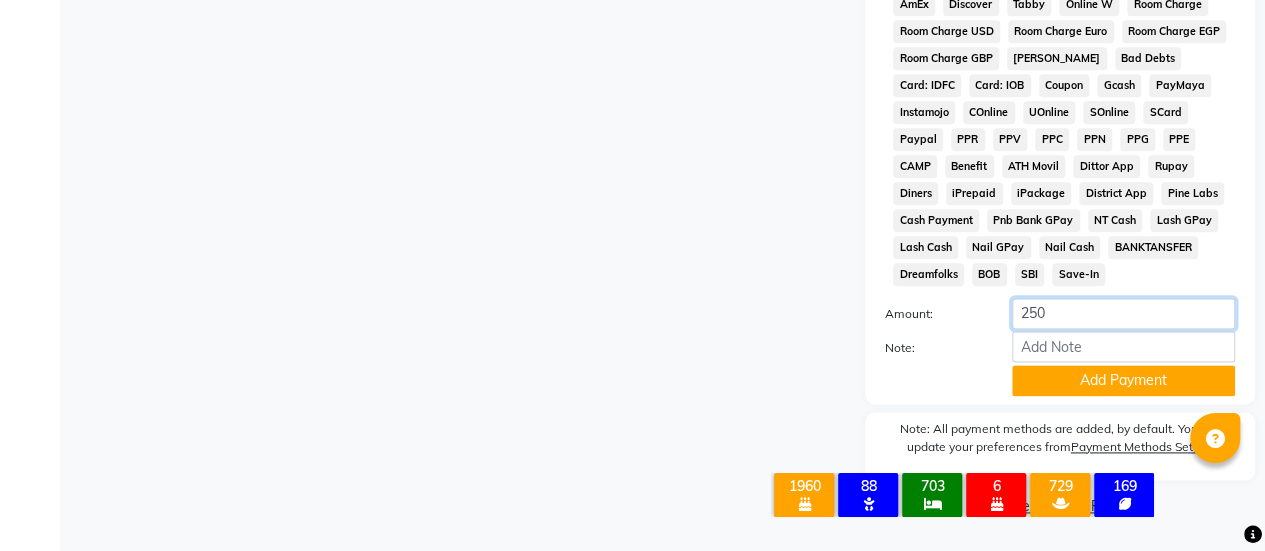 click on "250" 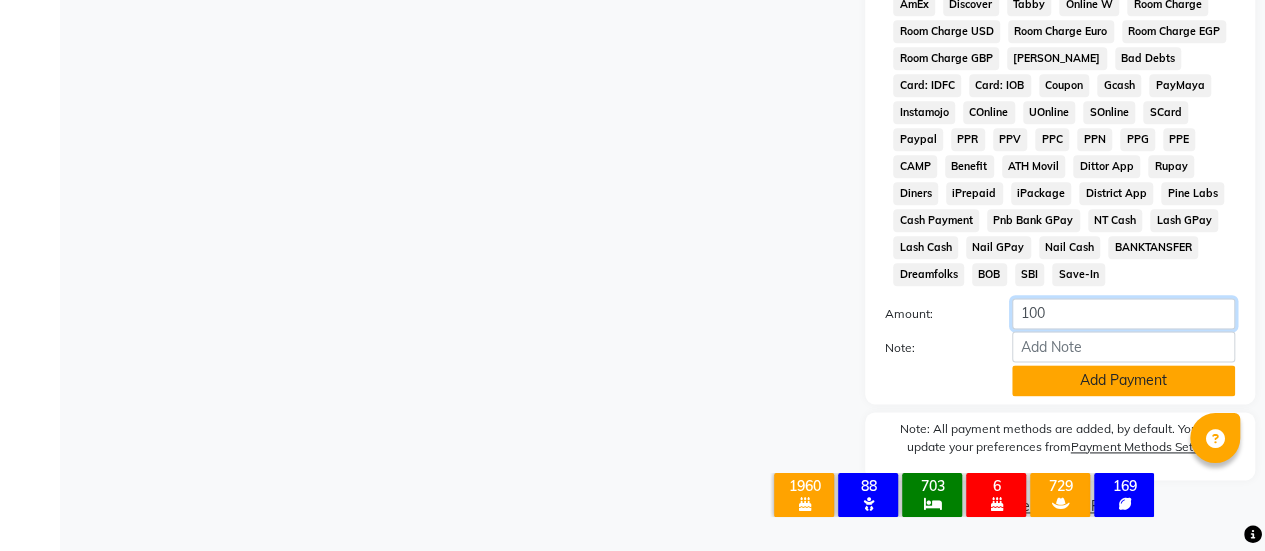 type on "100" 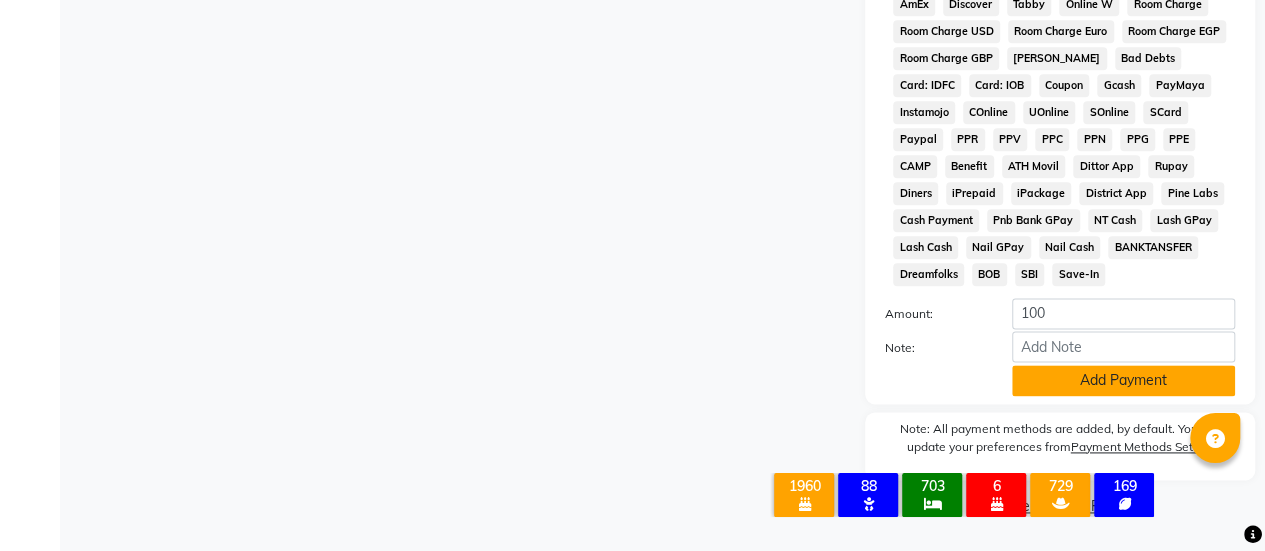 click on "Add Payment" 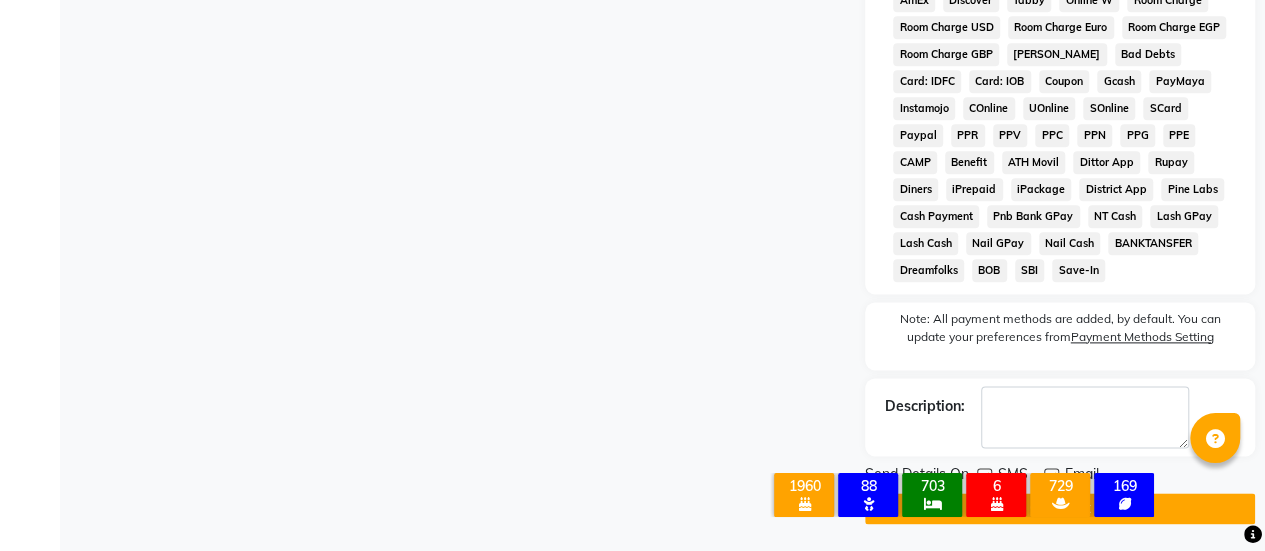 click on "GPay" 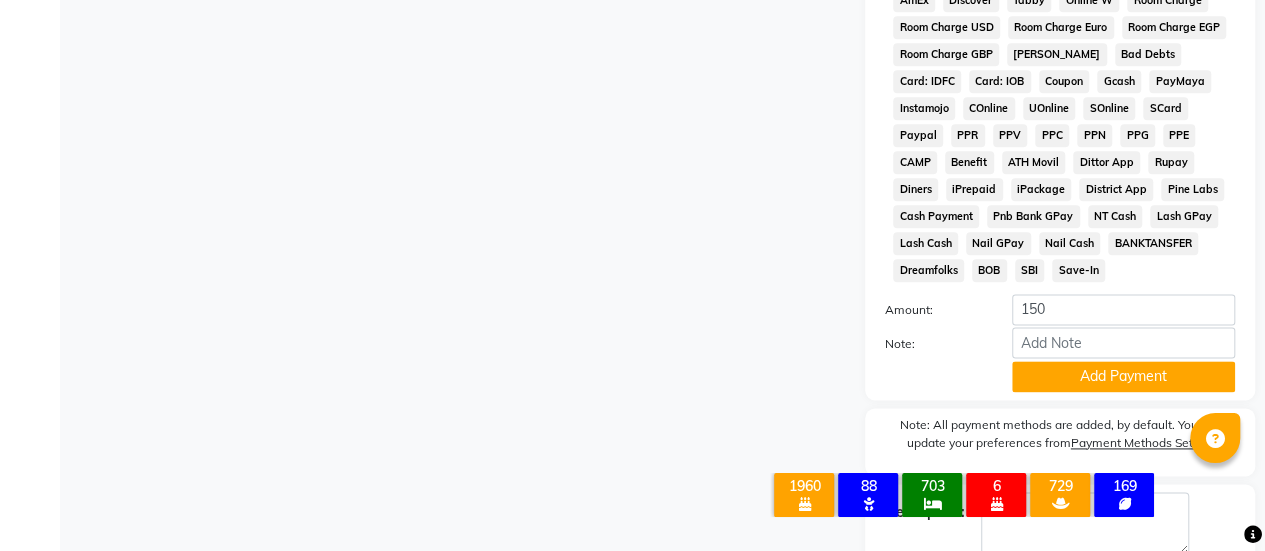 scroll, scrollTop: 664, scrollLeft: 0, axis: vertical 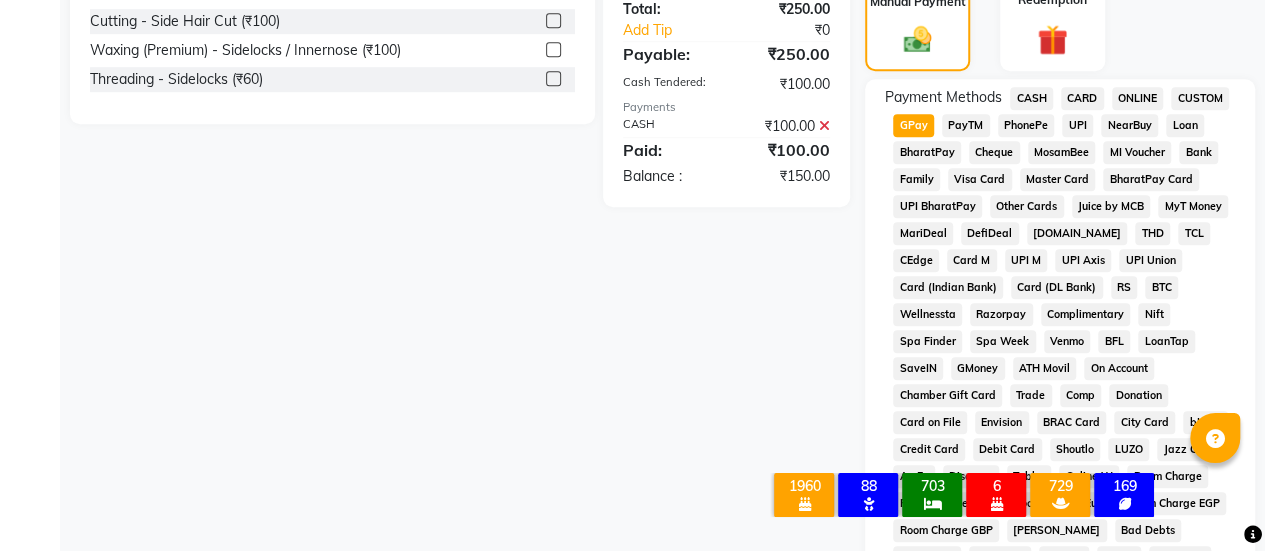 click on "GPay" 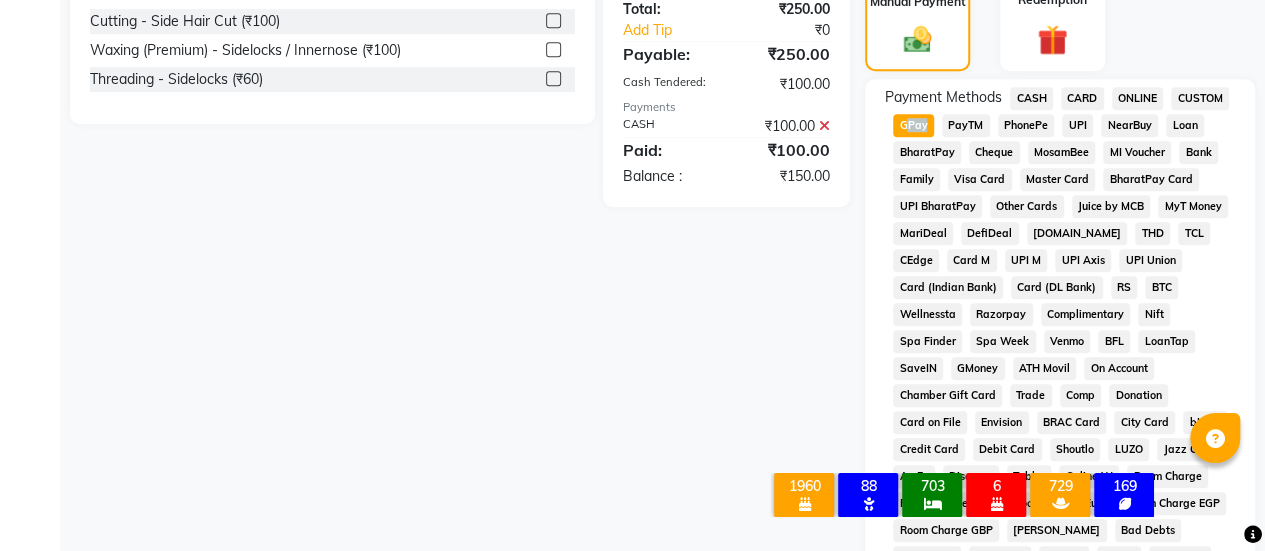 click on "GPay" 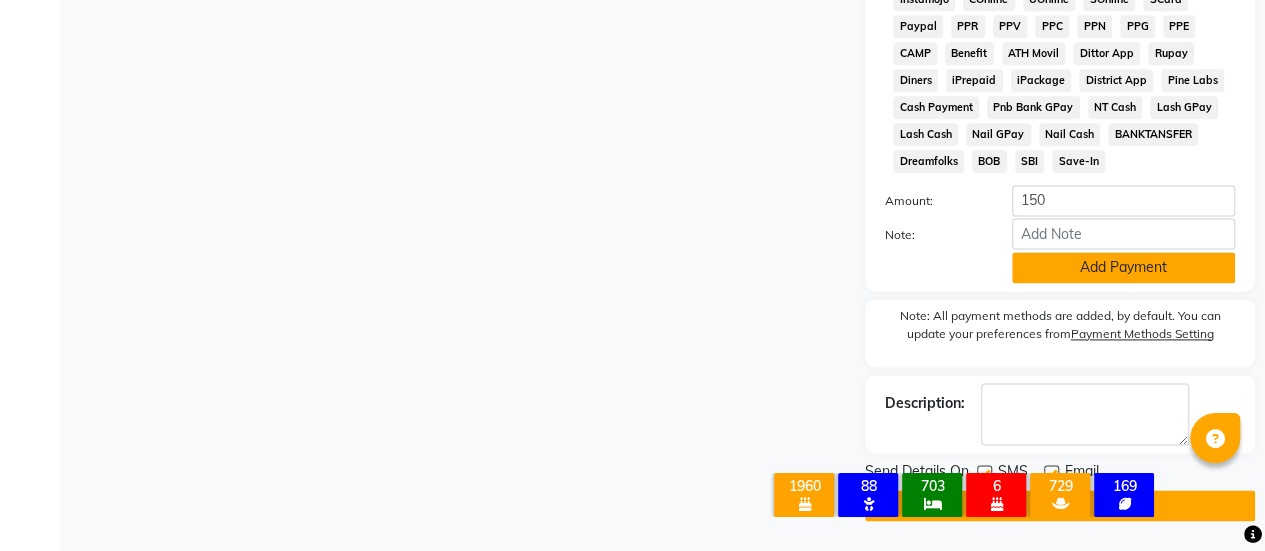 click on "Add Payment" 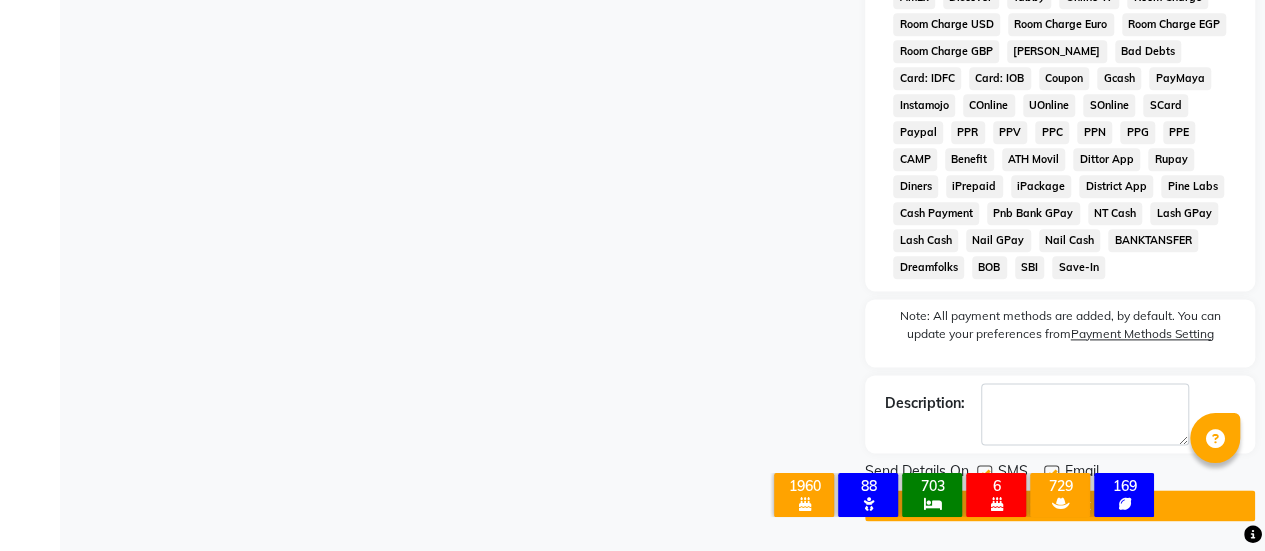scroll, scrollTop: 1147, scrollLeft: 0, axis: vertical 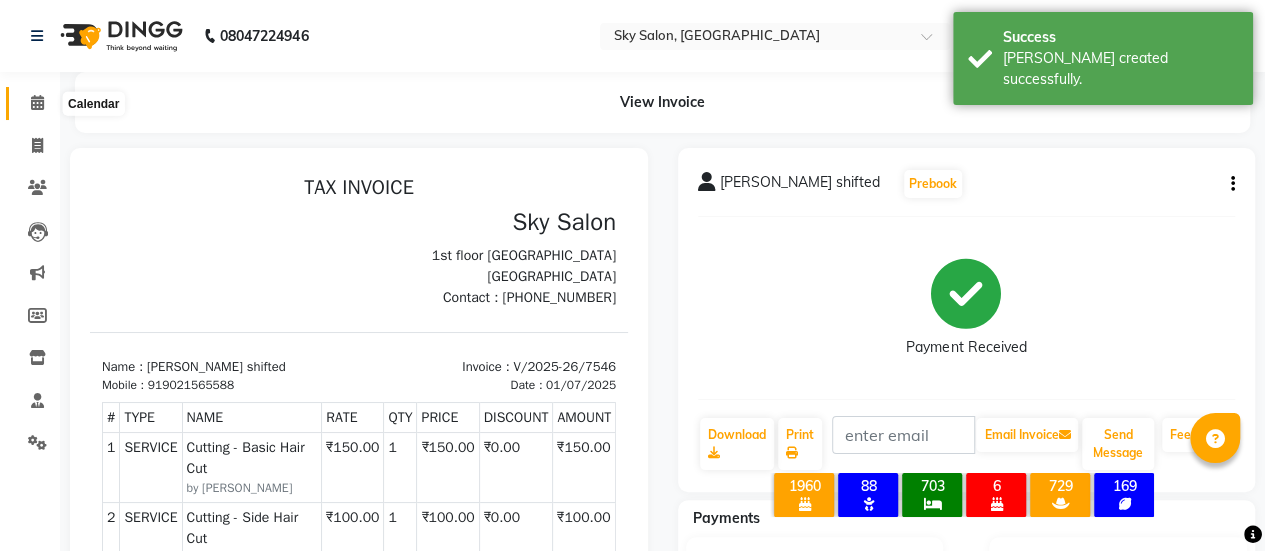 click 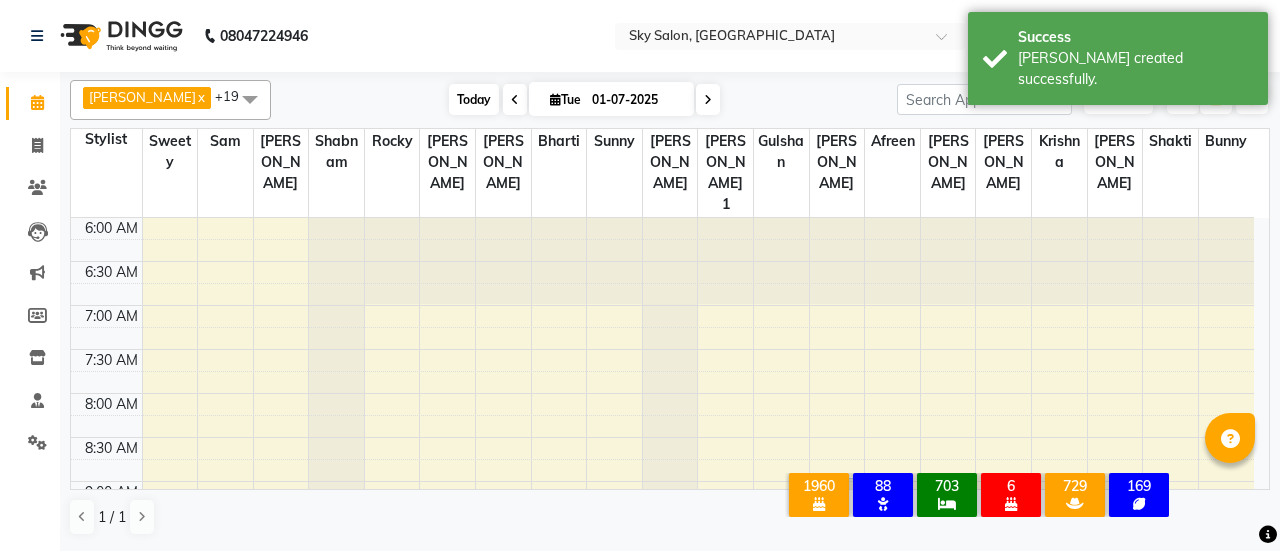 click on "Today" at bounding box center [474, 99] 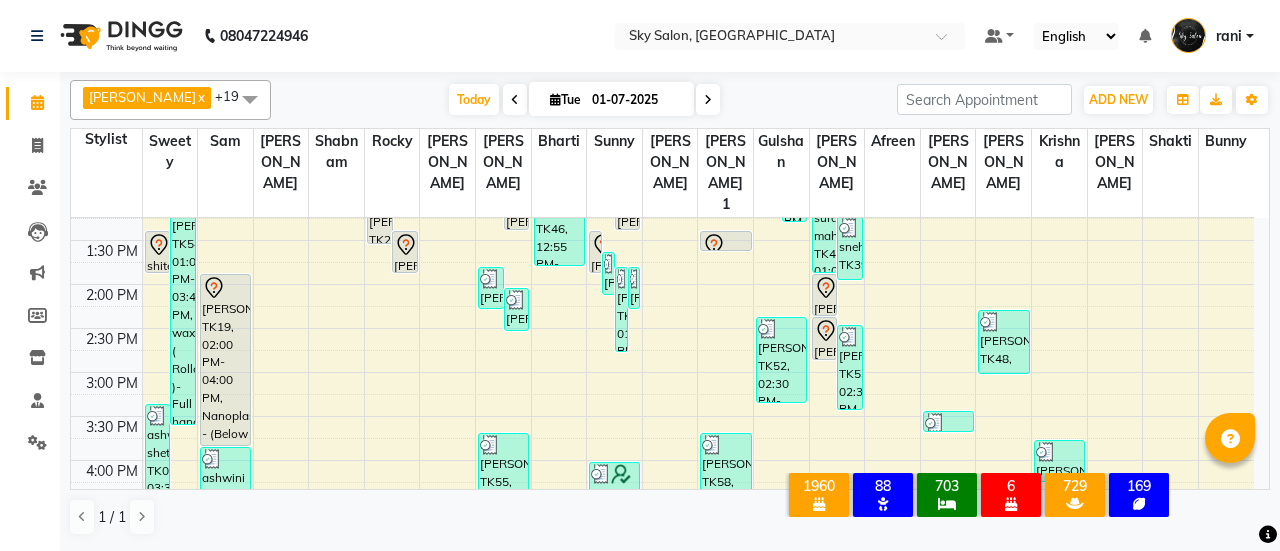 scroll, scrollTop: 640, scrollLeft: 0, axis: vertical 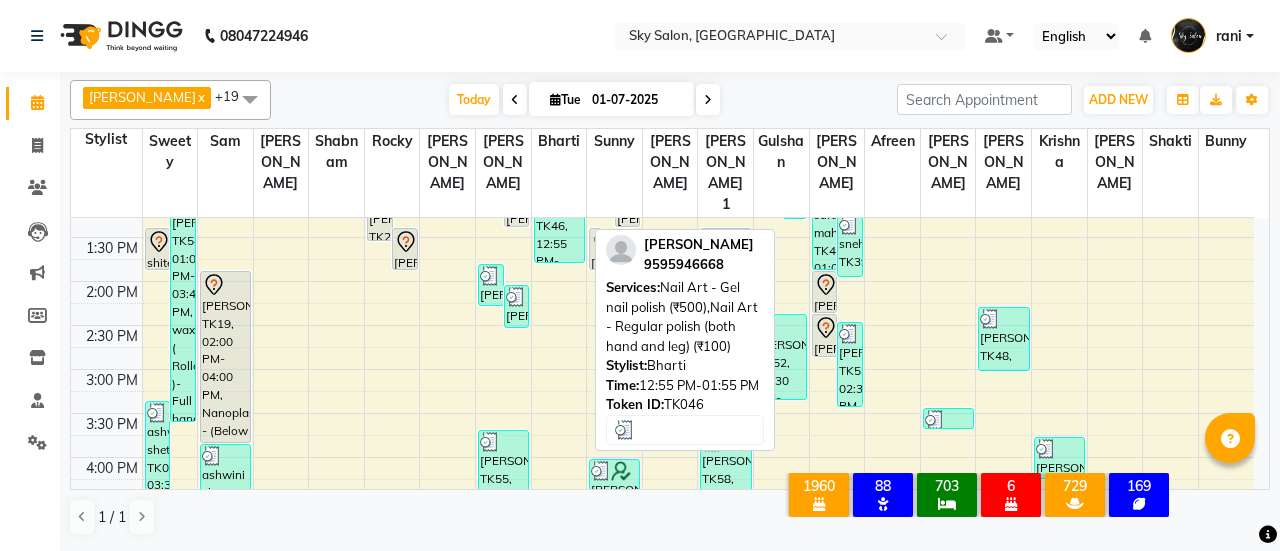 click on "[PERSON_NAME], TK46, 12:55 PM-01:55 PM, Nail Art - Gel nail polish (₹500),Nail Art - Regular polish (both hand and leg) (₹100)" at bounding box center (559, 220) 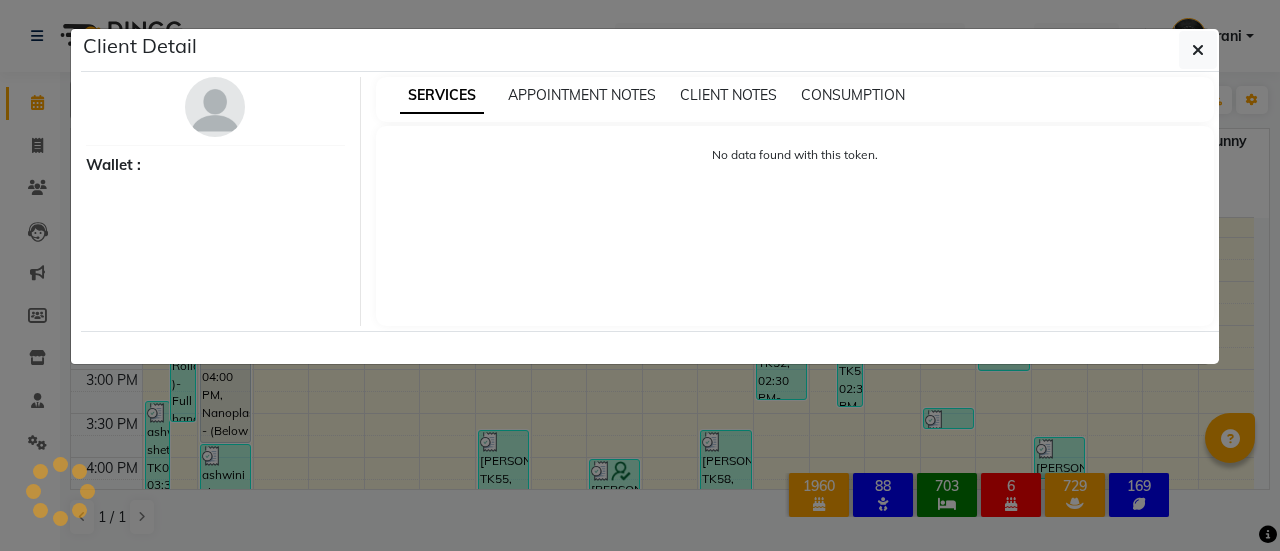 select on "3" 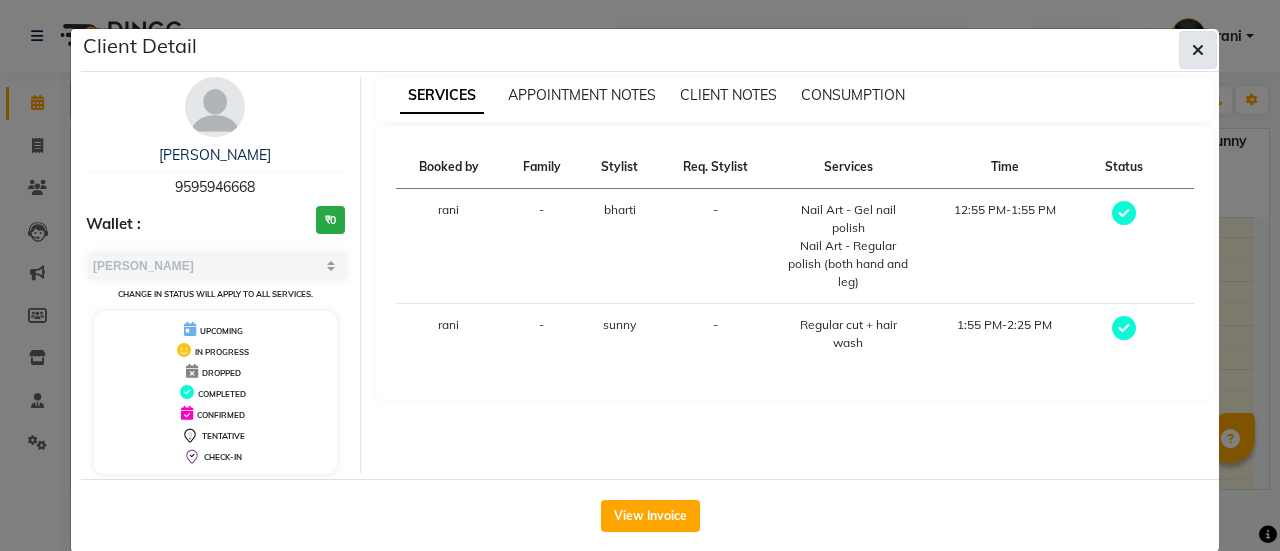click 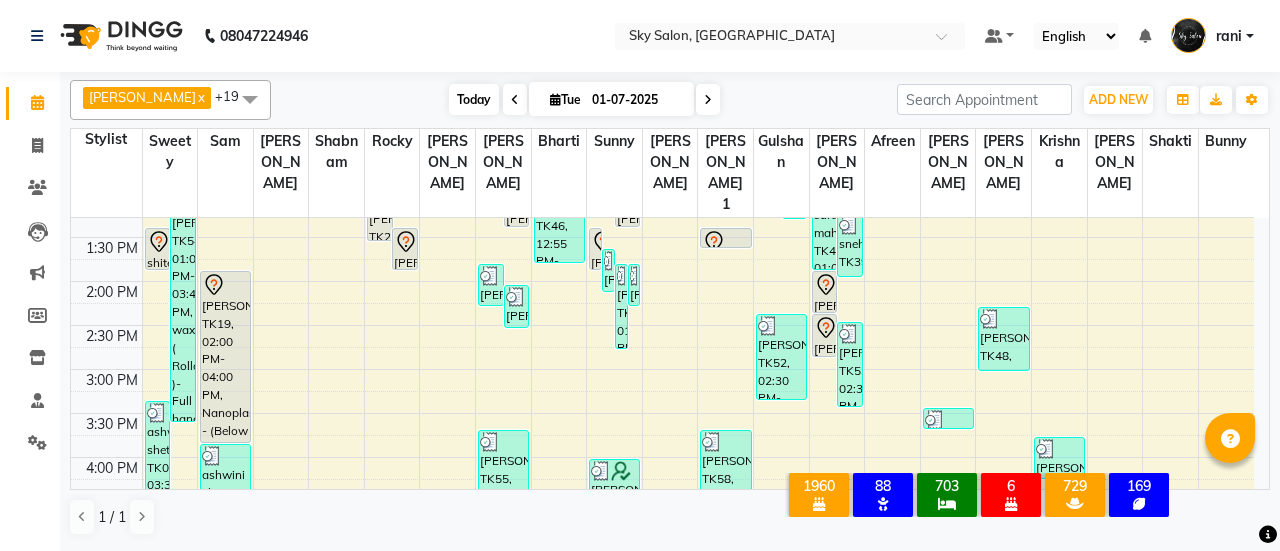 click on "Today" at bounding box center [474, 99] 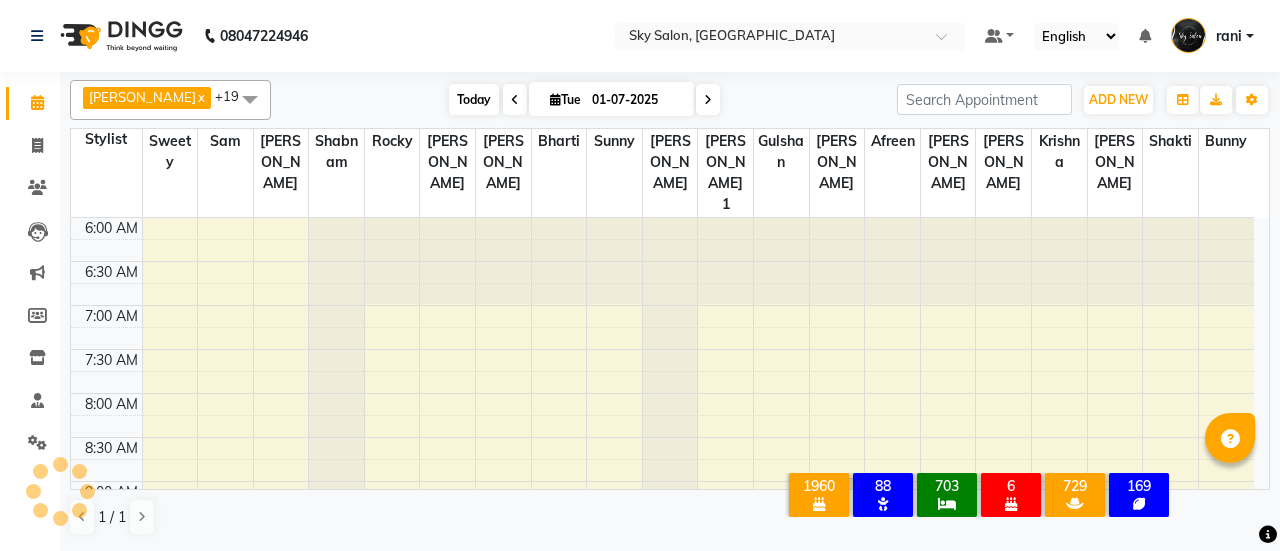 scroll, scrollTop: 1042, scrollLeft: 0, axis: vertical 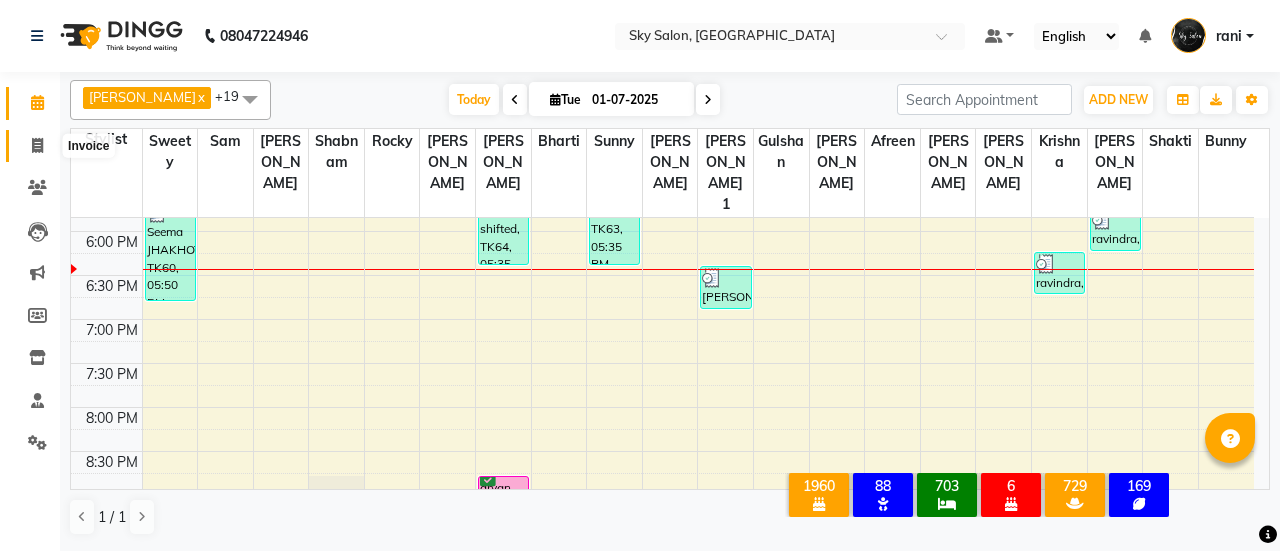 click 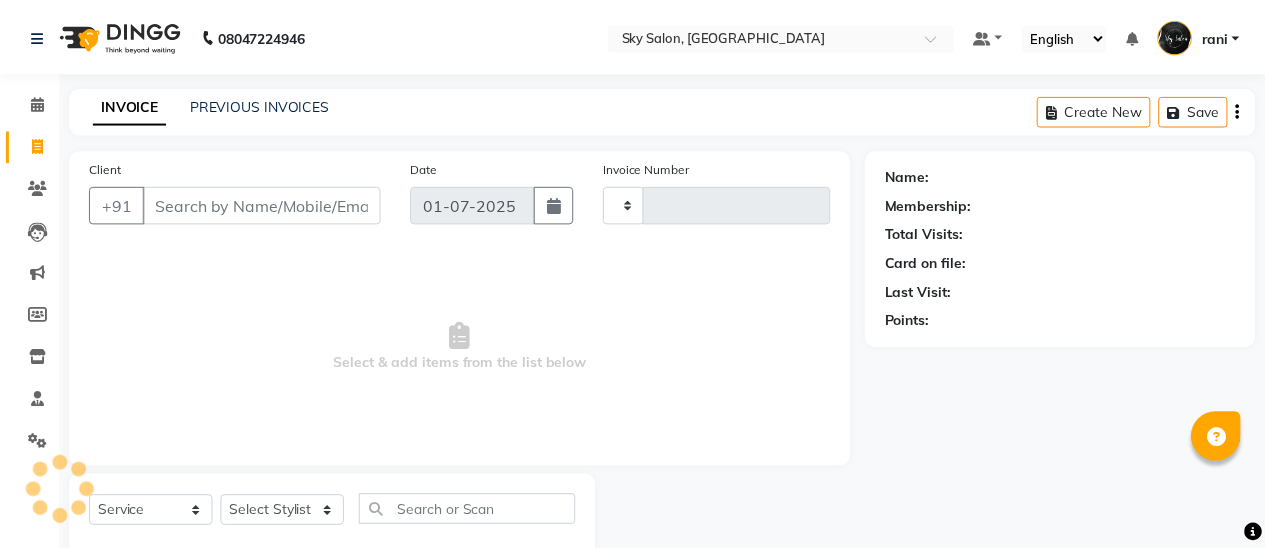 scroll, scrollTop: 49, scrollLeft: 0, axis: vertical 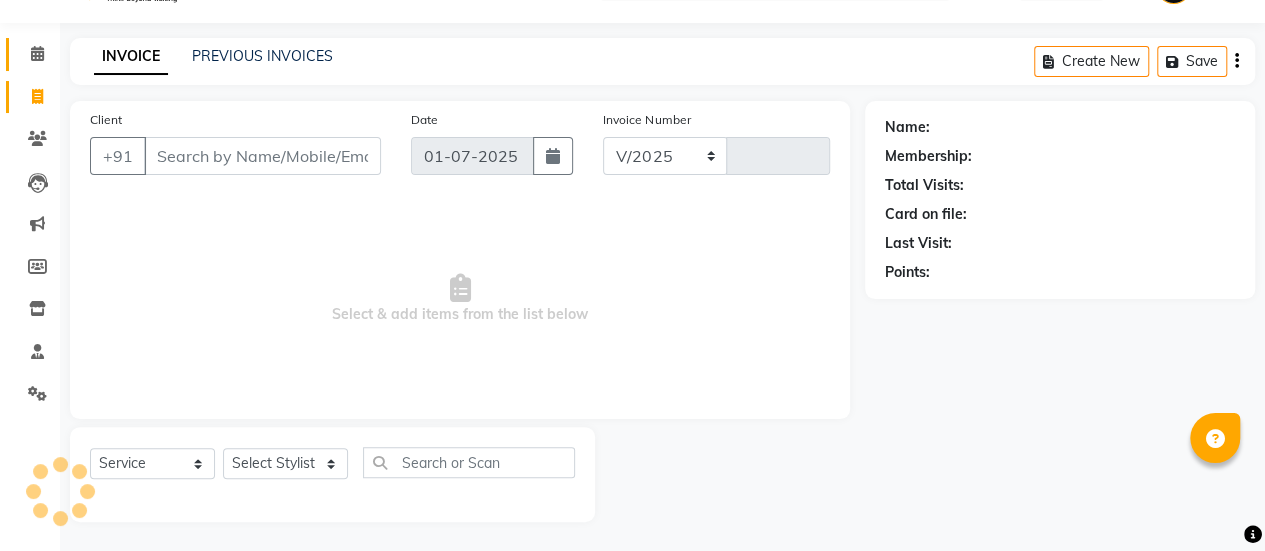 select on "3537" 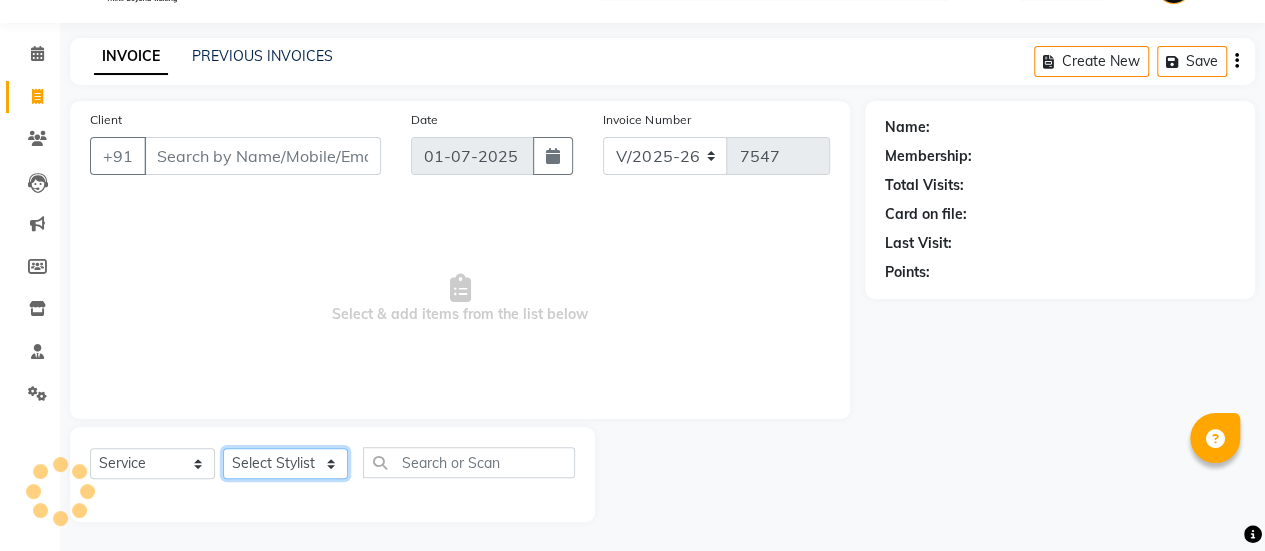 click on "Select Stylist" 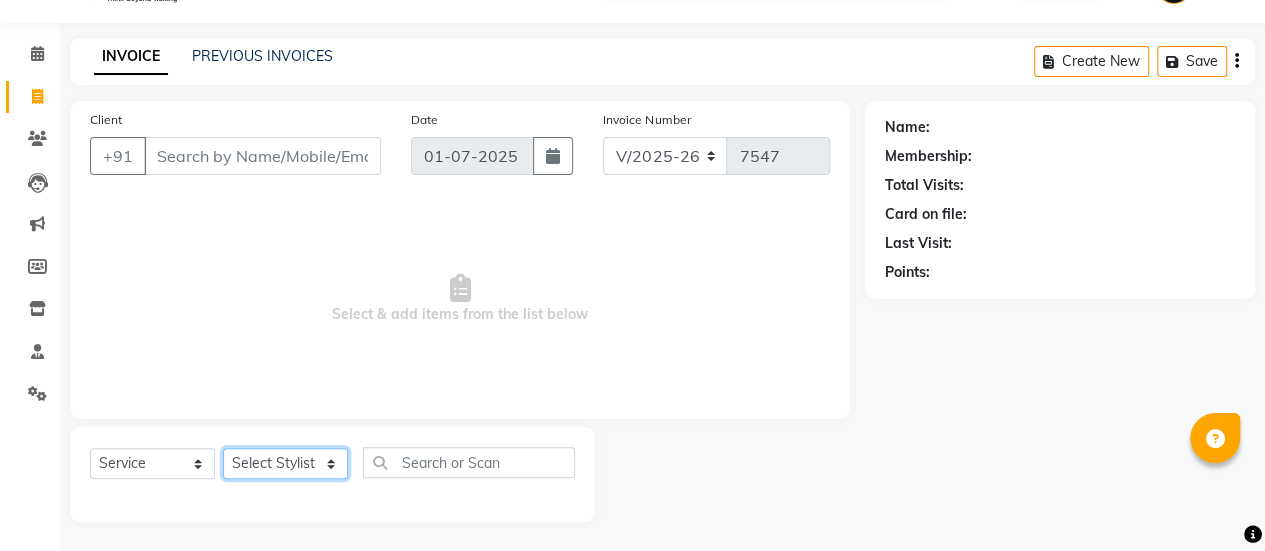 select on "53255" 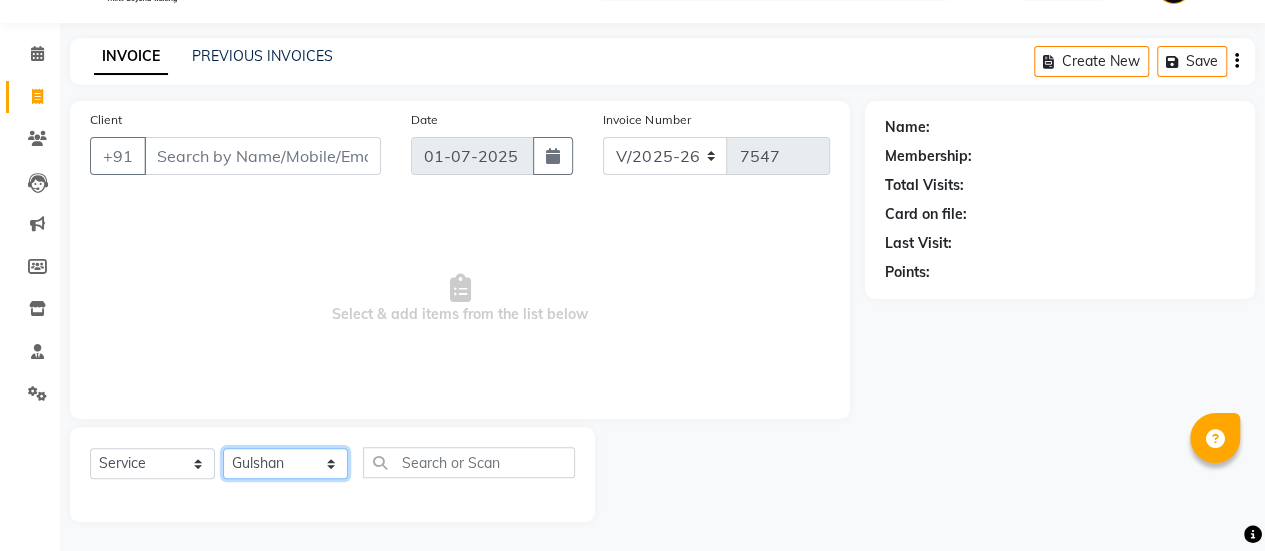 click on "Select Stylist afreen [PERSON_NAME] saha [PERSON_NAME] [PERSON_NAME] [PERSON_NAME] bharti Bunny Danish [PERSON_NAME] 1 [PERSON_NAME] [PERSON_NAME] gaurav Gulshan [PERSON_NAME] [PERSON_NAME] krishna [PERSON_NAME] [PERSON_NAME] rani [PERSON_NAME] [PERSON_NAME] sachin [PERSON_NAME] [PERSON_NAME] sameer 2 [PERSON_NAME] [PERSON_NAME] [PERSON_NAME]" 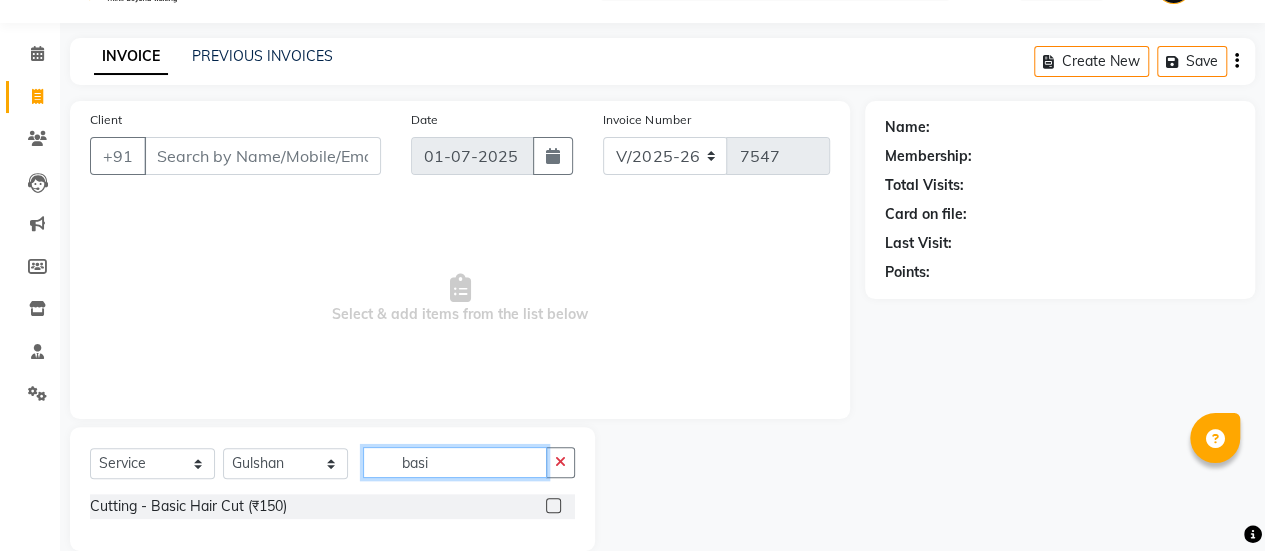 scroll, scrollTop: 78, scrollLeft: 0, axis: vertical 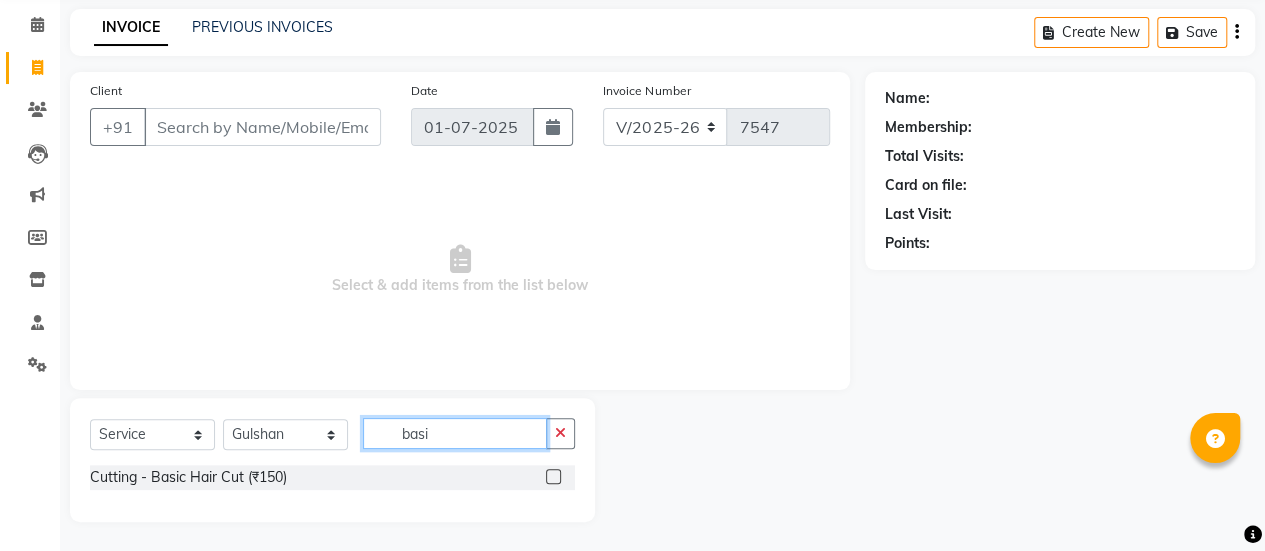 type on "basi" 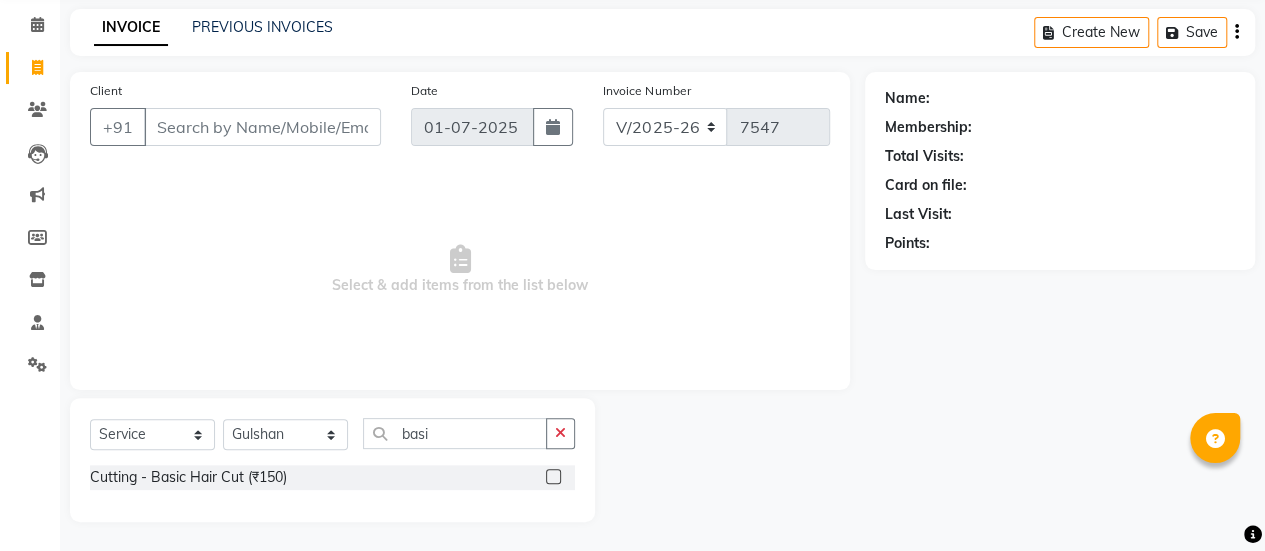 click 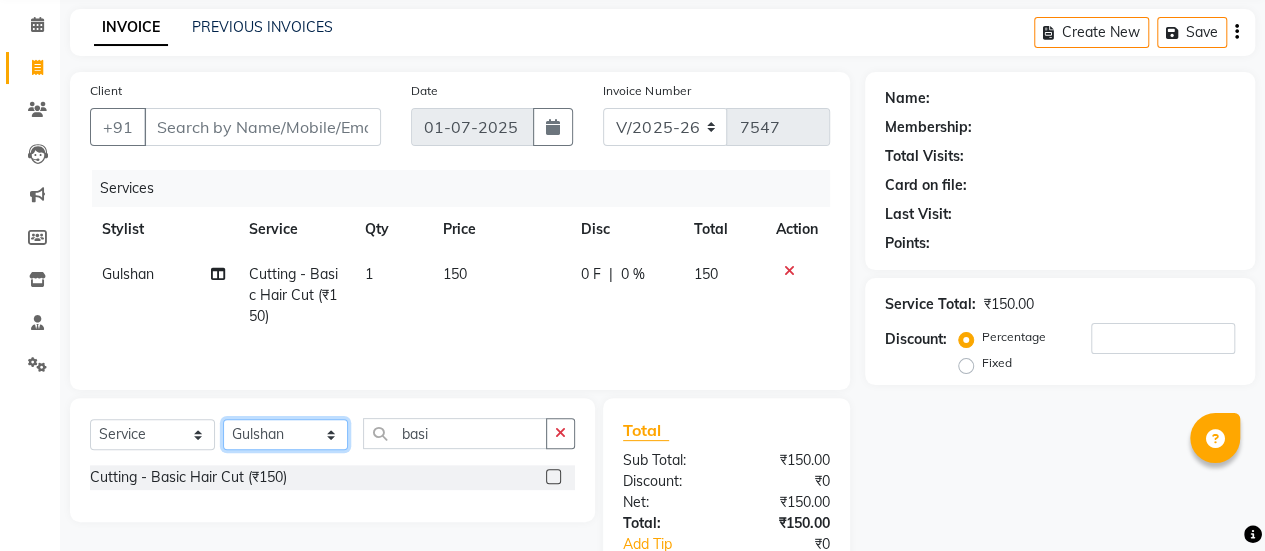 click on "Select Stylist afreen [PERSON_NAME] saha [PERSON_NAME] [PERSON_NAME] [PERSON_NAME] bharti Bunny Danish [PERSON_NAME] 1 [PERSON_NAME] [PERSON_NAME] gaurav Gulshan [PERSON_NAME] [PERSON_NAME] krishna [PERSON_NAME] [PERSON_NAME] rani [PERSON_NAME] [PERSON_NAME] sachin [PERSON_NAME] [PERSON_NAME] sameer 2 [PERSON_NAME] [PERSON_NAME] [PERSON_NAME]" 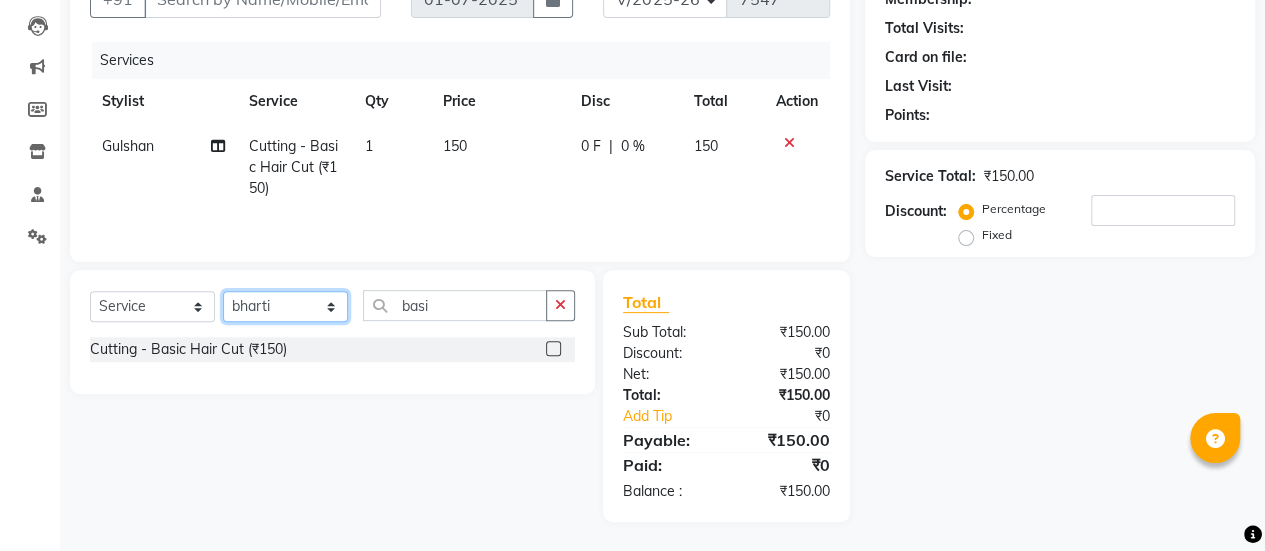 click on "Select Stylist afreen [PERSON_NAME] saha [PERSON_NAME] [PERSON_NAME] [PERSON_NAME] bharti Bunny Danish [PERSON_NAME] 1 [PERSON_NAME] [PERSON_NAME] gaurav Gulshan [PERSON_NAME] [PERSON_NAME] krishna [PERSON_NAME] [PERSON_NAME] rani [PERSON_NAME] [PERSON_NAME] sachin [PERSON_NAME] [PERSON_NAME] sameer 2 [PERSON_NAME] [PERSON_NAME] [PERSON_NAME]" 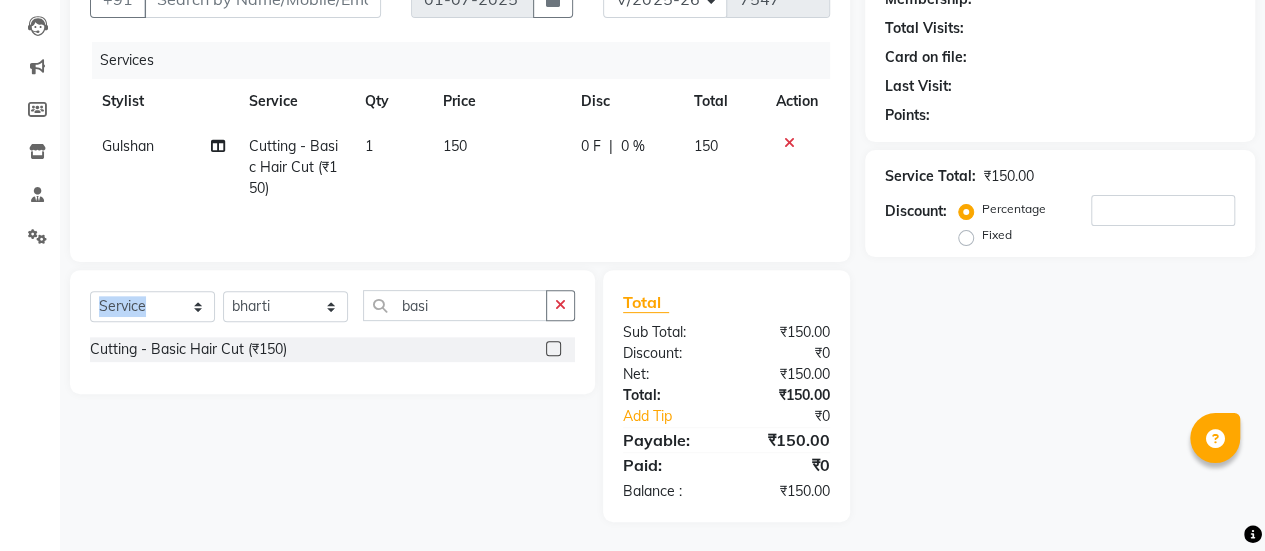 drag, startPoint x: 788, startPoint y: 141, endPoint x: 315, endPoint y: 311, distance: 502.62213 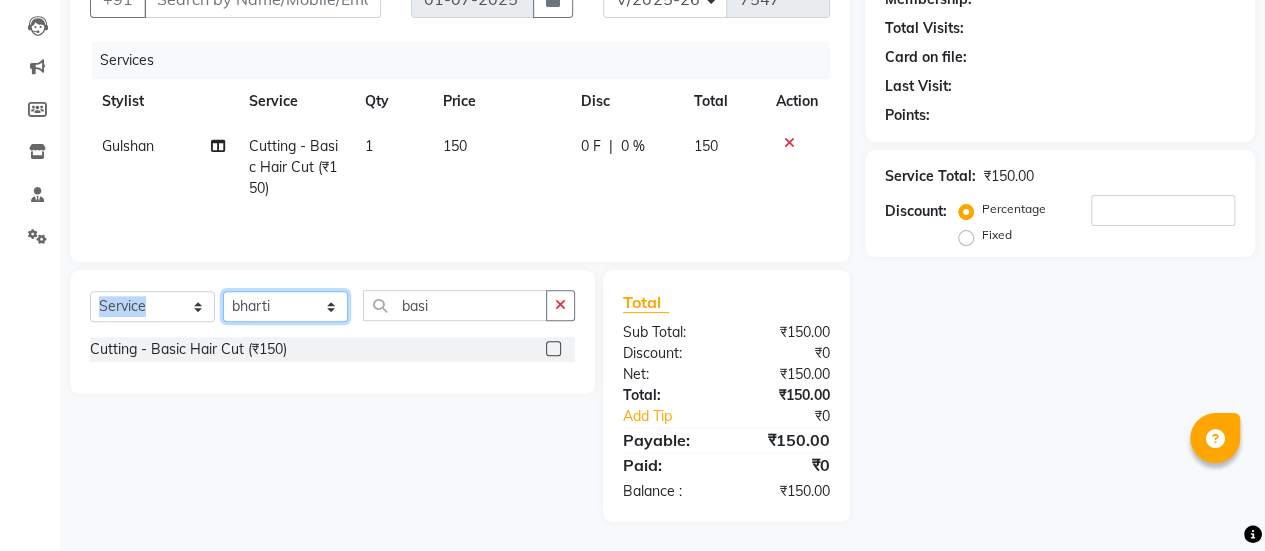 click on "Select Stylist afreen [PERSON_NAME] saha [PERSON_NAME] [PERSON_NAME] [PERSON_NAME] bharti Bunny Danish [PERSON_NAME] 1 [PERSON_NAME] [PERSON_NAME] gaurav Gulshan [PERSON_NAME] [PERSON_NAME] krishna [PERSON_NAME] [PERSON_NAME] rani [PERSON_NAME] [PERSON_NAME] sachin [PERSON_NAME] [PERSON_NAME] sameer 2 [PERSON_NAME] [PERSON_NAME] [PERSON_NAME]" 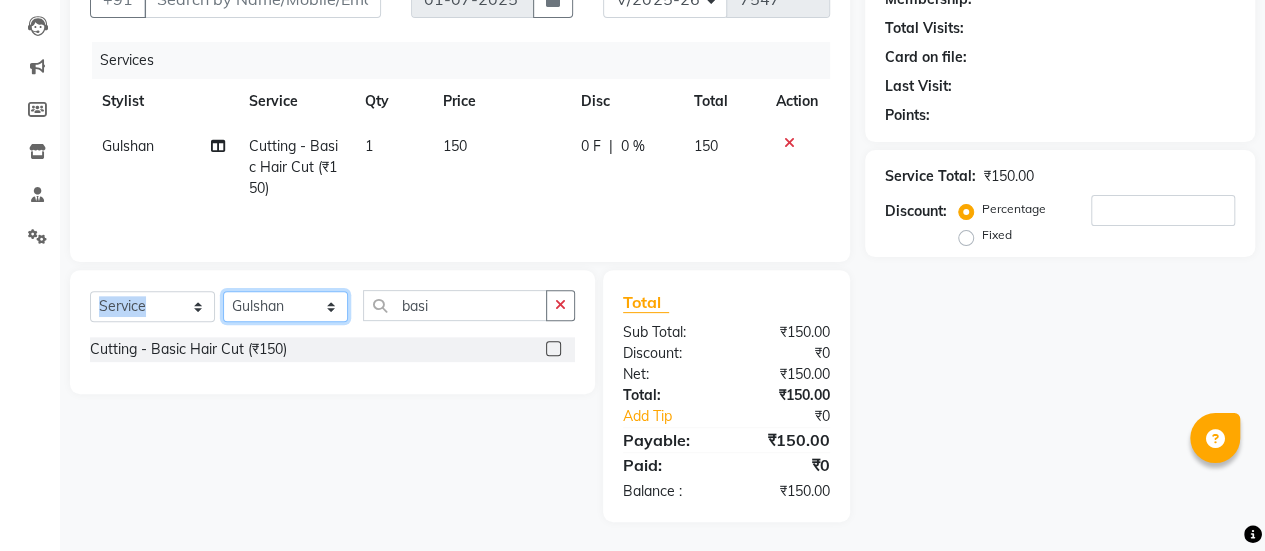 click on "Select Stylist afreen [PERSON_NAME] saha [PERSON_NAME] [PERSON_NAME] [PERSON_NAME] bharti Bunny Danish [PERSON_NAME] 1 [PERSON_NAME] [PERSON_NAME] gaurav Gulshan [PERSON_NAME] [PERSON_NAME] krishna [PERSON_NAME] [PERSON_NAME] rani [PERSON_NAME] [PERSON_NAME] sachin [PERSON_NAME] [PERSON_NAME] sameer 2 [PERSON_NAME] [PERSON_NAME] [PERSON_NAME]" 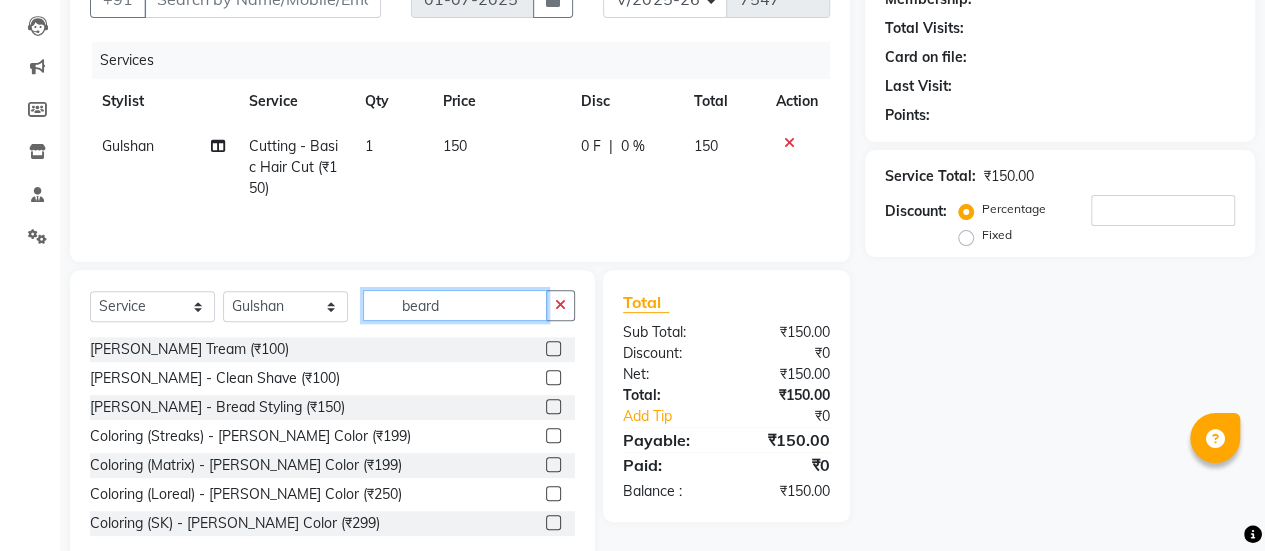 type on "beard" 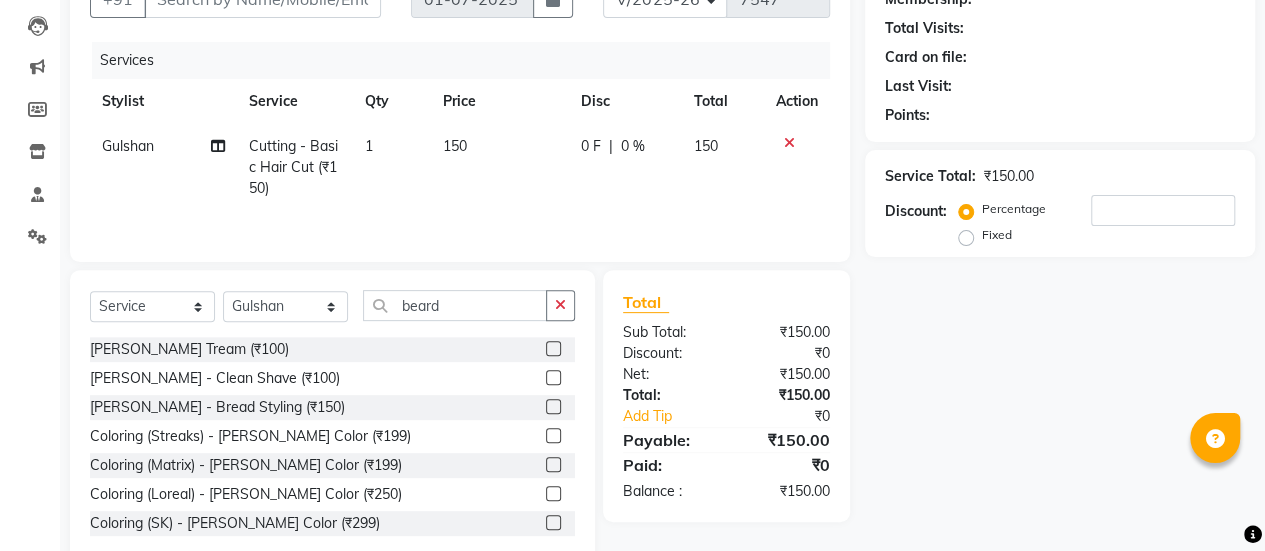 click on "[PERSON_NAME] Tream (₹100)" 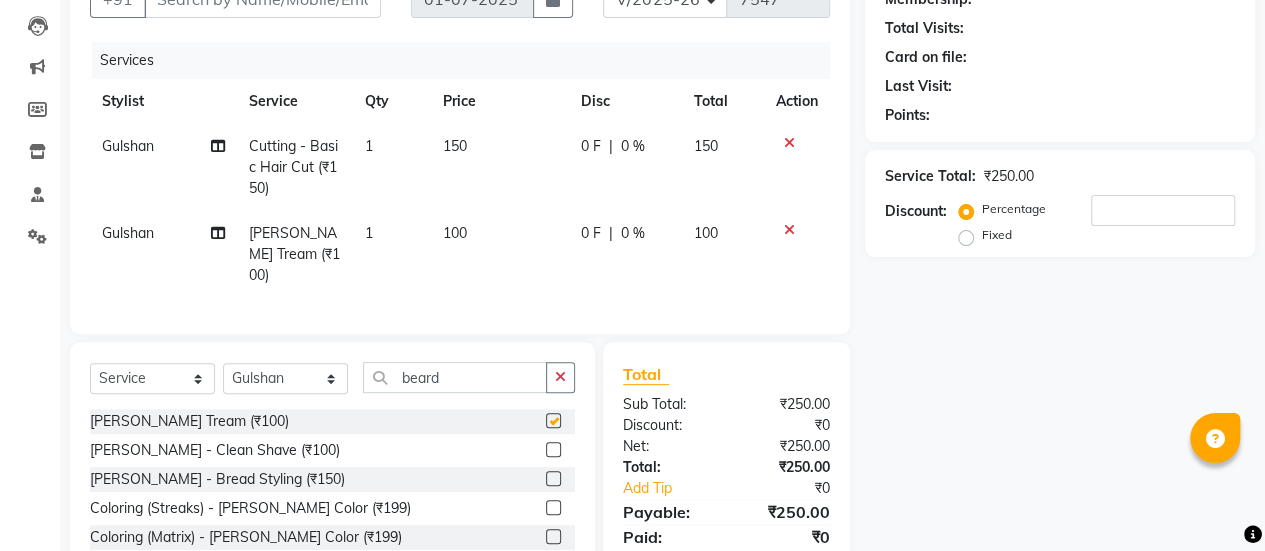 checkbox on "false" 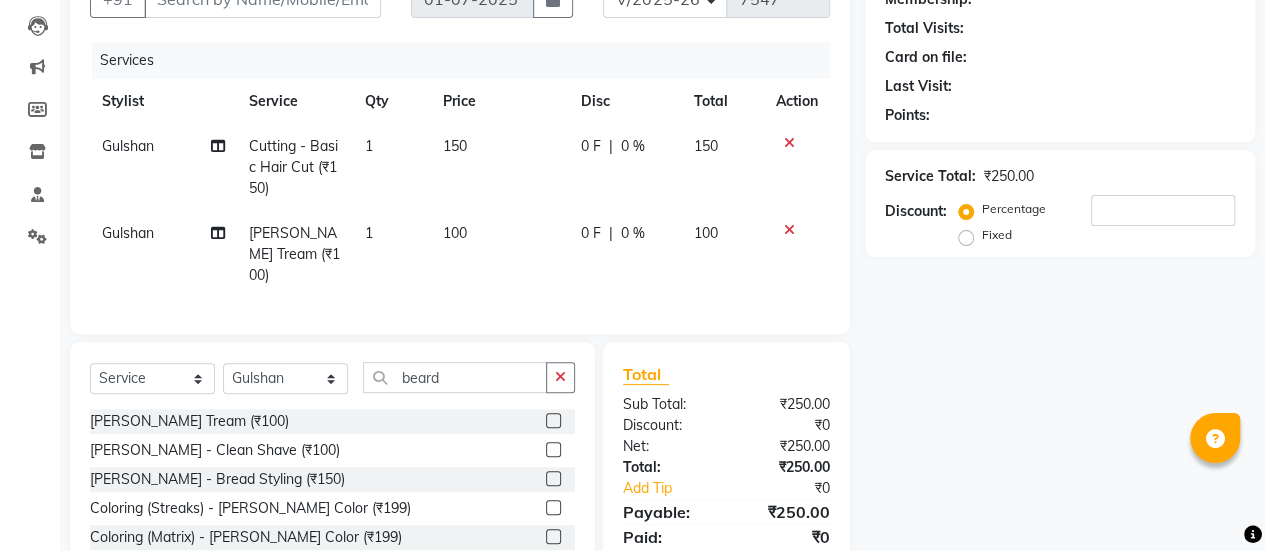 click 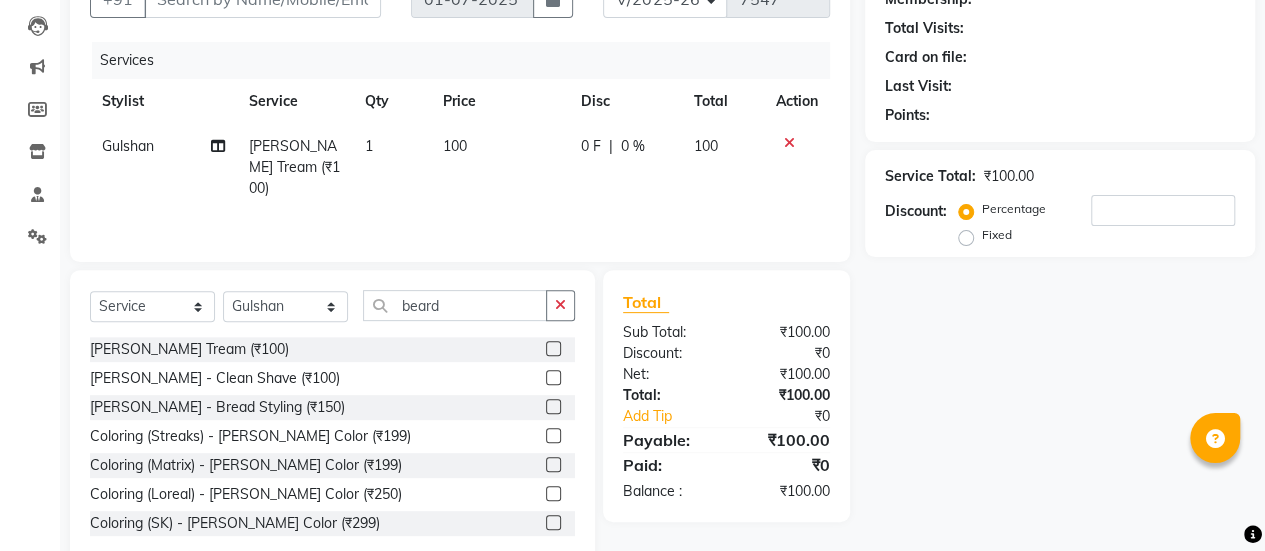scroll, scrollTop: 249, scrollLeft: 0, axis: vertical 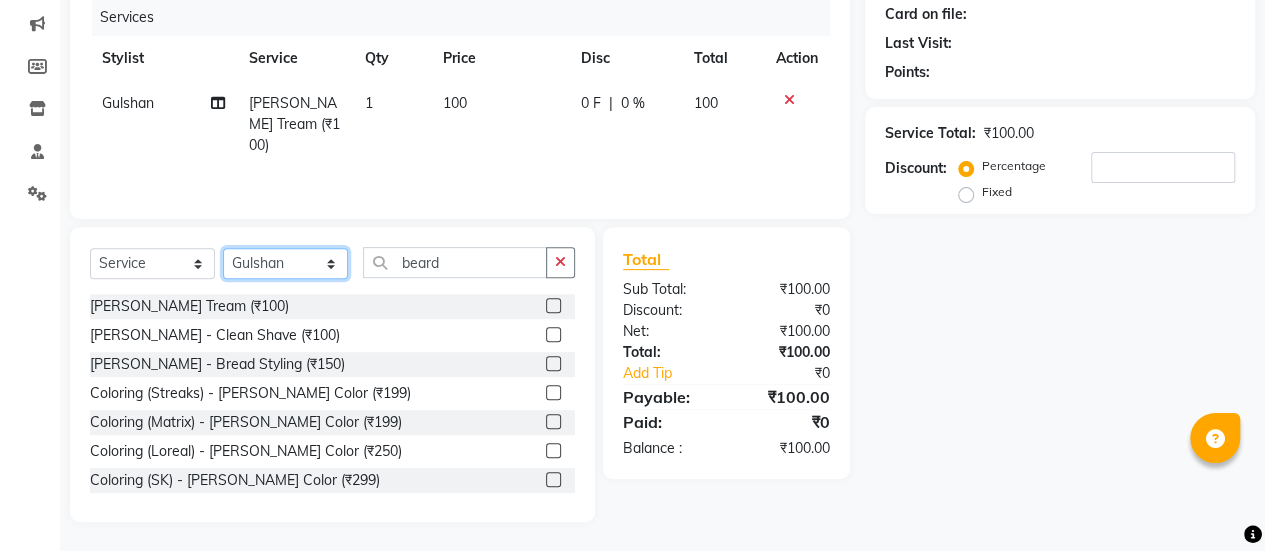 click on "Select Stylist afreen [PERSON_NAME] saha [PERSON_NAME] [PERSON_NAME] [PERSON_NAME] bharti Bunny Danish [PERSON_NAME] 1 [PERSON_NAME] [PERSON_NAME] gaurav Gulshan [PERSON_NAME] [PERSON_NAME] krishna [PERSON_NAME] [PERSON_NAME] rani [PERSON_NAME] [PERSON_NAME] sachin [PERSON_NAME] [PERSON_NAME] sameer 2 [PERSON_NAME] [PERSON_NAME] [PERSON_NAME]" 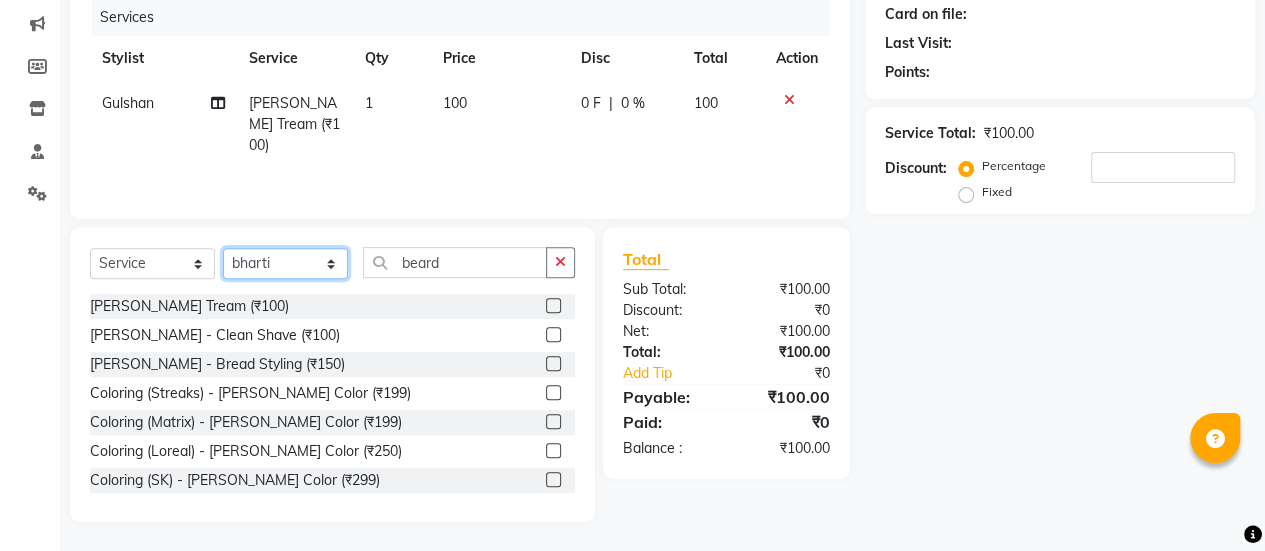 click on "Select Stylist afreen [PERSON_NAME] saha [PERSON_NAME] [PERSON_NAME] [PERSON_NAME] bharti Bunny Danish [PERSON_NAME] 1 [PERSON_NAME] [PERSON_NAME] gaurav Gulshan [PERSON_NAME] [PERSON_NAME] krishna [PERSON_NAME] [PERSON_NAME] rani [PERSON_NAME] [PERSON_NAME] sachin [PERSON_NAME] [PERSON_NAME] sameer 2 [PERSON_NAME] [PERSON_NAME] [PERSON_NAME]" 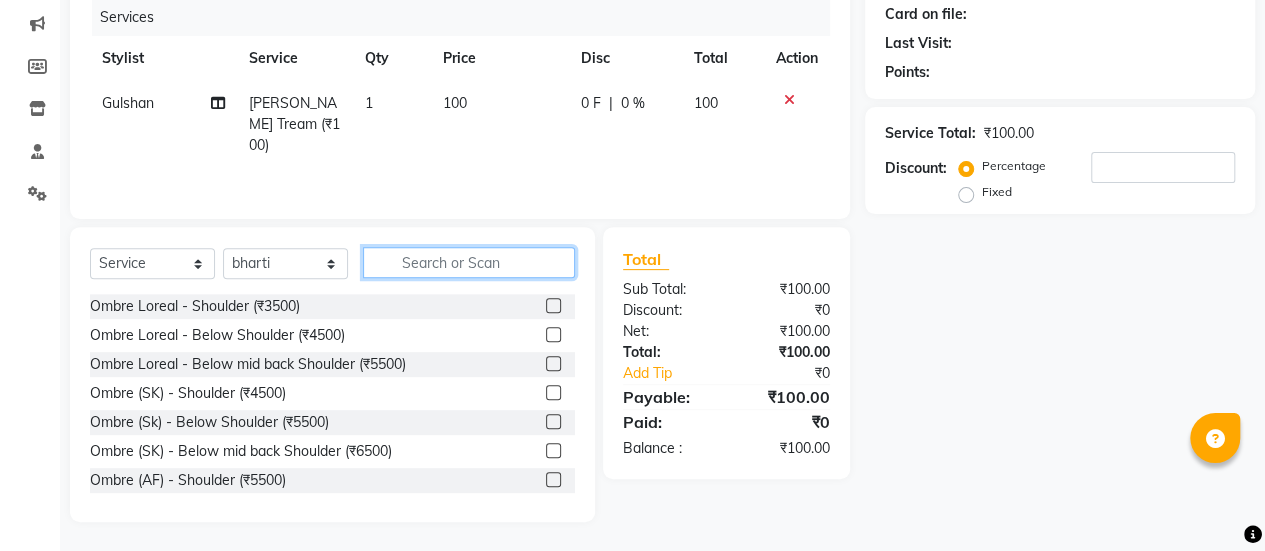 scroll, scrollTop: 214, scrollLeft: 0, axis: vertical 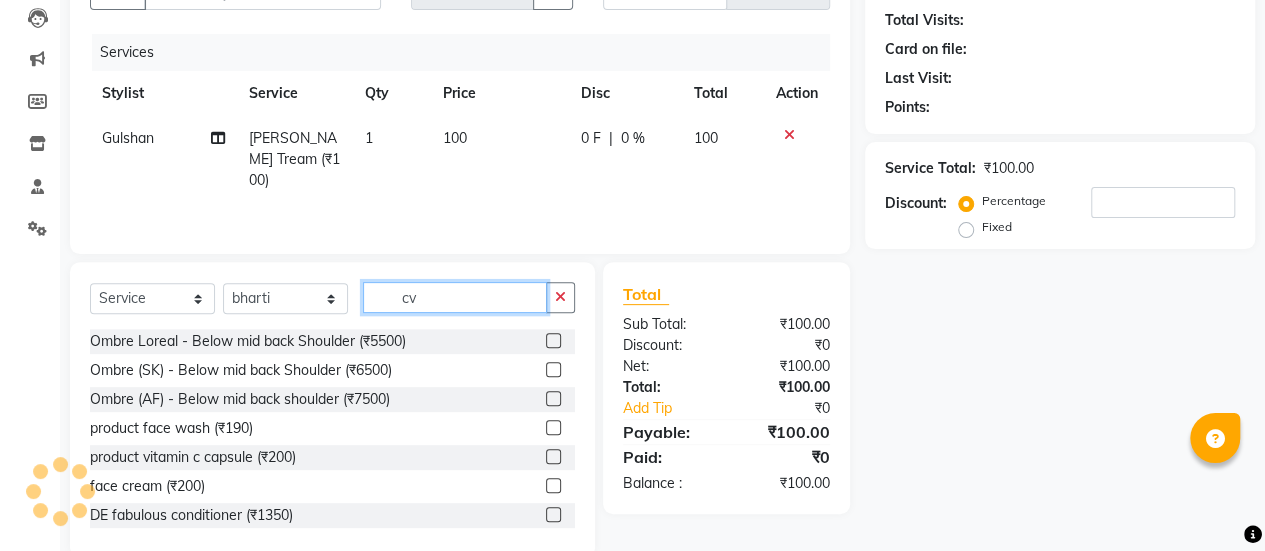 type on "c" 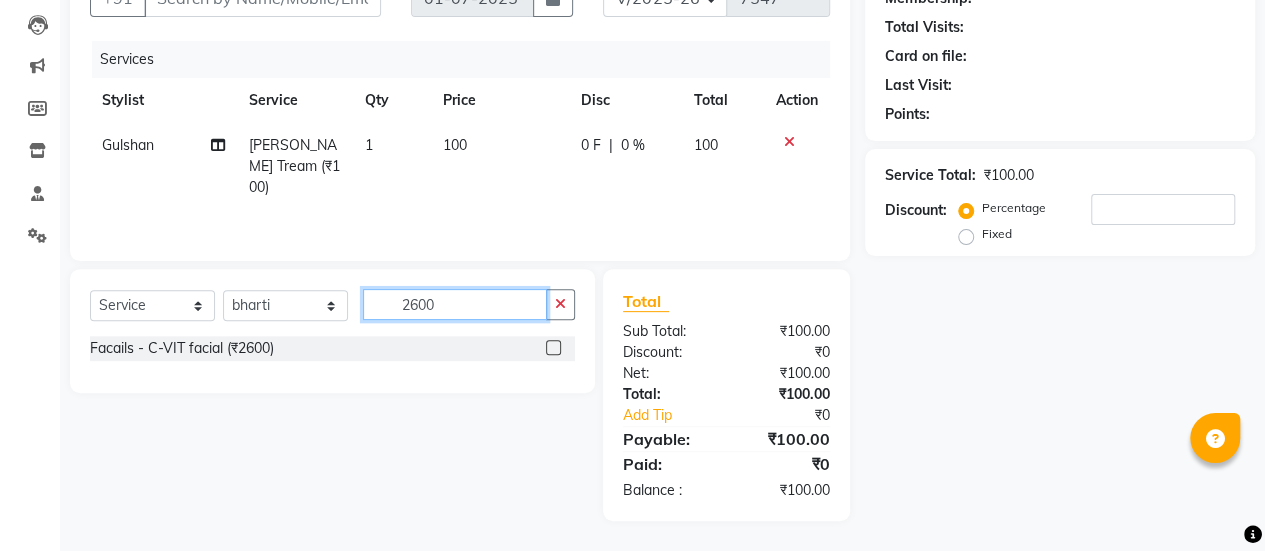 scroll, scrollTop: 205, scrollLeft: 0, axis: vertical 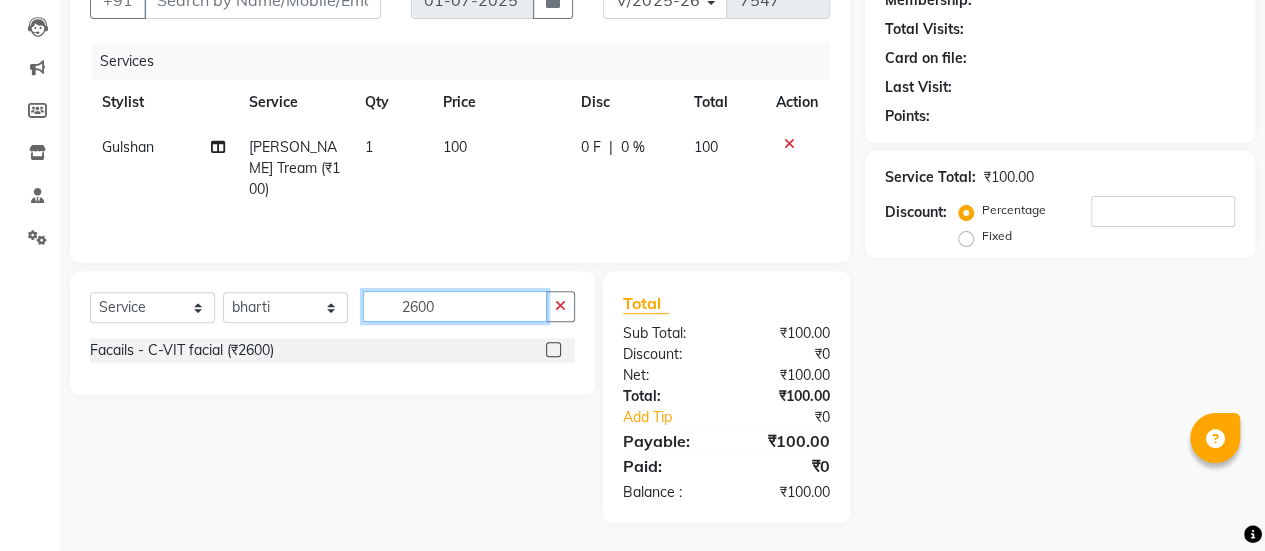 type on "2600" 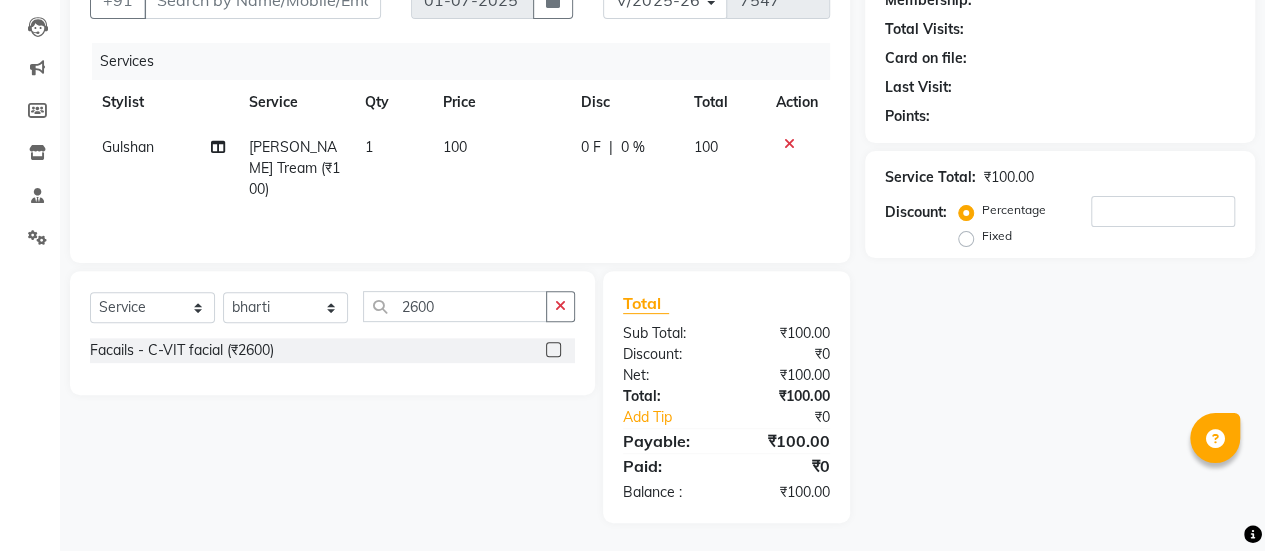 click 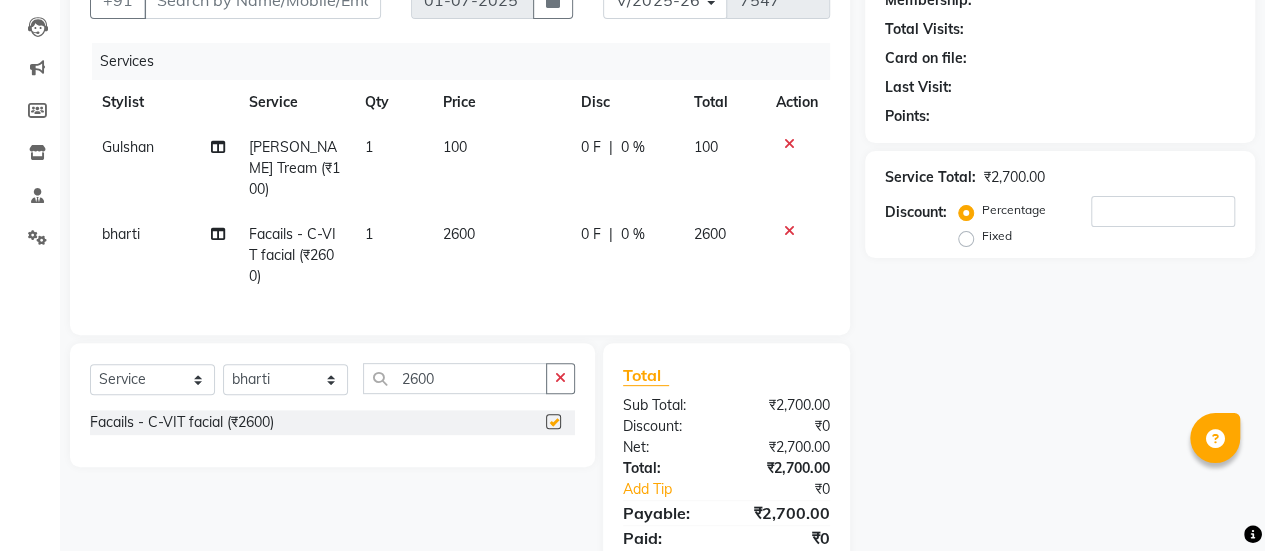 checkbox on "false" 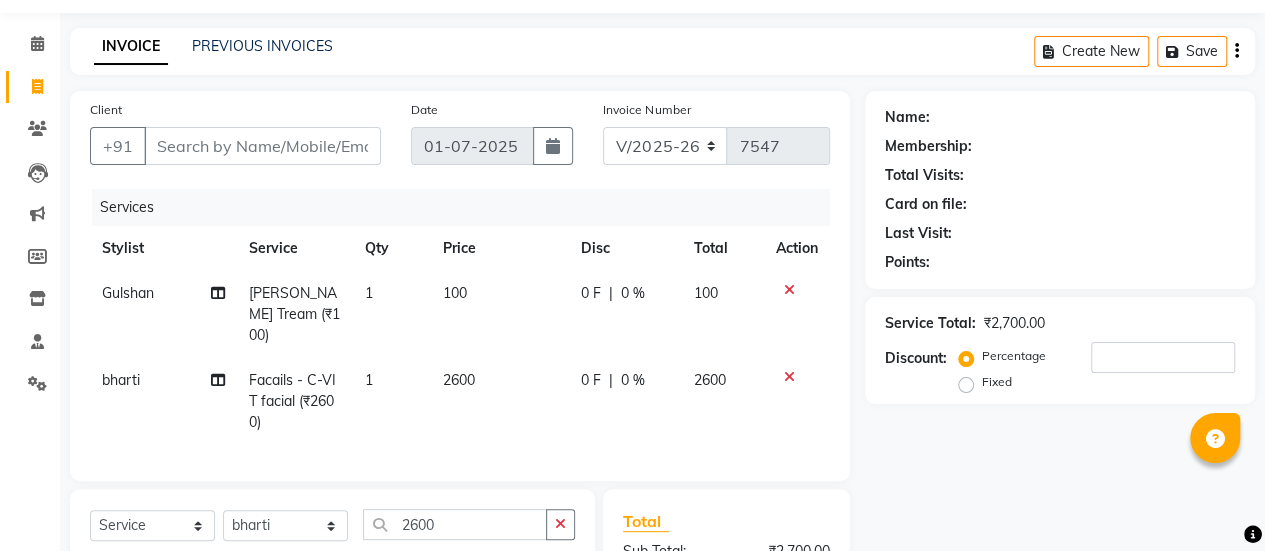 scroll, scrollTop: 132, scrollLeft: 0, axis: vertical 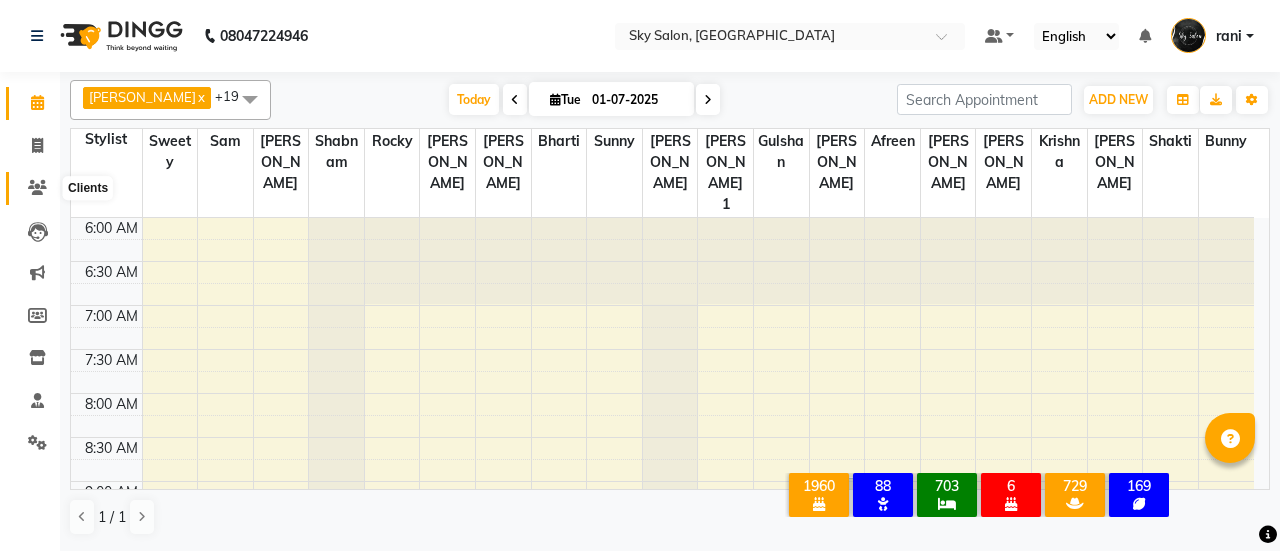 click 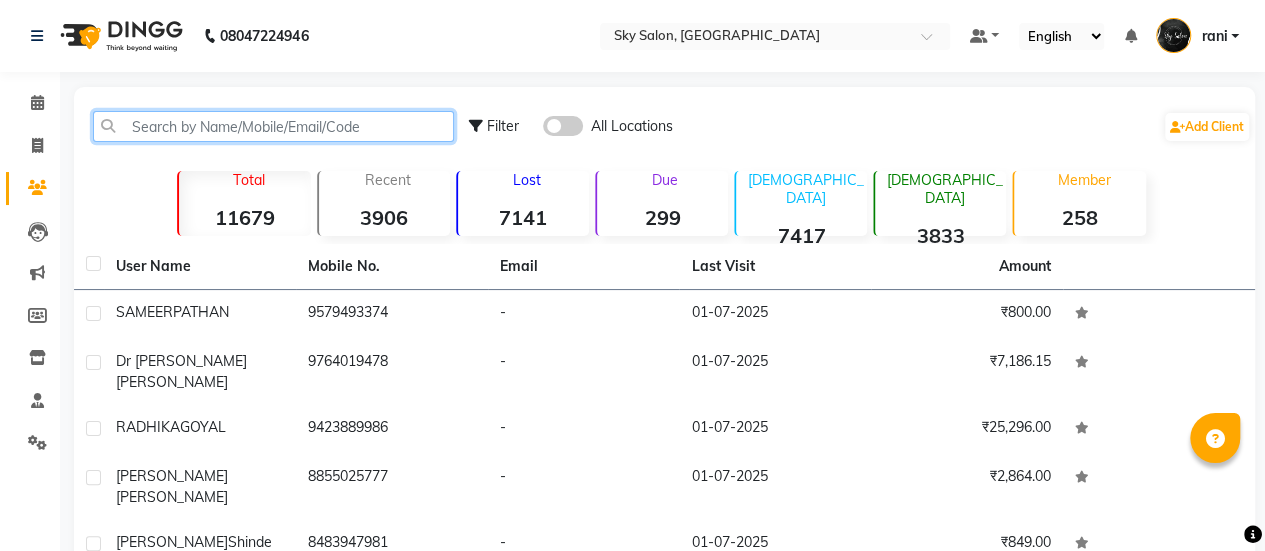 click 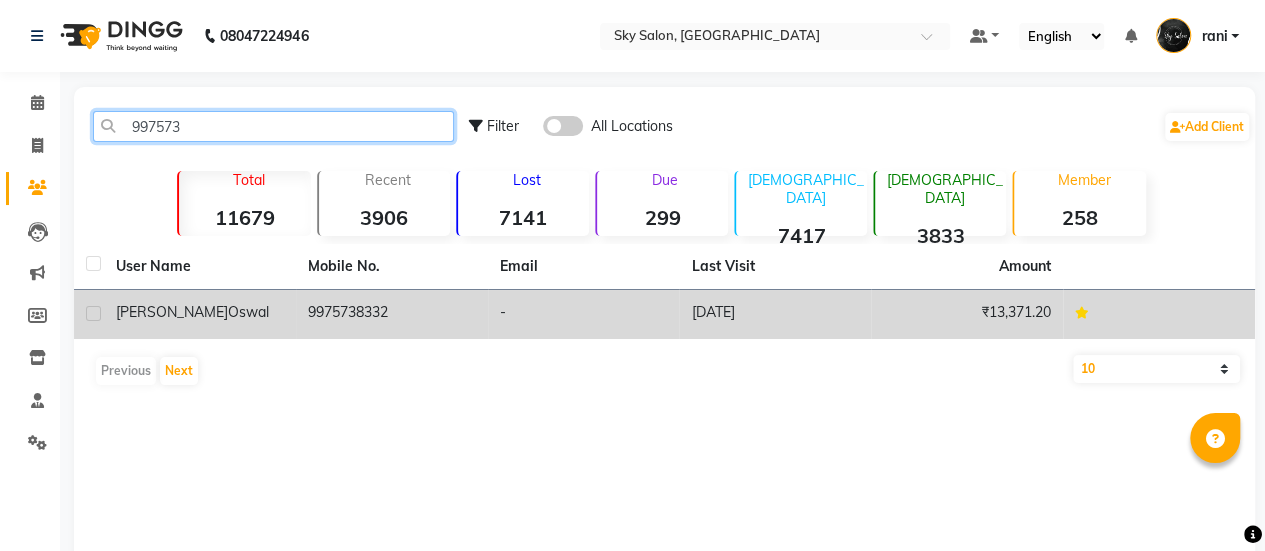 type on "997573" 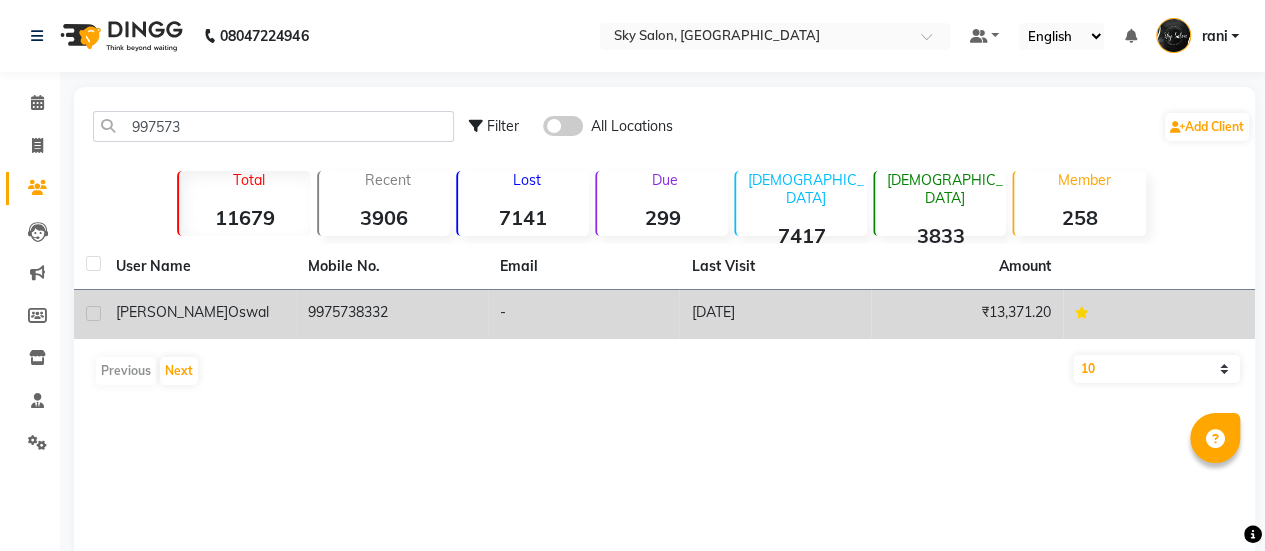 click on "9975738332" 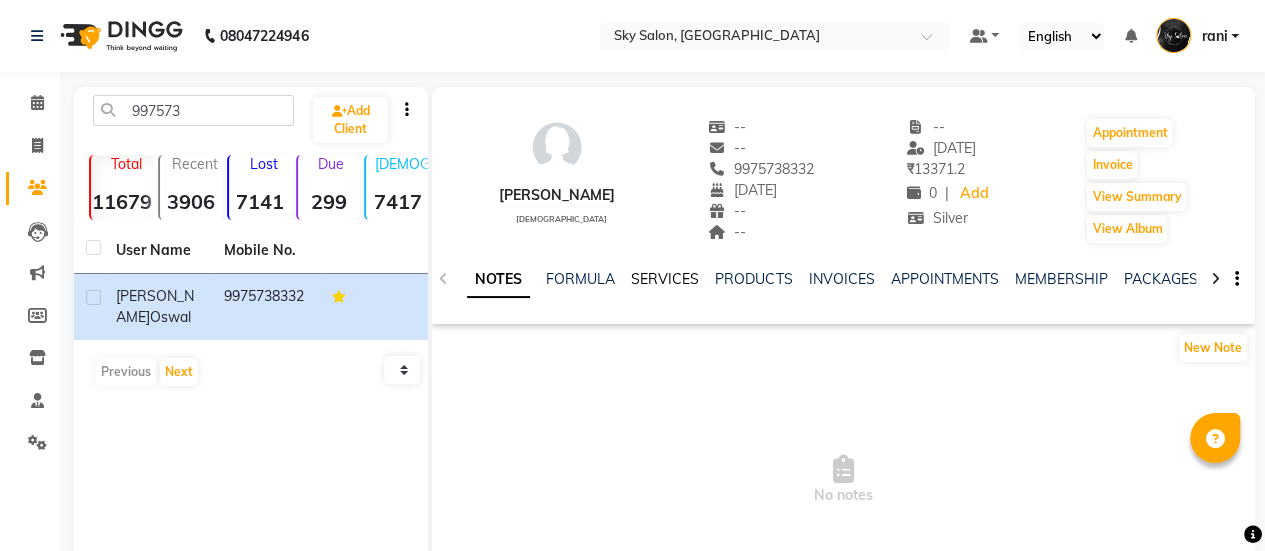click on "SERVICES" 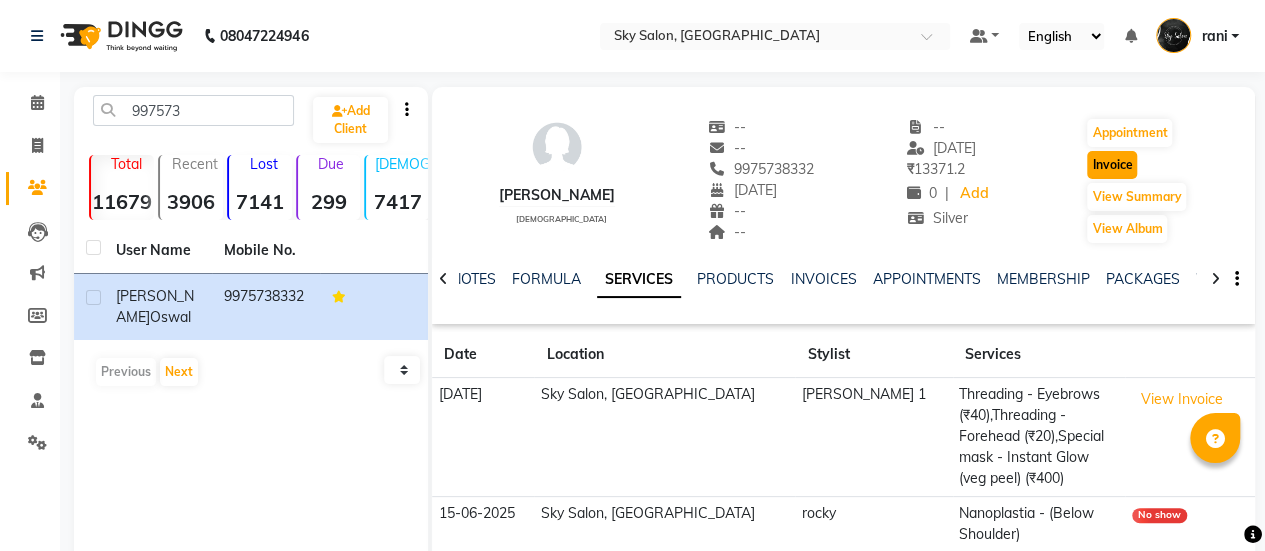click on "Invoice" 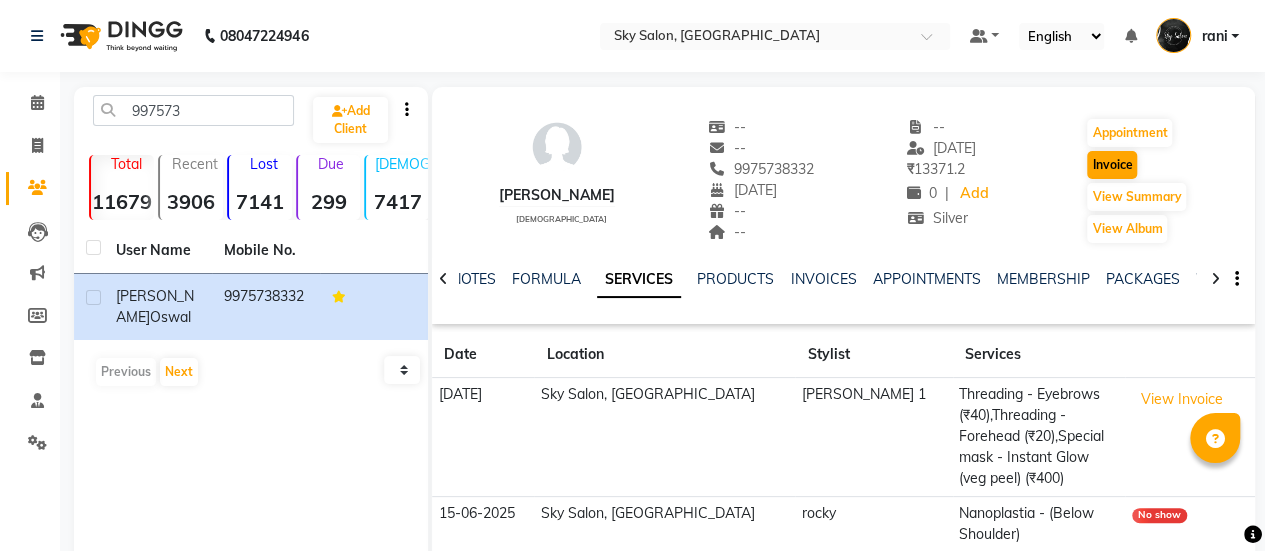 select on "3537" 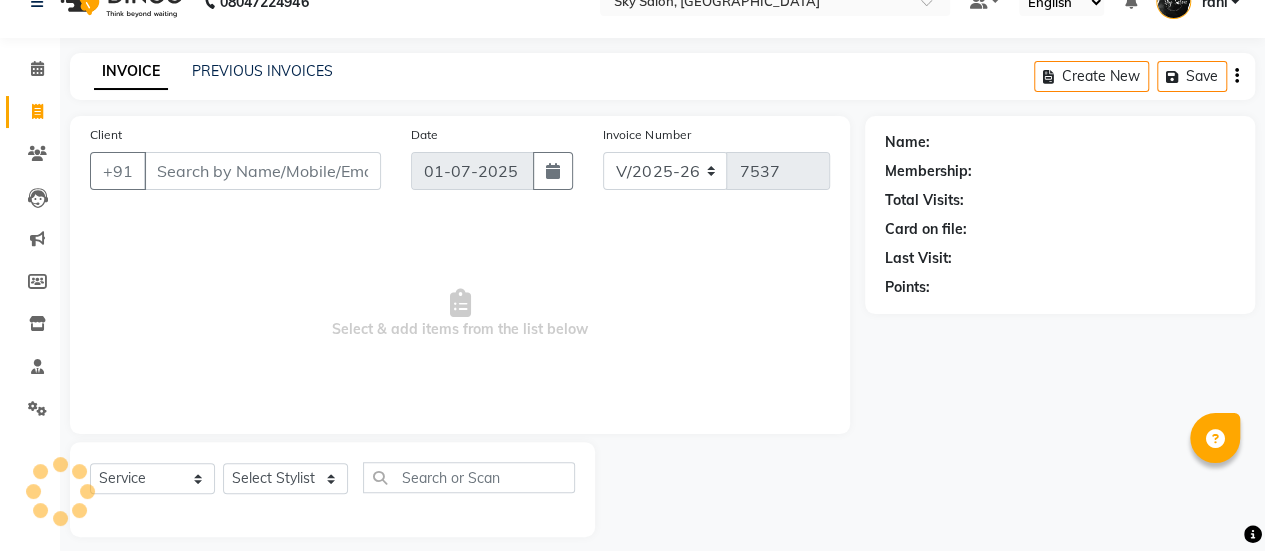scroll, scrollTop: 49, scrollLeft: 0, axis: vertical 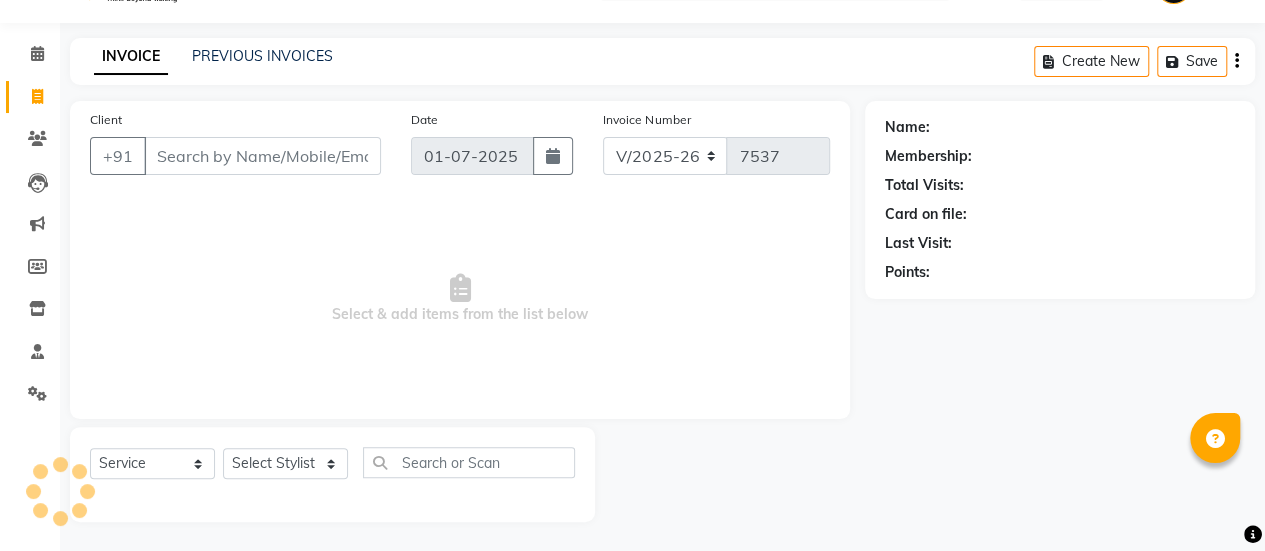 type on "9975738332" 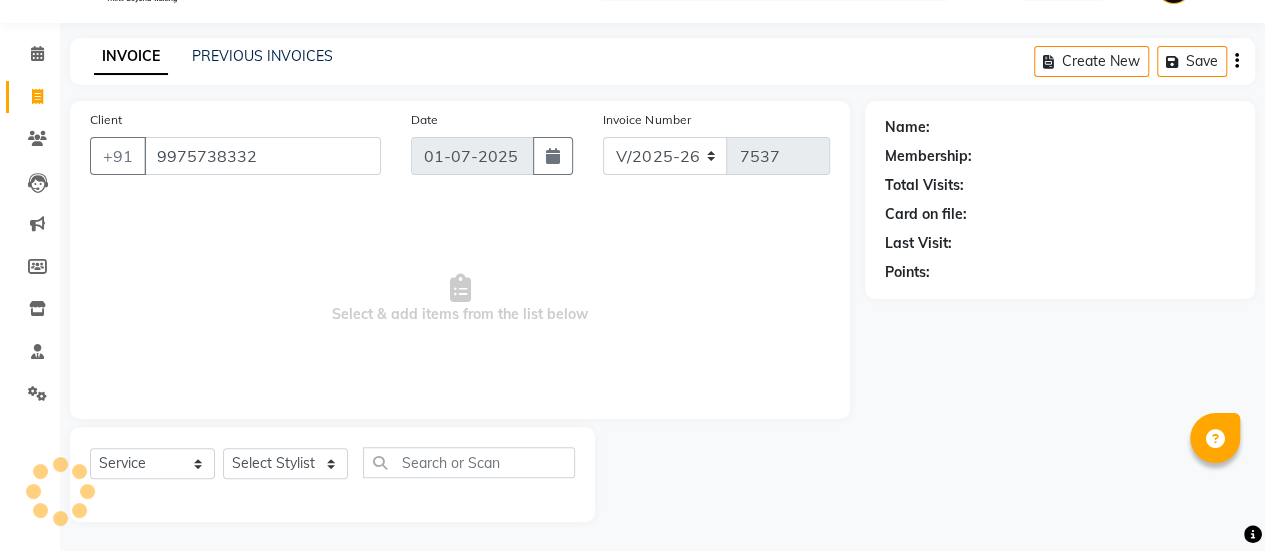 select on "1: Object" 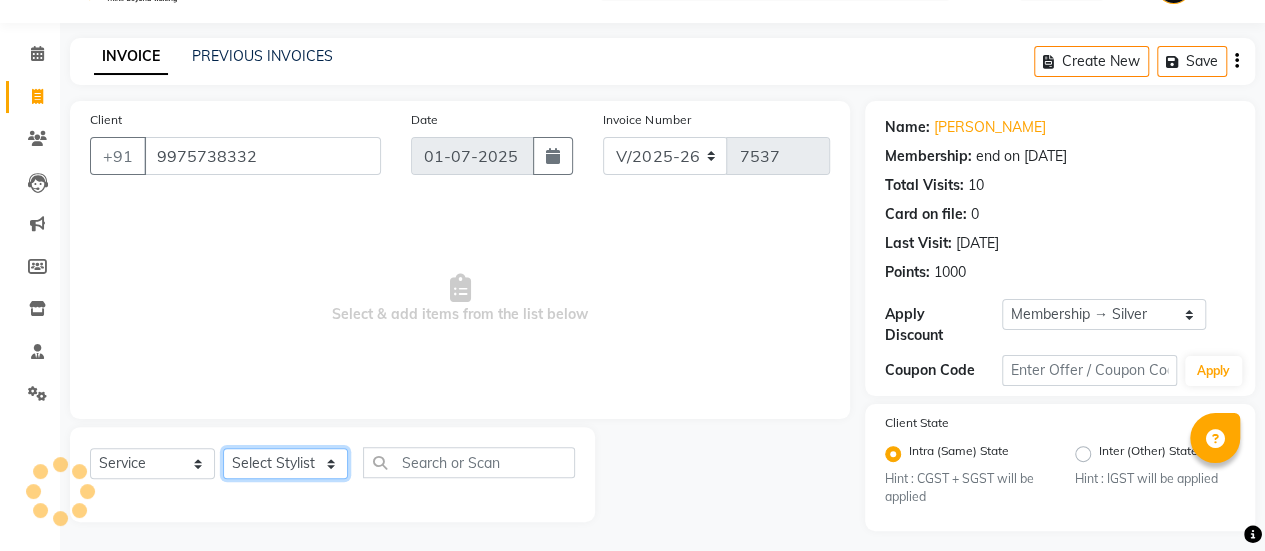 click on "Select Stylist afreen [PERSON_NAME] saha [PERSON_NAME] [PERSON_NAME] [PERSON_NAME] bharti Bunny Danish [PERSON_NAME] 1 [PERSON_NAME] [PERSON_NAME] gaurav Gulshan [PERSON_NAME] [PERSON_NAME] krishna [PERSON_NAME] [PERSON_NAME] rani [PERSON_NAME] [PERSON_NAME] sachin [PERSON_NAME] [PERSON_NAME] sameer 2 [PERSON_NAME] [PERSON_NAME] [PERSON_NAME]" 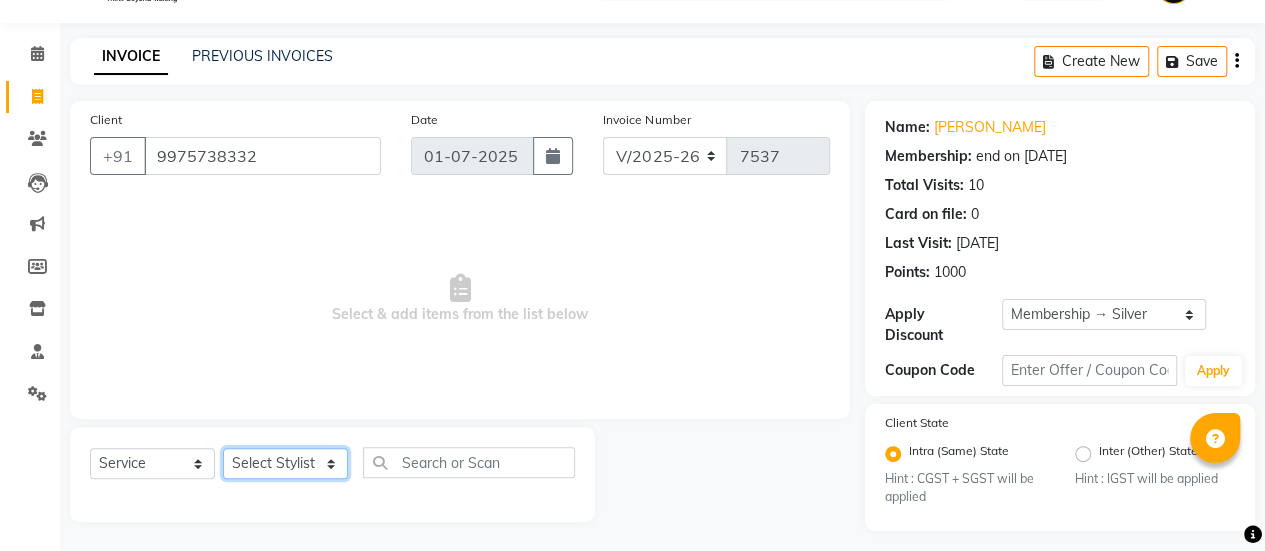 select on "43486" 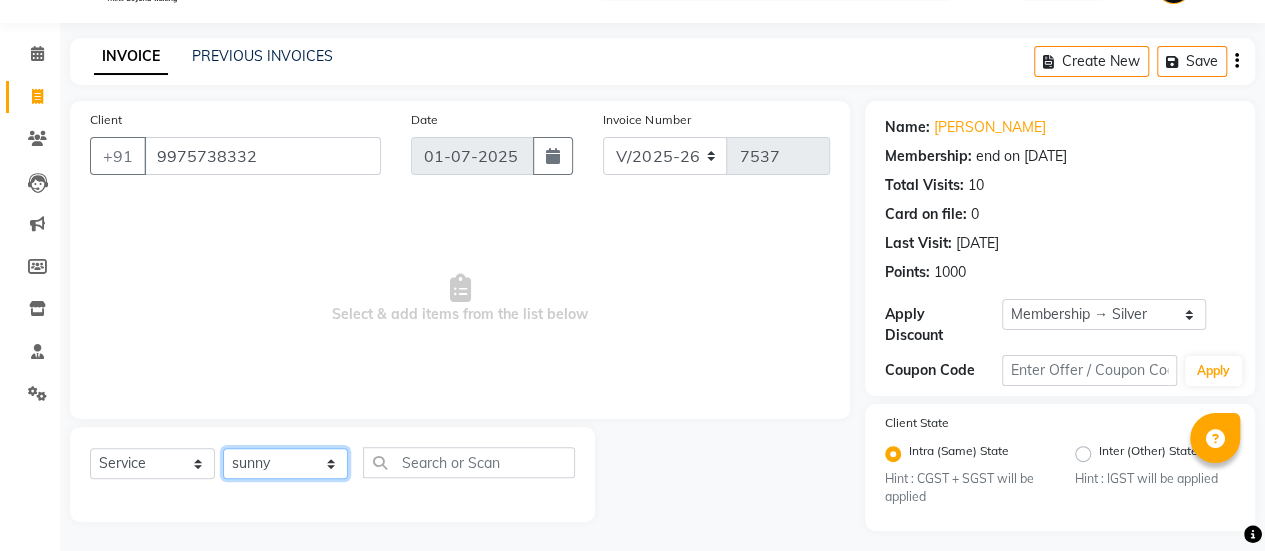 click on "Select Stylist afreen [PERSON_NAME] saha [PERSON_NAME] [PERSON_NAME] [PERSON_NAME] bharti Bunny Danish [PERSON_NAME] 1 [PERSON_NAME] [PERSON_NAME] gaurav Gulshan [PERSON_NAME] [PERSON_NAME] krishna [PERSON_NAME] [PERSON_NAME] rani [PERSON_NAME] [PERSON_NAME] sachin [PERSON_NAME] [PERSON_NAME] sameer 2 [PERSON_NAME] [PERSON_NAME] [PERSON_NAME]" 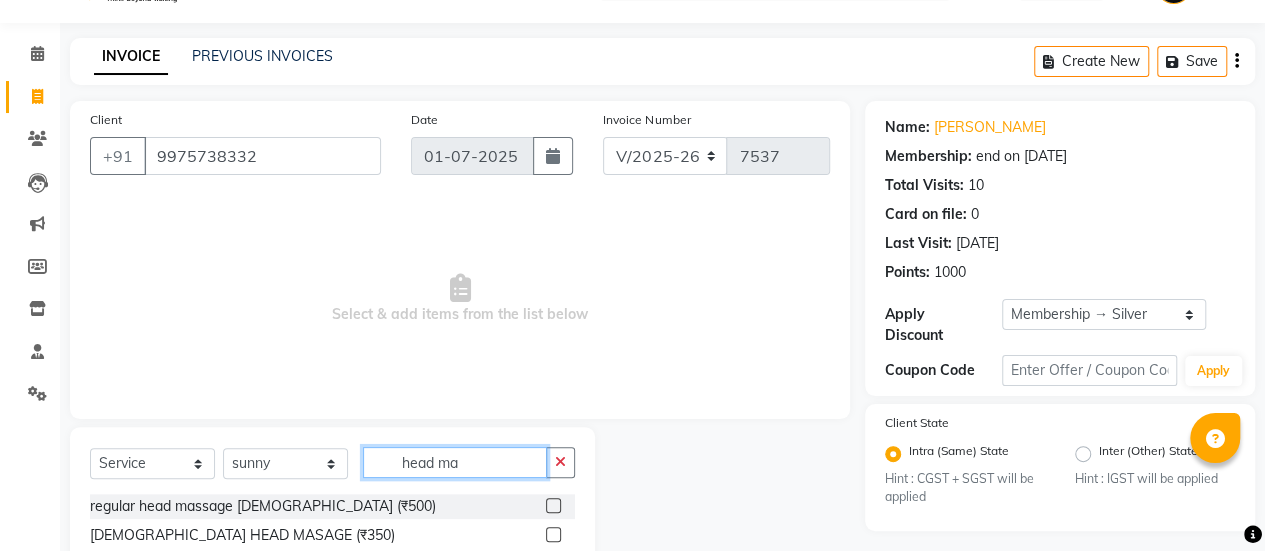 scroll, scrollTop: 194, scrollLeft: 0, axis: vertical 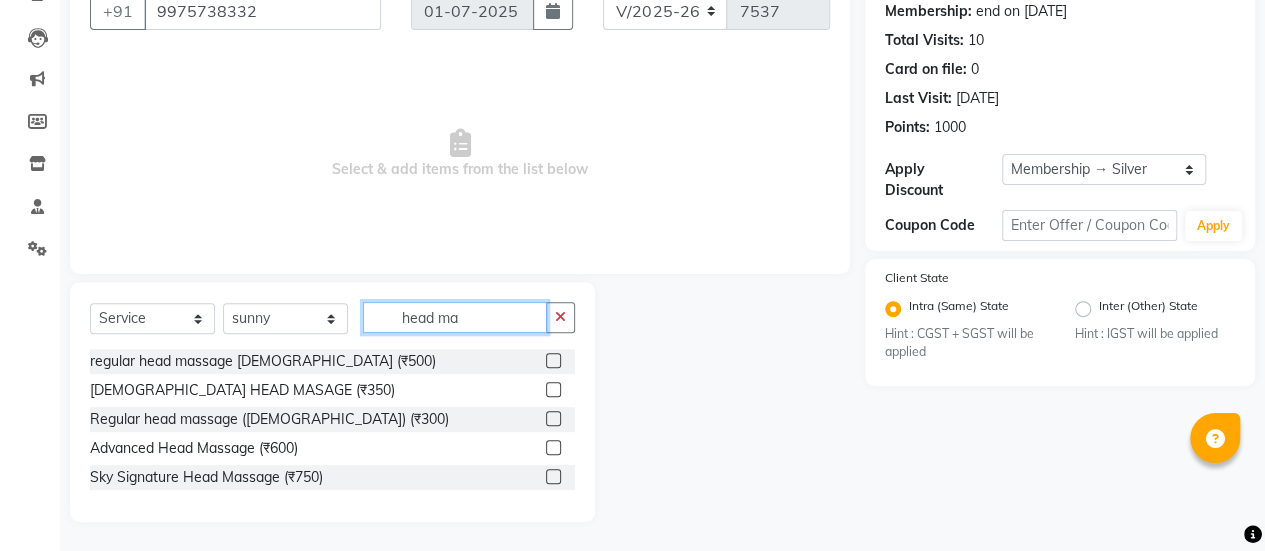 type on "head ma" 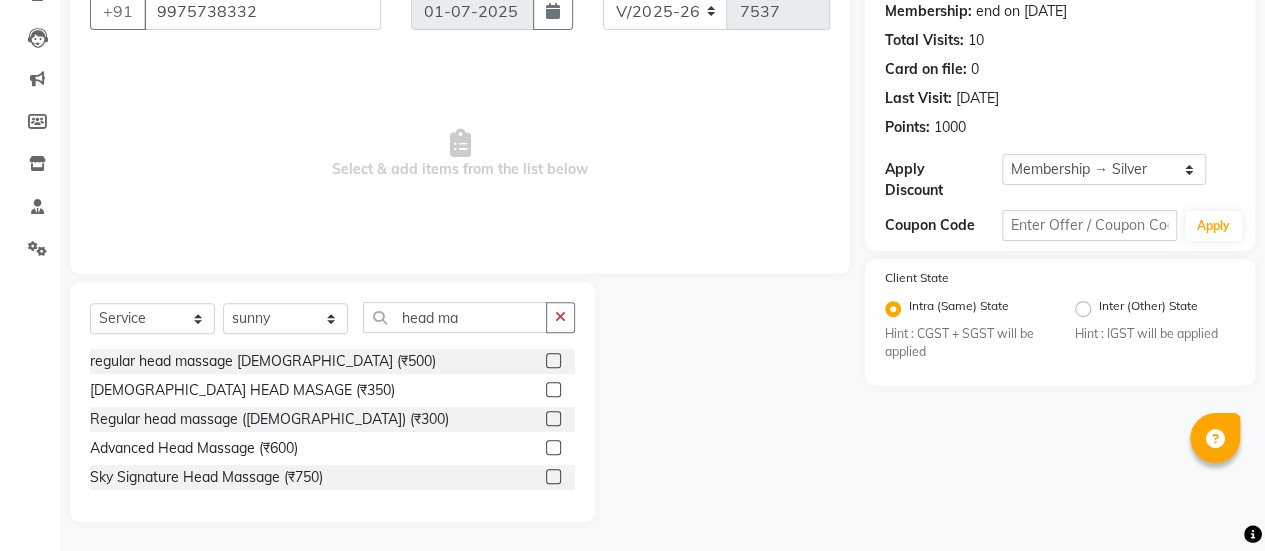 click 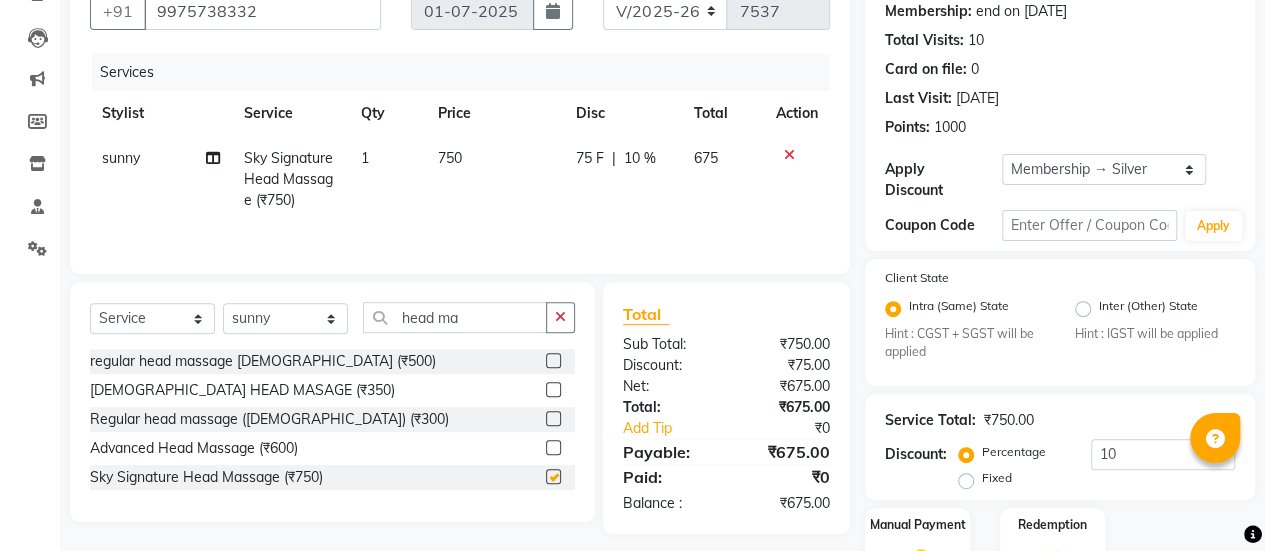checkbox on "false" 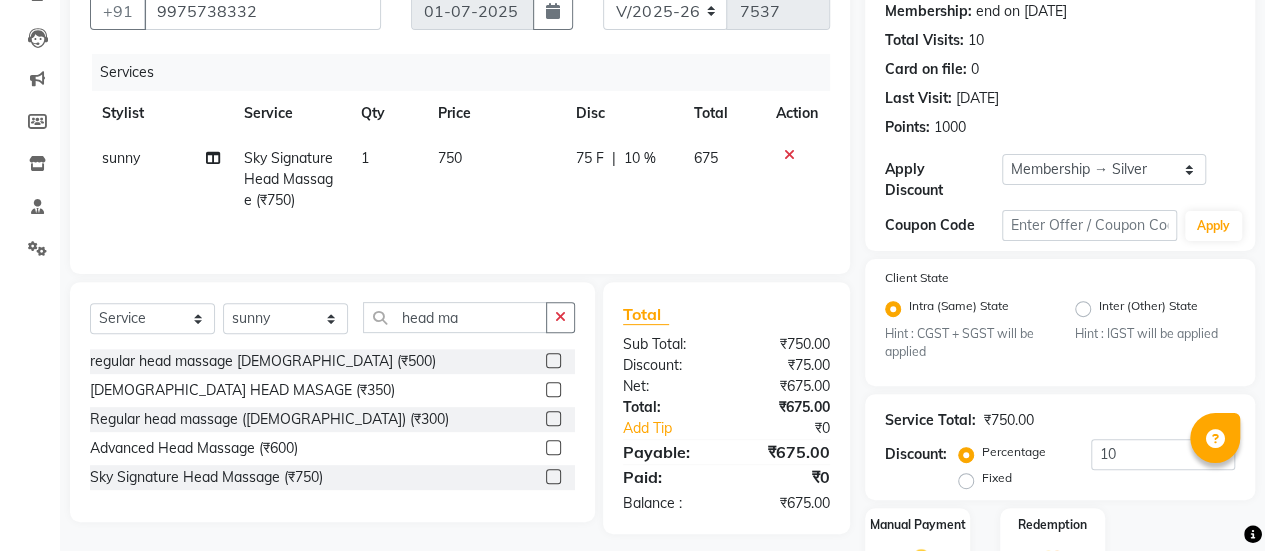 scroll, scrollTop: 308, scrollLeft: 0, axis: vertical 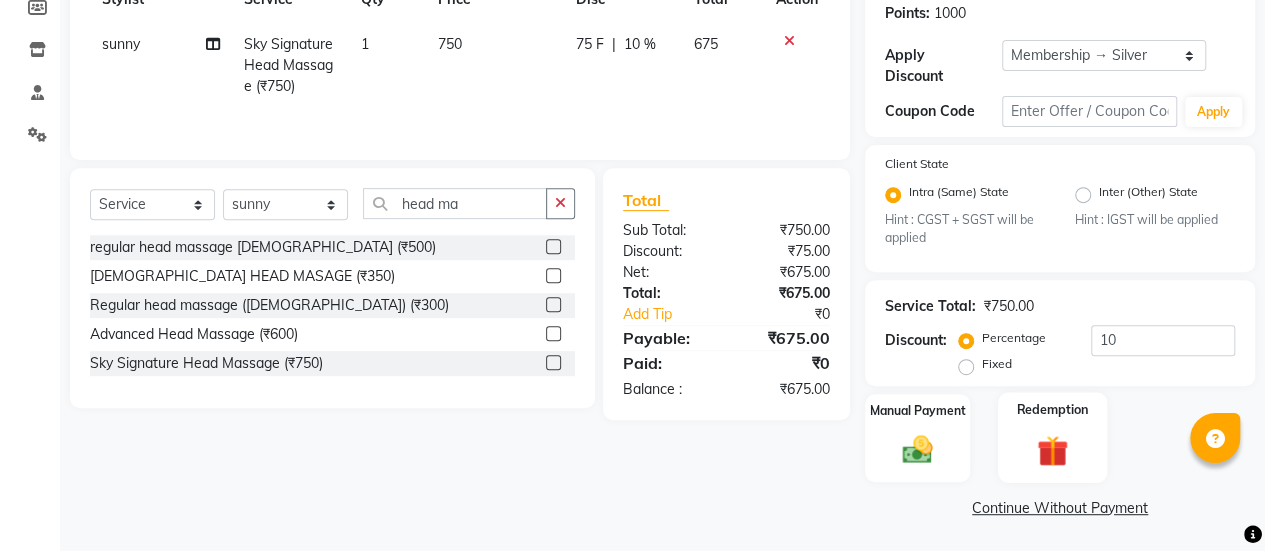 click 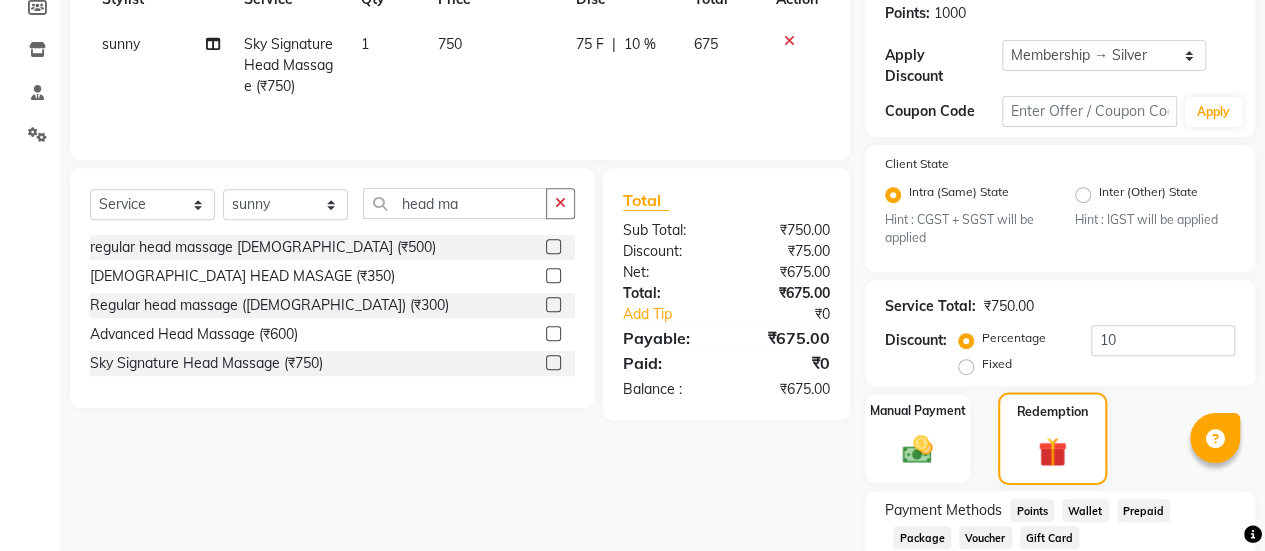 scroll, scrollTop: 514, scrollLeft: 0, axis: vertical 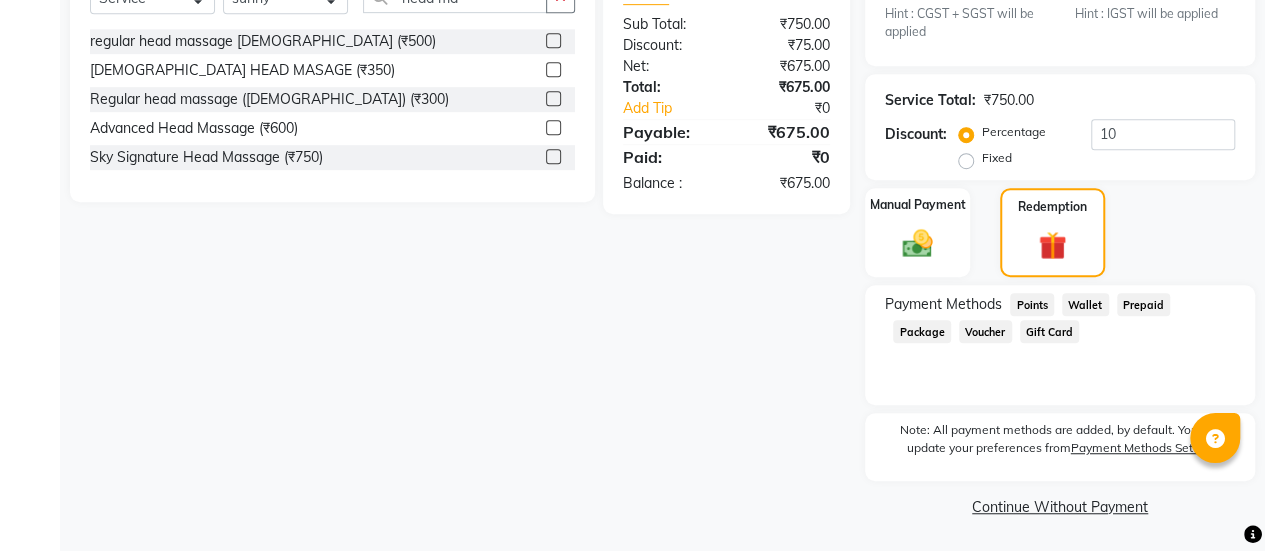 click on "Points" 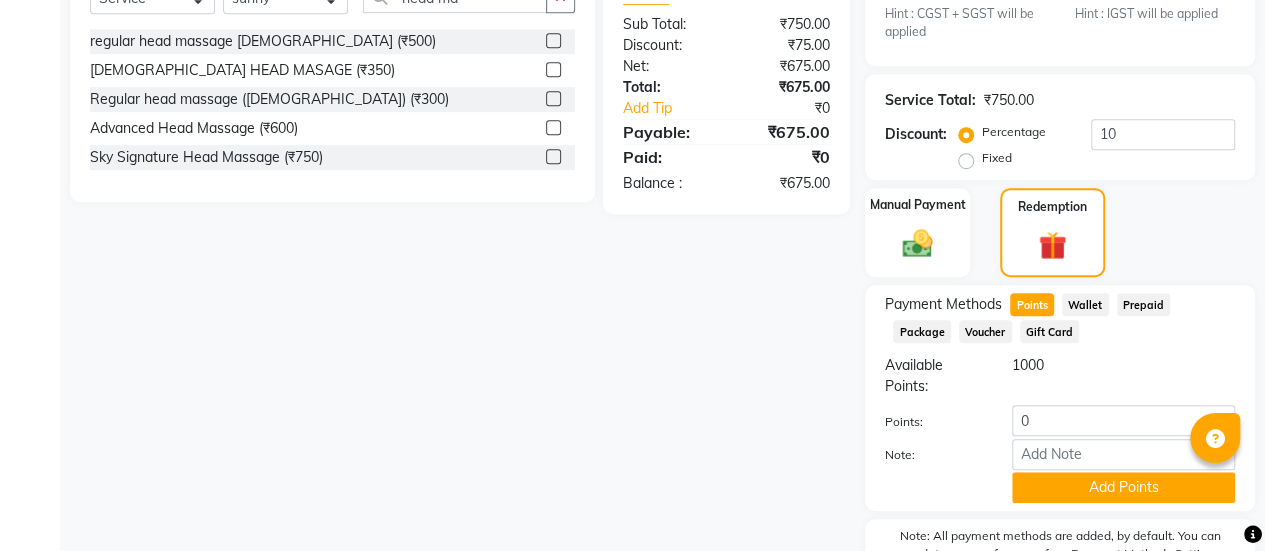 click on "Points" 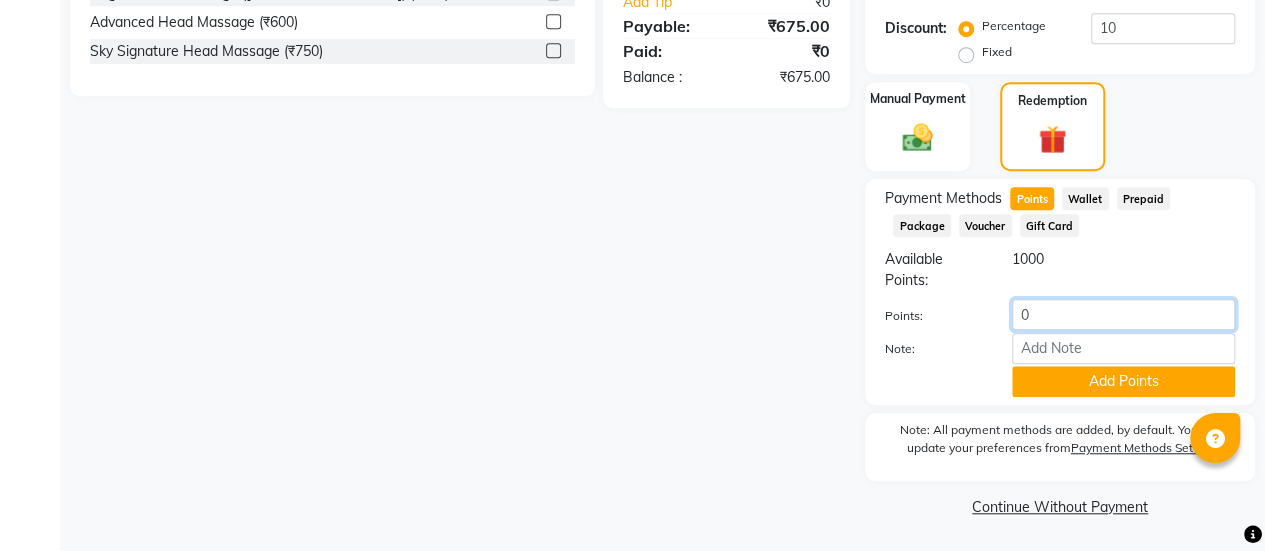 click on "0" 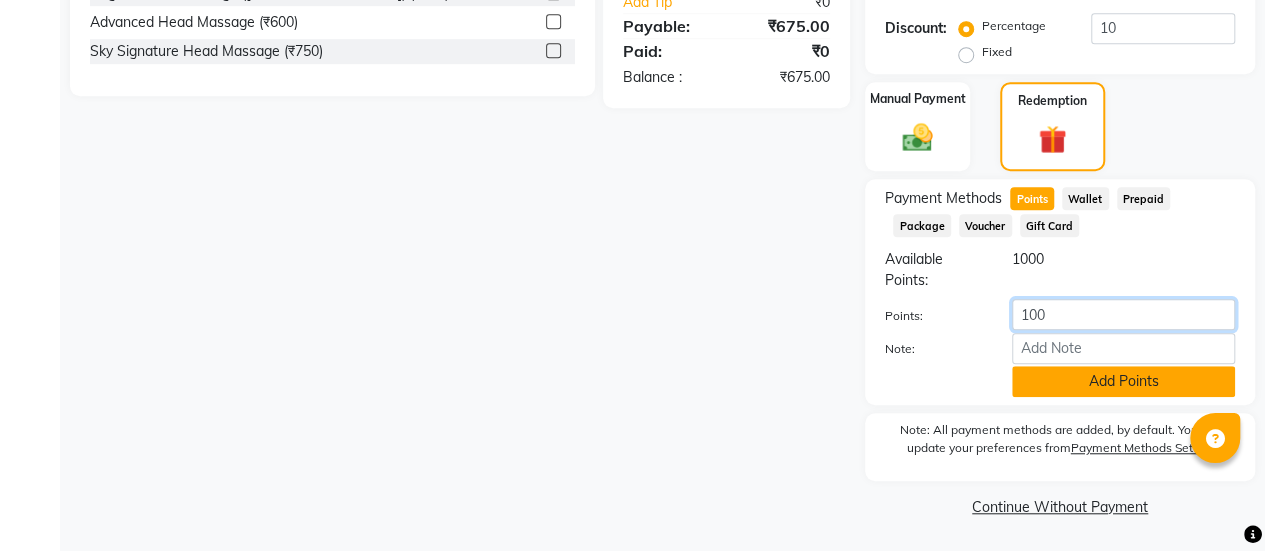type on "100" 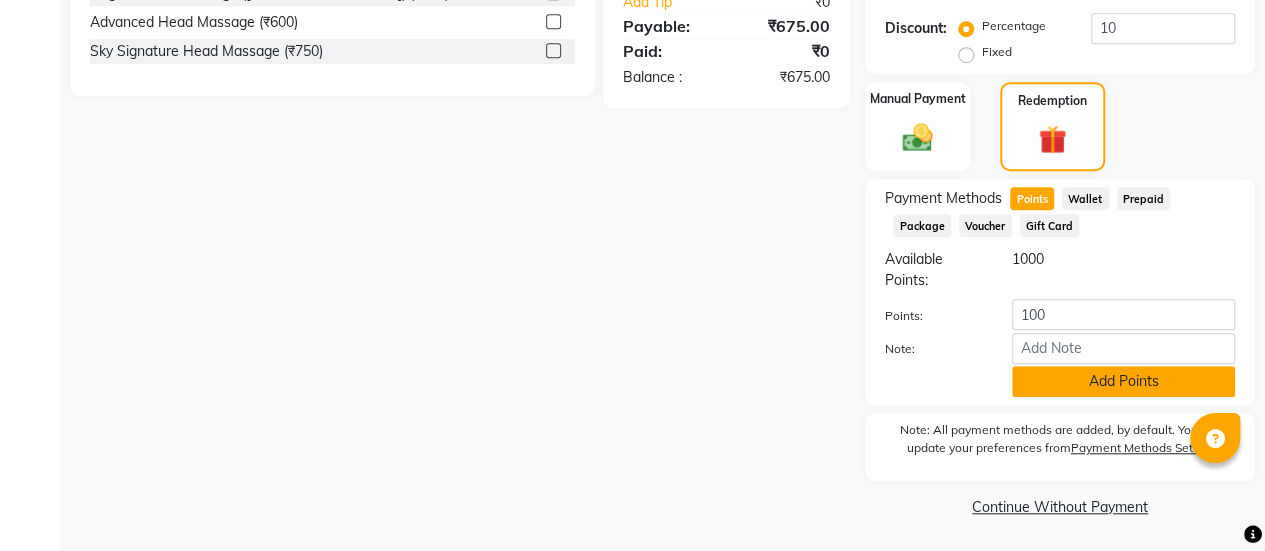 click on "Add Points" 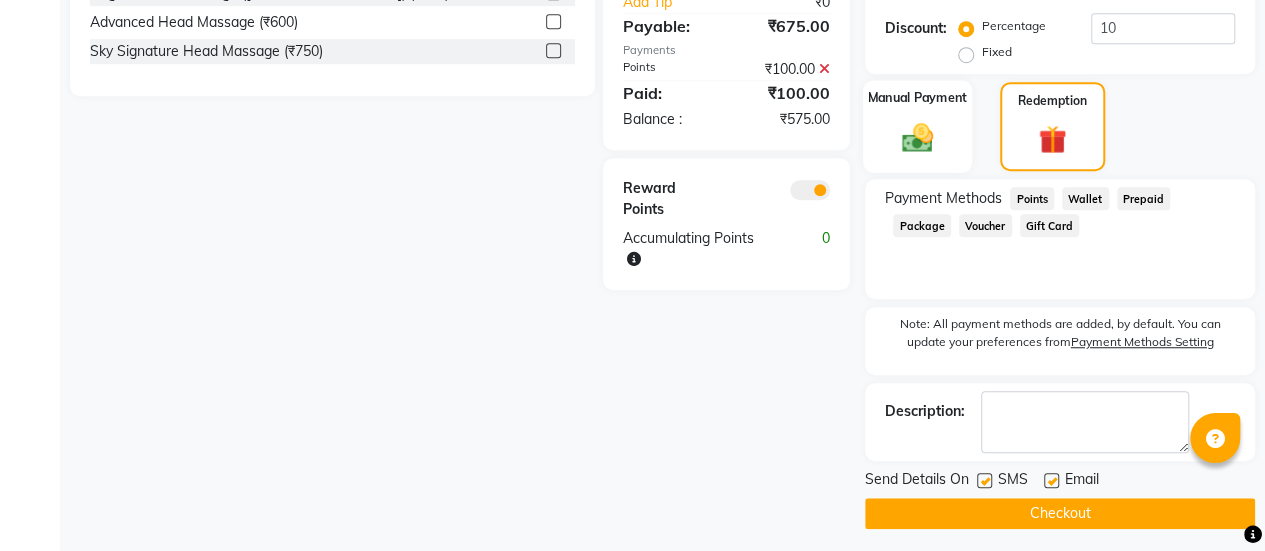 click on "Manual Payment" 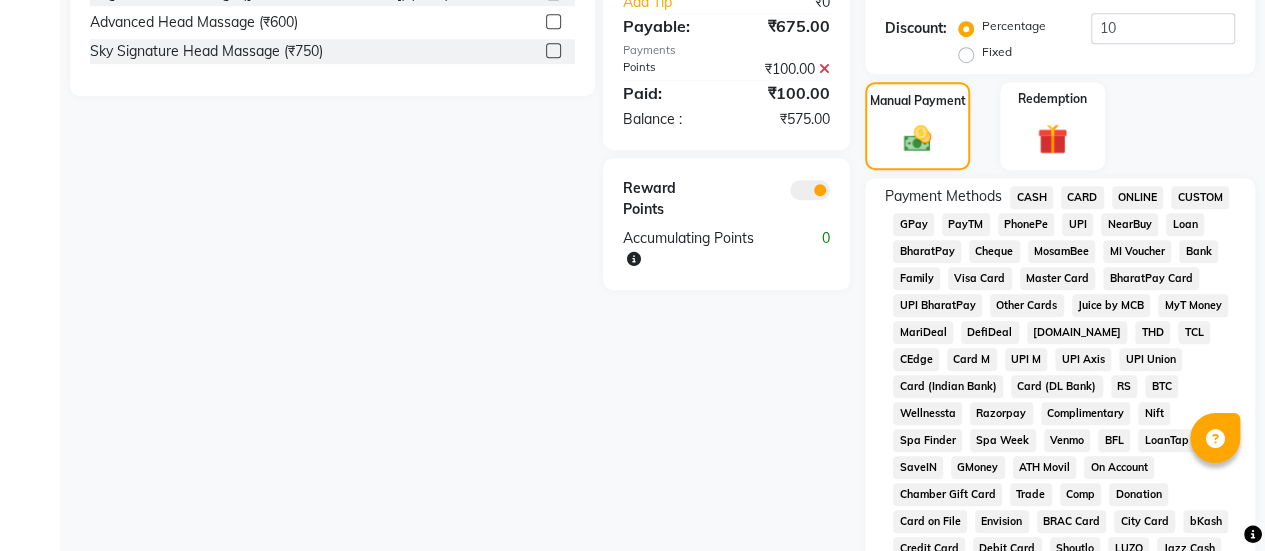 click on "CASH" 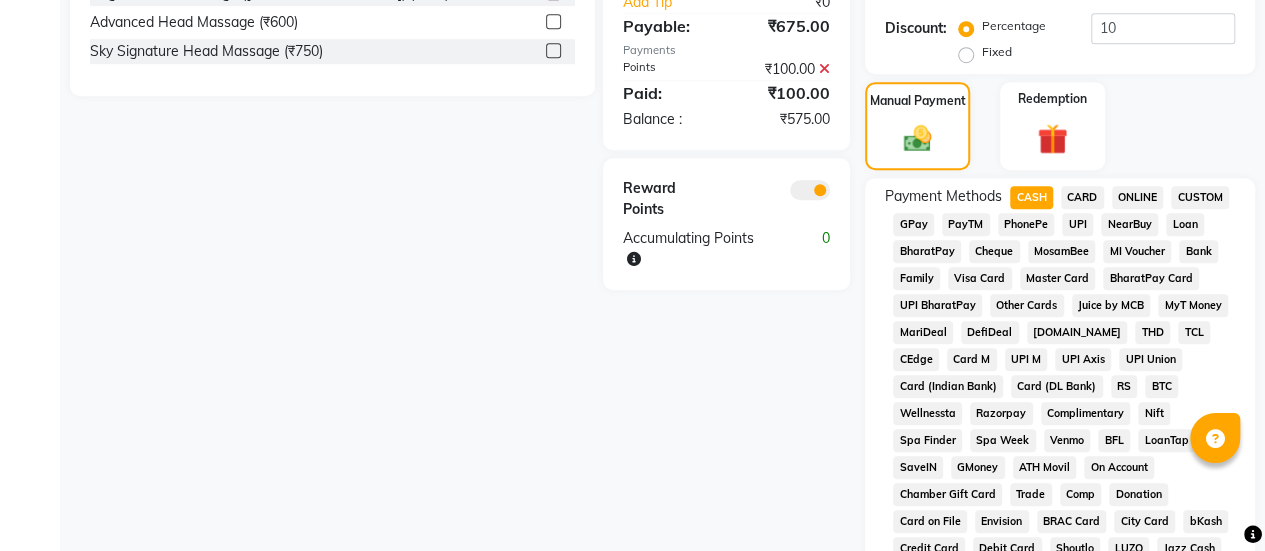 click on "CASH" 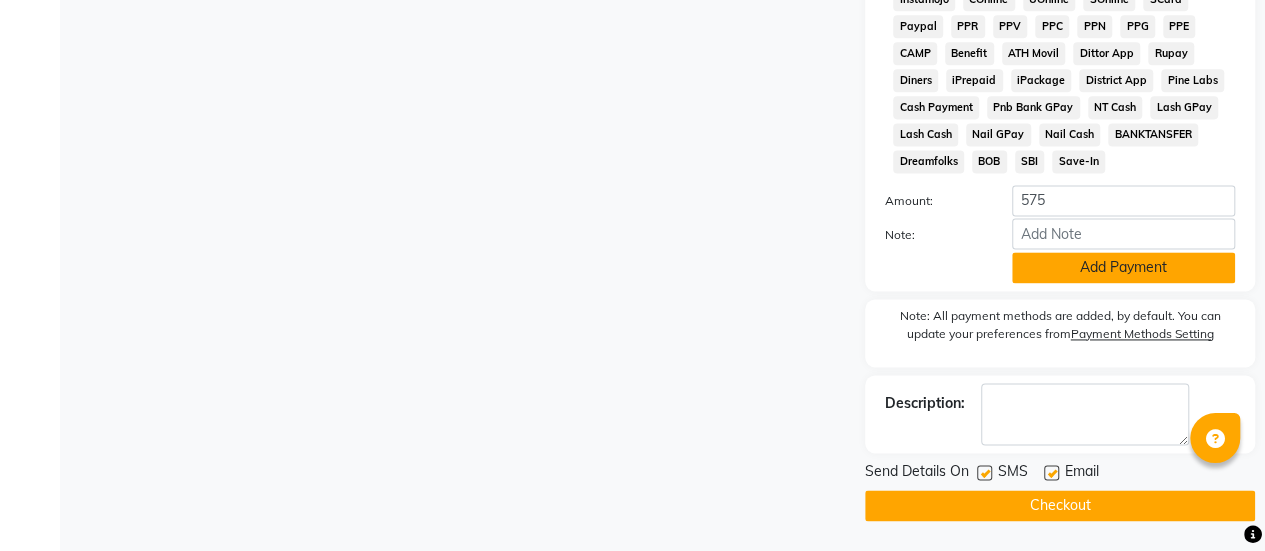 click on "Add Payment" 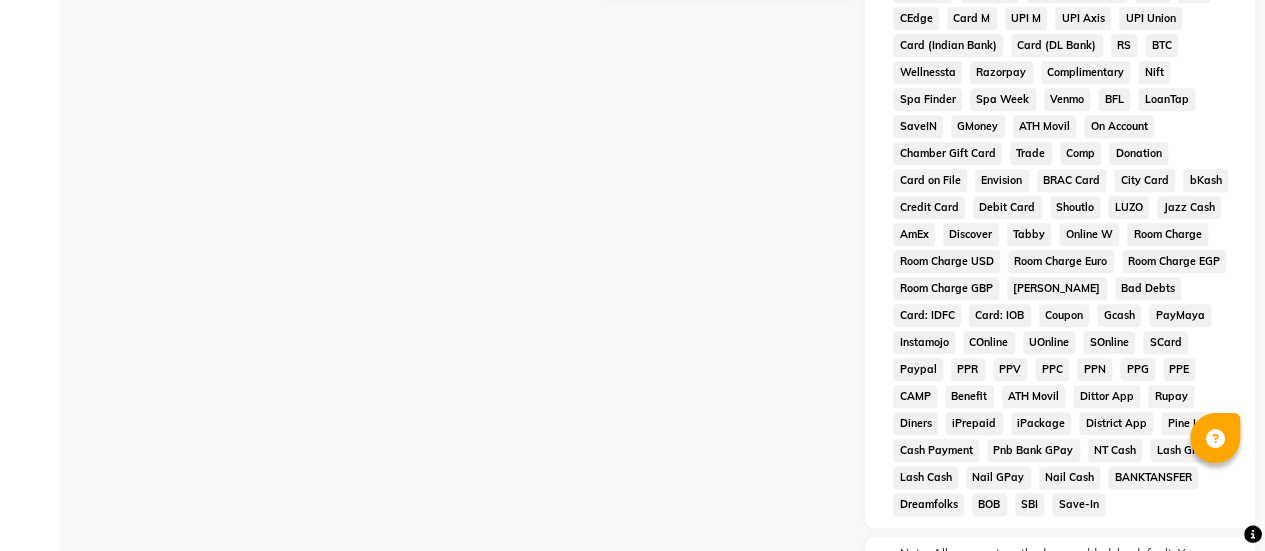 scroll, scrollTop: 1202, scrollLeft: 0, axis: vertical 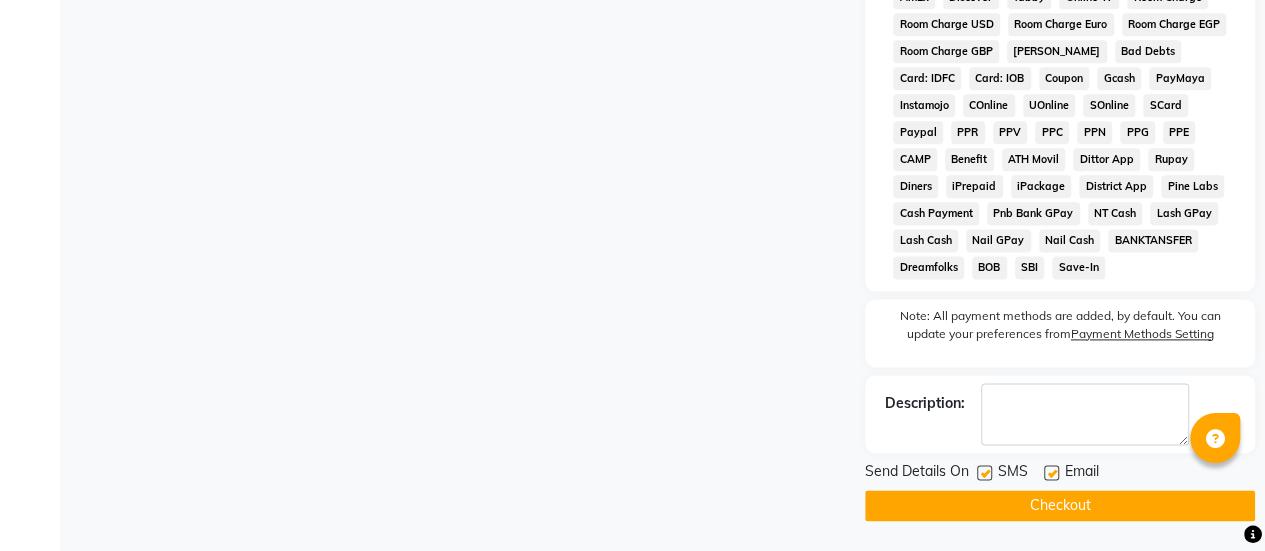 click 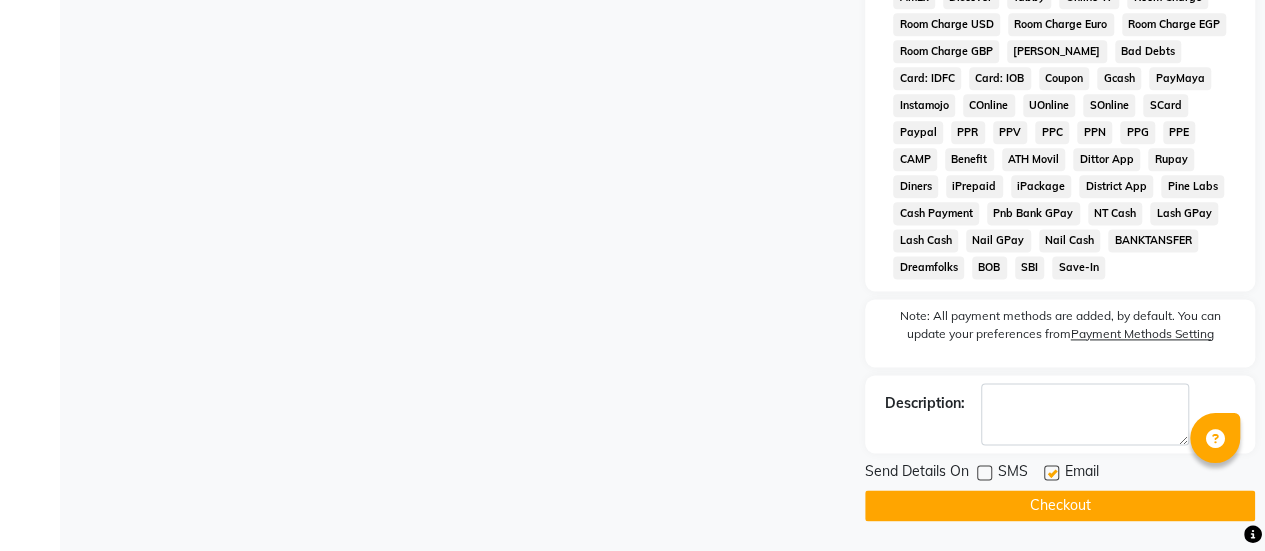 click on "Checkout" 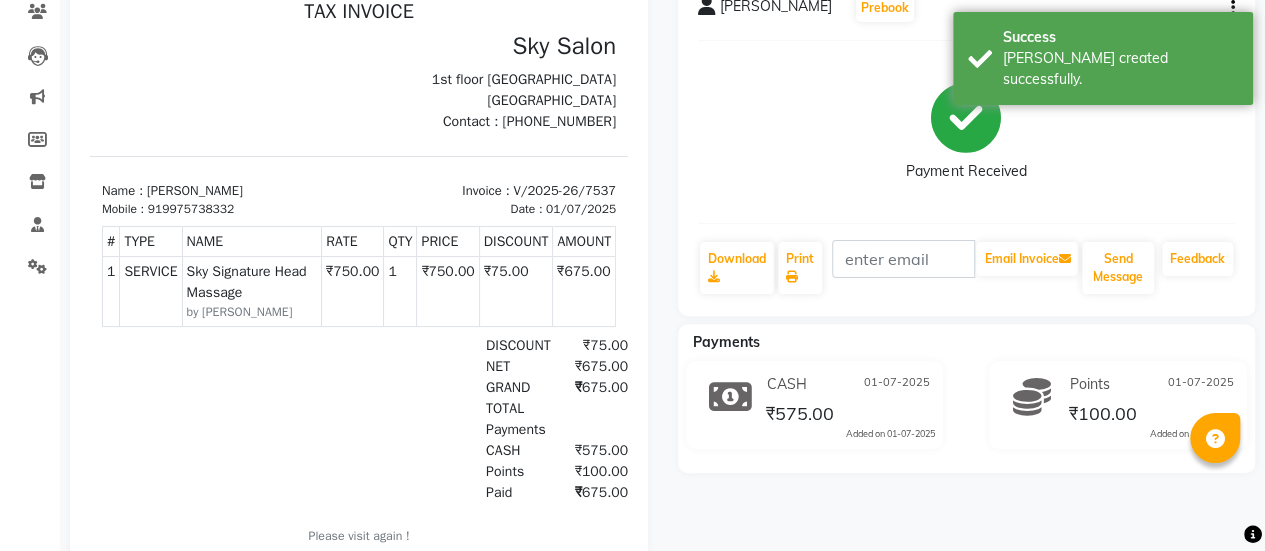 scroll, scrollTop: 0, scrollLeft: 0, axis: both 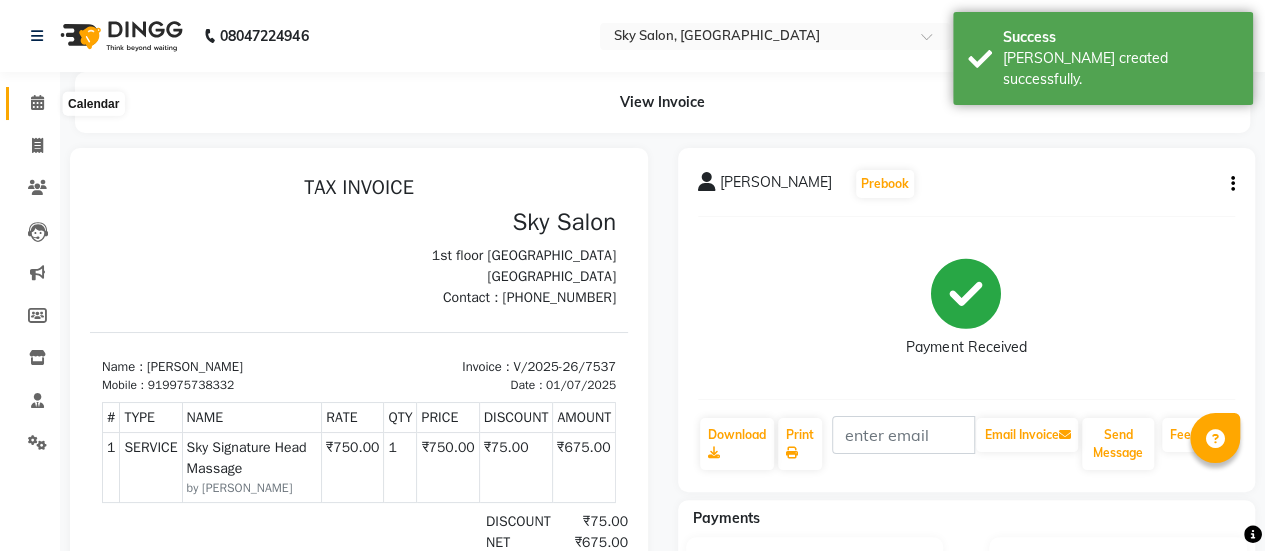 click 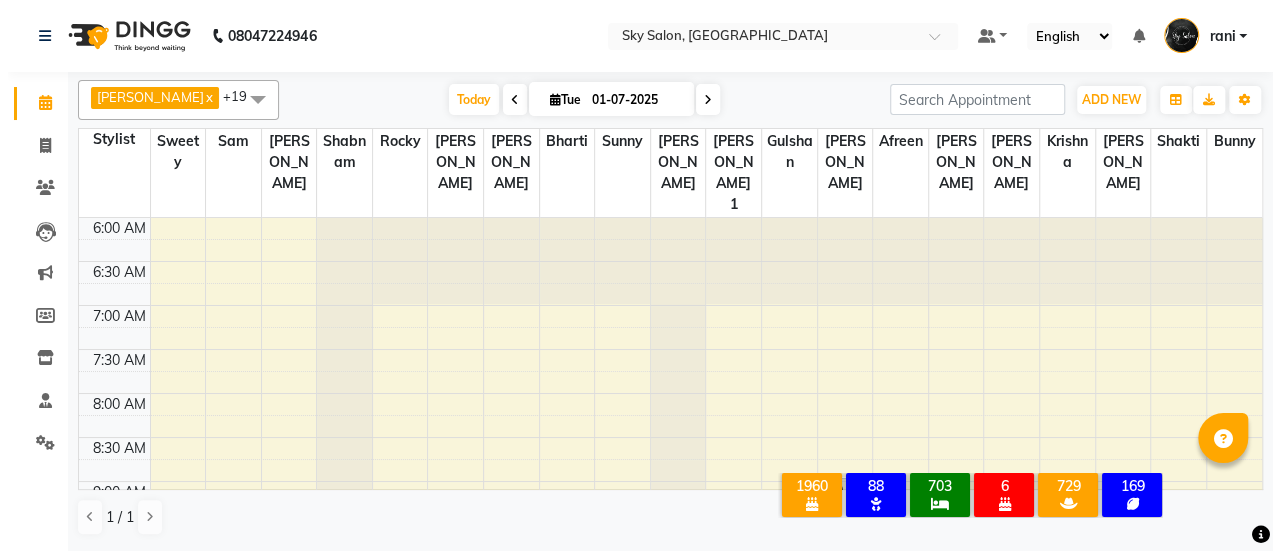 scroll, scrollTop: 868, scrollLeft: 0, axis: vertical 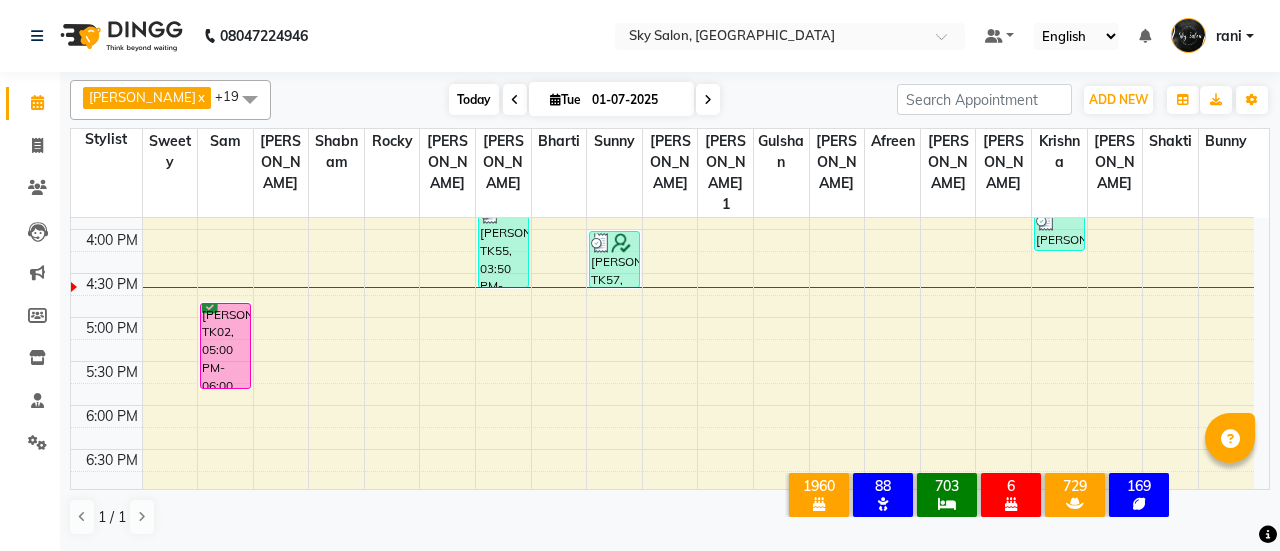 click on "Today" at bounding box center (474, 99) 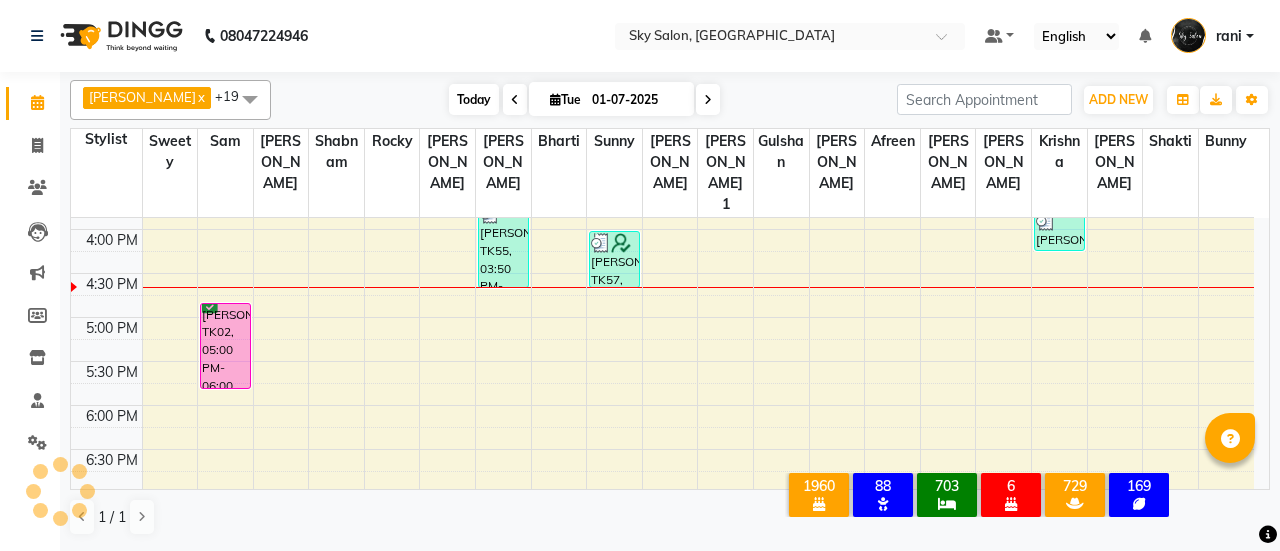 scroll, scrollTop: 868, scrollLeft: 0, axis: vertical 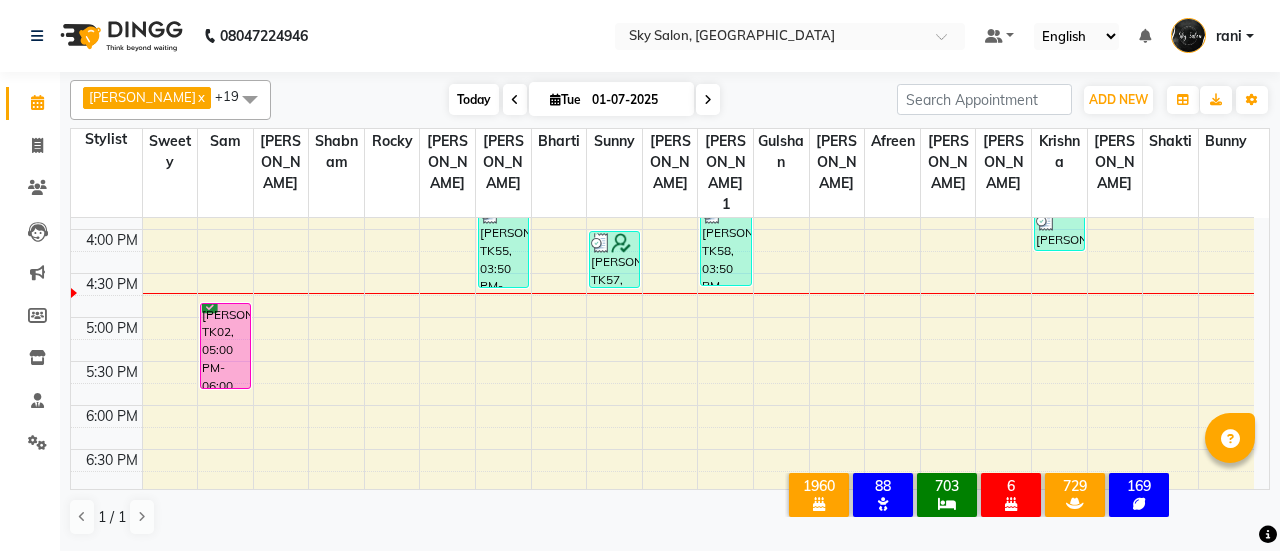click on "Today" at bounding box center [474, 99] 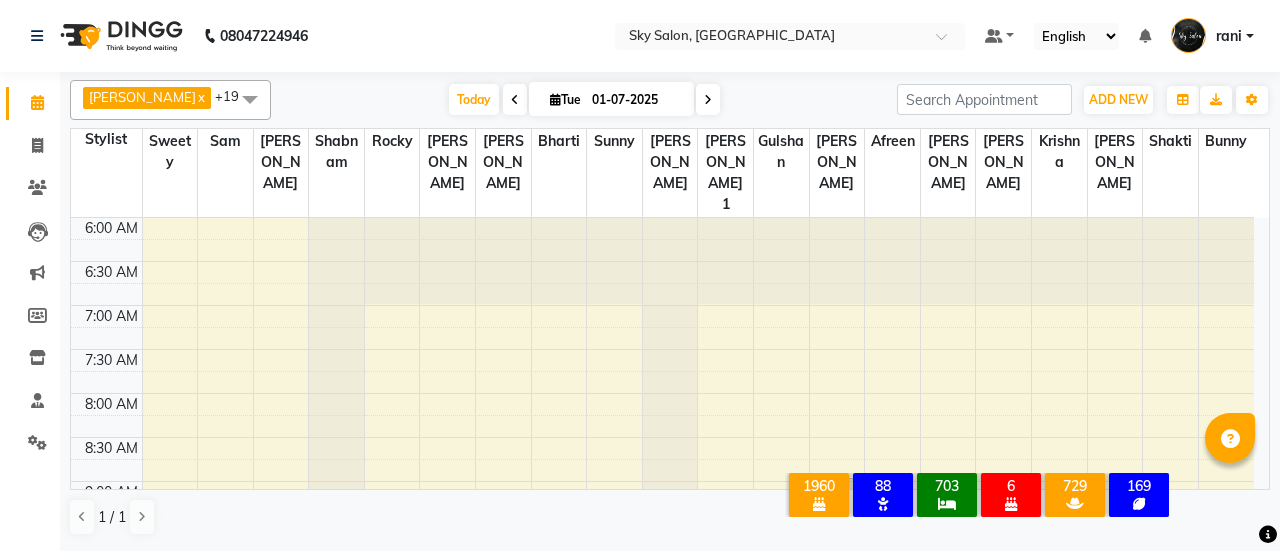 scroll, scrollTop: 868, scrollLeft: 0, axis: vertical 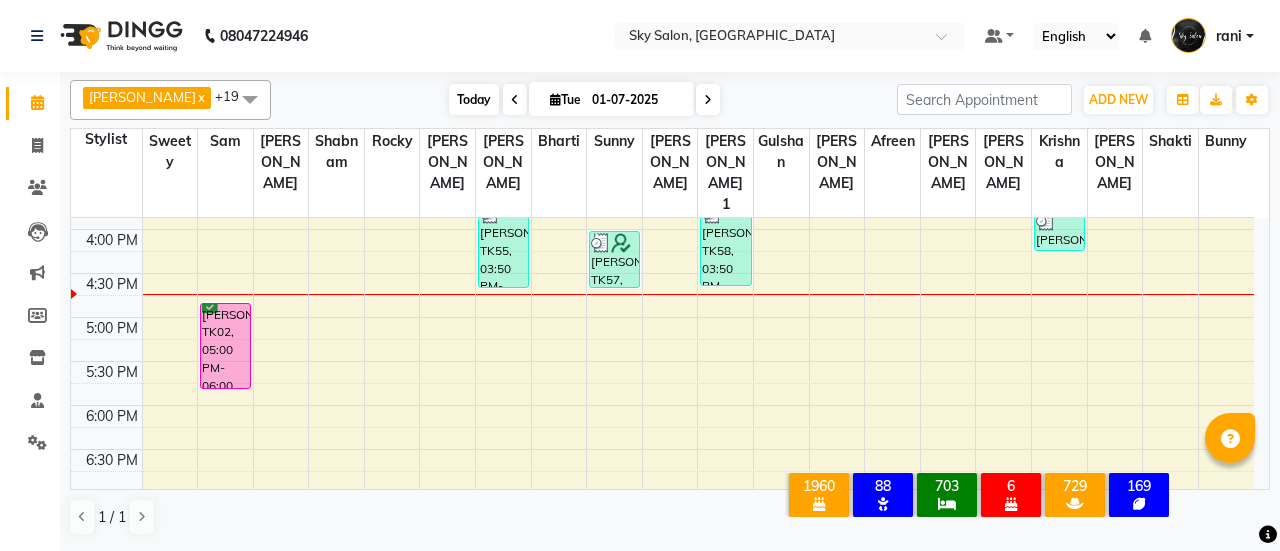 click on "Today" at bounding box center [474, 99] 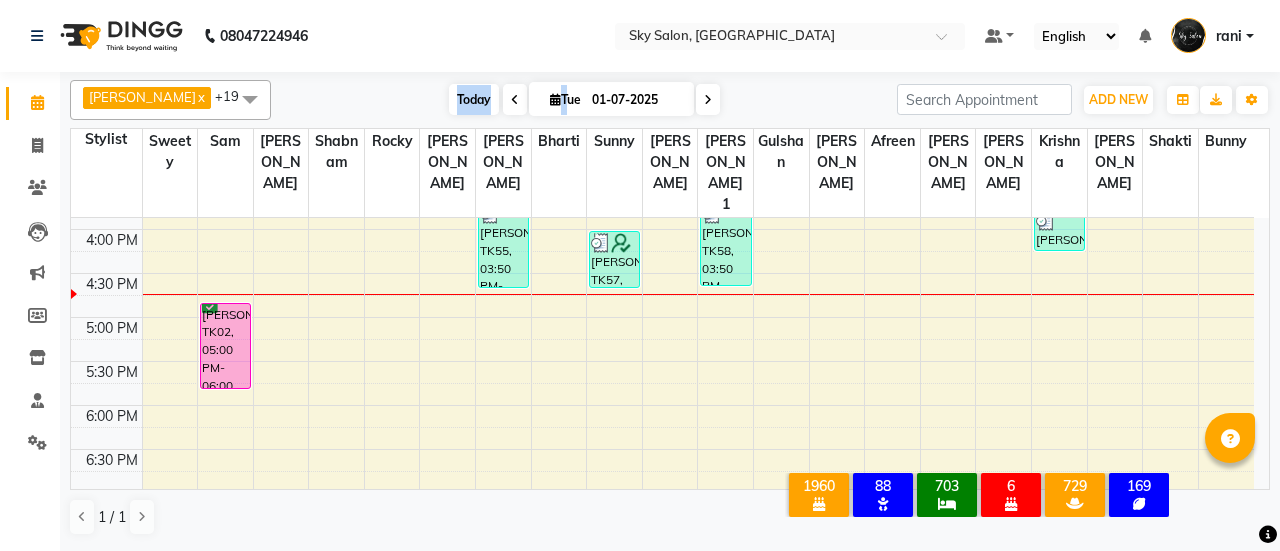 click on "Today" at bounding box center [474, 99] 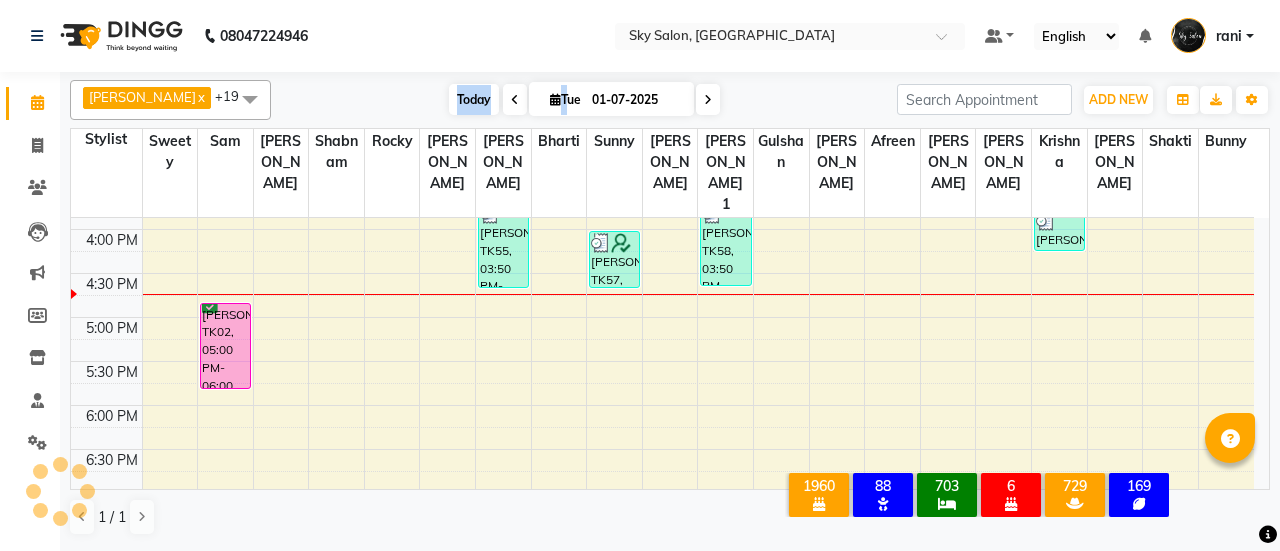 click on "Today" at bounding box center [474, 99] 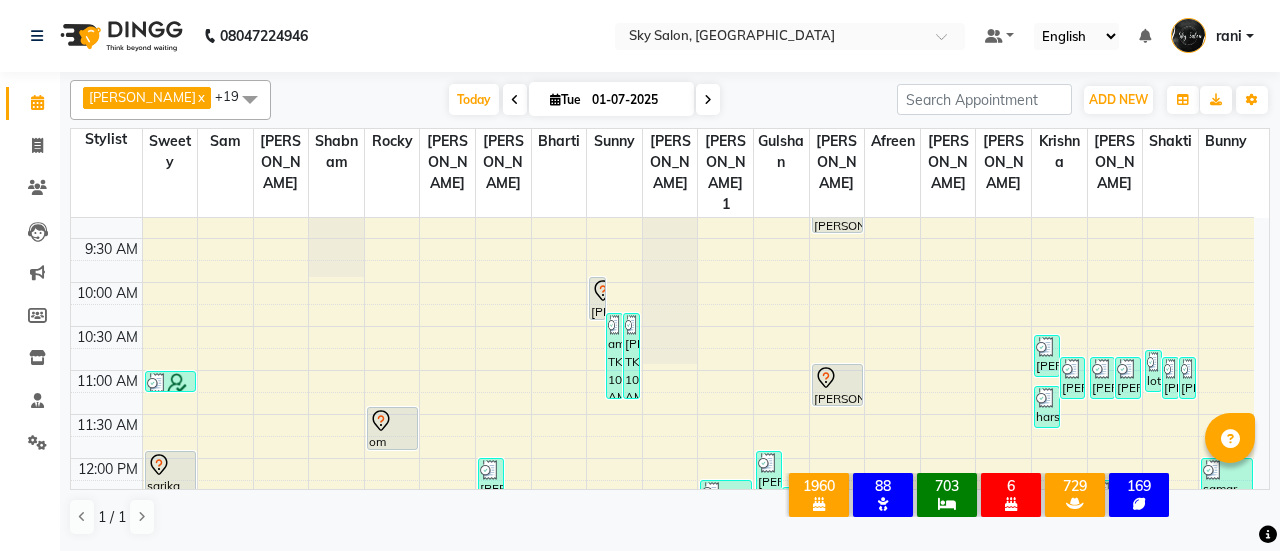 scroll, scrollTop: 286, scrollLeft: 0, axis: vertical 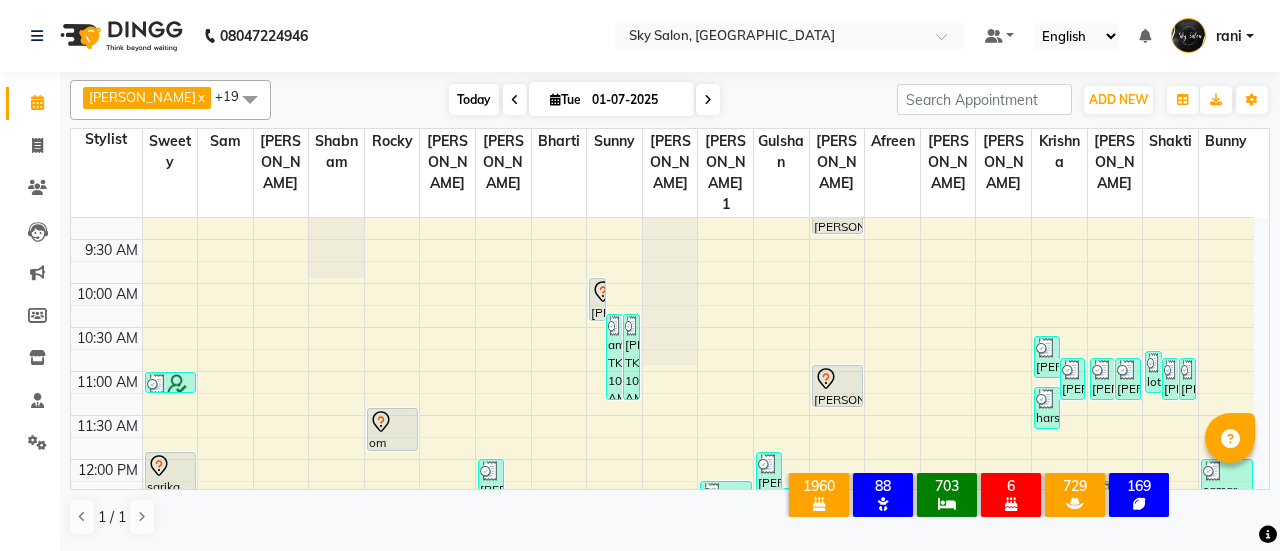click on "Today" at bounding box center [474, 99] 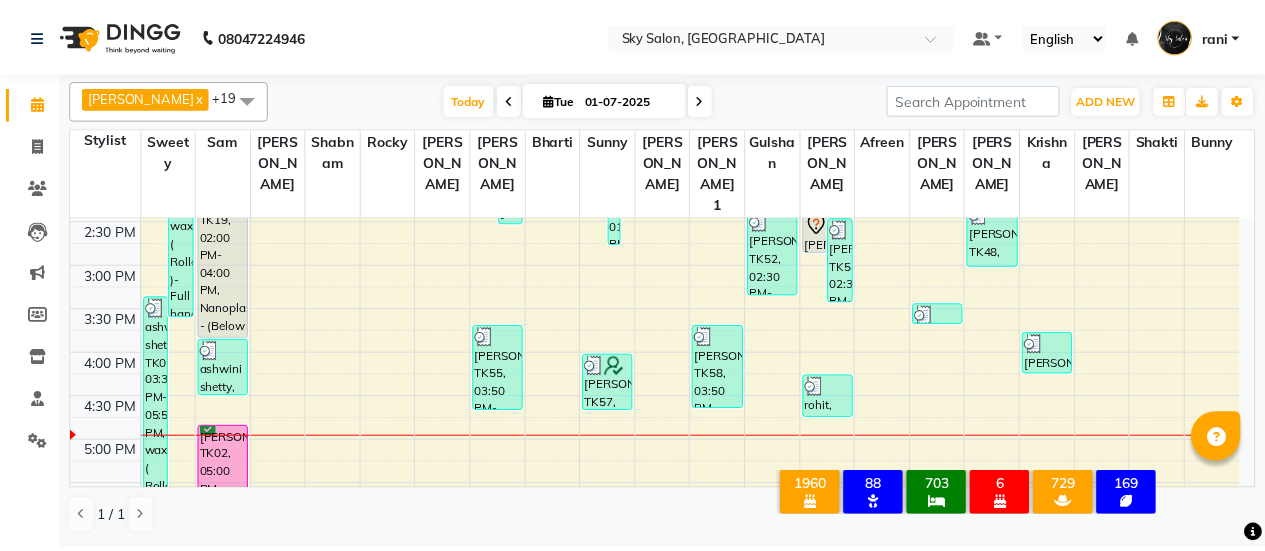 scroll, scrollTop: 736, scrollLeft: 0, axis: vertical 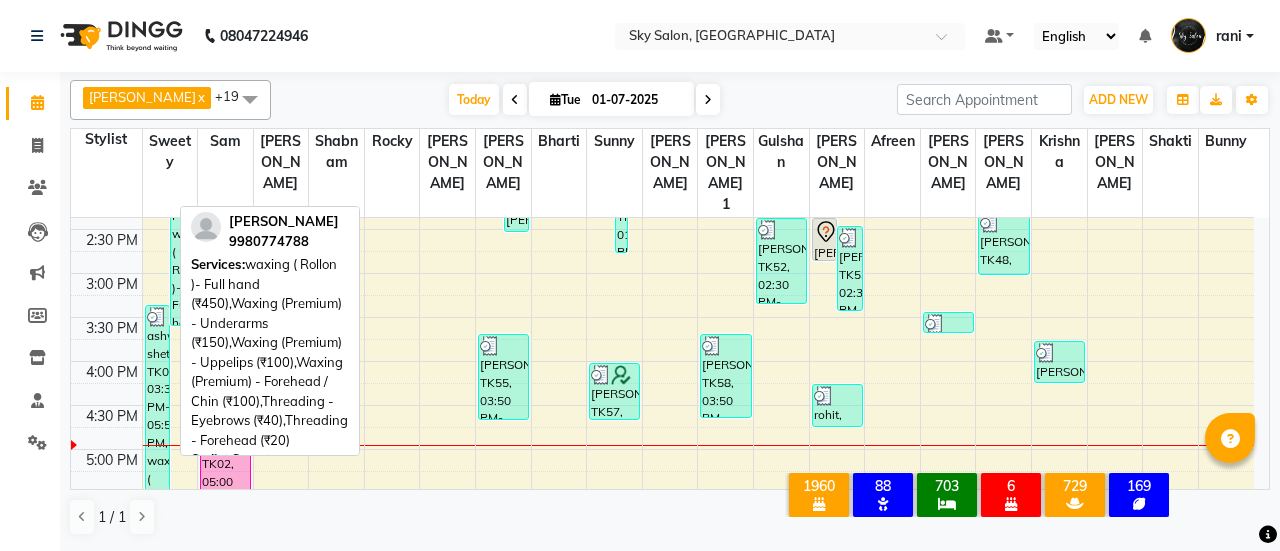 click on "ashwini shetty, TK01, 03:30 PM-05:50 PM, waxing ( Rollon )- Full hand (₹450),Waxing (Premium) - Underarms (₹150),Waxing (Premium) - Uppelips (₹100),Waxing (Premium) - Forehead / Chin (₹100),Threading  - Eyebrows (₹40),Threading  - Forehead (₹20)" at bounding box center (158, 405) 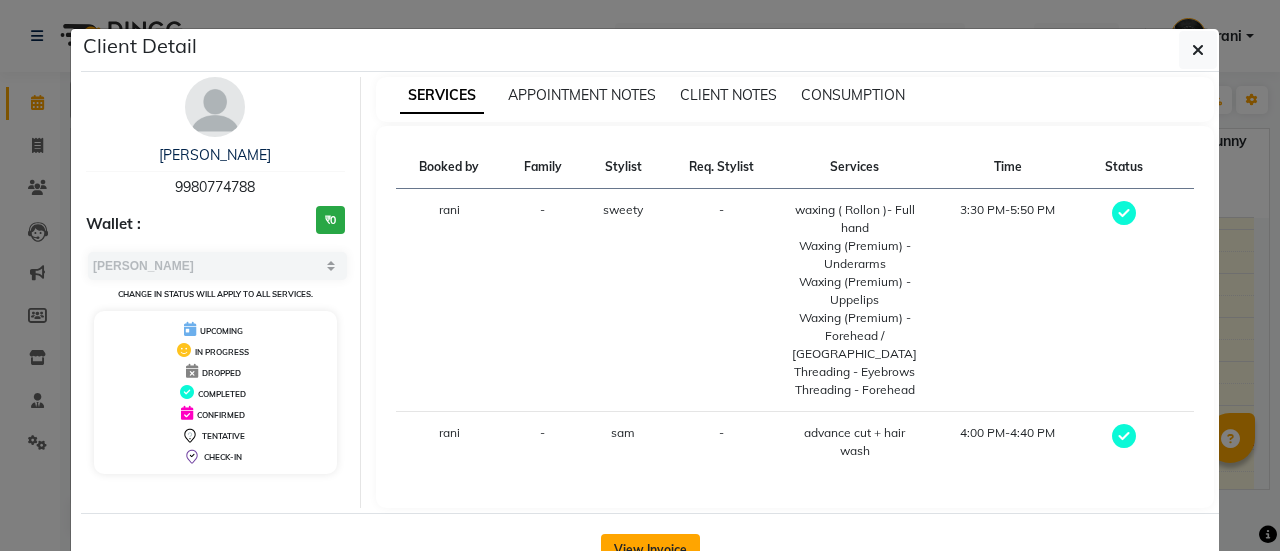 click on "View Invoice" 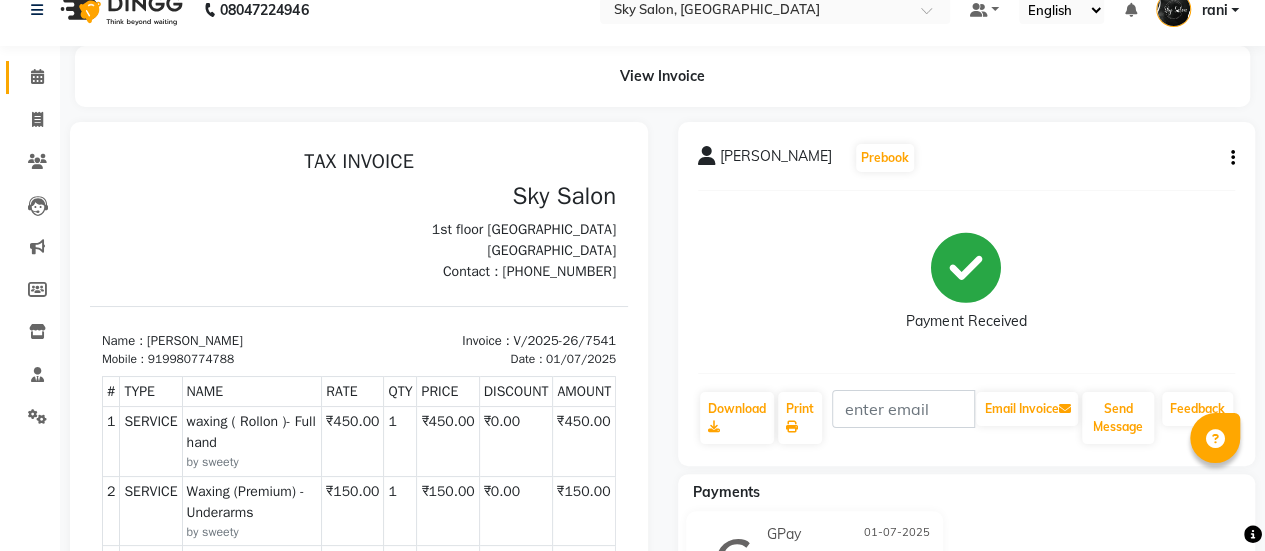 scroll, scrollTop: 1, scrollLeft: 0, axis: vertical 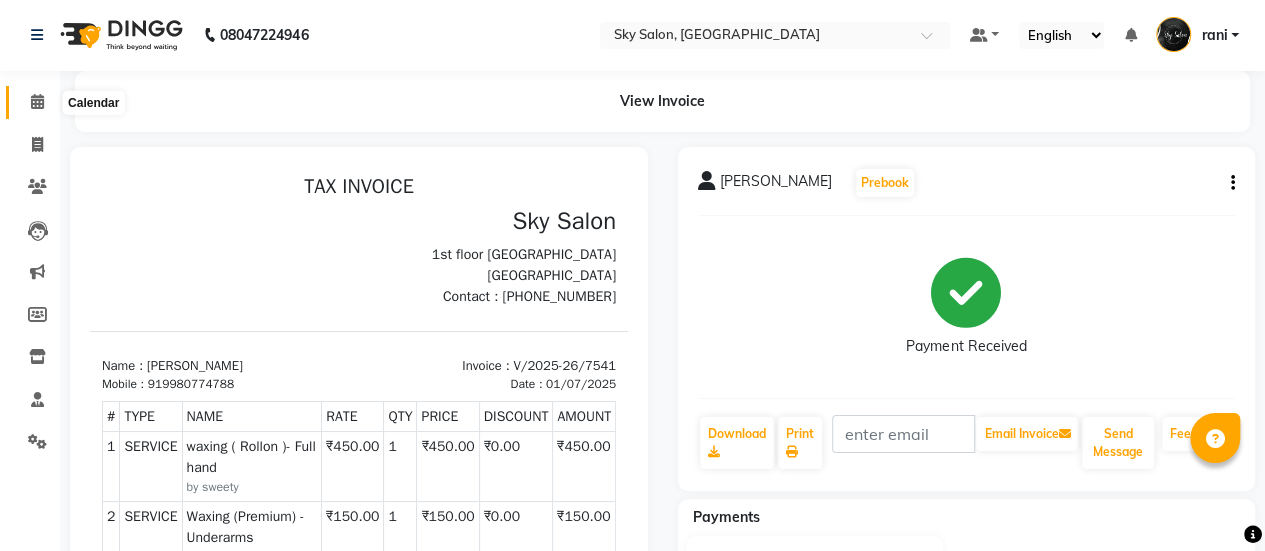 click 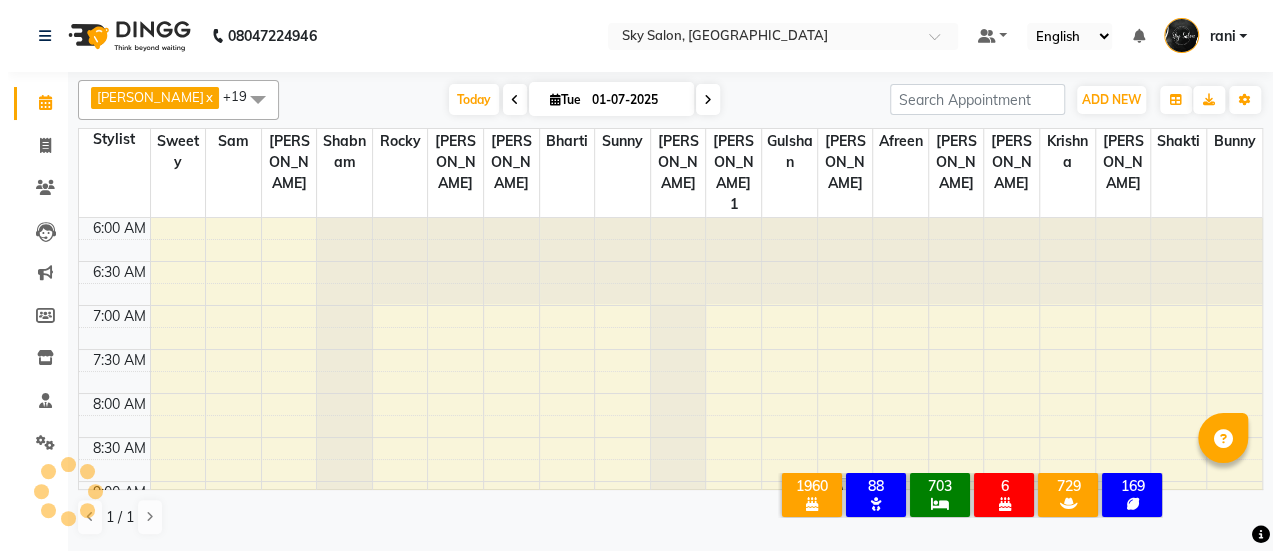 scroll, scrollTop: 0, scrollLeft: 0, axis: both 